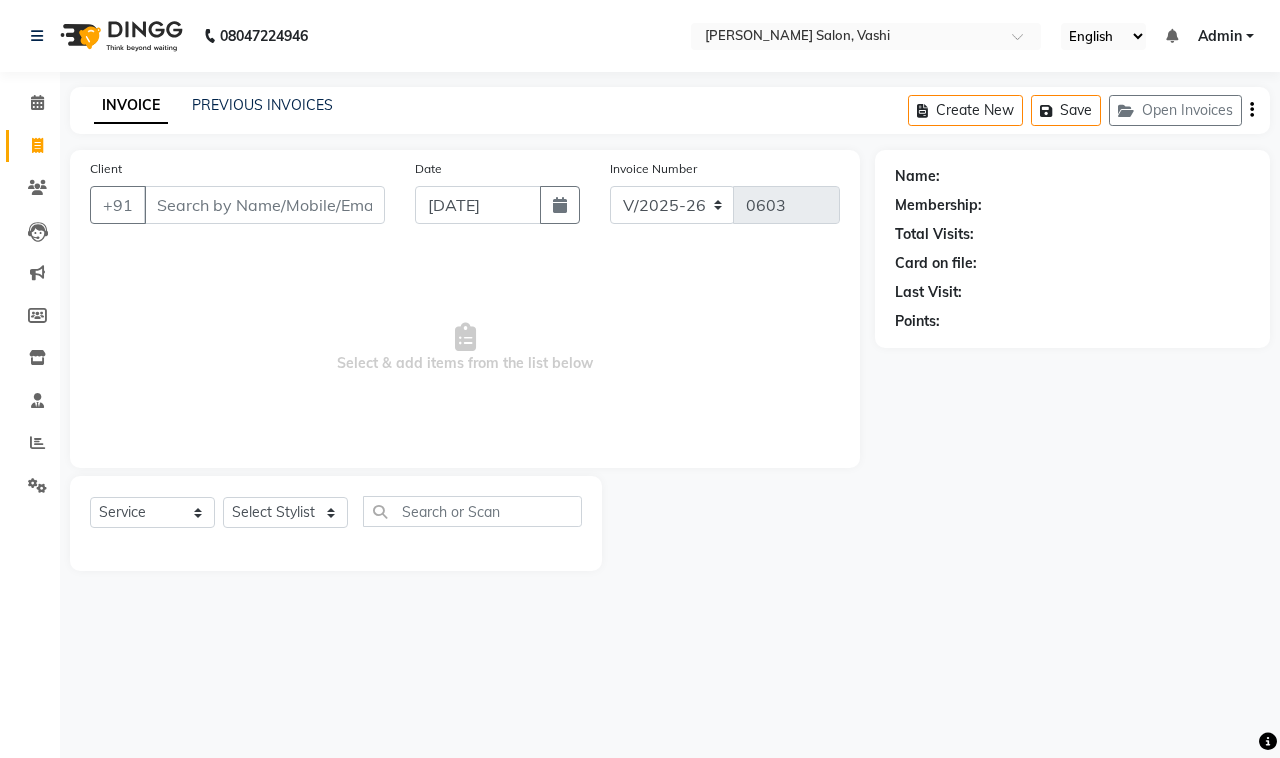 select on "695" 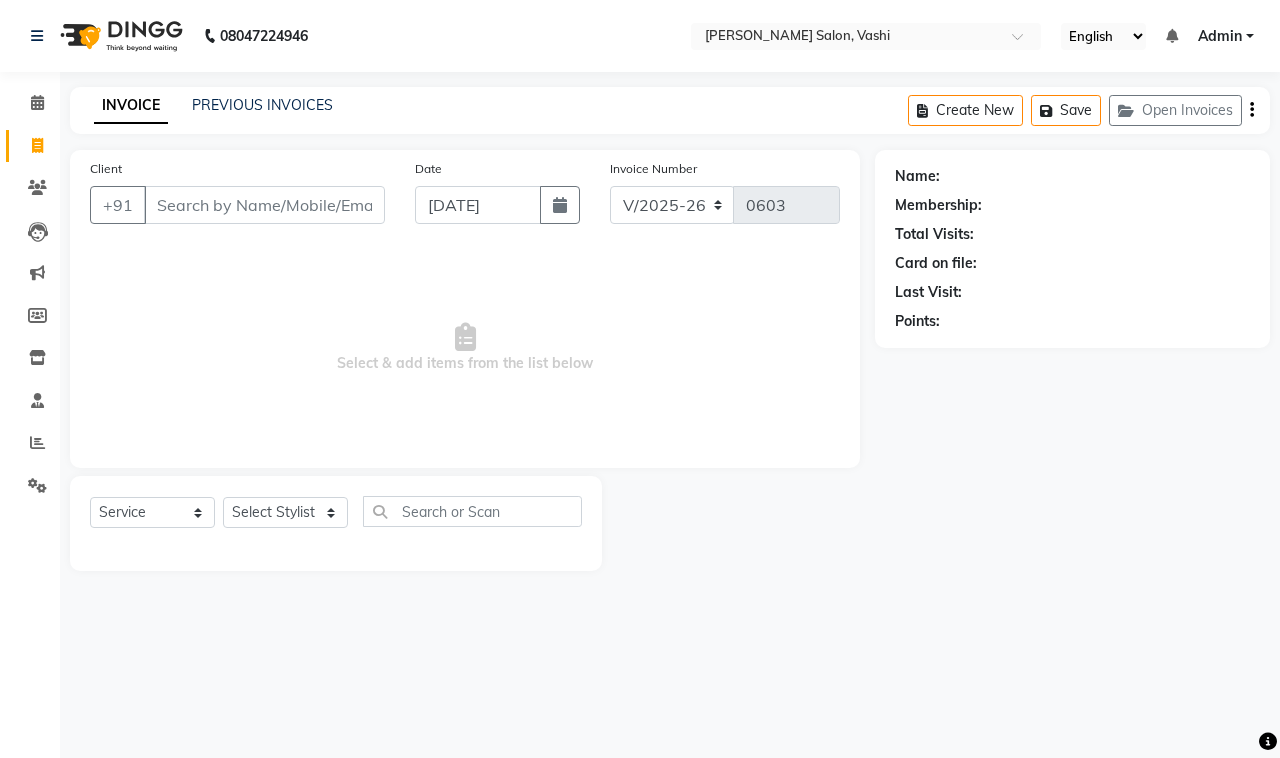 scroll, scrollTop: 0, scrollLeft: 0, axis: both 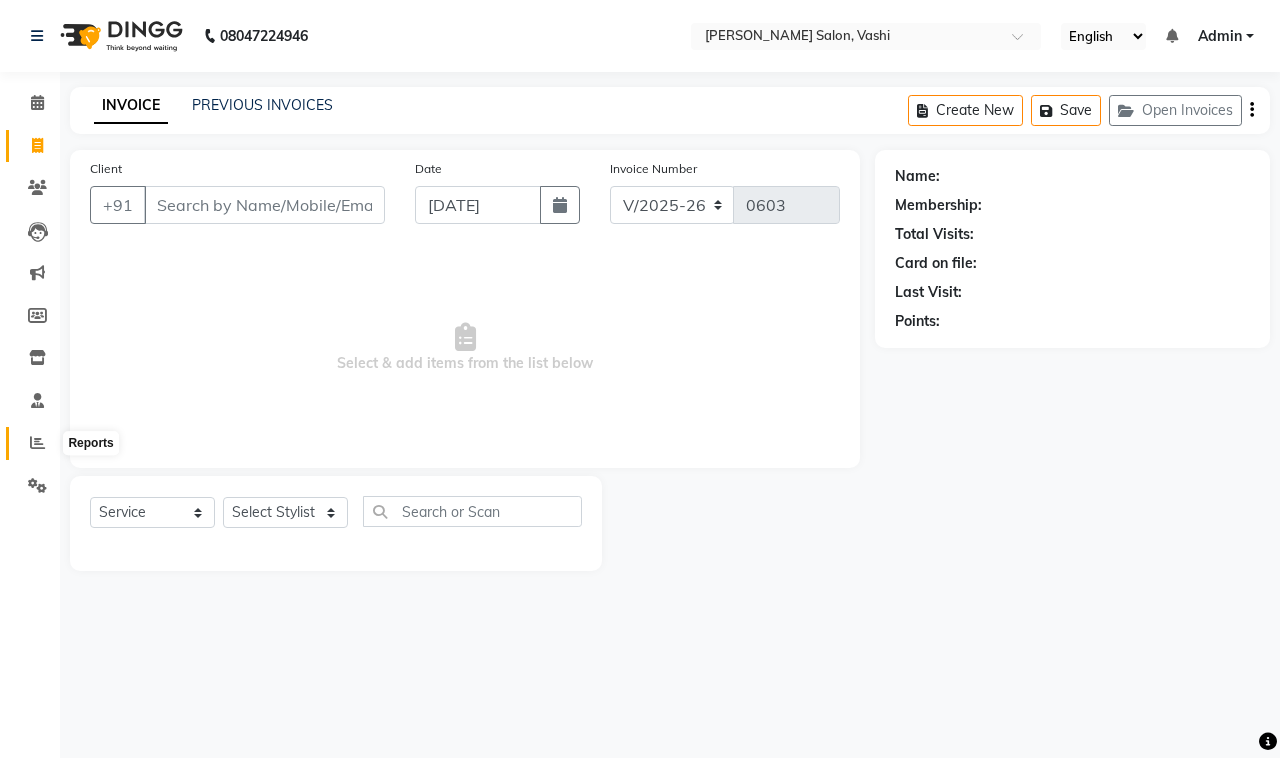 click 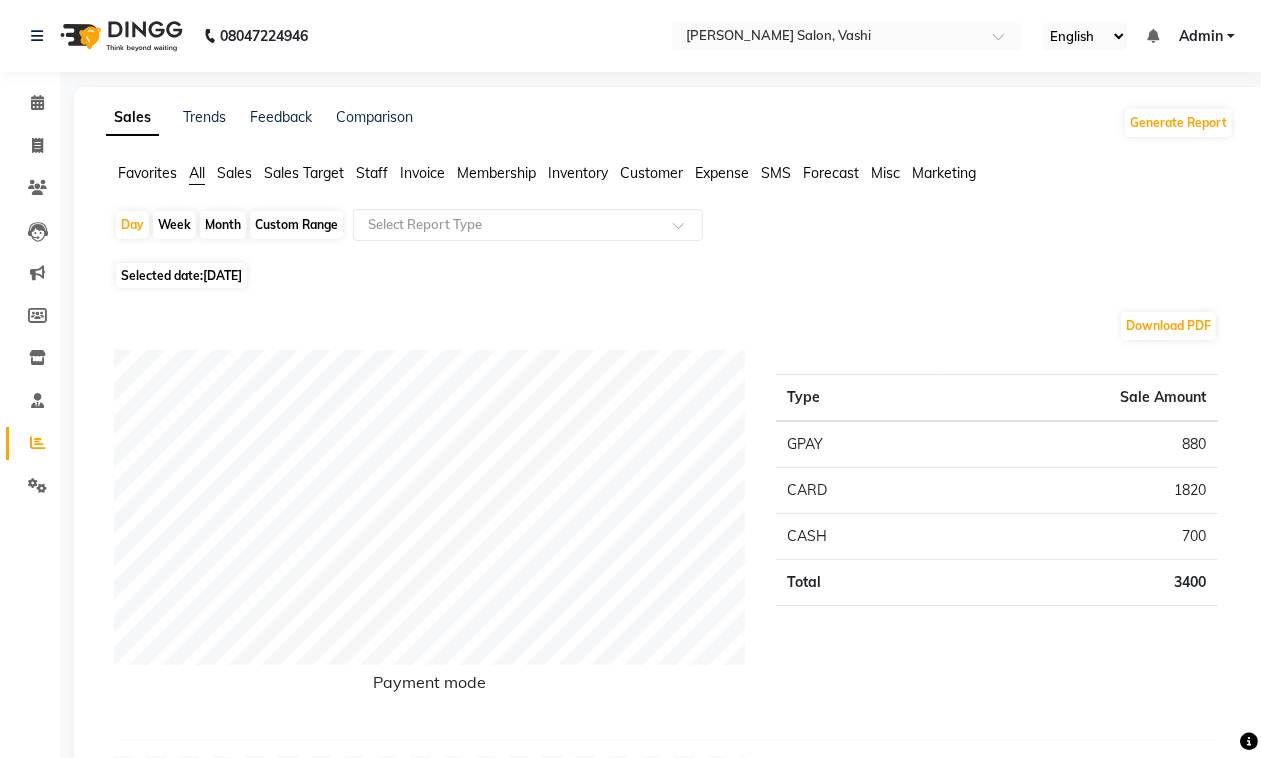 click on "Month" 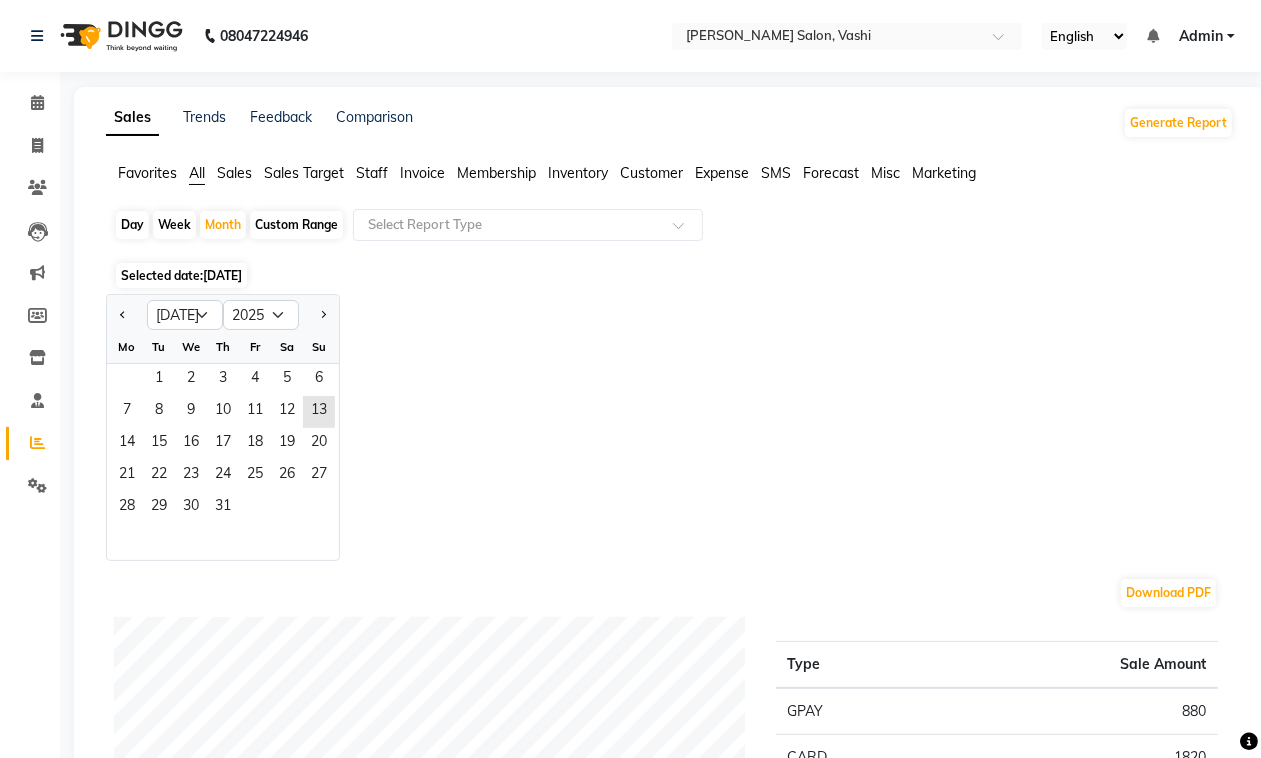 click on "Favorites All Sales Sales Target Staff Invoice Membership Inventory Customer Expense SMS Forecast Misc Marketing" 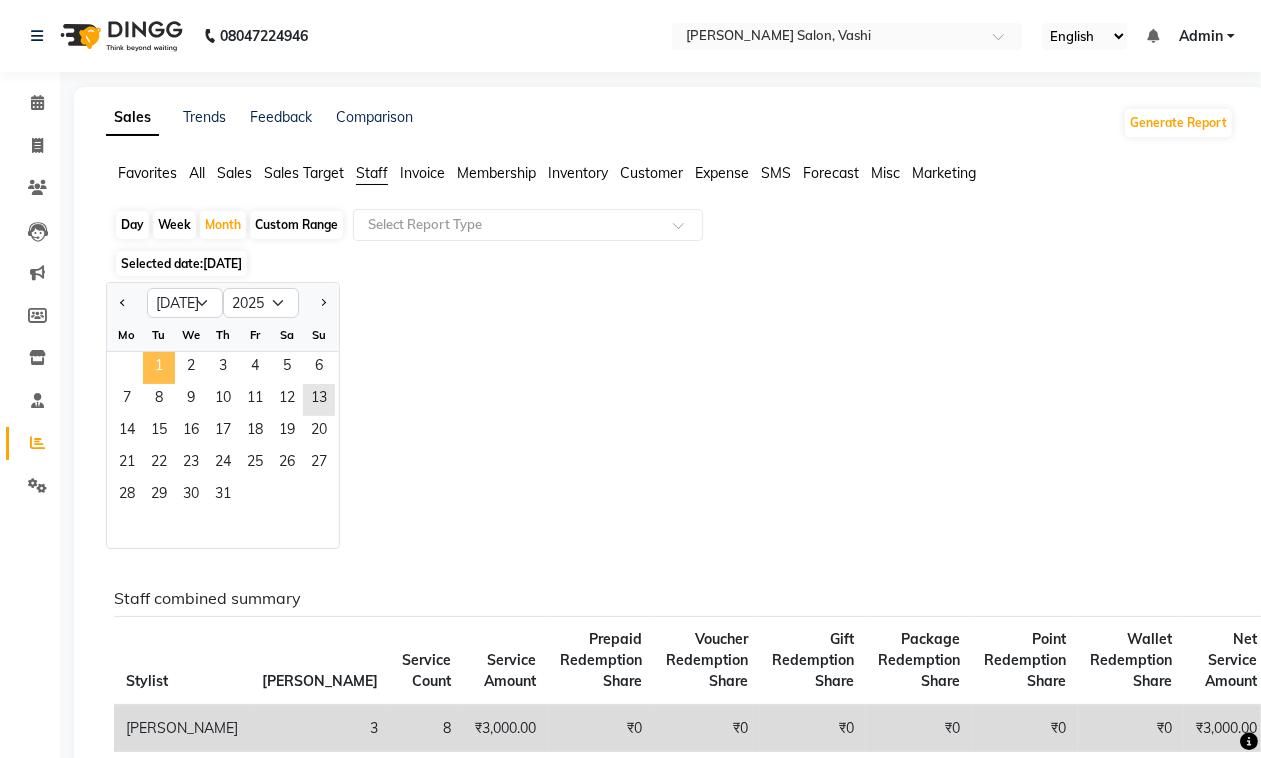 click on "1" 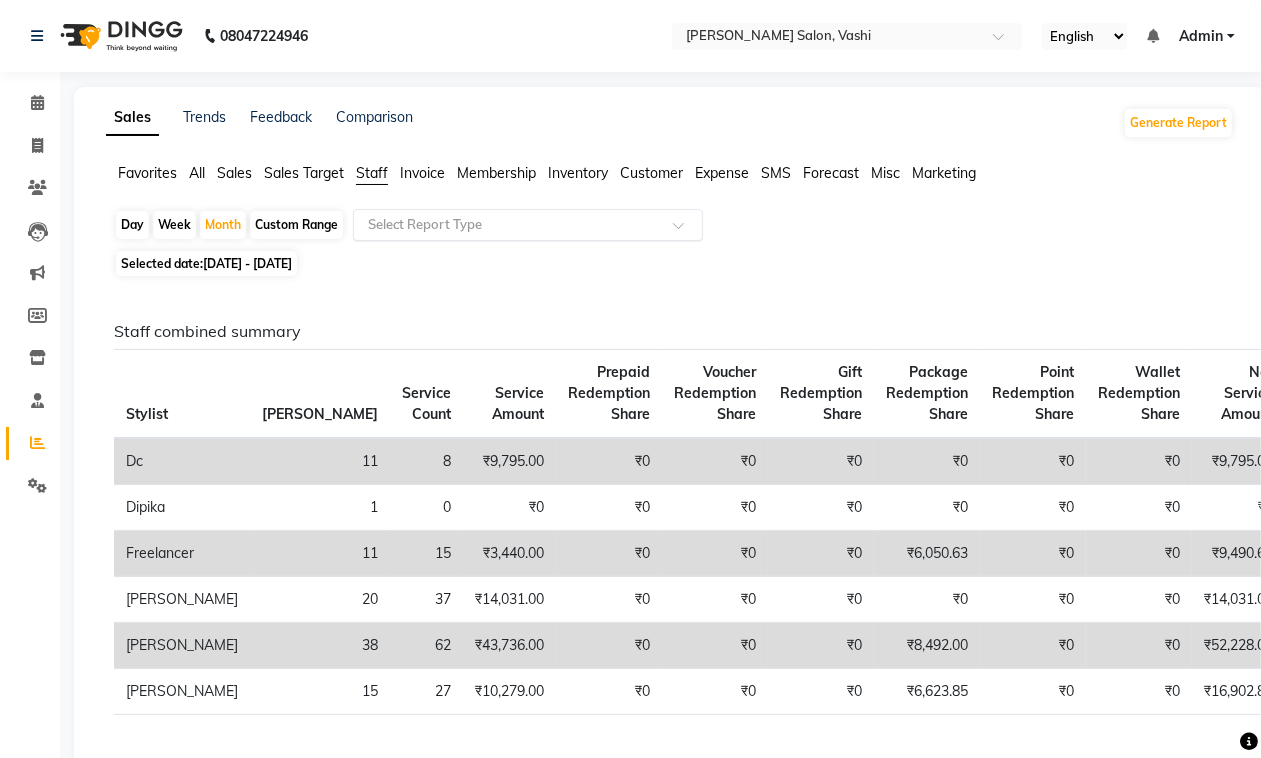 click 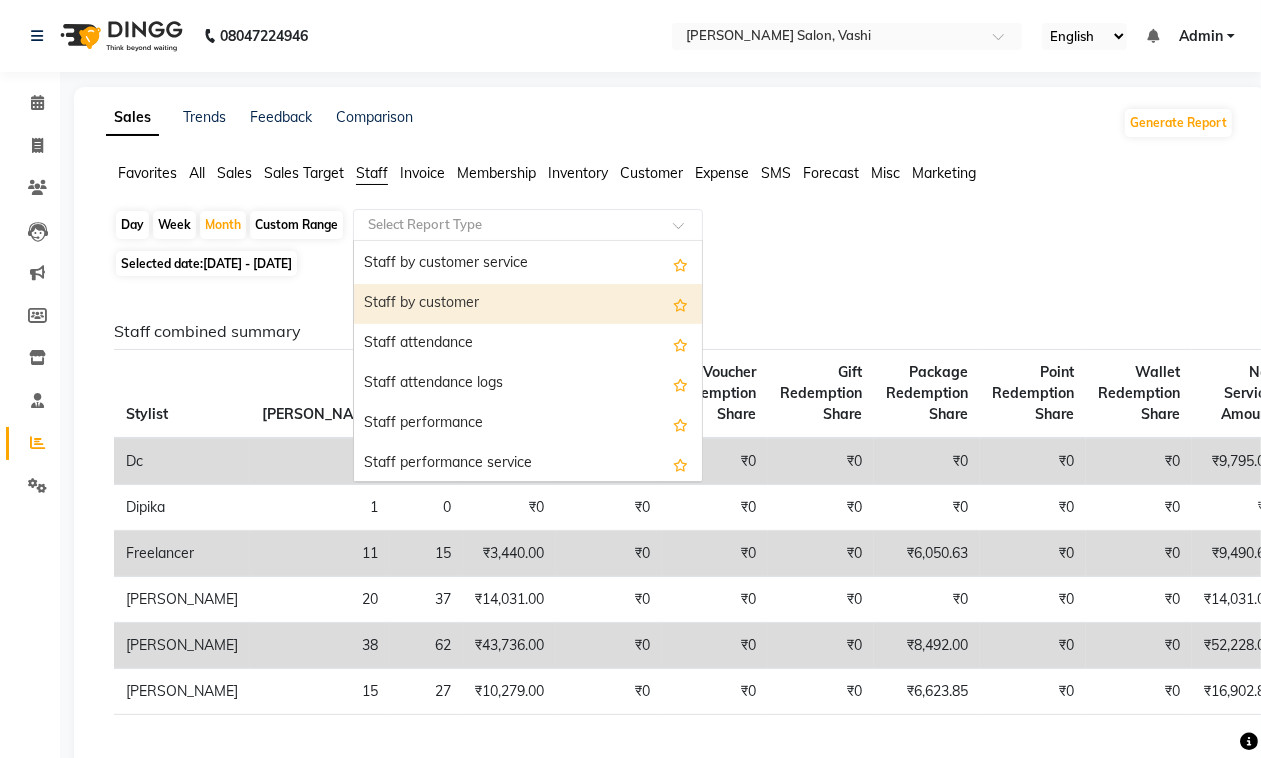 scroll, scrollTop: 198, scrollLeft: 0, axis: vertical 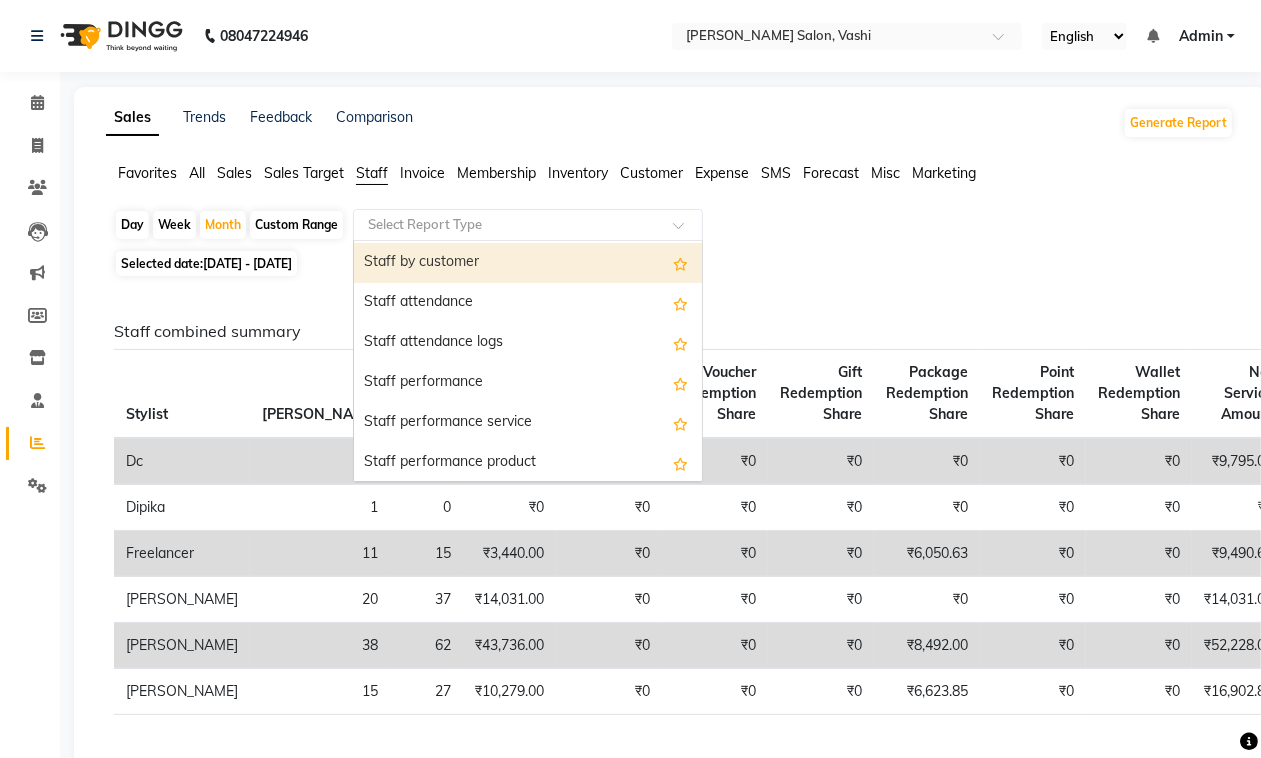 select on "service" 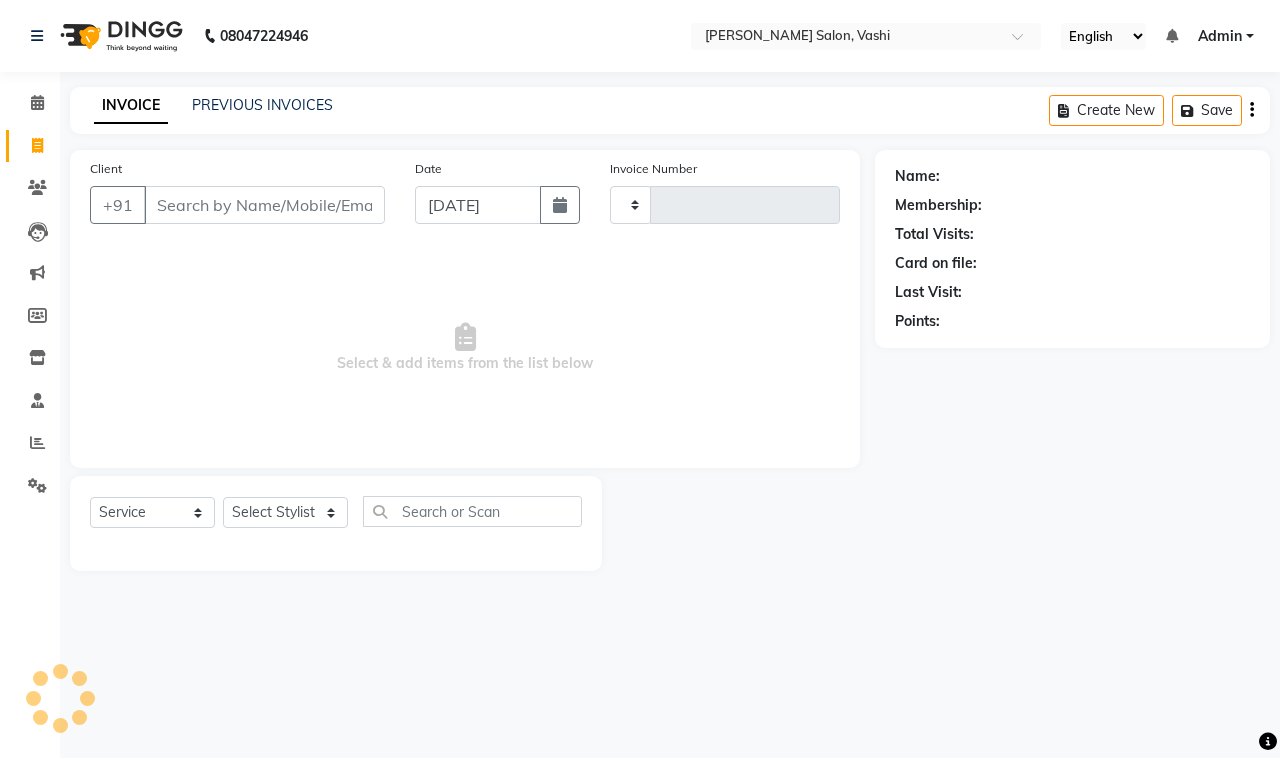 type on "0603" 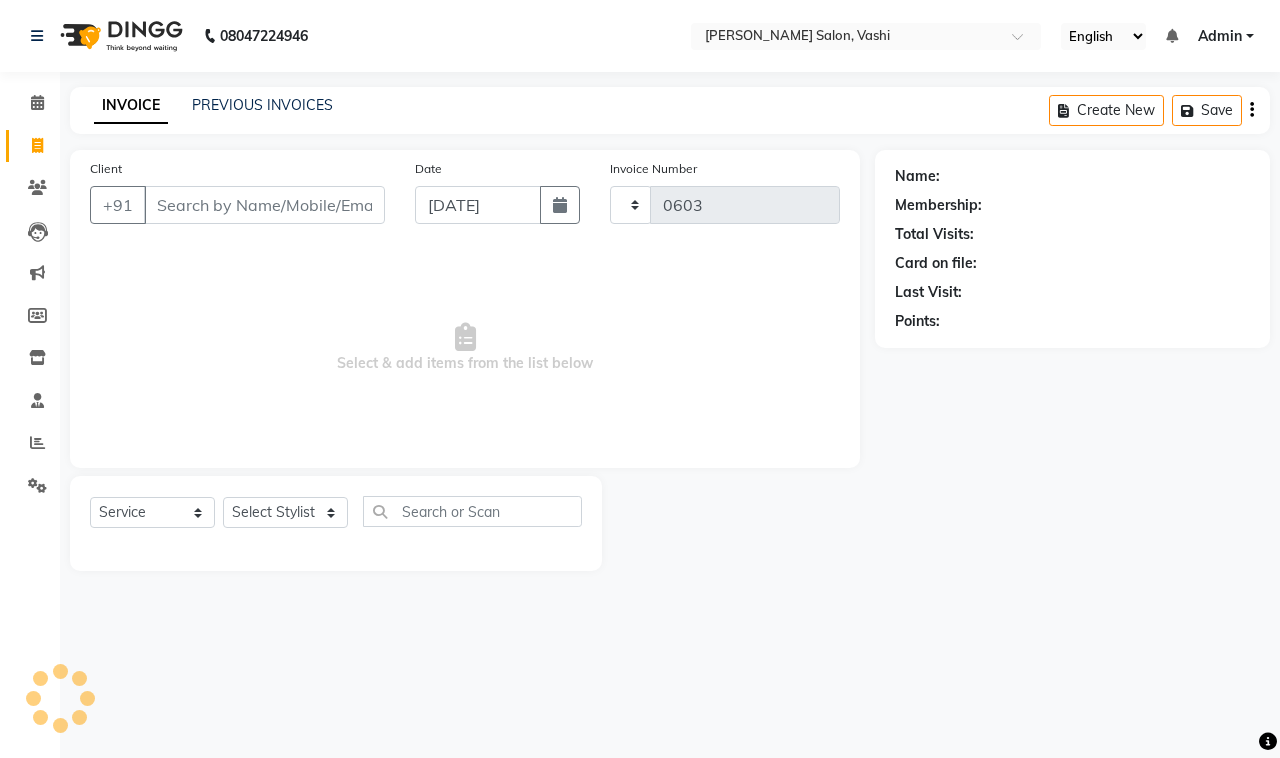 select on "695" 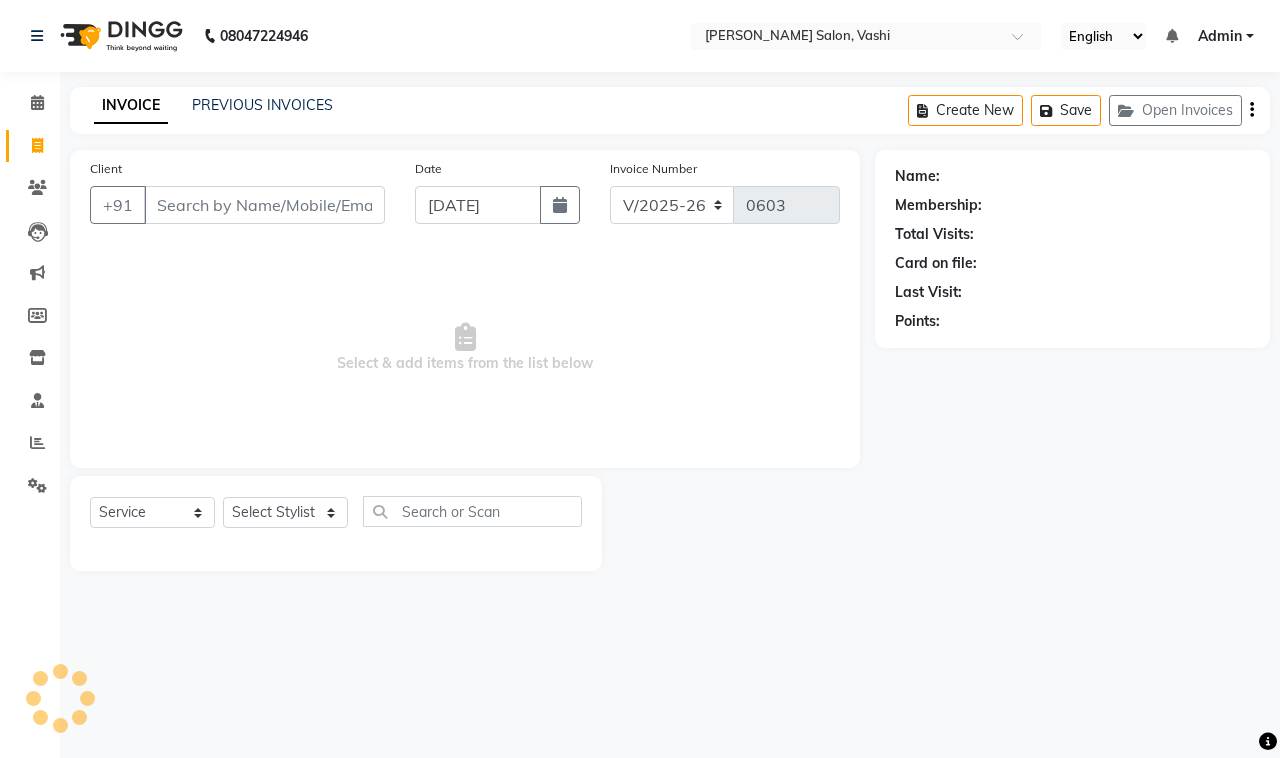 click on "Client +91 Date 13-07-2025 Invoice Number V/2025 V/2025-26 0603  Select & add items from the list below  Select  Service  Product  Membership  Package Voucher Prepaid Gift Card  Select Stylist" 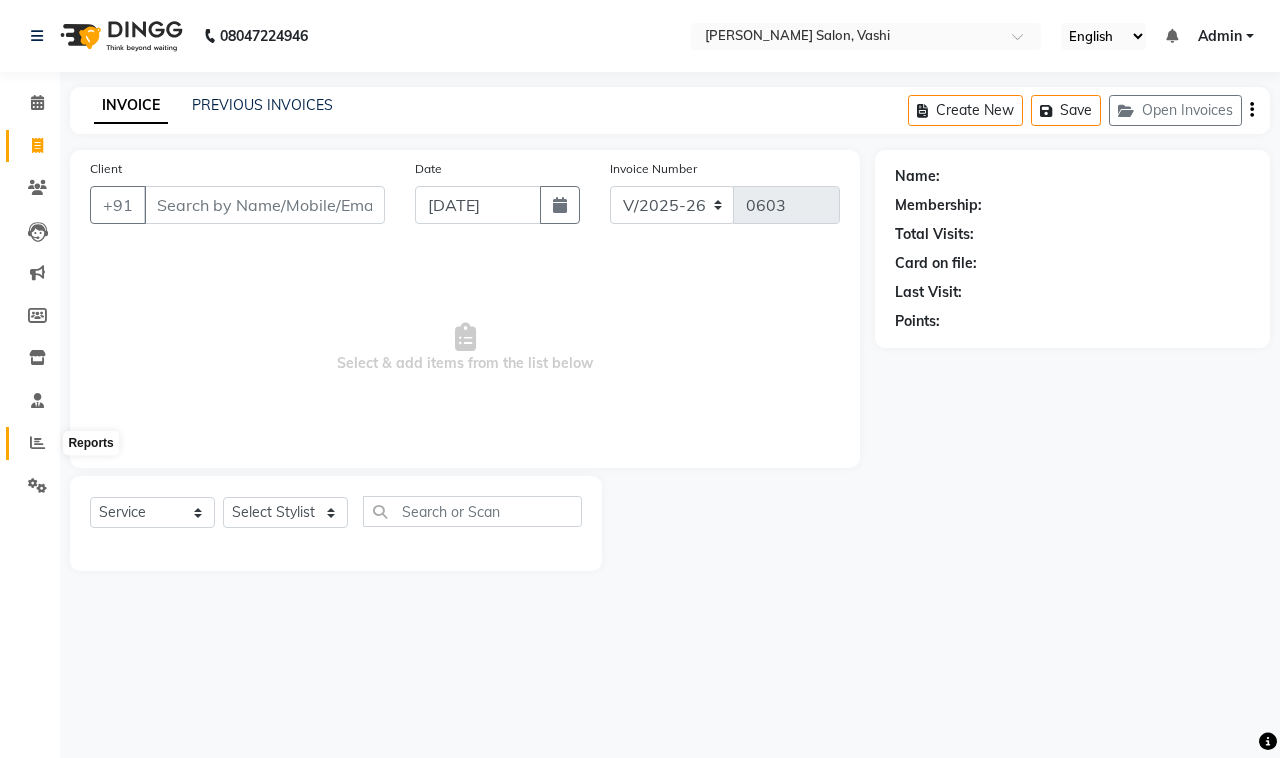 click 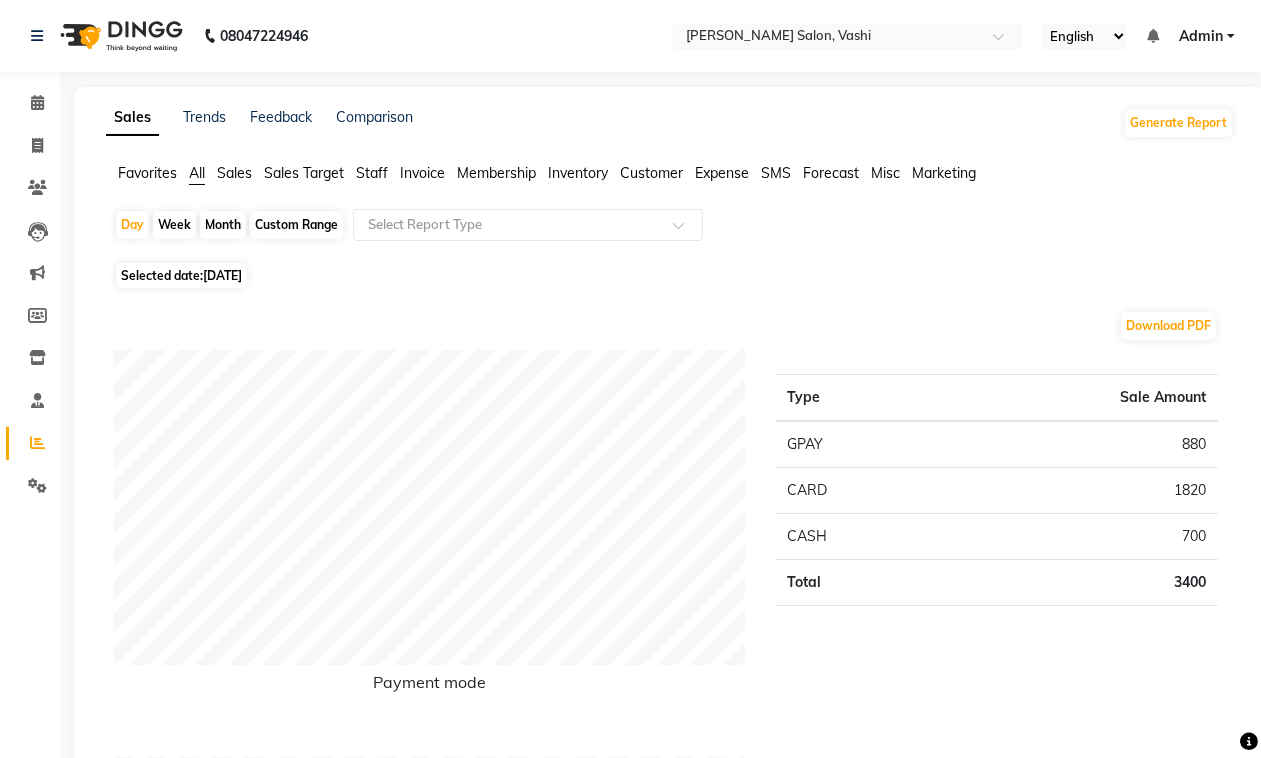 click on "Staff" 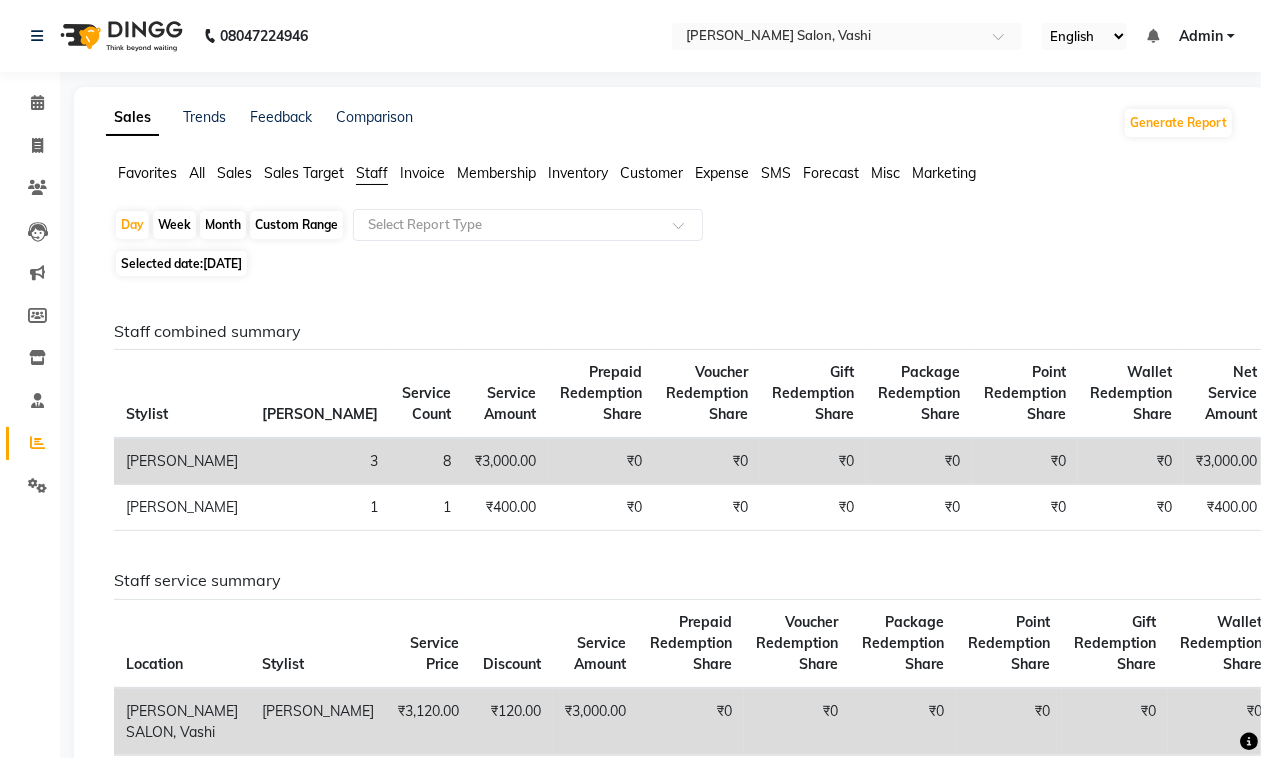 click on "Month" 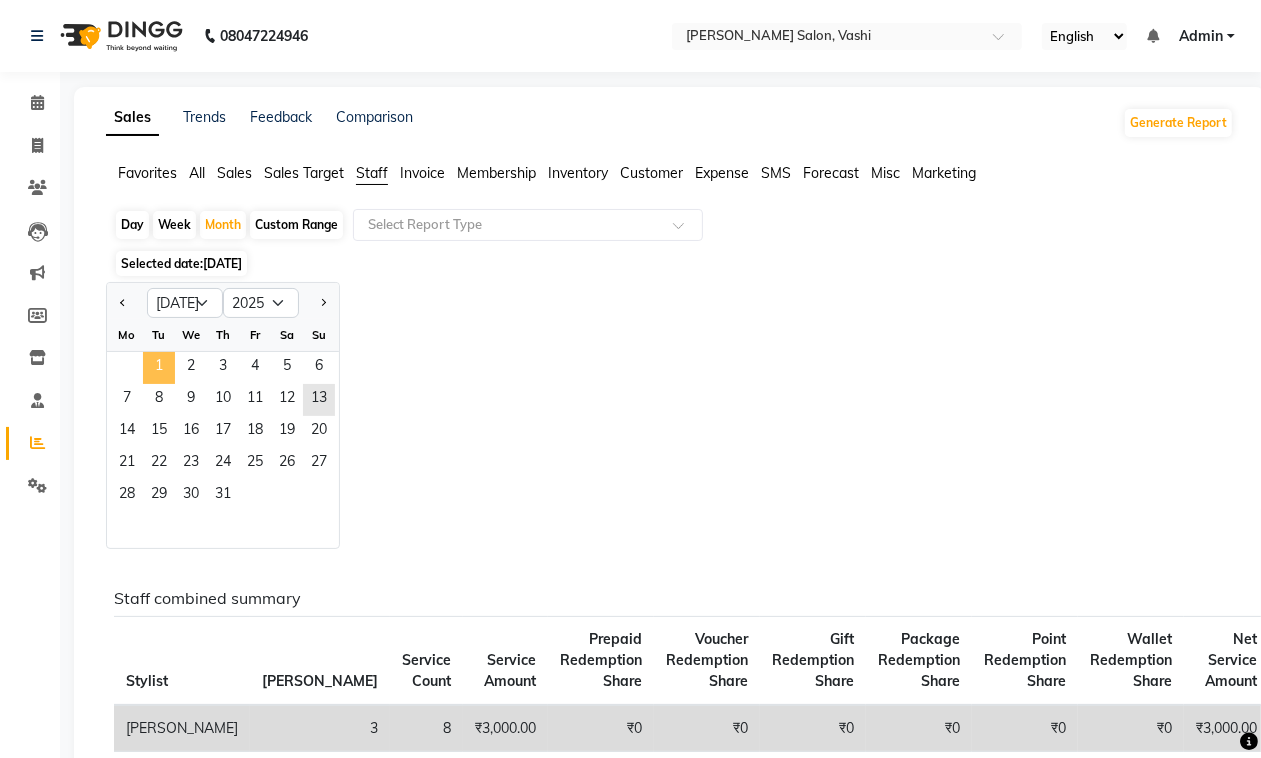 click on "1" 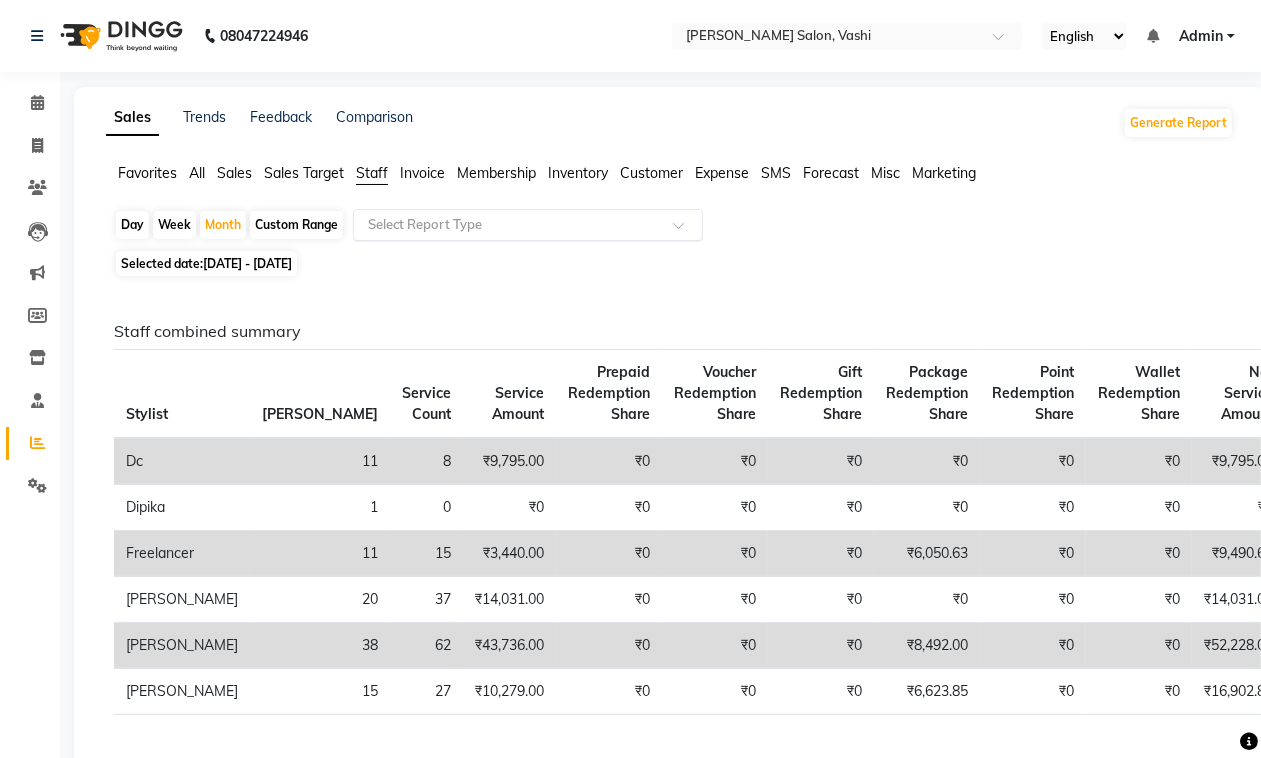 click 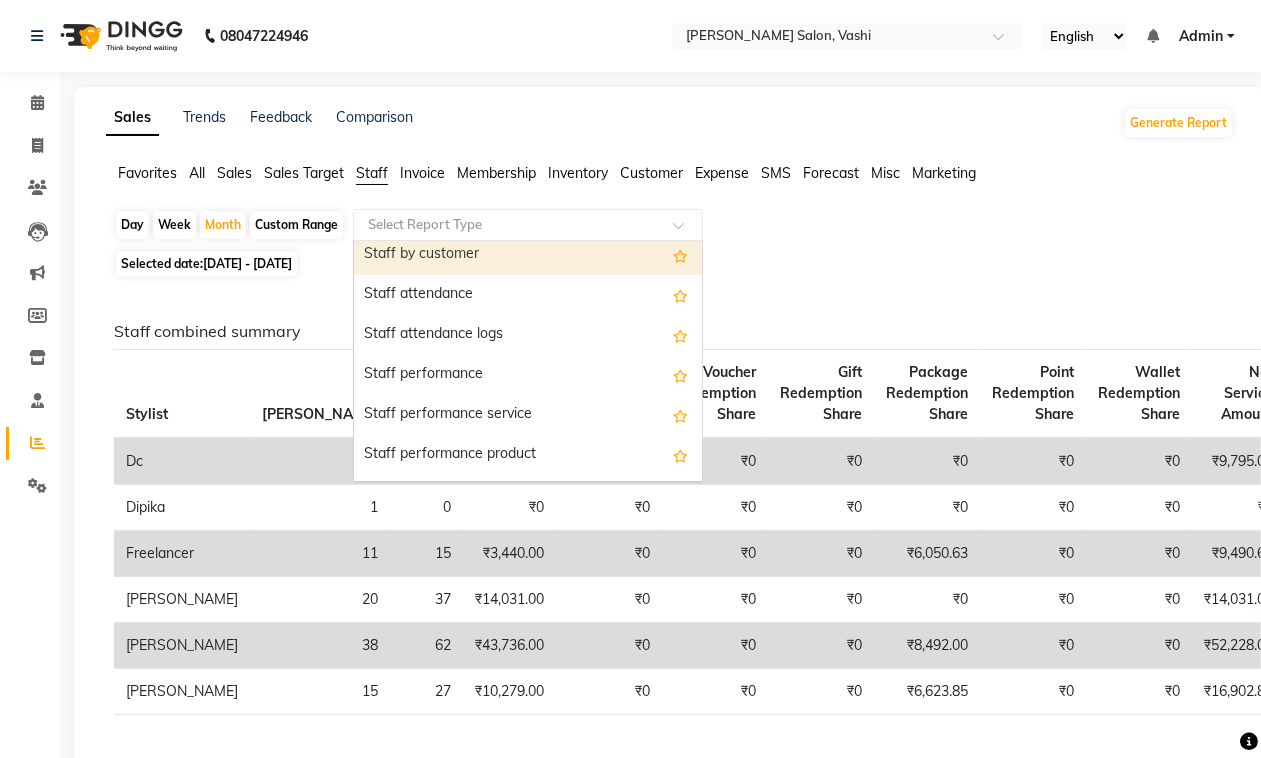 scroll, scrollTop: 250, scrollLeft: 0, axis: vertical 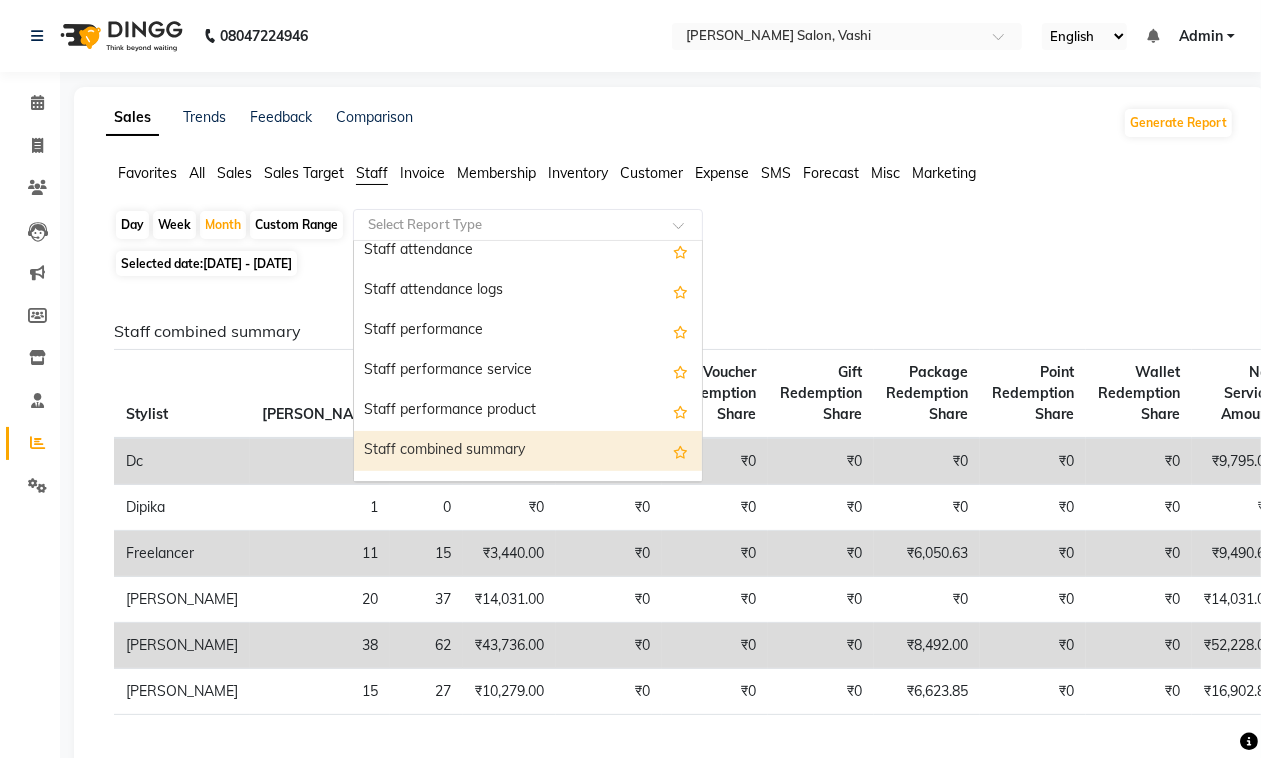 click on "Staff combined summary" at bounding box center (528, 451) 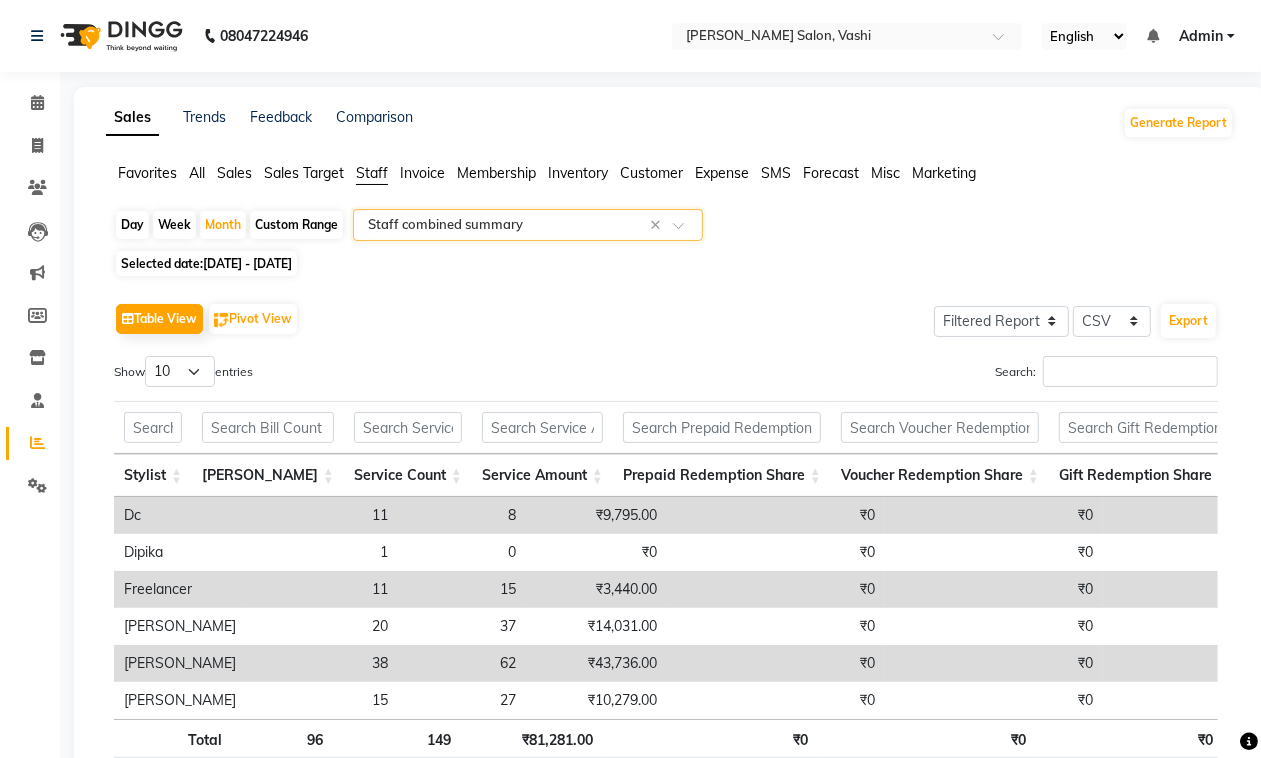 scroll, scrollTop: 0, scrollLeft: 120, axis: horizontal 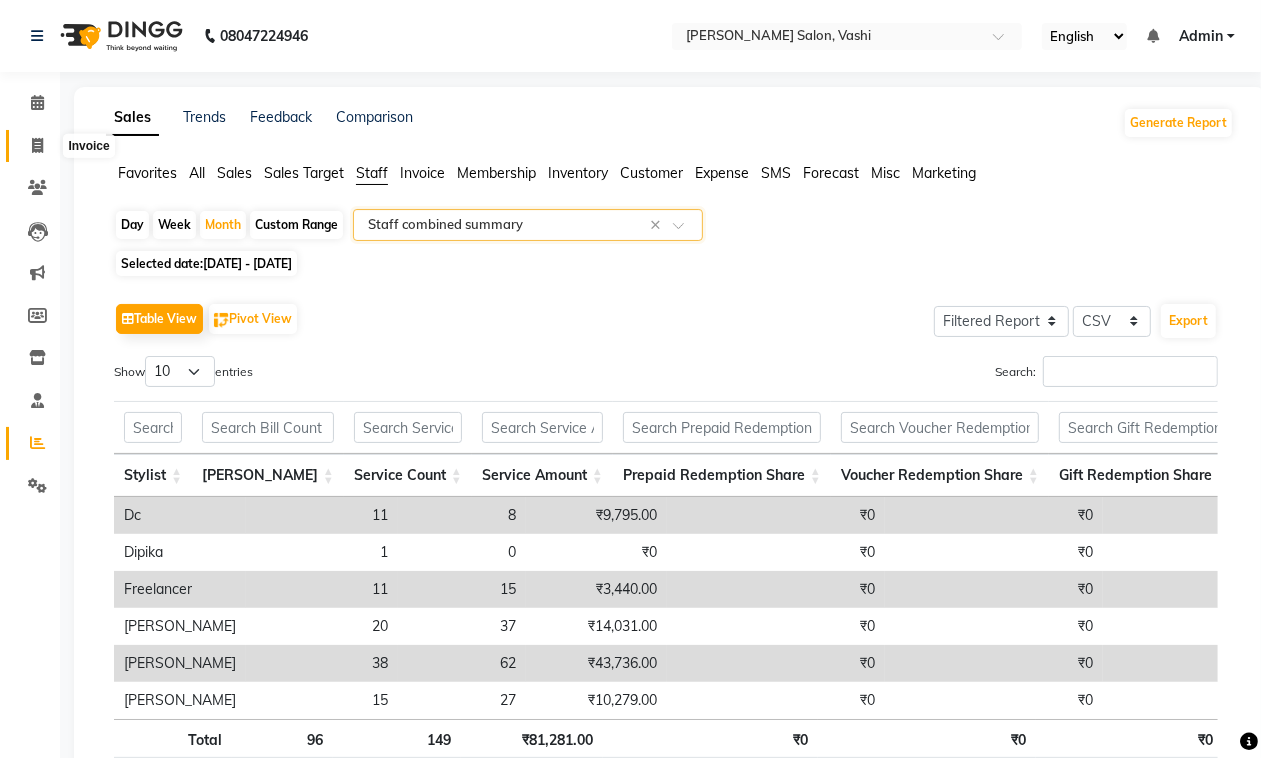 click 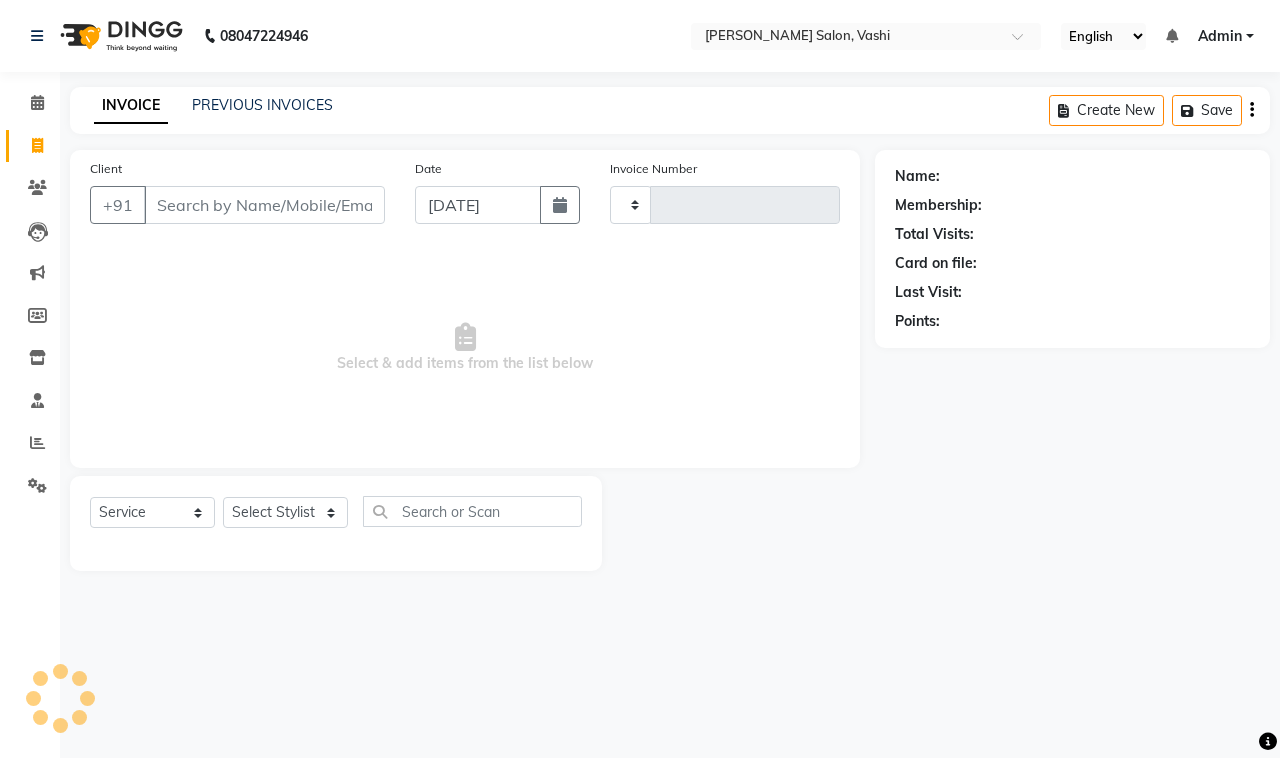 type on "0603" 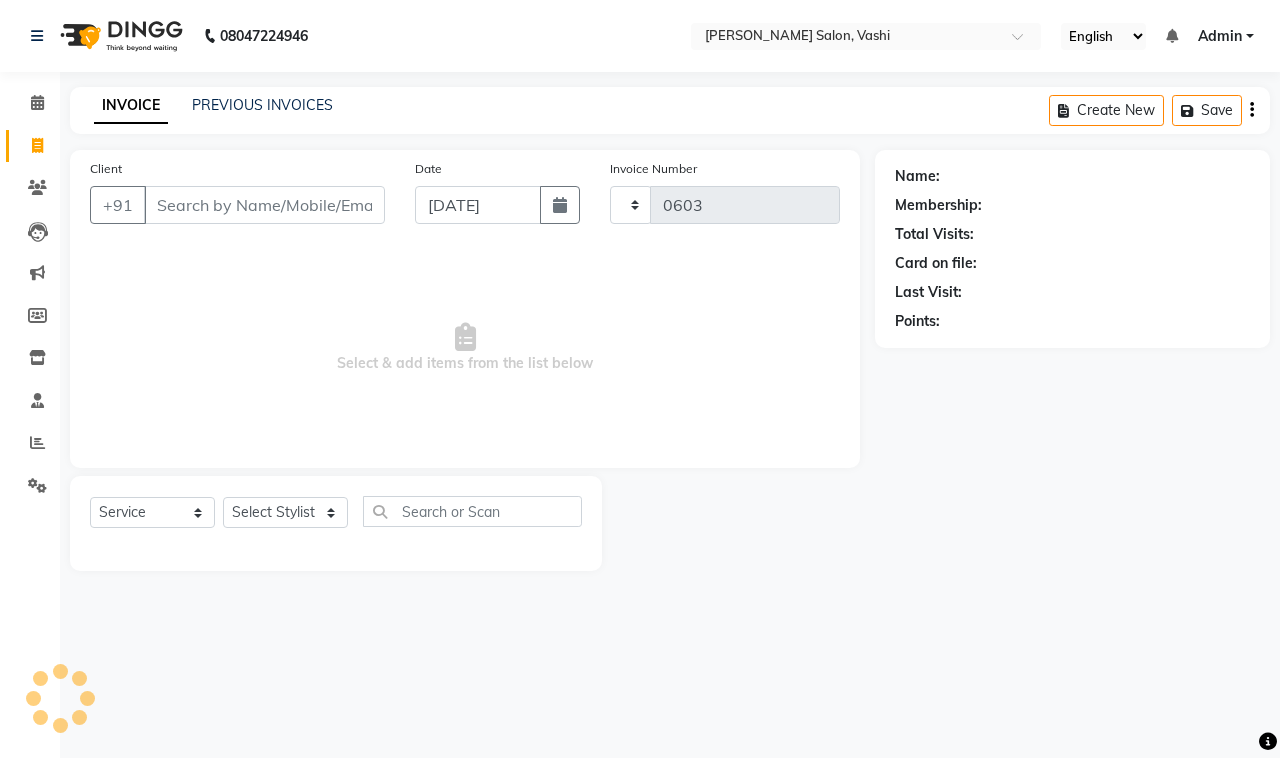 select on "695" 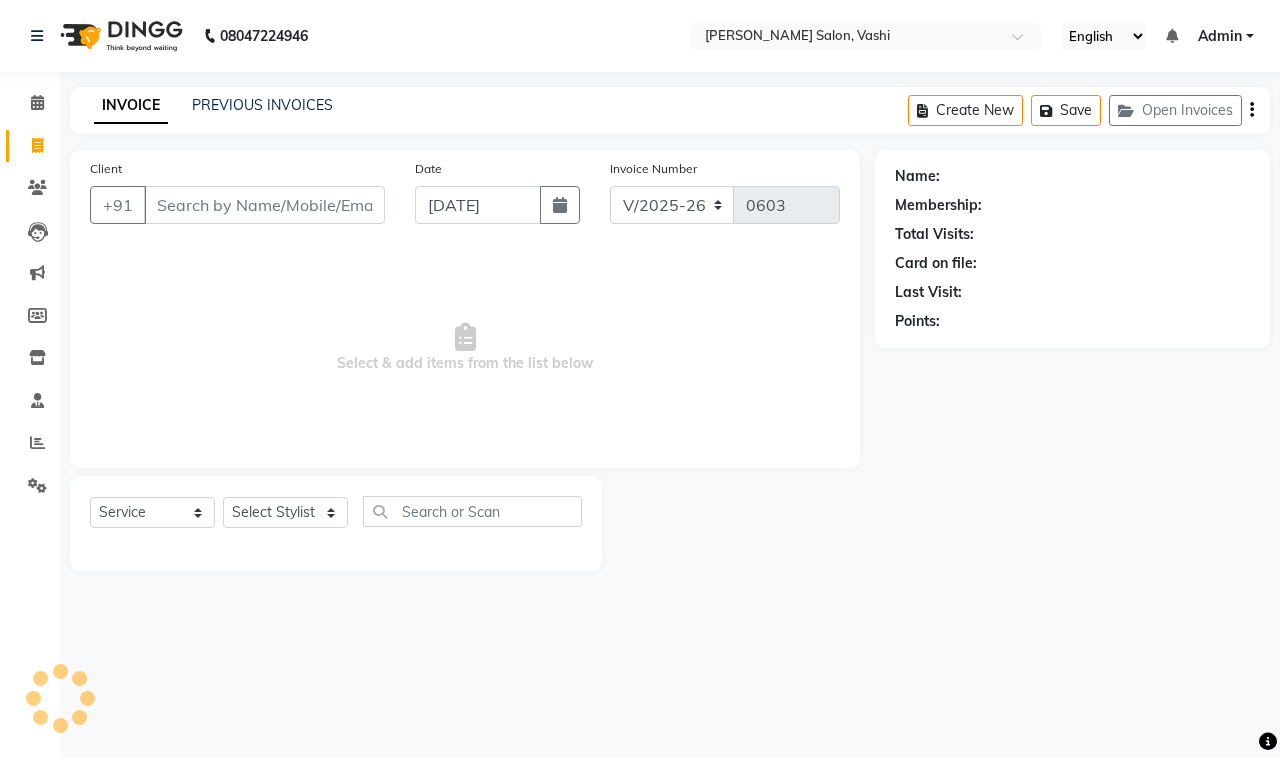 click on "PREVIOUS INVOICES" 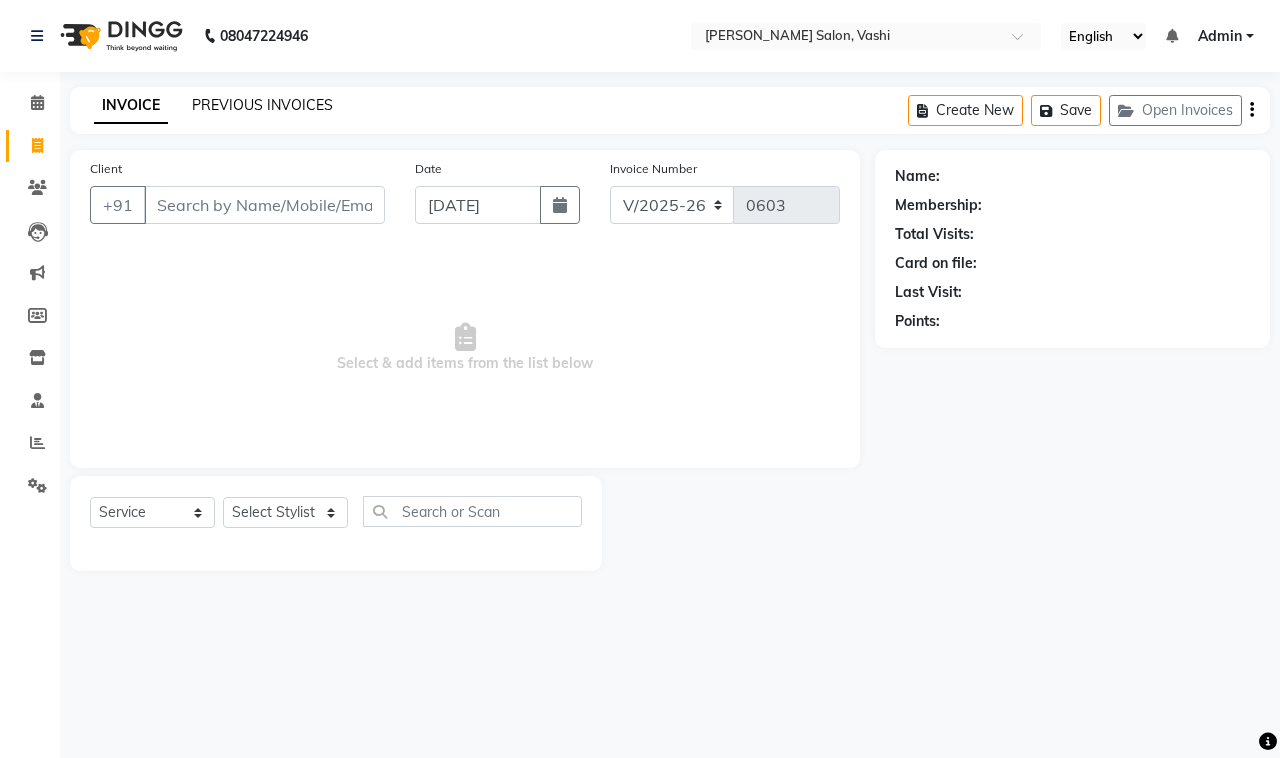 click on "PREVIOUS INVOICES" 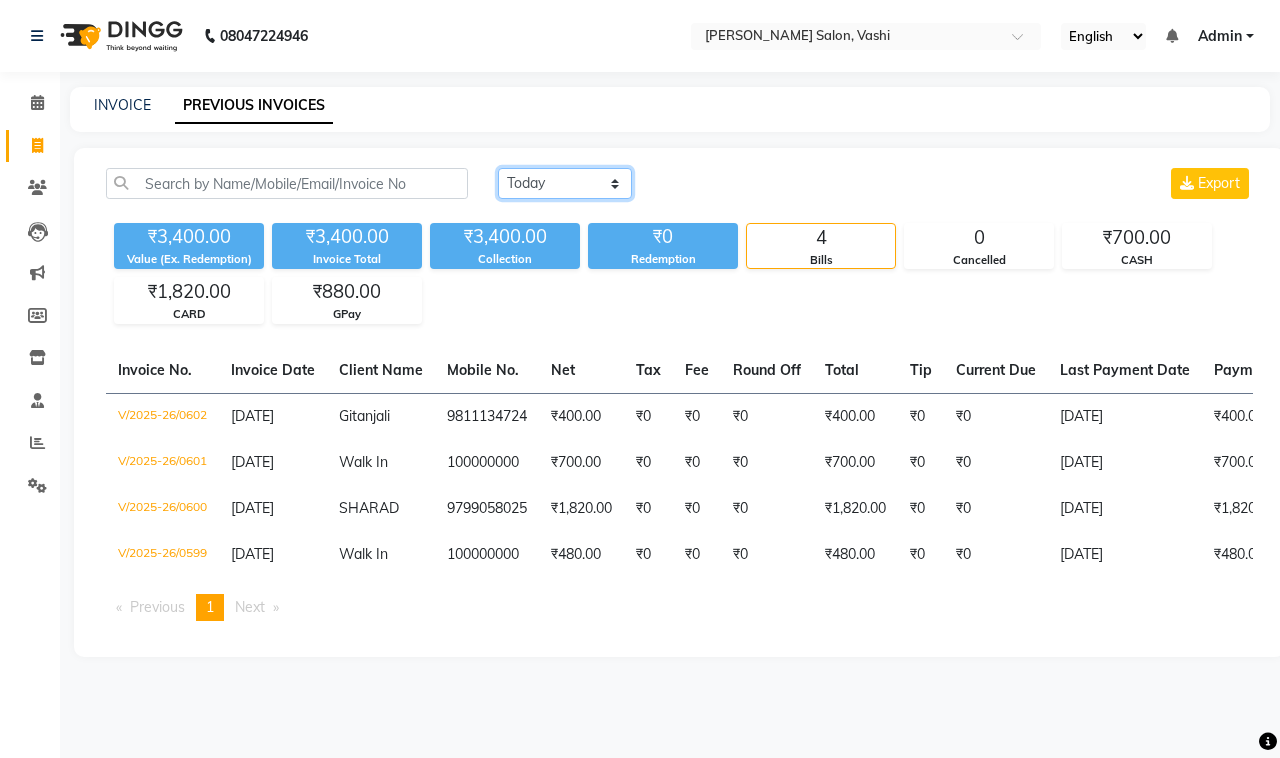 click on "Today Yesterday Custom Range" 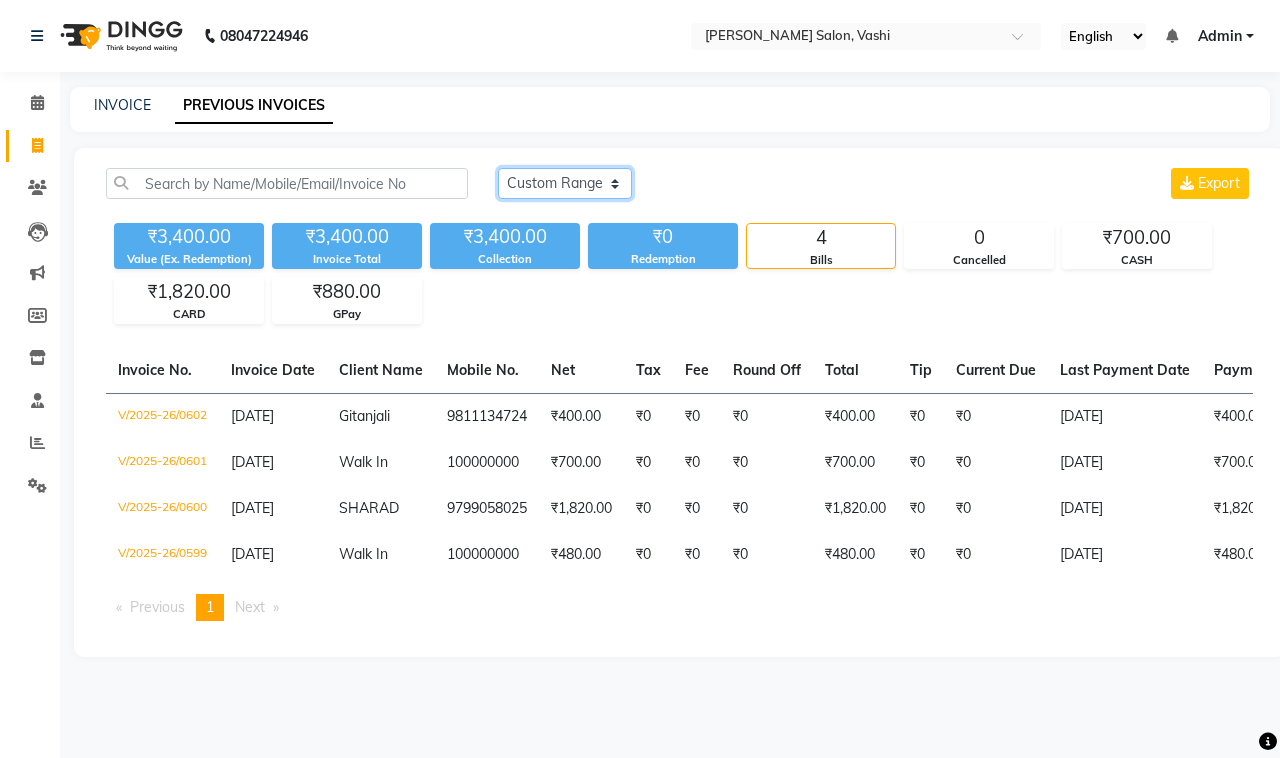 click on "Today Yesterday Custom Range" 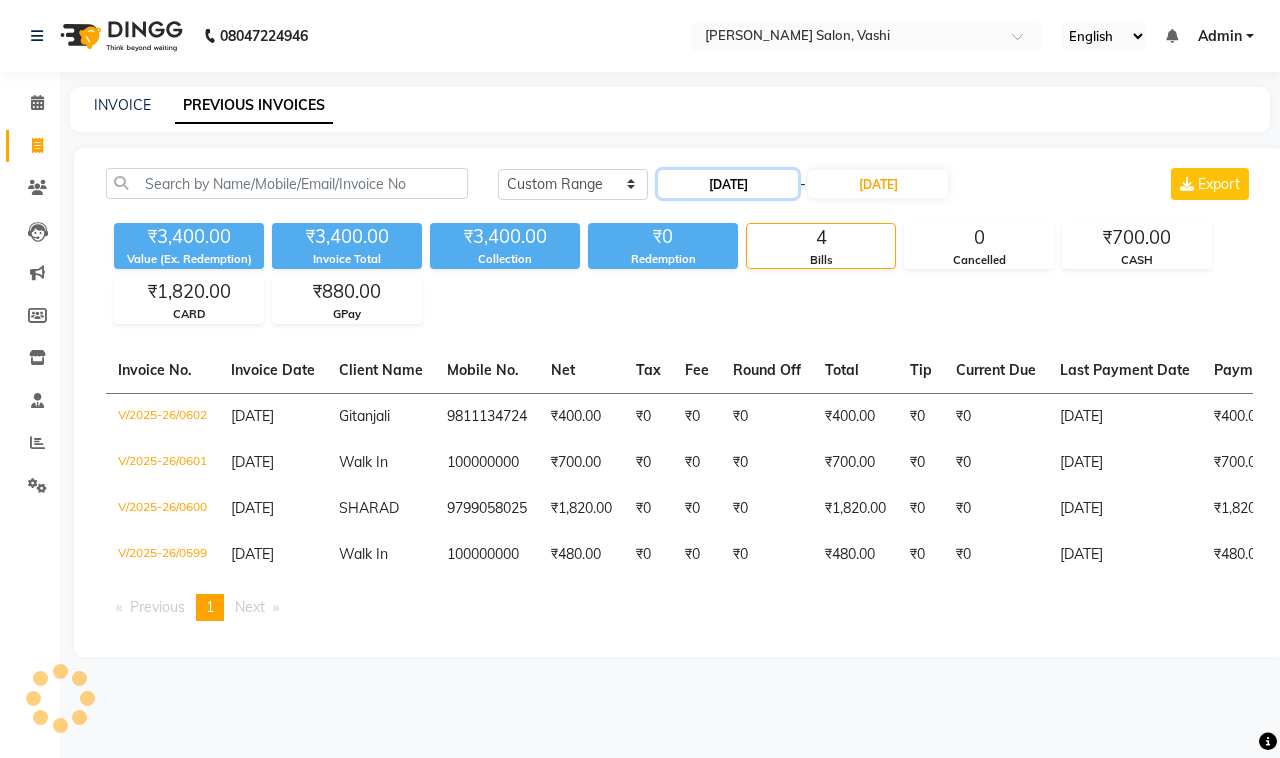 click on "[DATE]" 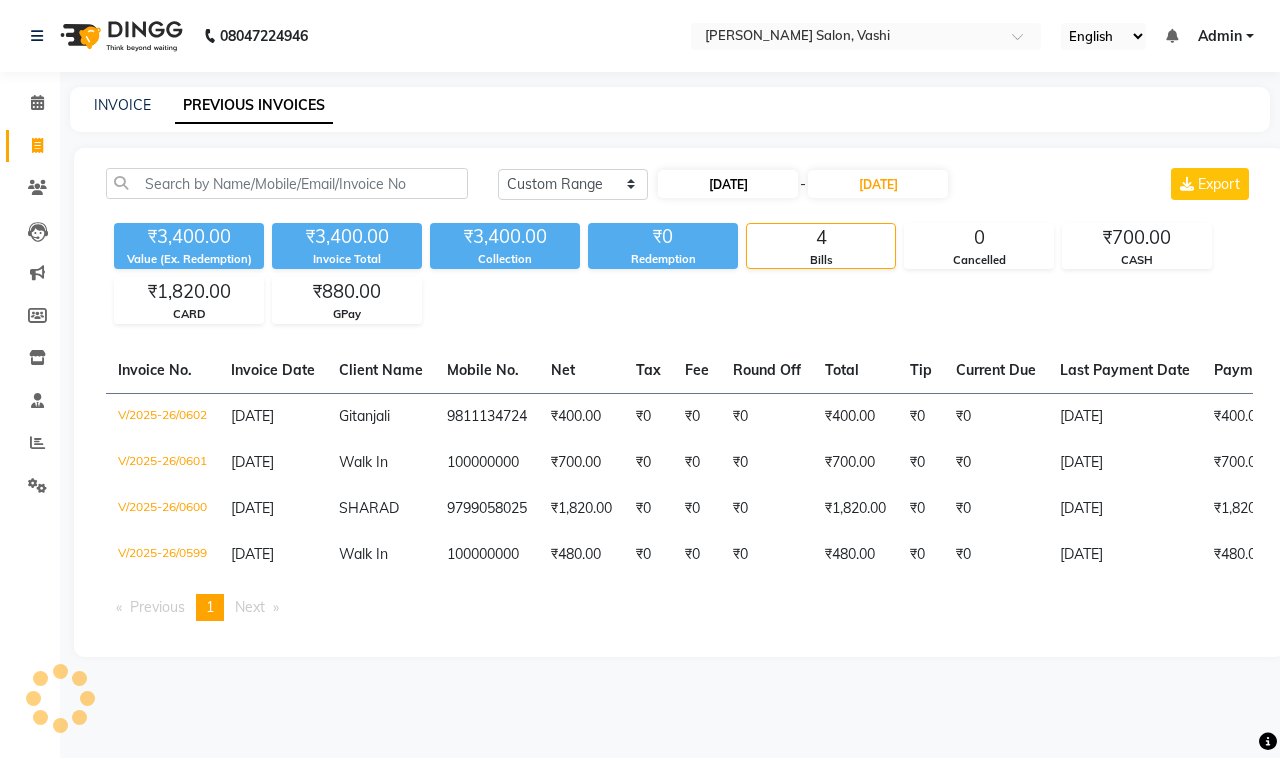 select on "7" 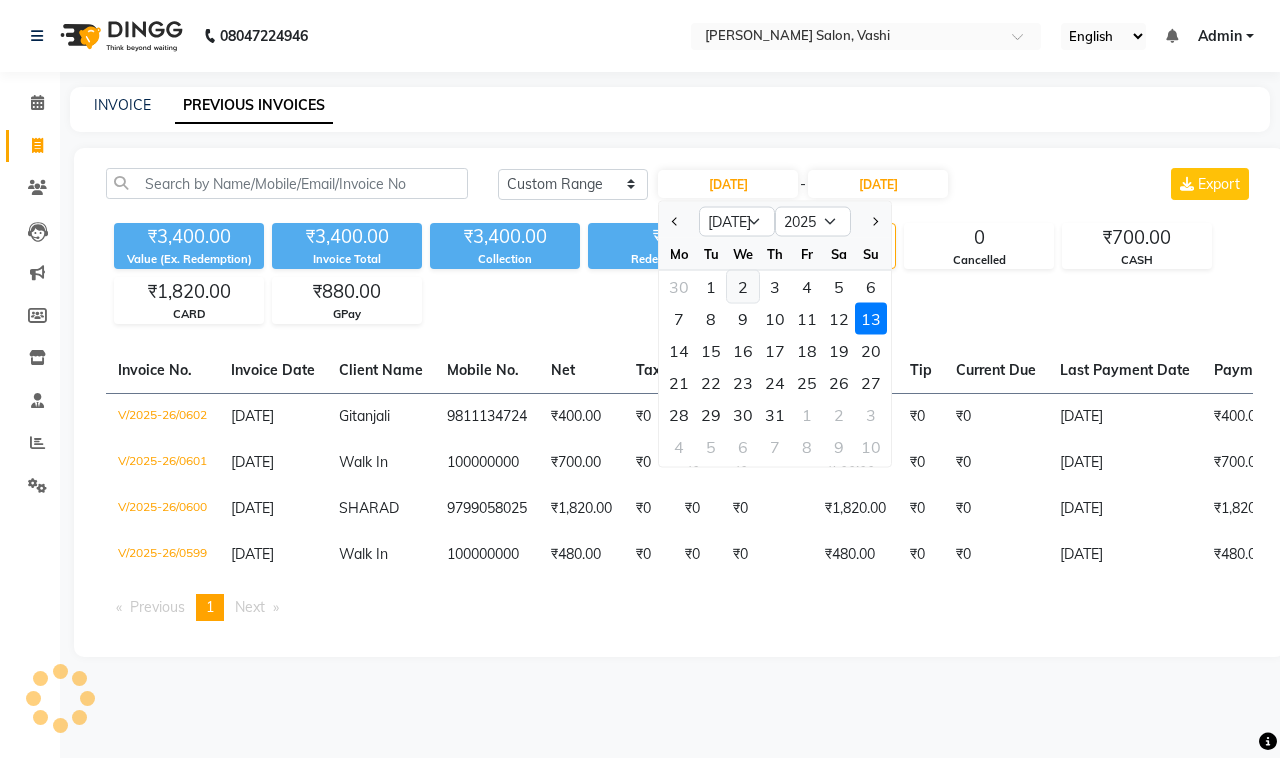 click on "2" 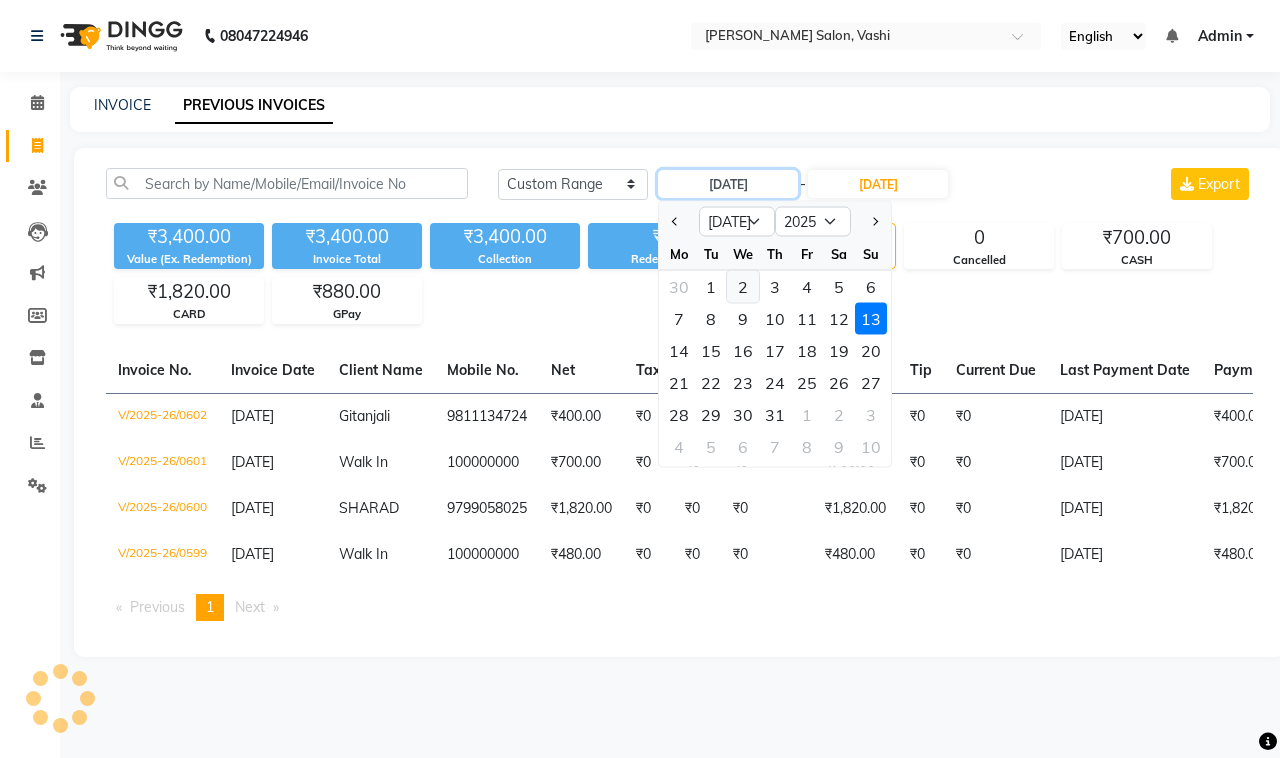 type on "02-07-2025" 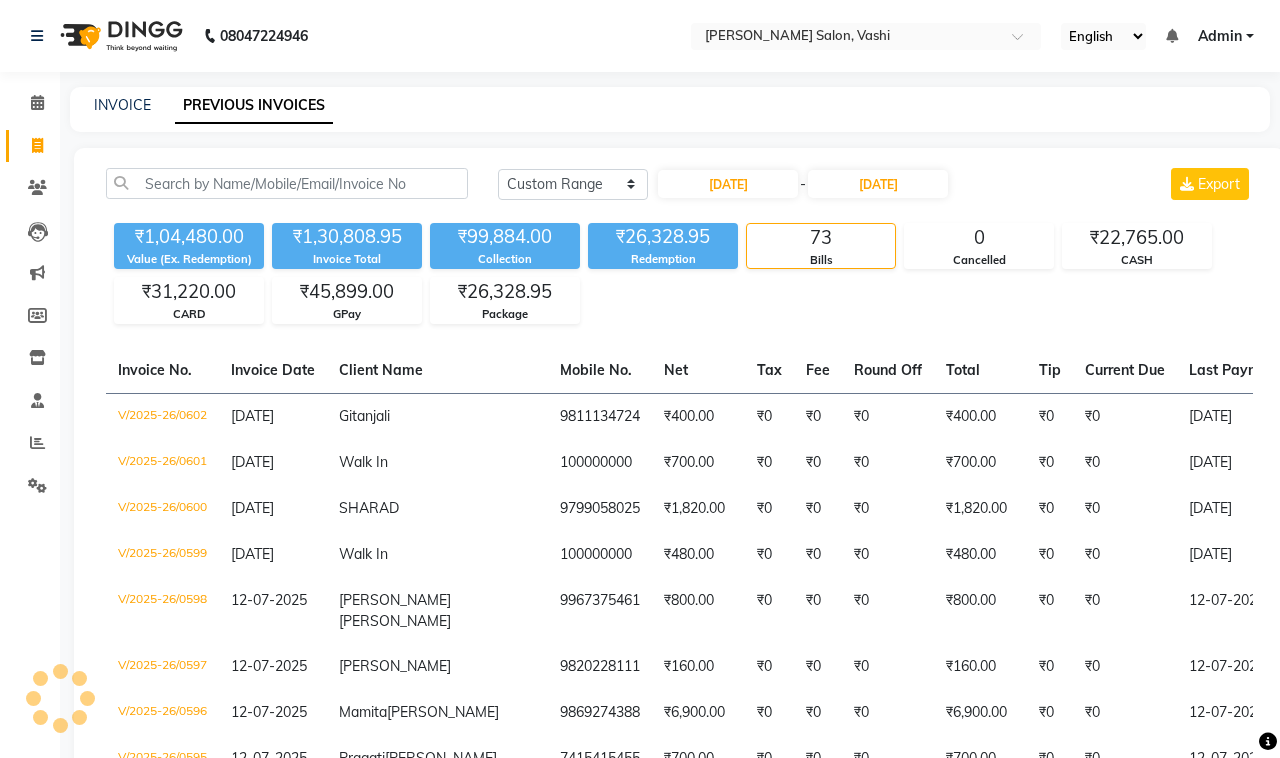 click on "Today Yesterday Custom Range 02-07-2025 - 13-07-2025 Export ₹1,04,480.00 Value (Ex. Redemption) ₹1,30,808.95 Invoice Total  ₹99,884.00 Collection ₹26,328.95 Redemption 73 Bills 0 Cancelled ₹22,765.00 CASH ₹31,220.00 CARD ₹45,899.00 GPay ₹26,328.95 Package  Invoice No.   Invoice Date   Client Name   Mobile No.   Net   Tax   Fee   Round Off   Total   Tip   Current Due   Last Payment Date   Payment Amount   Payment Methods   Cancel Reason   Status   V/2025-26/0602  13-07-2025 Gitanjali   9811134724 ₹400.00 ₹0  ₹0  ₹0 ₹400.00 ₹0 ₹0 13-07-2025 ₹400.00  GPay - PAID  V/2025-26/0601  13-07-2025 Walk In   100000000 ₹700.00 ₹0  ₹0  ₹0 ₹700.00 ₹0 ₹0 13-07-2025 ₹700.00  CASH - PAID  V/2025-26/0600  13-07-2025 SHARAD   9799058025 ₹1,820.00 ₹0  ₹0  ₹0 ₹1,820.00 ₹0 ₹0 13-07-2025 ₹1,820.00  CARD - PAID  V/2025-26/0599  13-07-2025 Walk In   100000000 ₹480.00 ₹0  ₹0  ₹0 ₹480.00 ₹0 ₹0 13-07-2025 ₹480.00  GPay - PAID  V/2025-26/0598  12-07-2025 ₹0" 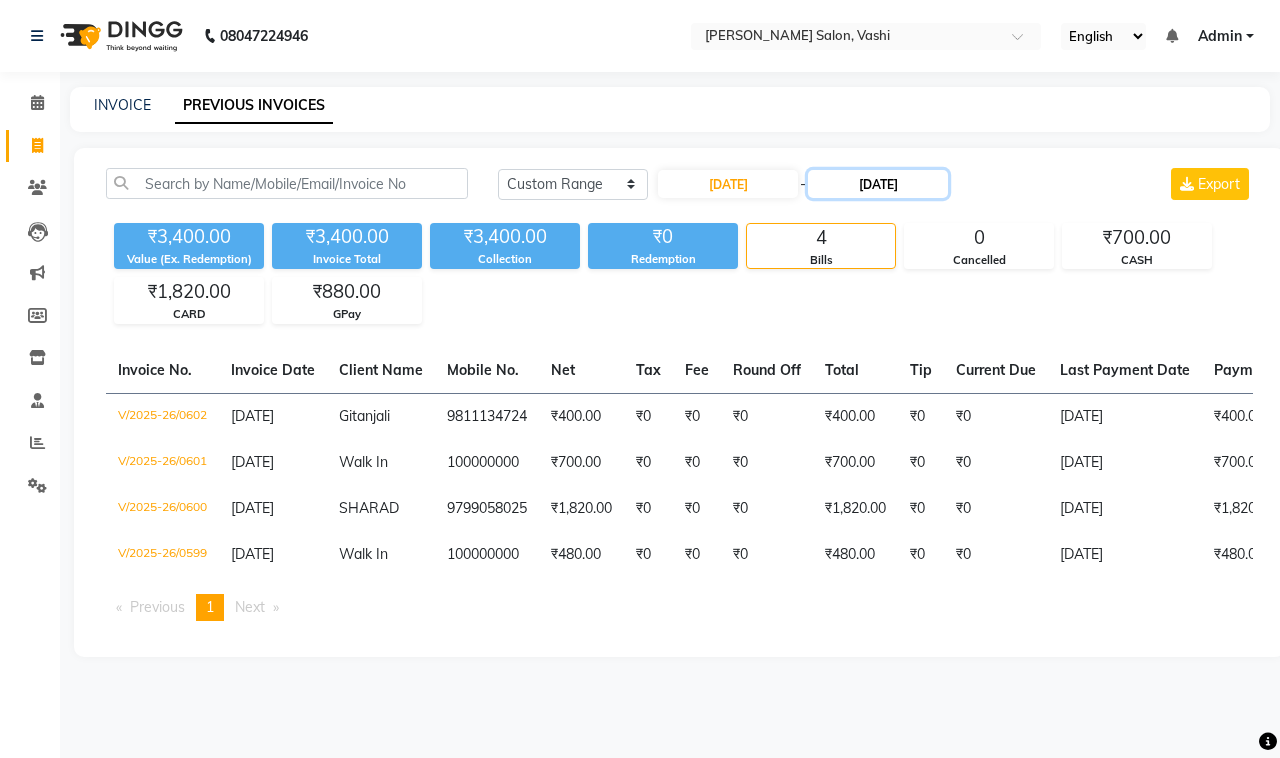 click on "[DATE]" 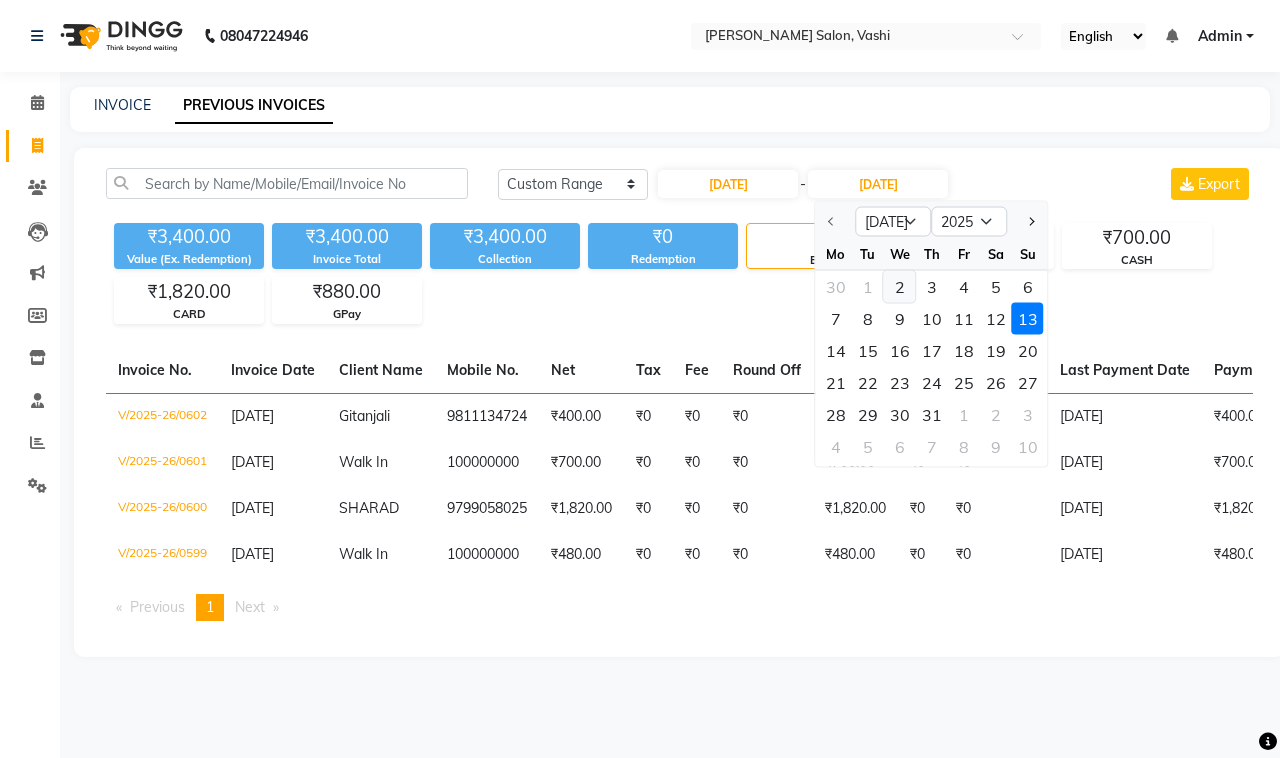 click on "2" 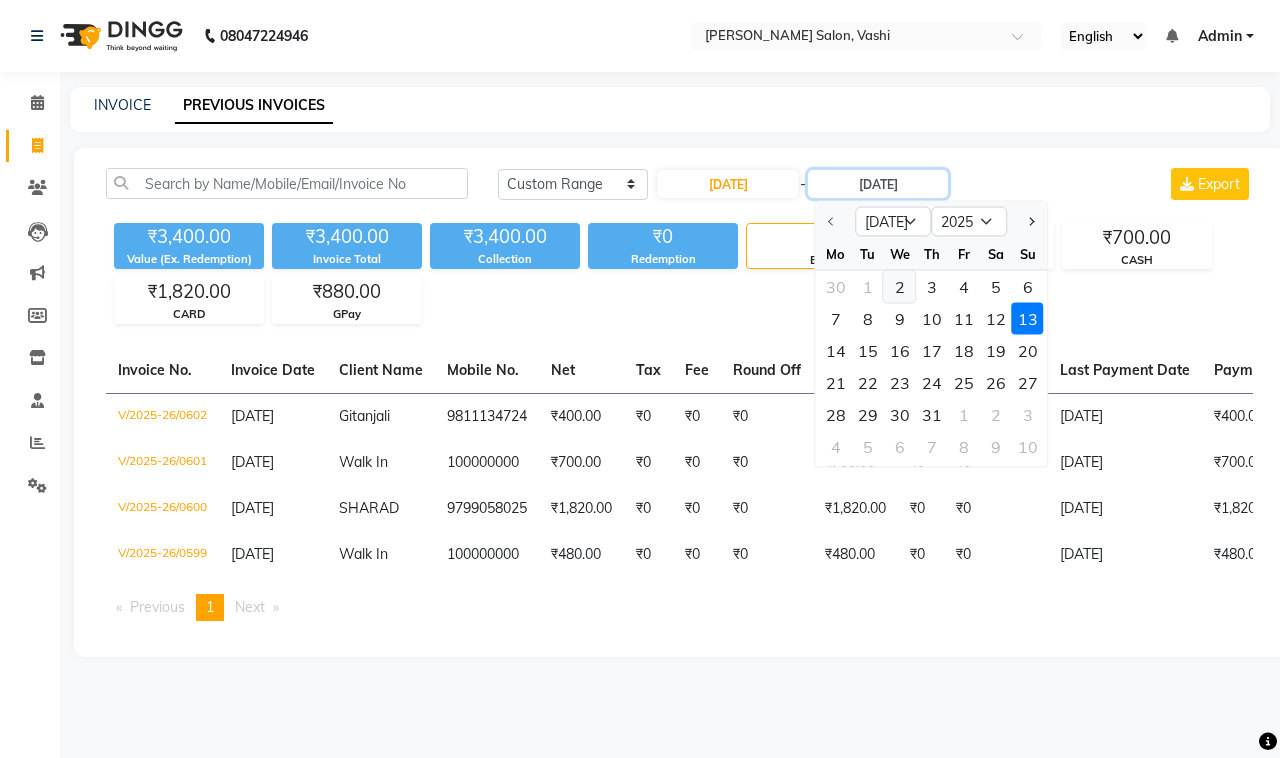 type on "02-07-2025" 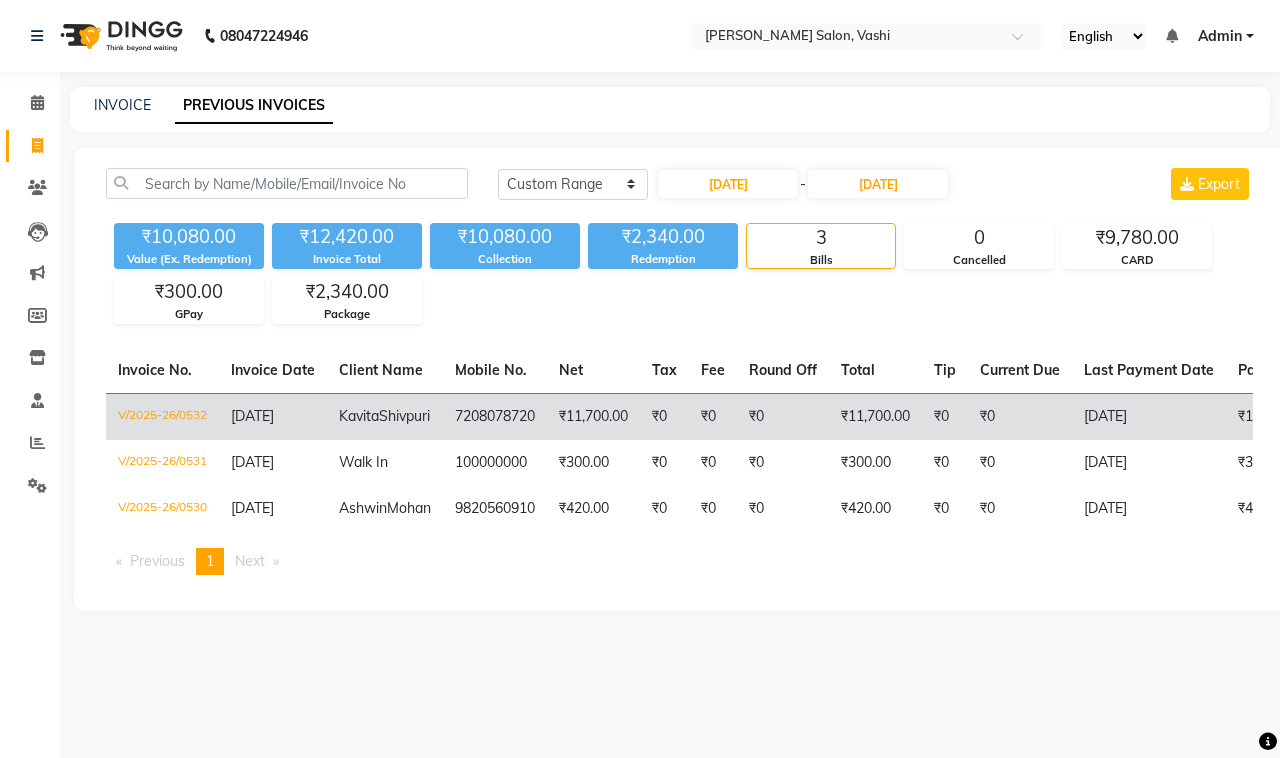 click on "₹0" 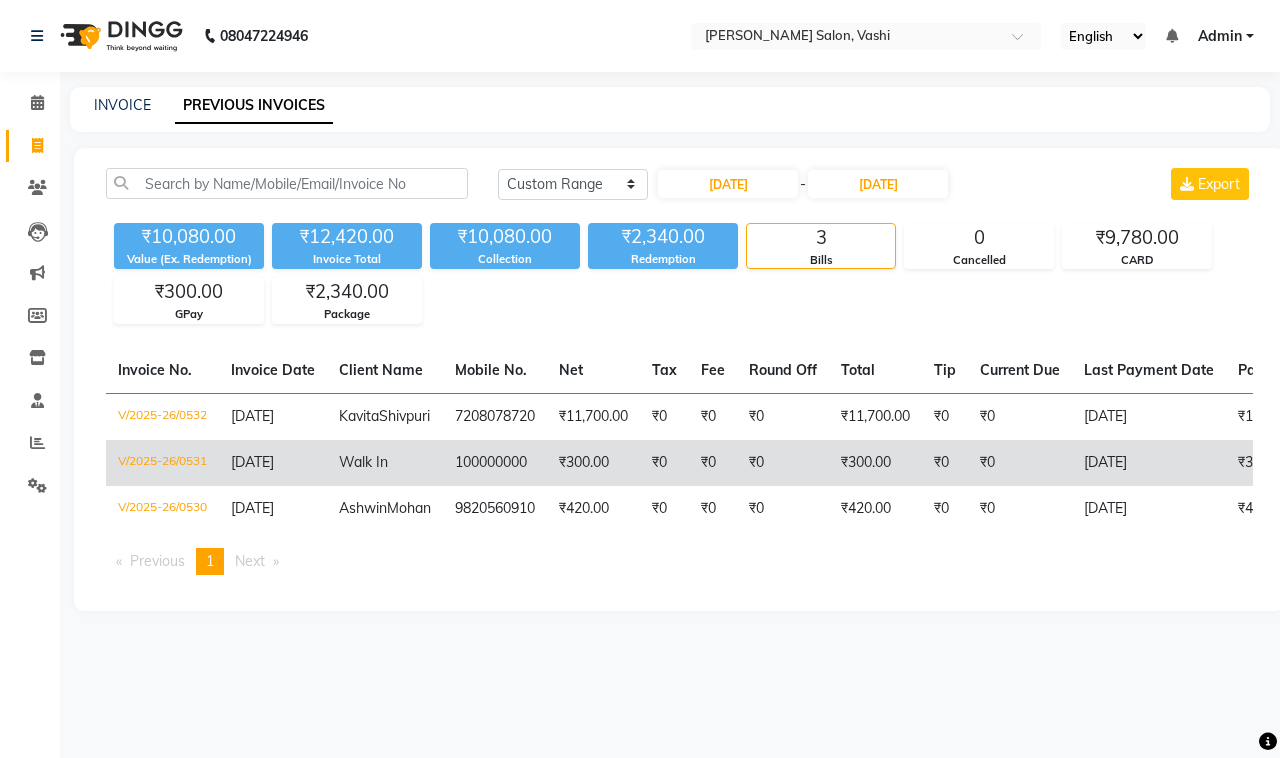 click on "₹300.00" 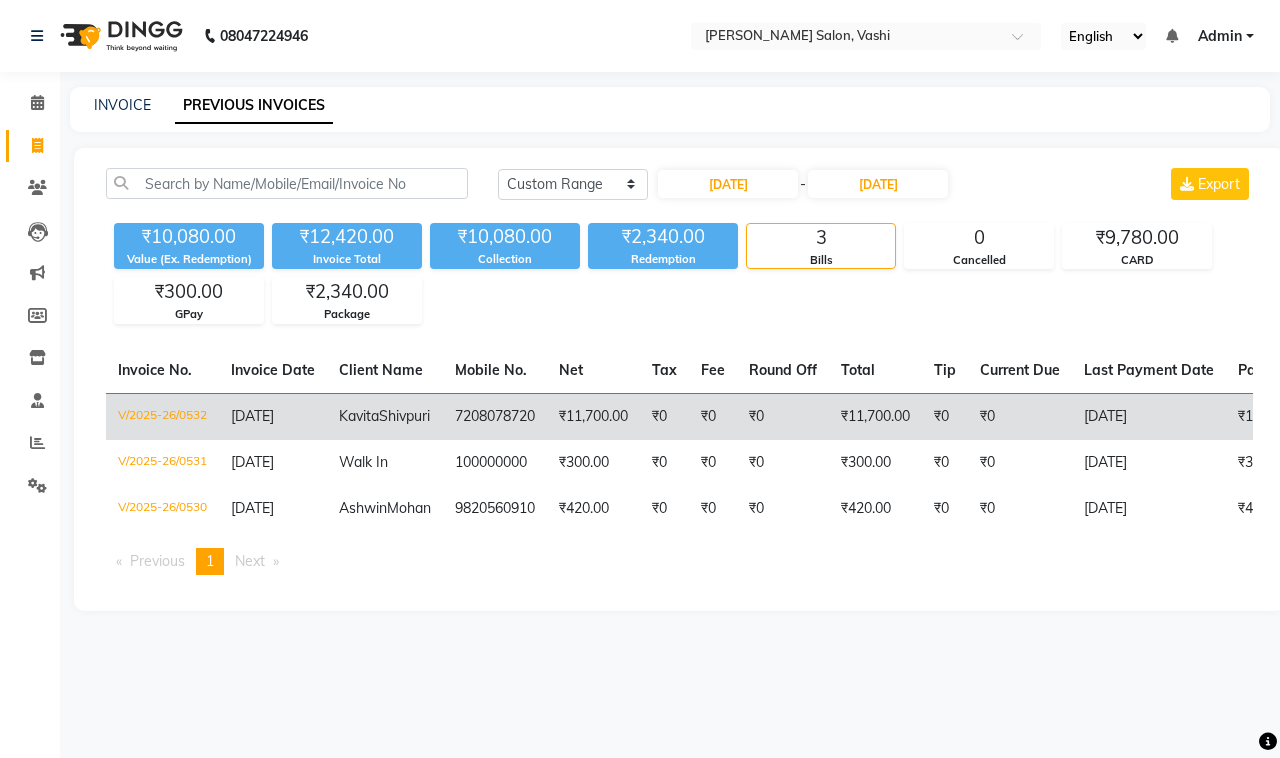 click on "₹11,700.00" 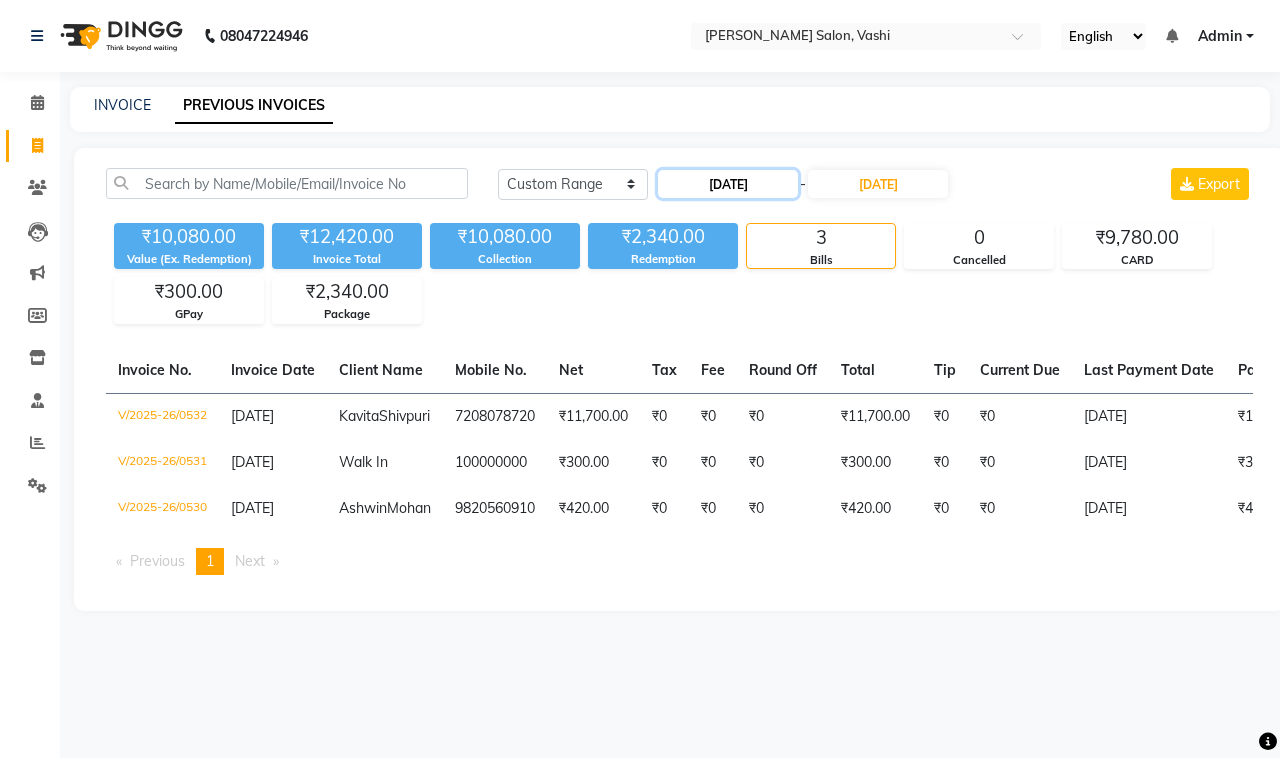 click on "02-07-2025" 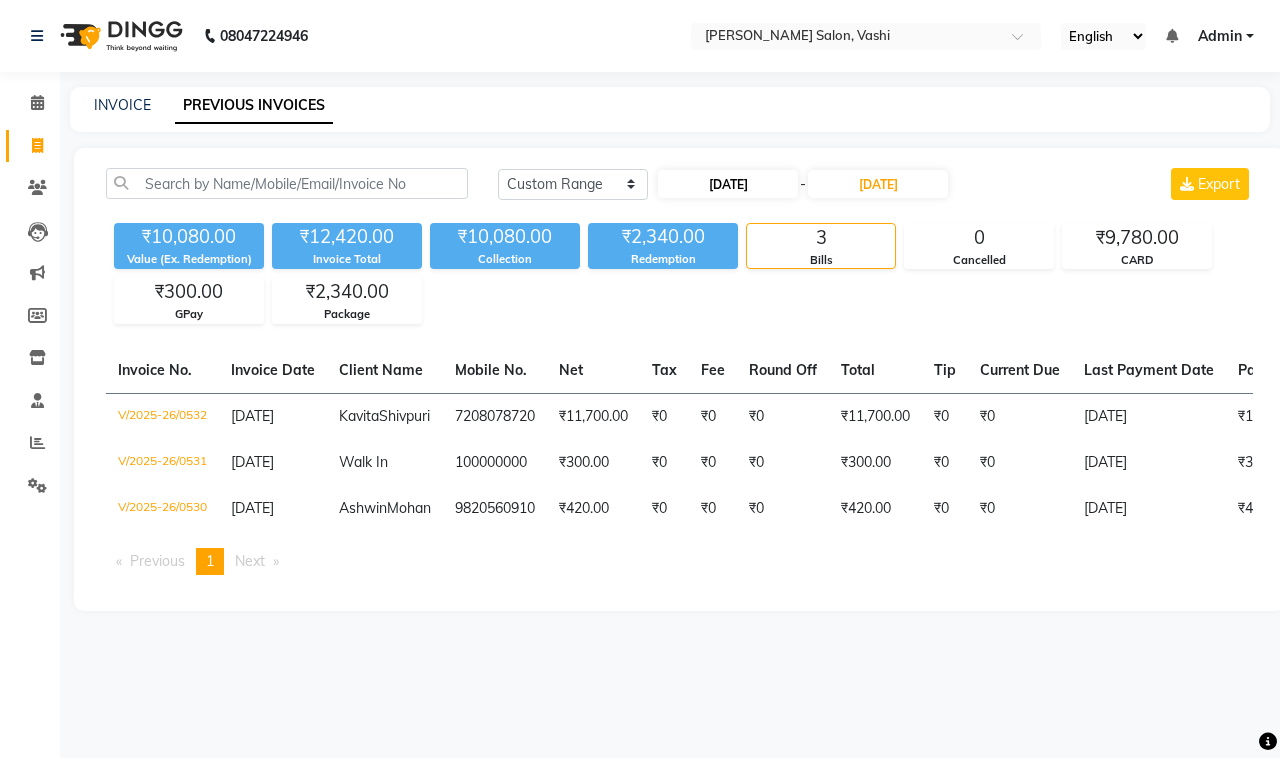 select on "7" 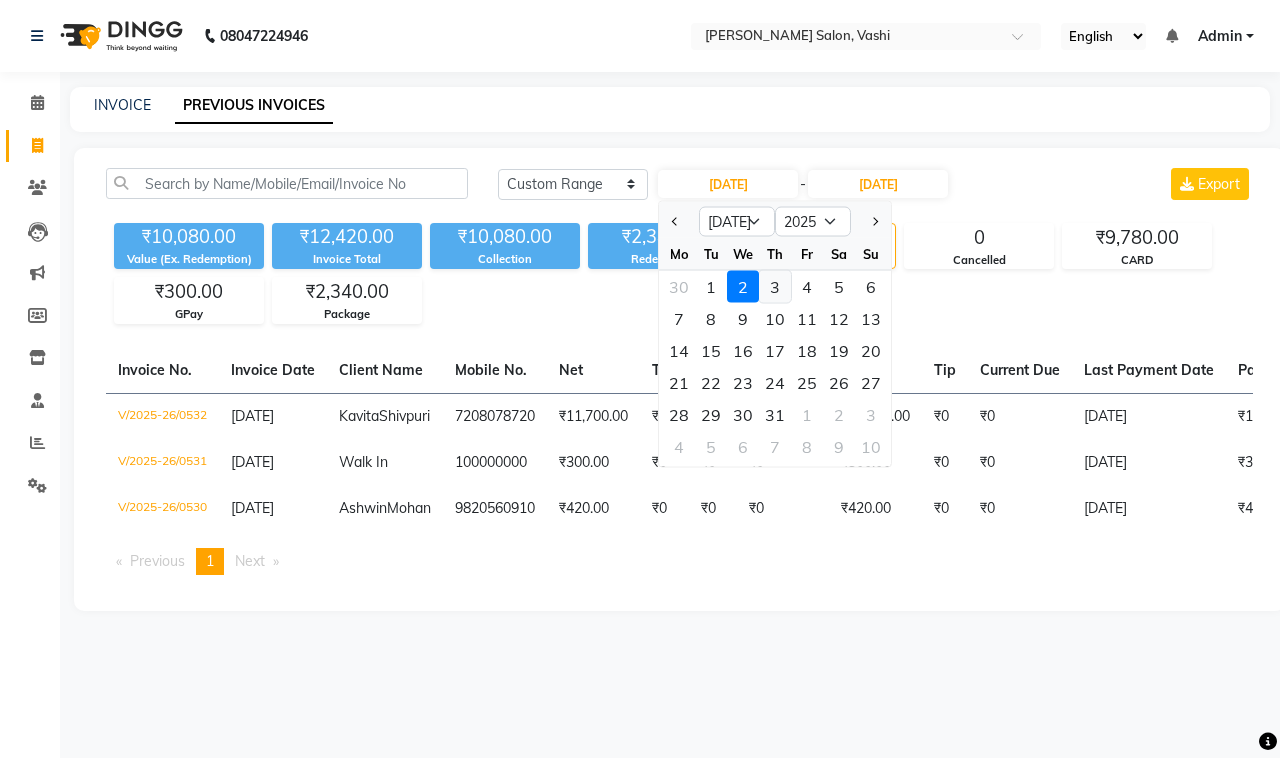 click on "3" 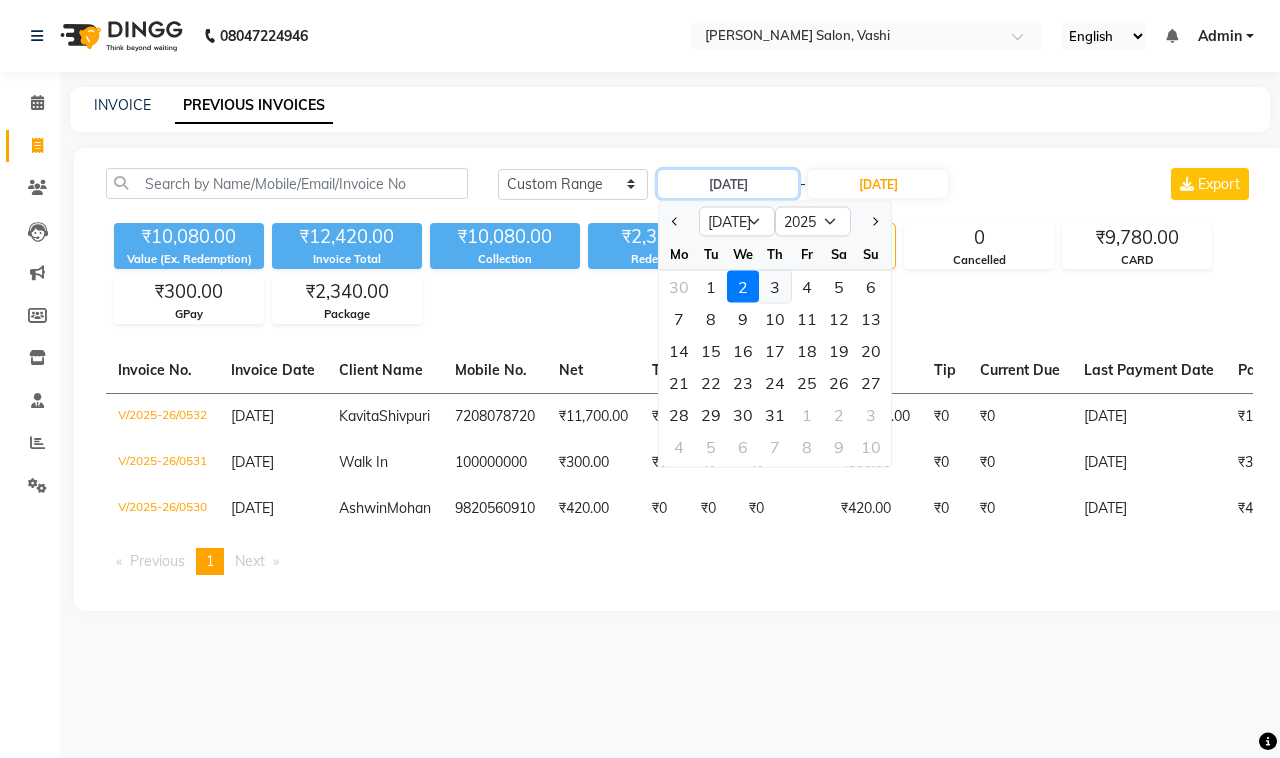 type on "[DATE]" 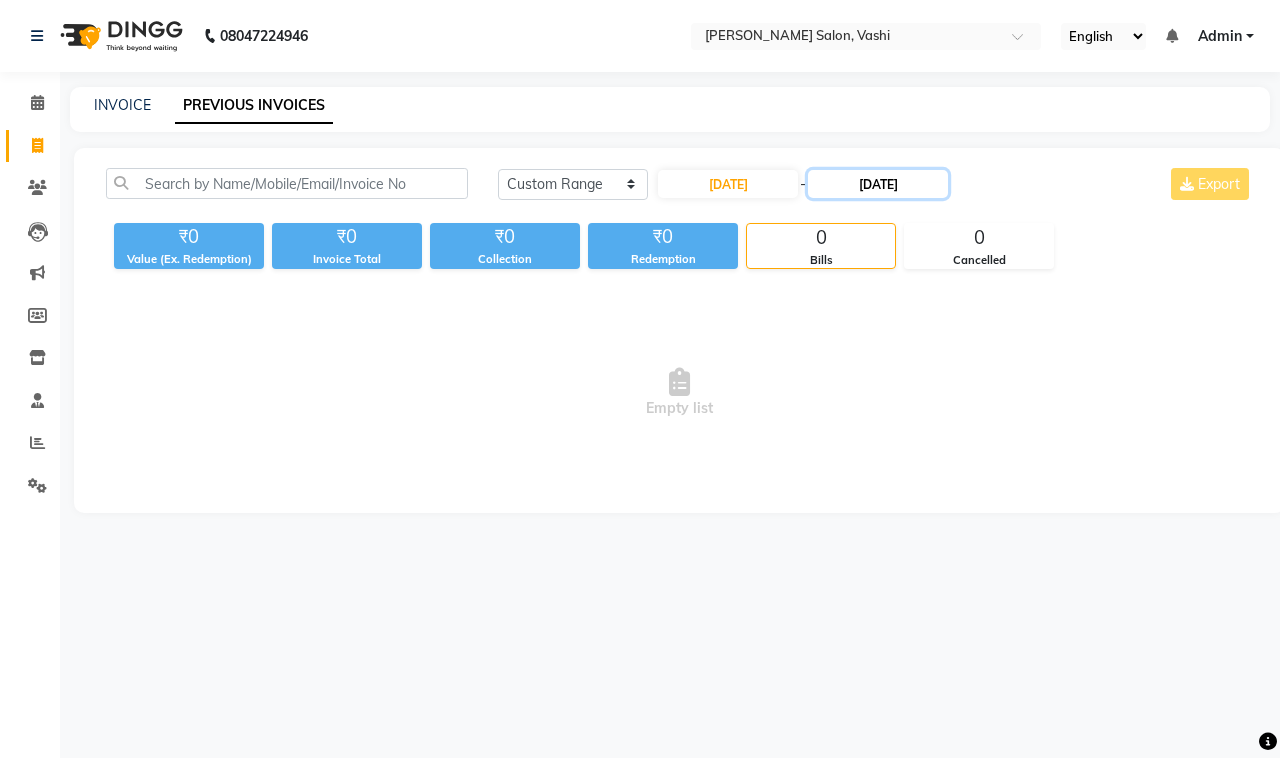 click on "02-07-2025" 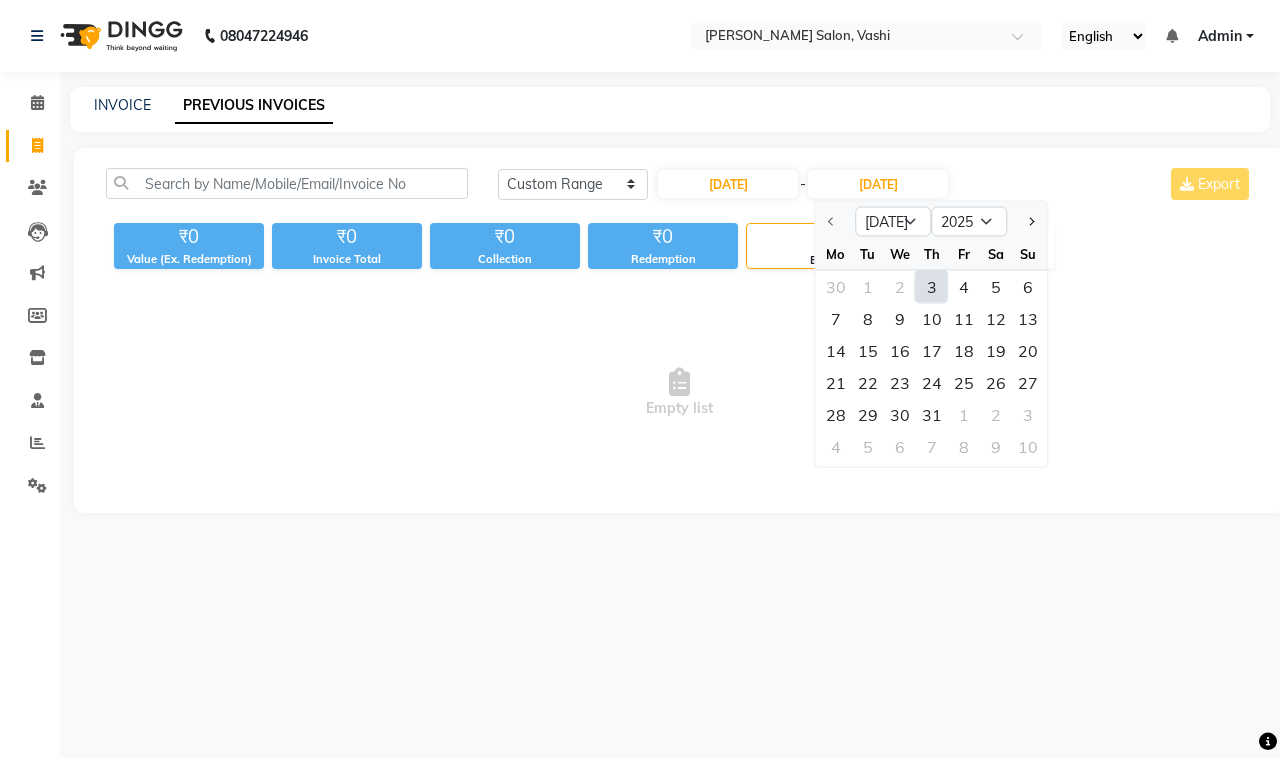 click on "3" 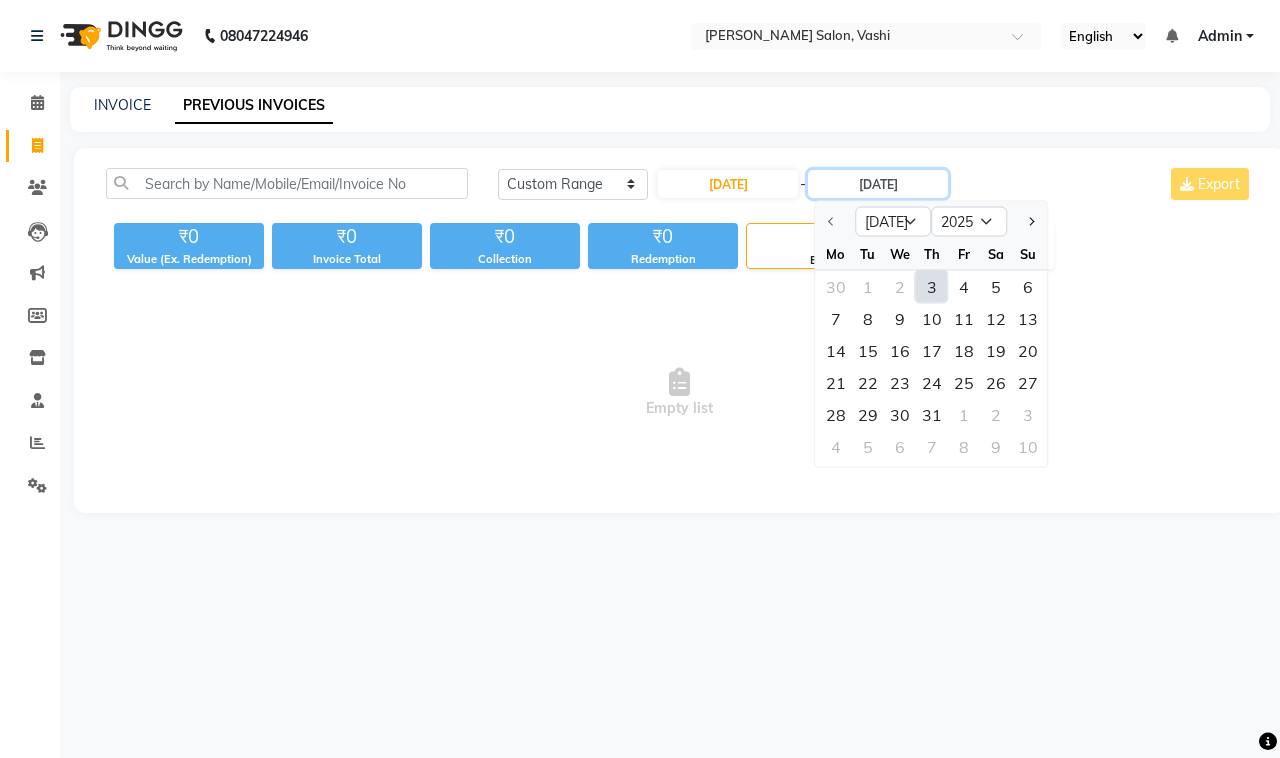 type on "[DATE]" 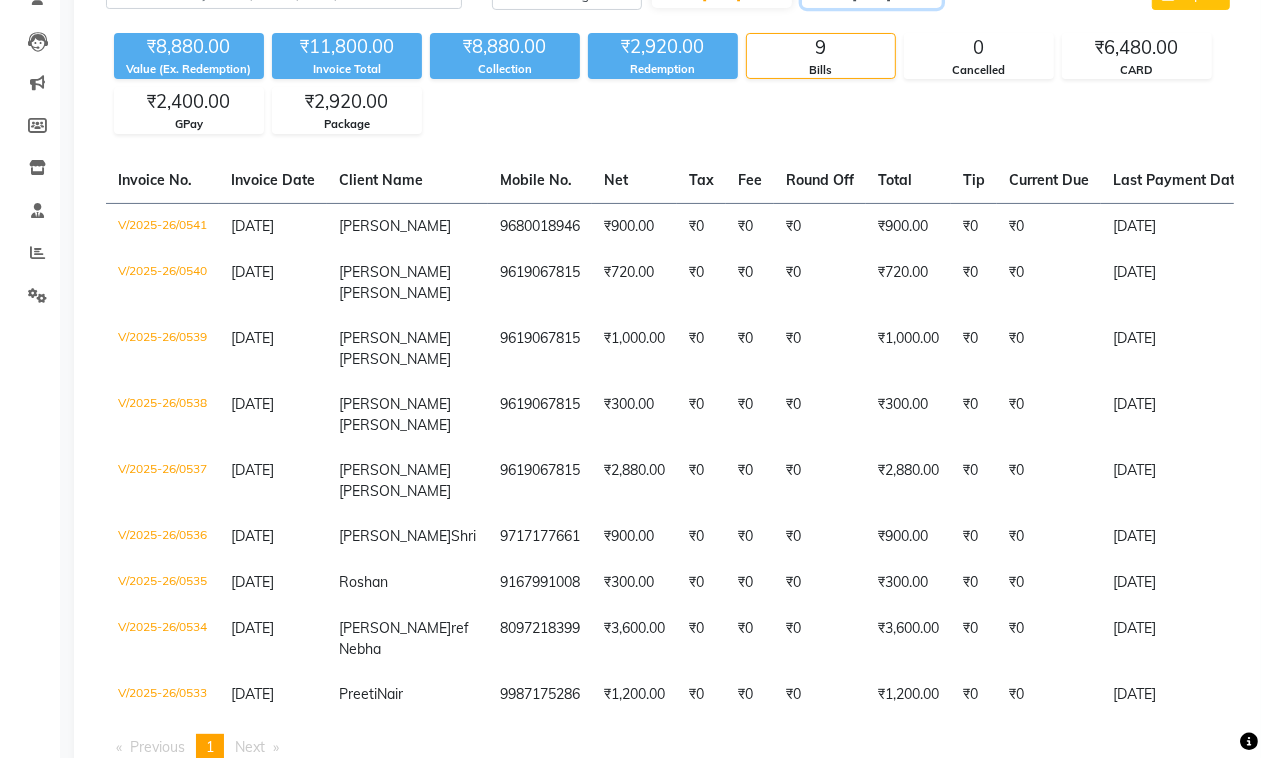 scroll, scrollTop: 295, scrollLeft: 0, axis: vertical 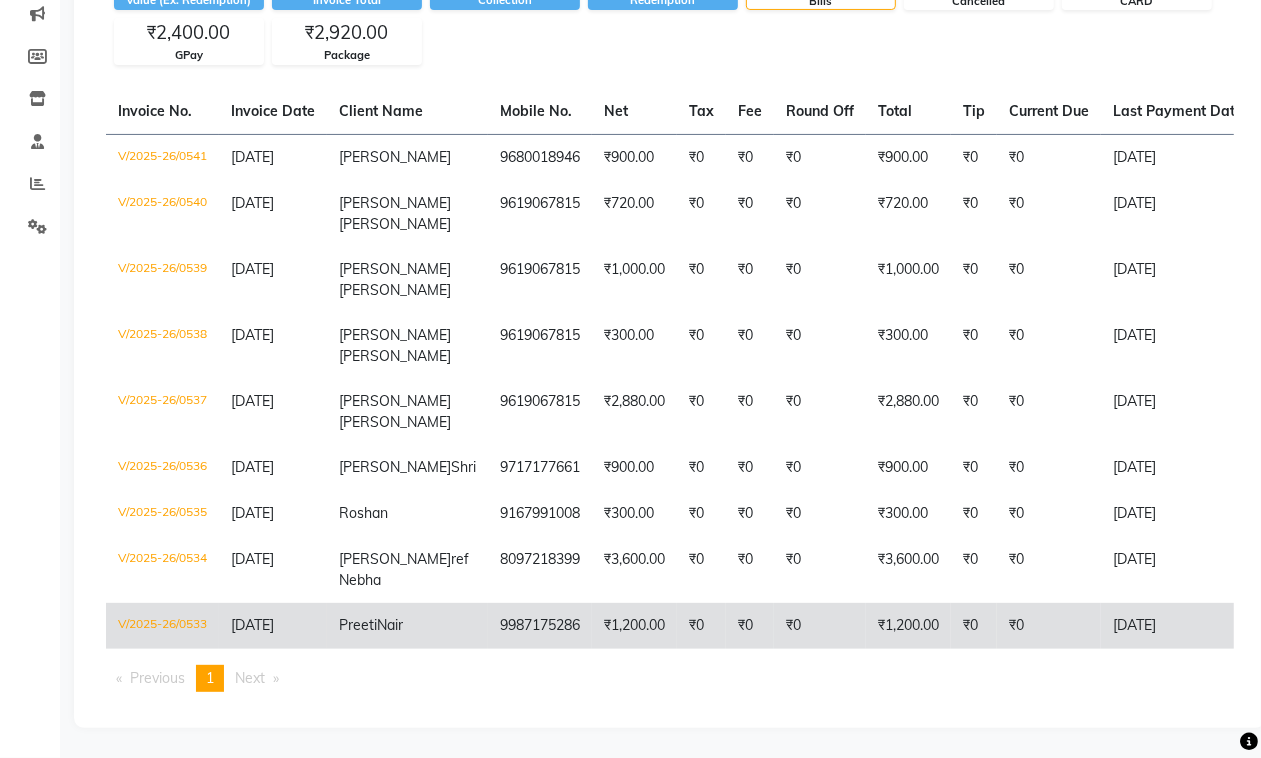 click on "₹0" 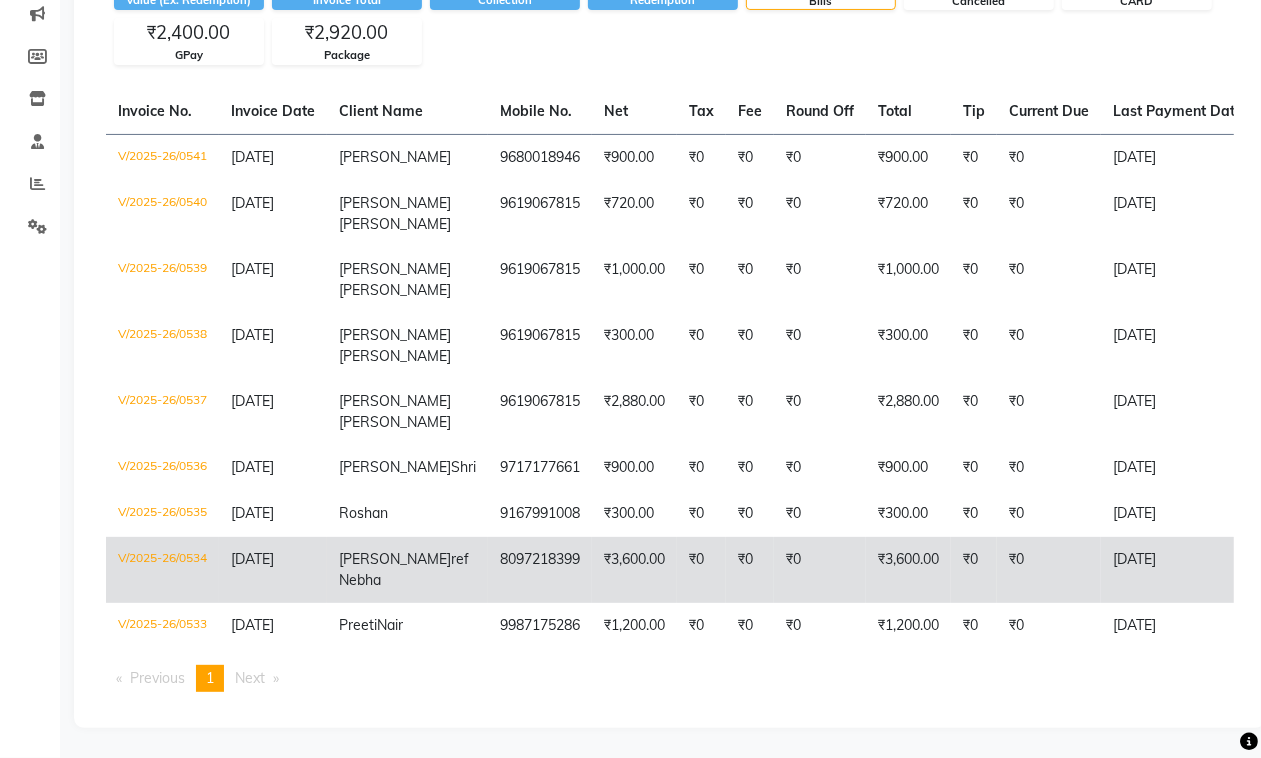 click on "8097218399" 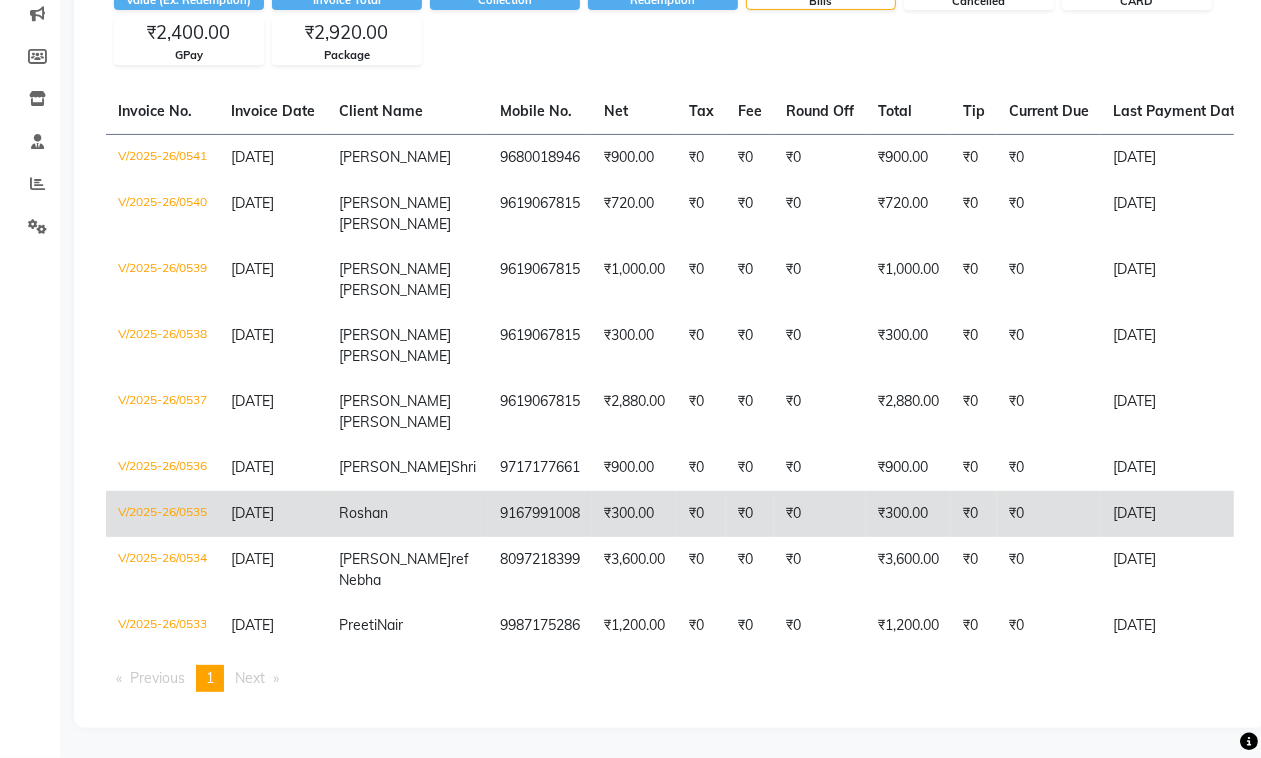 click on "₹300.00" 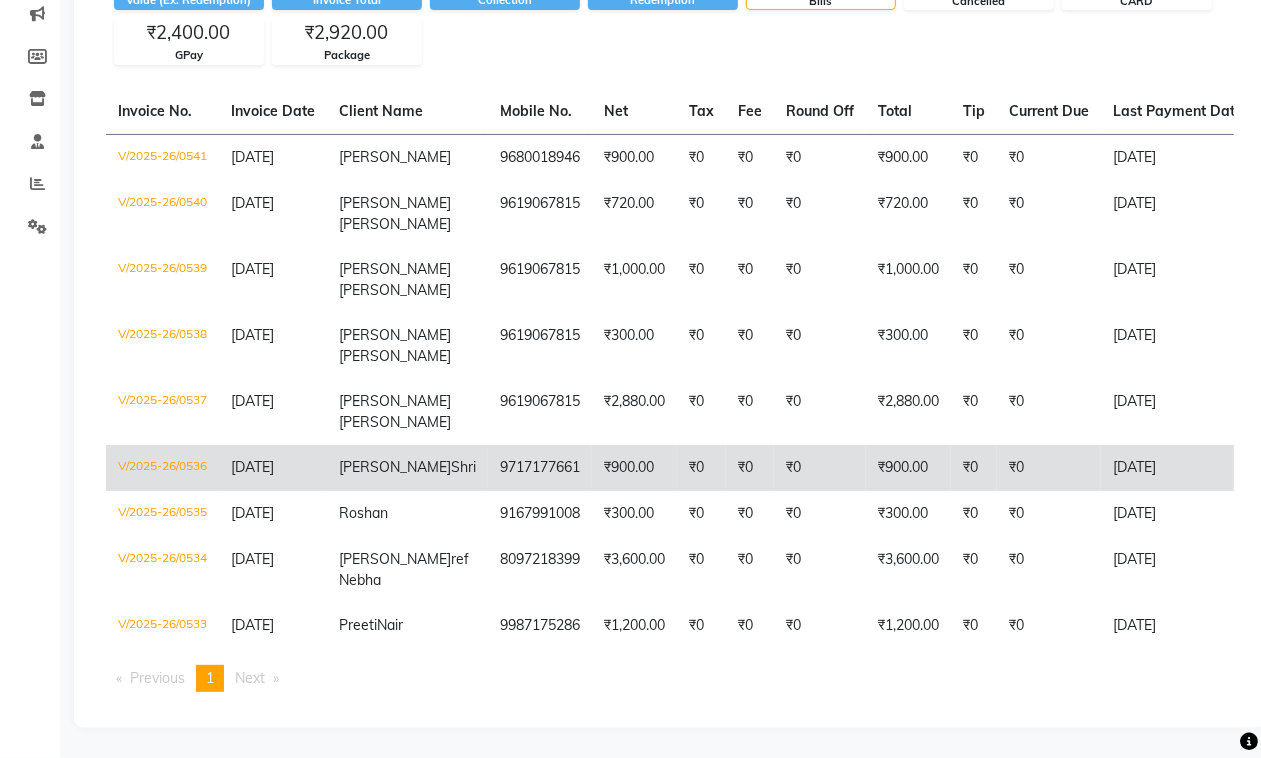 click on "₹0" 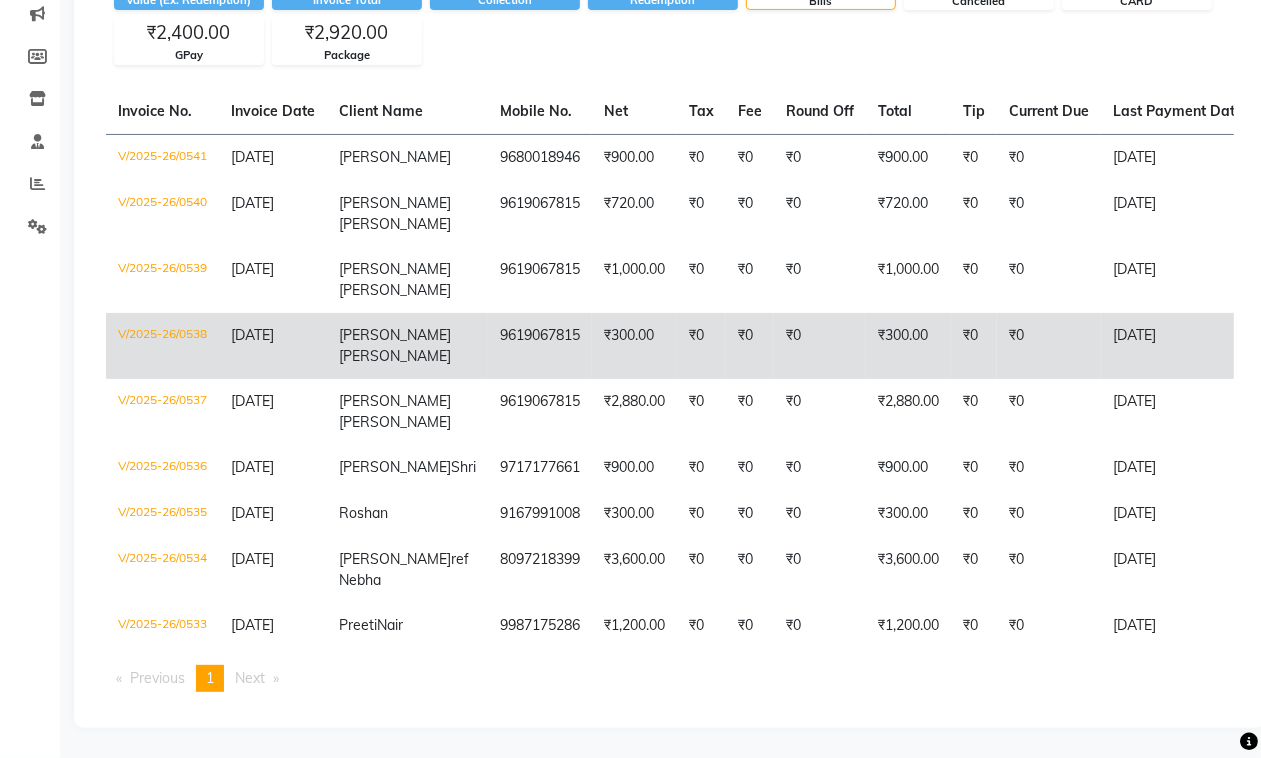 click on "₹0" 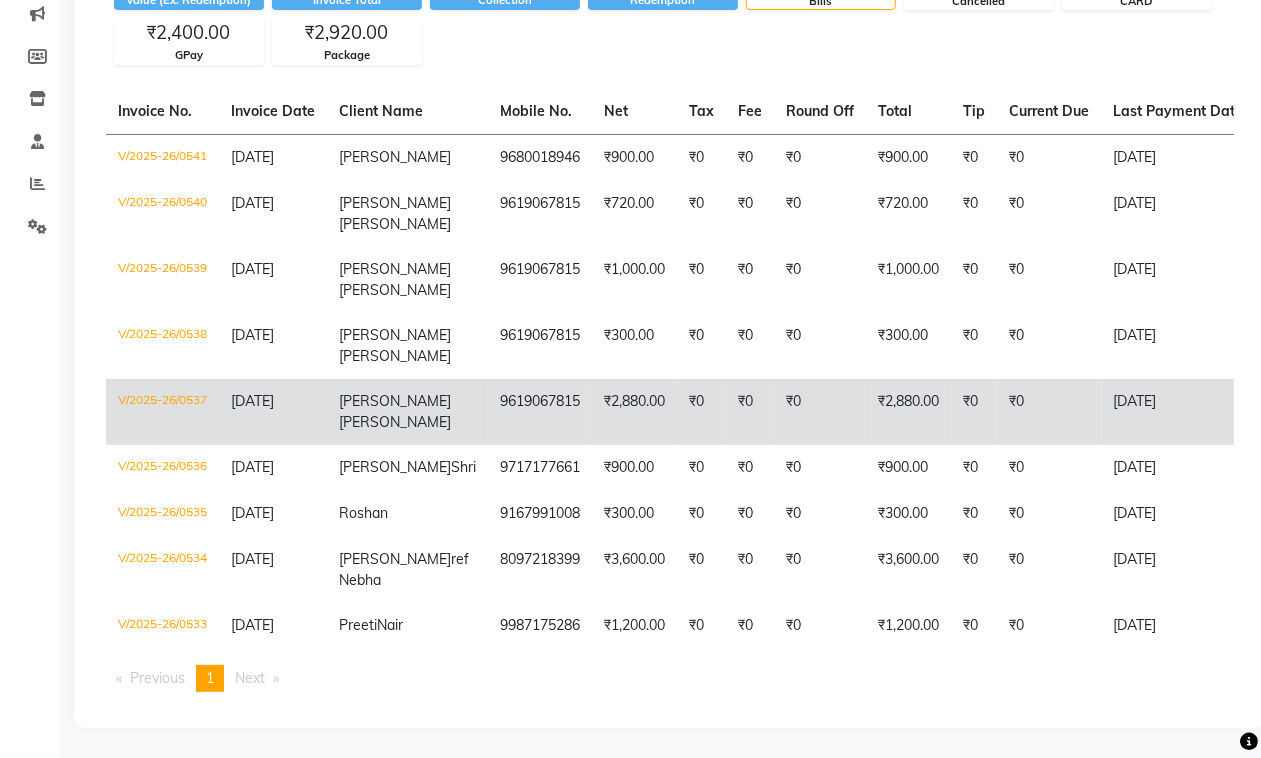 click on "₹0" 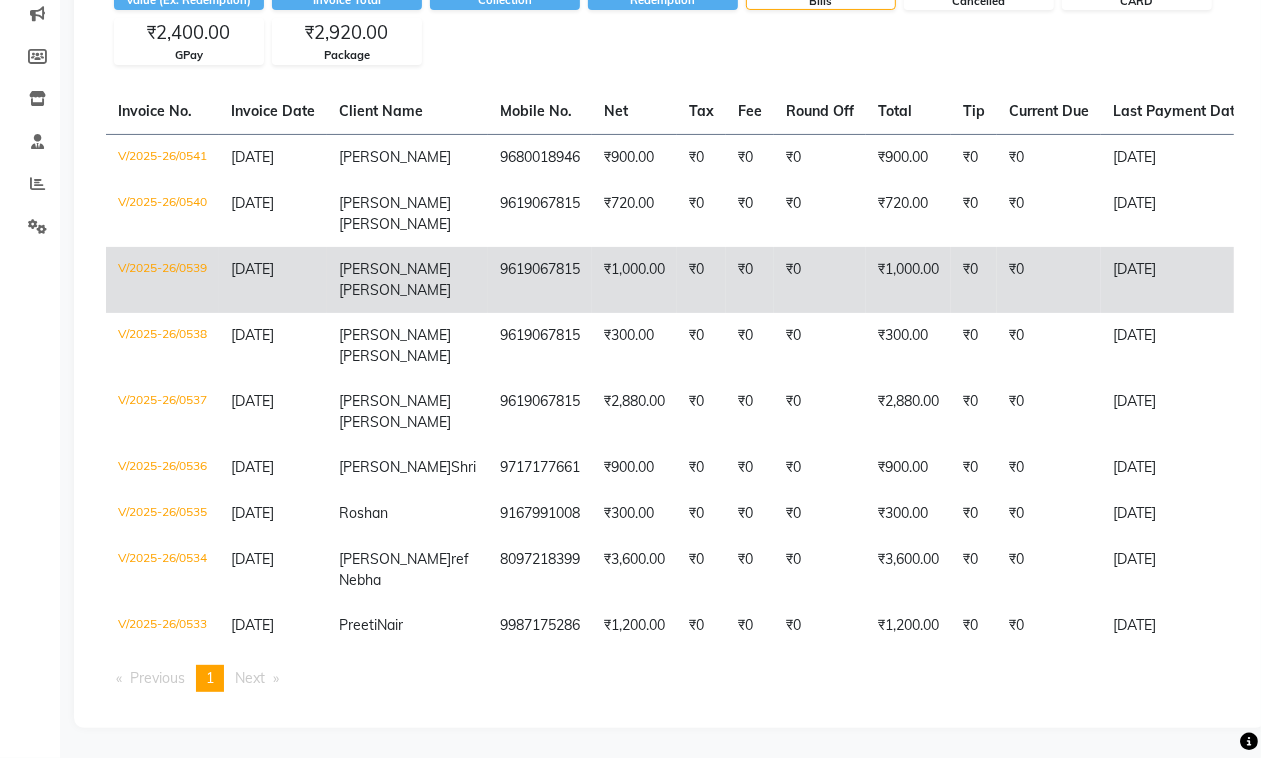 click on "₹0" 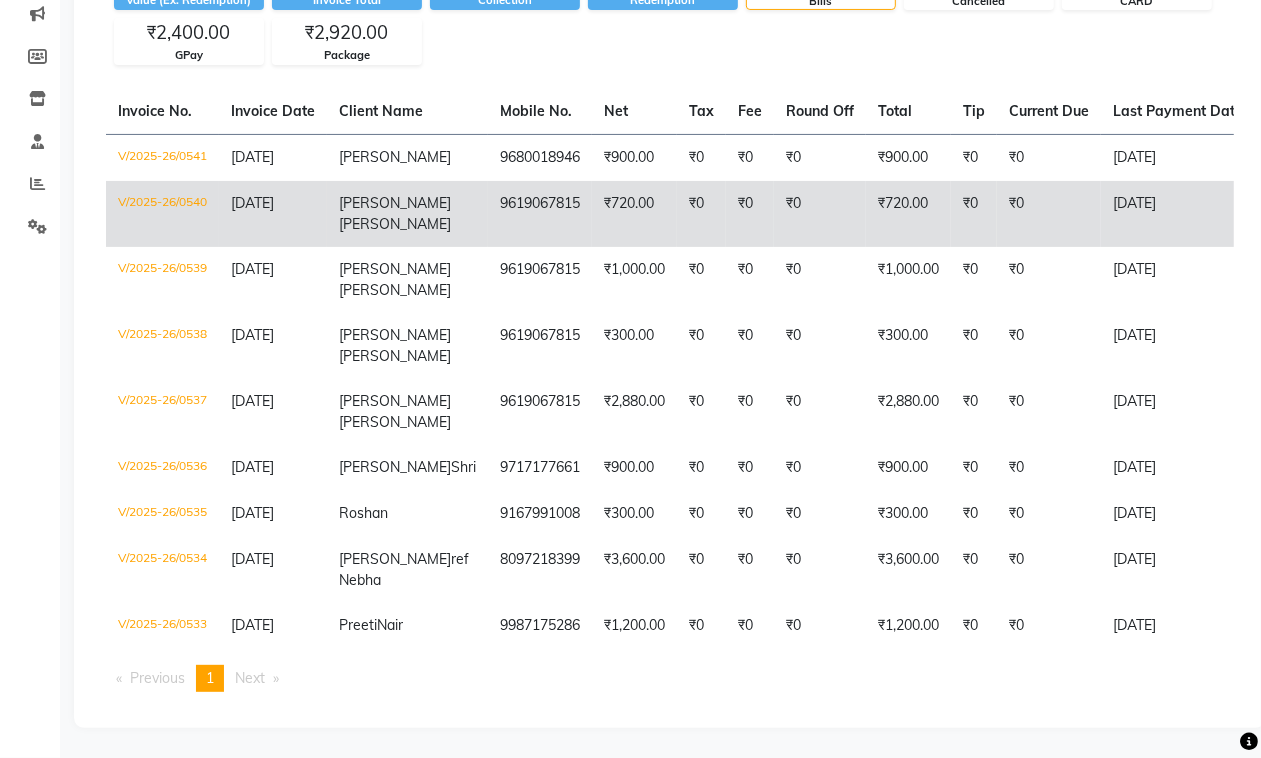 click on "₹720.00" 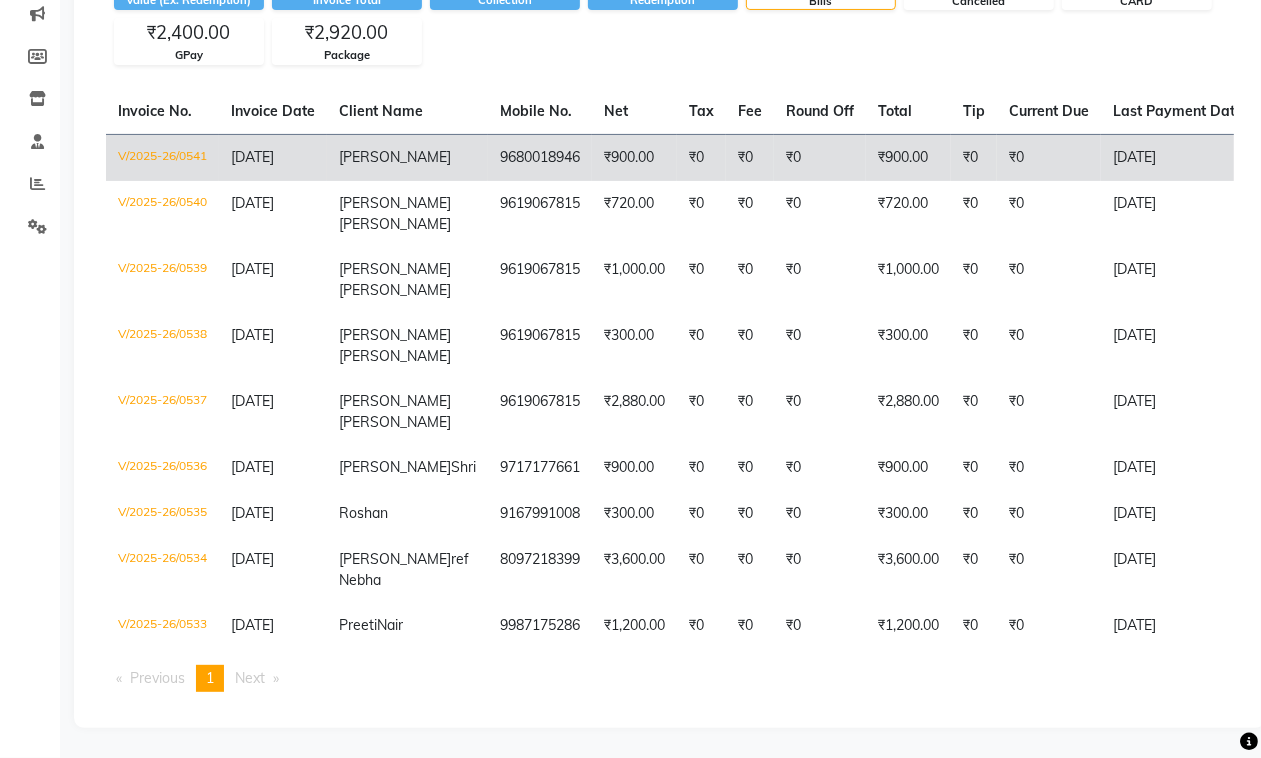 click on "₹0" 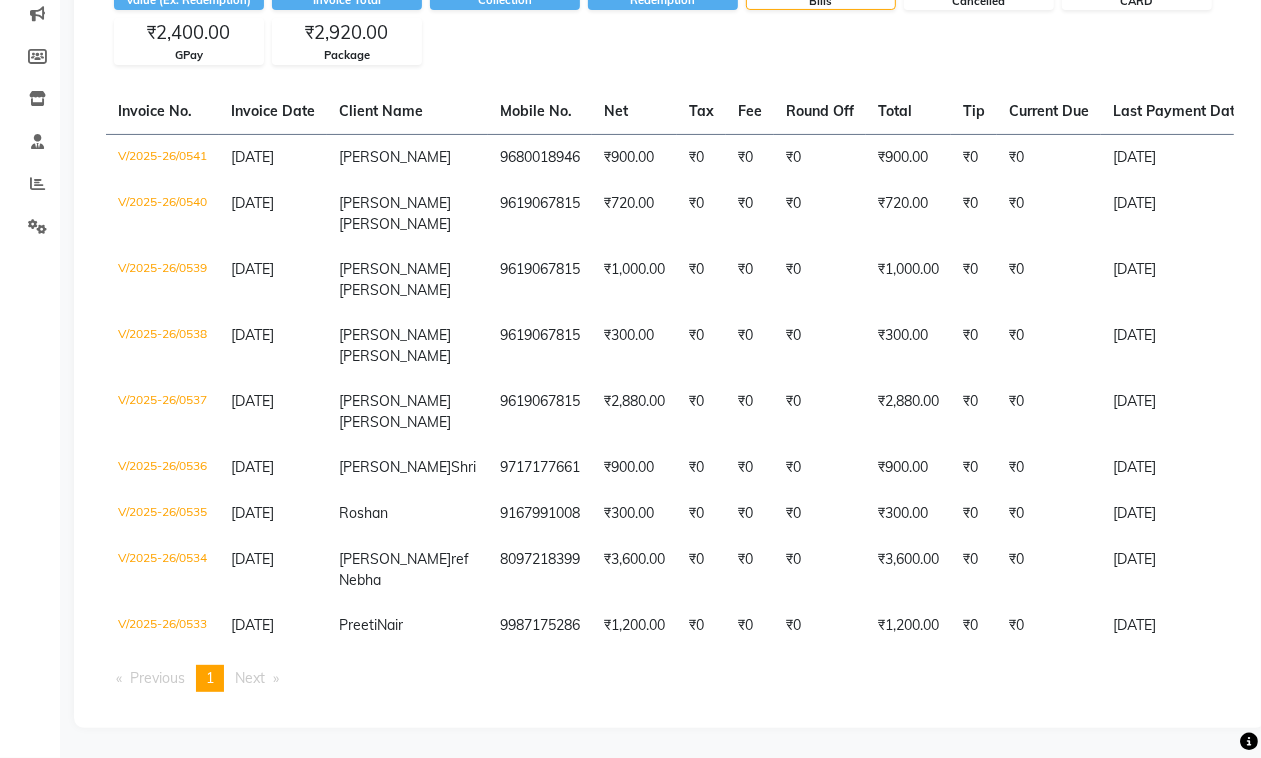 scroll, scrollTop: 0, scrollLeft: 0, axis: both 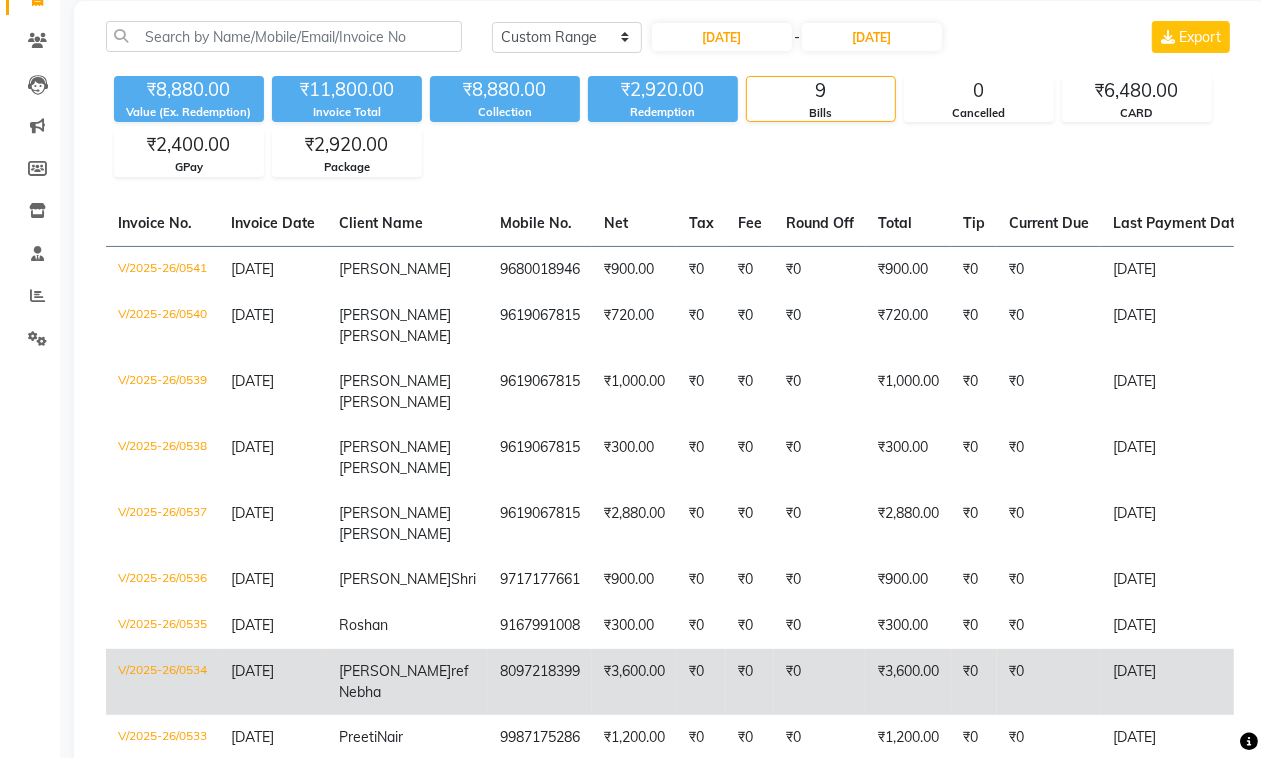 click on "₹3,600.00" 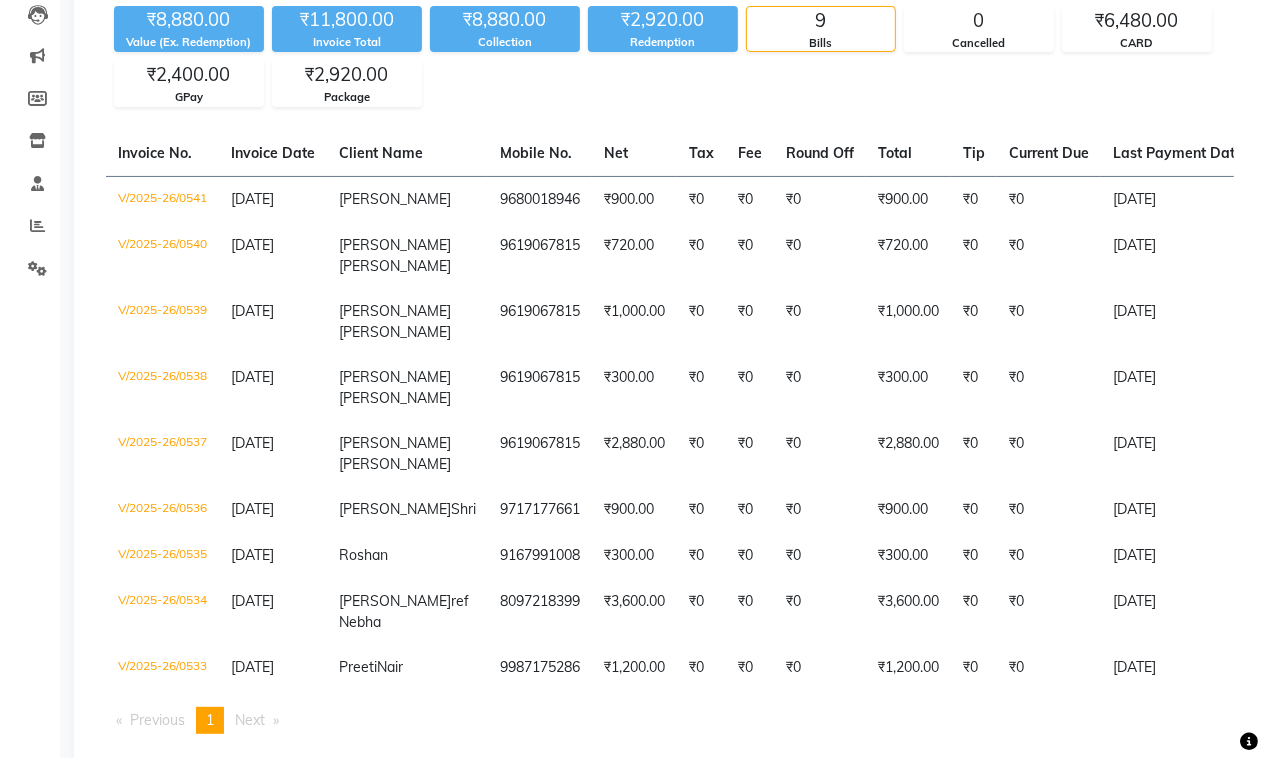 scroll, scrollTop: 225, scrollLeft: 0, axis: vertical 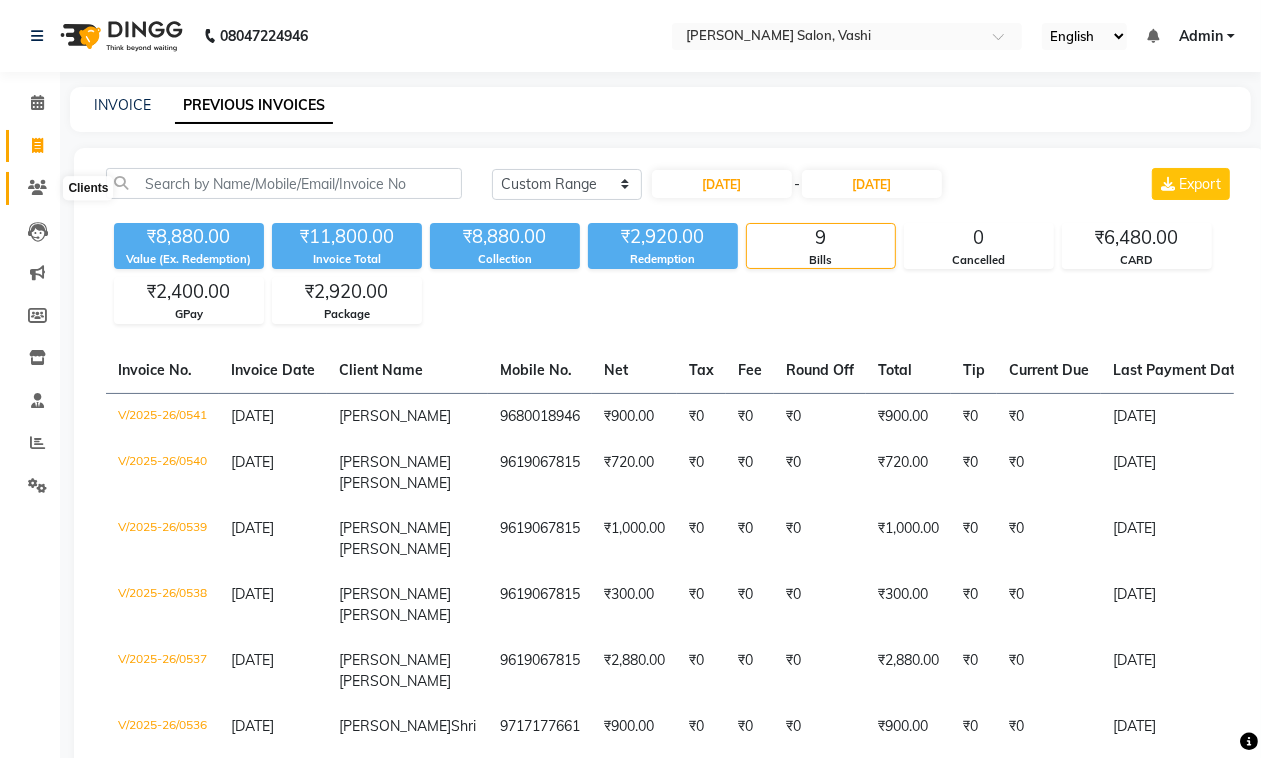 drag, startPoint x: 26, startPoint y: 181, endPoint x: 56, endPoint y: 191, distance: 31.622776 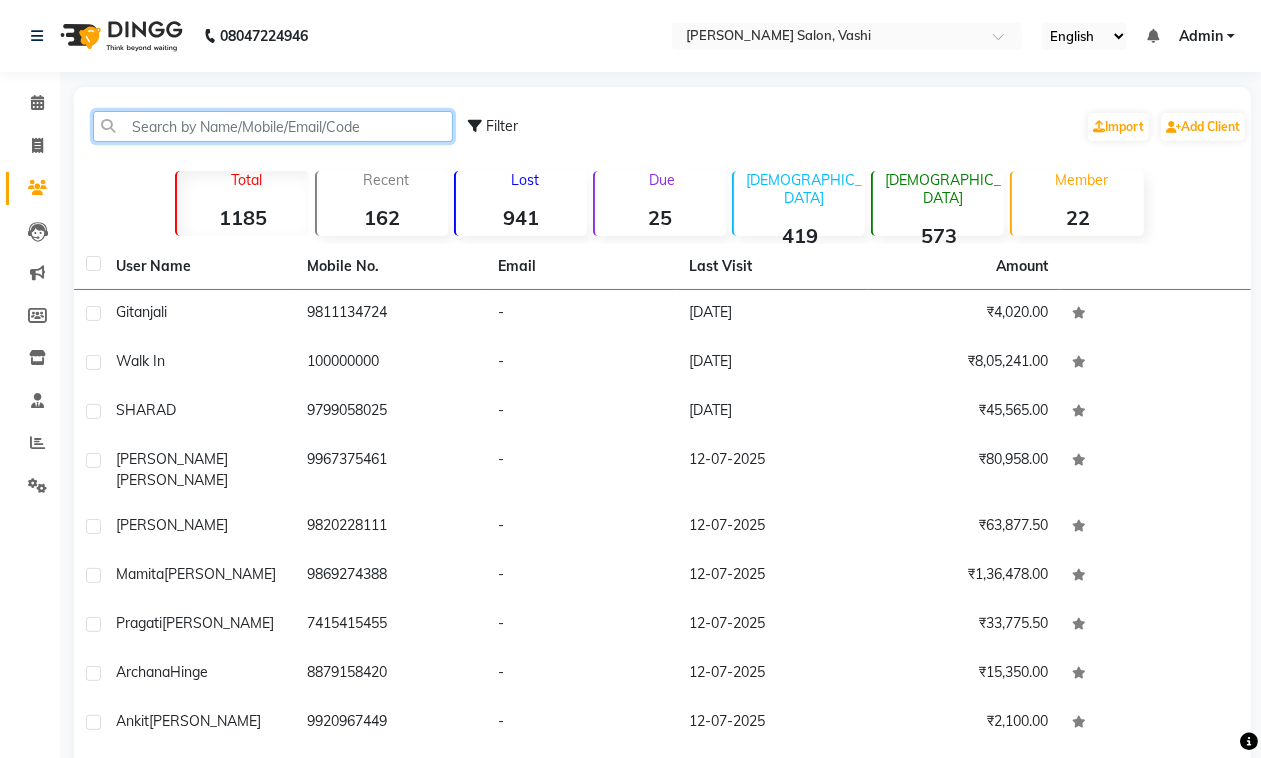 drag, startPoint x: 263, startPoint y: 125, endPoint x: 277, endPoint y: 125, distance: 14 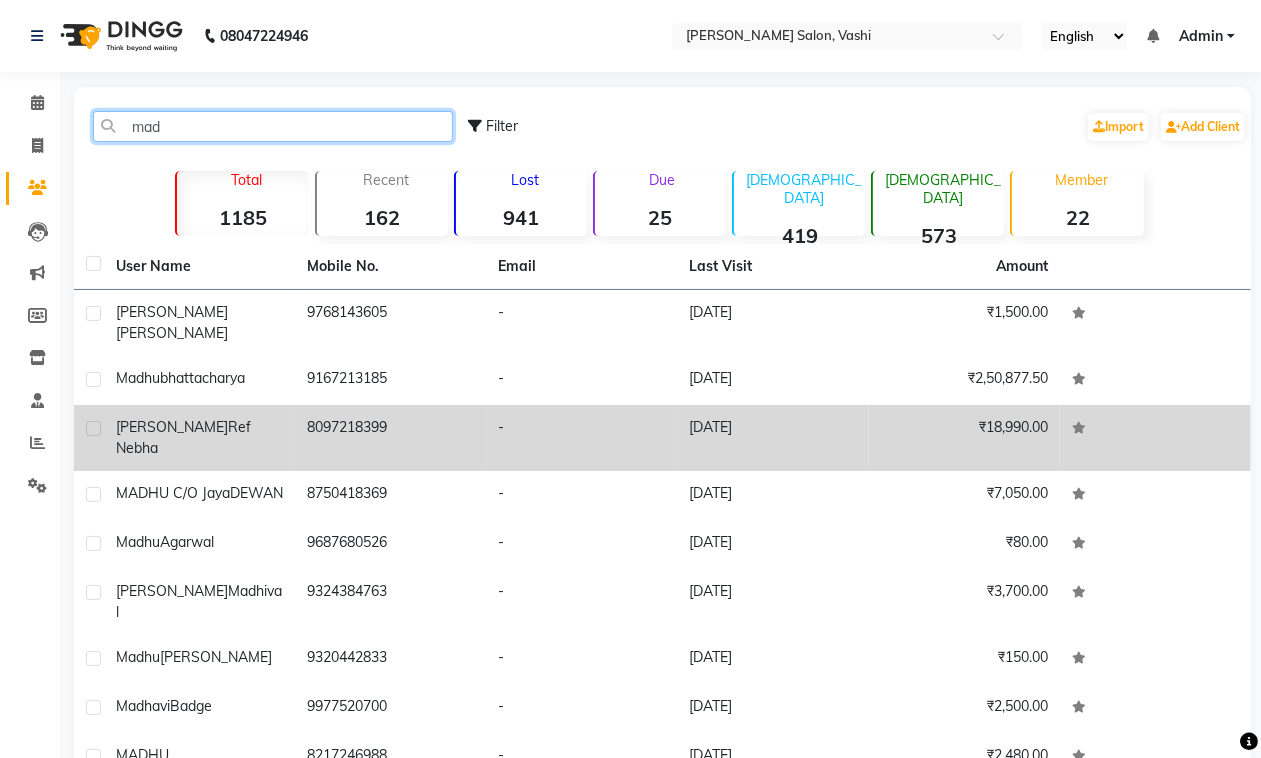 type on "mad" 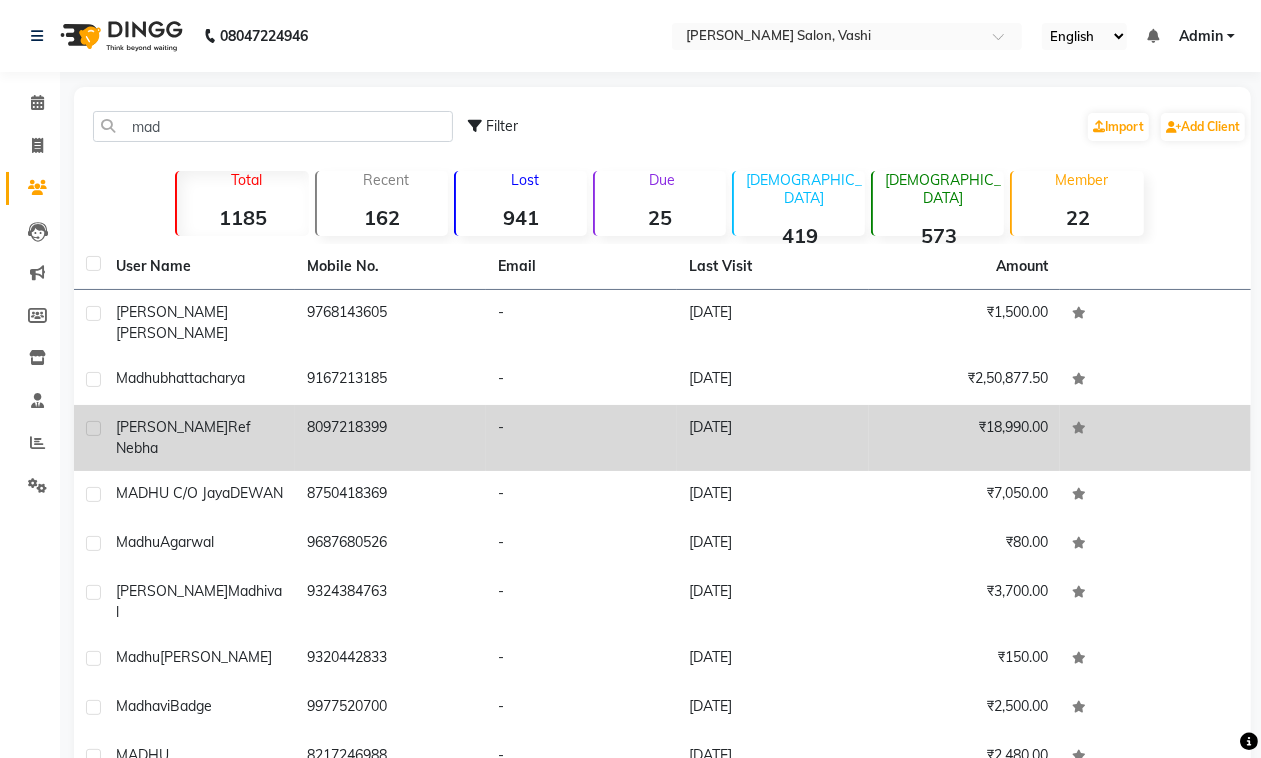 drag, startPoint x: 198, startPoint y: 407, endPoint x: 400, endPoint y: 355, distance: 208.58571 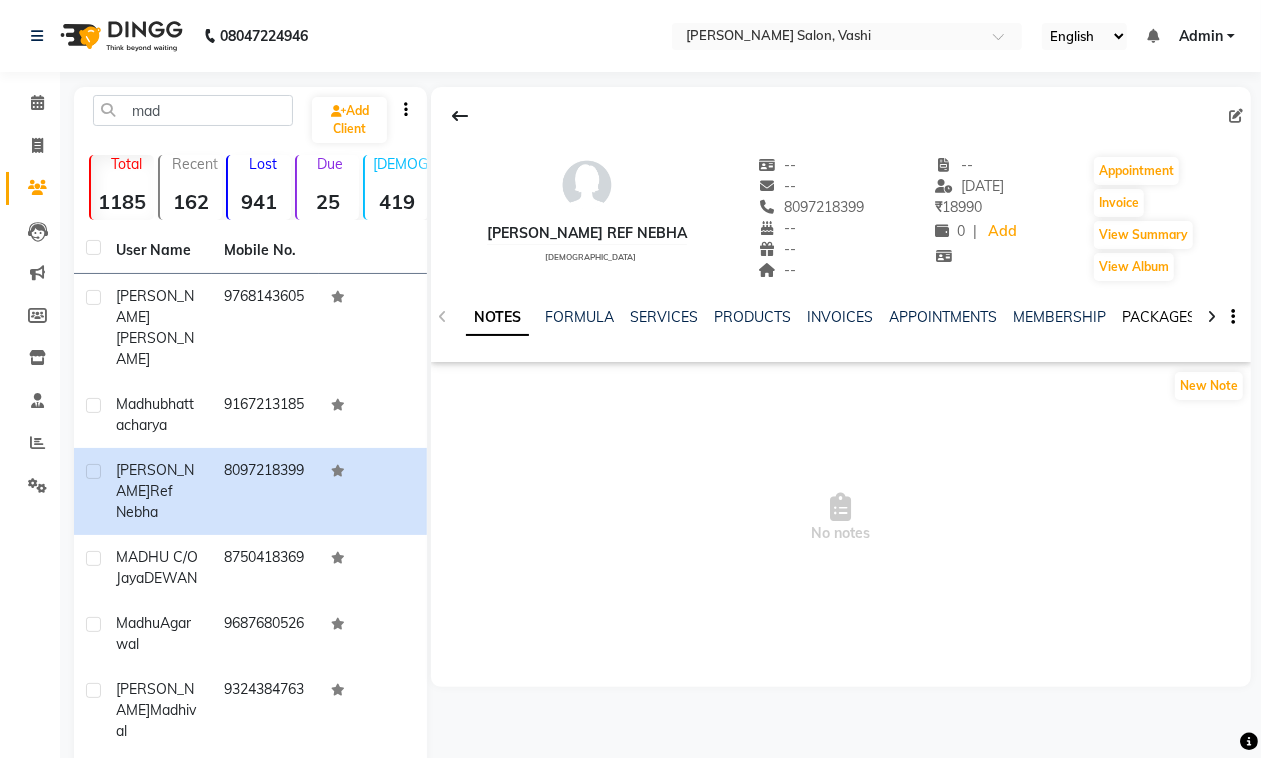 click on "PACKAGES" 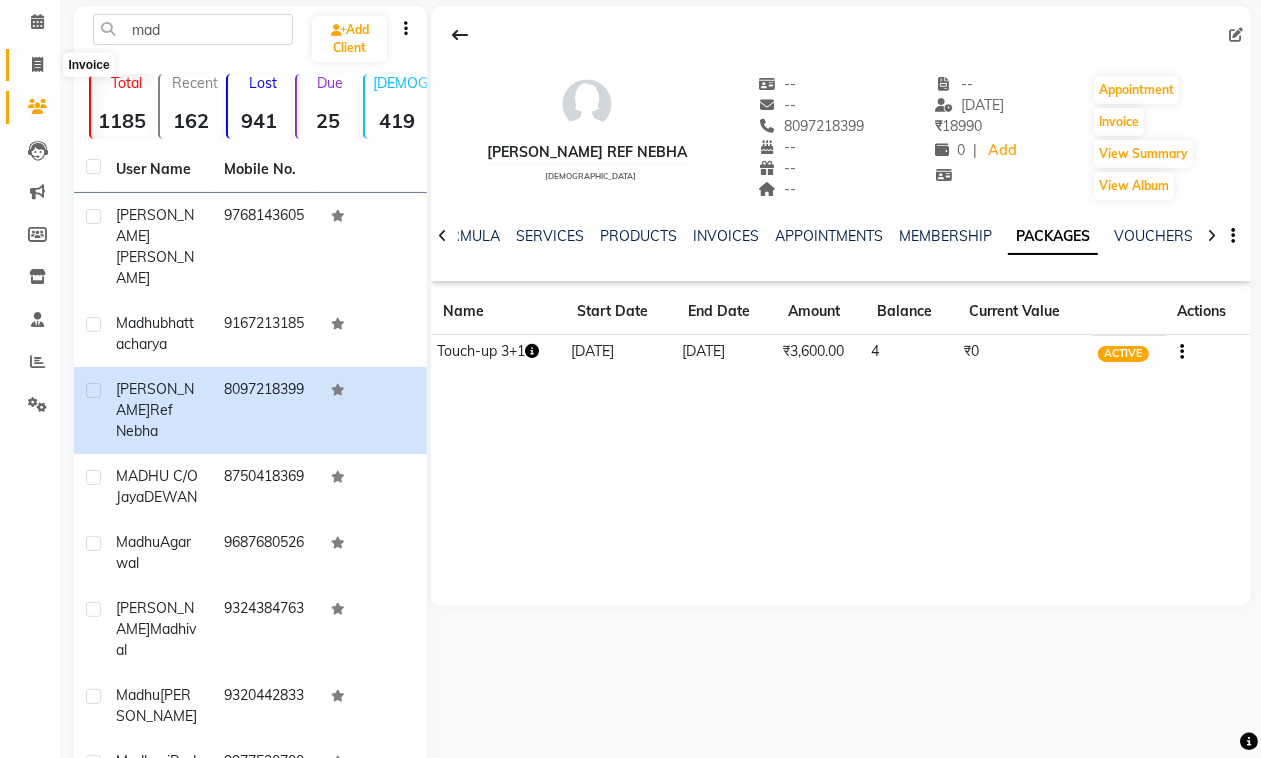 click on "Calendar  Invoice  Clients  Leads   Marketing  Members  Inventory  Staff  Reports  Settings Completed InProgress Upcoming Dropped Tentative Check-In Confirm Bookings Generate Report Segments Page Builder" 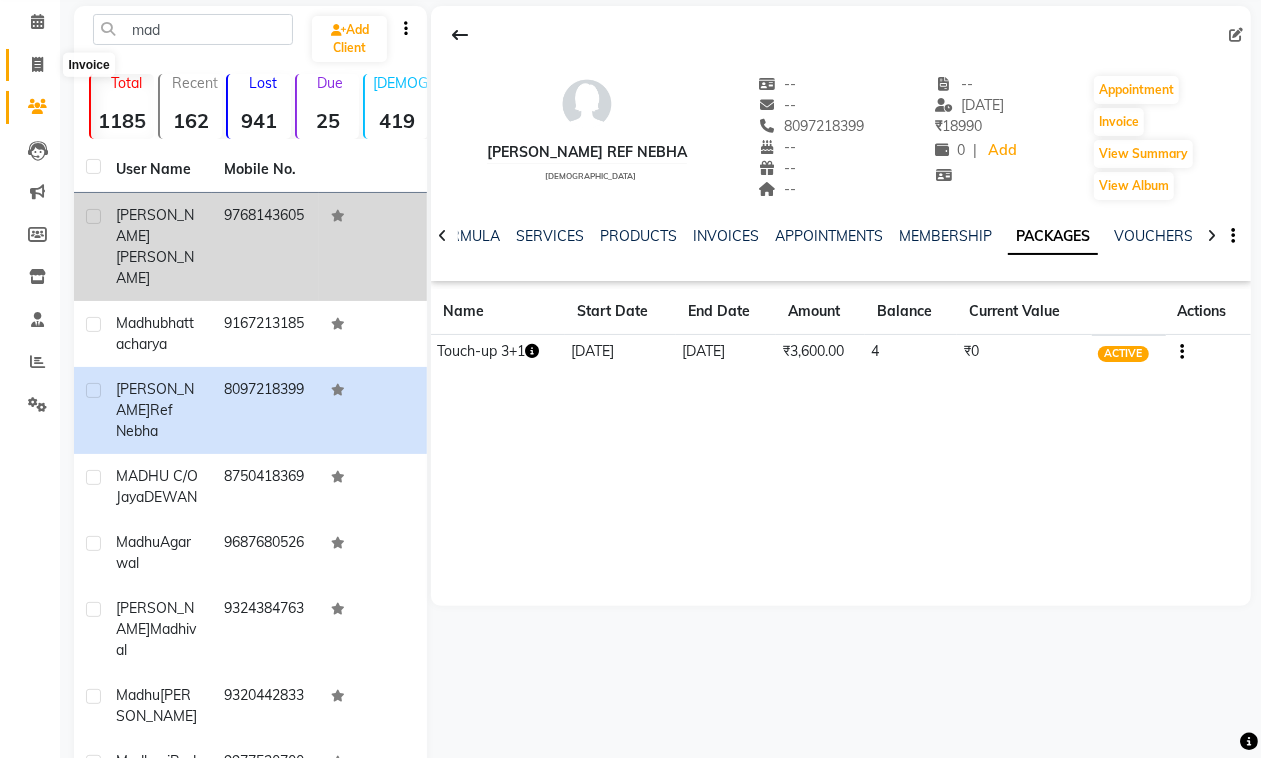 scroll, scrollTop: 125, scrollLeft: 0, axis: vertical 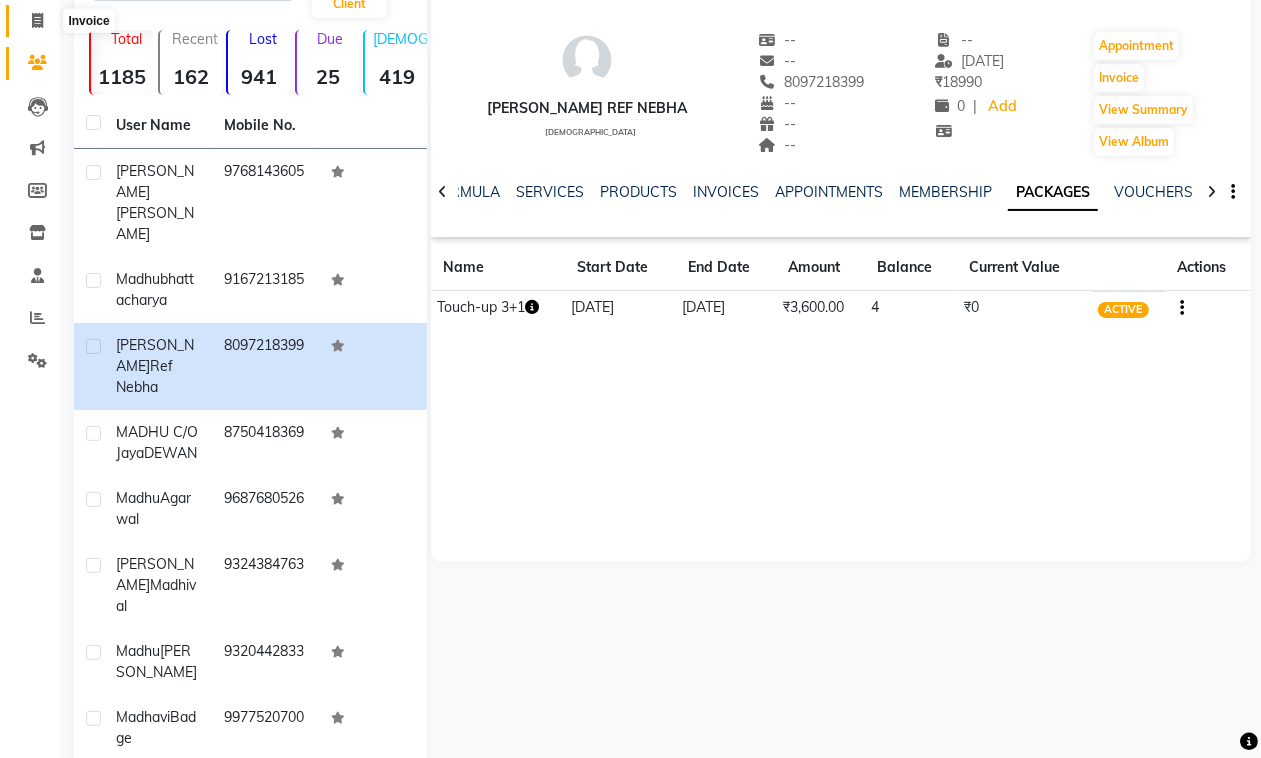 drag, startPoint x: 38, startPoint y: 25, endPoint x: 96, endPoint y: 42, distance: 60.440052 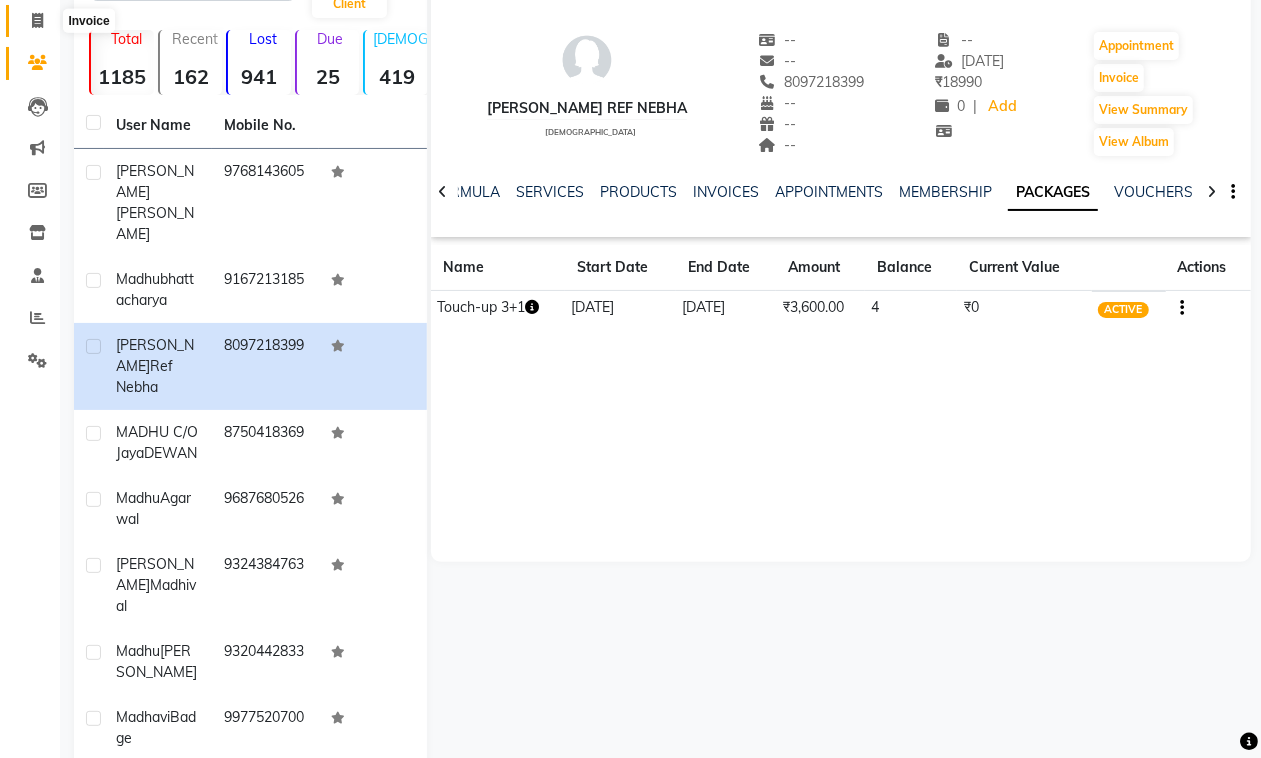 click 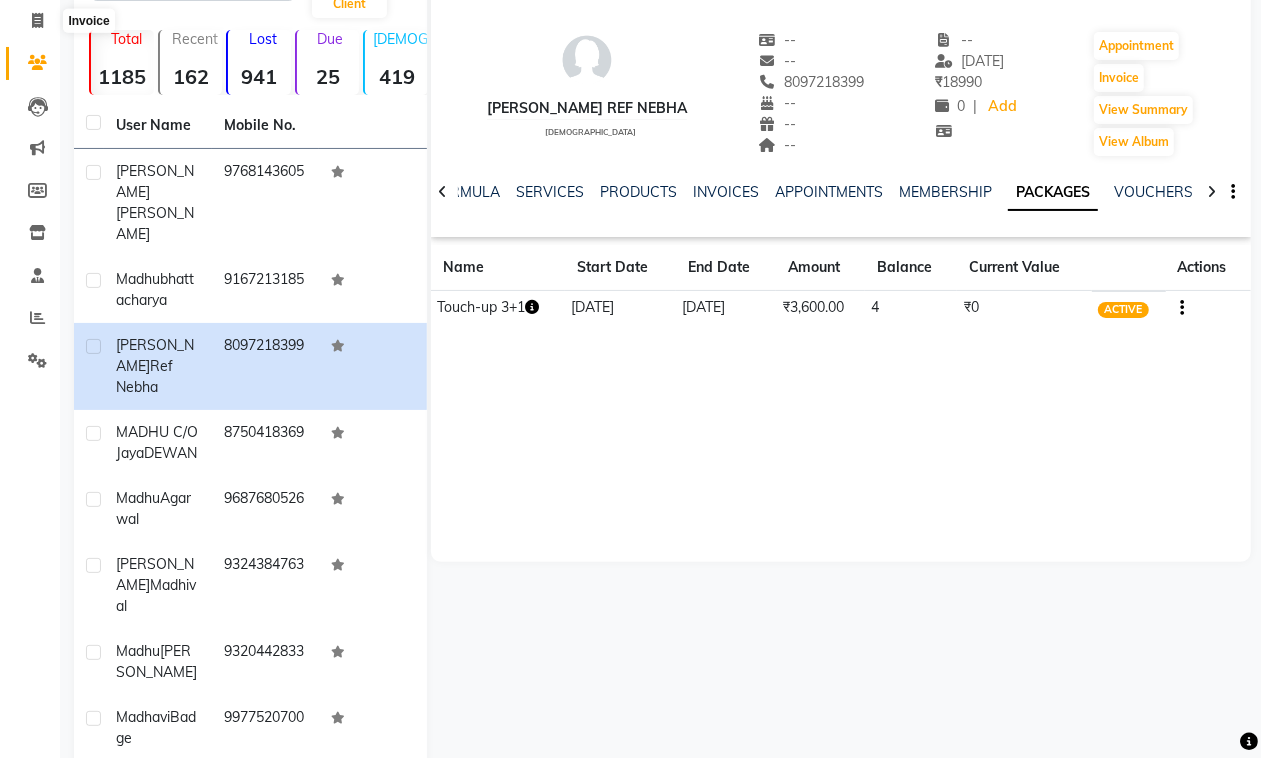 scroll, scrollTop: 0, scrollLeft: 0, axis: both 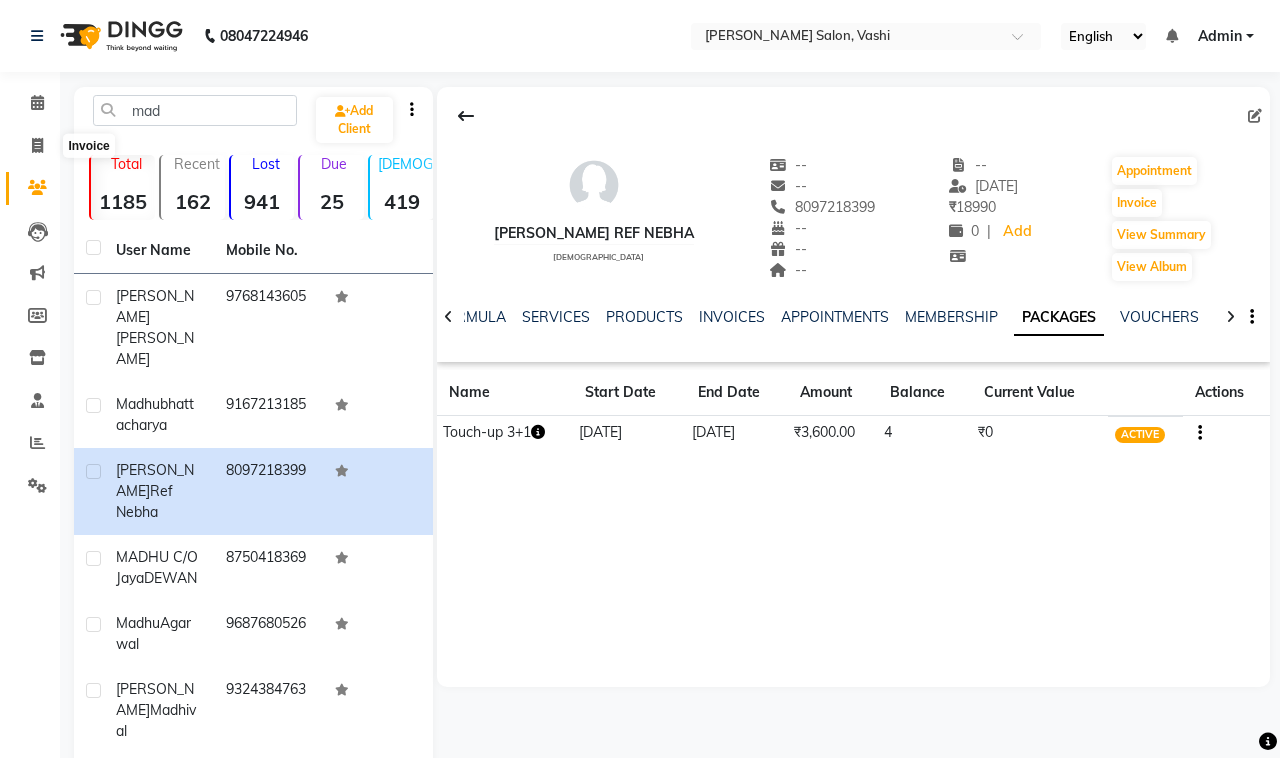 select on "695" 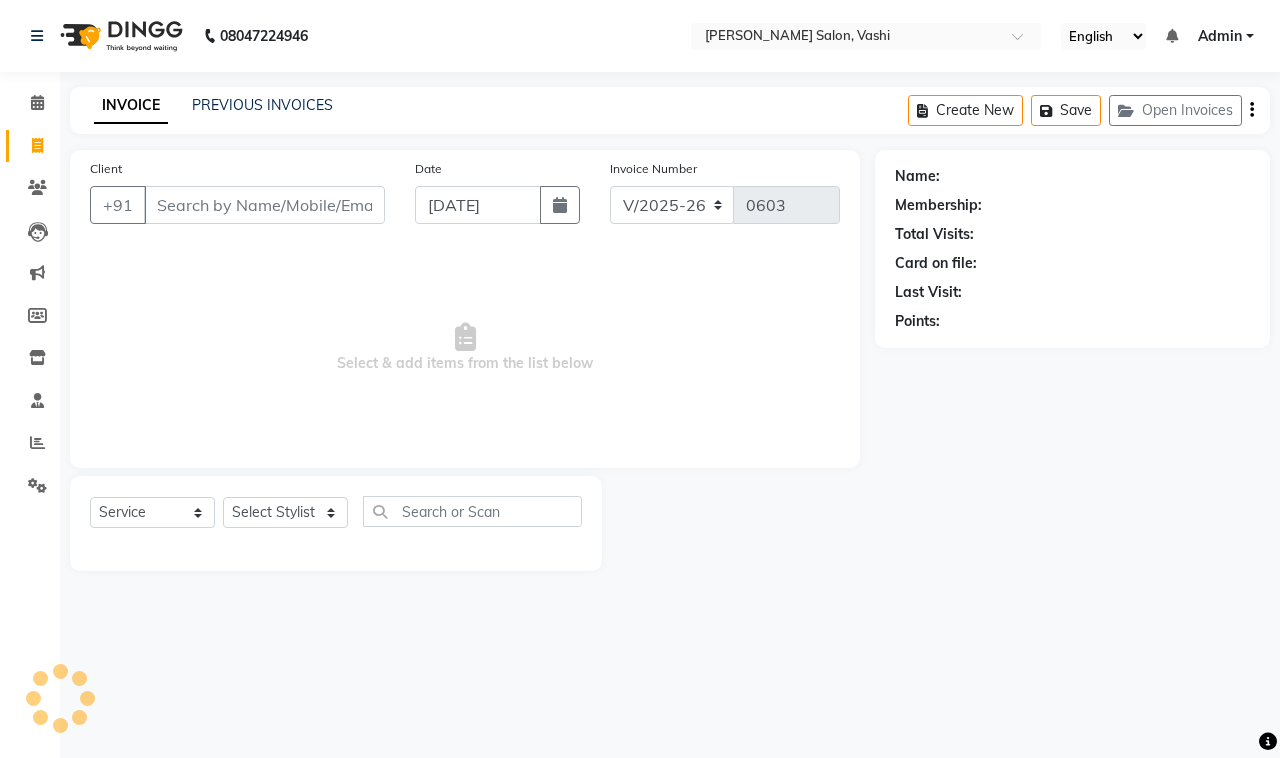 drag, startPoint x: 256, startPoint y: 185, endPoint x: 256, endPoint y: 203, distance: 18 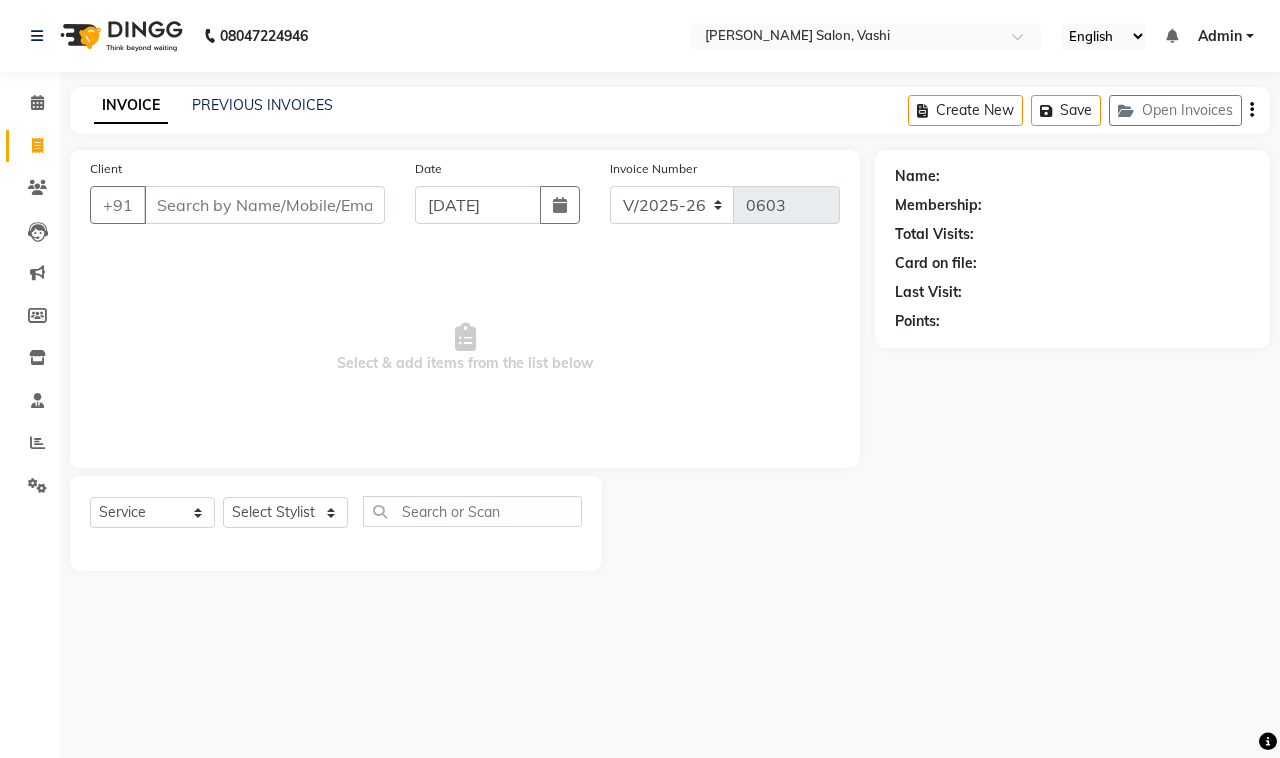 drag, startPoint x: 257, startPoint y: 203, endPoint x: 255, endPoint y: 215, distance: 12.165525 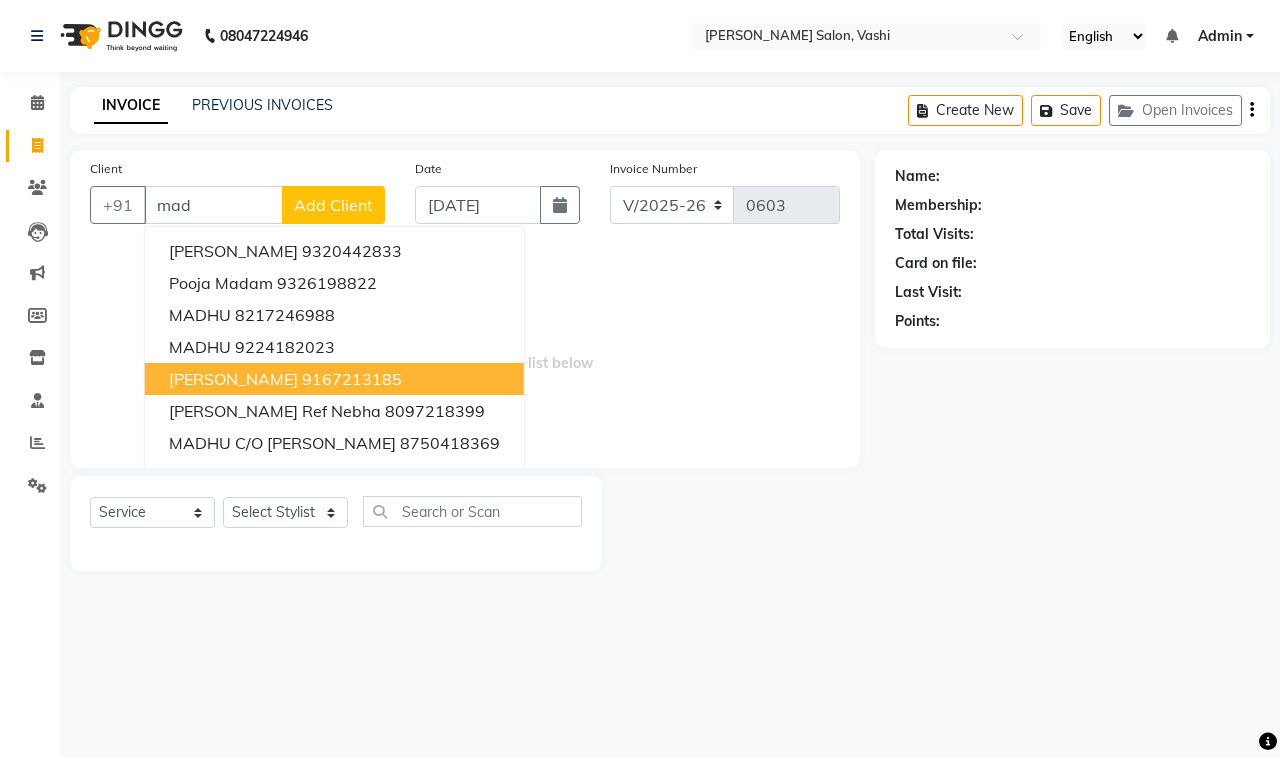 click on "madhu bhattacharya  9167213185" at bounding box center [334, 379] 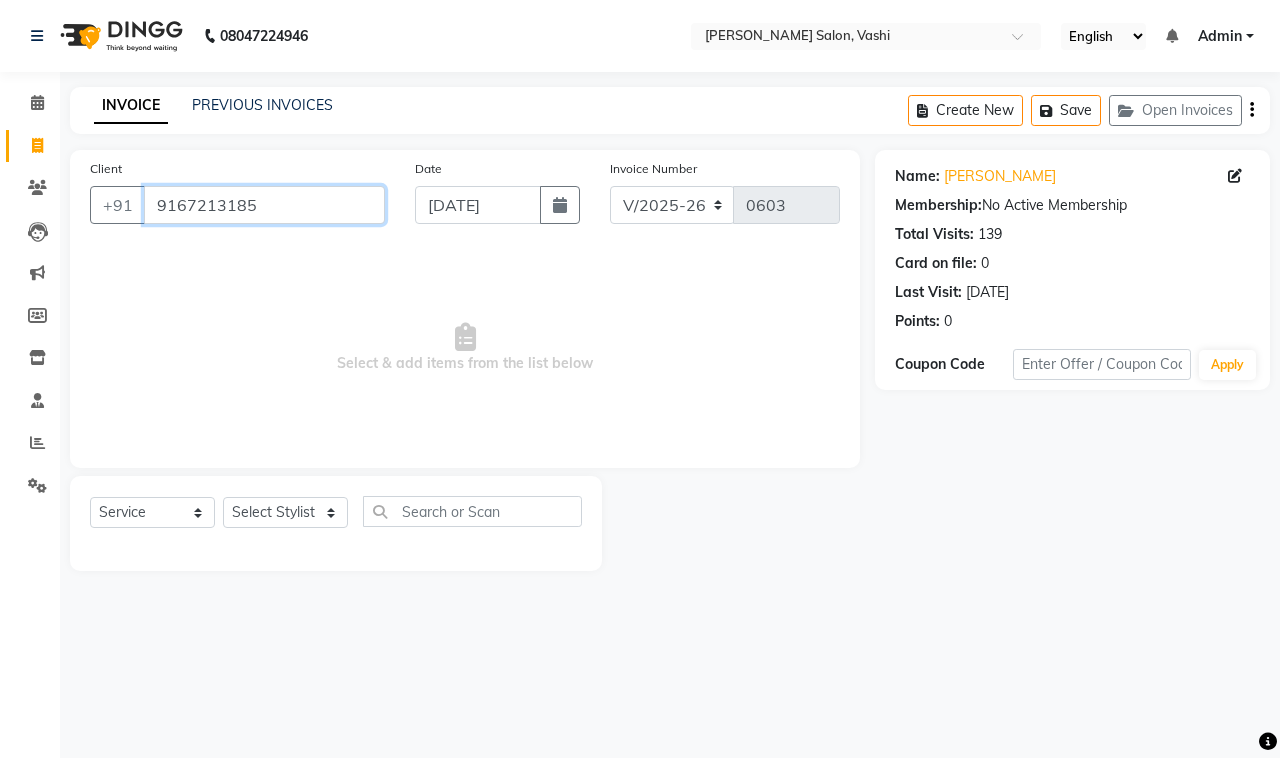 click on "9167213185" at bounding box center (264, 205) 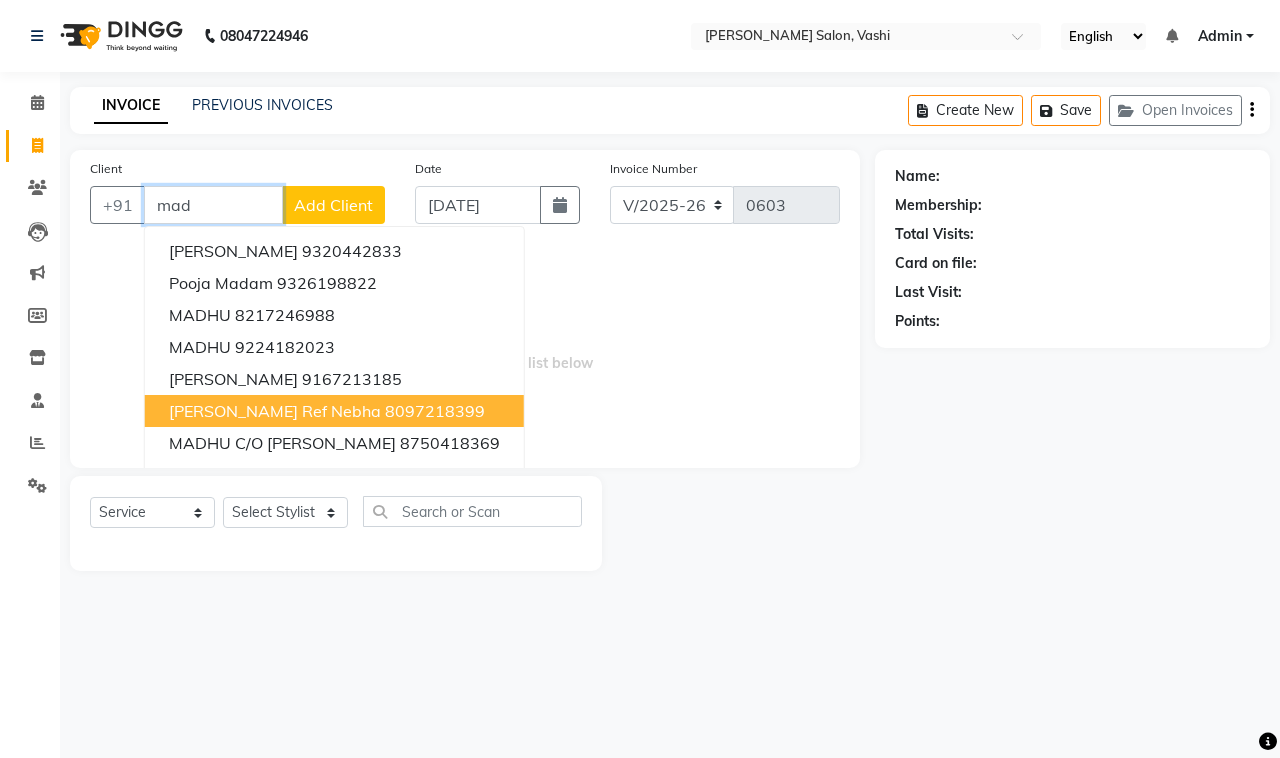 click on "Madhvi ref Nebha" at bounding box center (275, 411) 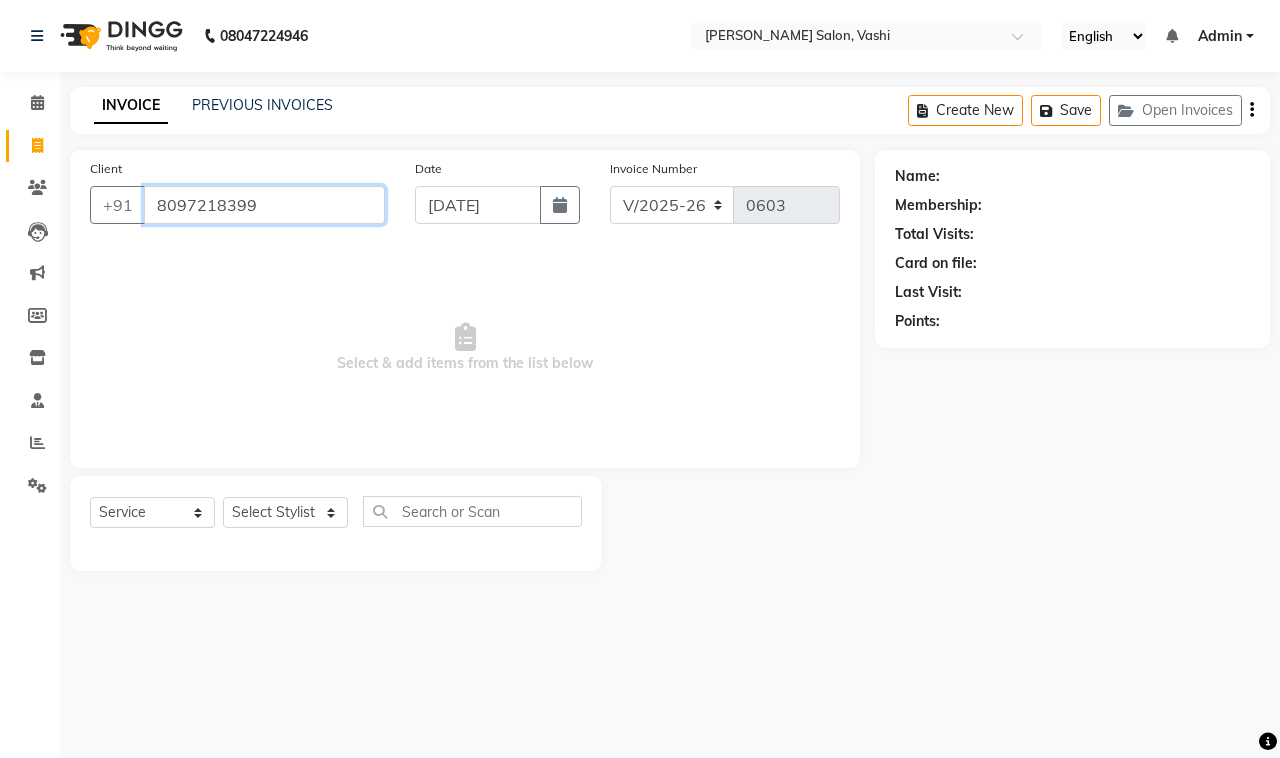 type on "8097218399" 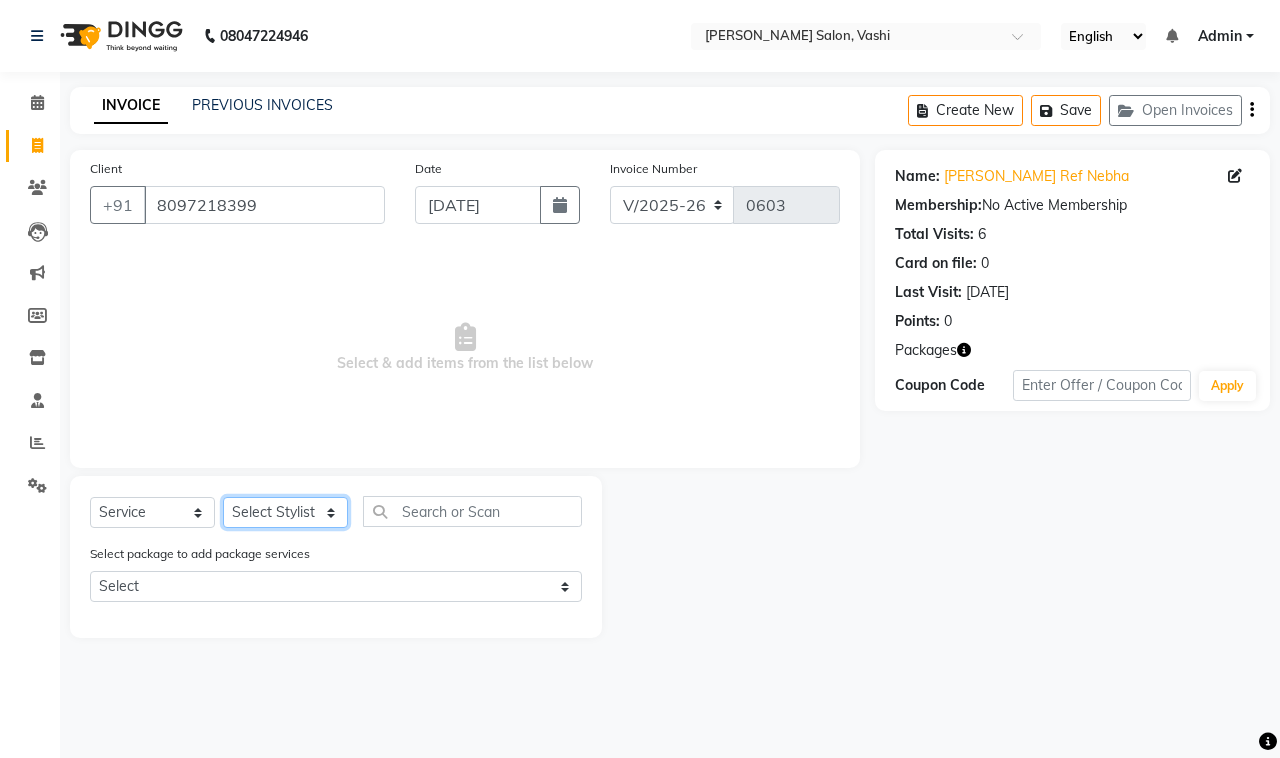 click on "Select Stylist DC Dipika Freelancer [PERSON_NAME] [PERSON_NAME] [PERSON_NAME]" 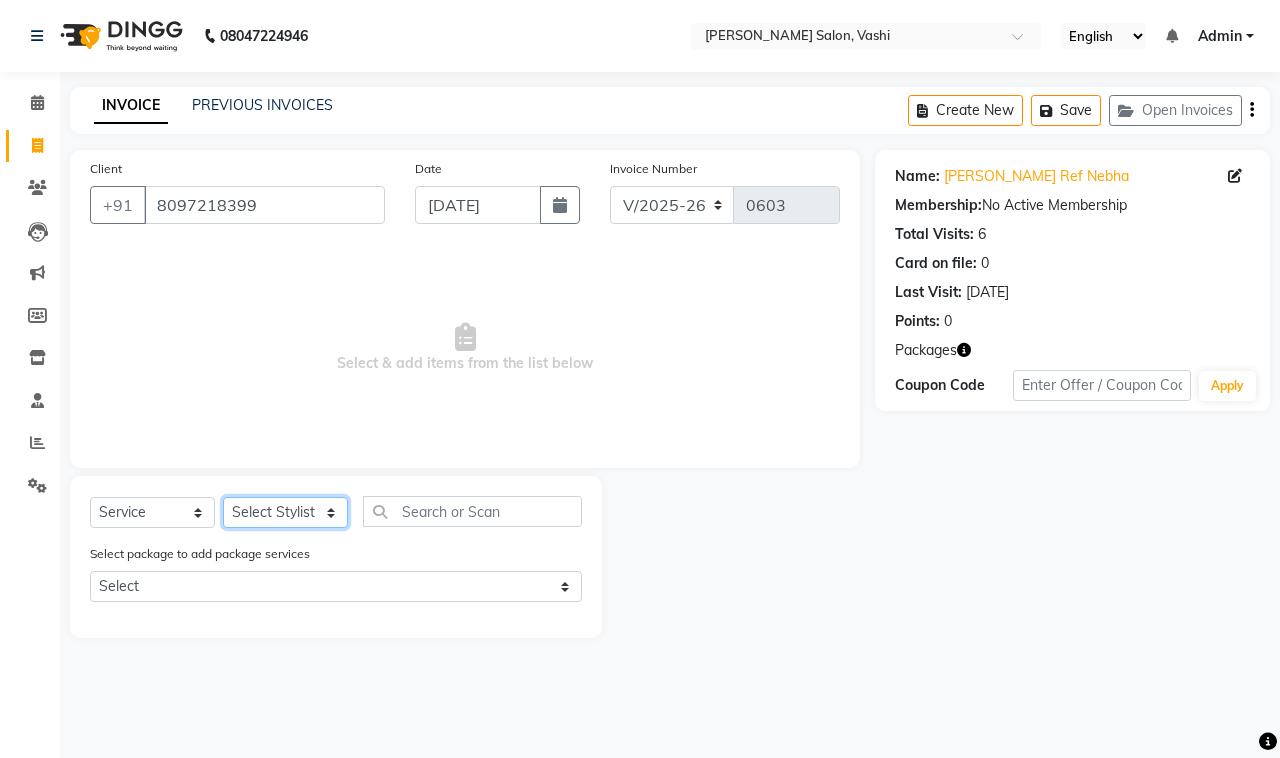 select on "10481" 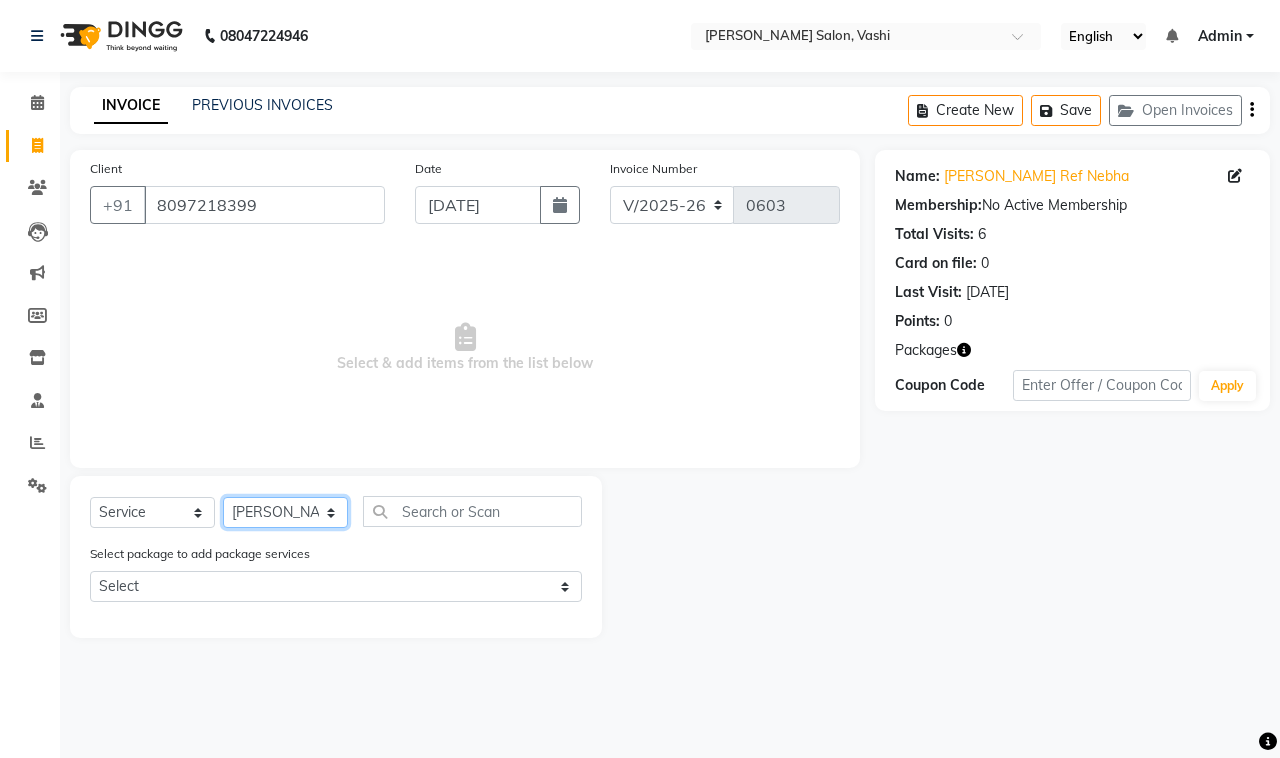 click on "Select Stylist DC Dipika Freelancer [PERSON_NAME] [PERSON_NAME] [PERSON_NAME]" 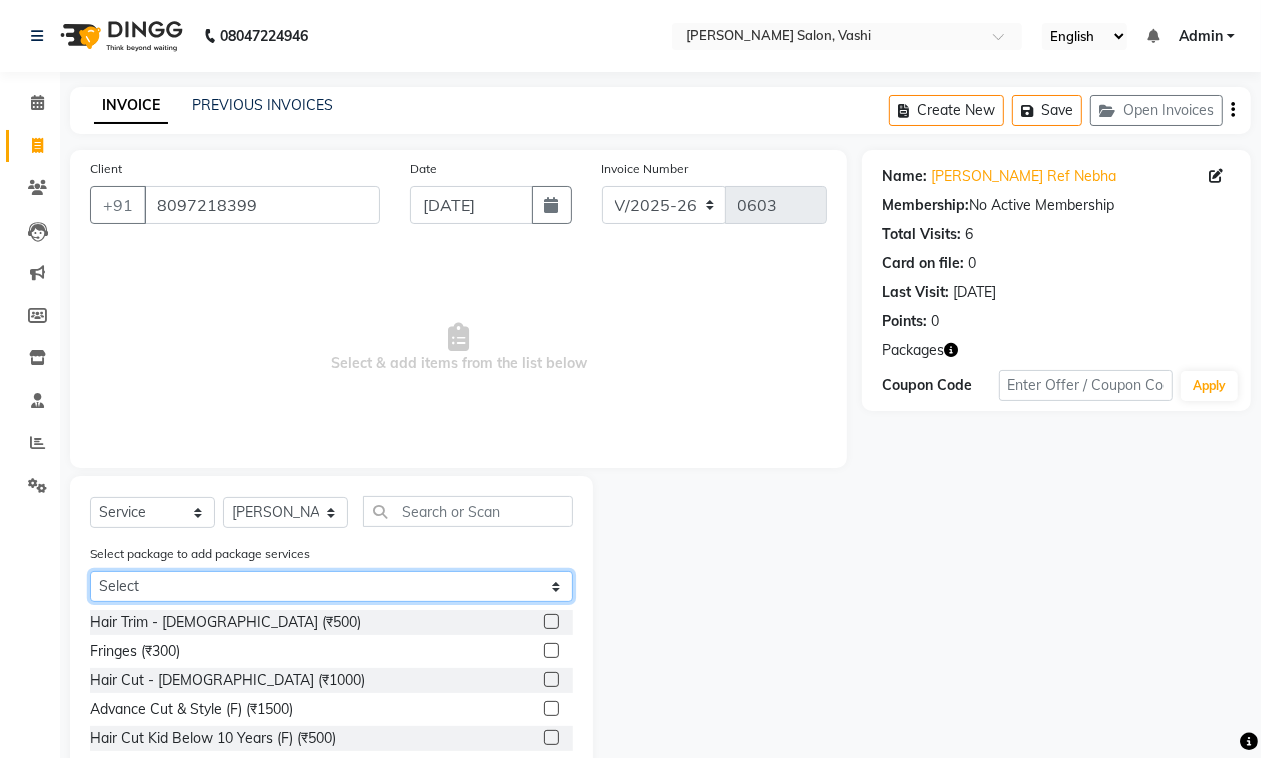 click on "Select Touch-up 3+1" 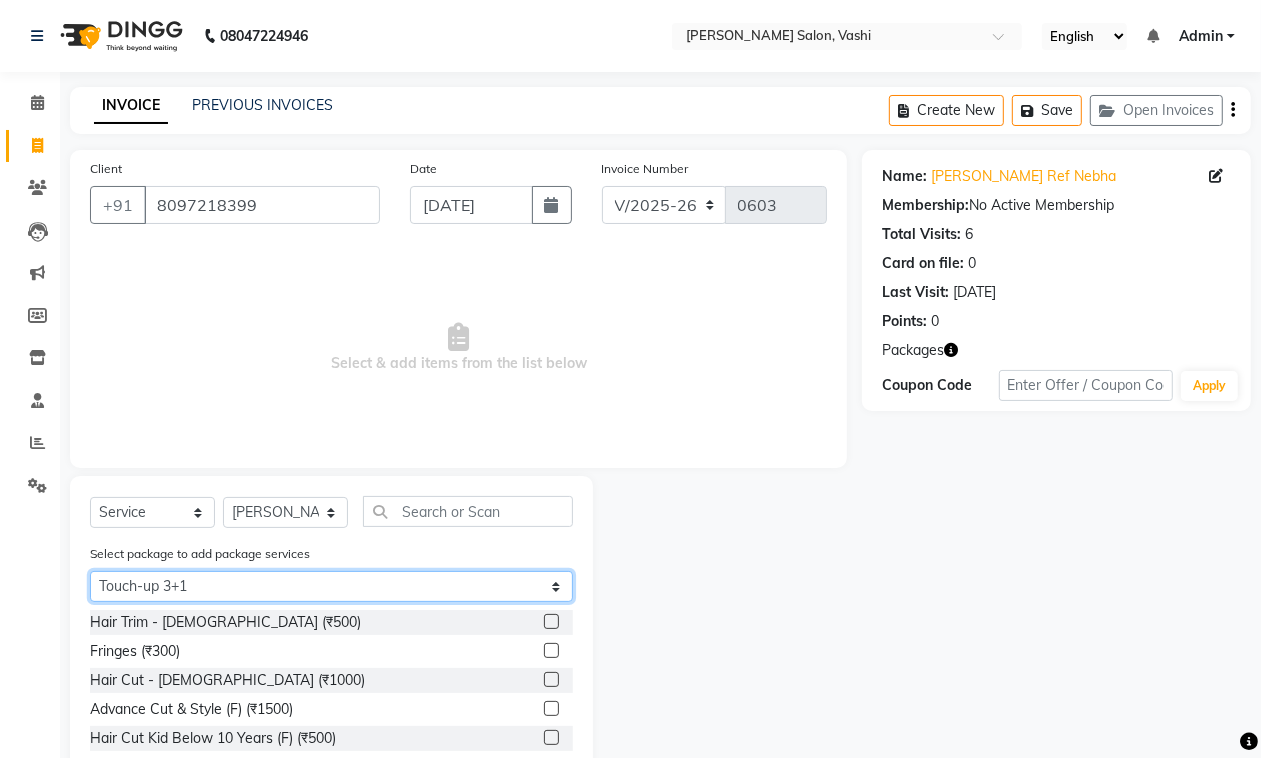 click on "Select Touch-up 3+1" 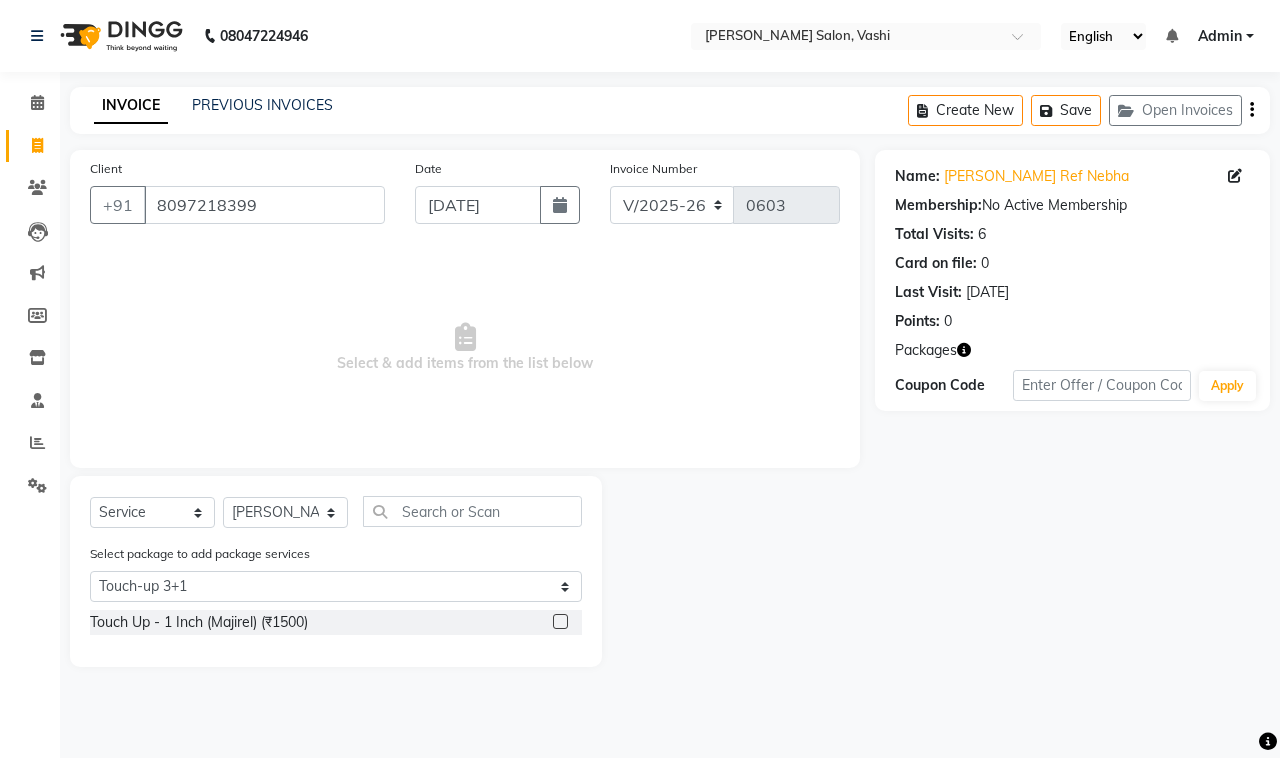 click 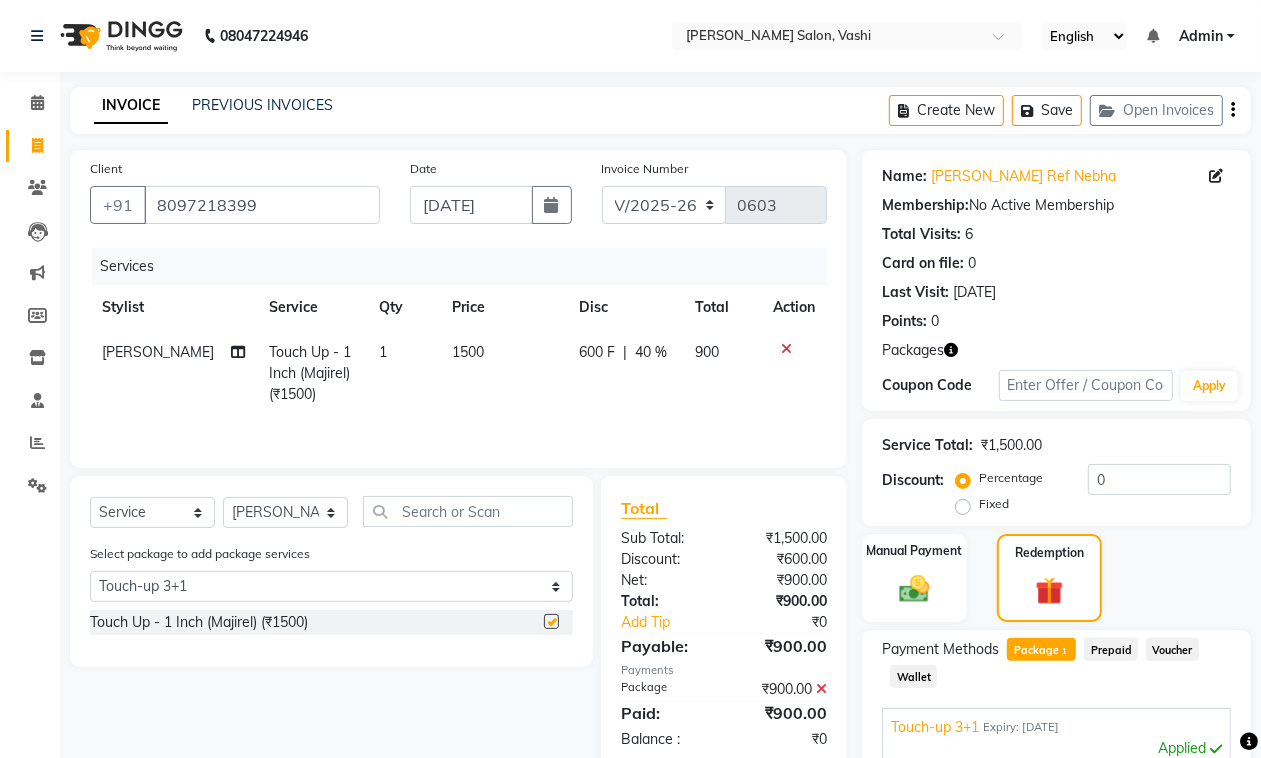 checkbox on "false" 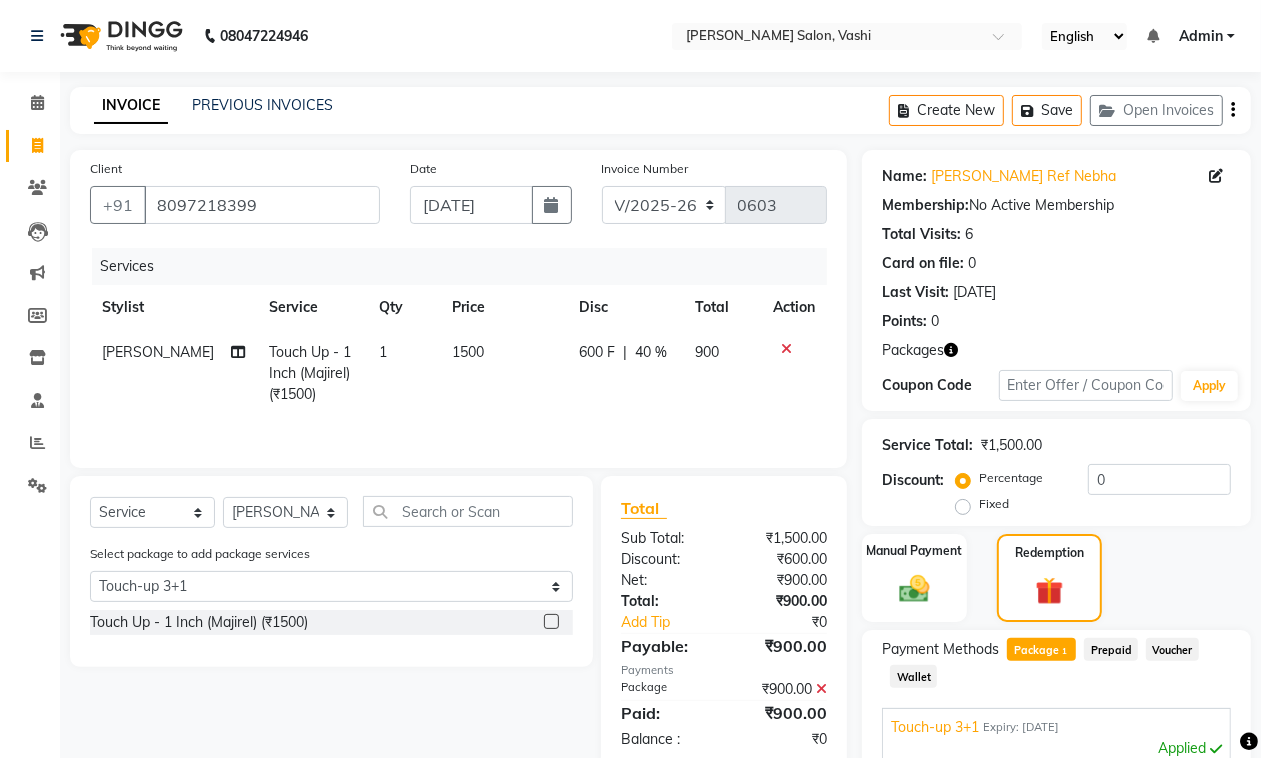 scroll, scrollTop: 252, scrollLeft: 0, axis: vertical 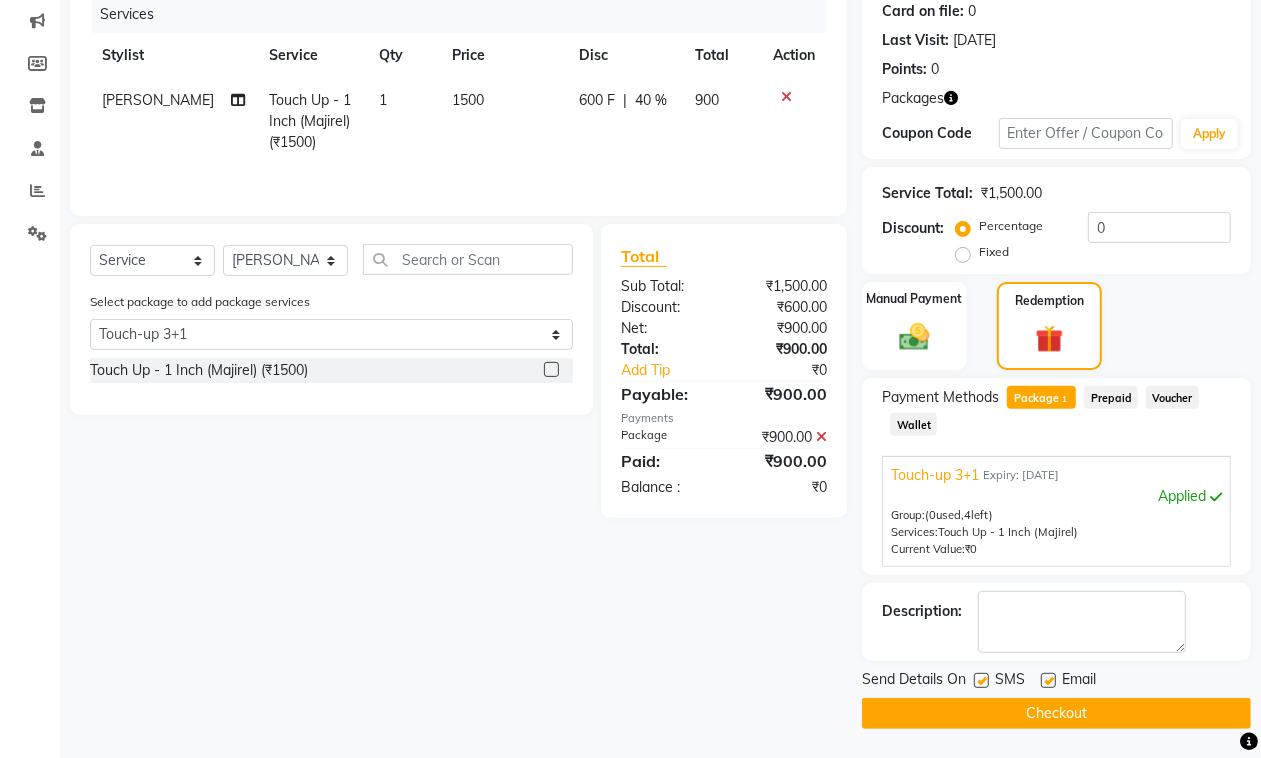 click 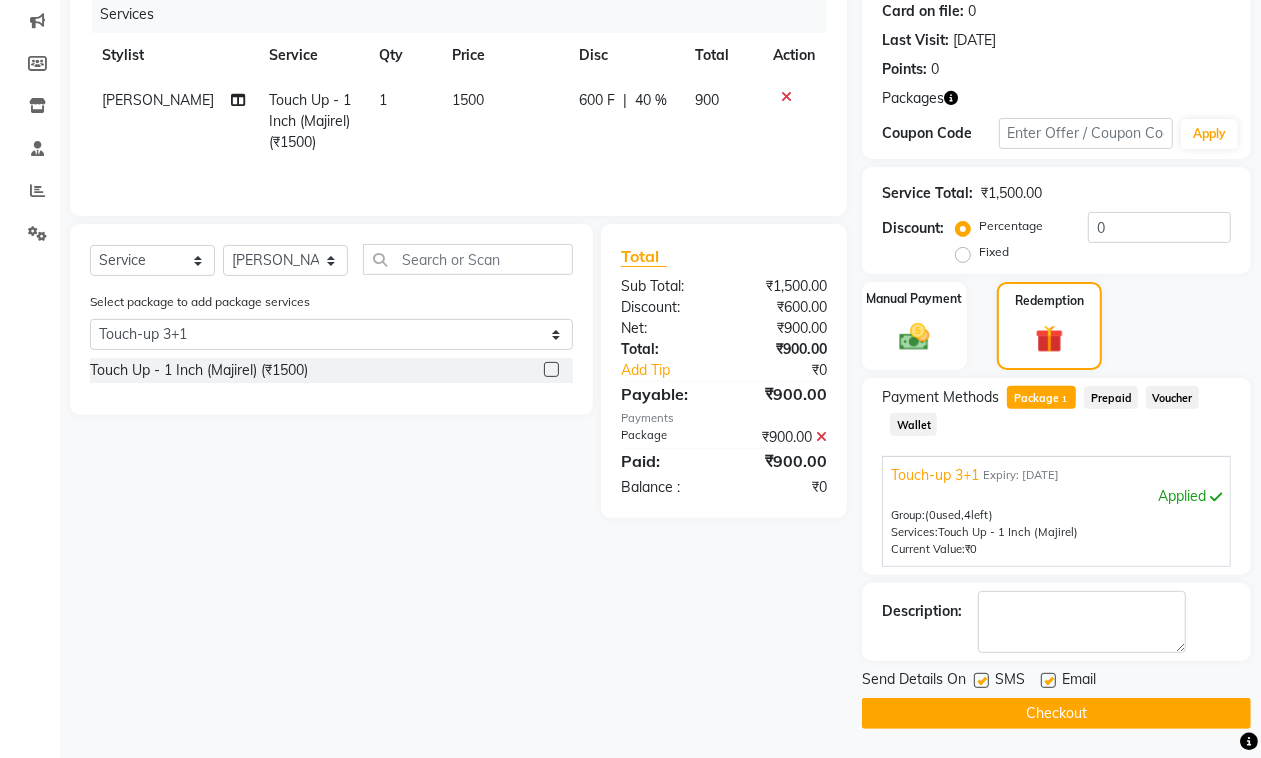 click at bounding box center (1047, 681) 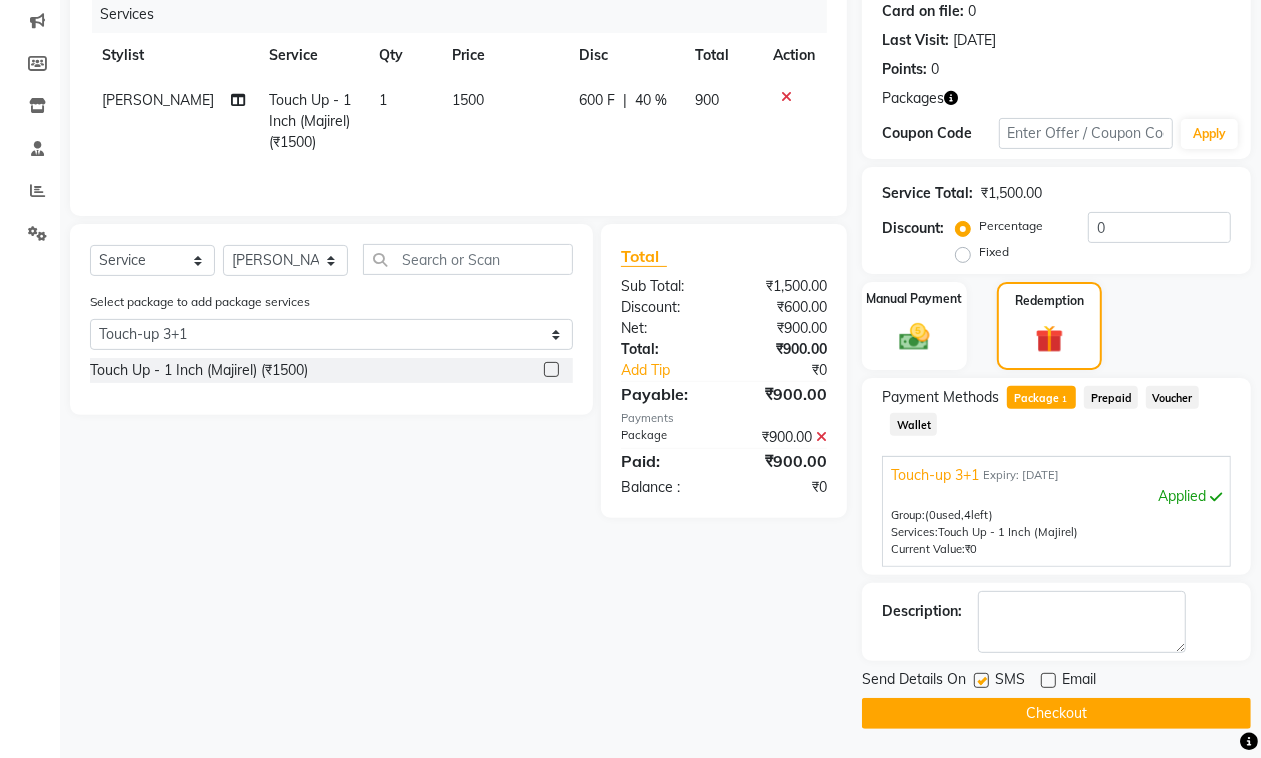 click 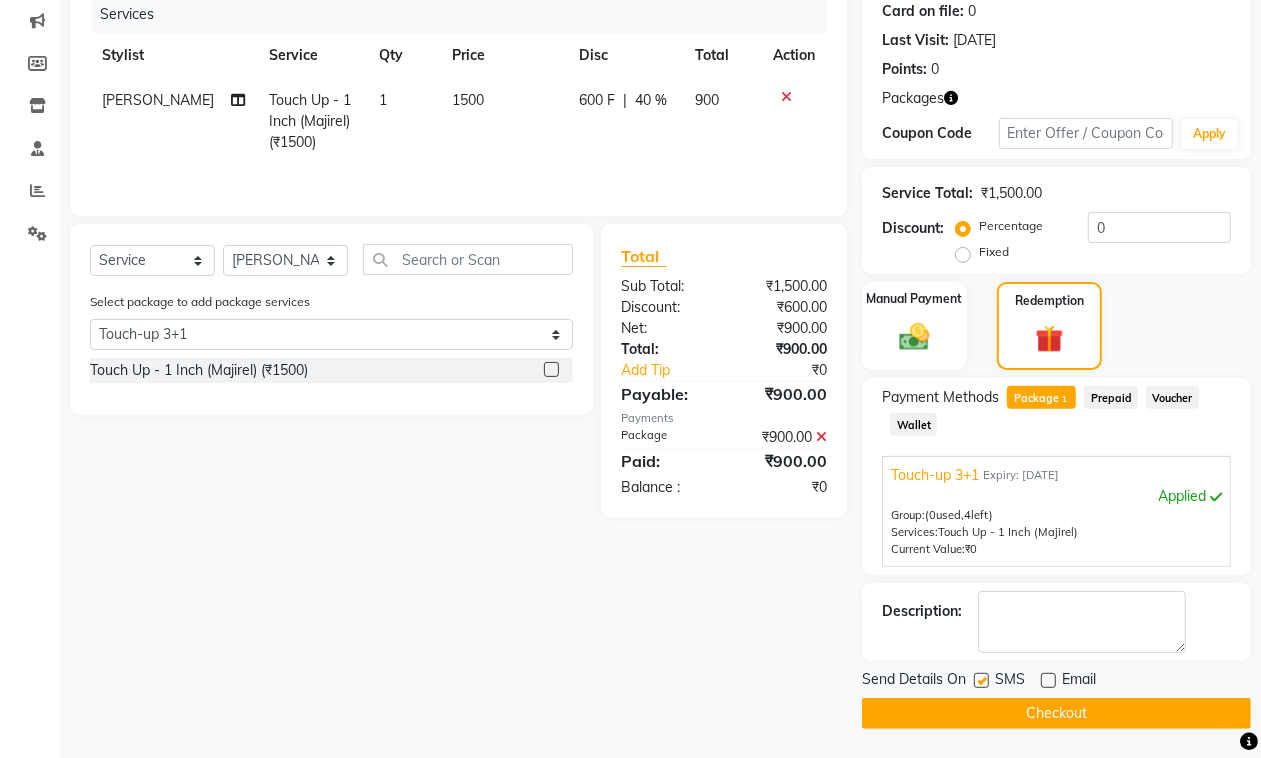 click at bounding box center [980, 681] 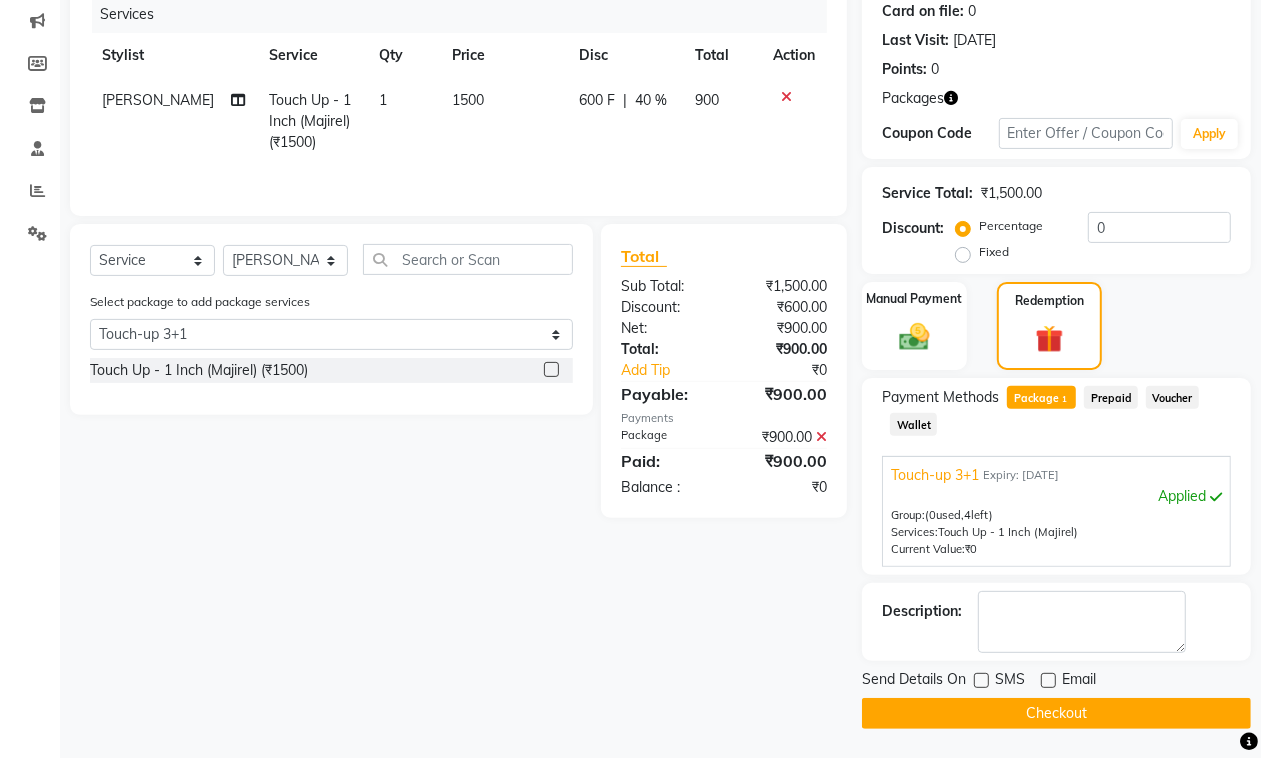 click on "Checkout" 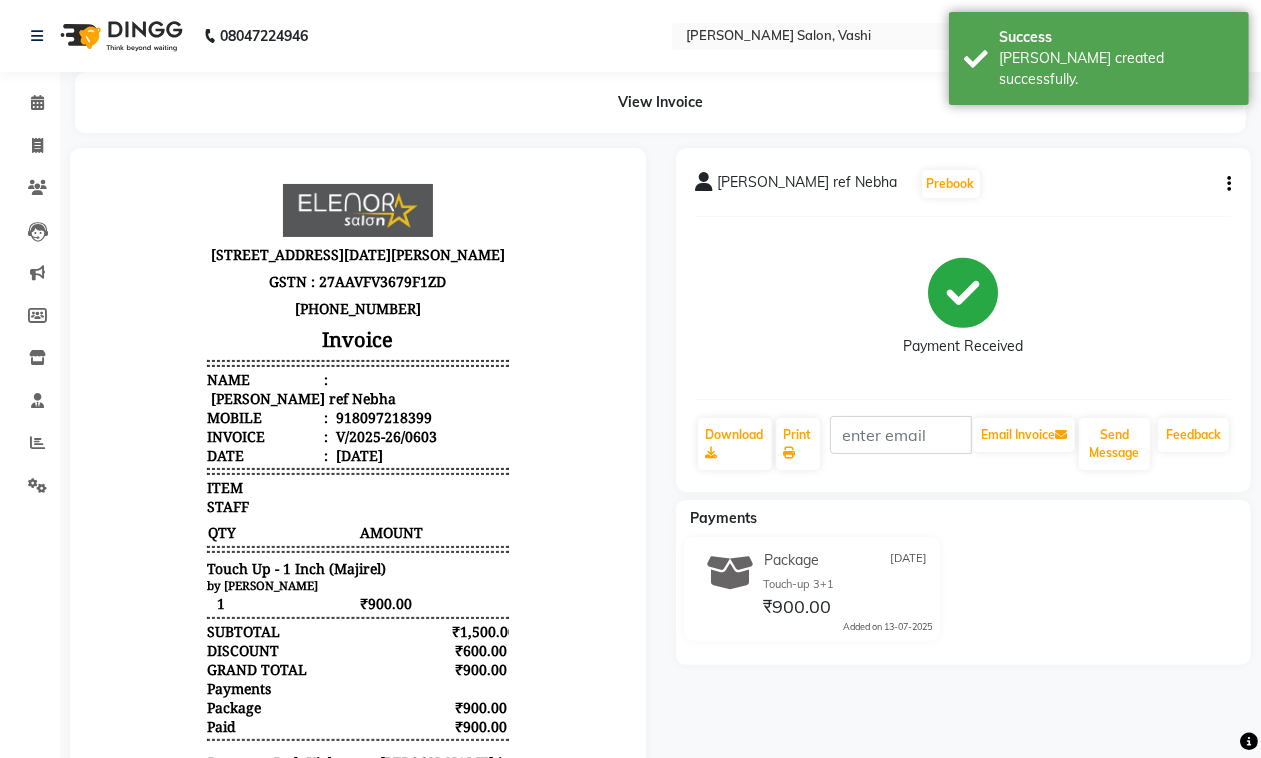 scroll, scrollTop: 0, scrollLeft: 0, axis: both 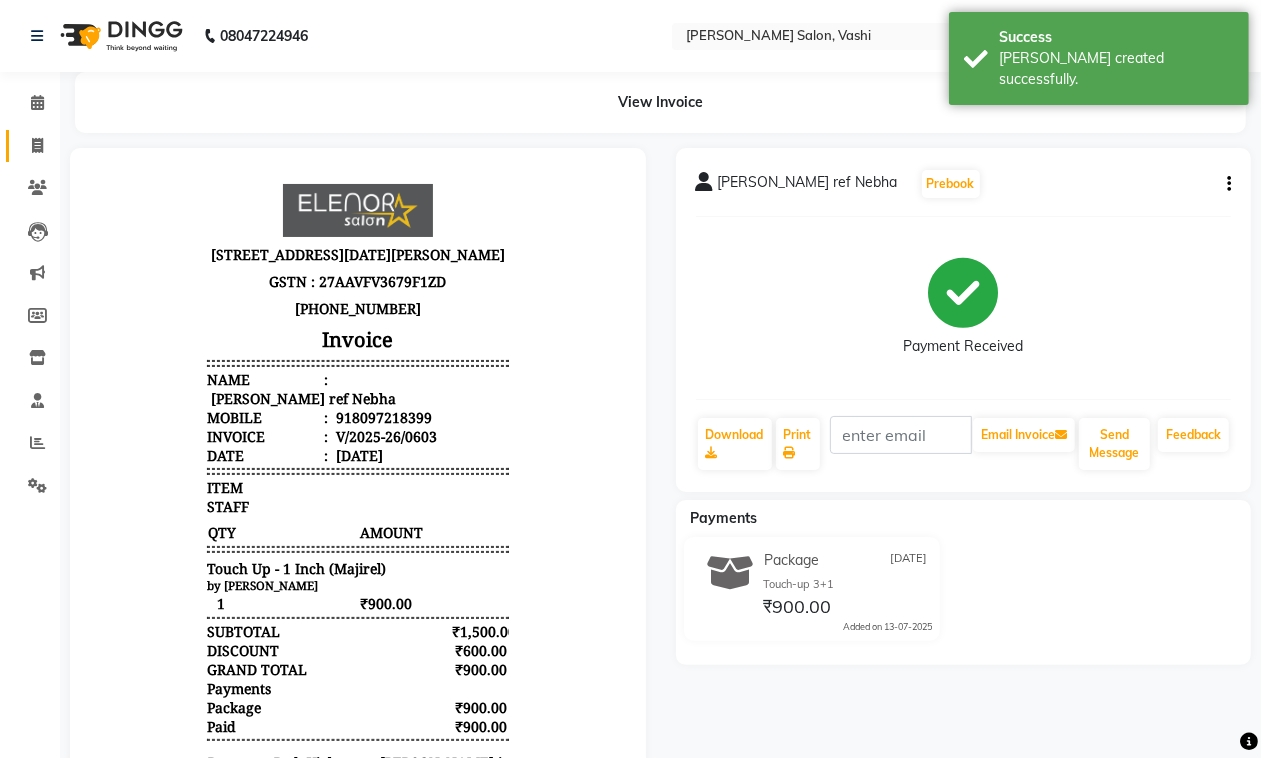 click 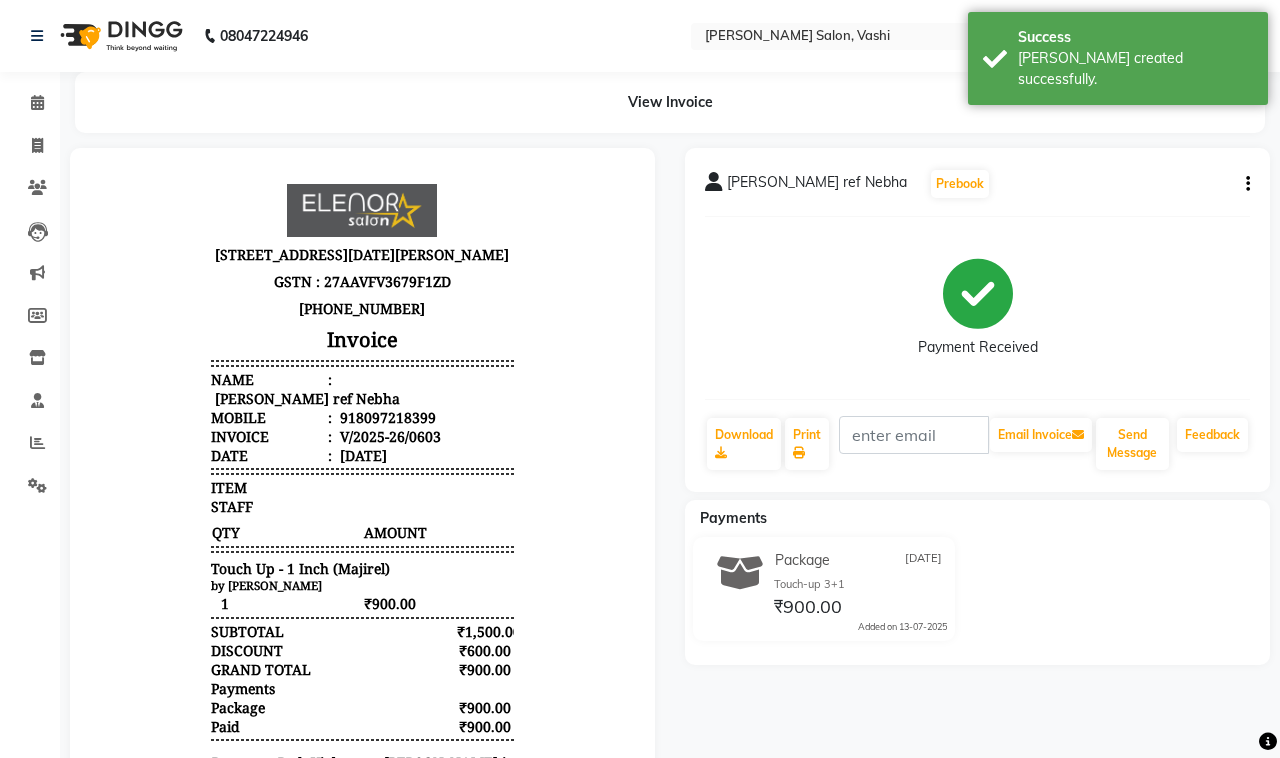 select on "695" 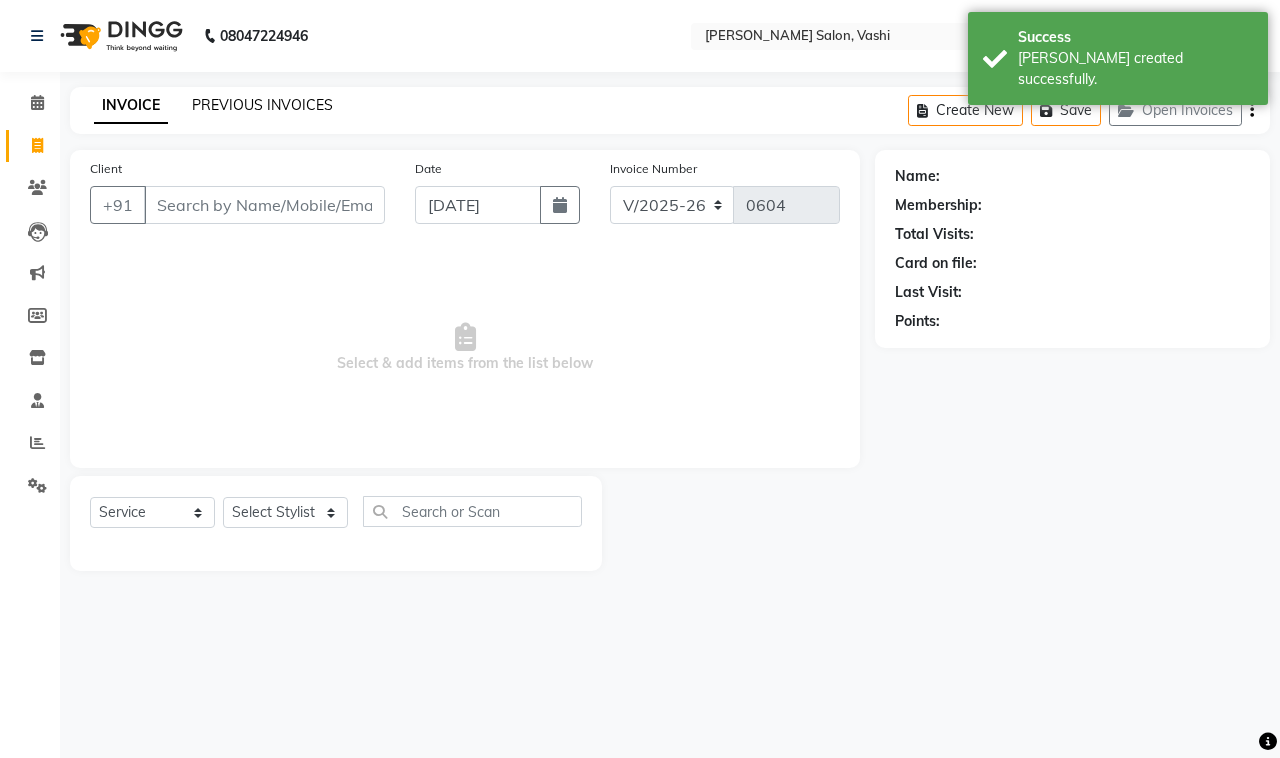 click on "PREVIOUS INVOICES" 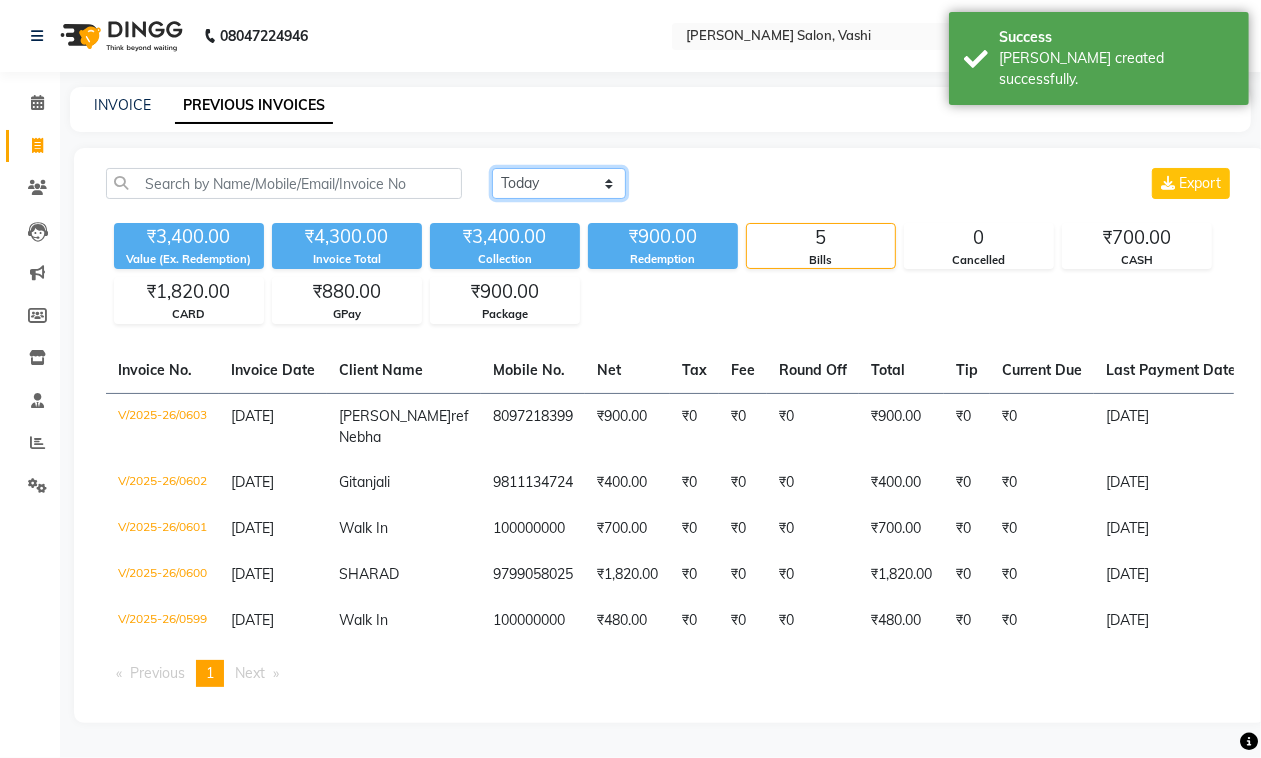 click on "Today Yesterday Custom Range" 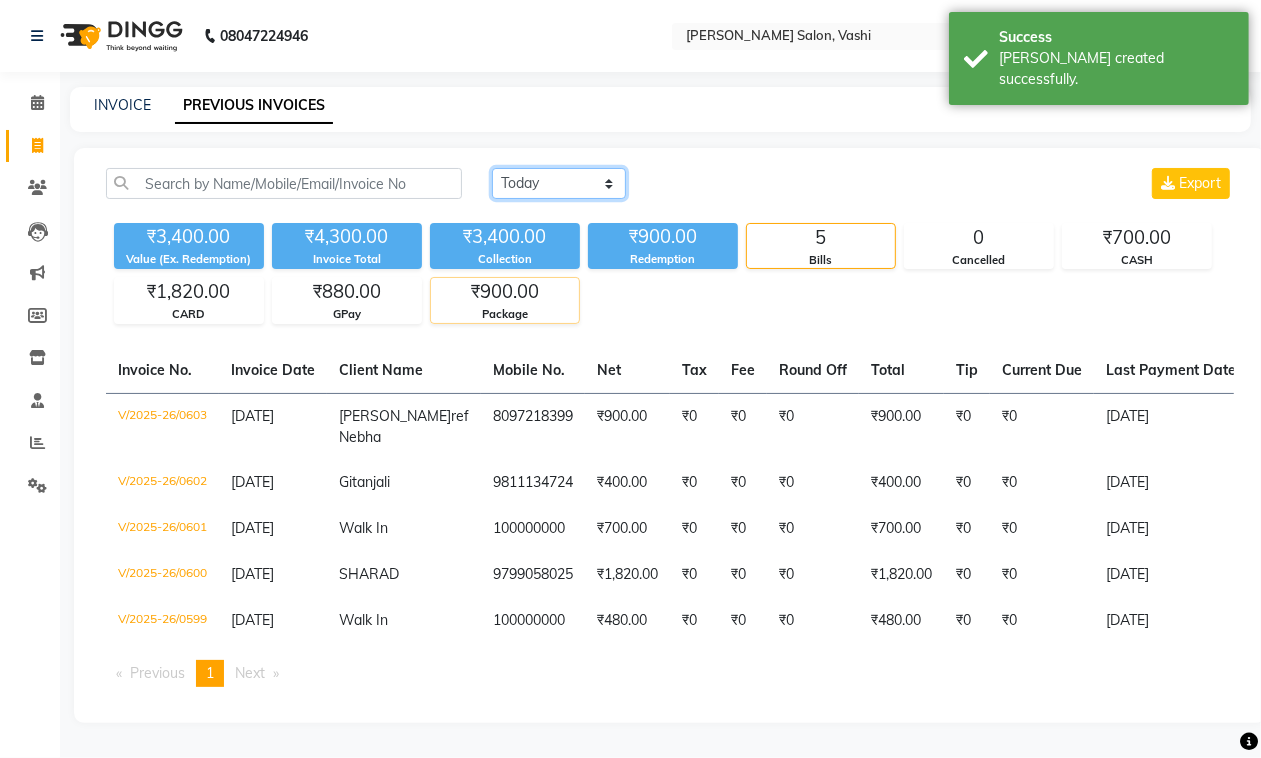 select on "range" 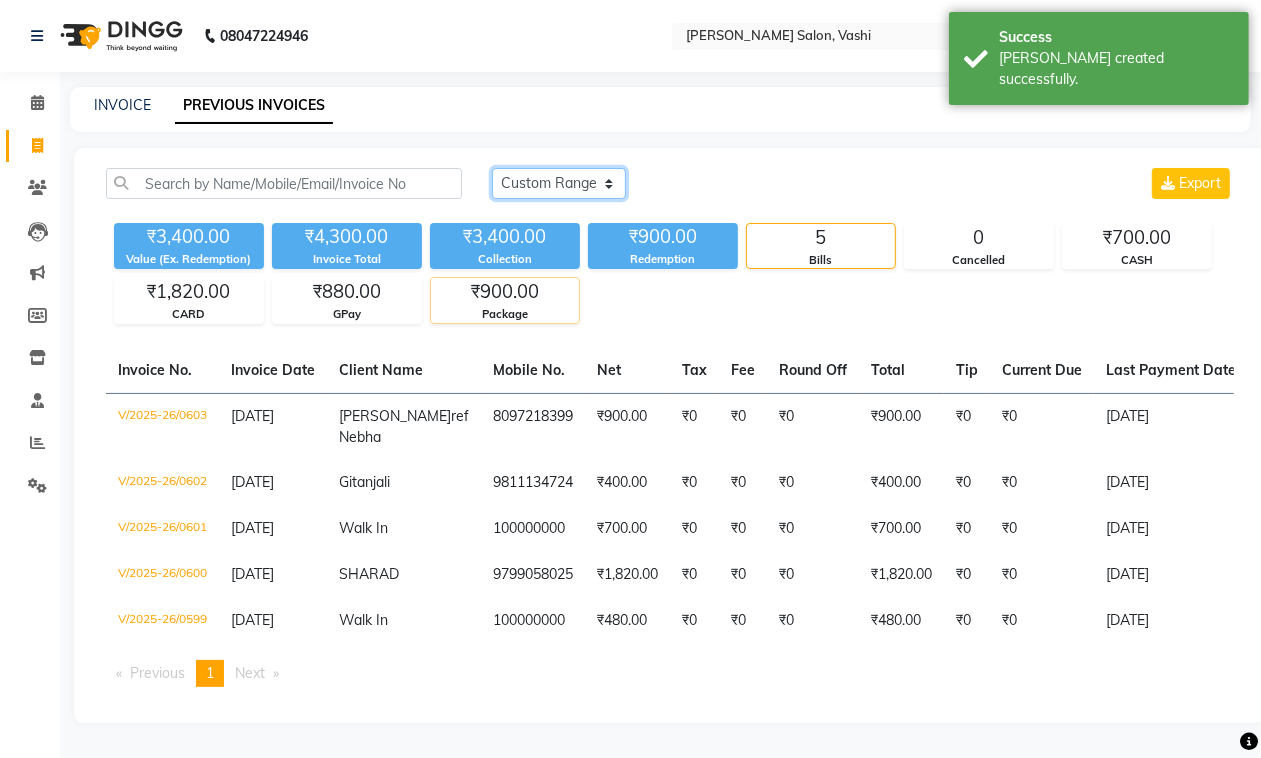 click on "Today Yesterday Custom Range" 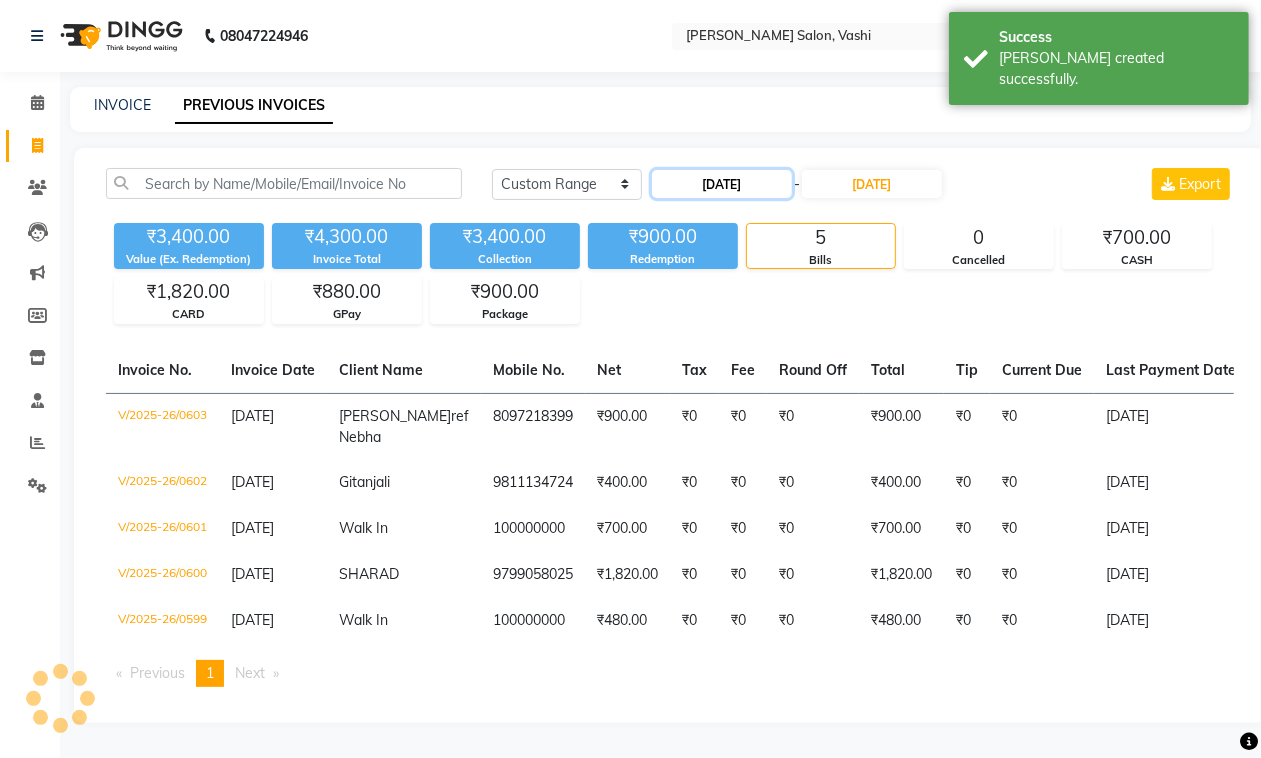 click on "[DATE]" 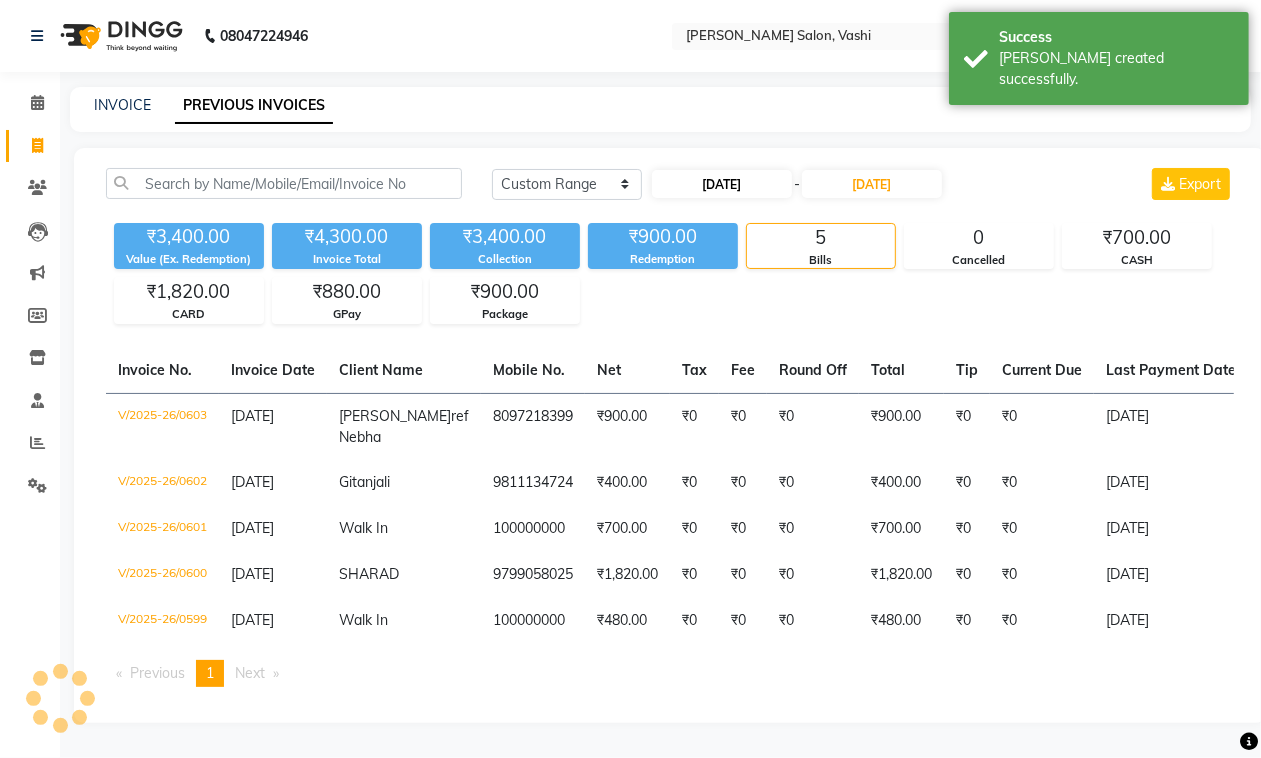 select on "7" 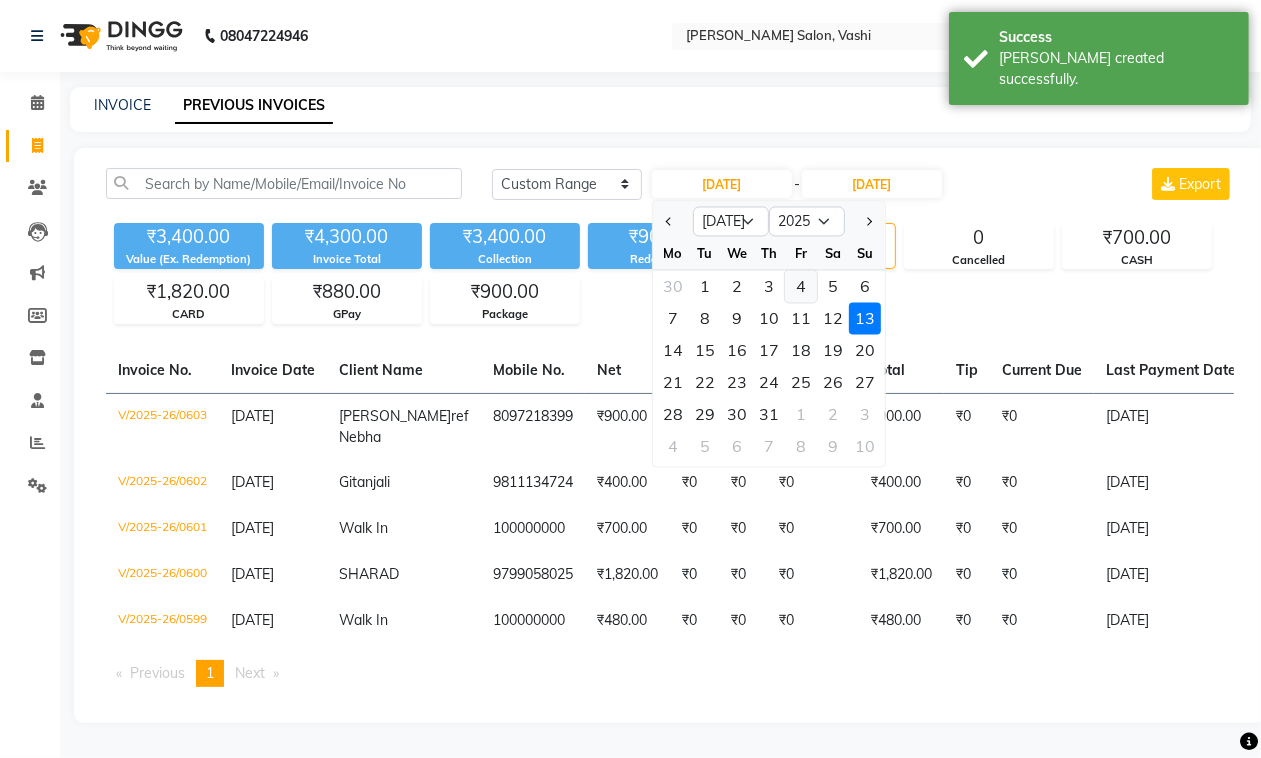 click on "4" 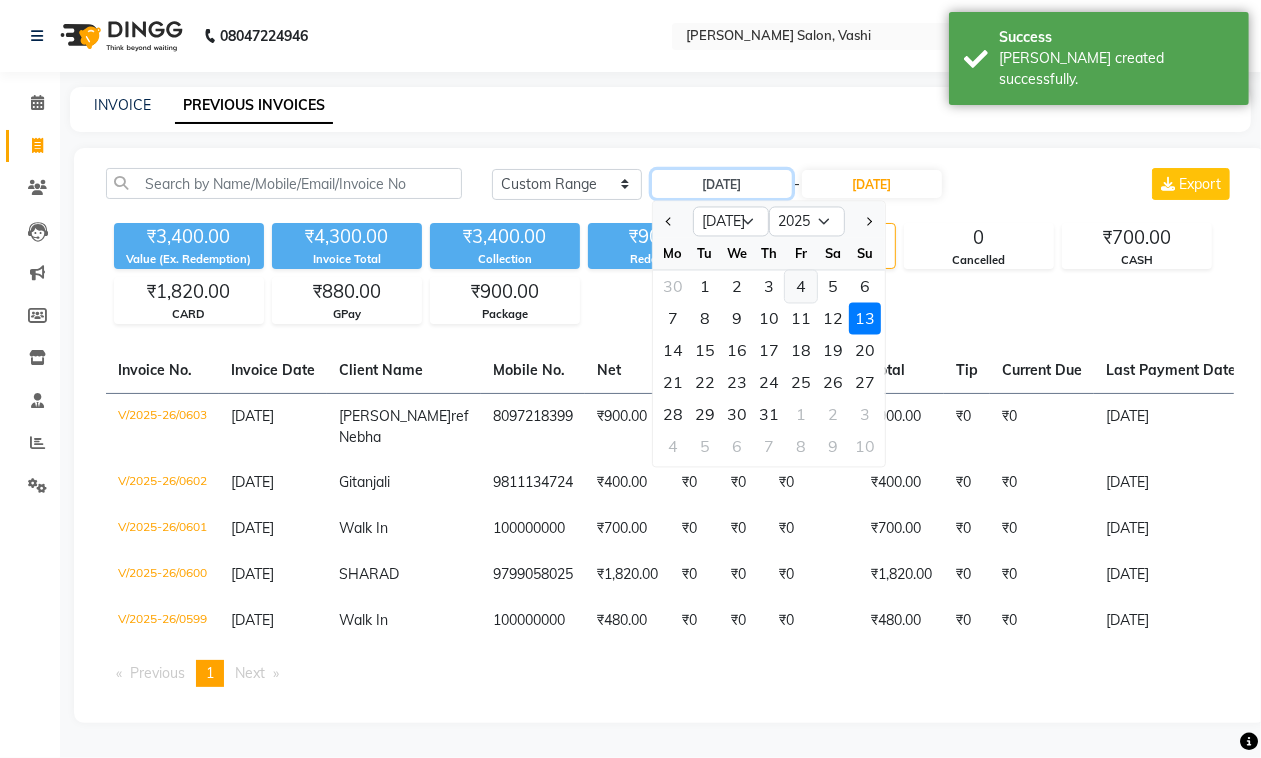 type on "[DATE]" 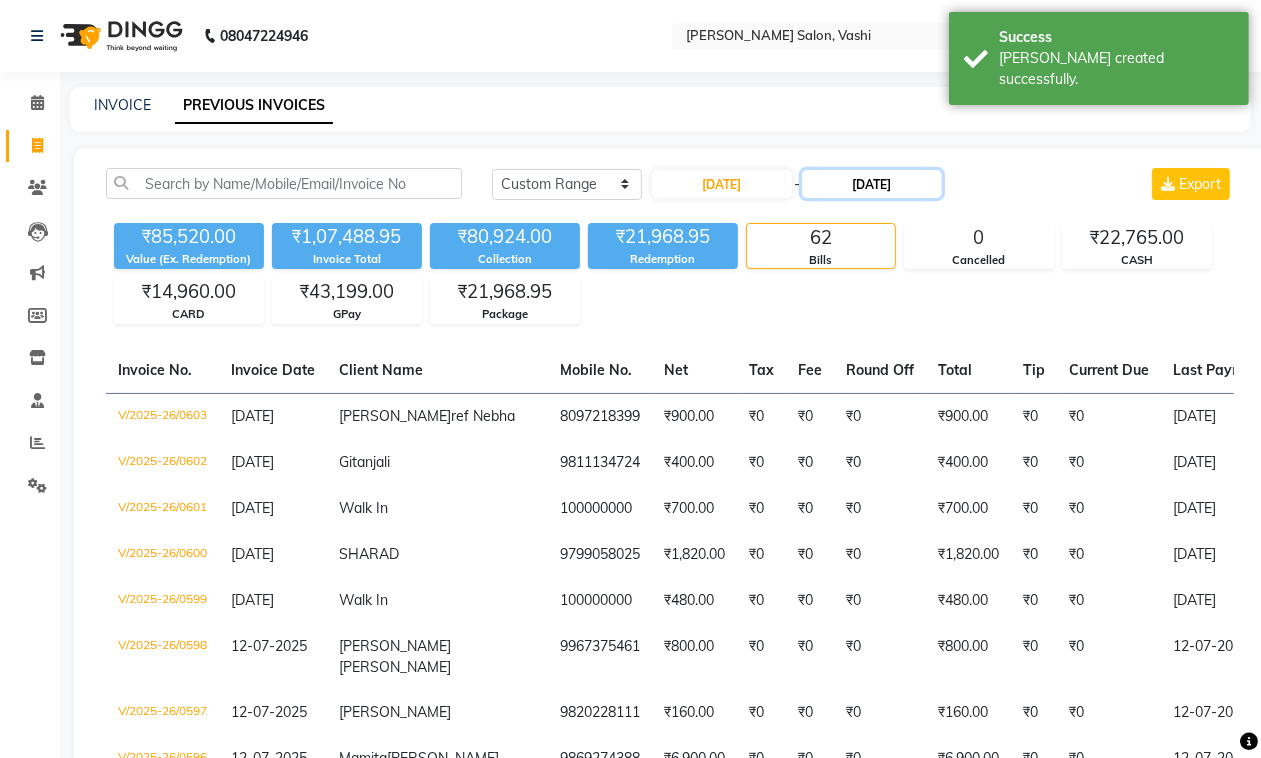 click on "[DATE]" 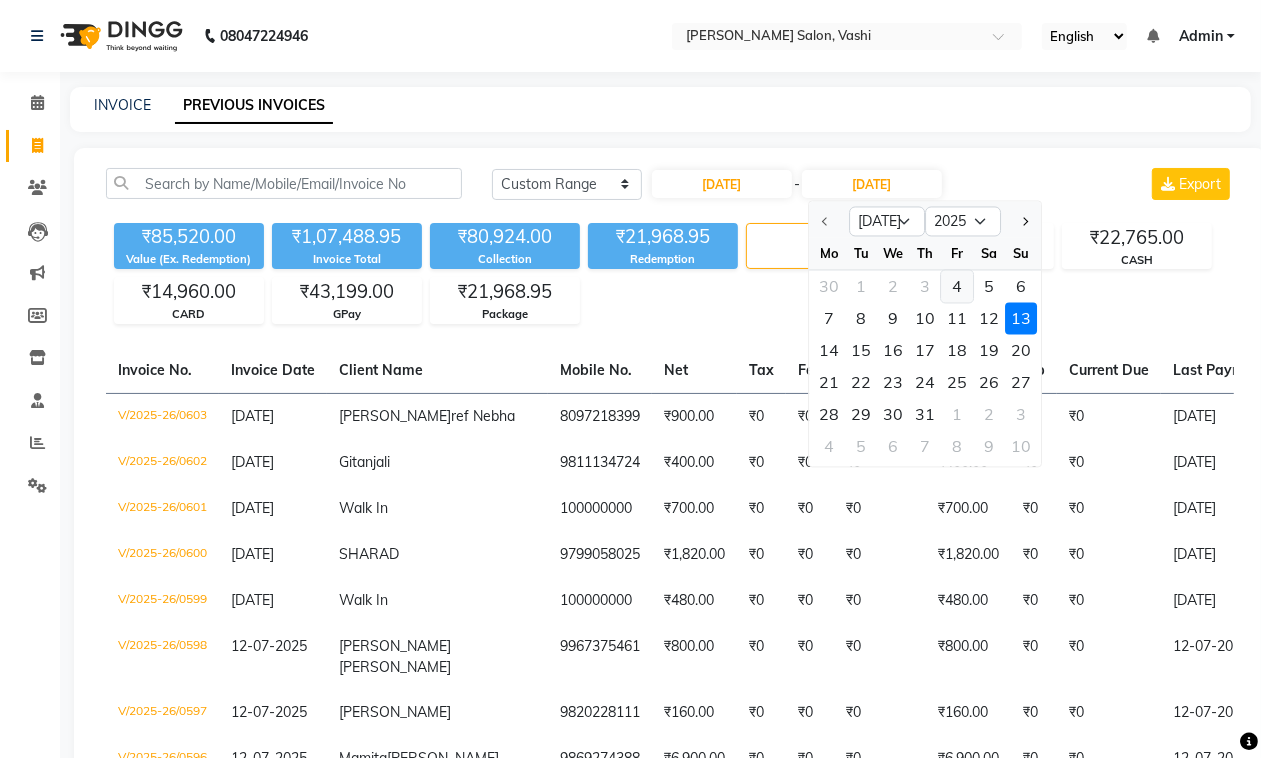 click on "4" 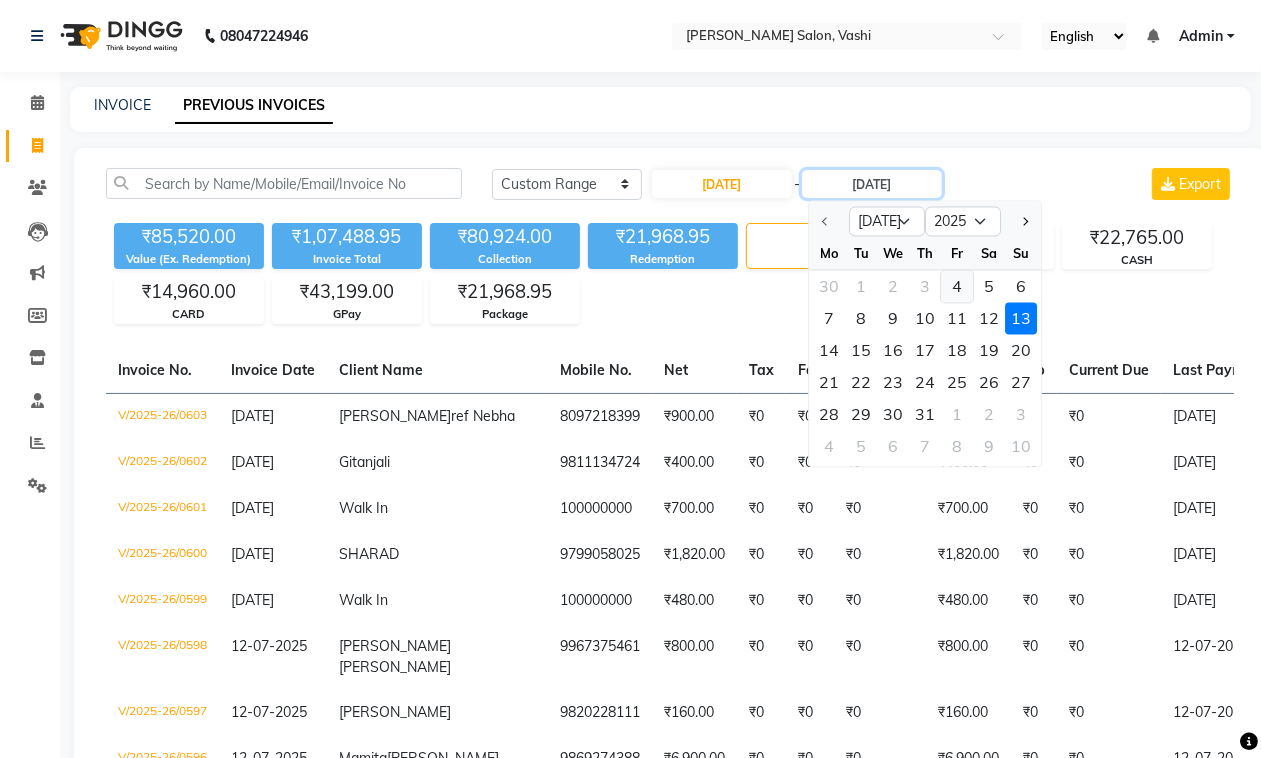 type on "[DATE]" 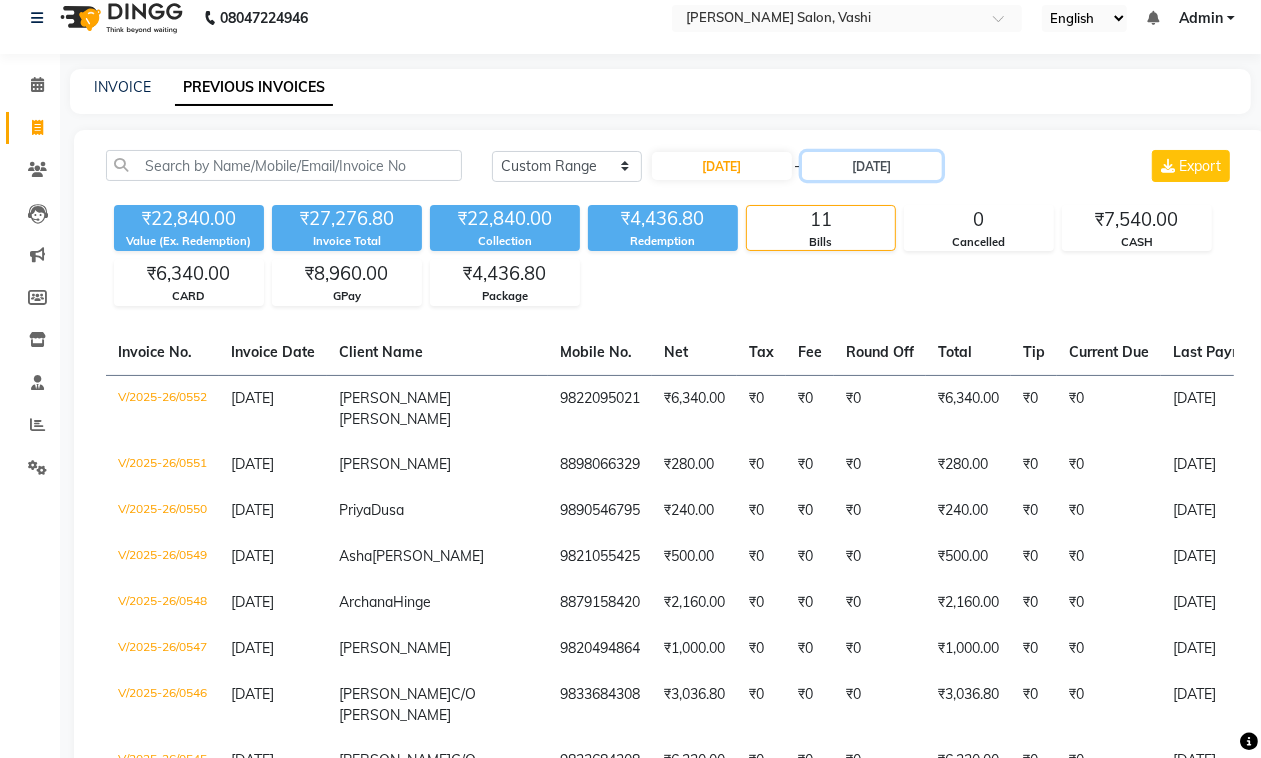 scroll, scrollTop: 423, scrollLeft: 0, axis: vertical 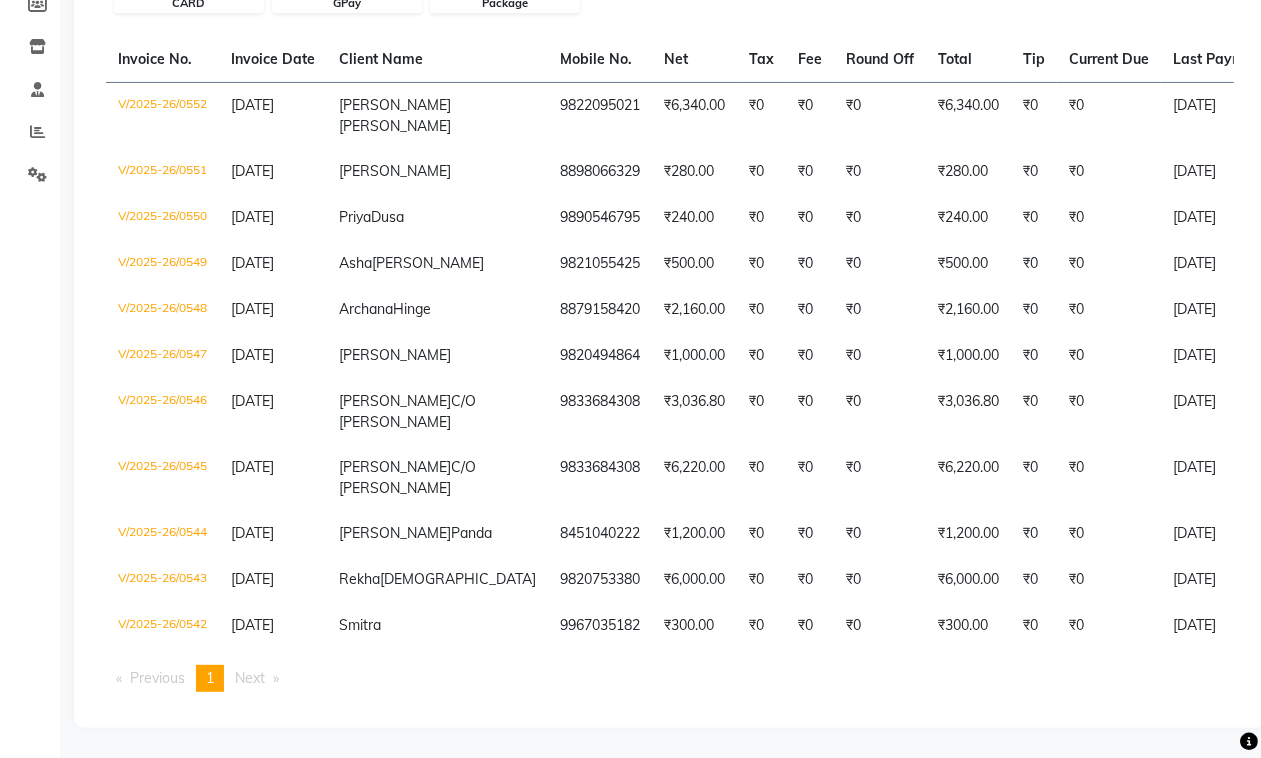 drag, startPoint x: 1278, startPoint y: 633, endPoint x: 1278, endPoint y: 593, distance: 40 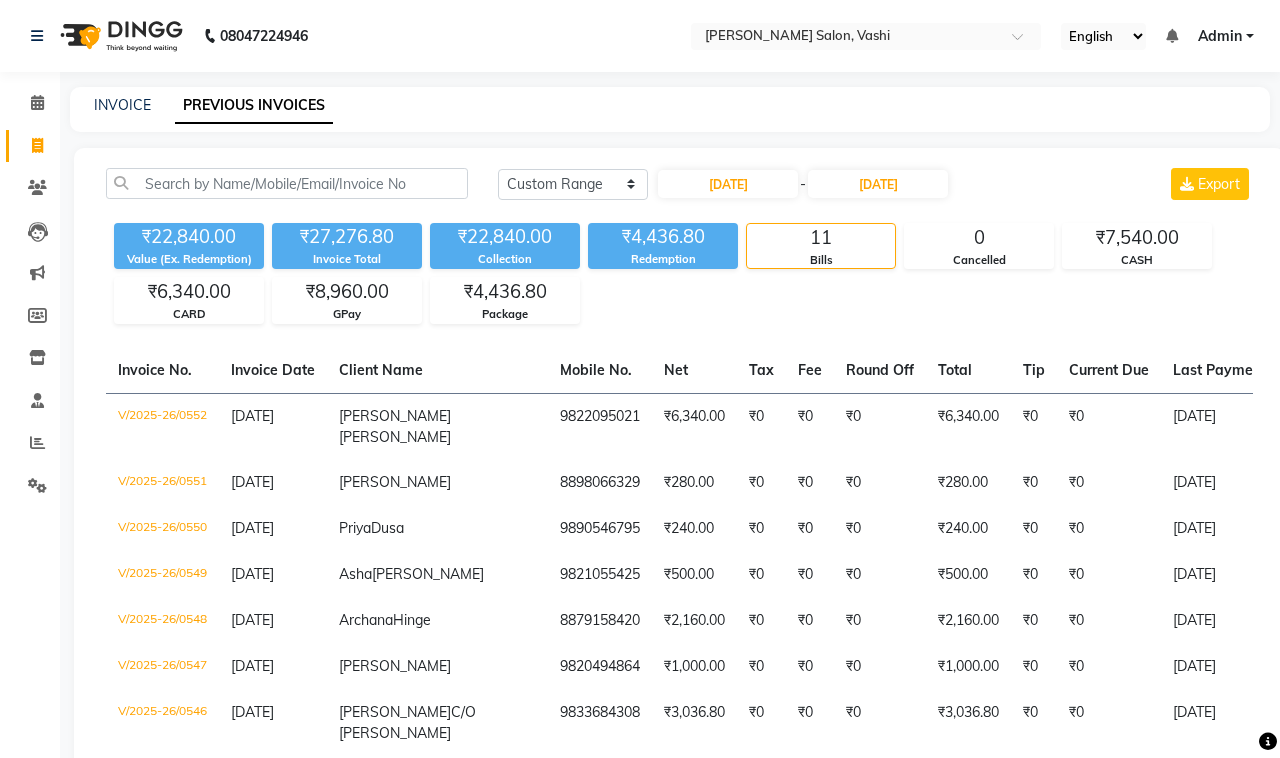 select on "695" 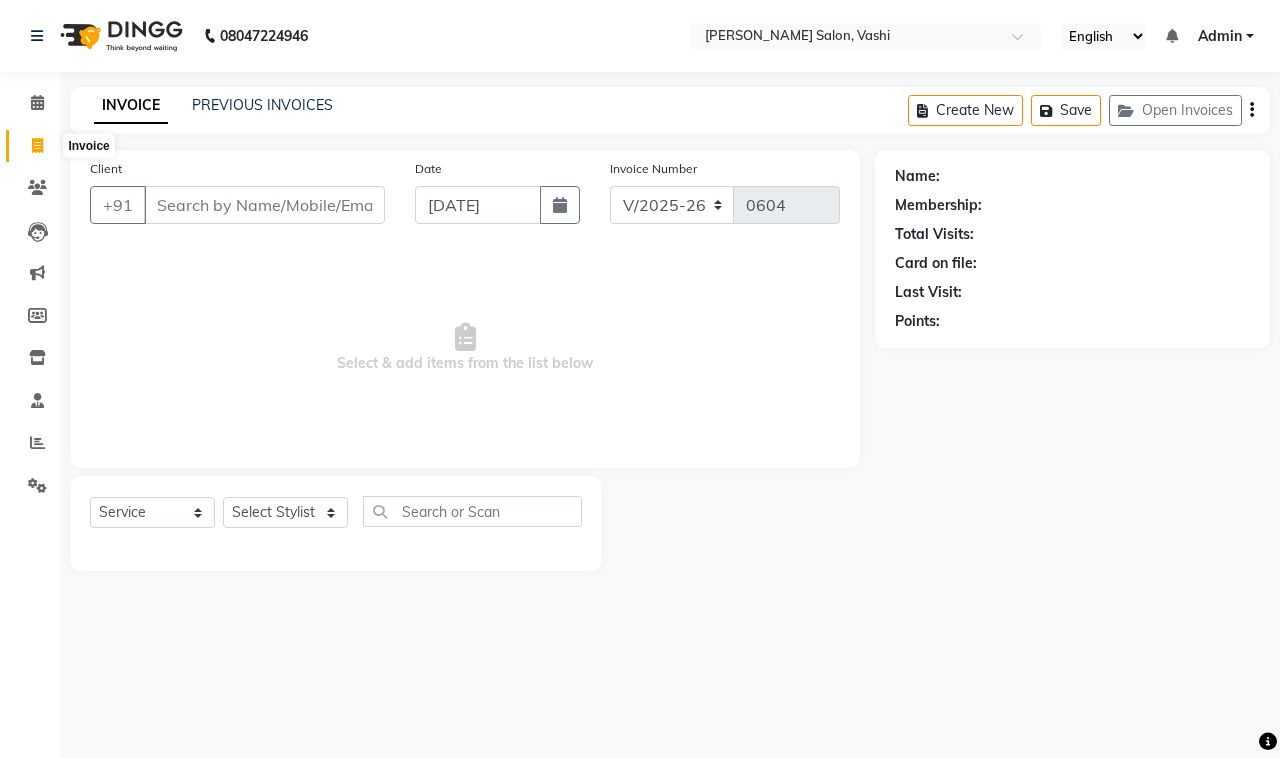 click 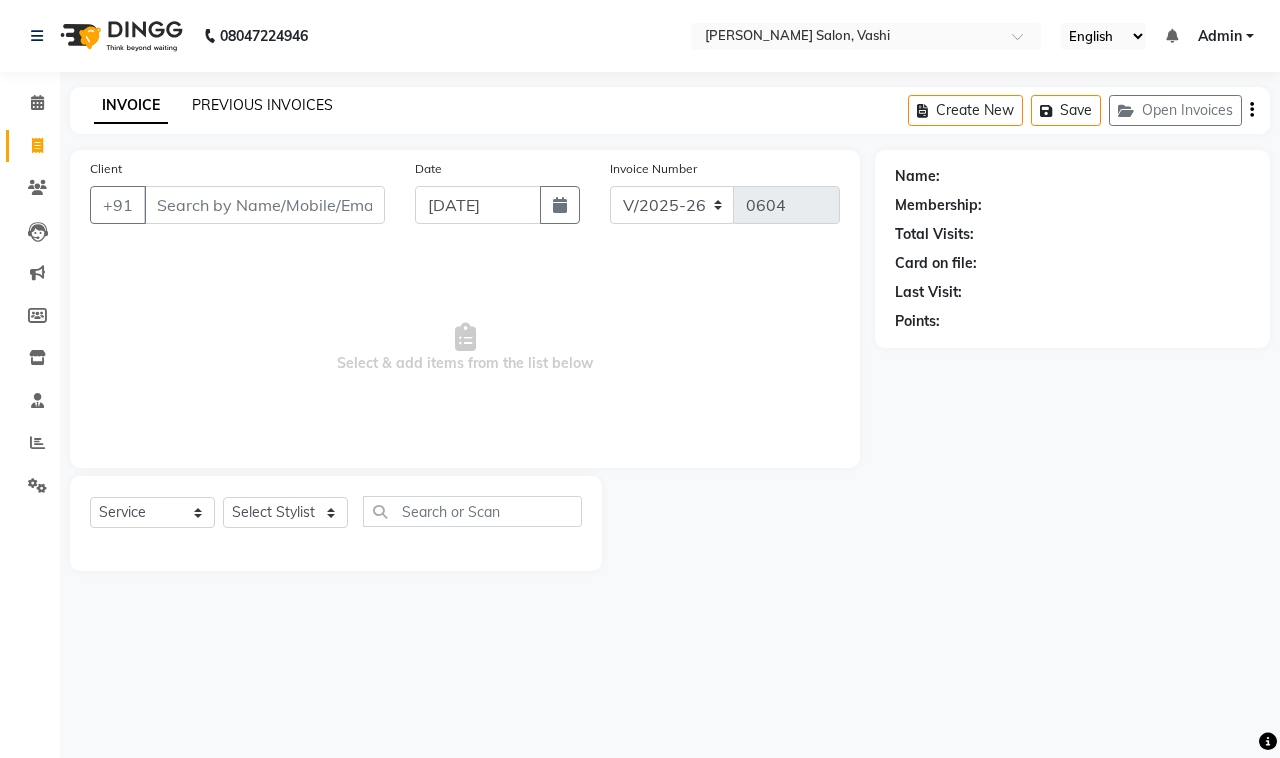 click on "PREVIOUS INVOICES" 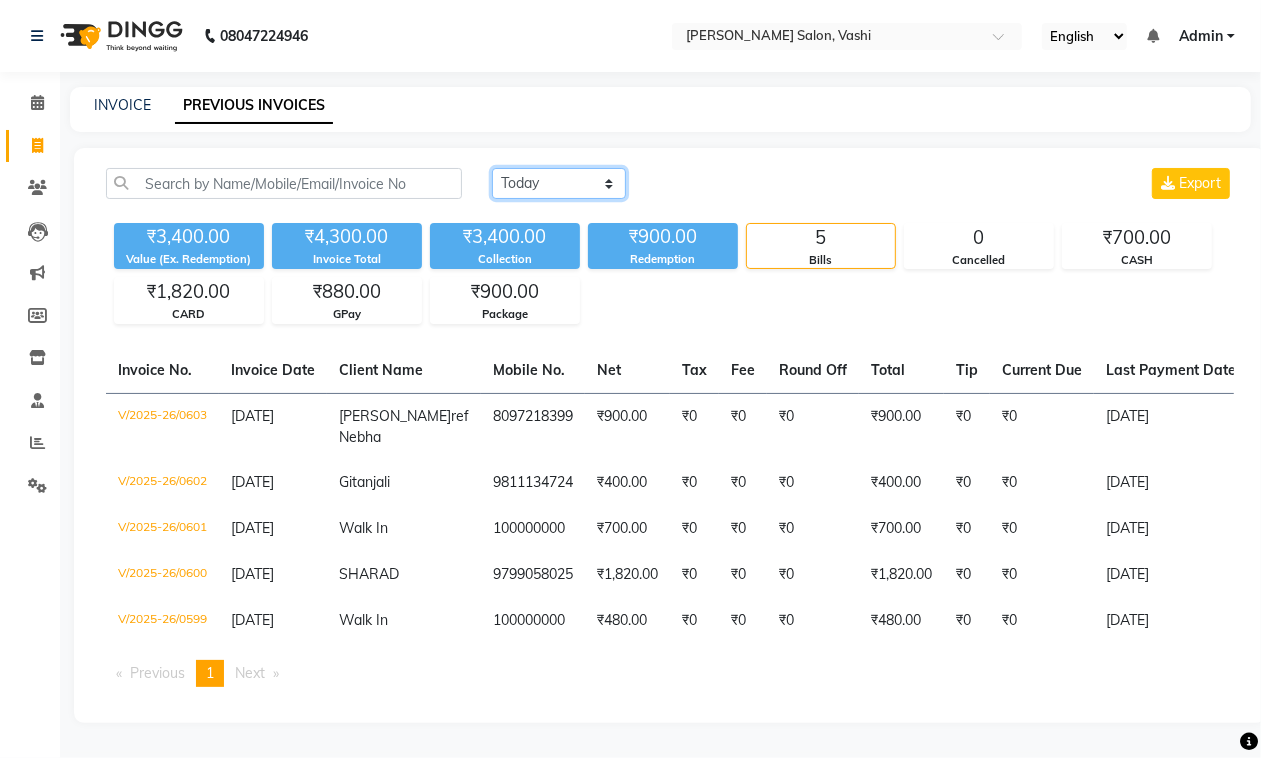 click on "Today Yesterday Custom Range" 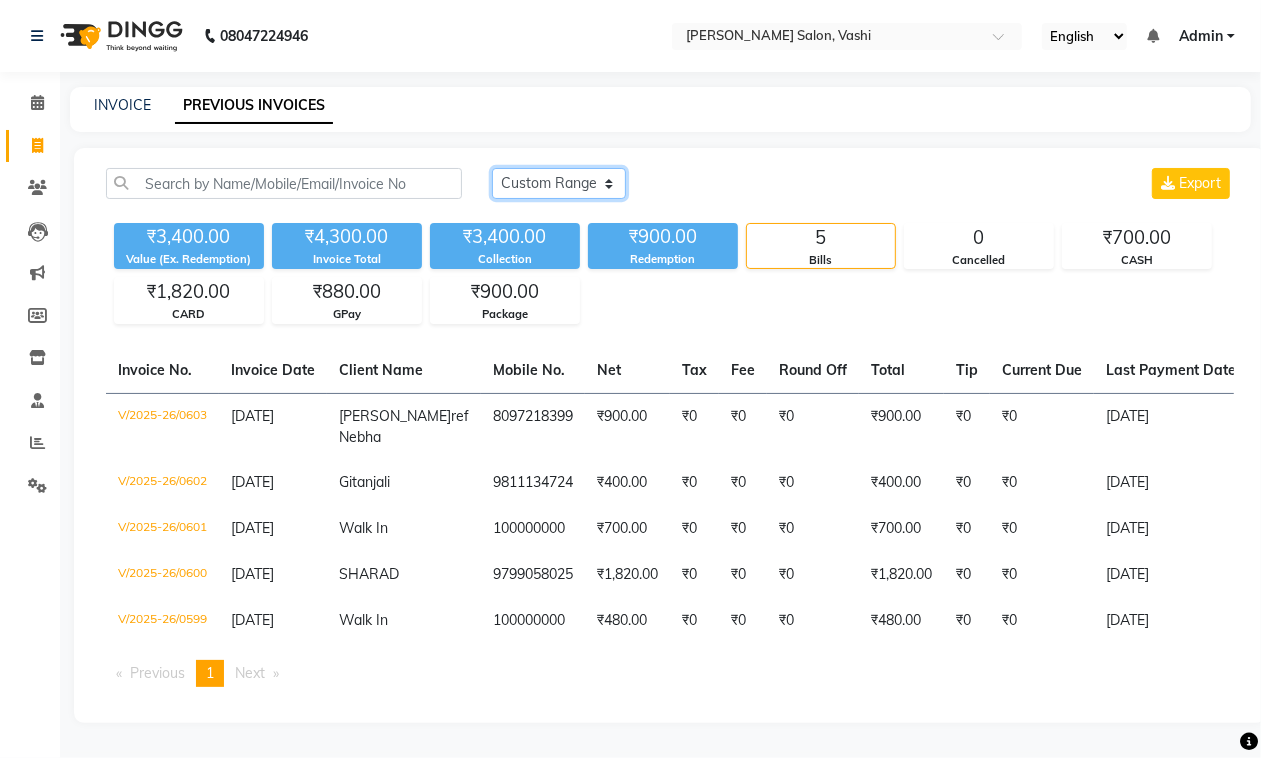 click on "Today Yesterday Custom Range" 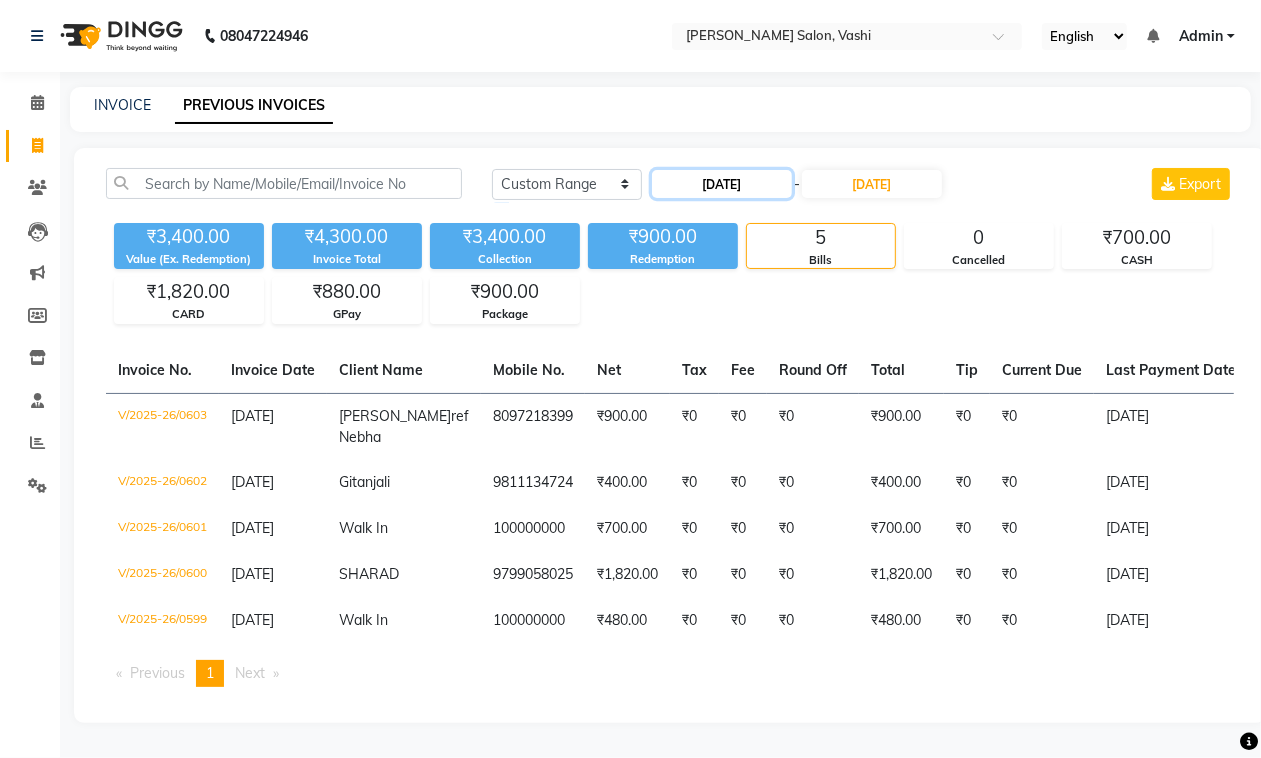 click on "[DATE]" 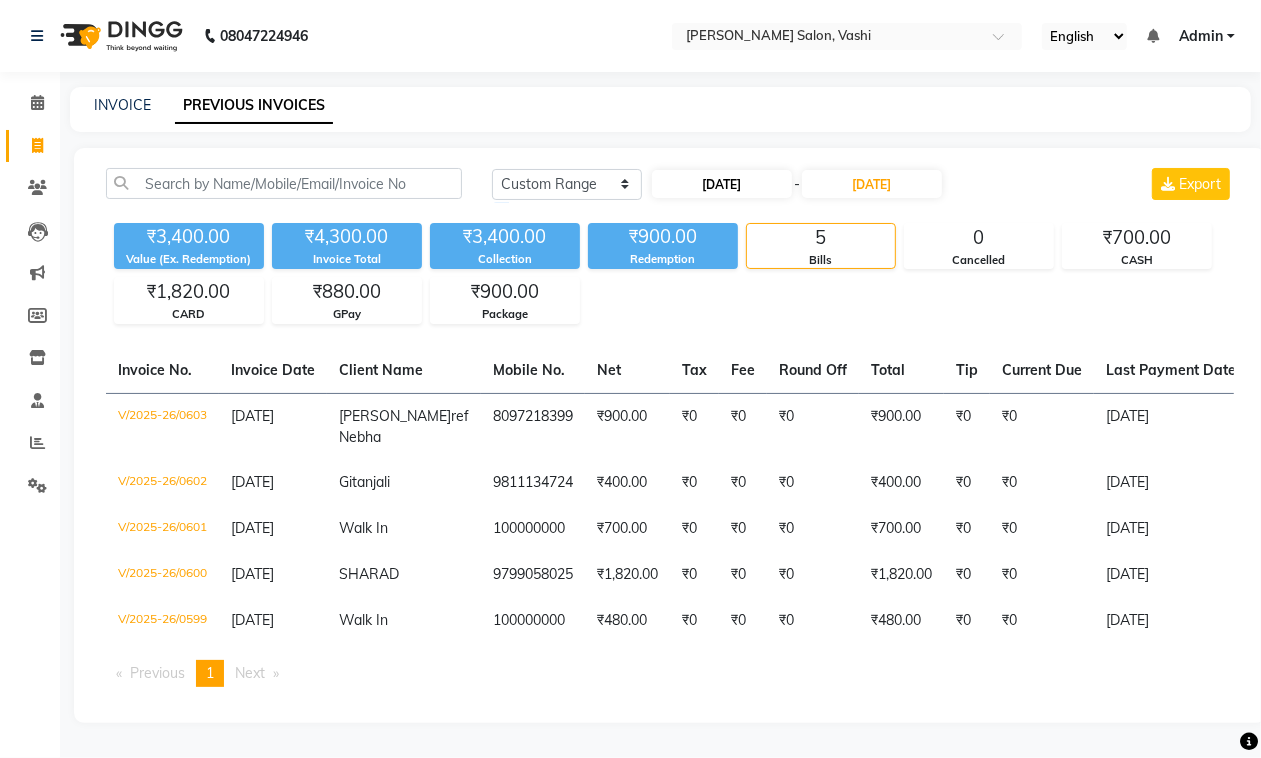select on "7" 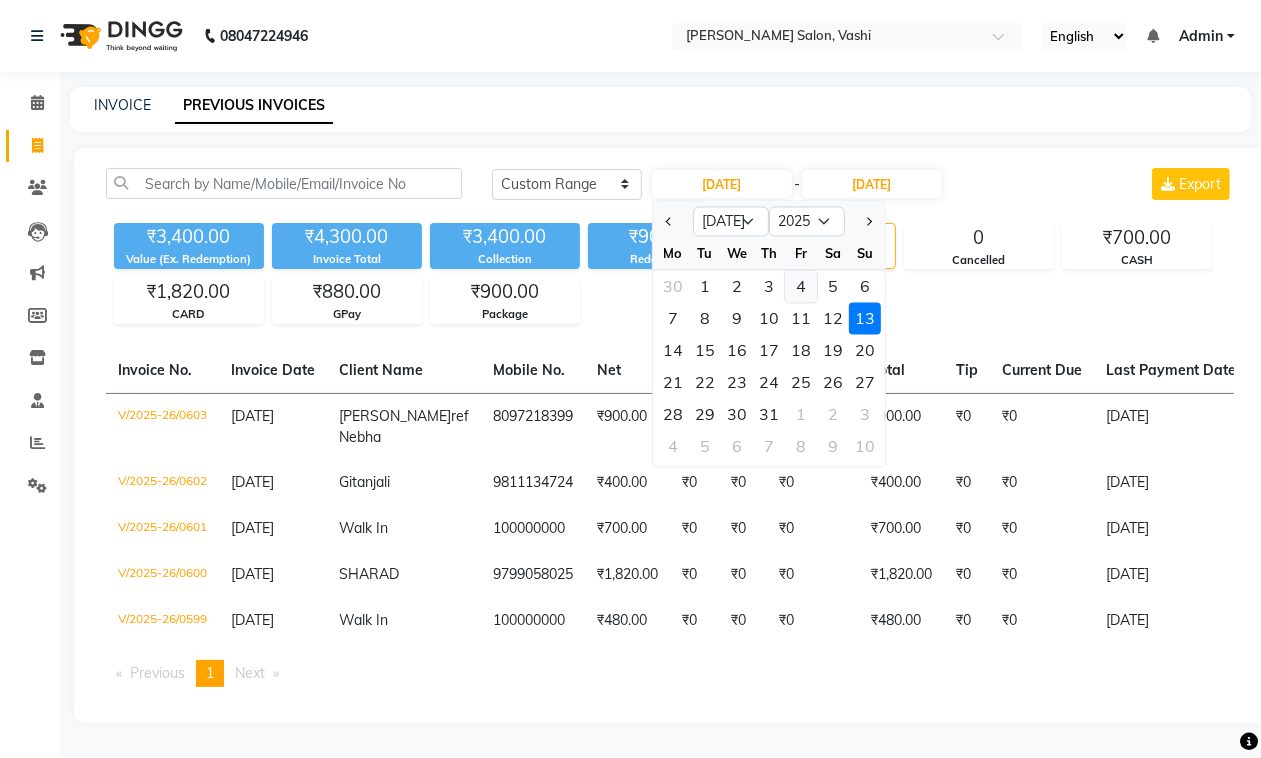 click on "4" 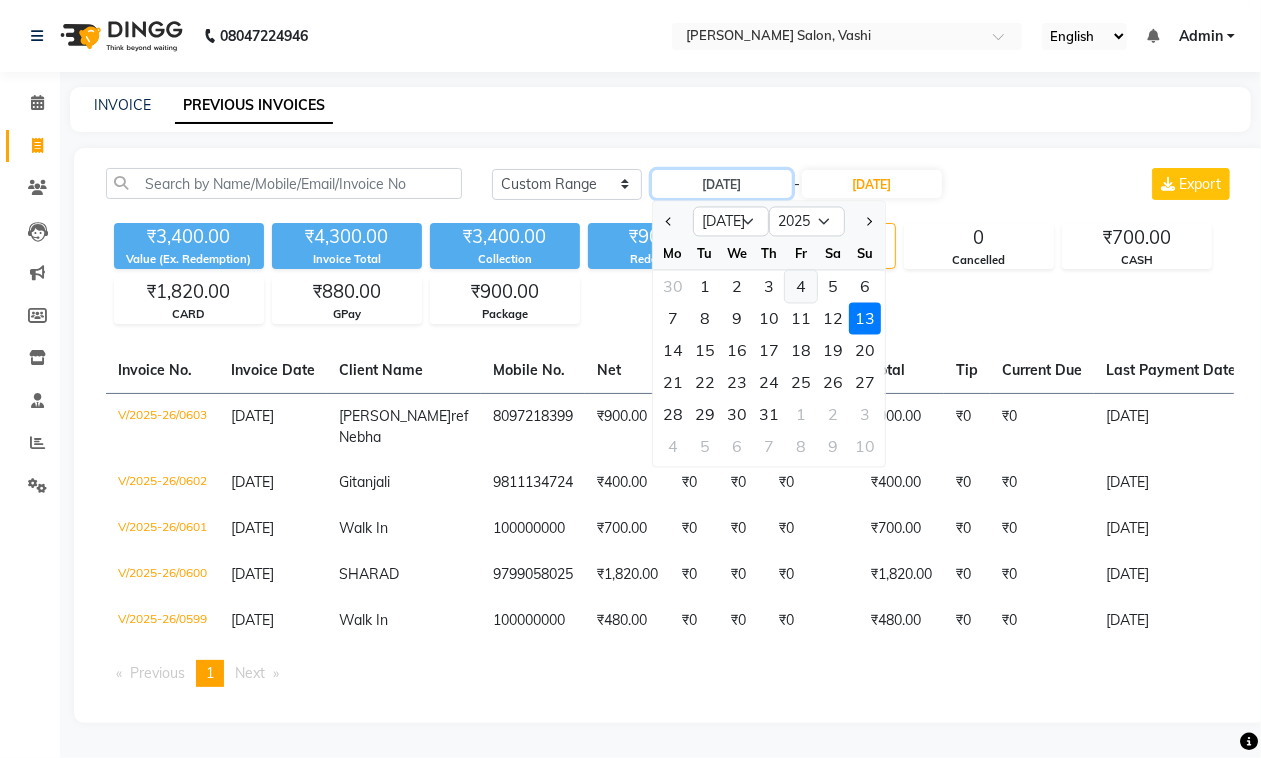 type on "[DATE]" 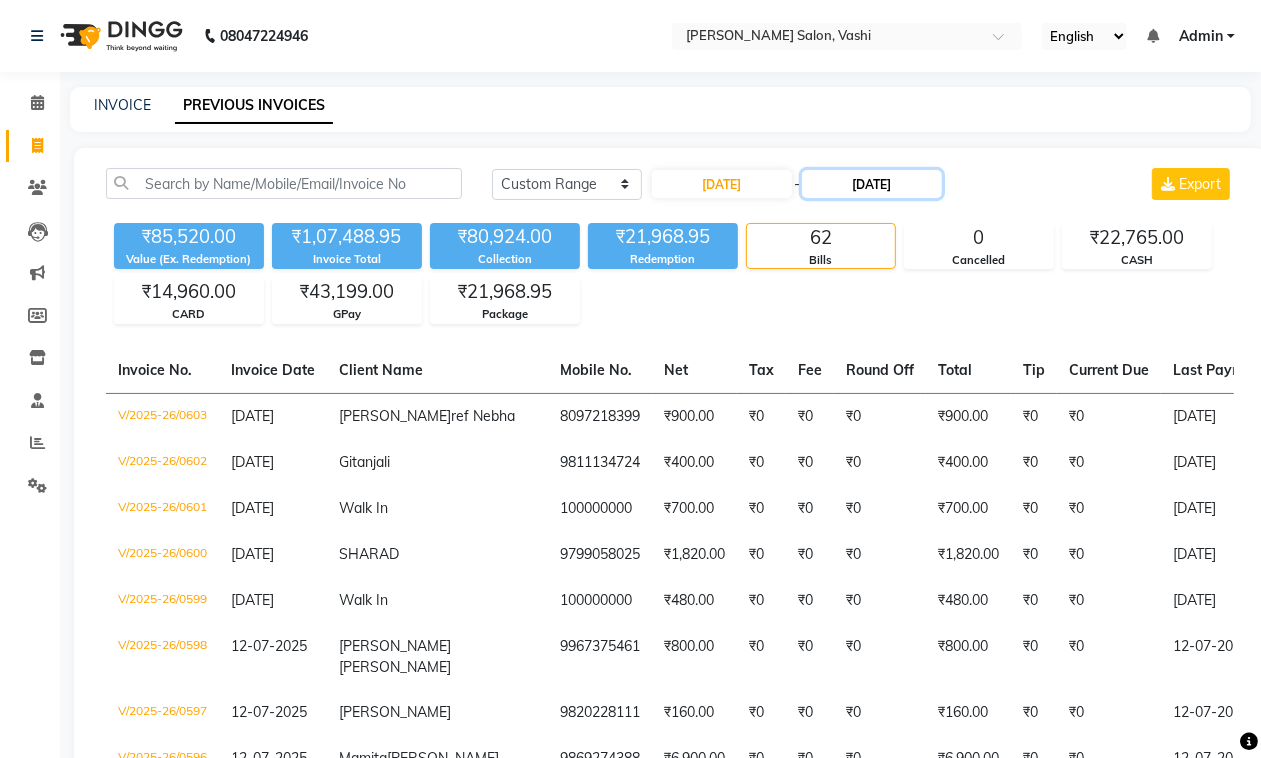 click on "[DATE]" 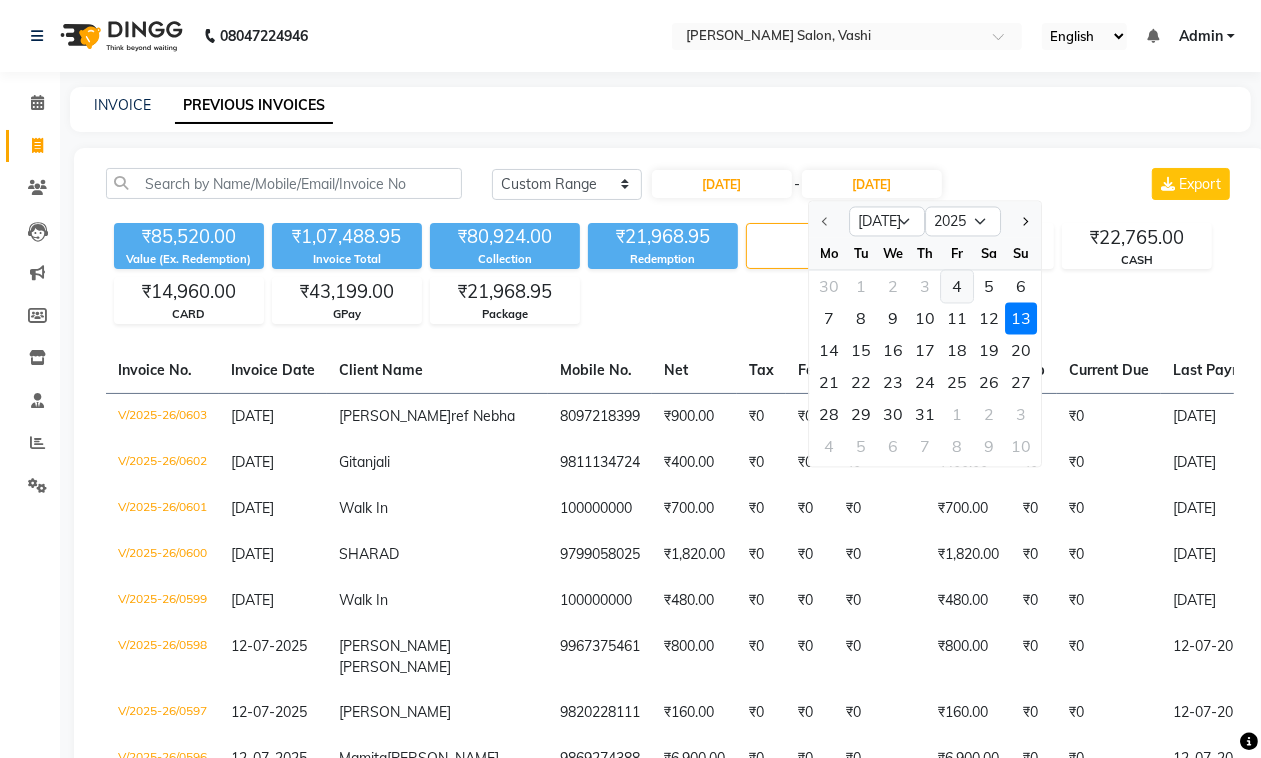 click on "4" 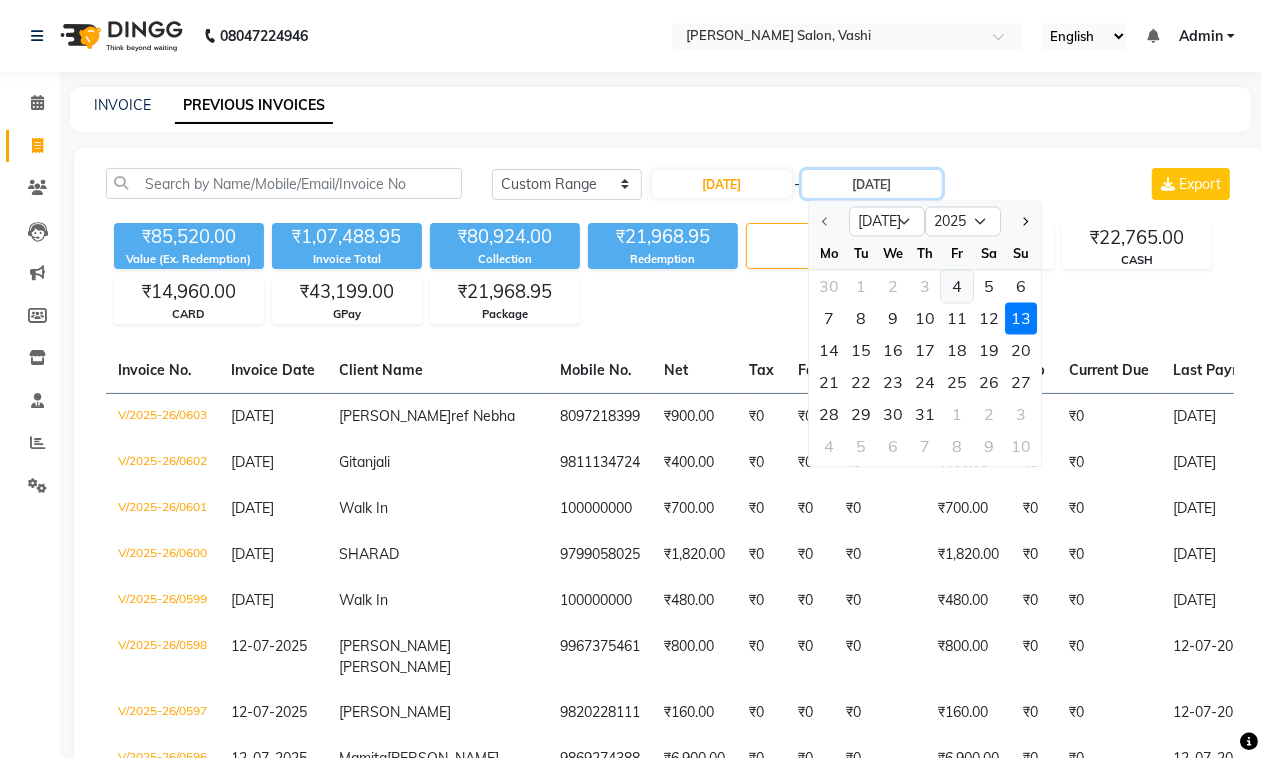 type on "[DATE]" 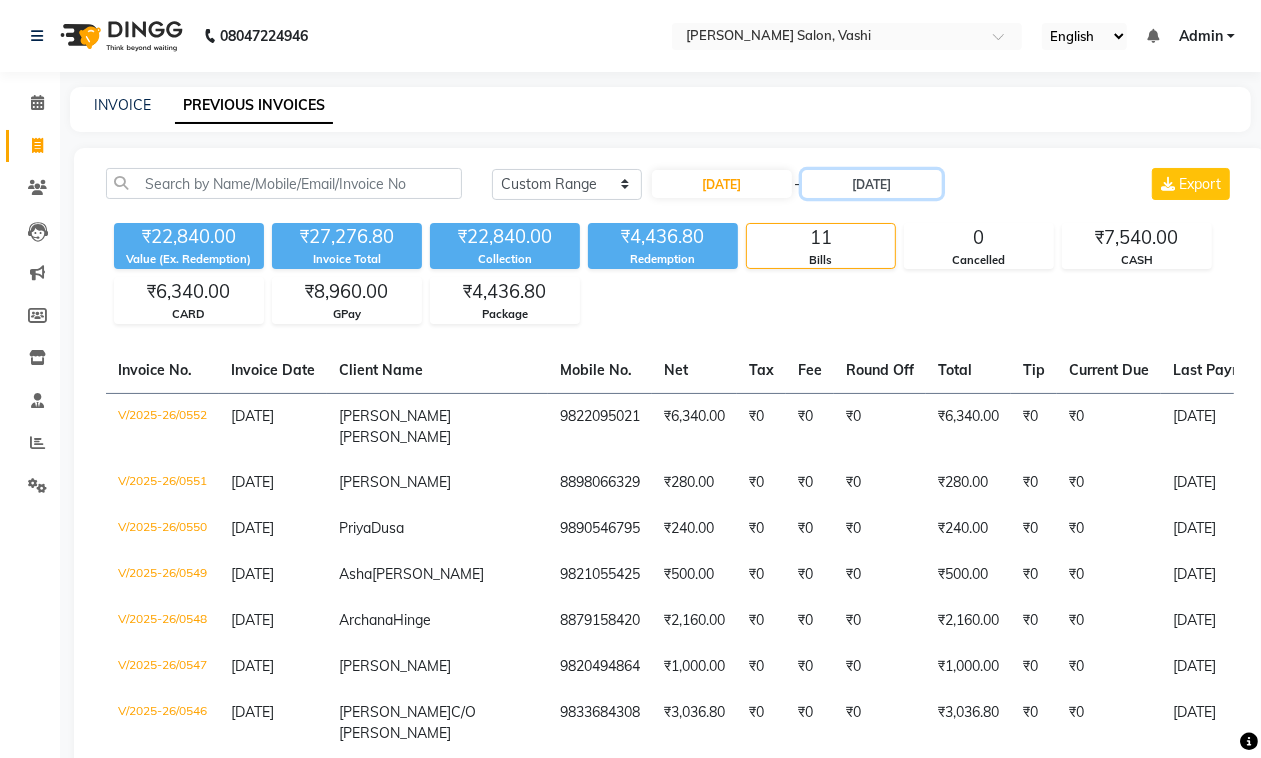 drag, startPoint x: 1268, startPoint y: 490, endPoint x: 1267, endPoint y: 472, distance: 18.027756 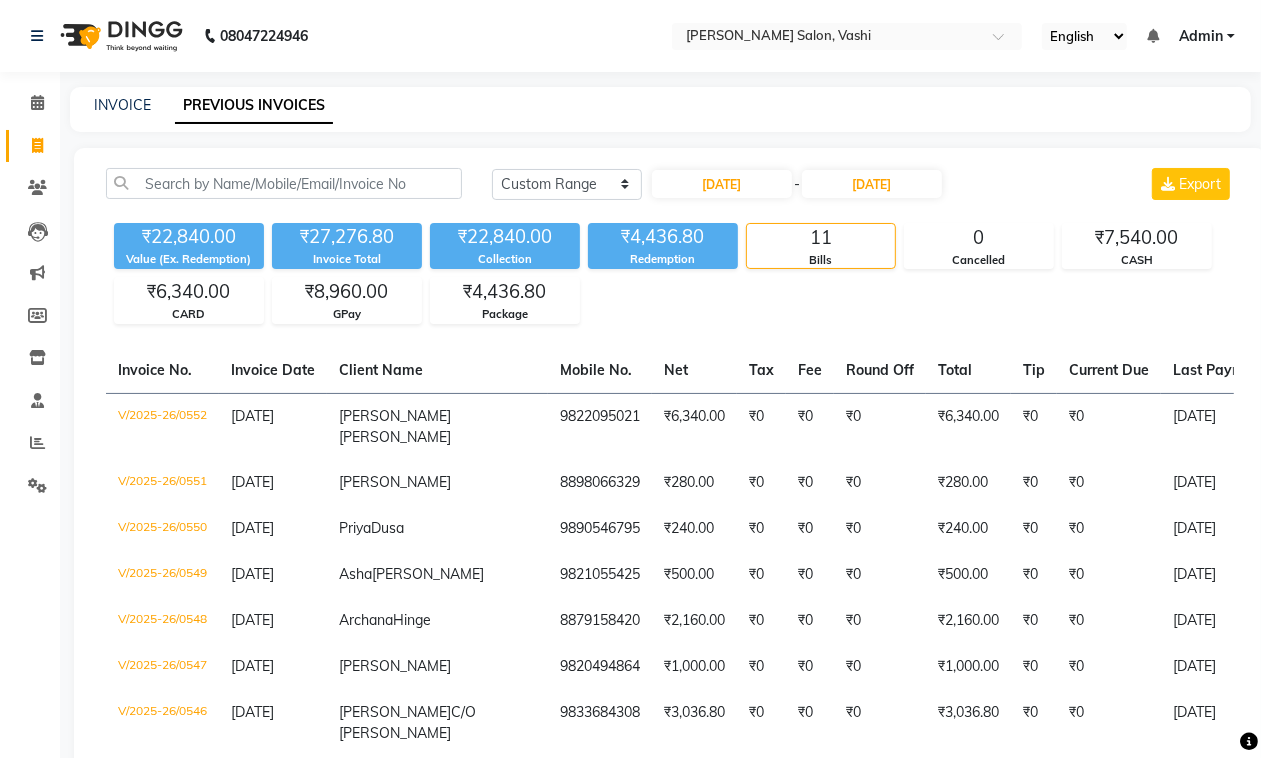 select on "service" 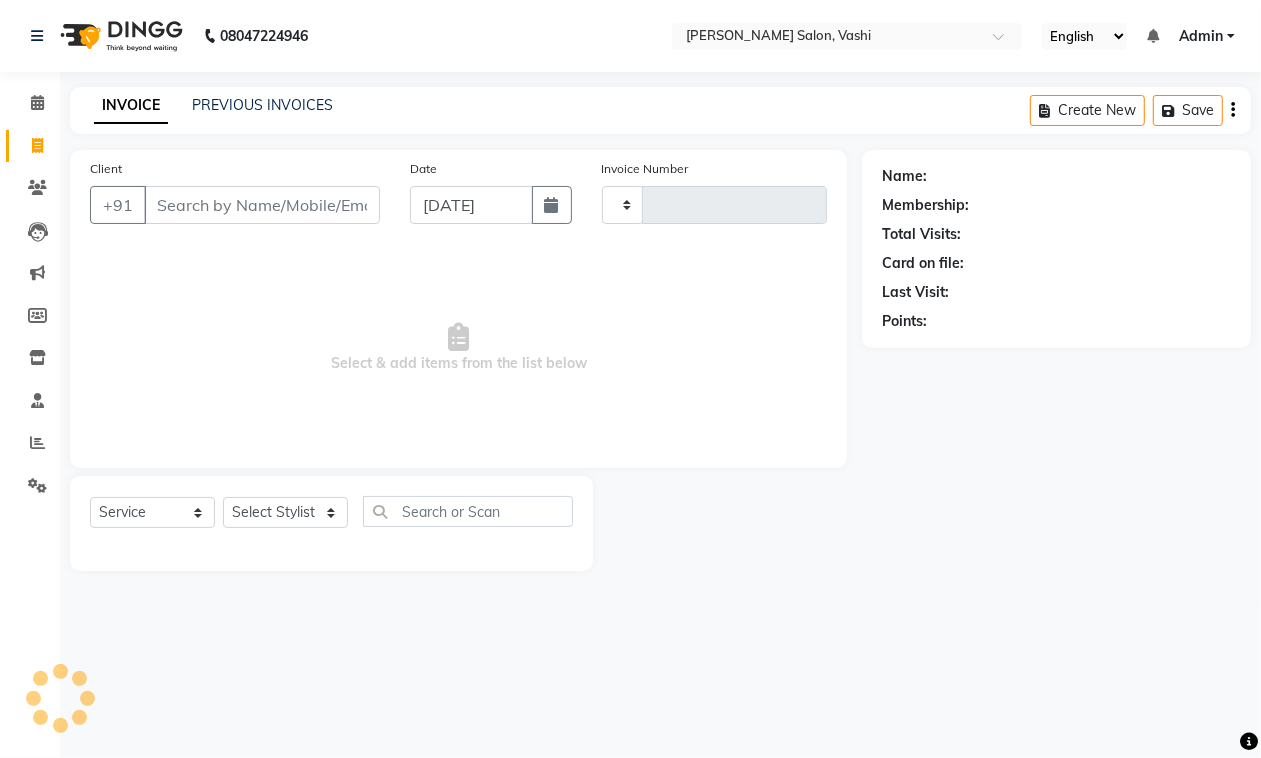 type on "0604" 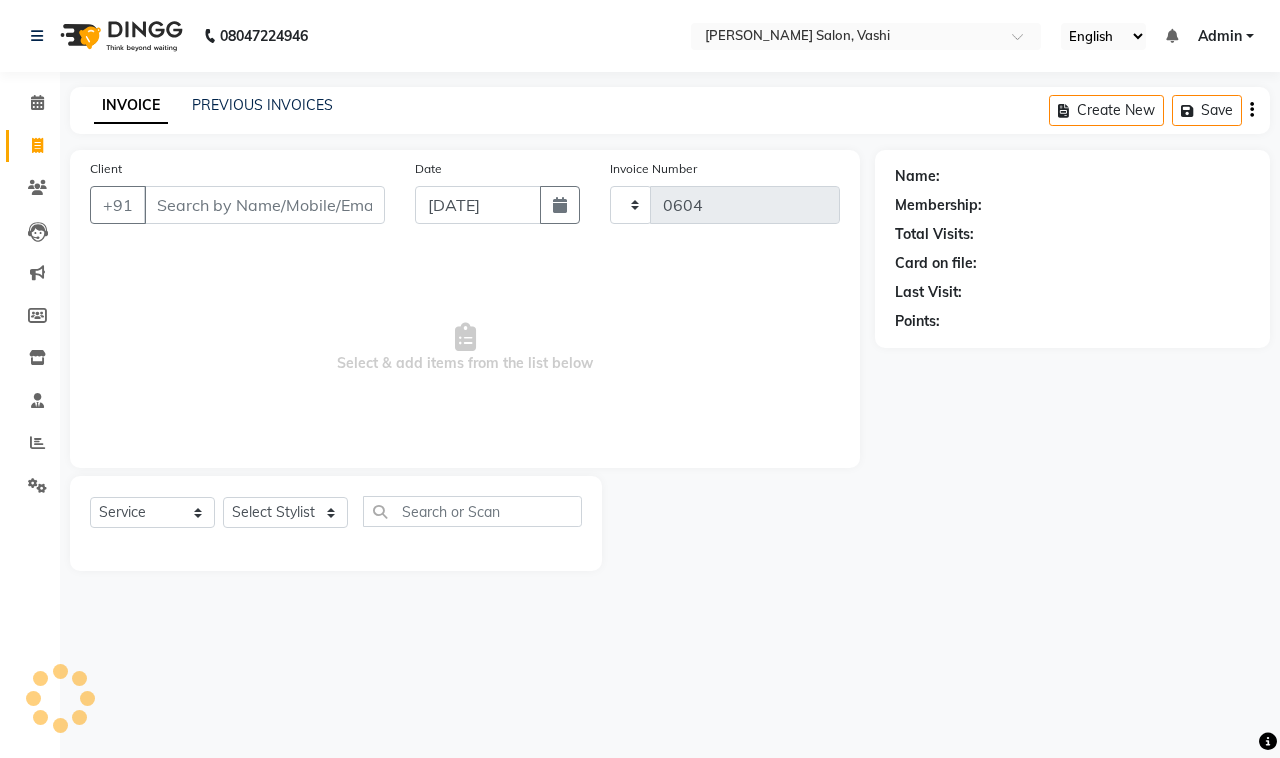 select on "695" 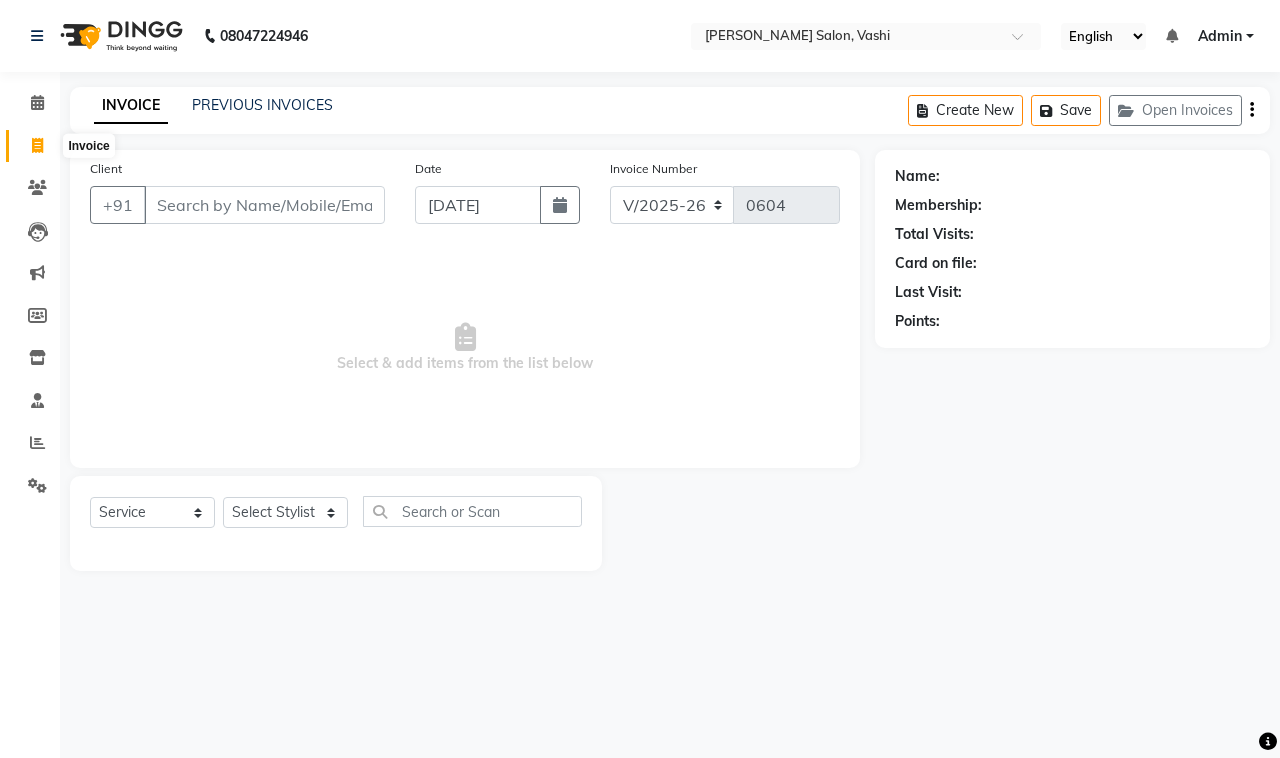 click 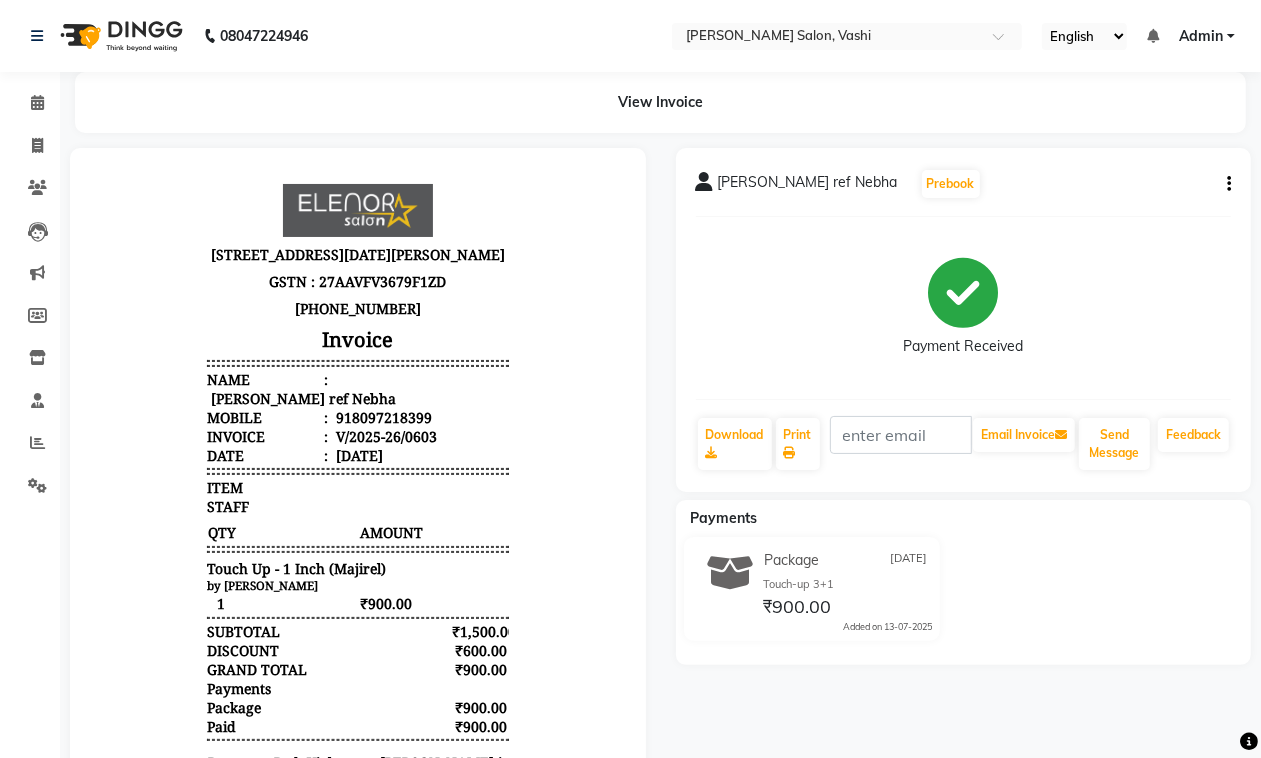 scroll, scrollTop: 0, scrollLeft: 0, axis: both 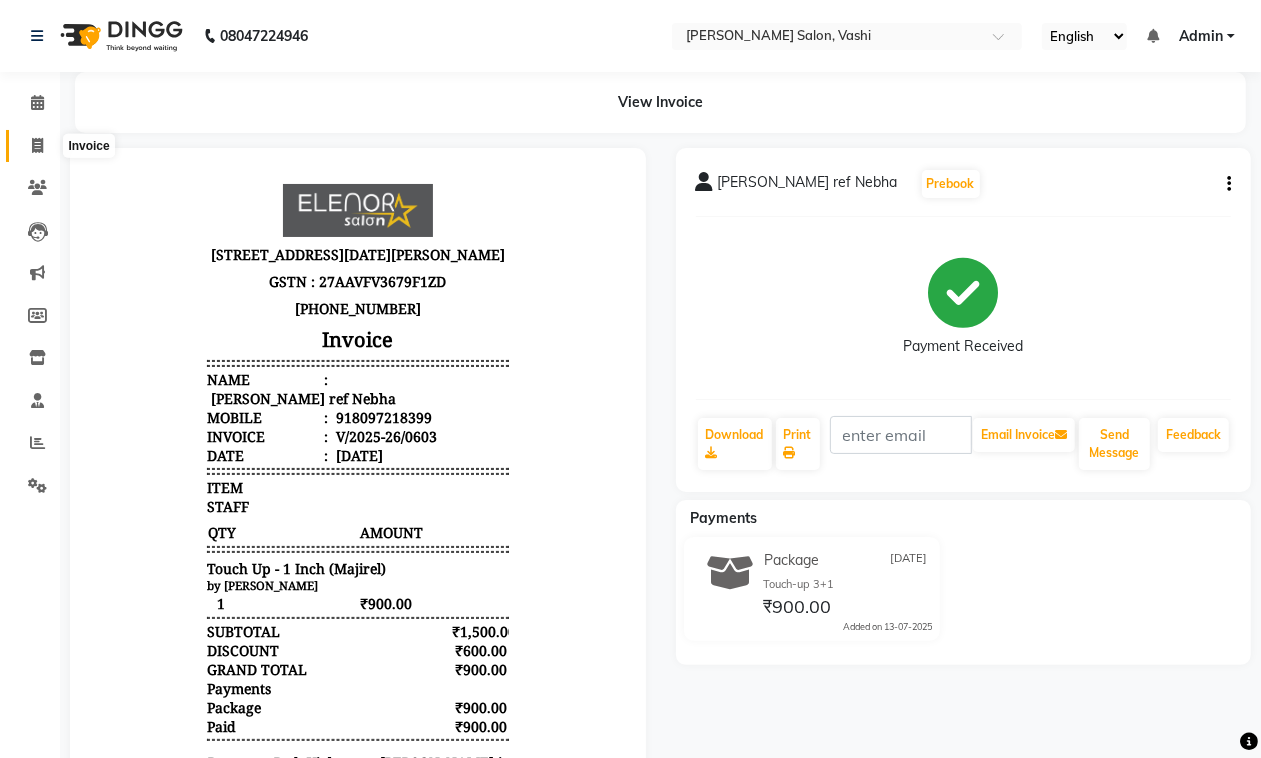 select on "service" 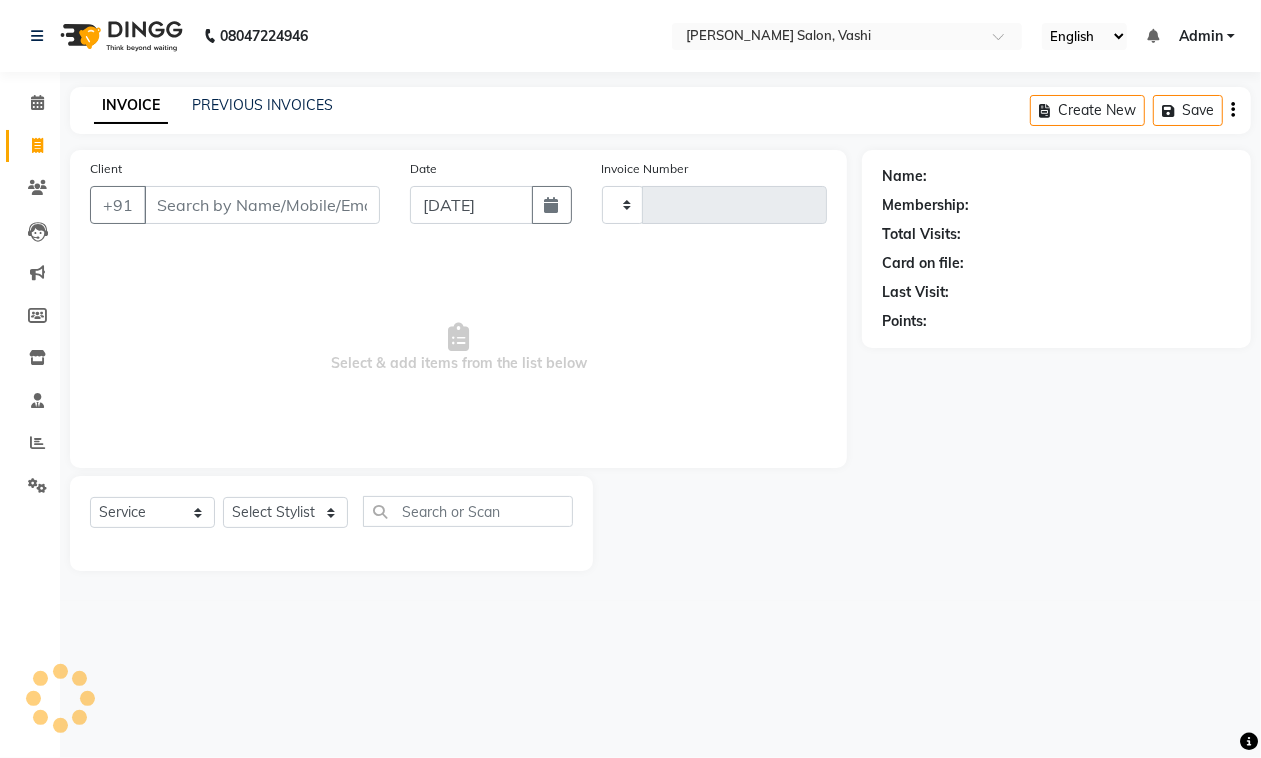 type on "0604" 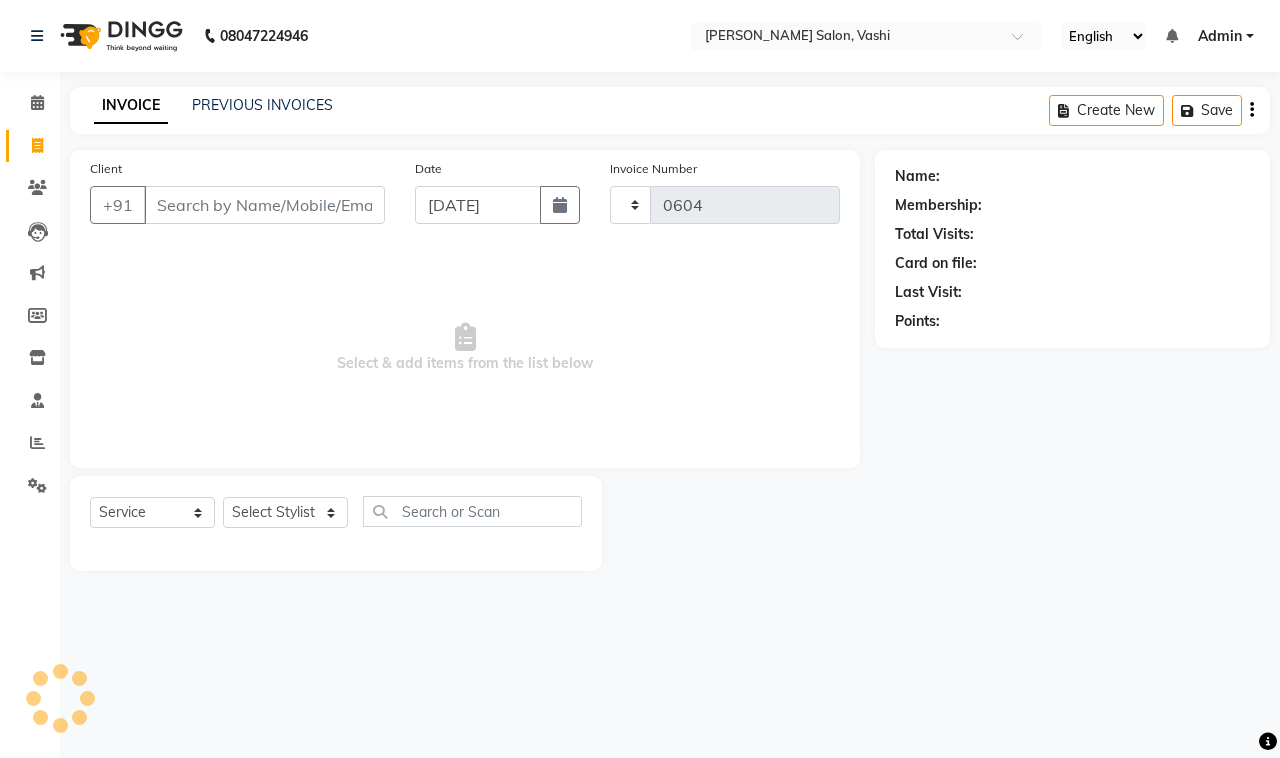 select on "695" 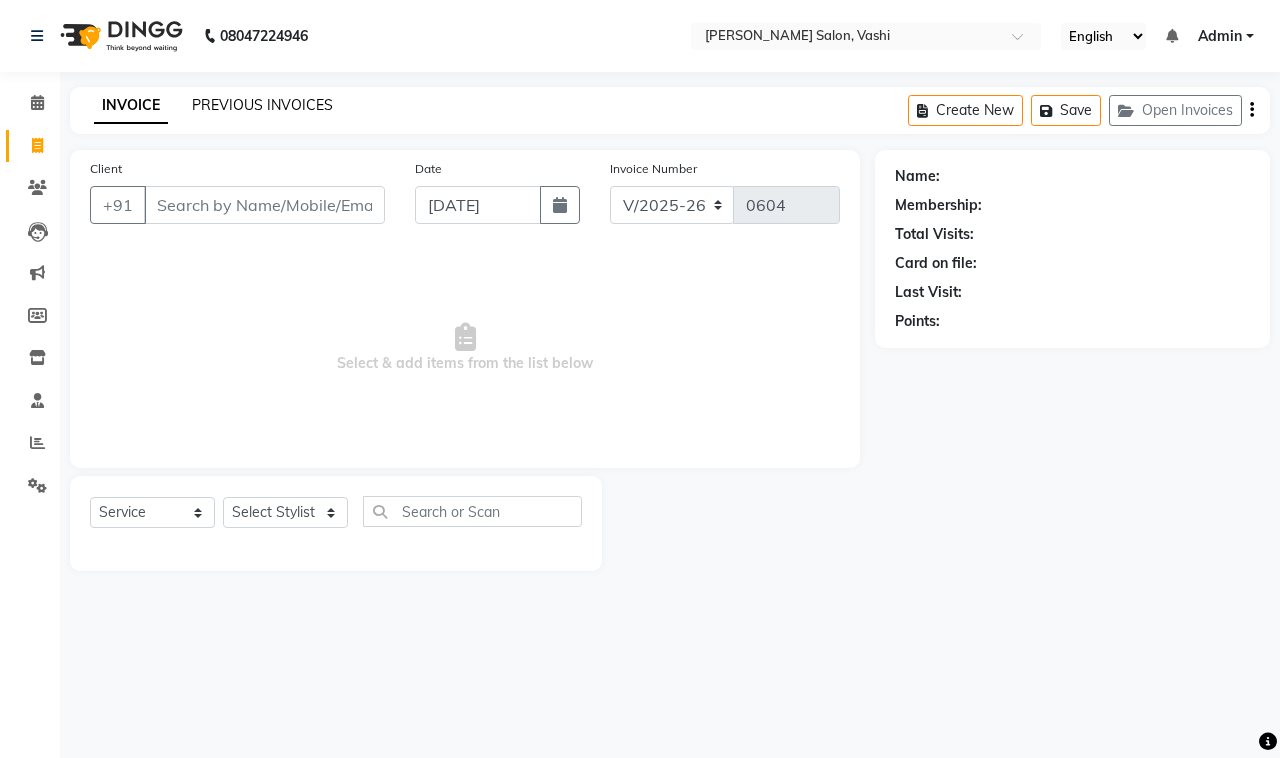 click on "PREVIOUS INVOICES" 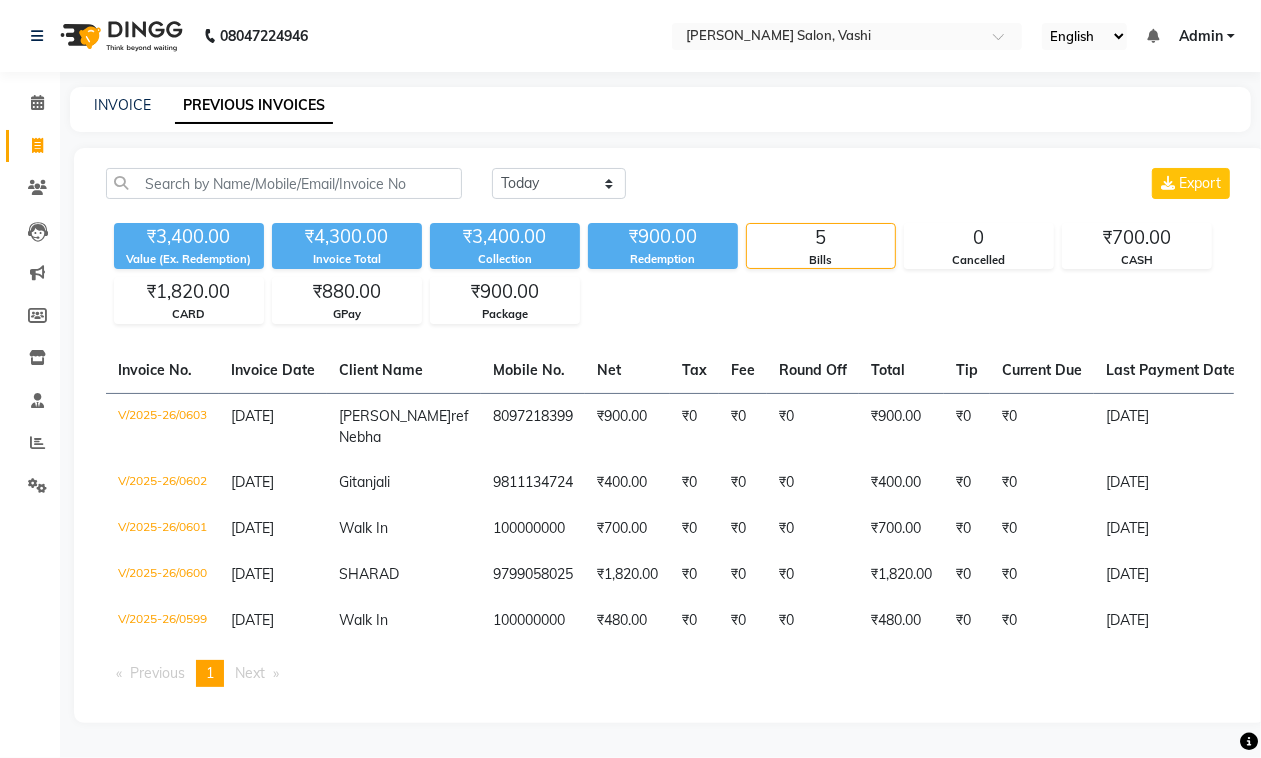 select on "service" 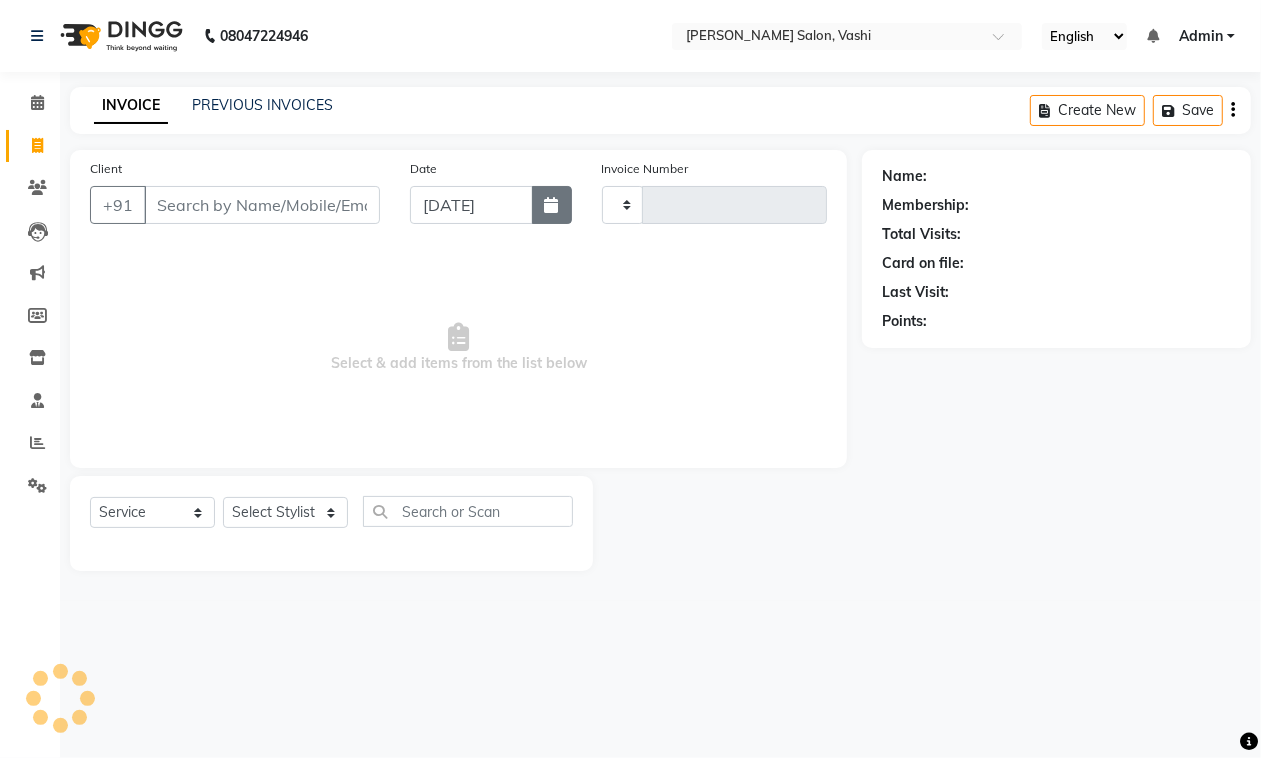 type on "0604" 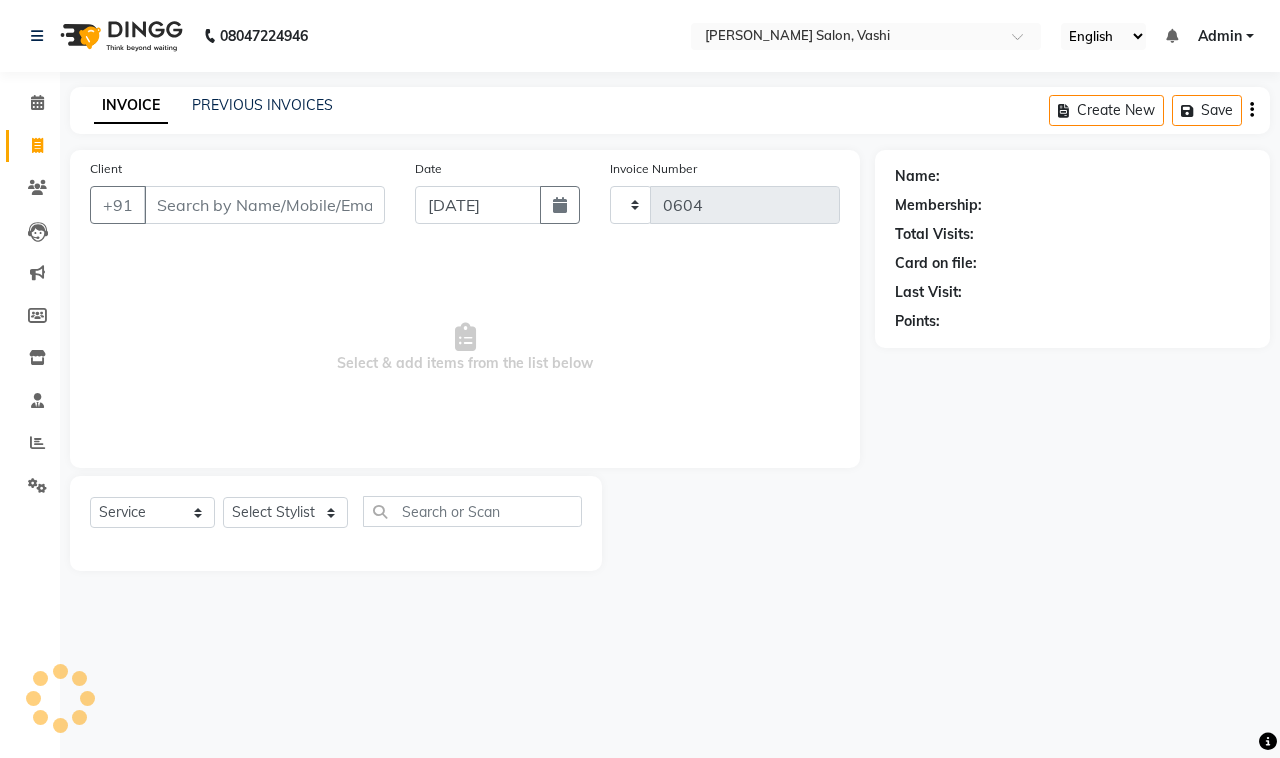 select on "695" 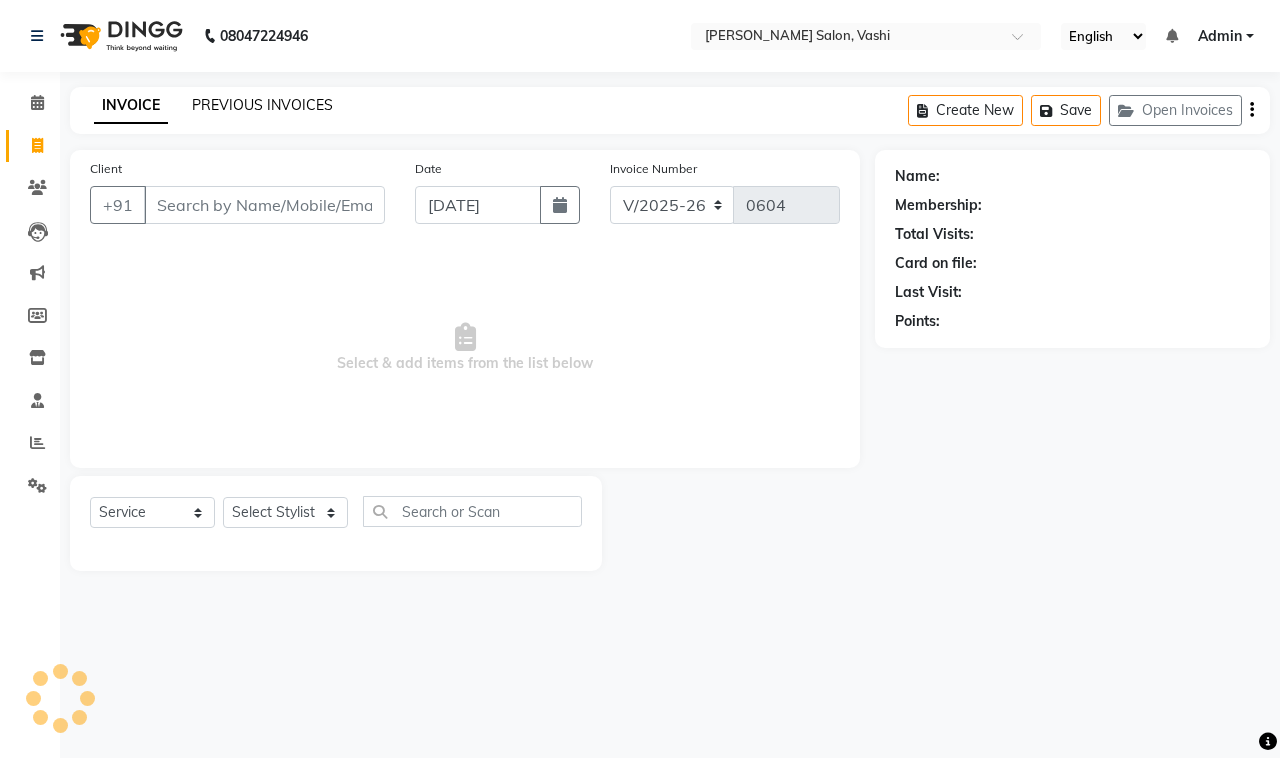 click on "PREVIOUS INVOICES" 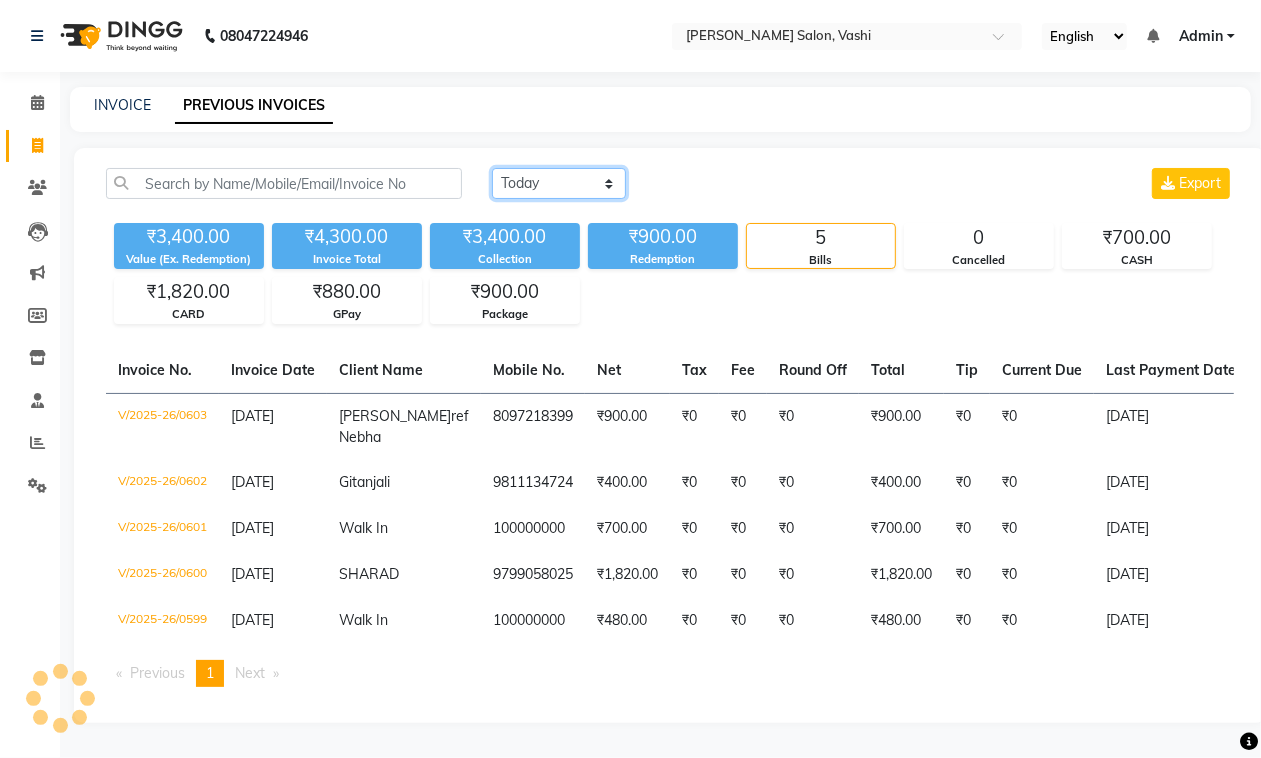 click on "Today Yesterday Custom Range" 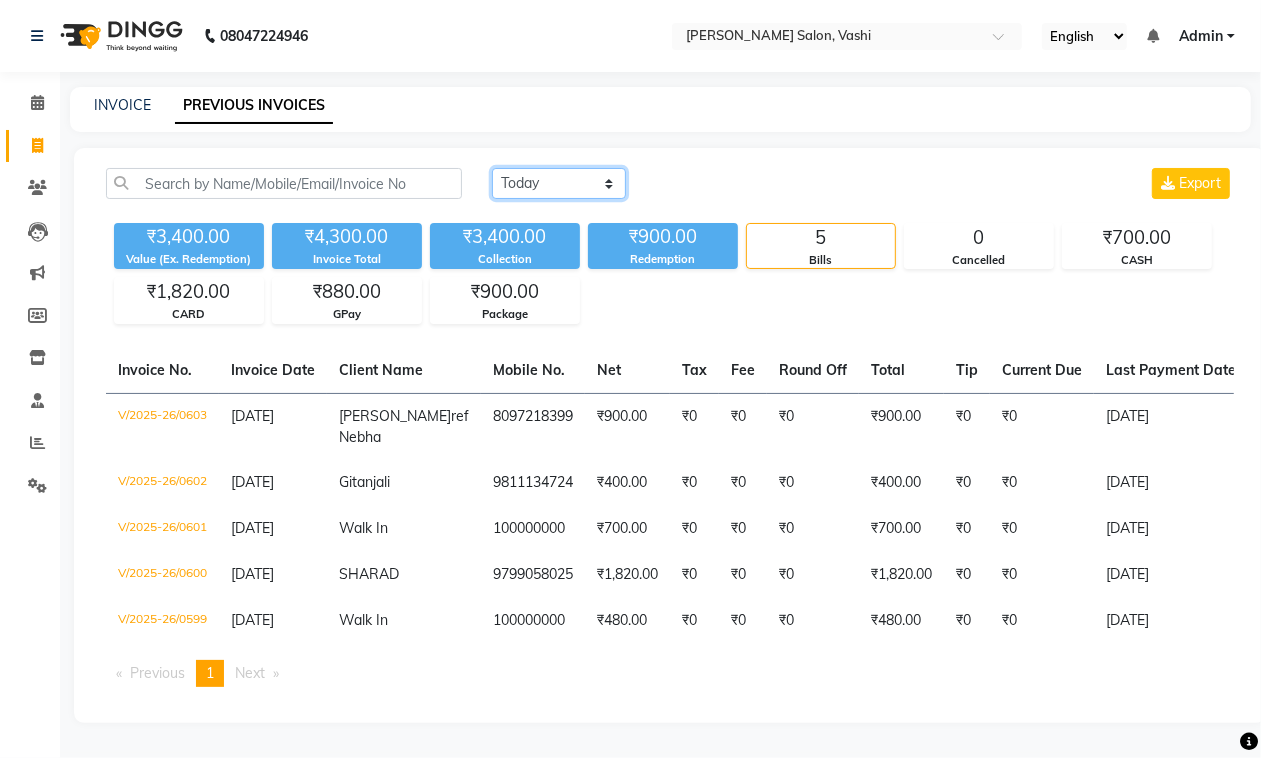 select on "range" 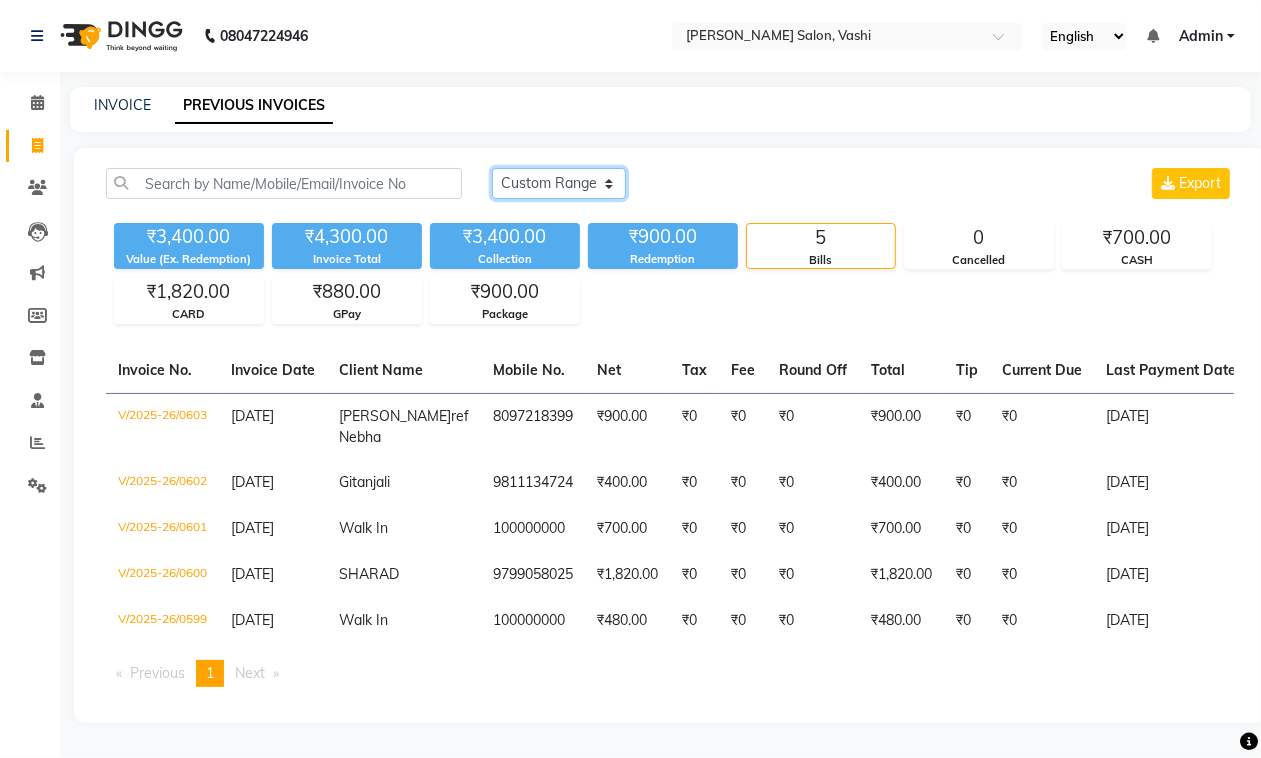 click on "Today Yesterday Custom Range" 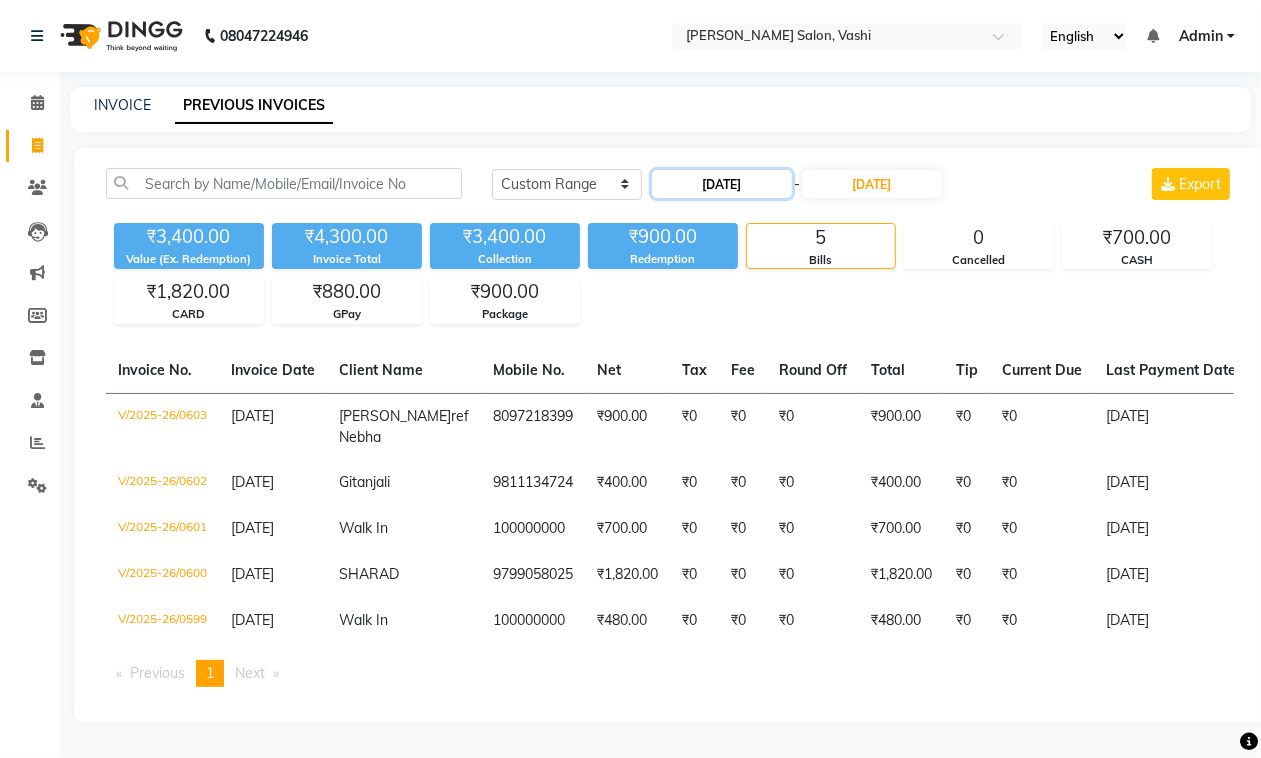 click on "[DATE]" 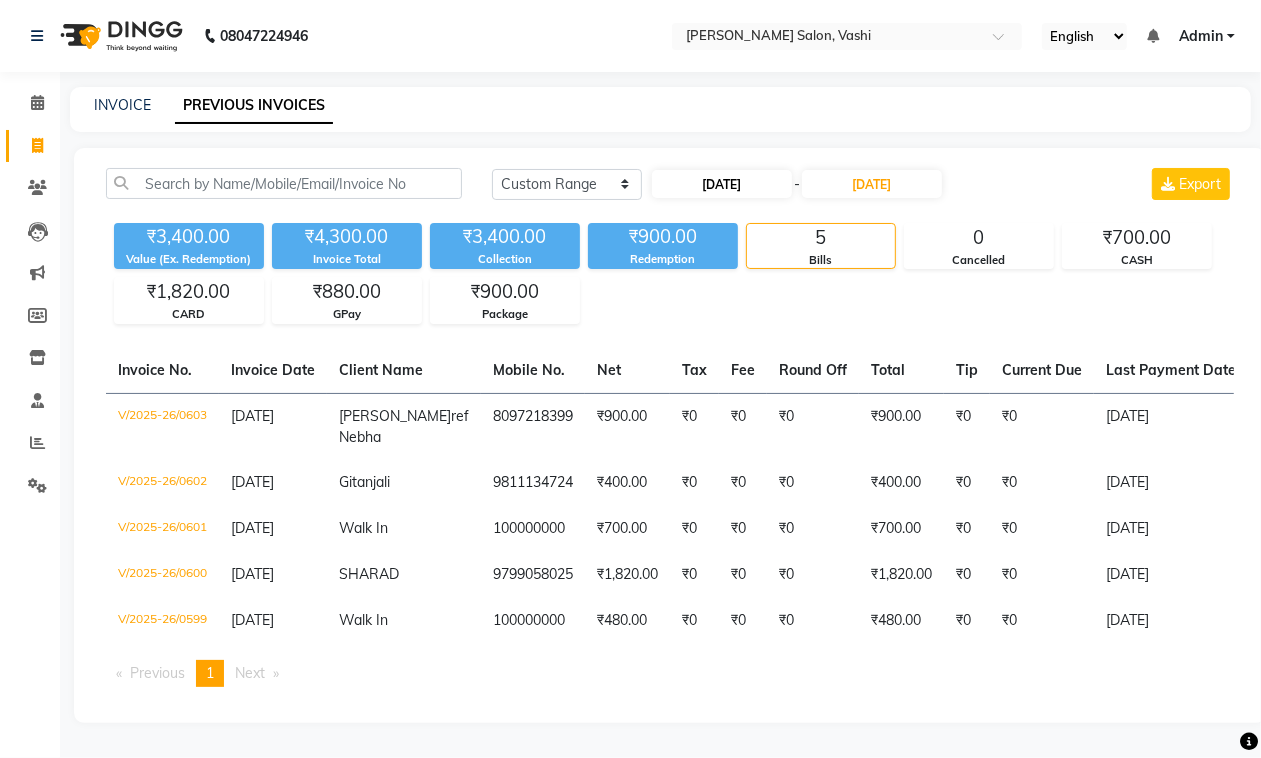 select on "7" 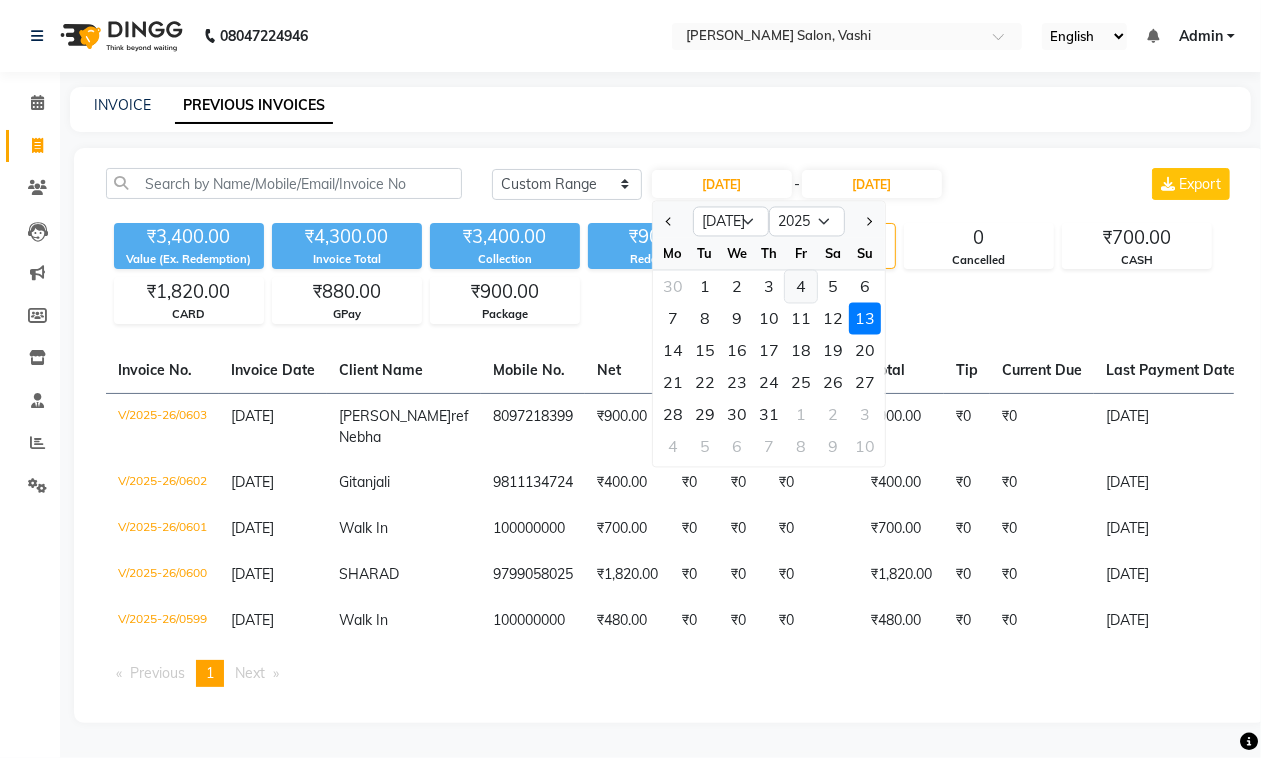 click on "4" 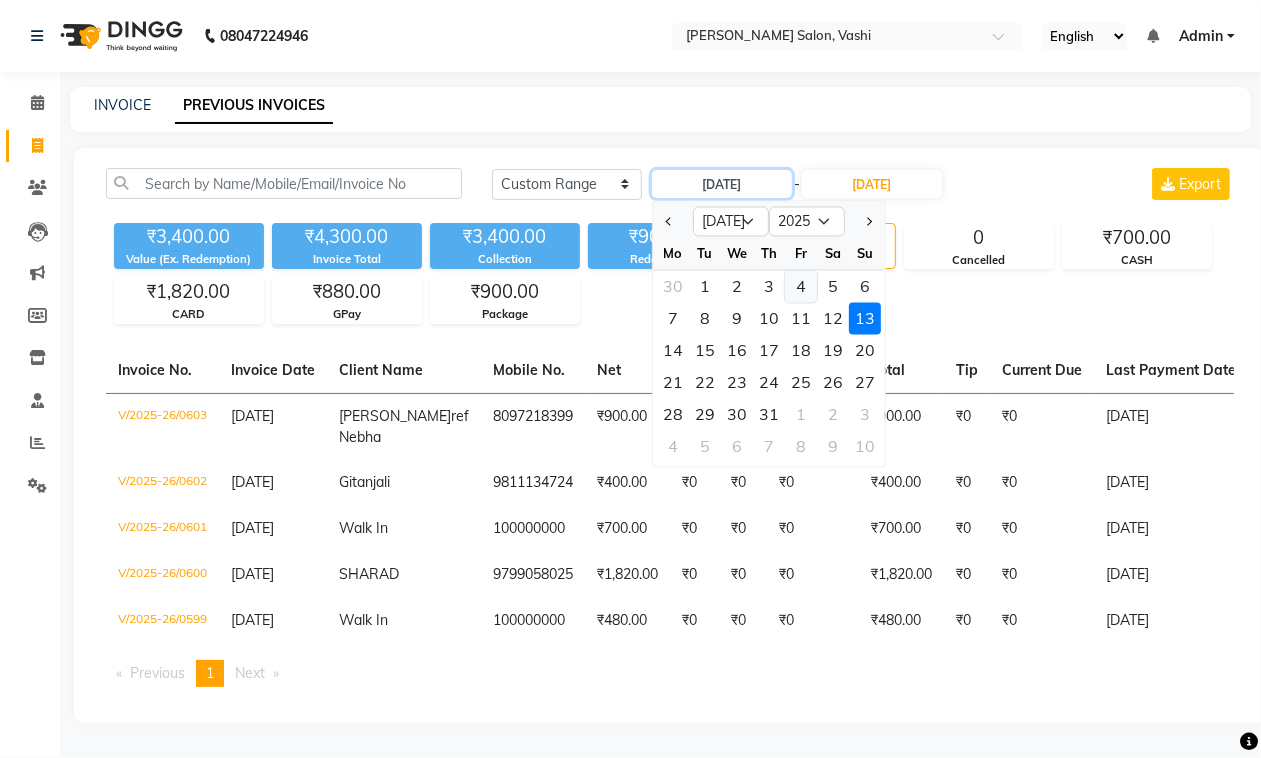 type on "[DATE]" 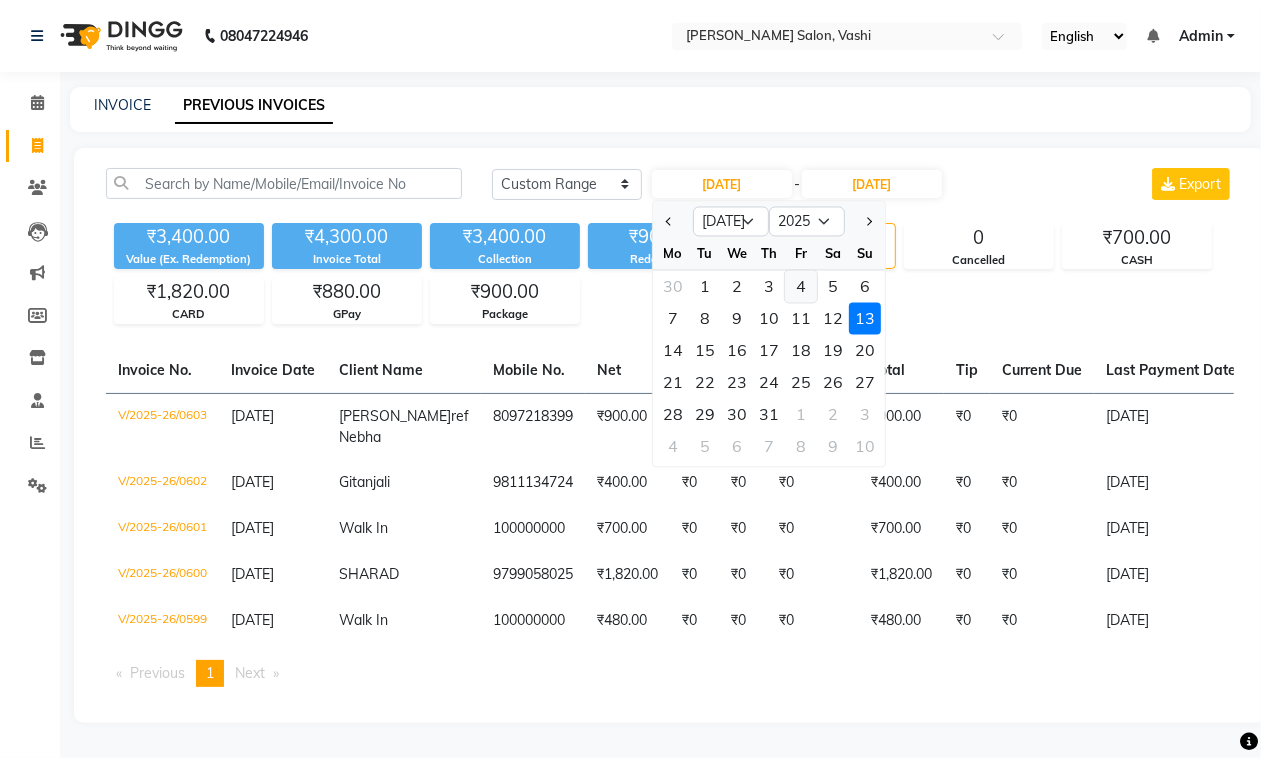 click on "₹3,400.00 Value (Ex. Redemption) ₹4,300.00 Invoice Total  ₹3,400.00 Collection ₹900.00 Redemption 5 Bills 0 Cancelled ₹700.00 CASH ₹1,820.00 CARD ₹880.00 GPay ₹900.00 Package" 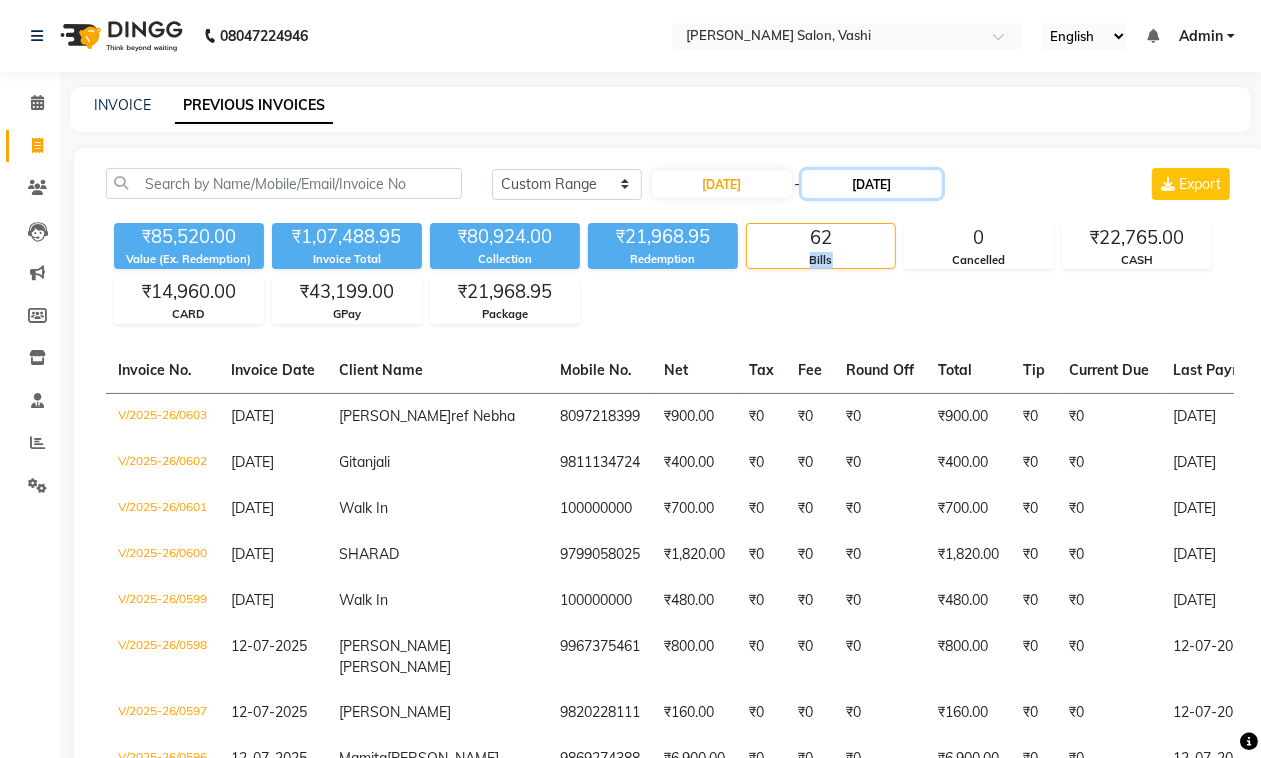 click on "[DATE]" 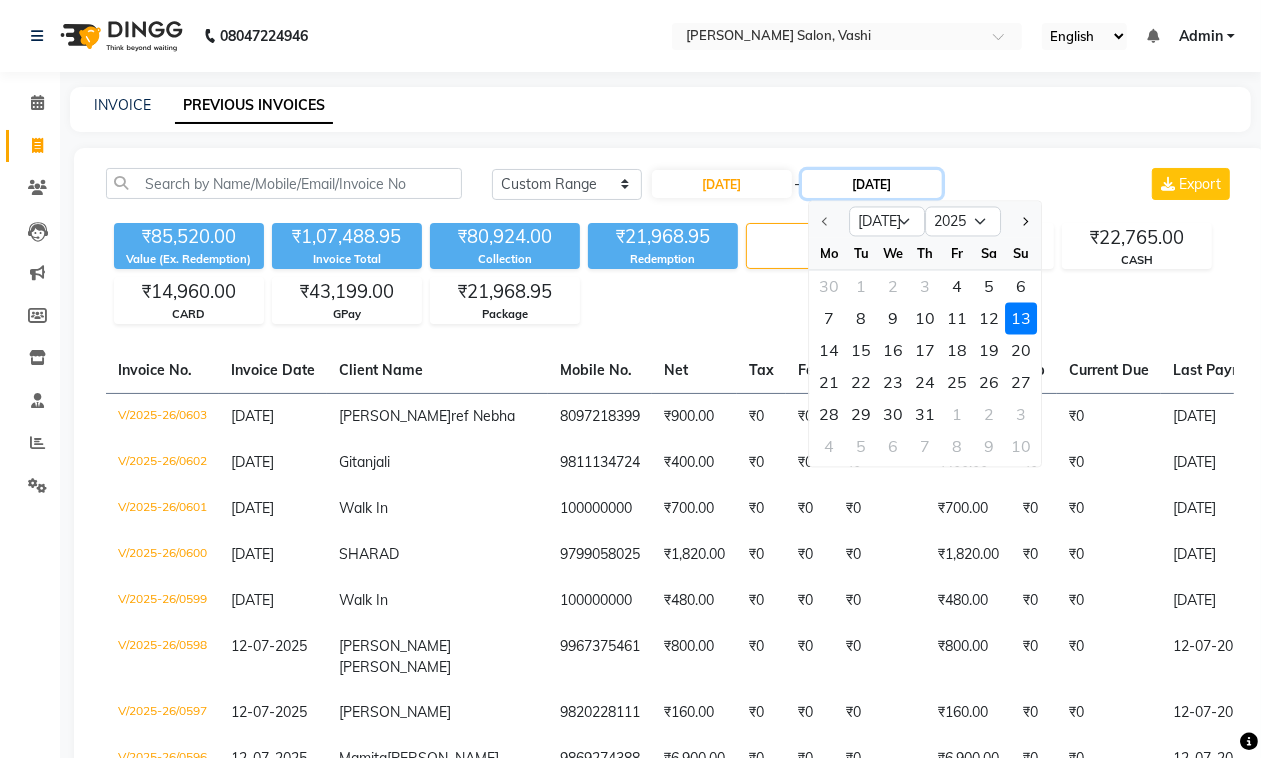 click on "[DATE]" 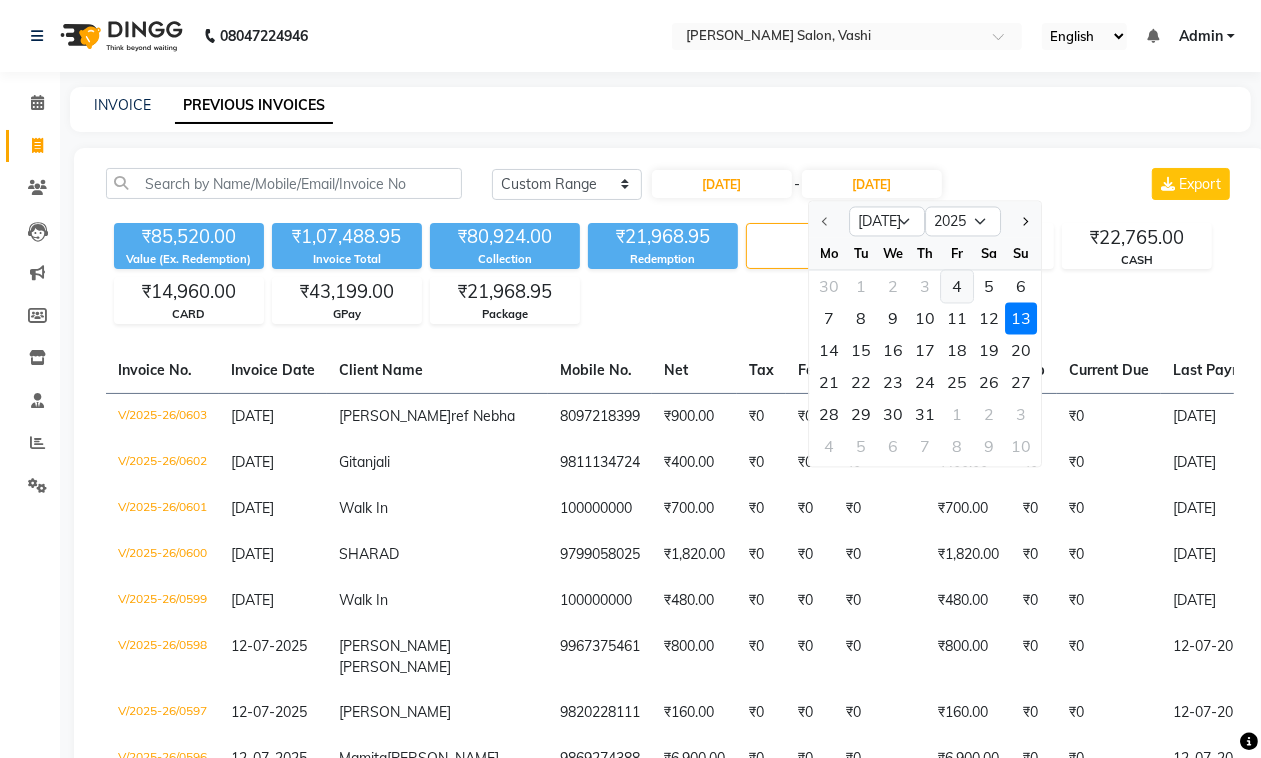 click on "4" 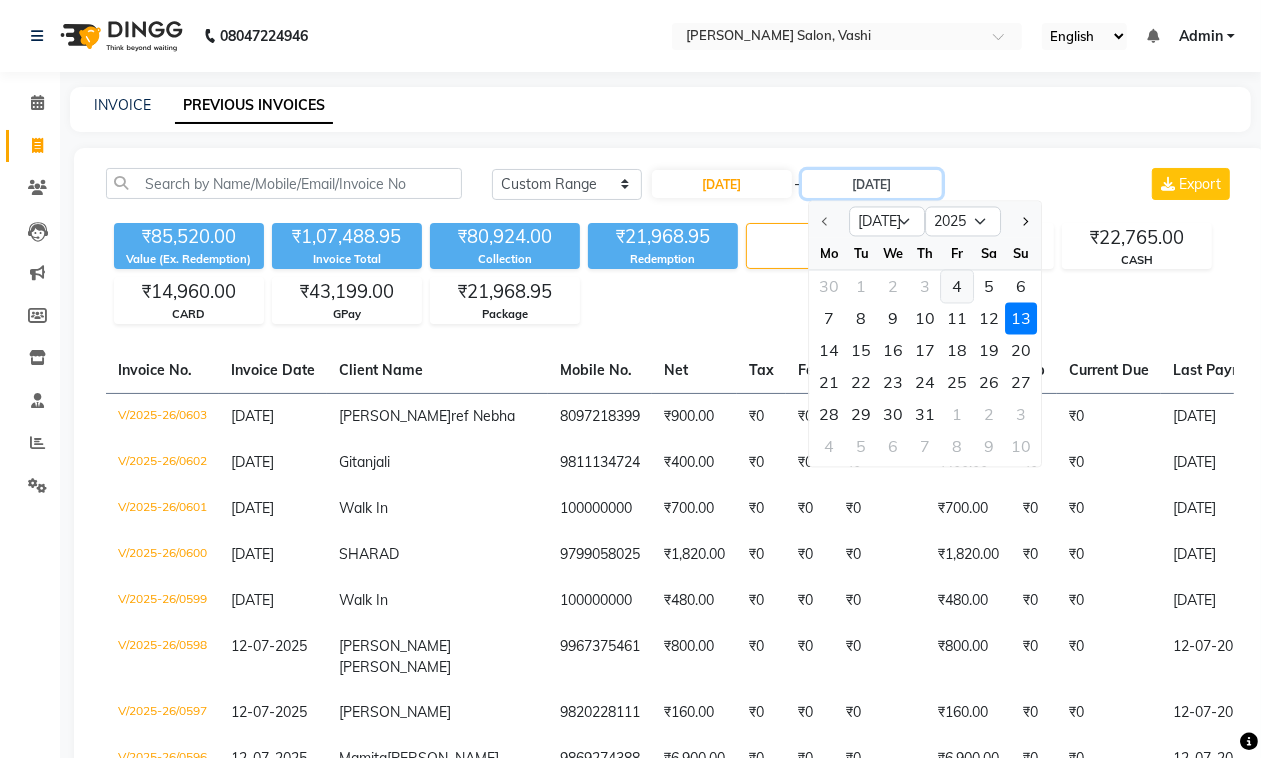 type on "[DATE]" 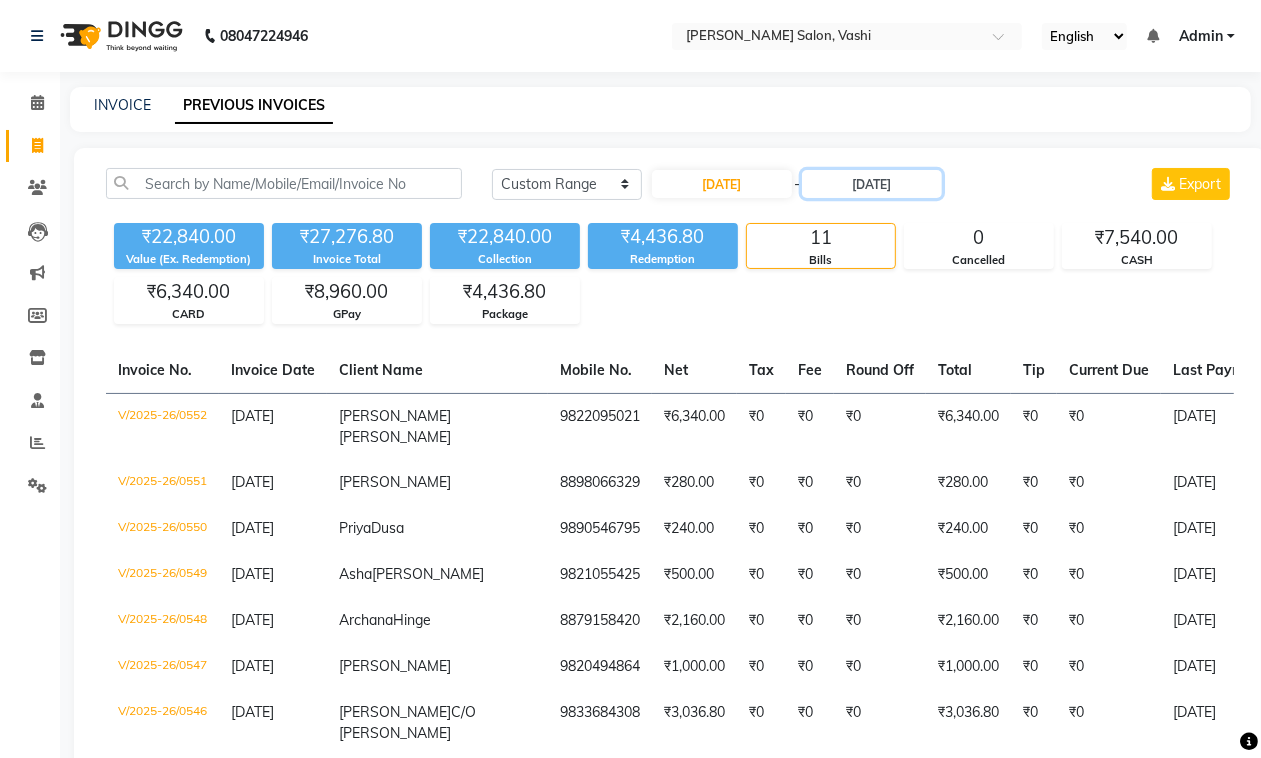 scroll, scrollTop: 10, scrollLeft: 0, axis: vertical 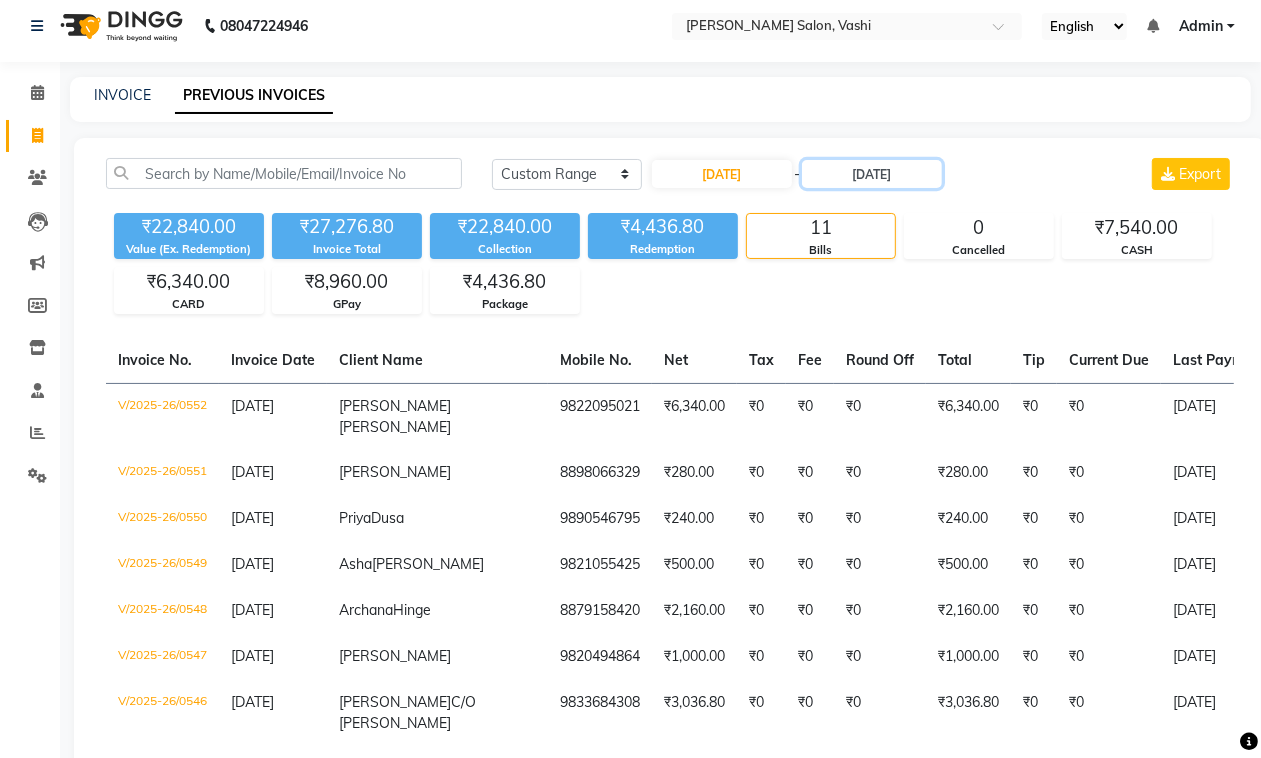 drag, startPoint x: 1272, startPoint y: 213, endPoint x: 1271, endPoint y: 270, distance: 57.00877 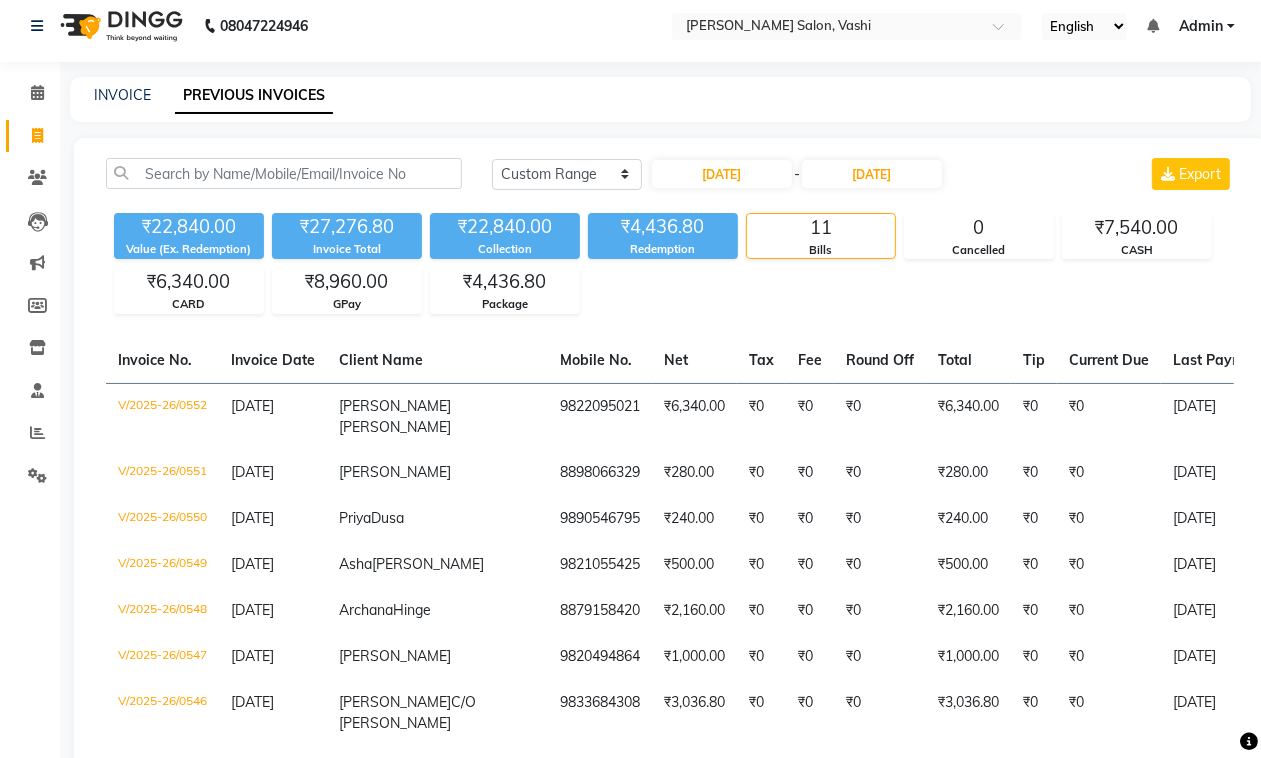 scroll, scrollTop: 0, scrollLeft: 0, axis: both 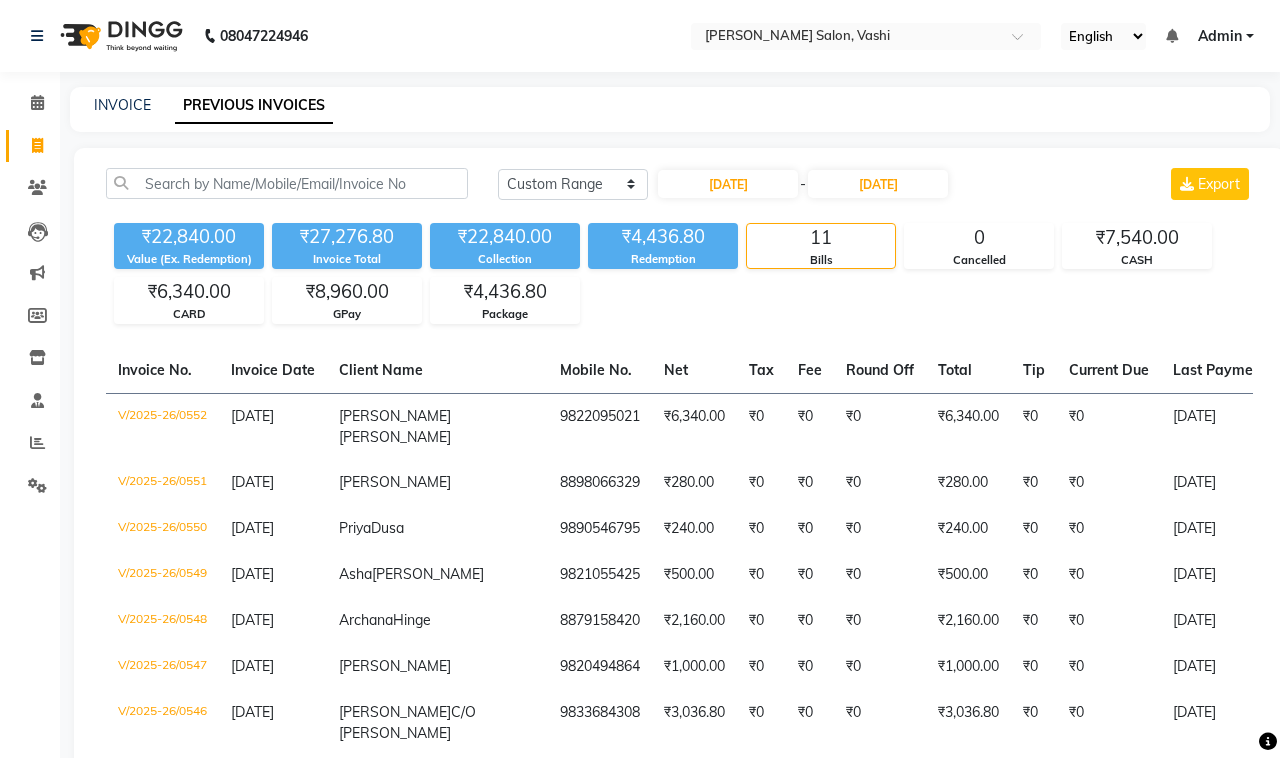 select on "695" 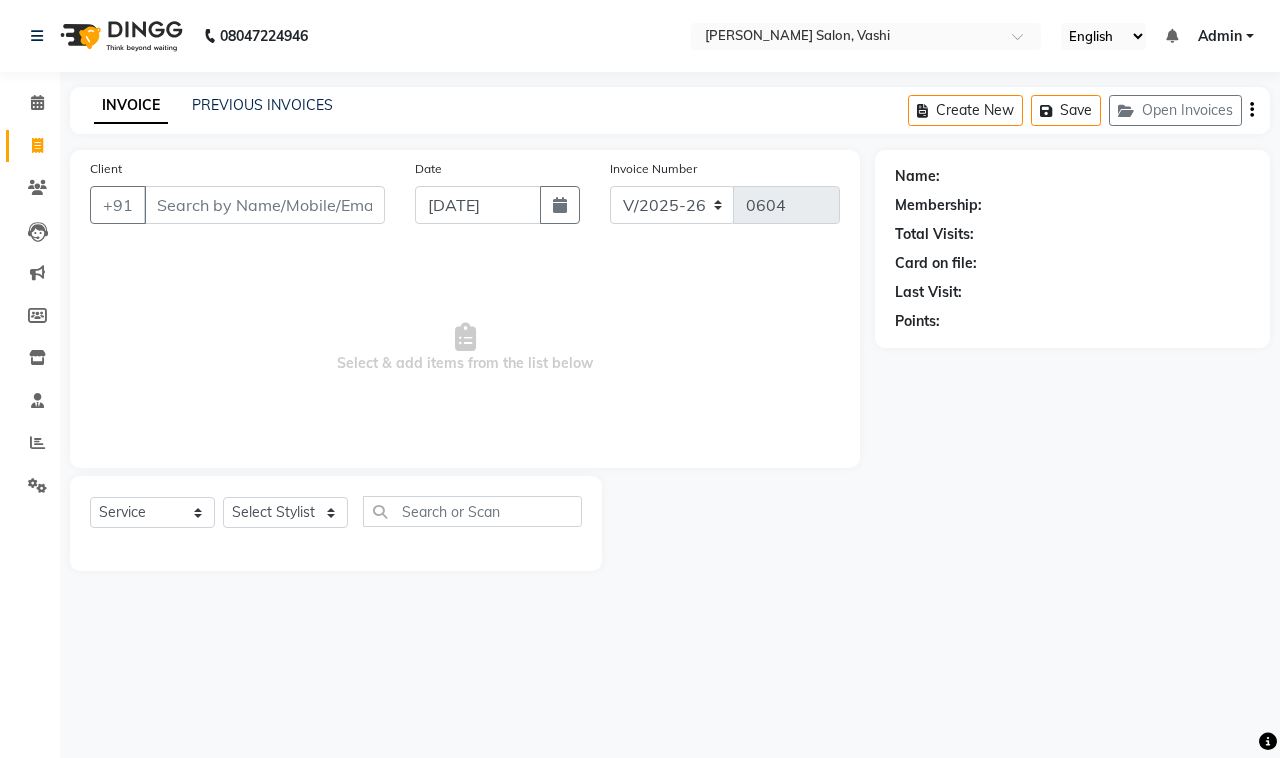 click on "INVOICE PREVIOUS INVOICES Create New   Save   Open Invoices" 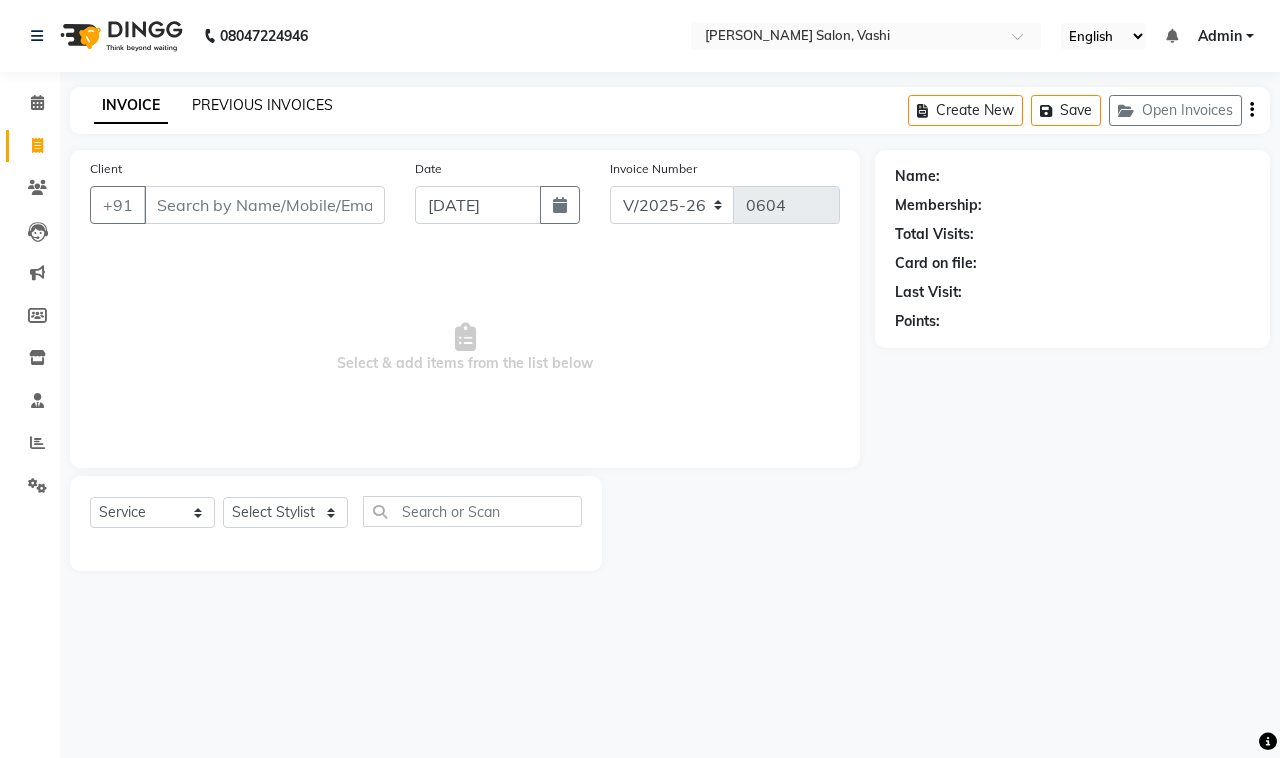 click on "PREVIOUS INVOICES" 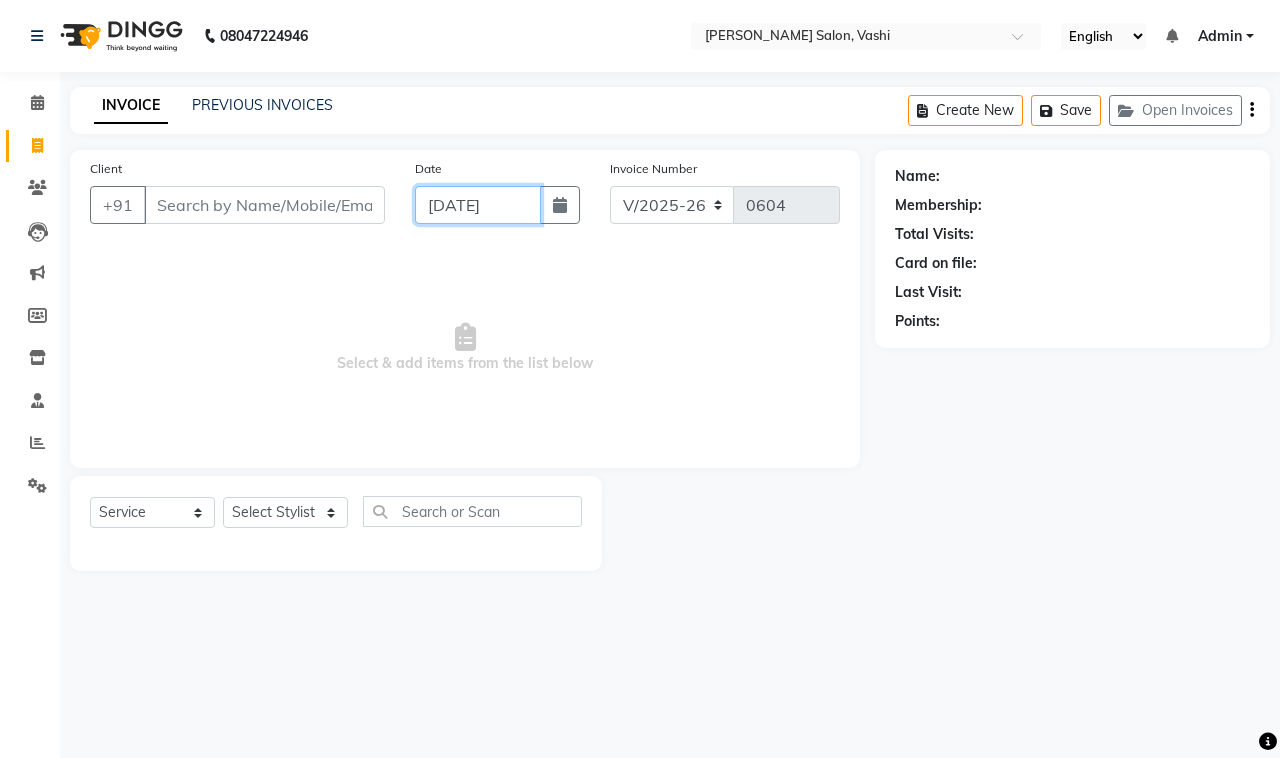 click on "[DATE]" 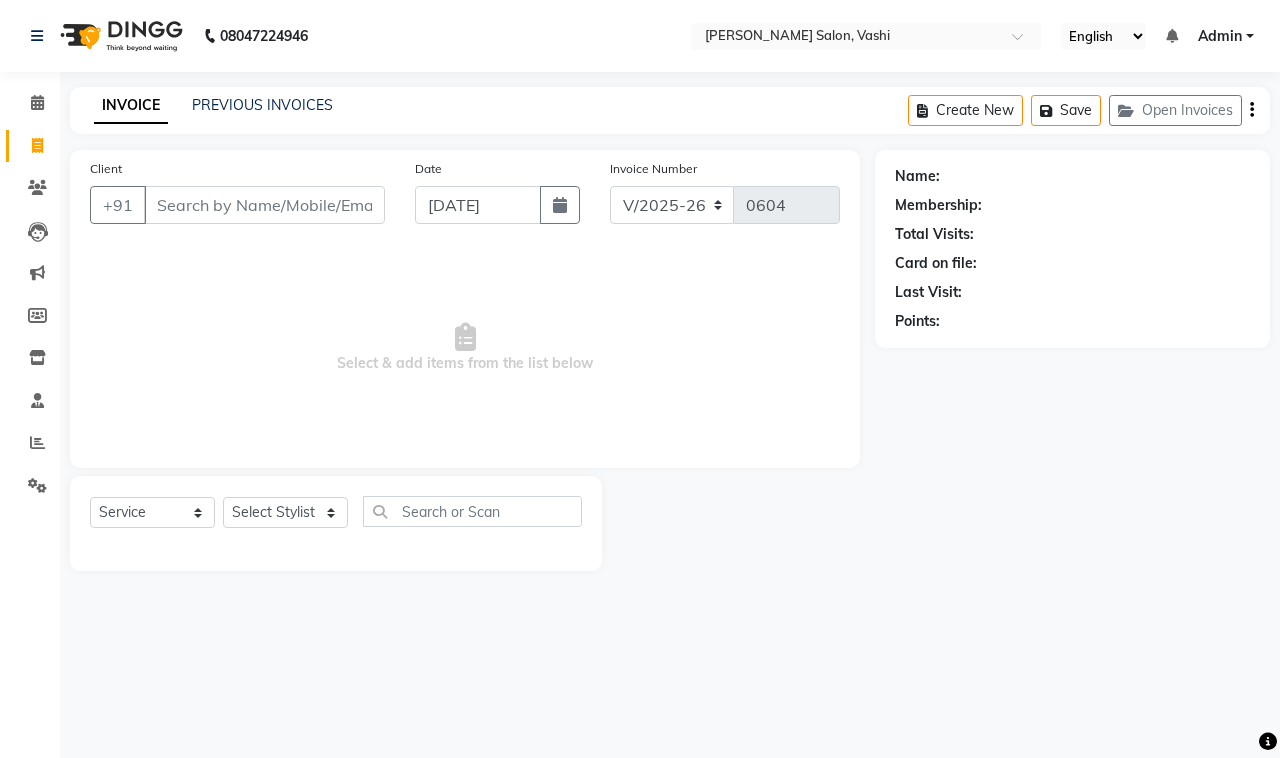 select on "7" 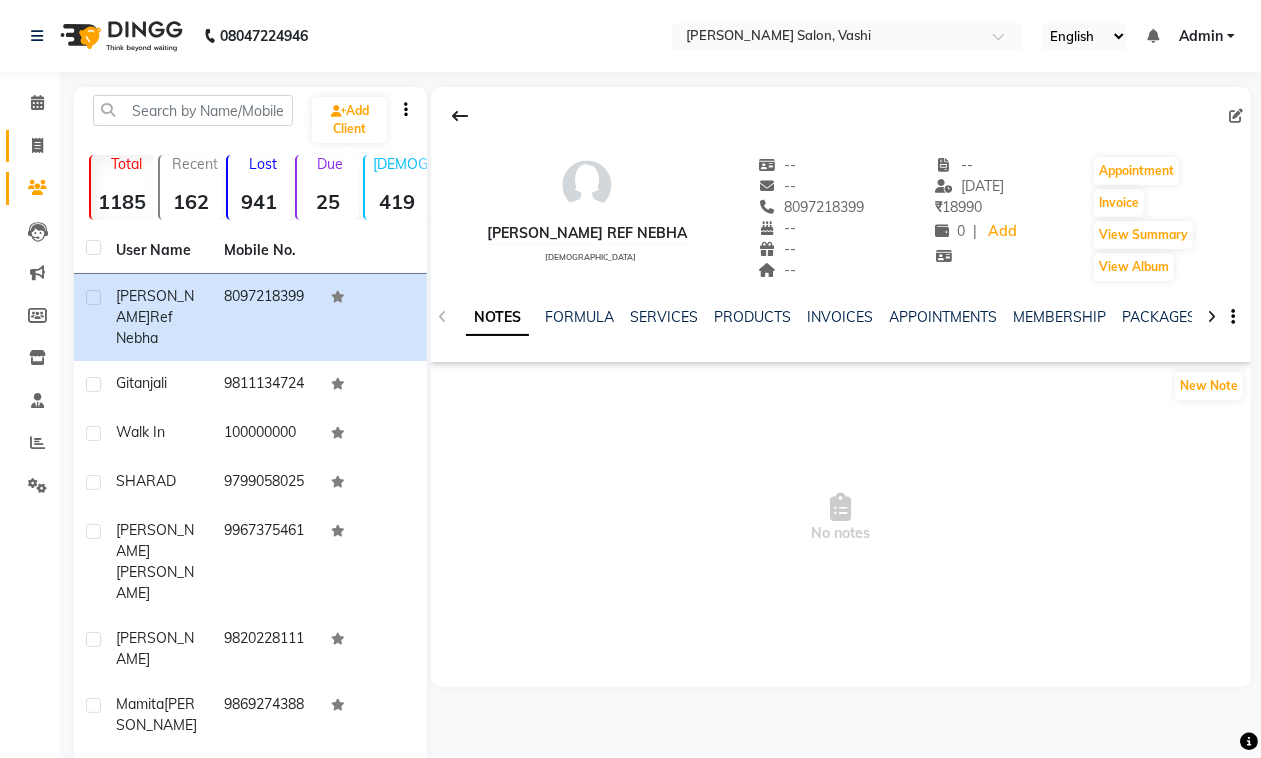 click 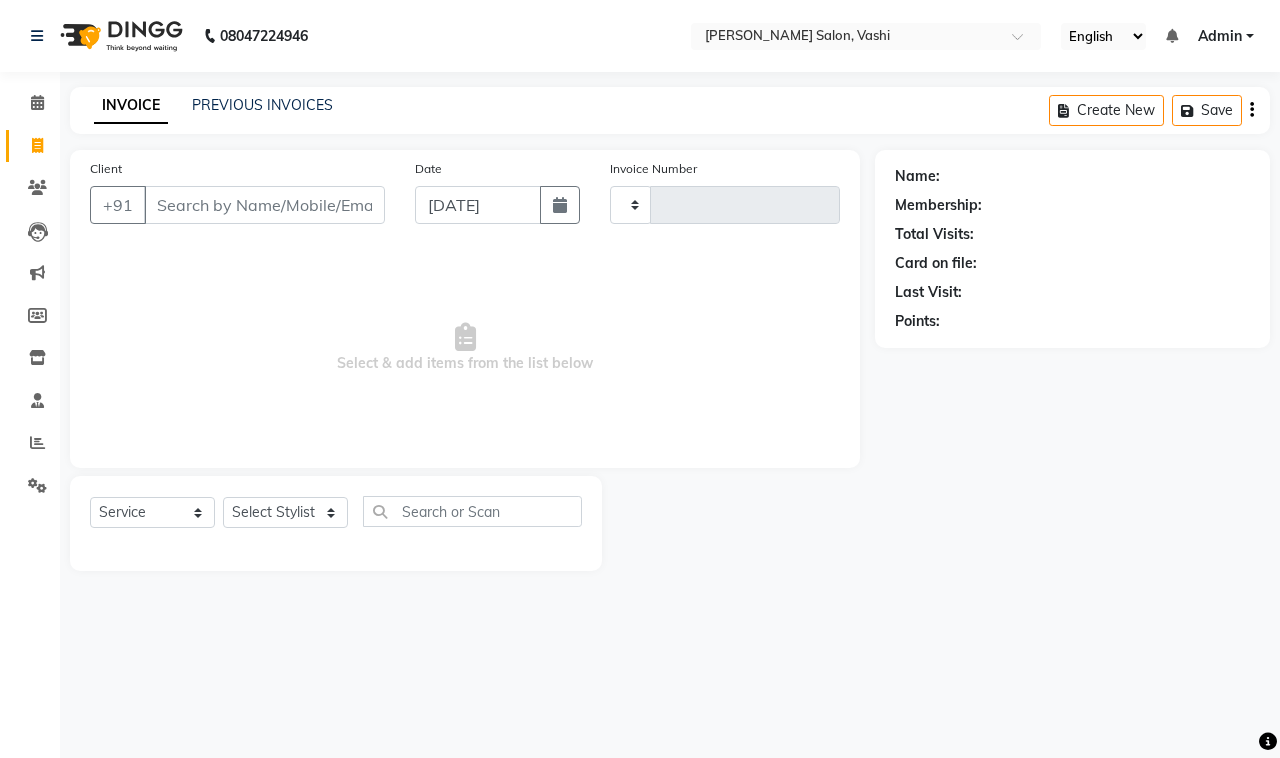 type on "0604" 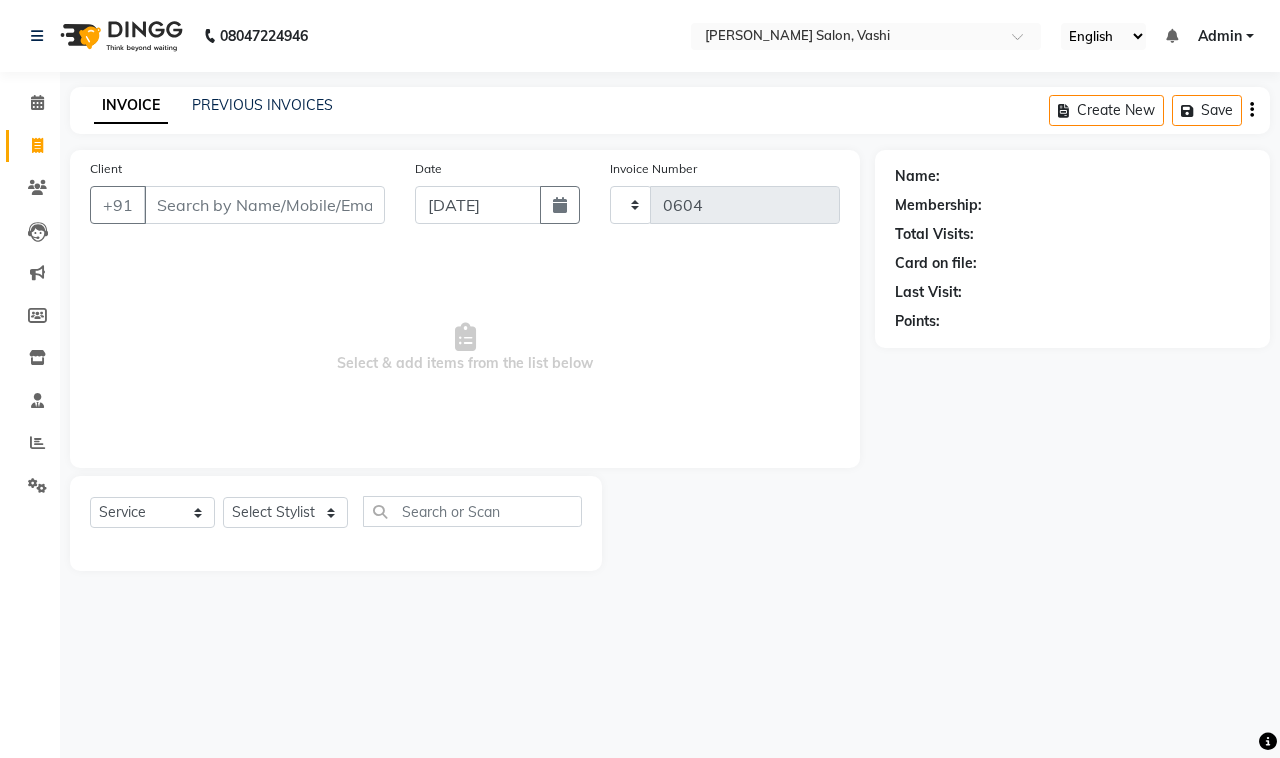 click 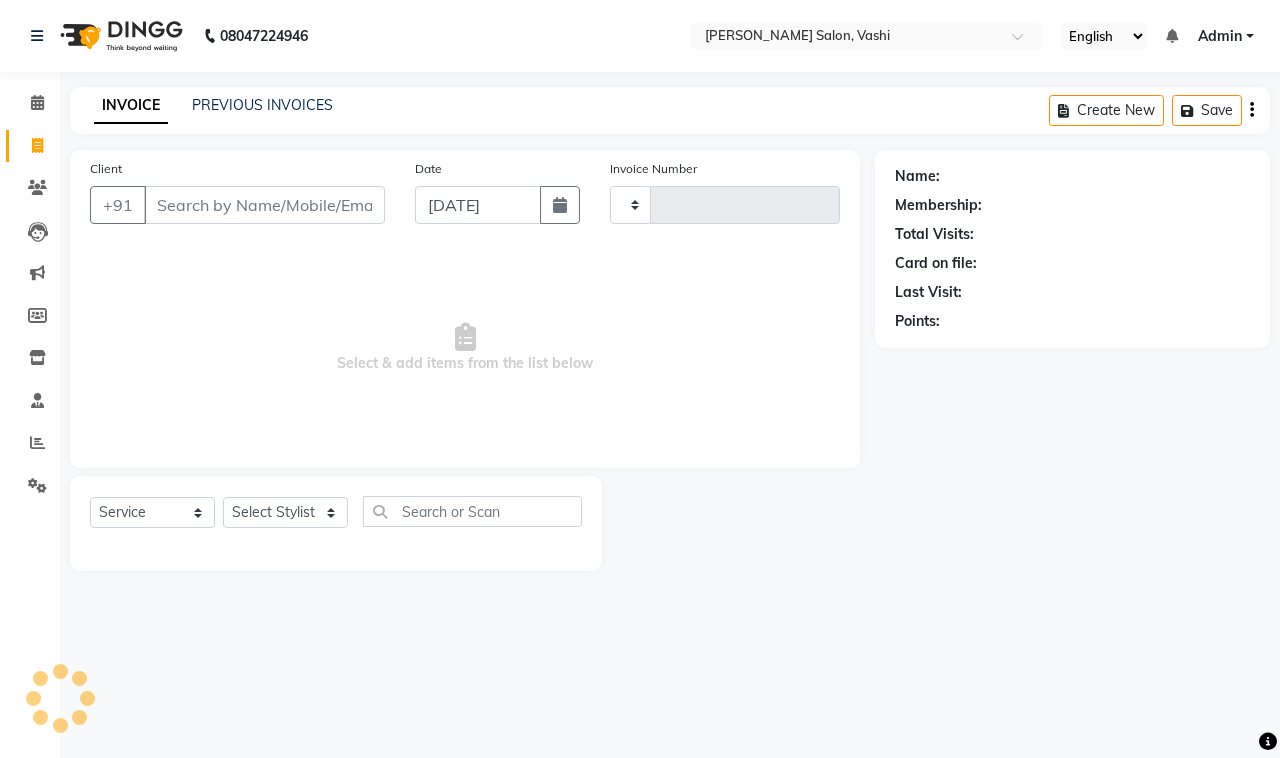 type on "0604" 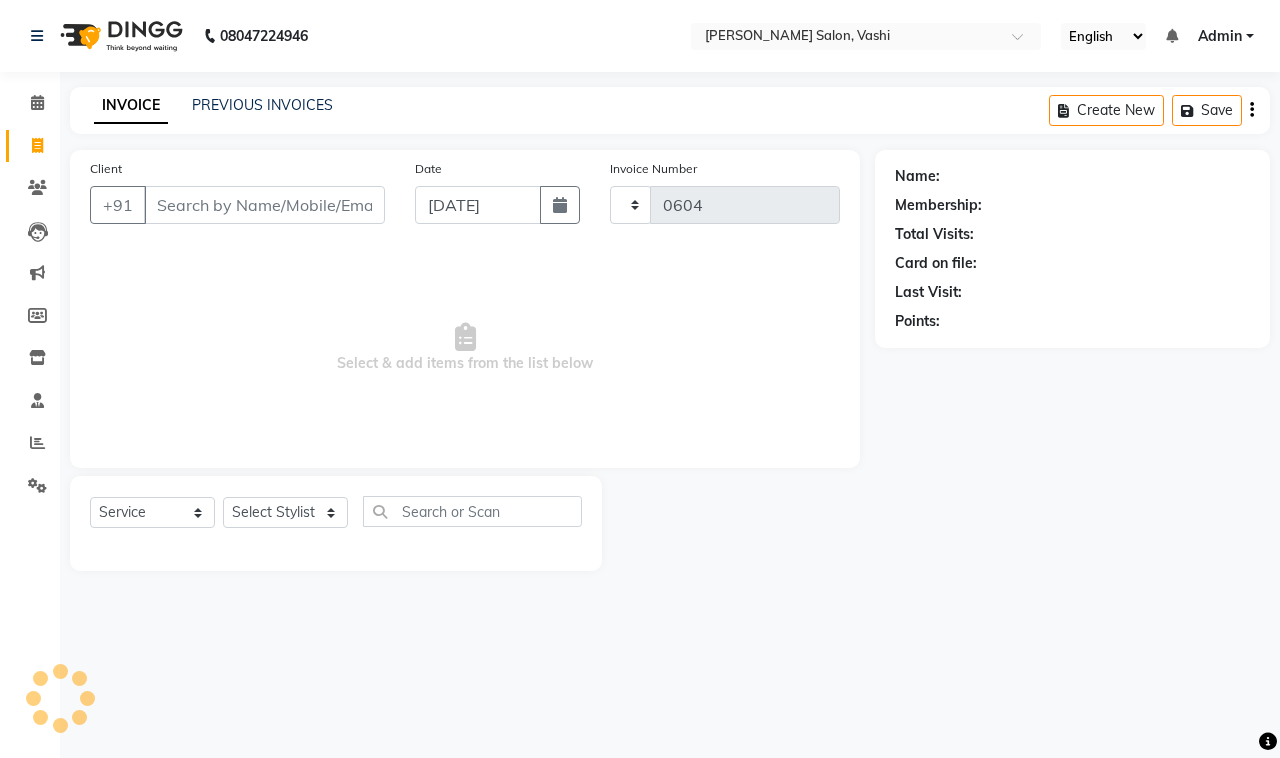 select on "695" 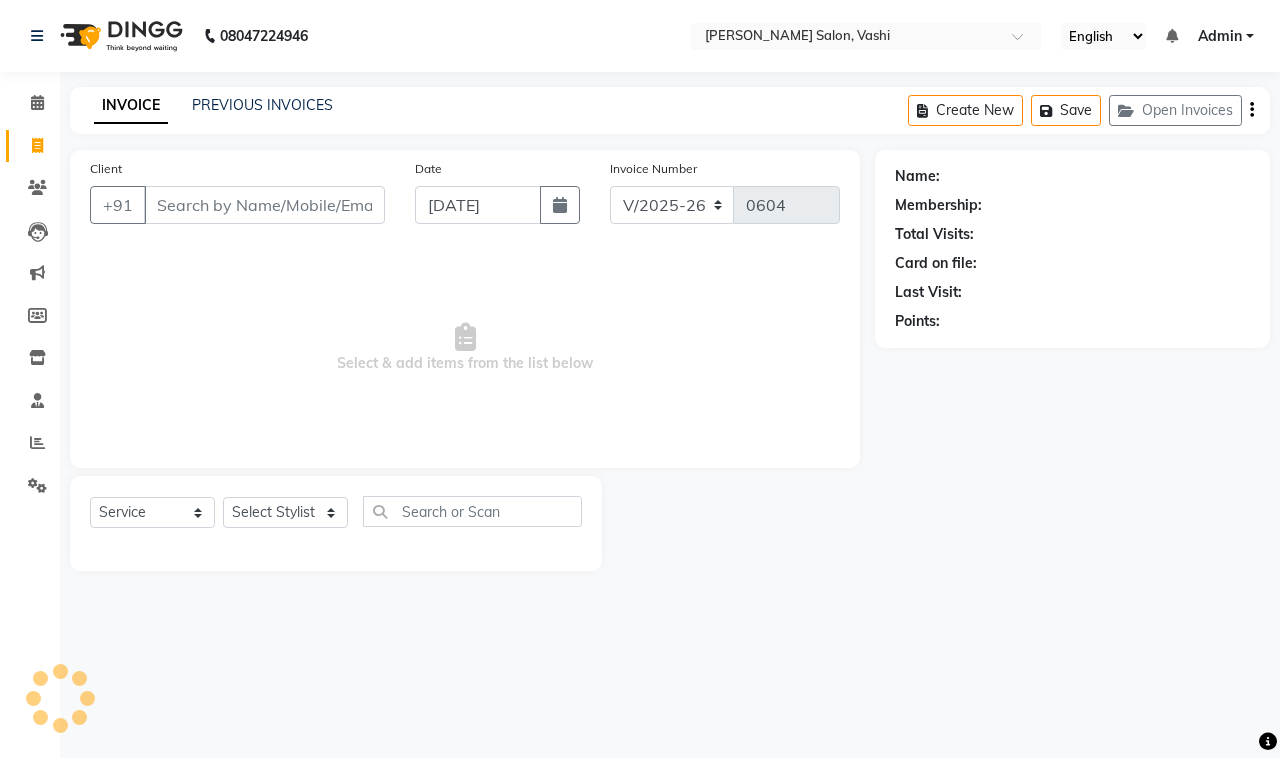 click 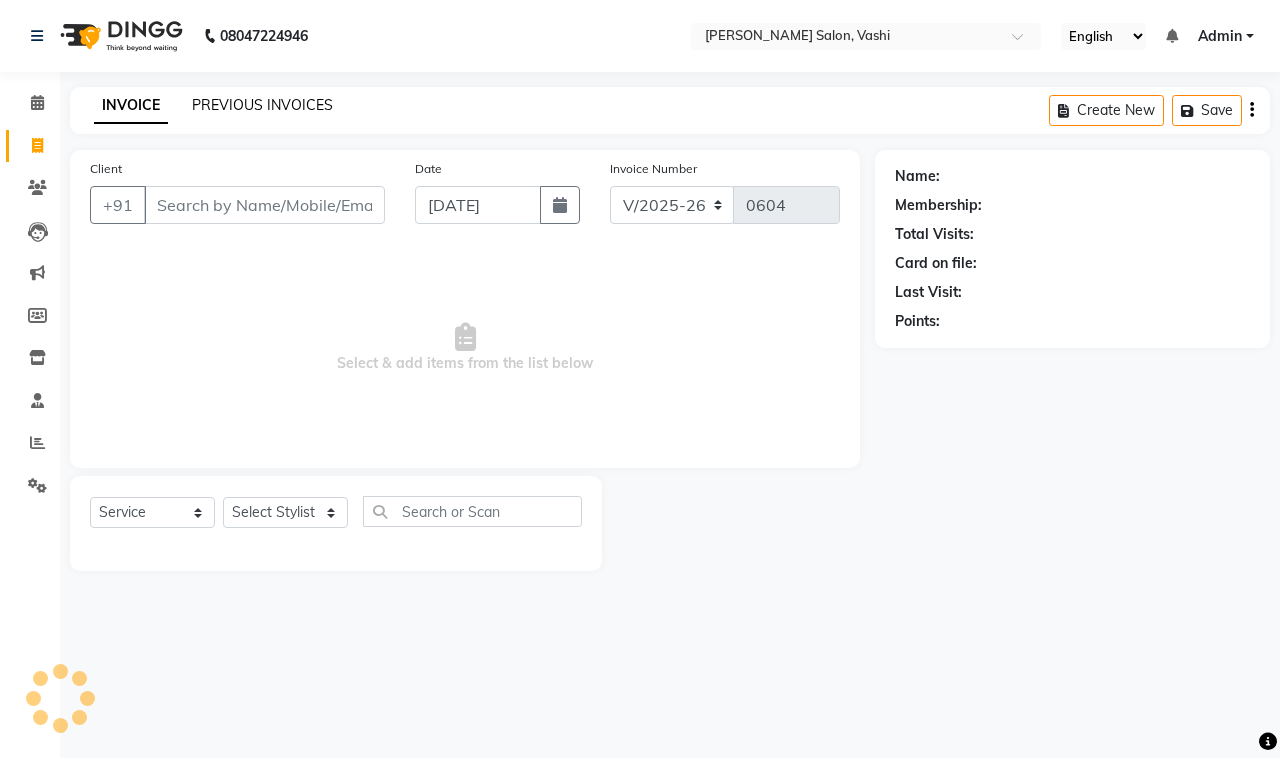 click on "PREVIOUS INVOICES" 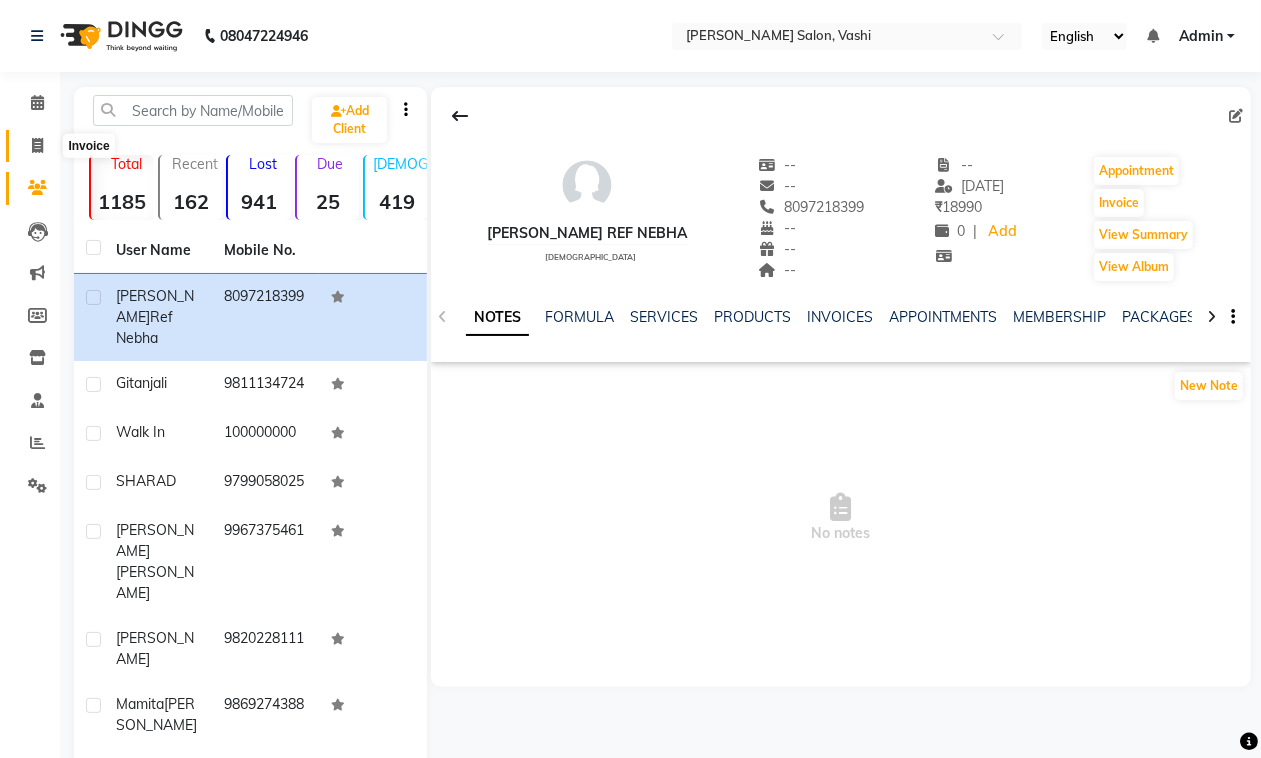 click 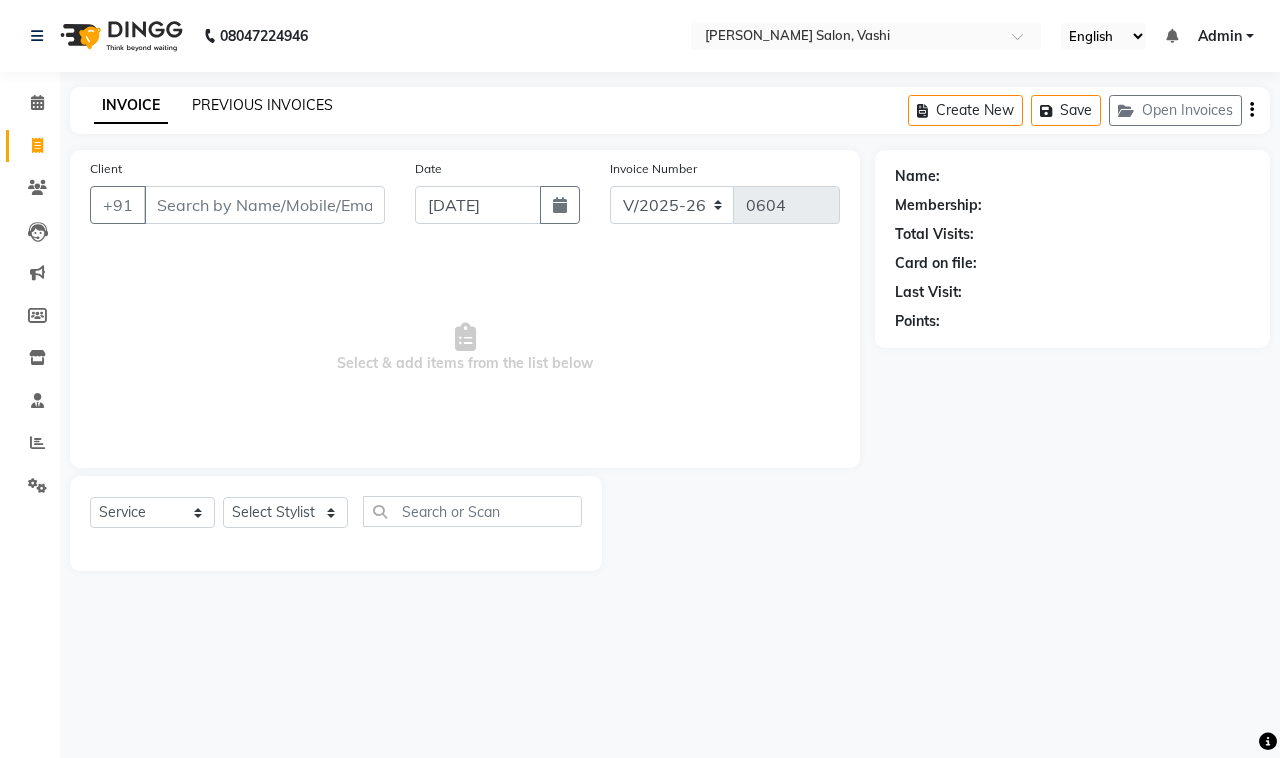 click on "PREVIOUS INVOICES" 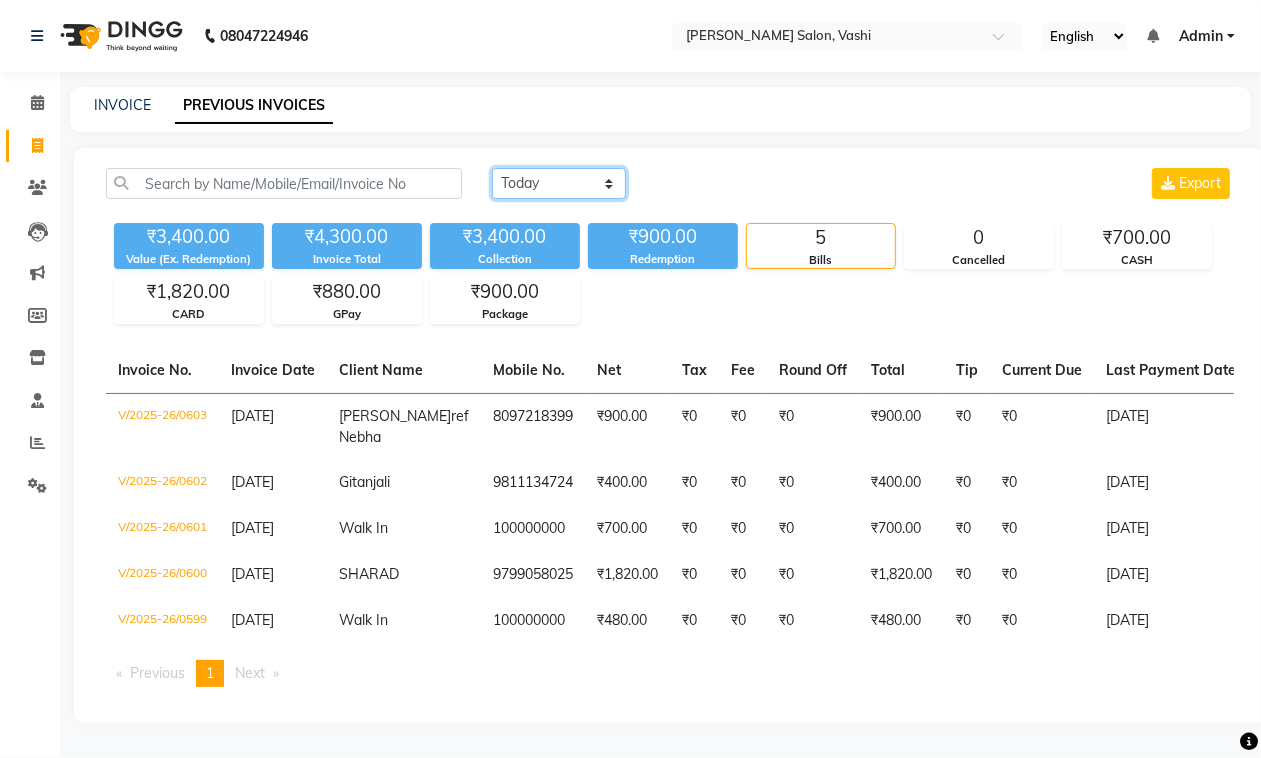 click on "Today Yesterday Custom Range" 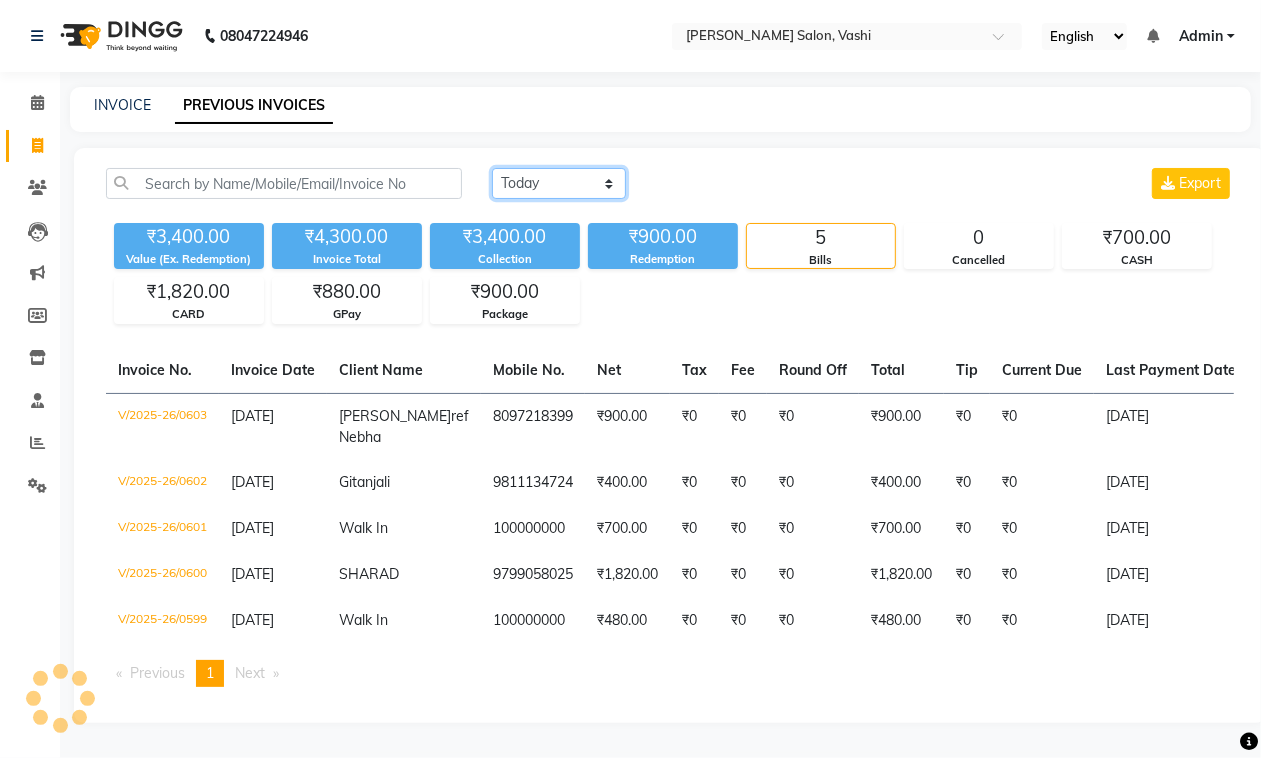 select on "range" 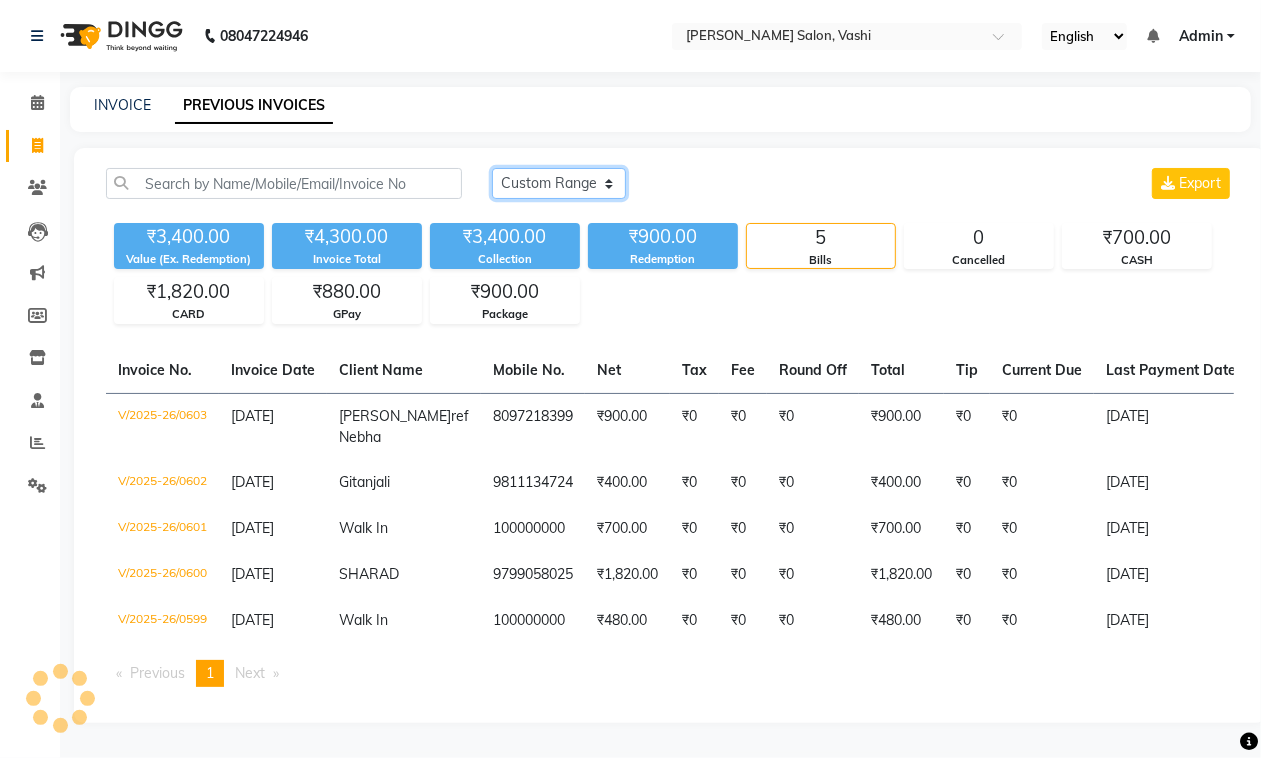 click on "Today Yesterday Custom Range" 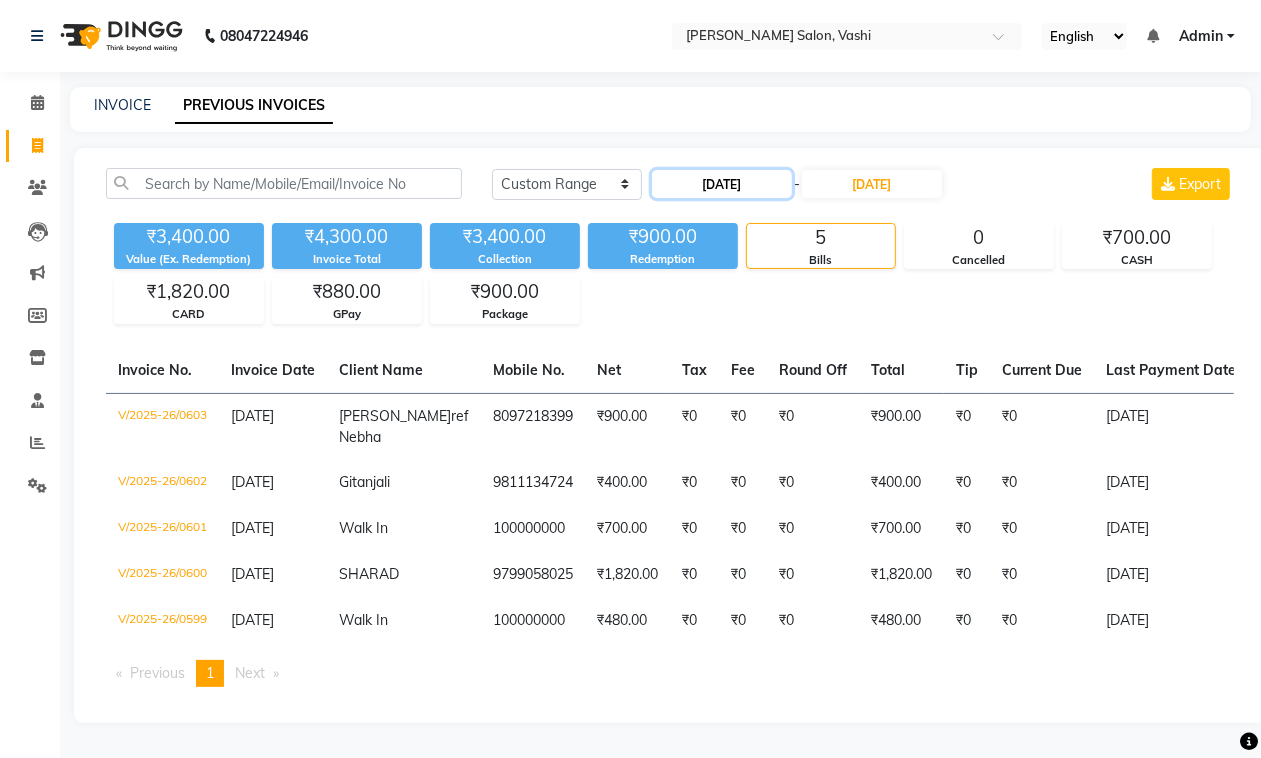 click on "[DATE]" 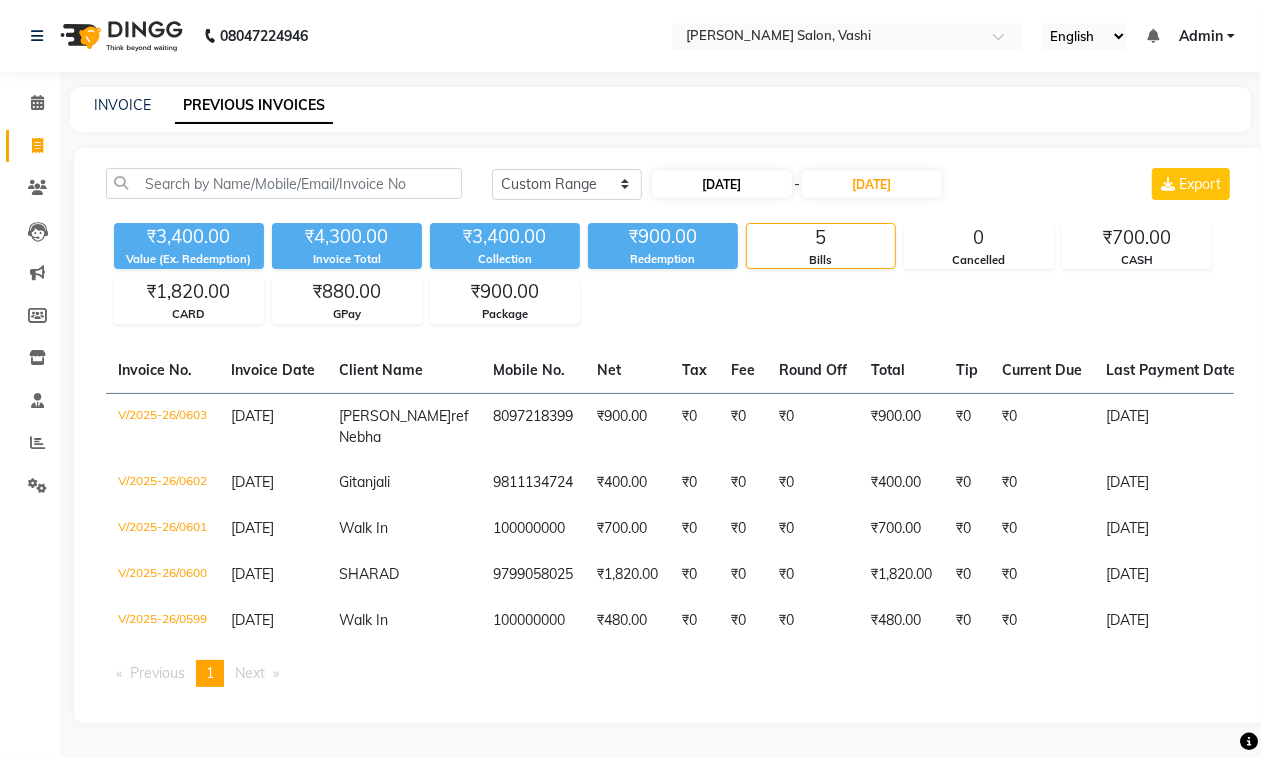 select on "7" 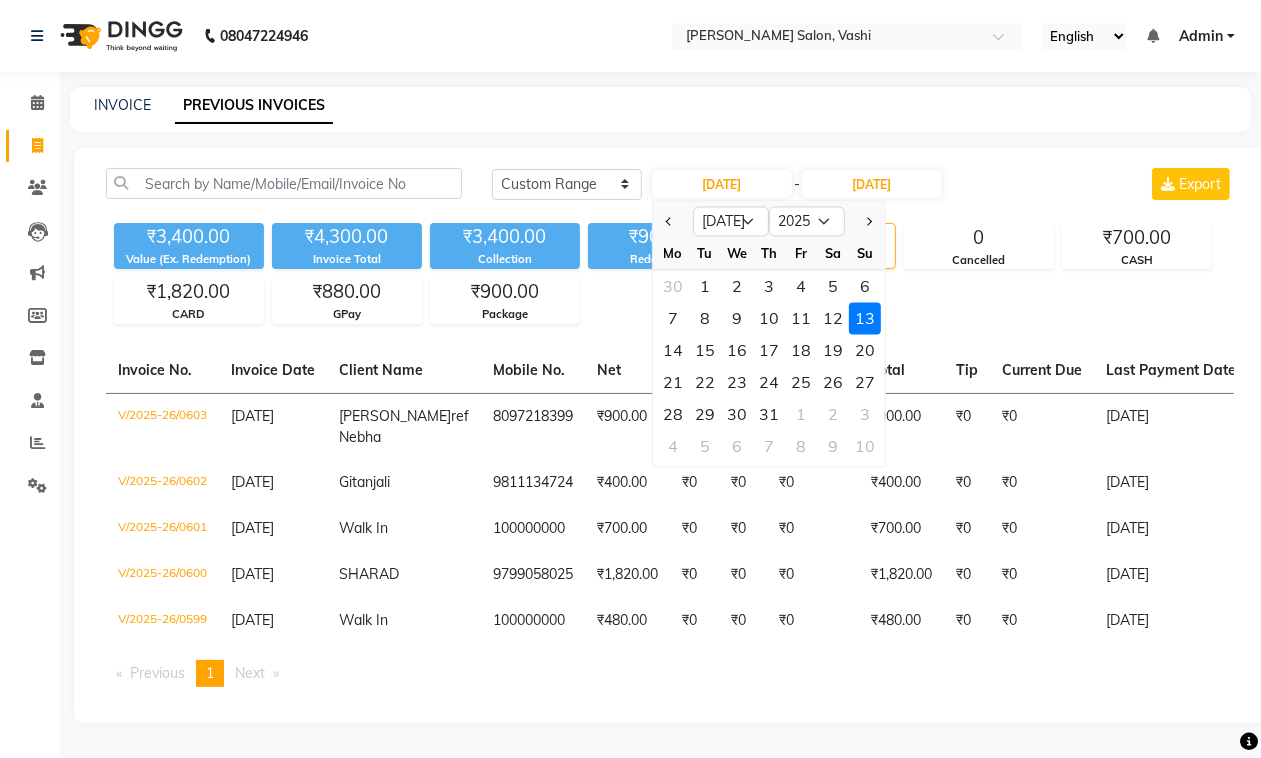 drag, startPoint x: 805, startPoint y: 286, endPoint x: 830, endPoint y: 270, distance: 29.681644 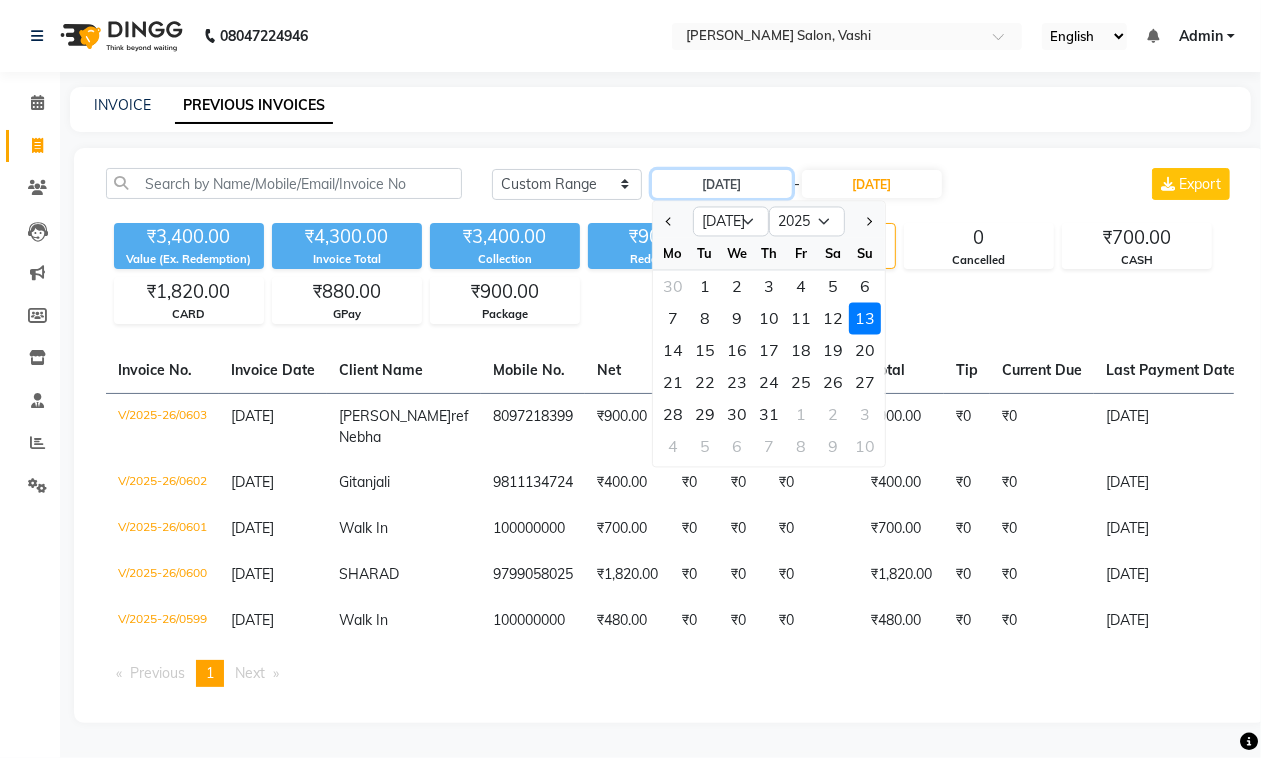 type on "[DATE]" 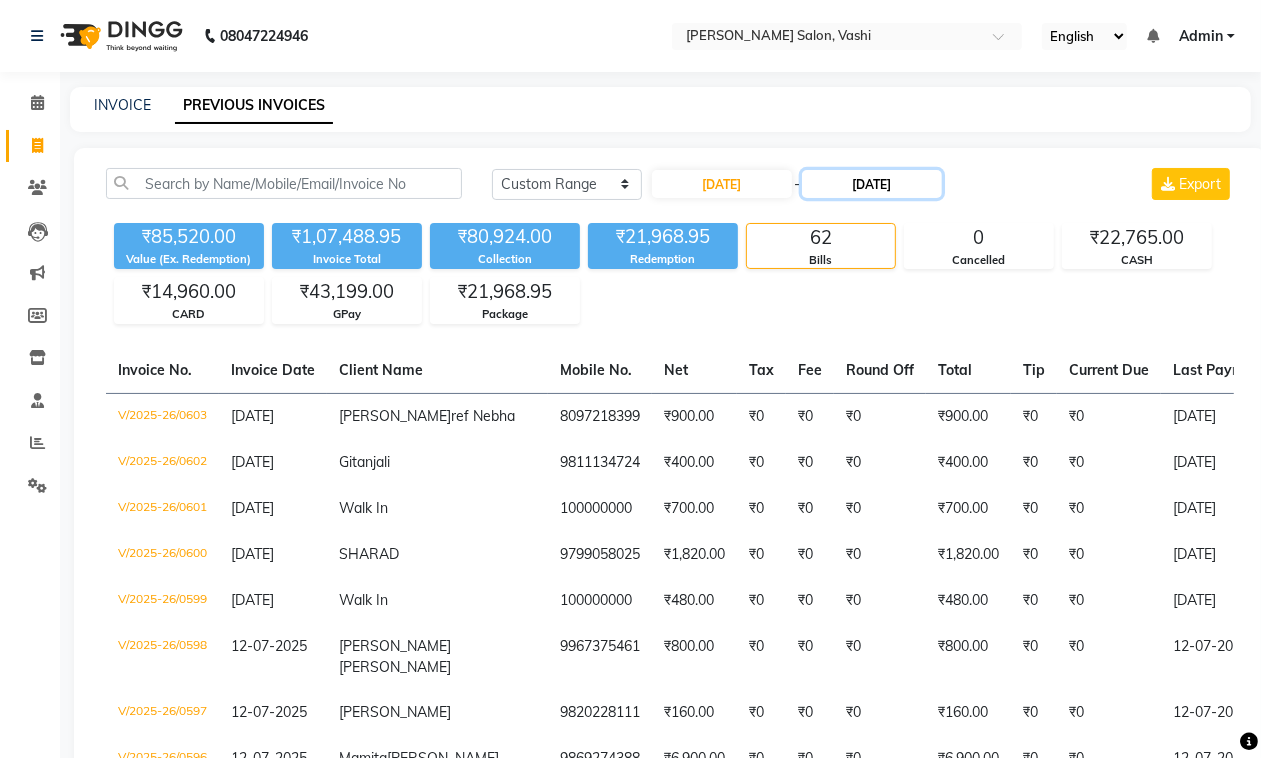 click on "[DATE]" 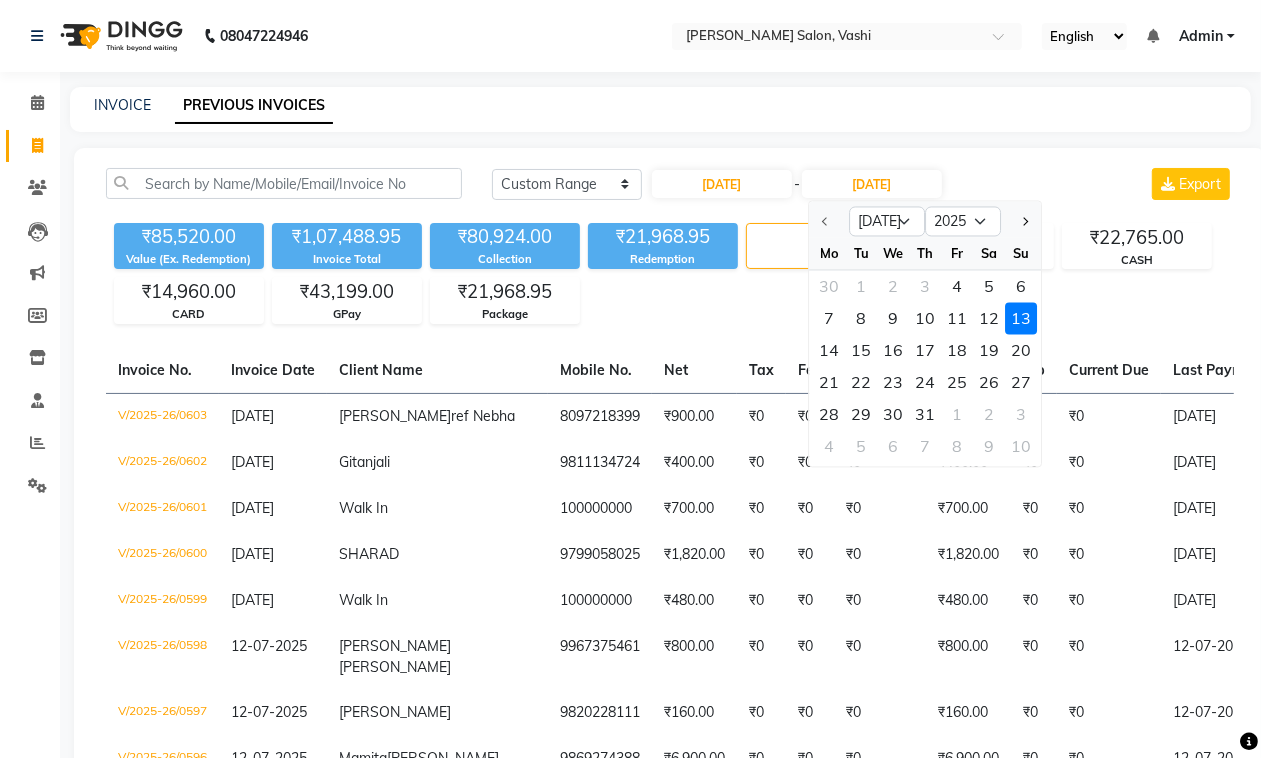 click on "4" 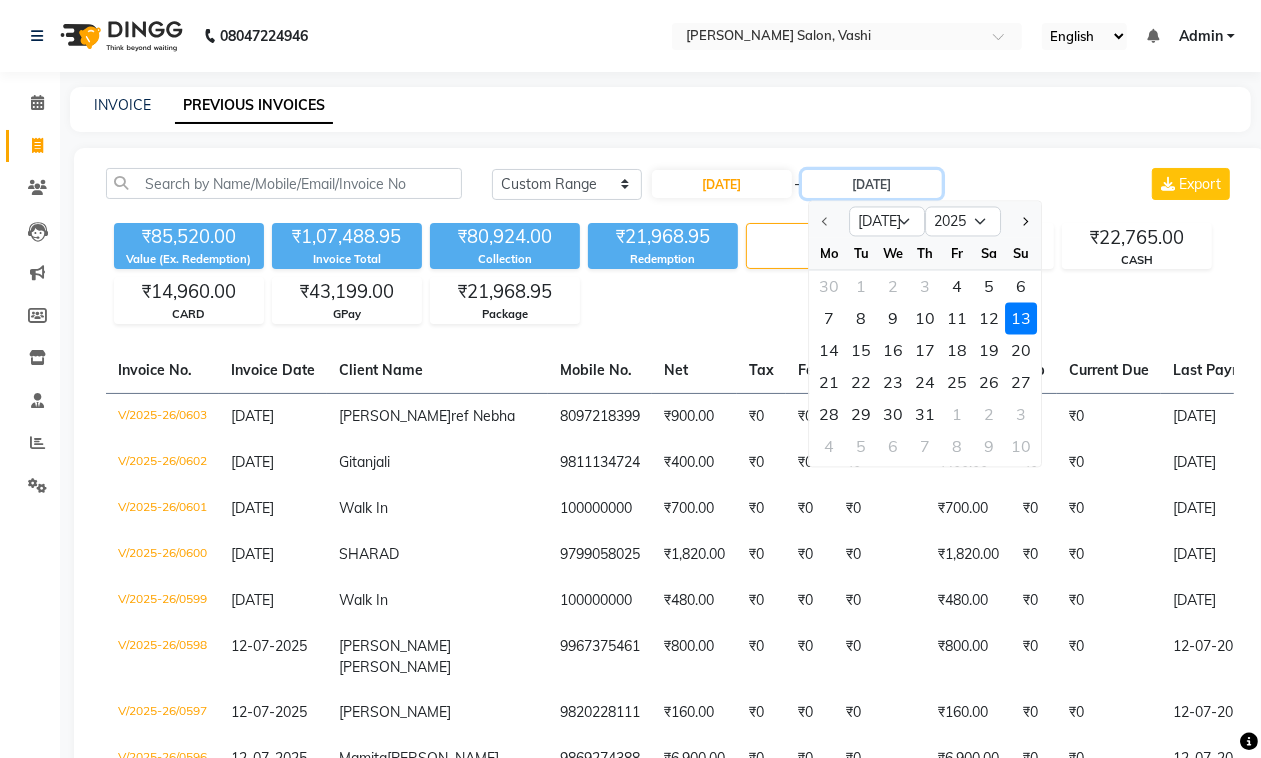 type on "[DATE]" 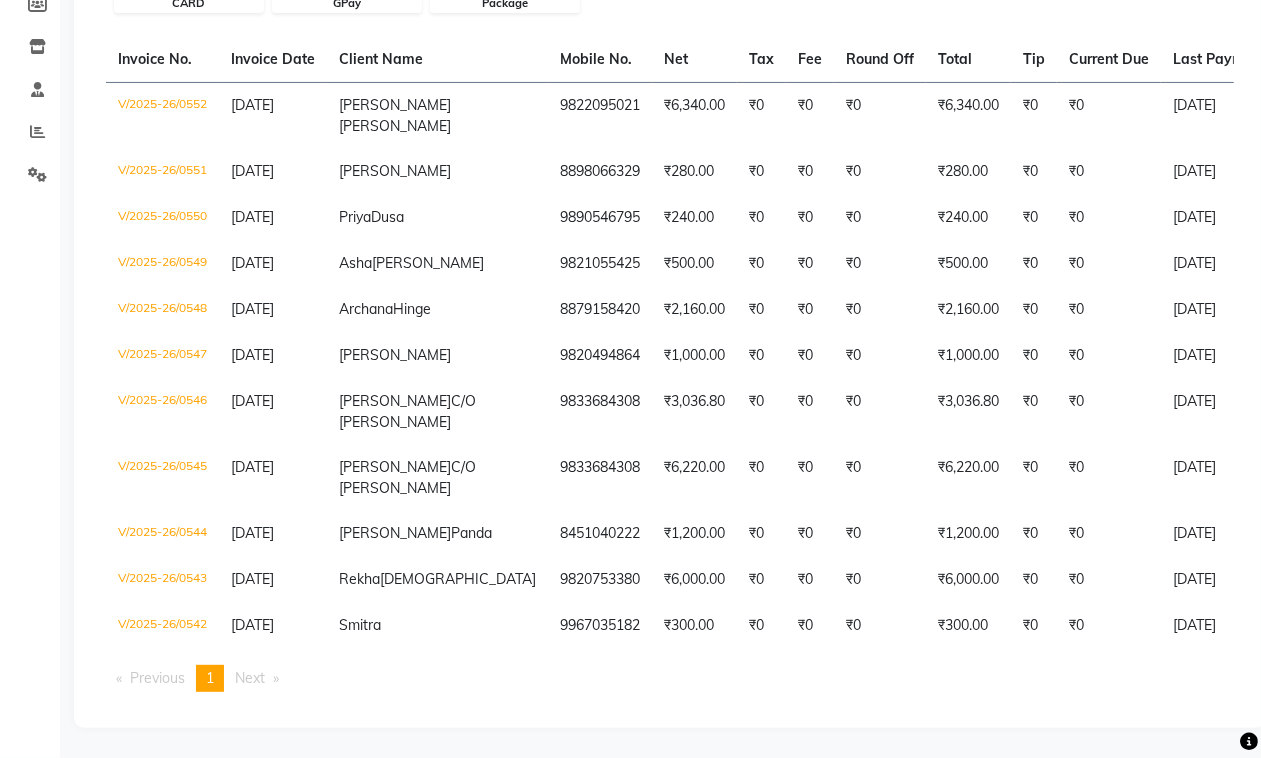 scroll, scrollTop: 427, scrollLeft: 0, axis: vertical 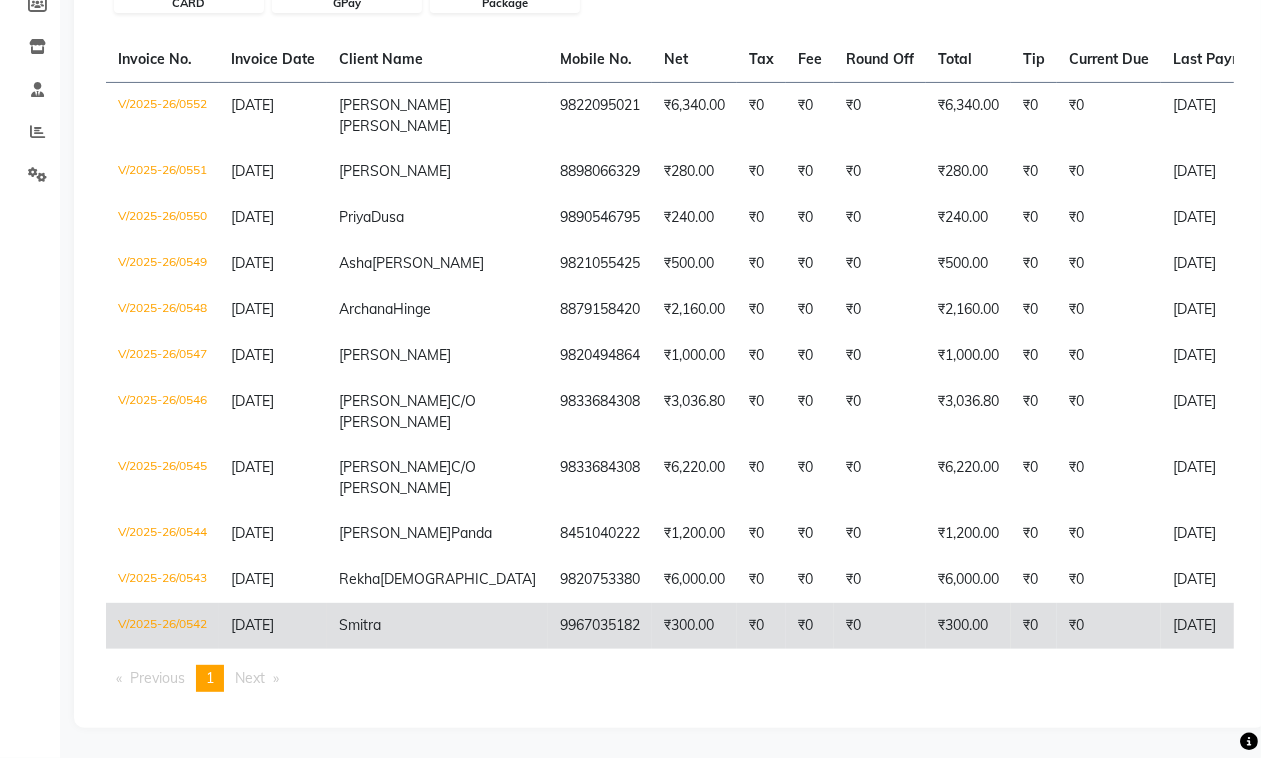 click on "₹300.00" 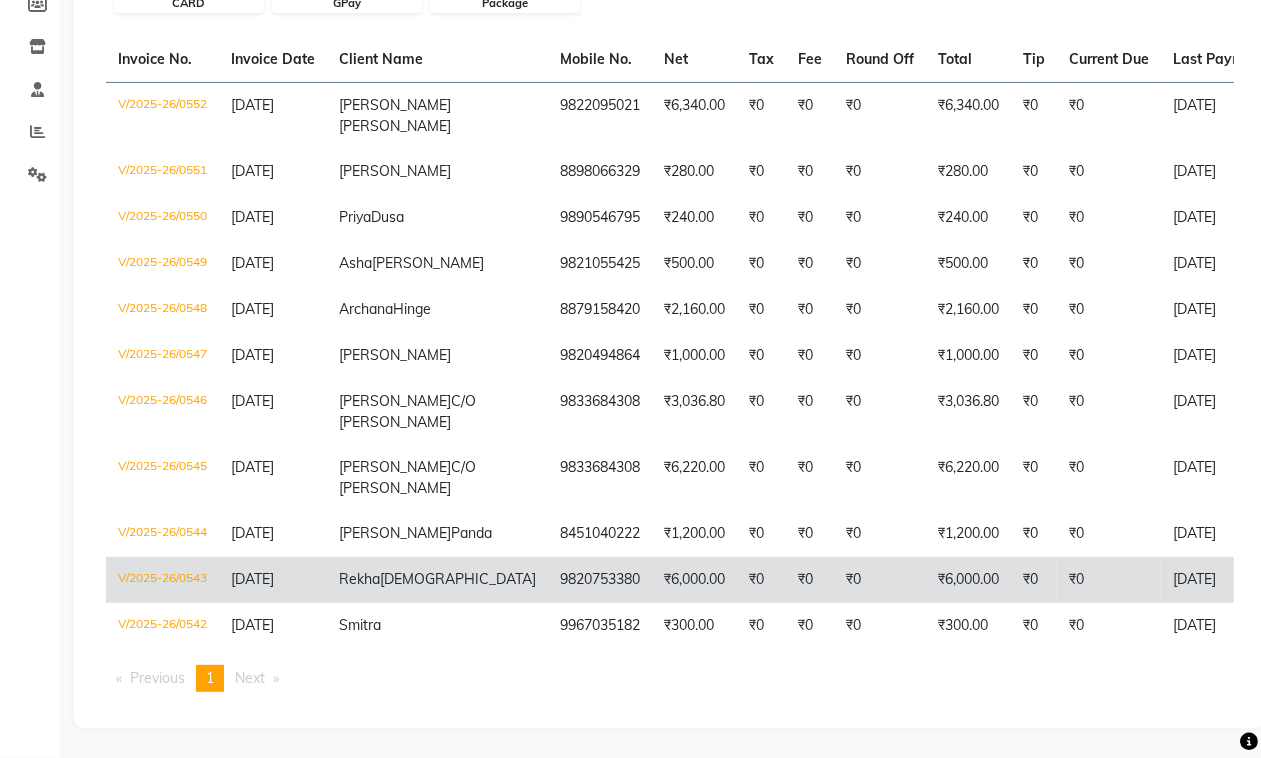 click on "9820753380" 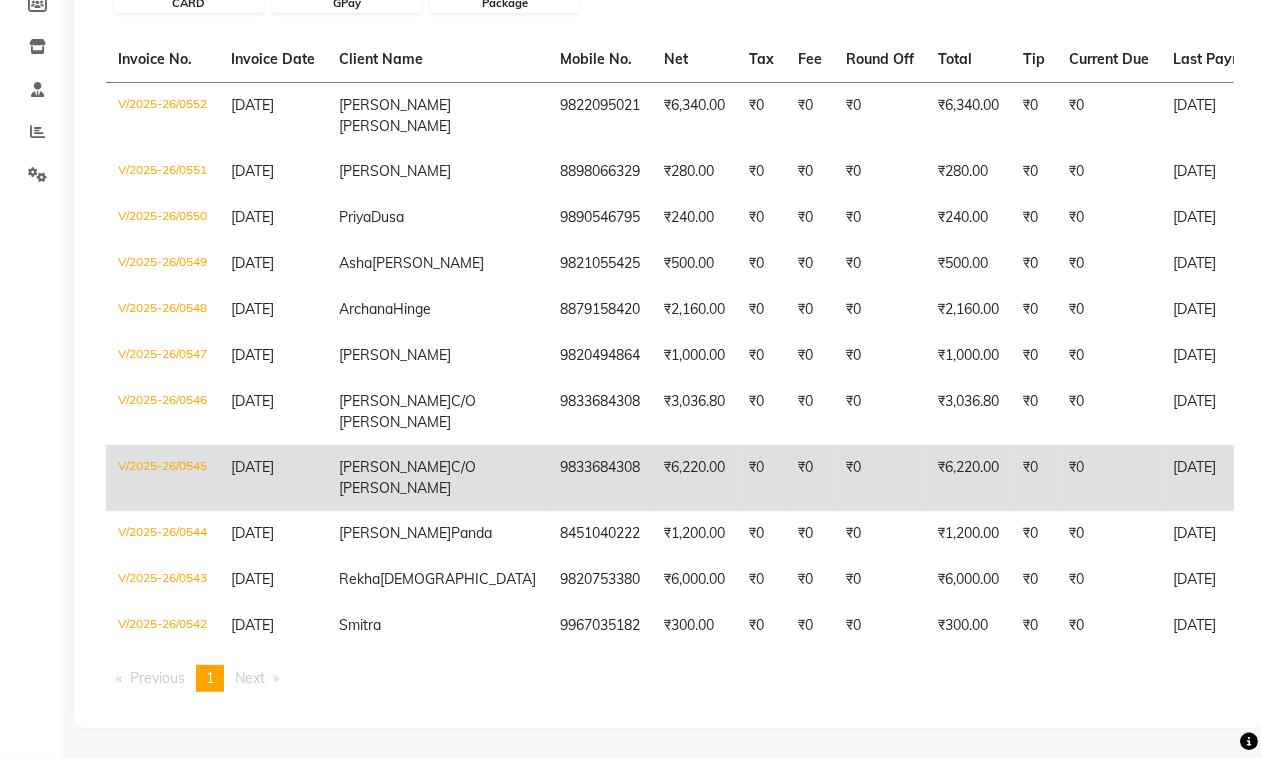 click on "₹6,220.00" 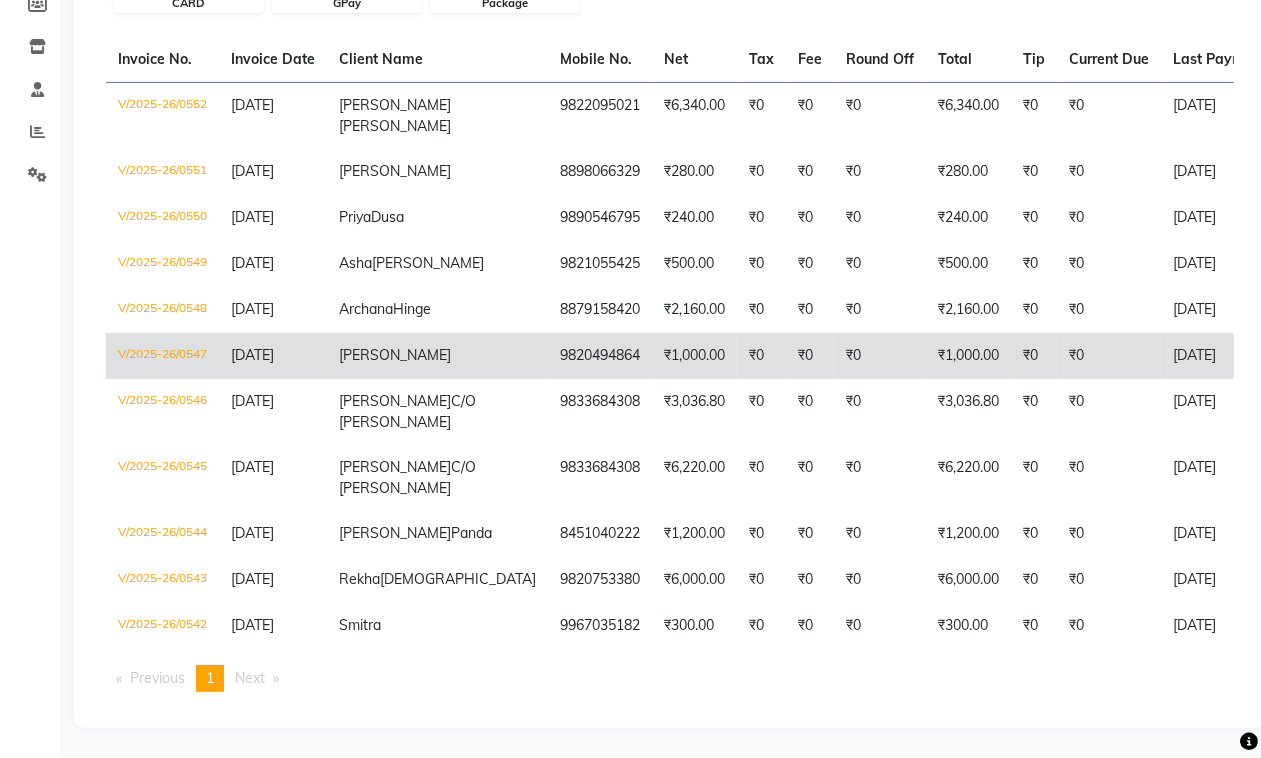click on "₹1,000.00" 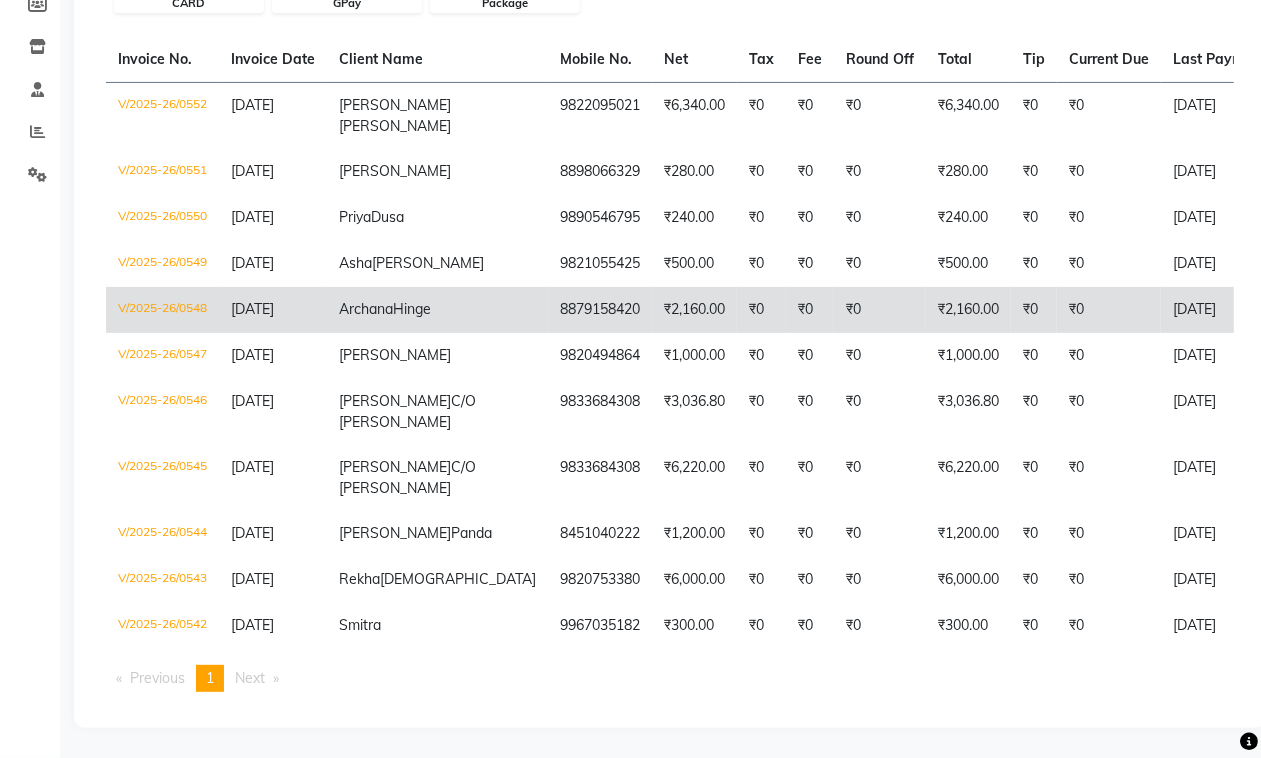 click on "₹2,160.00" 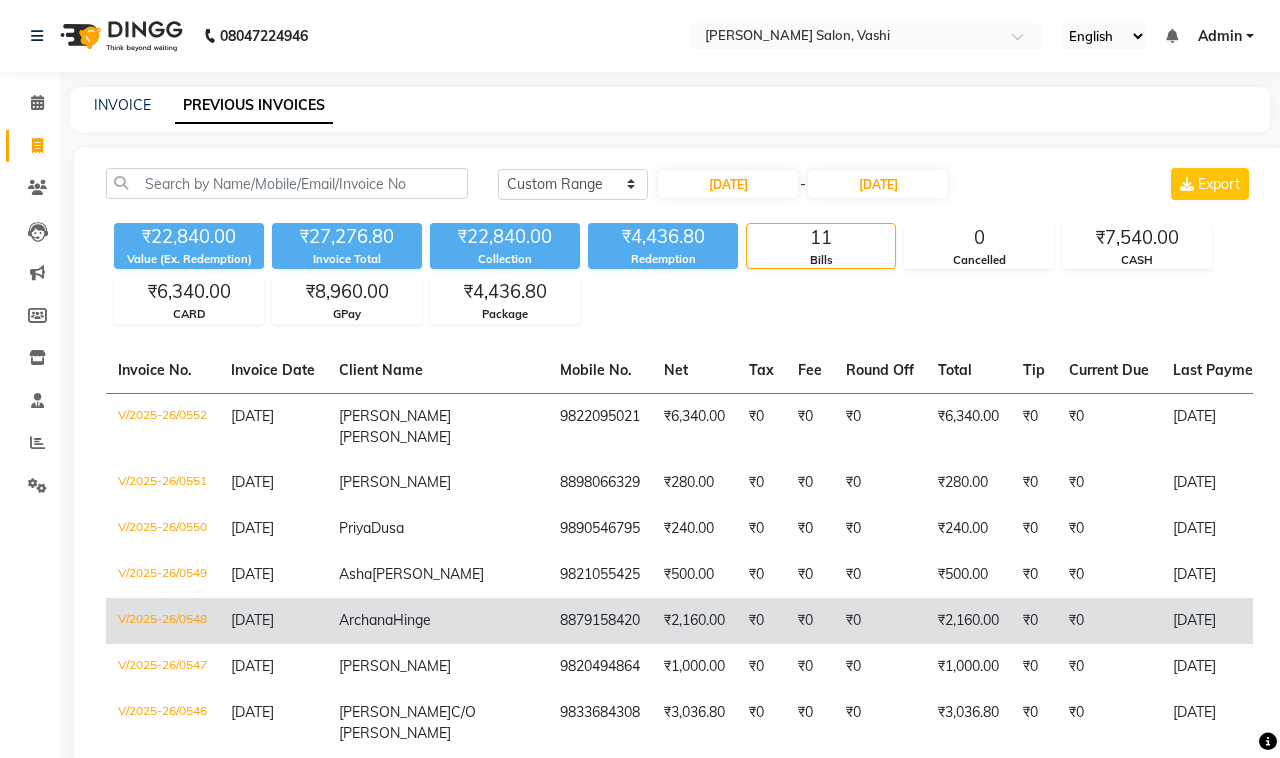 select on "695" 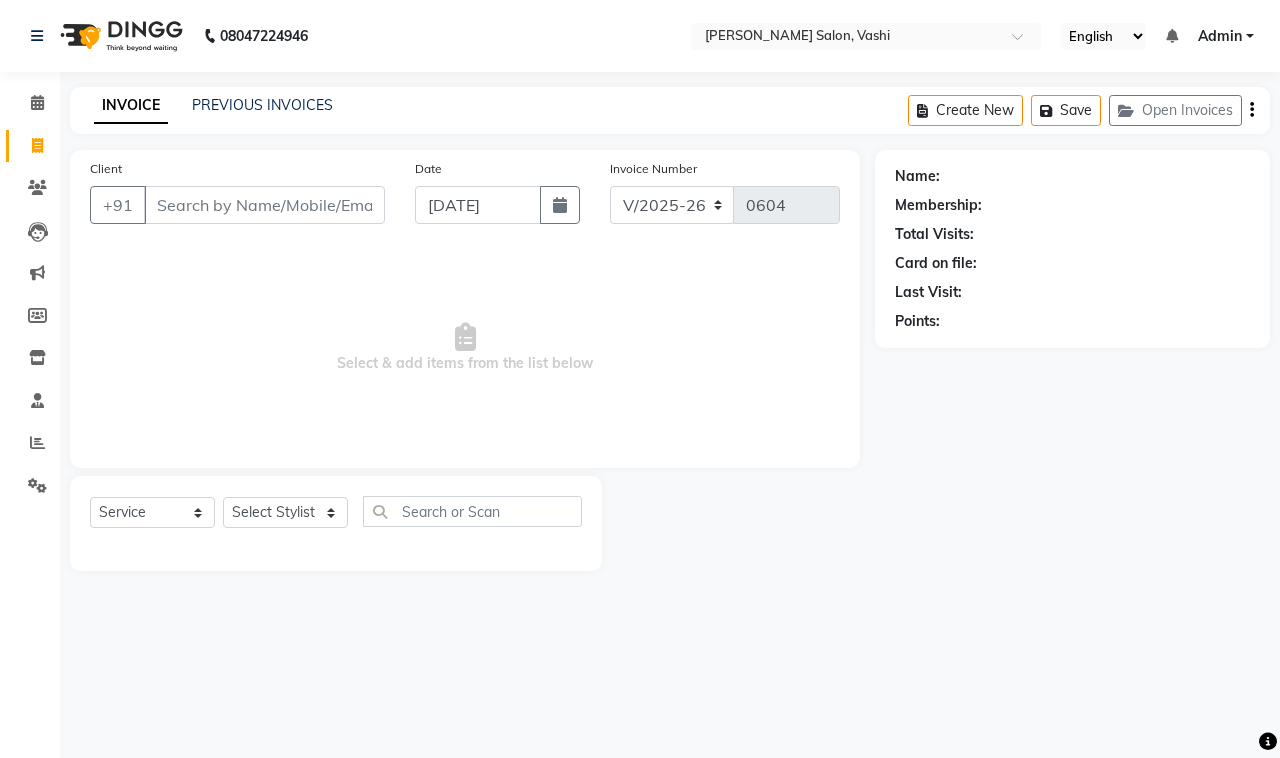 click on "INVOICE PREVIOUS INVOICES Create New   Save   Open Invoices" 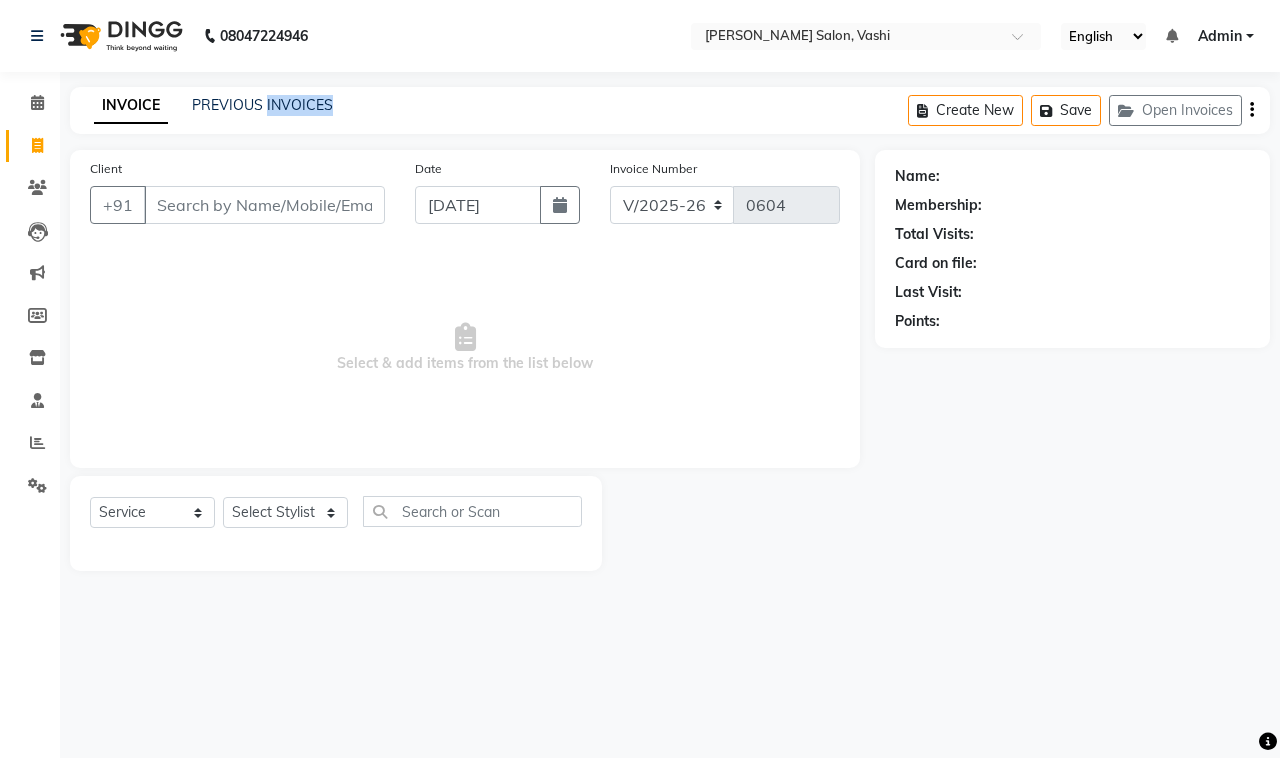 click on "INVOICE PREVIOUS INVOICES Create New   Save   Open Invoices" 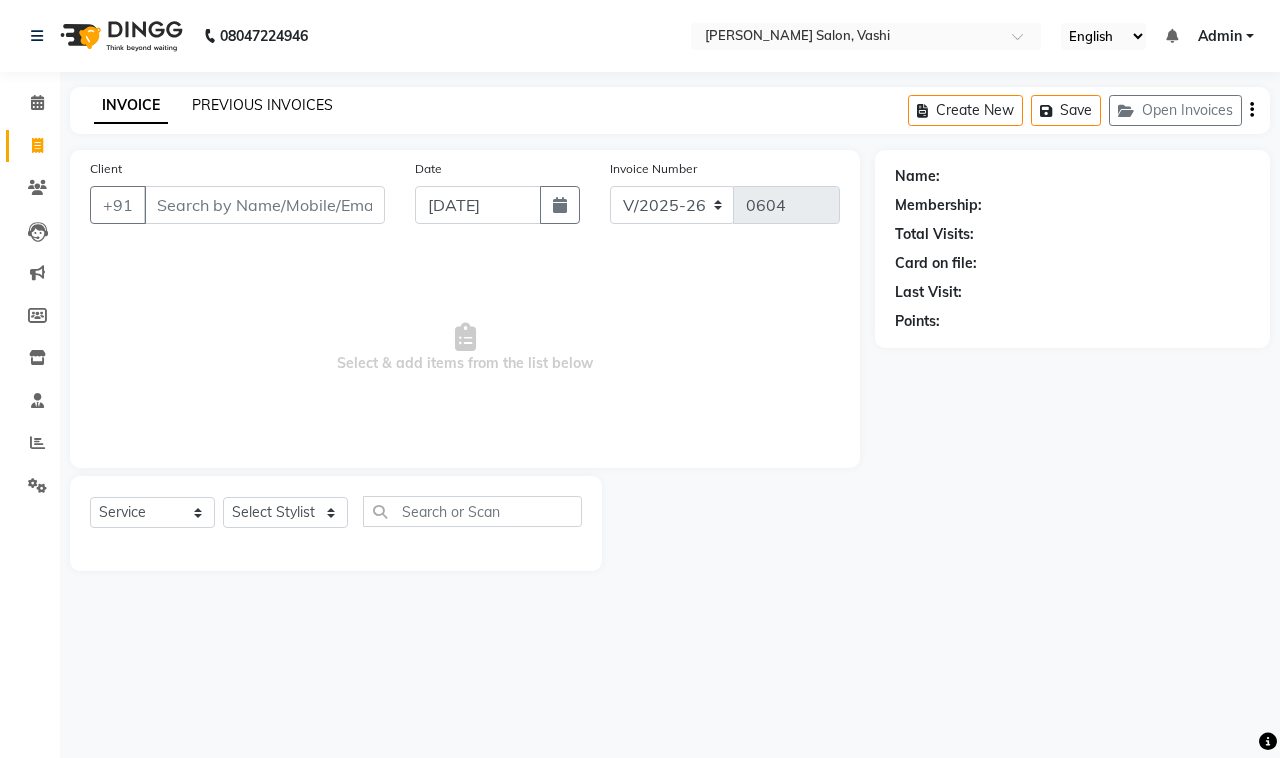 click on "PREVIOUS INVOICES" 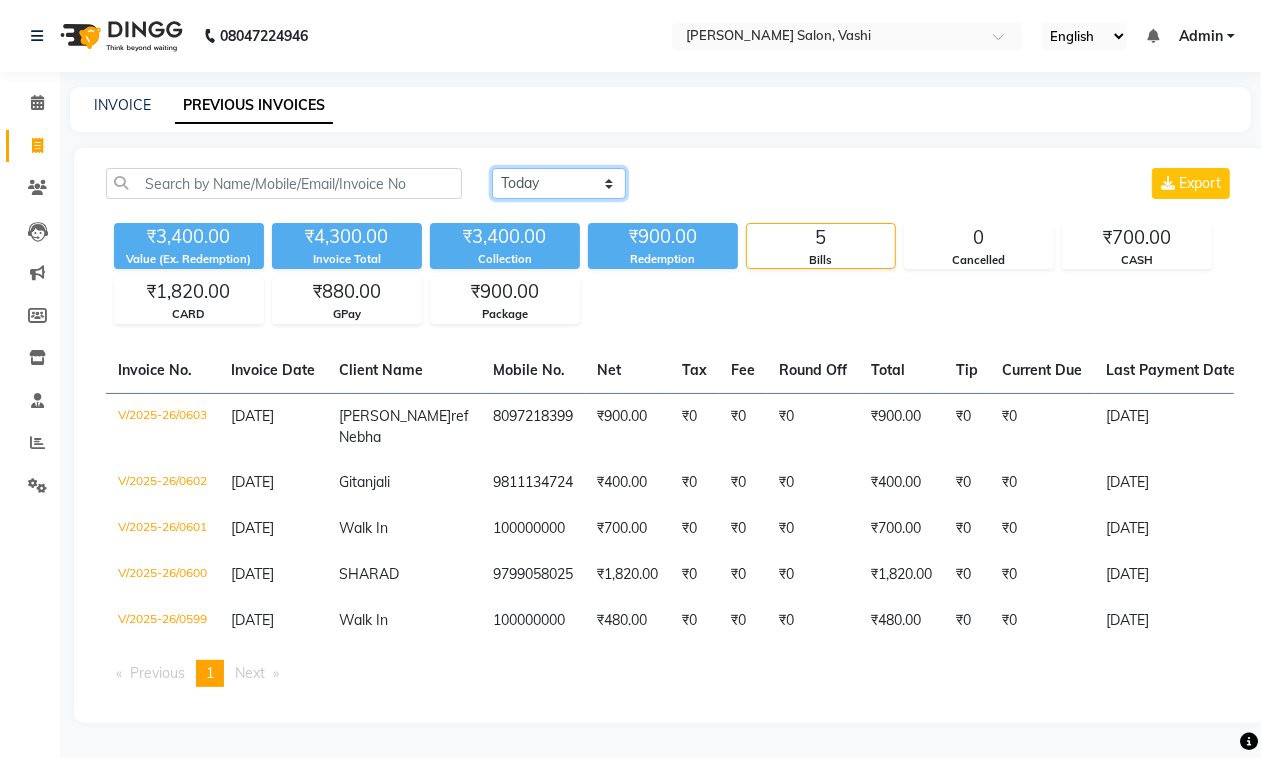click on "Today Yesterday Custom Range" 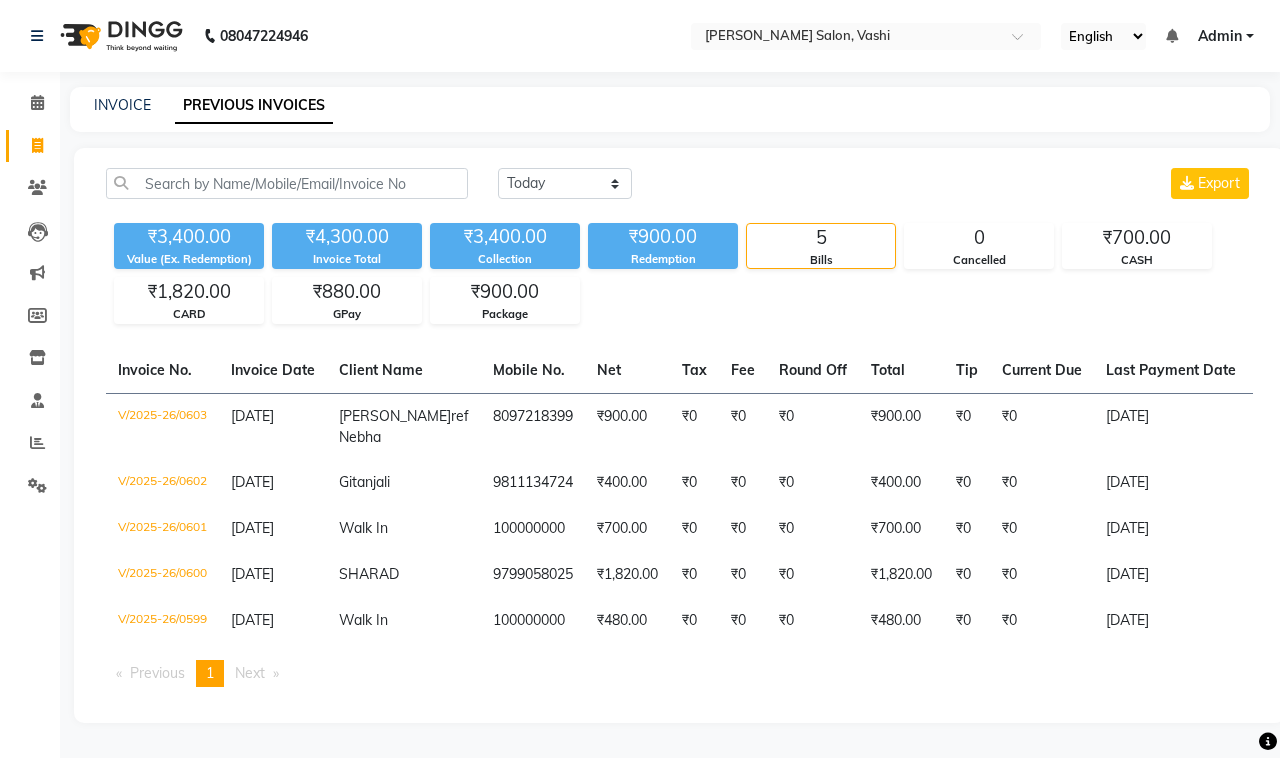 select on "695" 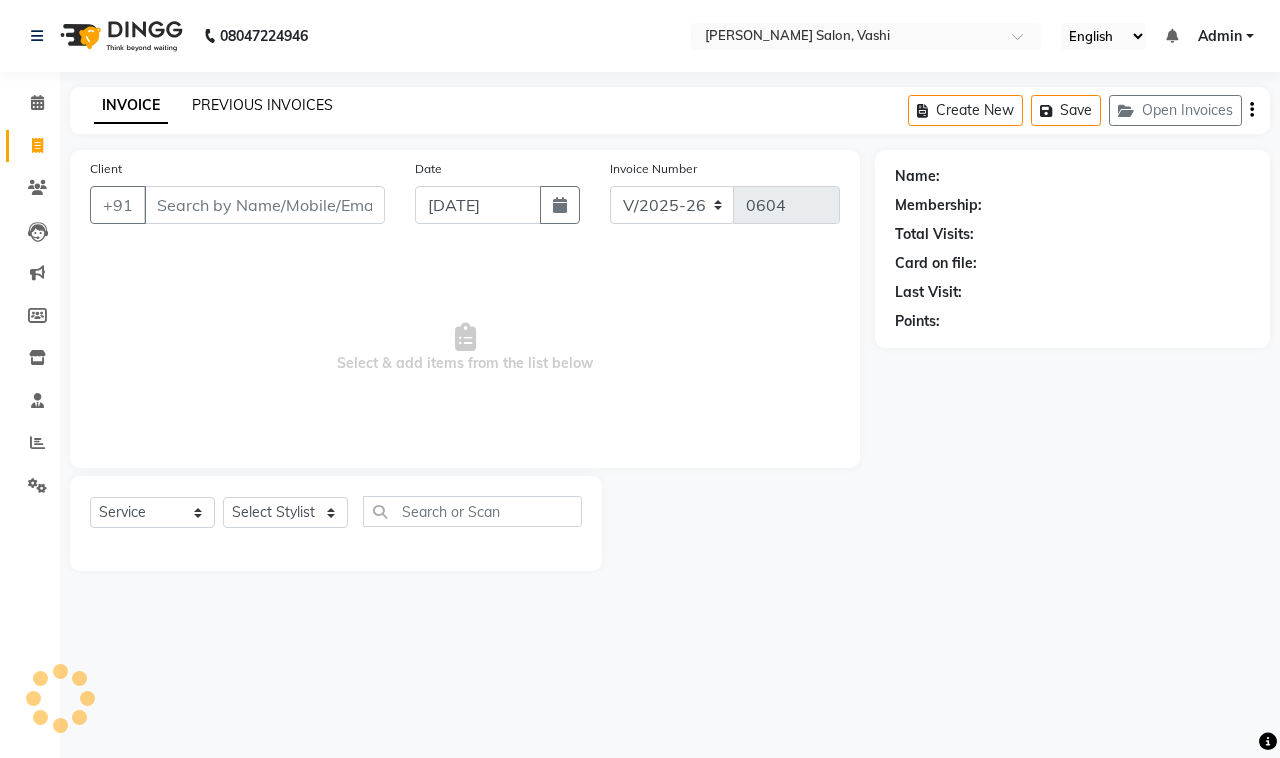 click on "PREVIOUS INVOICES" 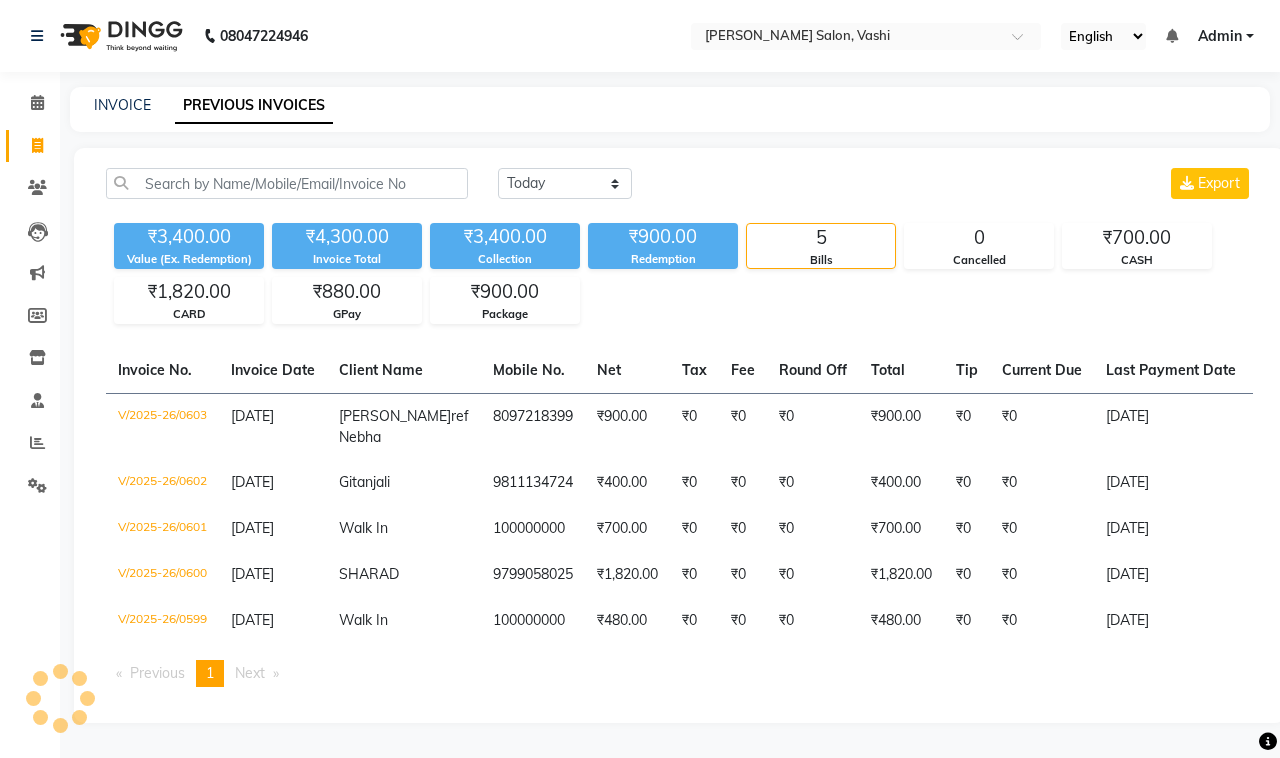 select on "695" 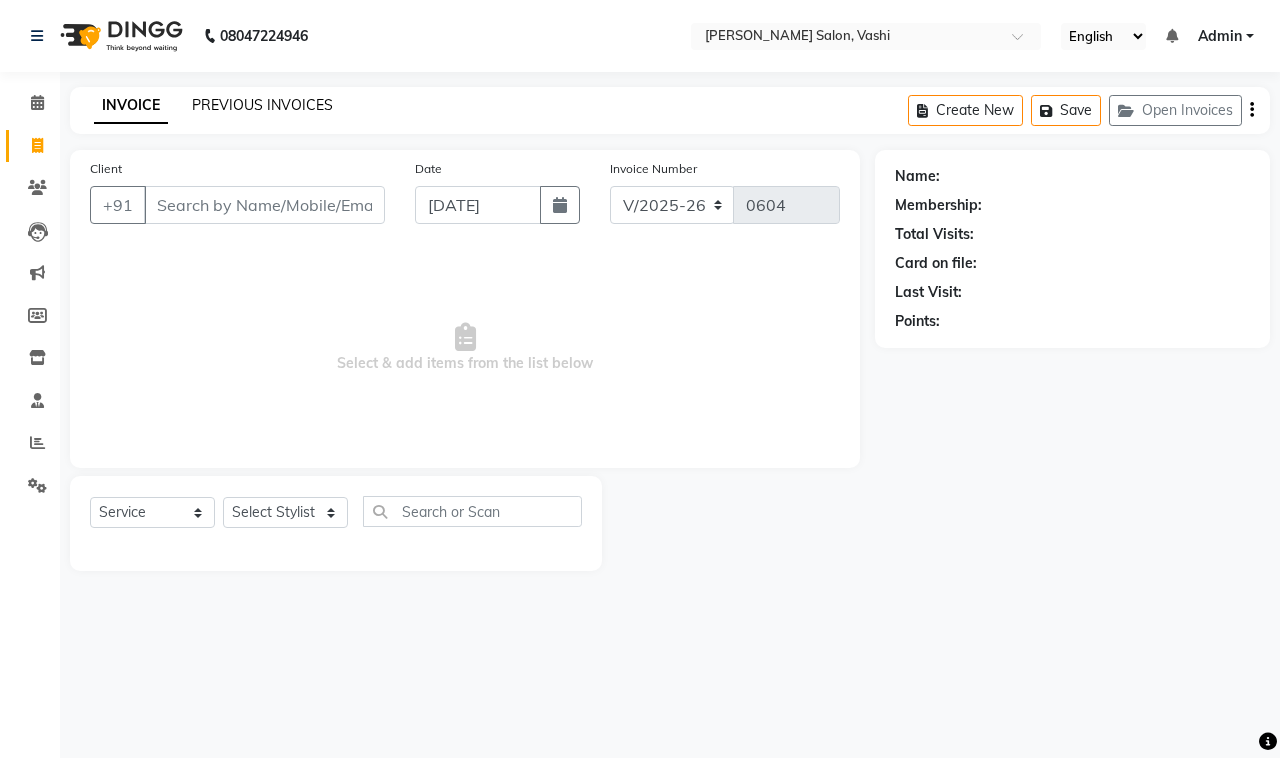 click on "PREVIOUS INVOICES" 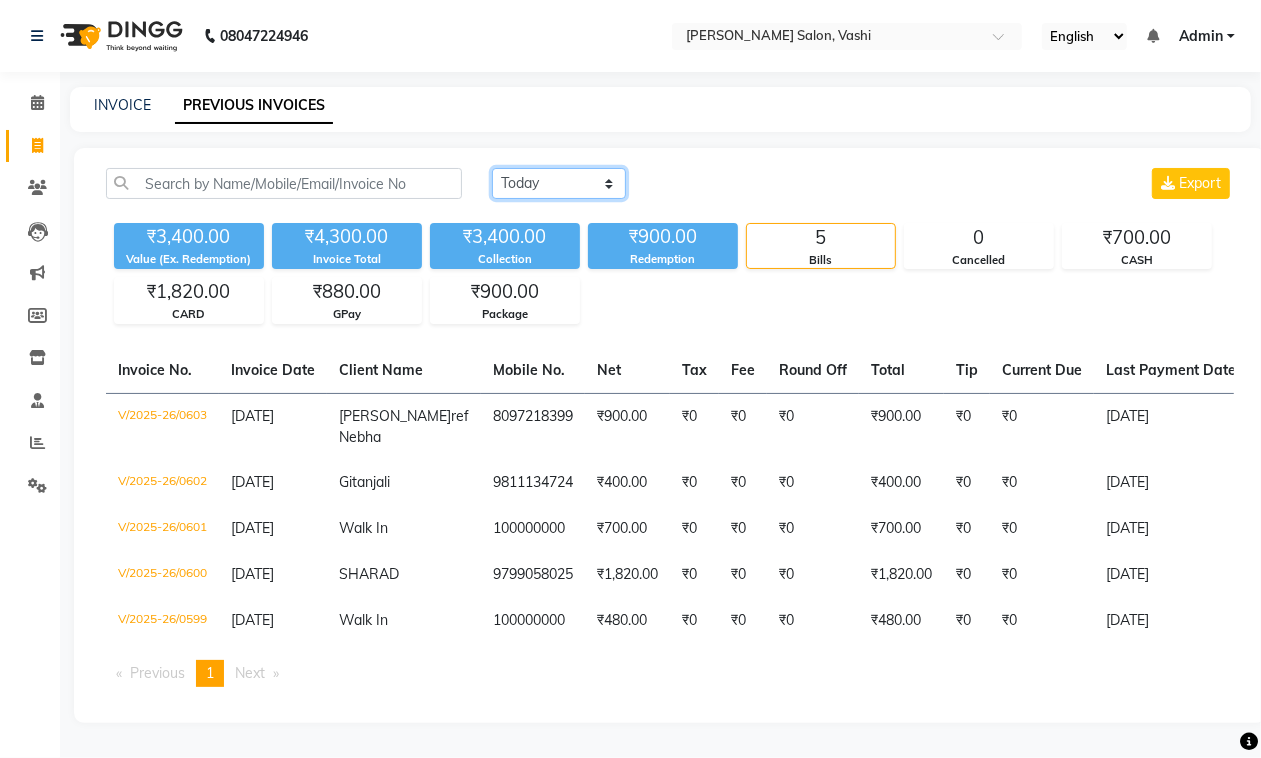 click on "Today Yesterday Custom Range" 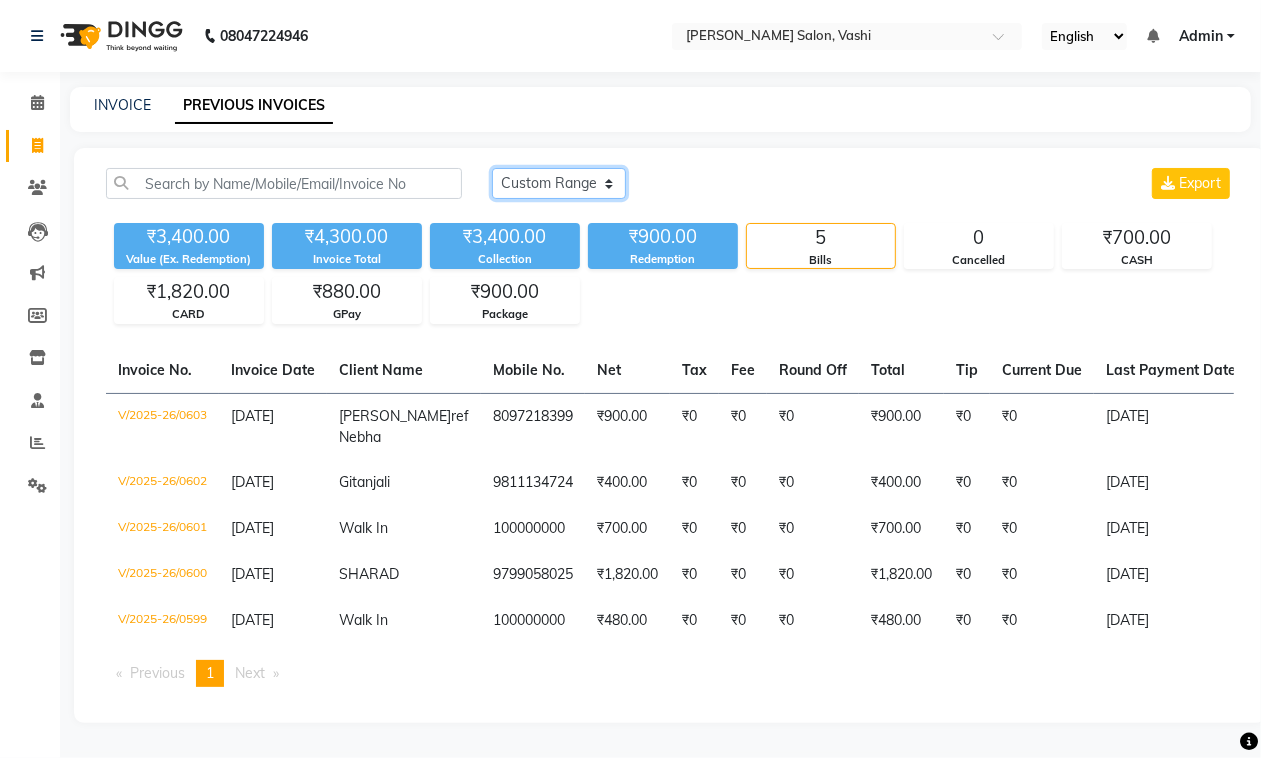 click on "Today Yesterday Custom Range" 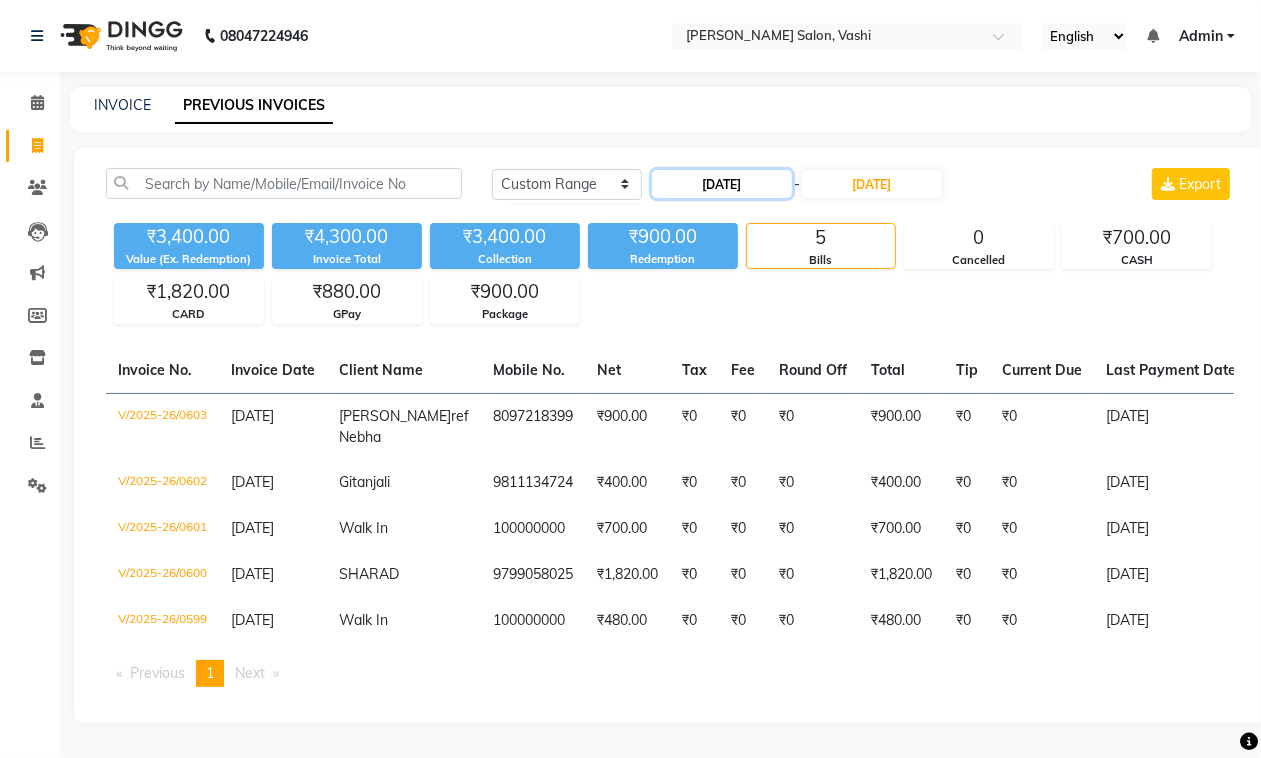 click on "[DATE]" 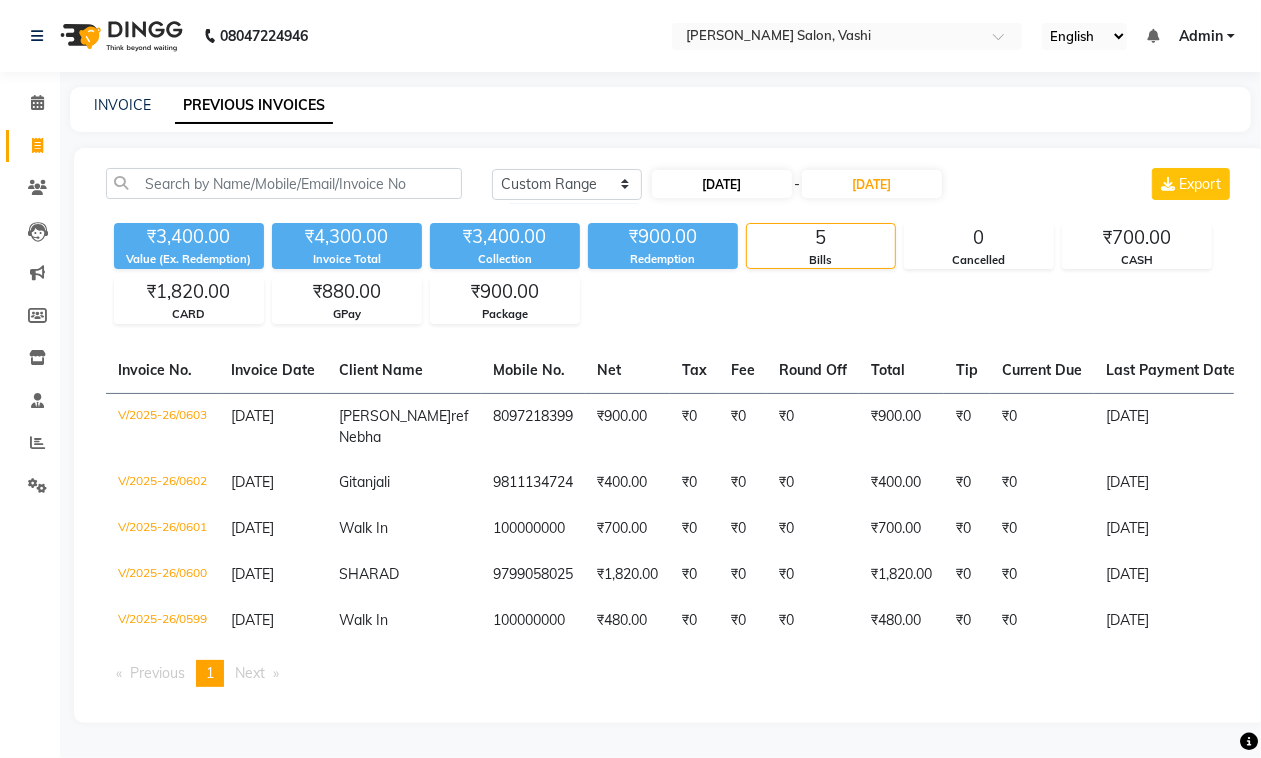 select on "7" 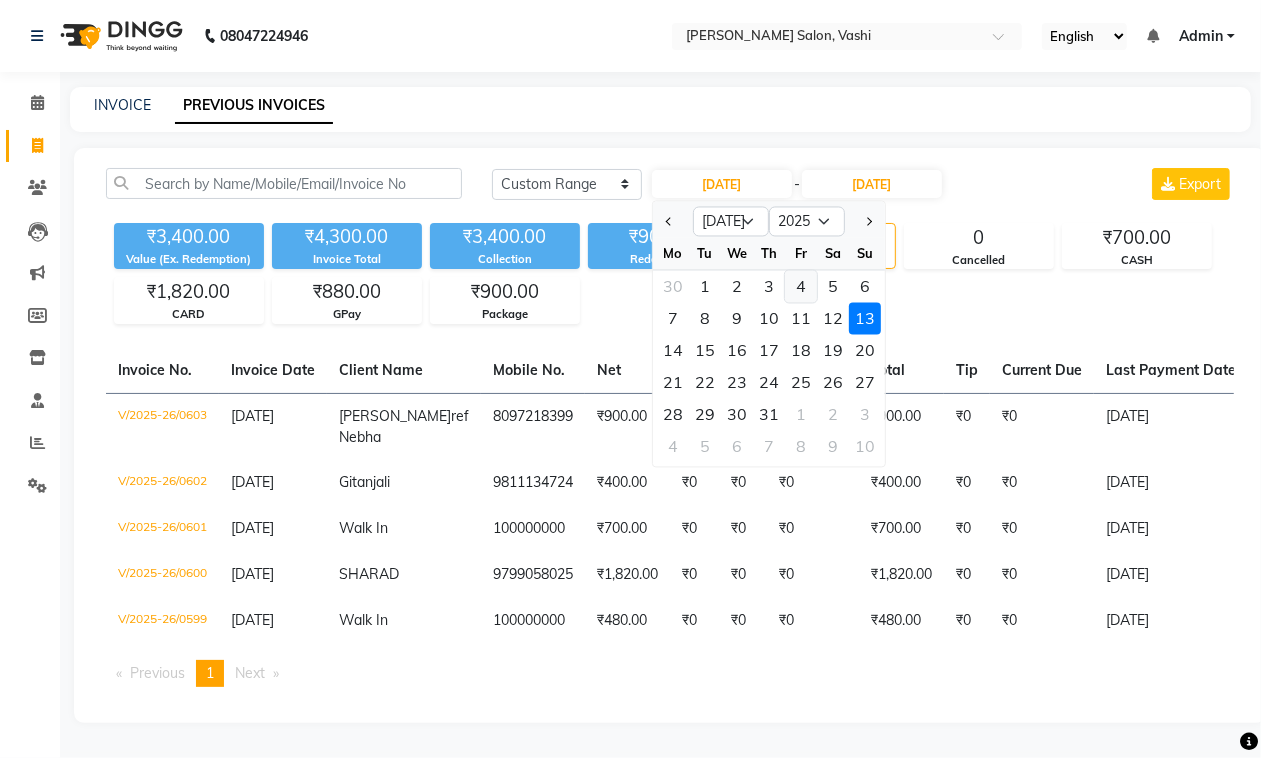 click on "4" 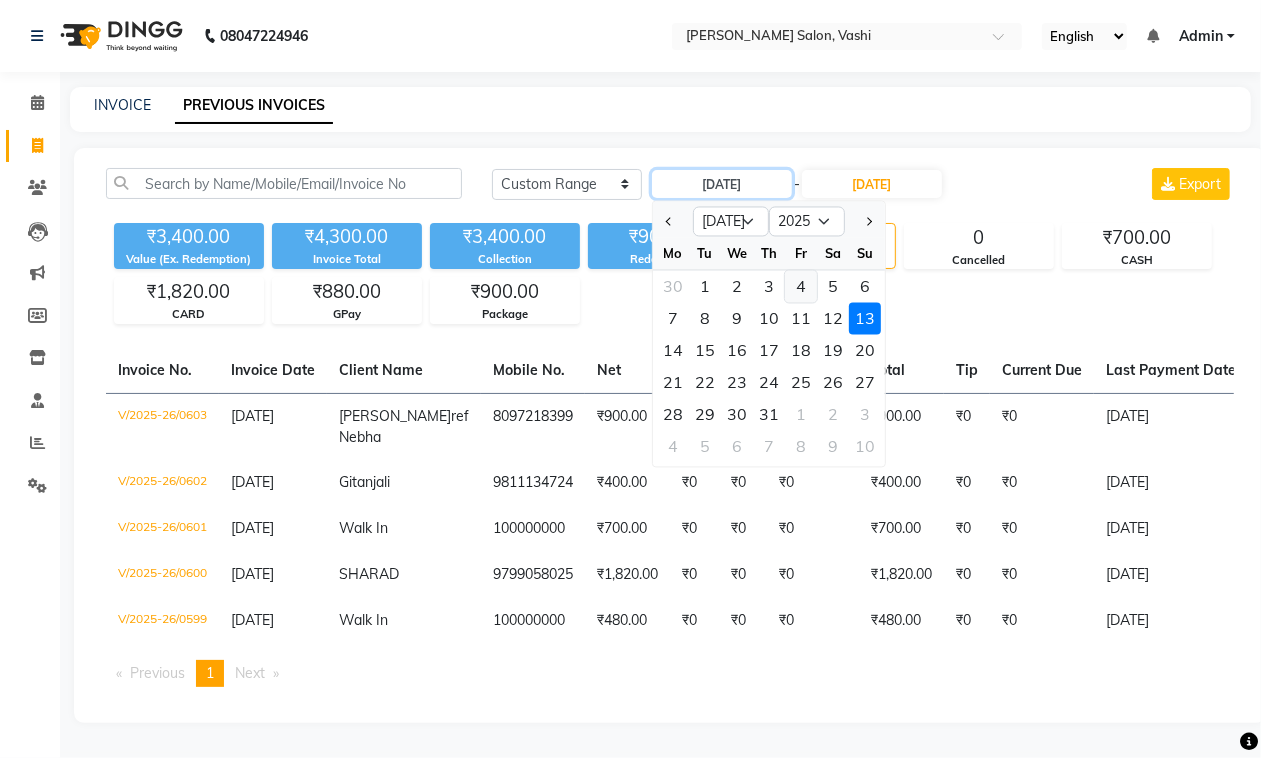 type on "[DATE]" 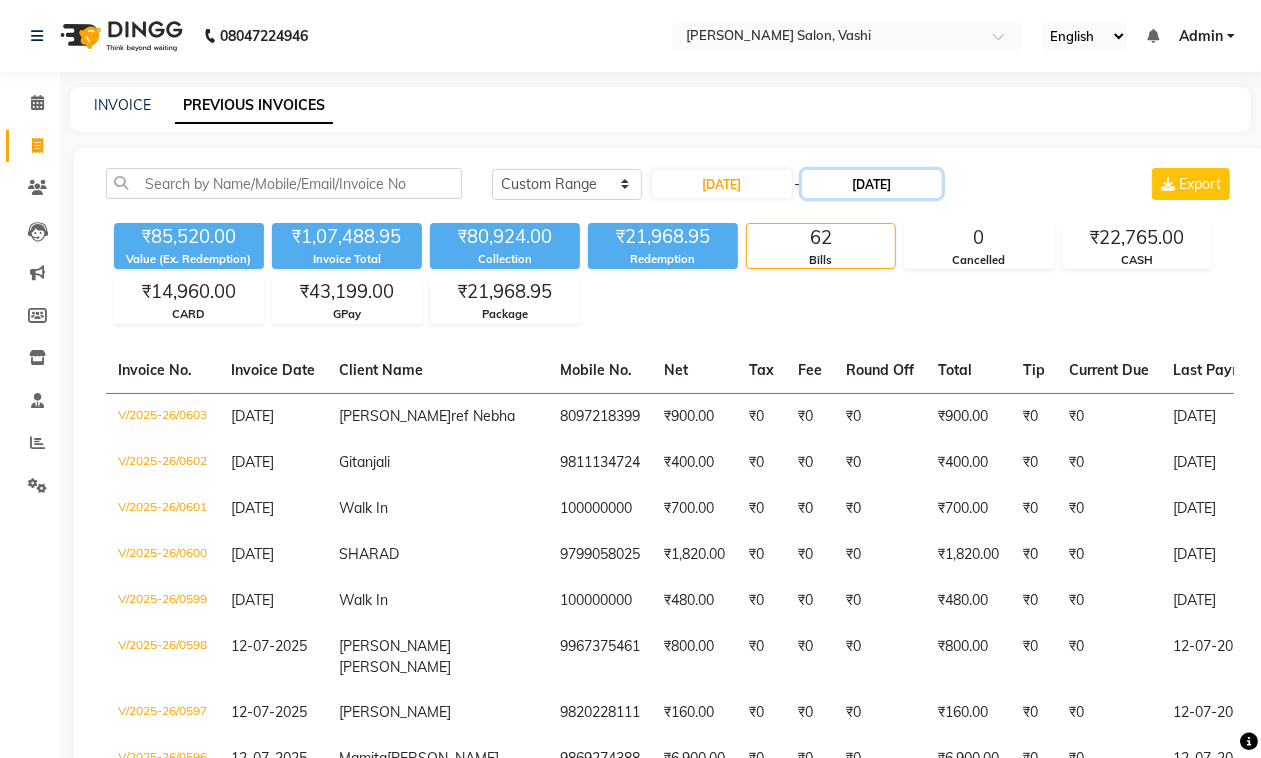 click on "[DATE]" 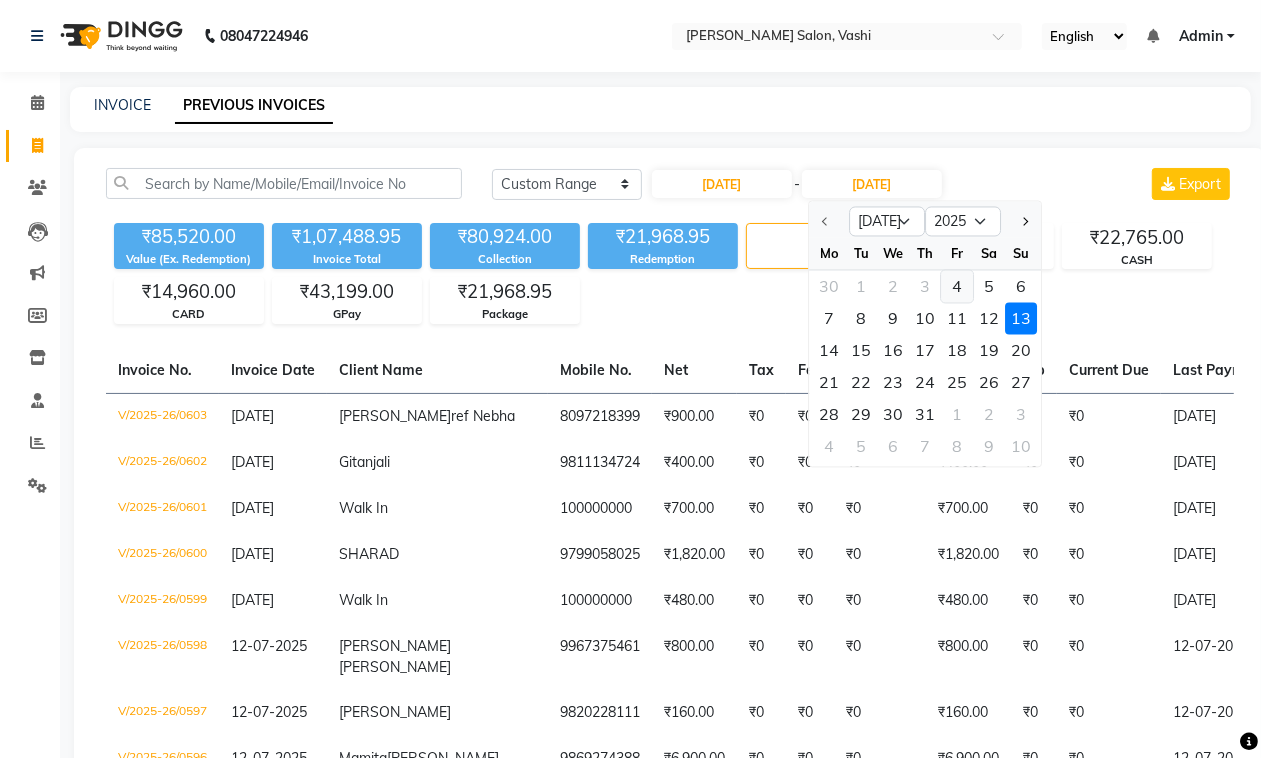 click on "4" 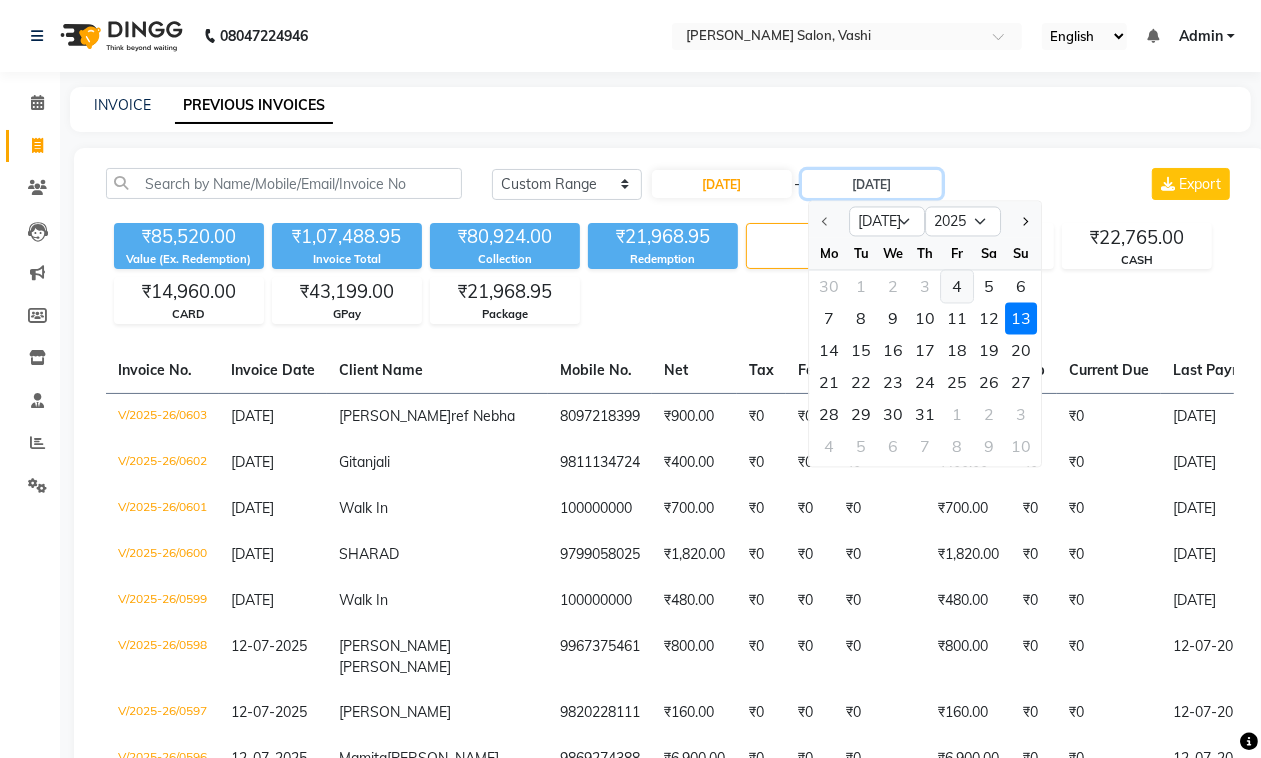 type on "[DATE]" 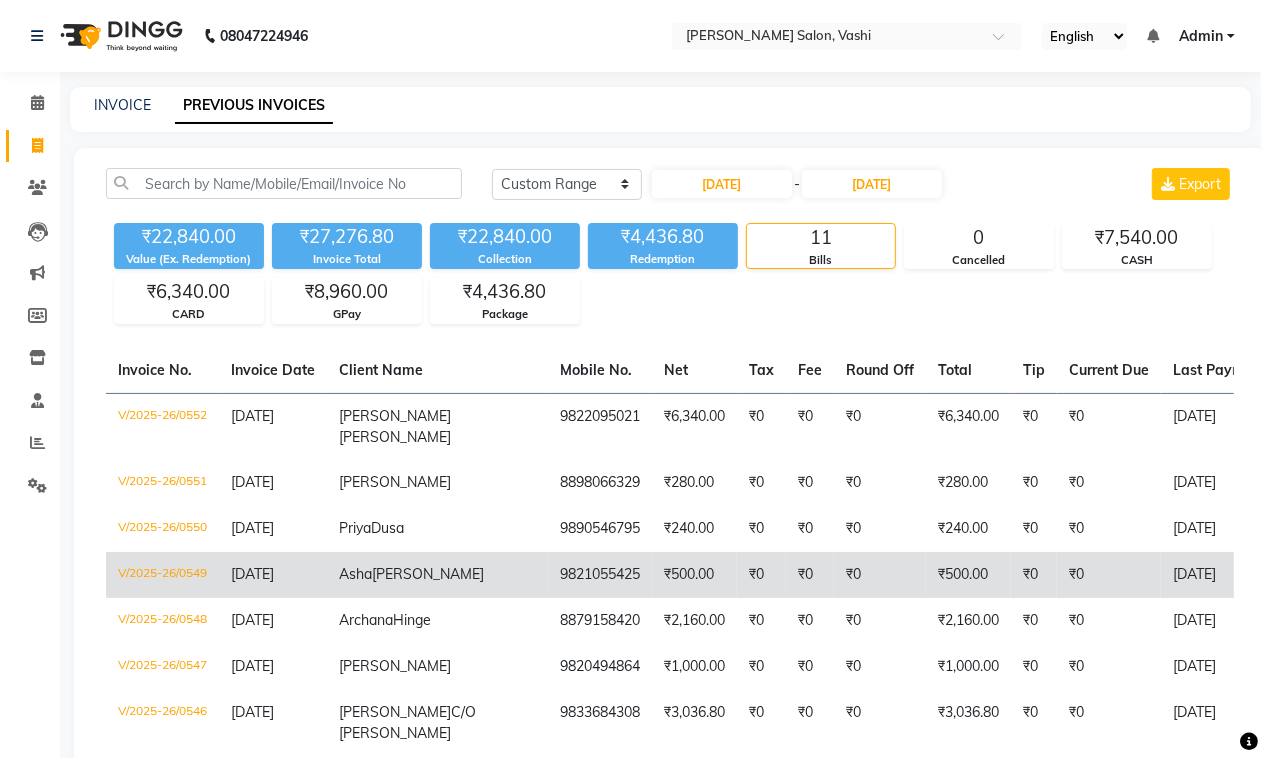 select on "service" 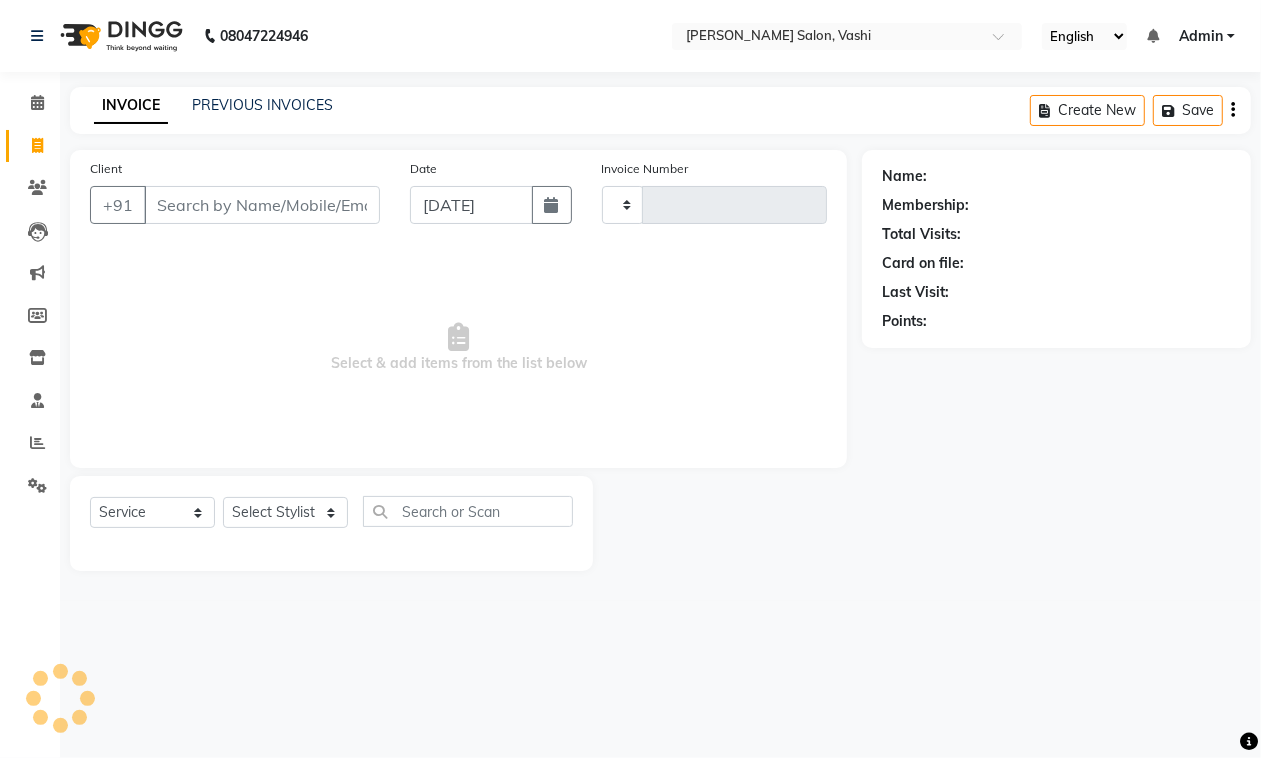 type on "0604" 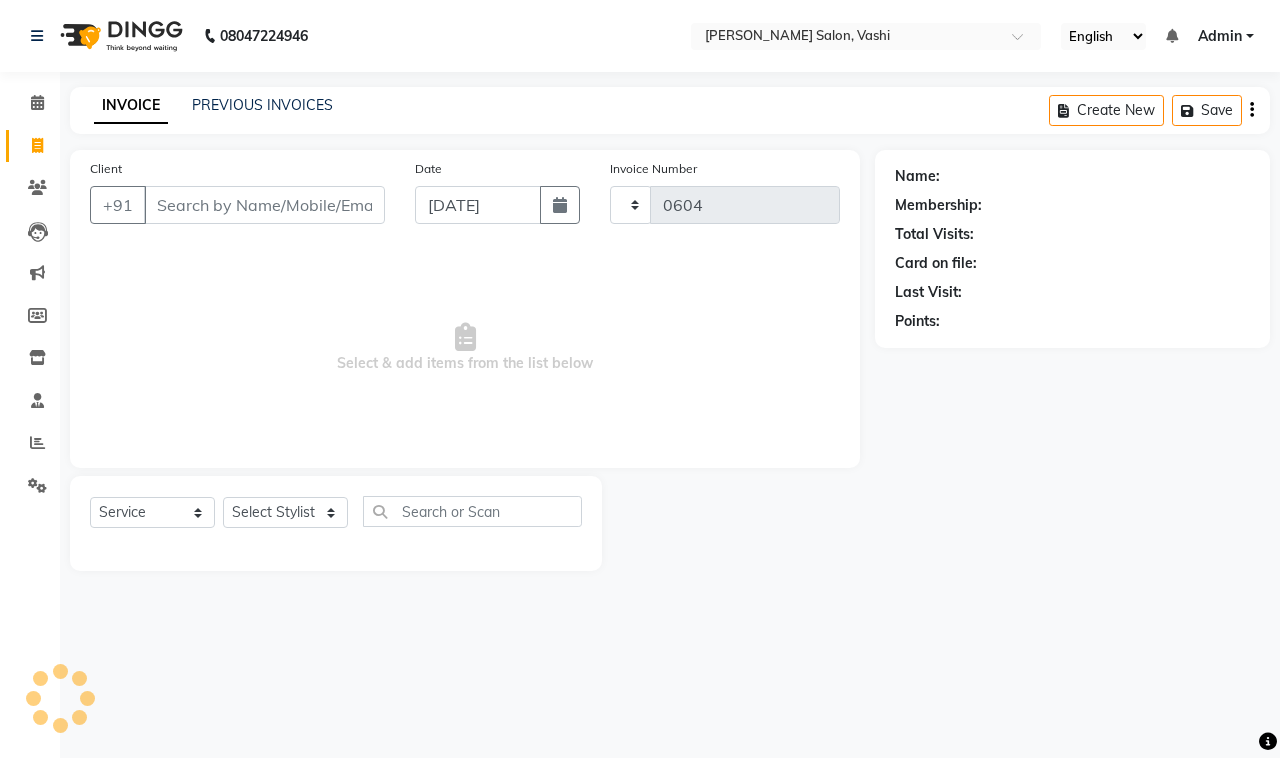 select on "695" 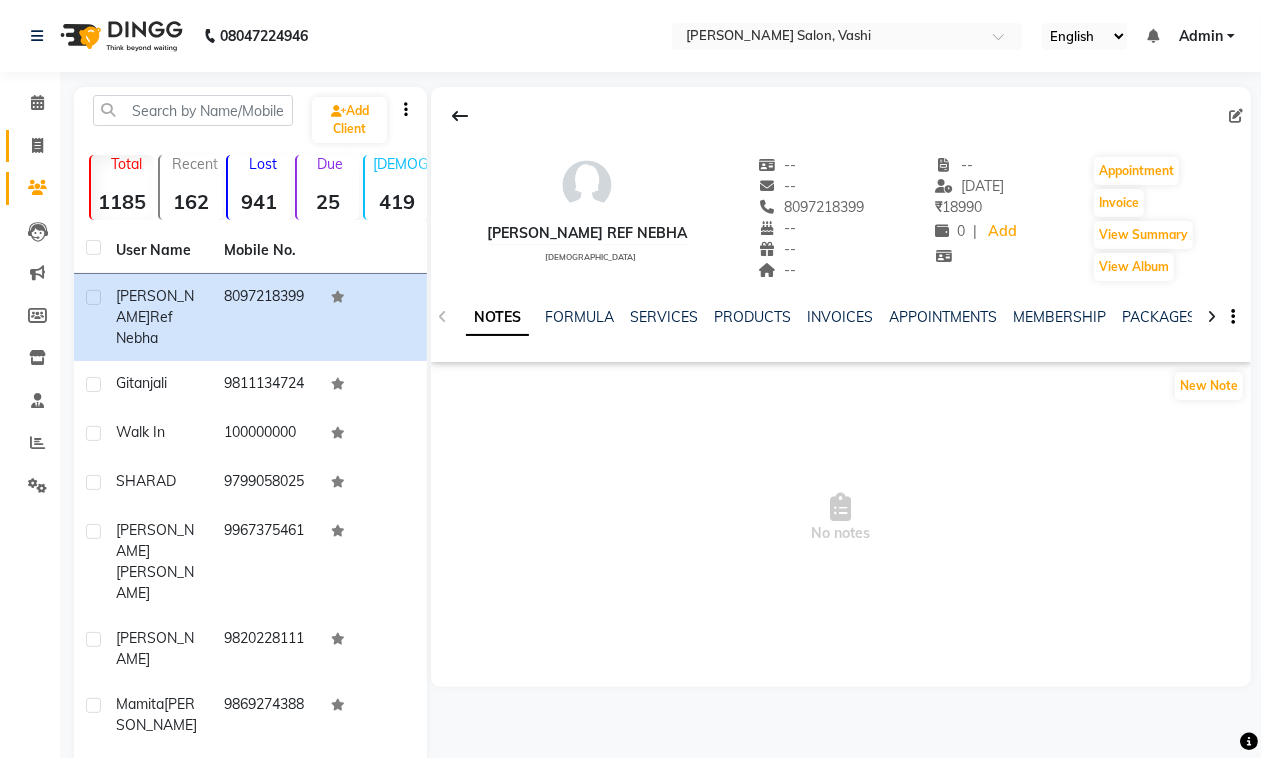 click 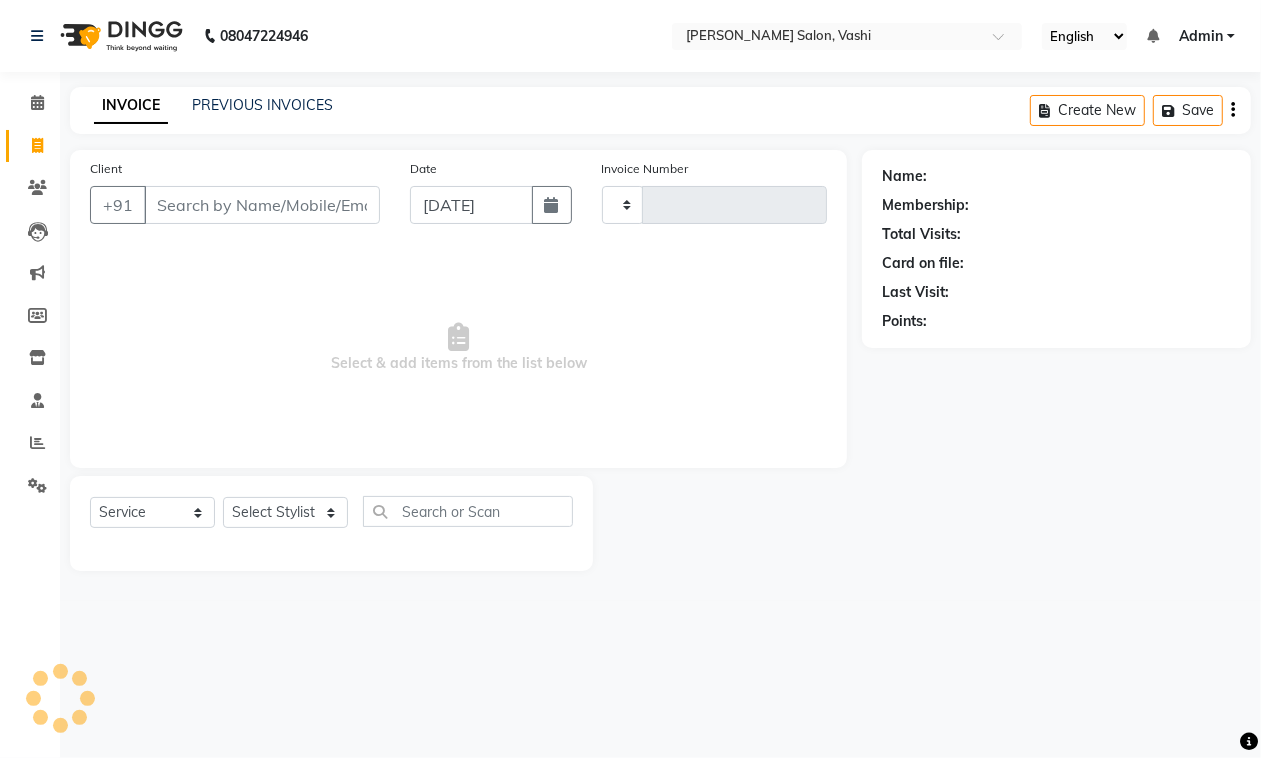 type on "0604" 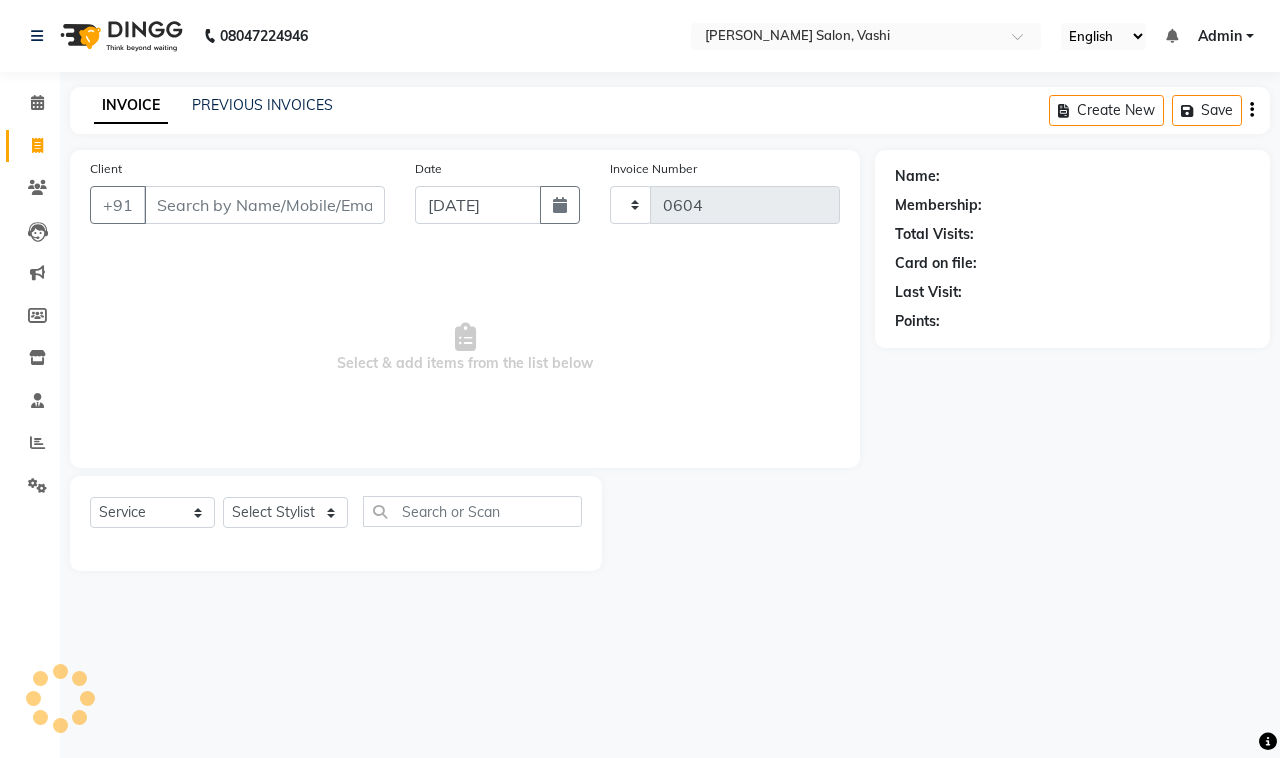 select on "695" 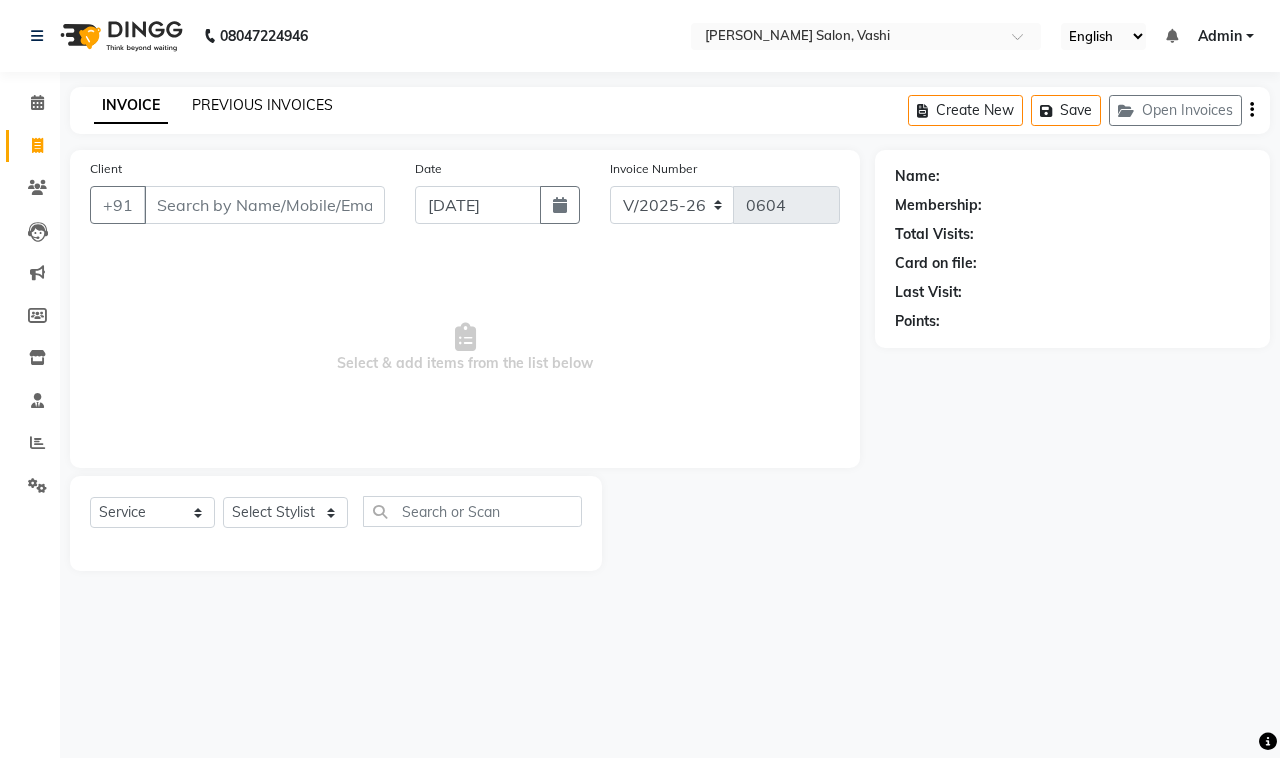 click on "PREVIOUS INVOICES" 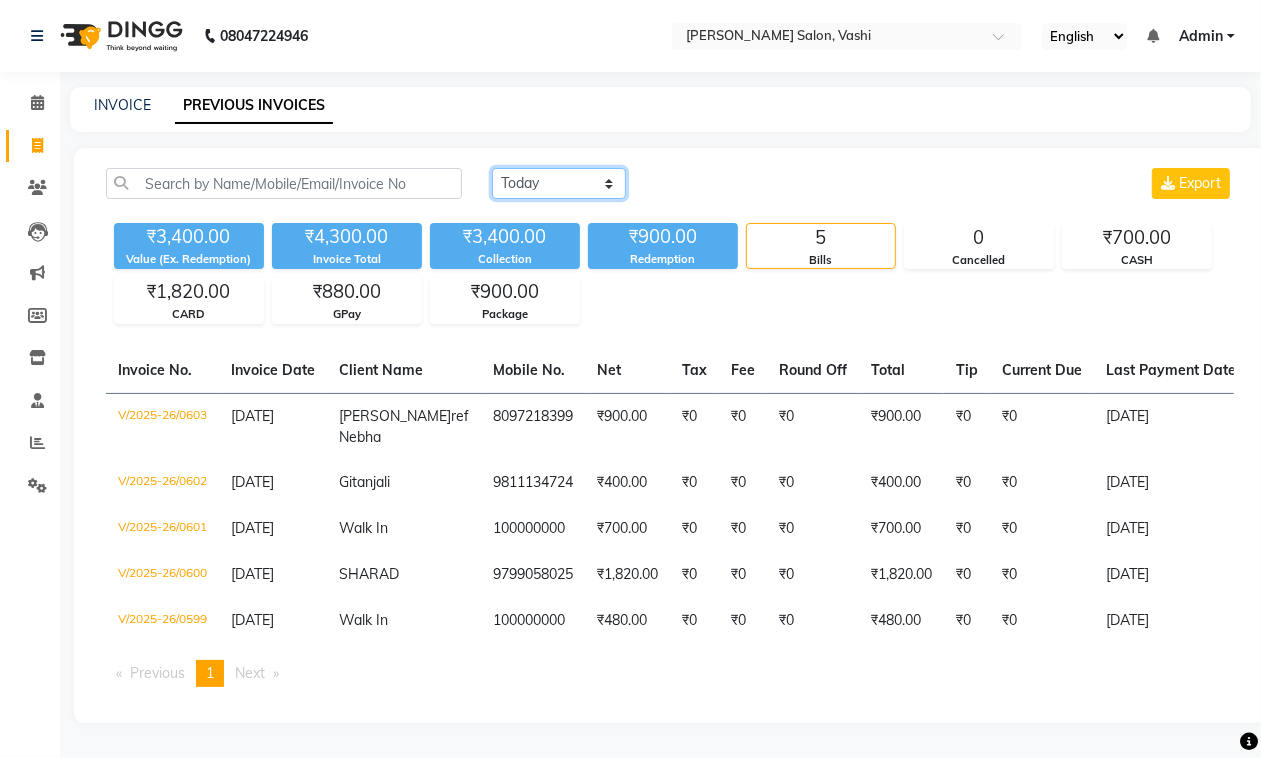click on "Today Yesterday Custom Range" 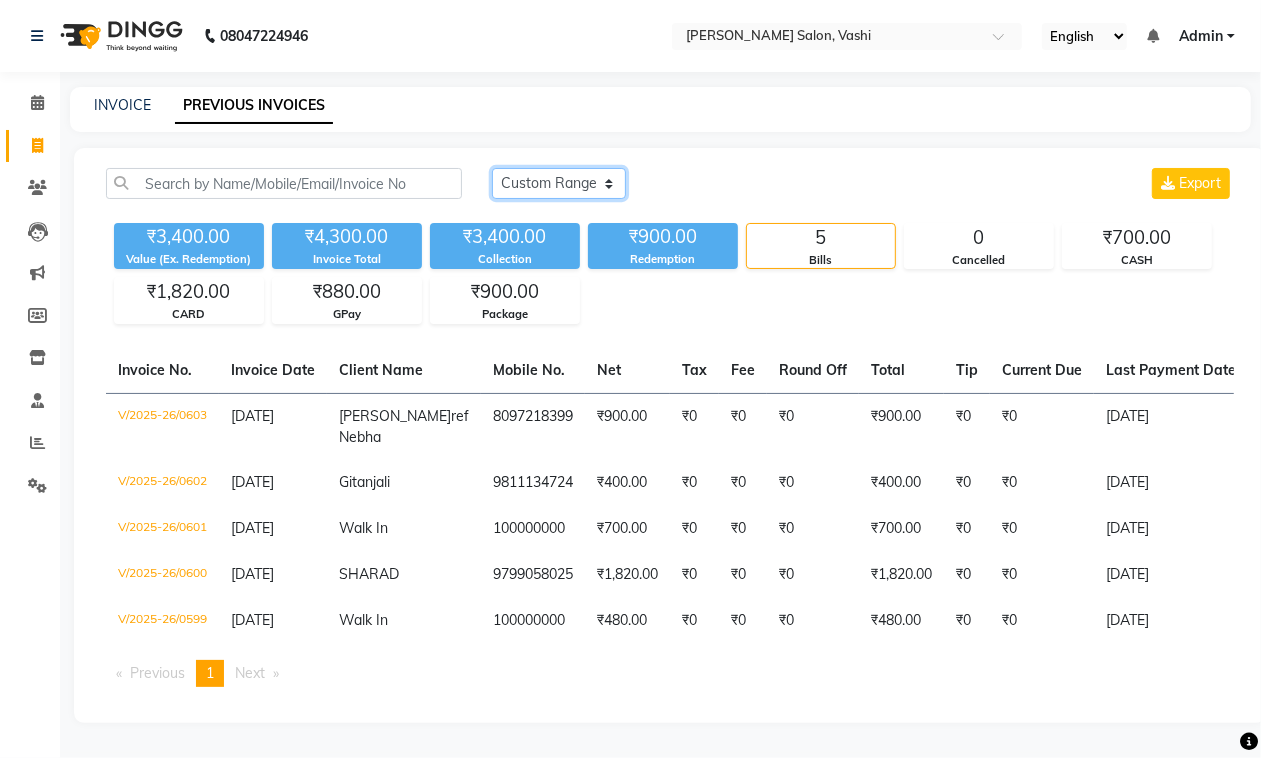 click on "Today Yesterday Custom Range" 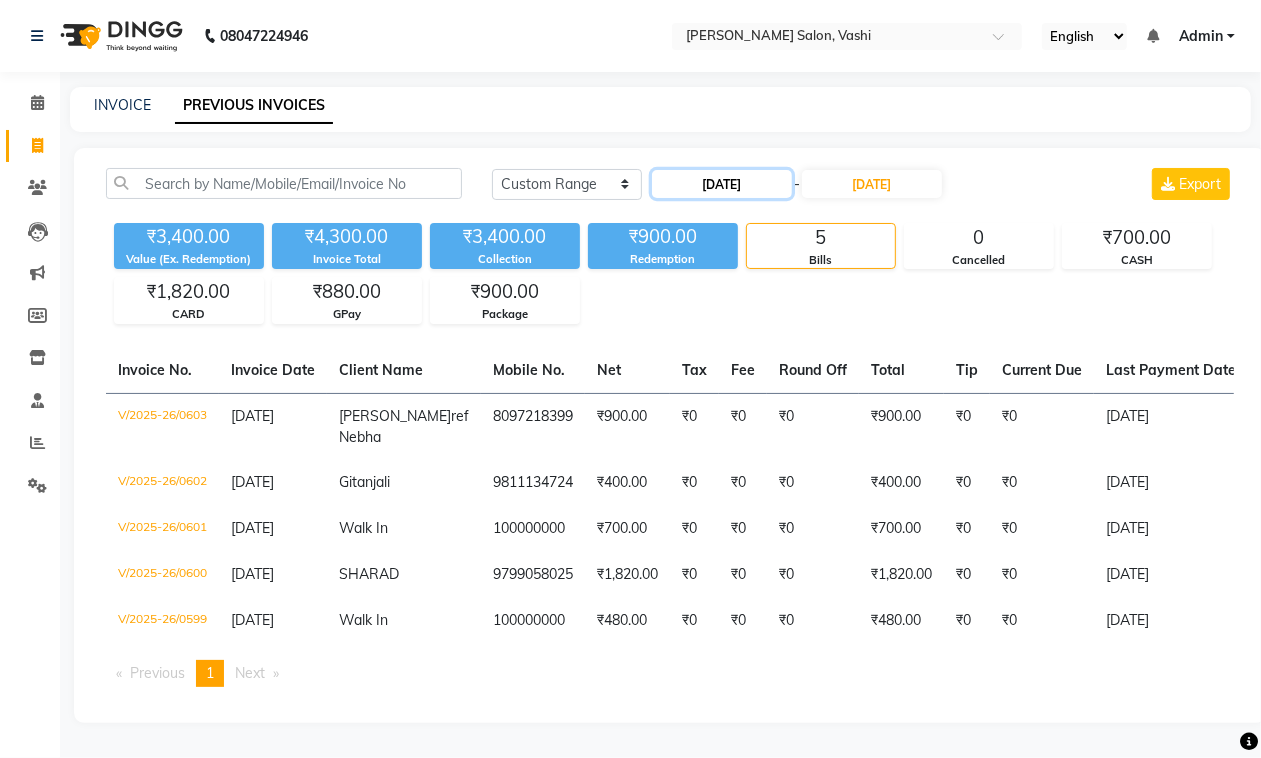 click on "[DATE]" 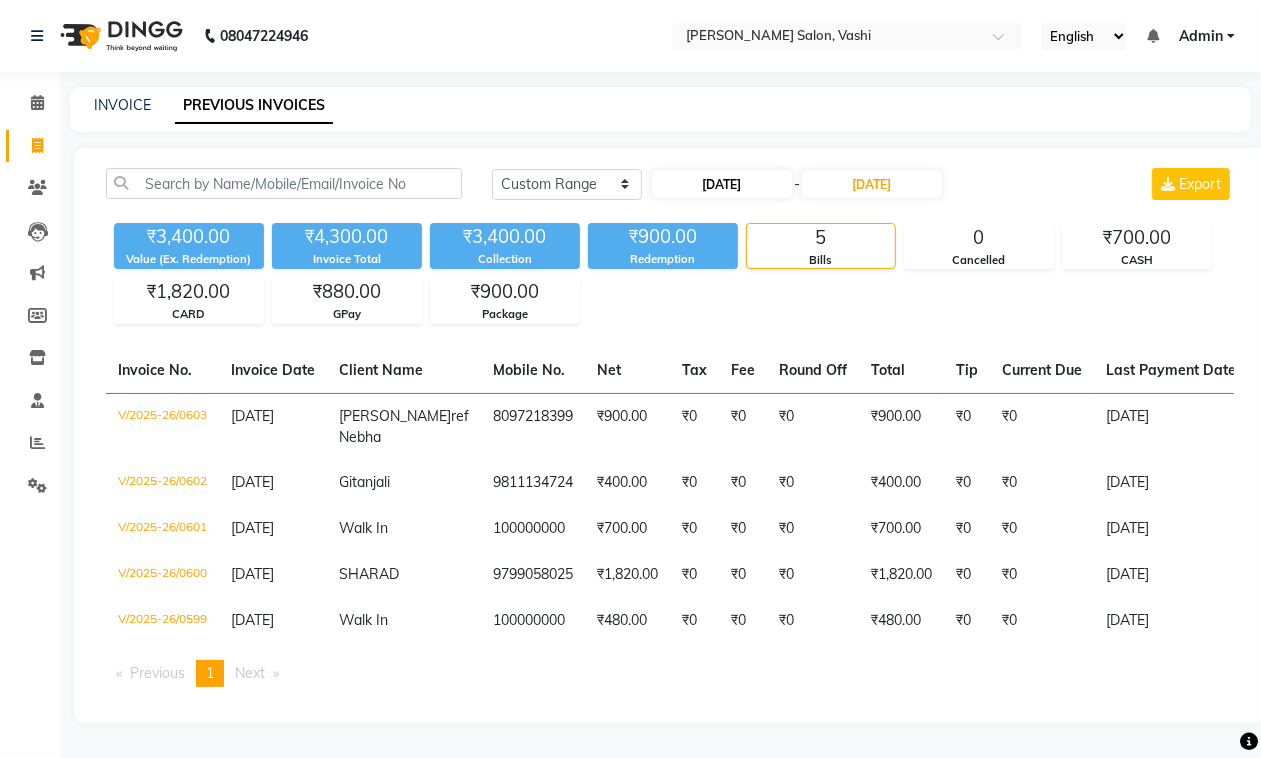 select on "7" 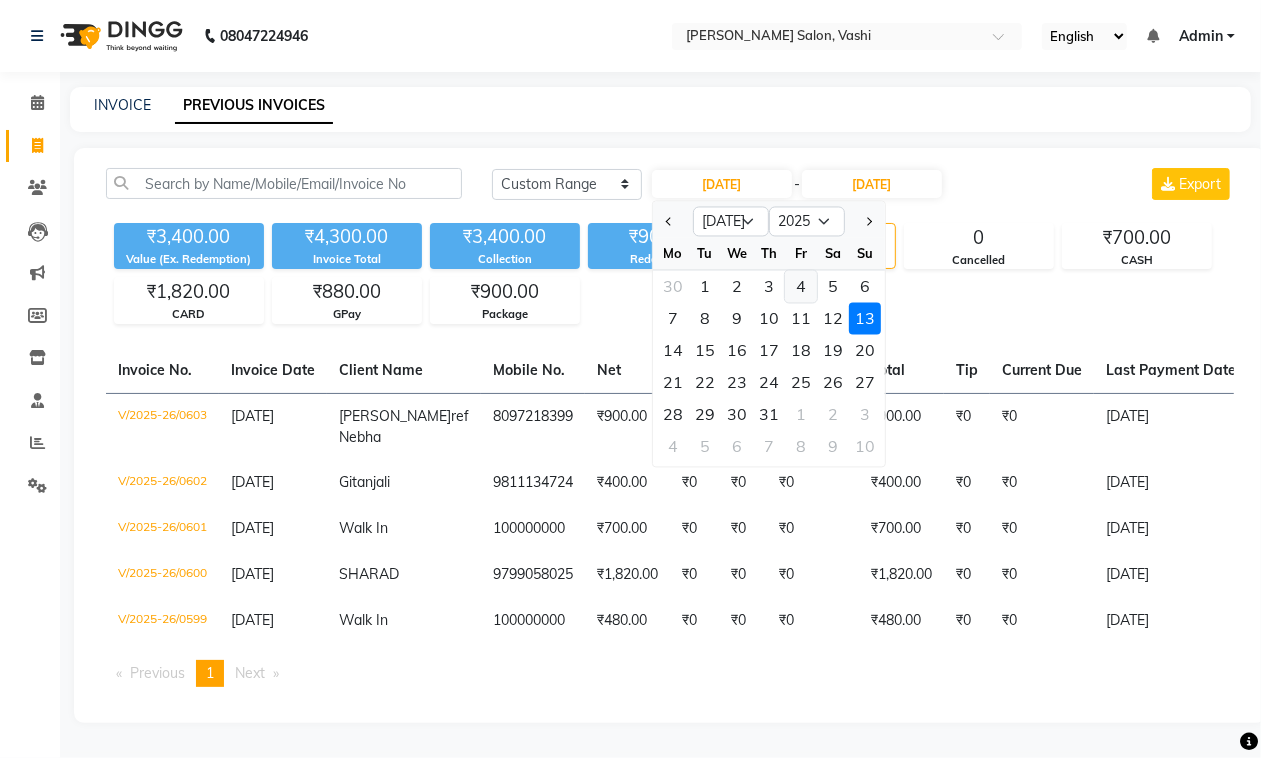 click on "4" 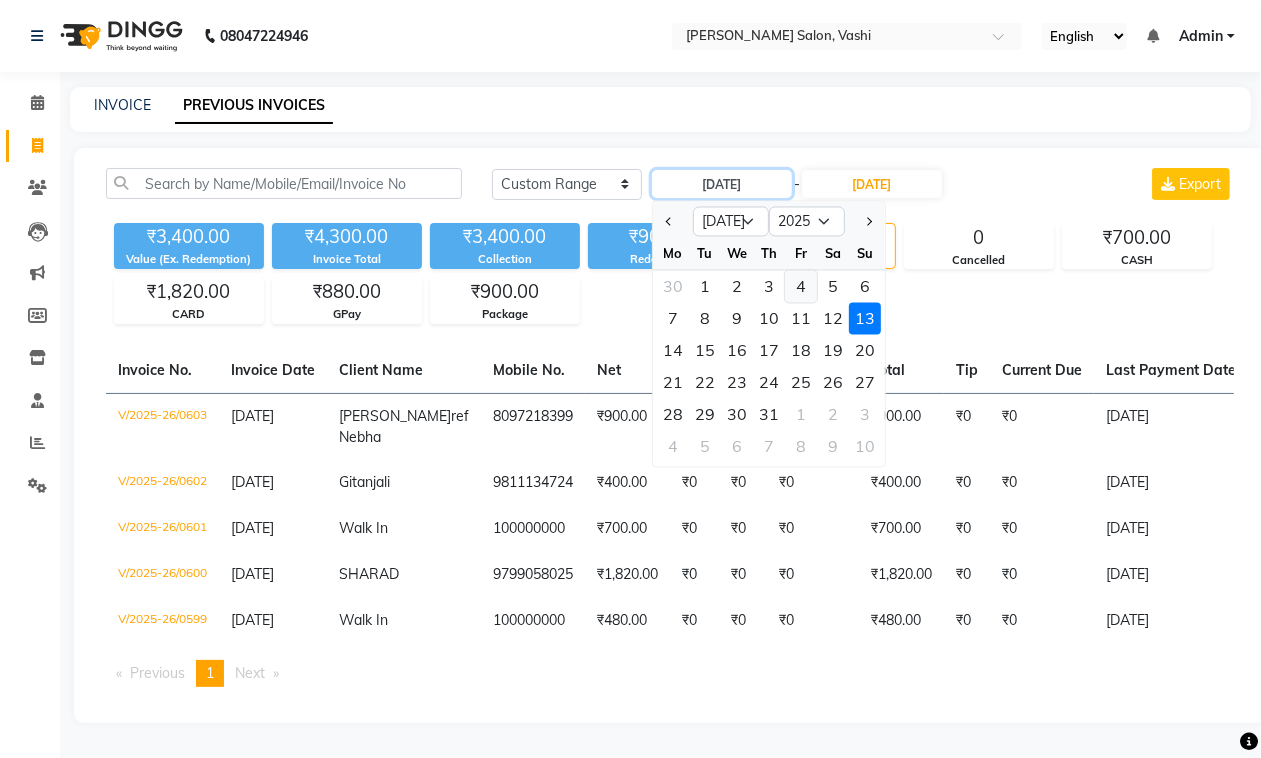 type on "[DATE]" 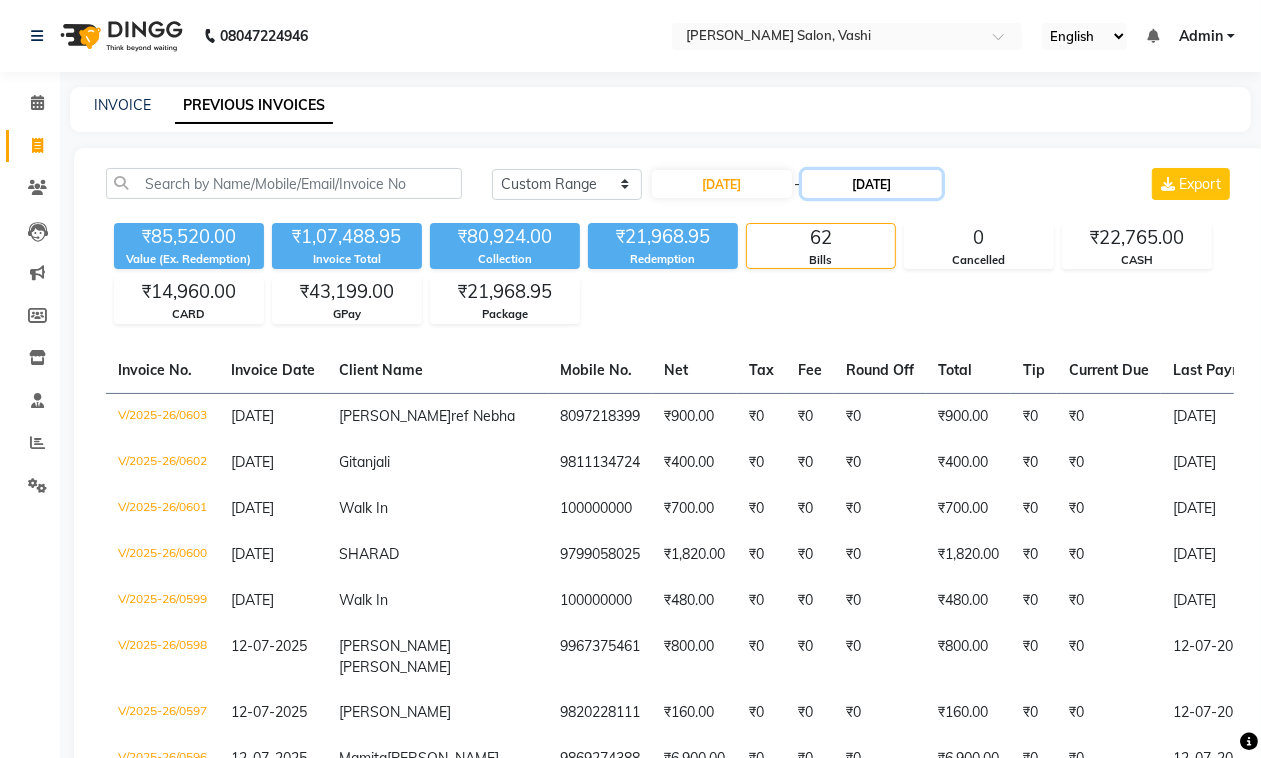click on "[DATE]" 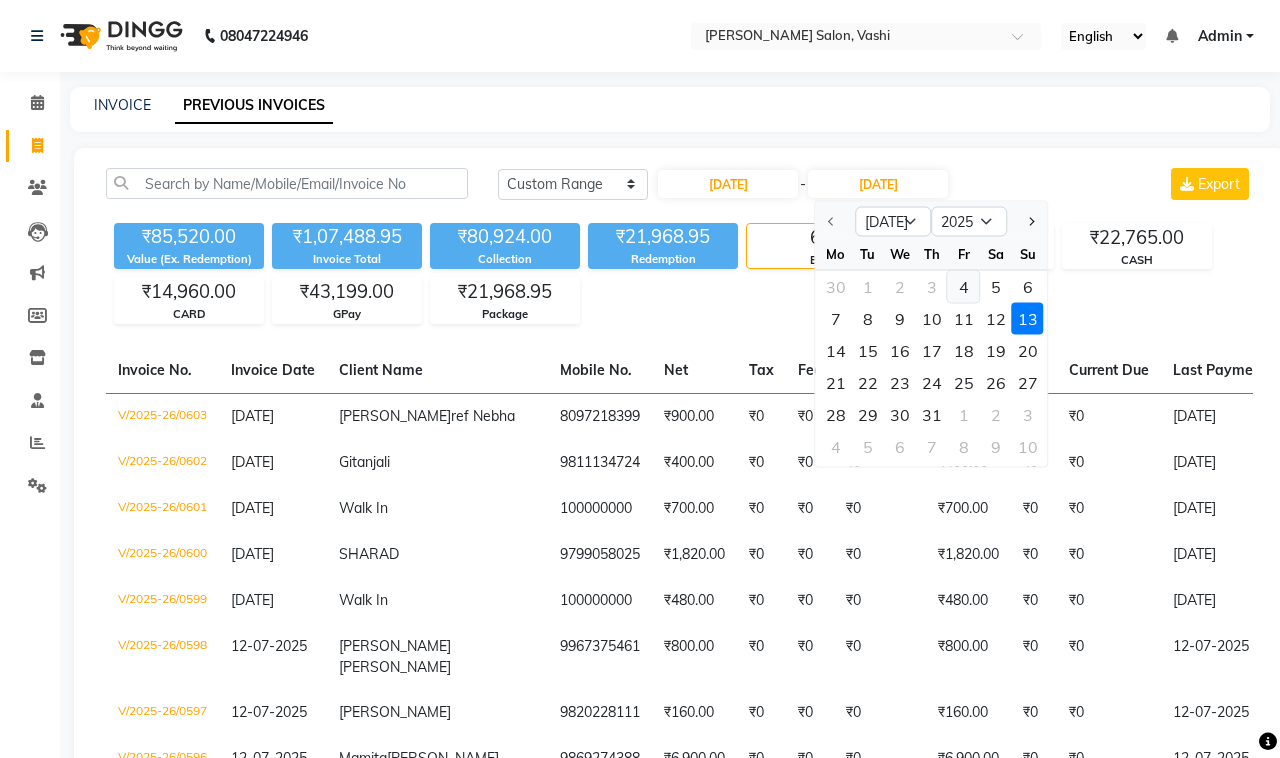 select on "695" 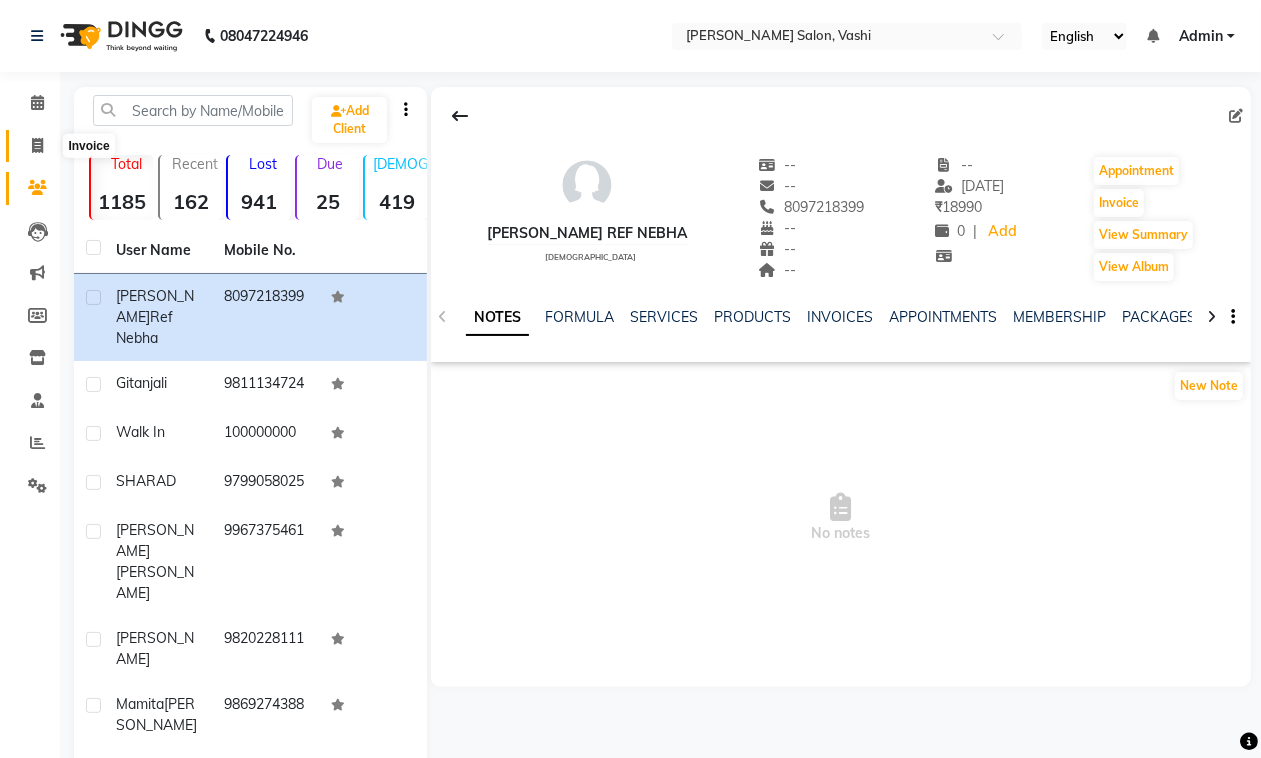 click 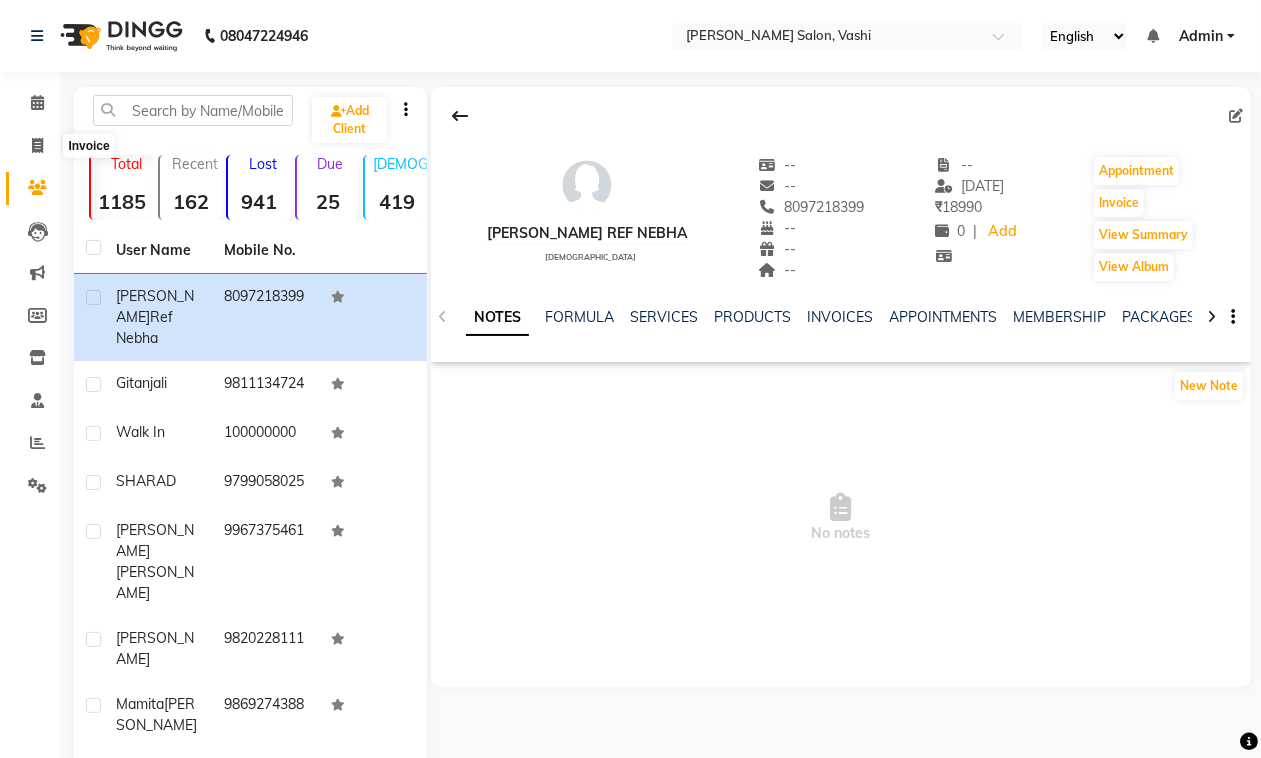select on "695" 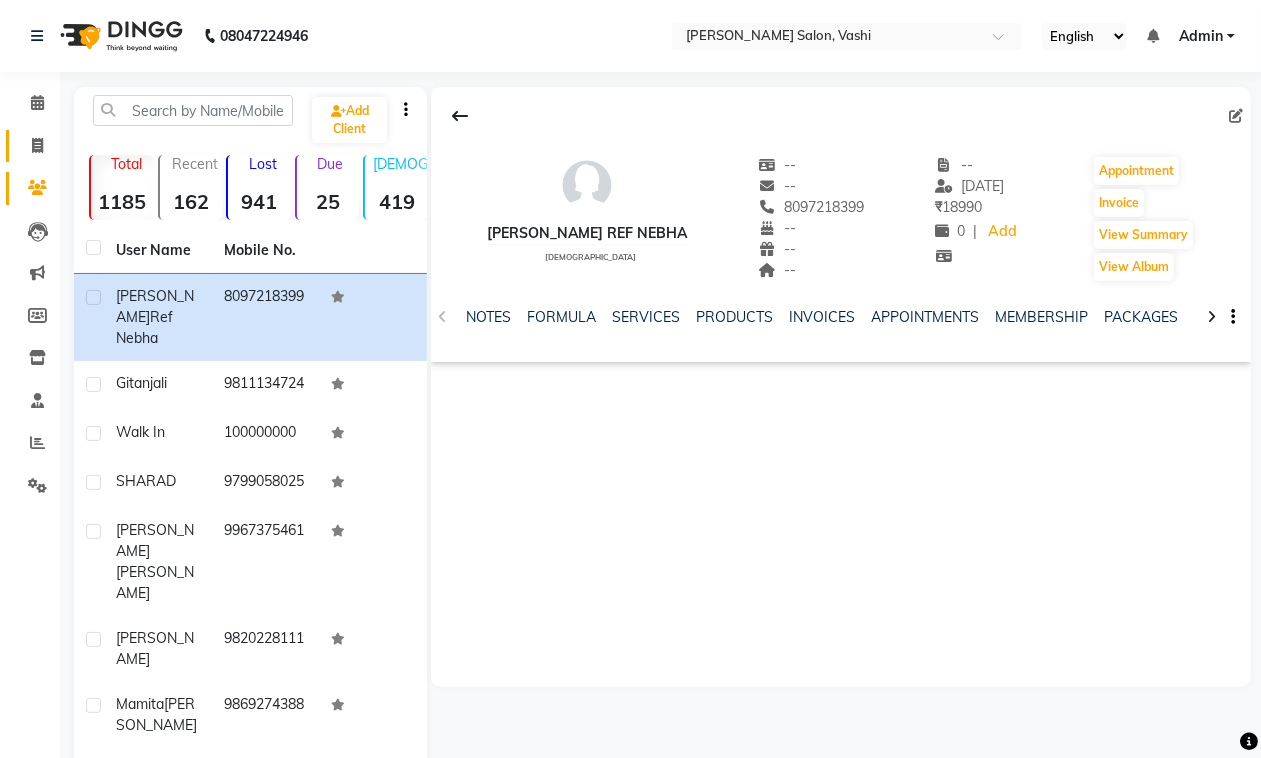 click on "Invoice" 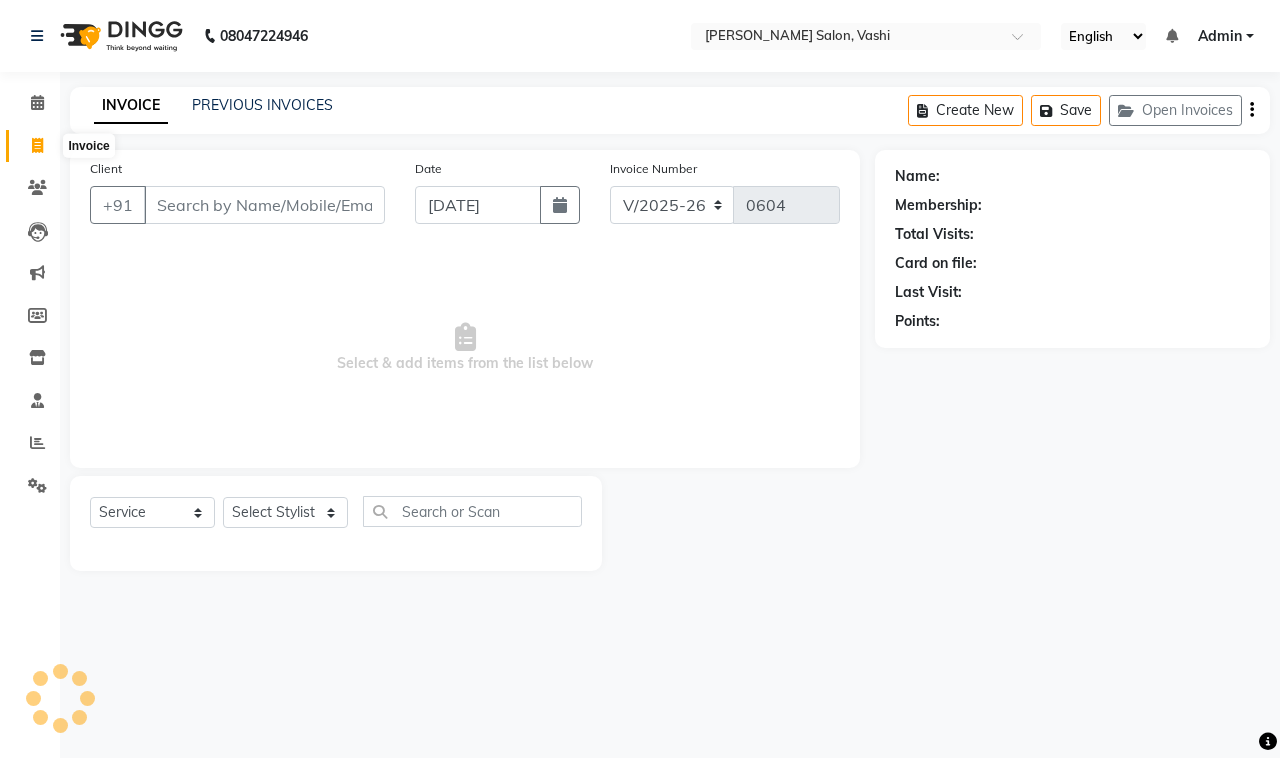 click 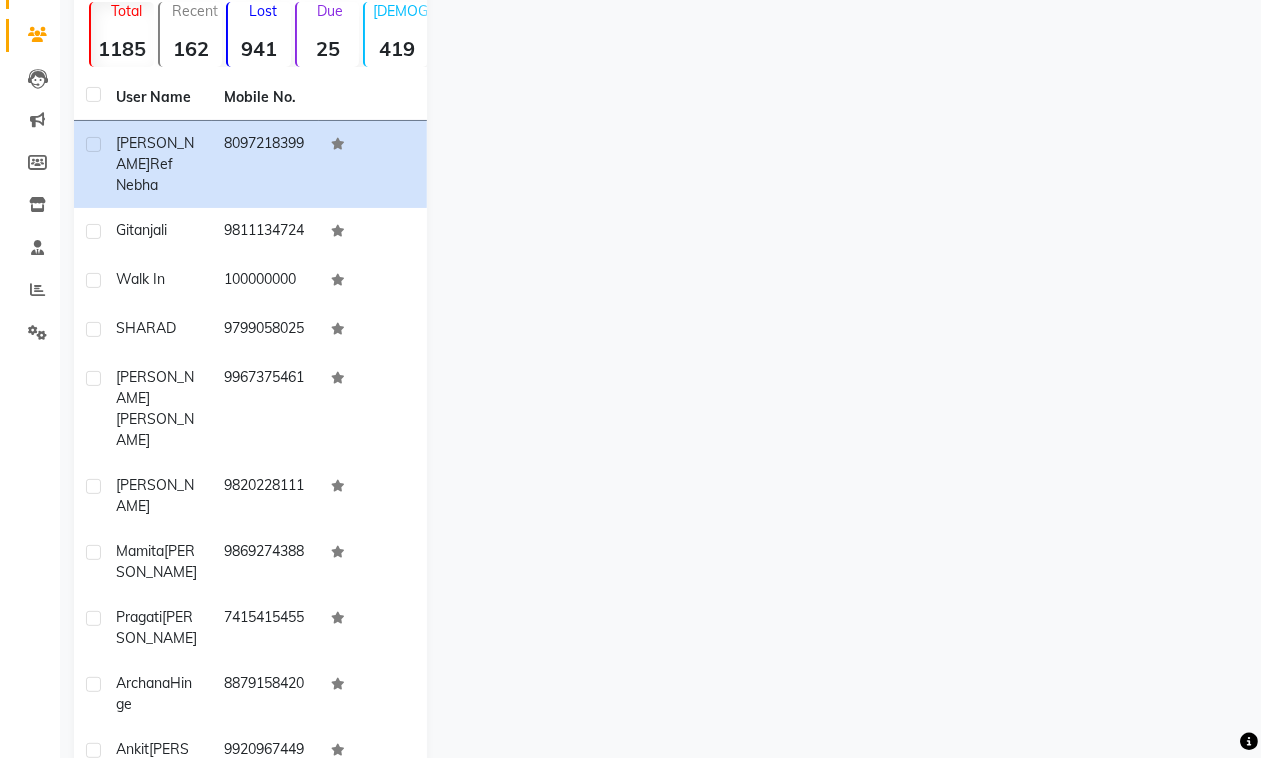 scroll, scrollTop: 116, scrollLeft: 0, axis: vertical 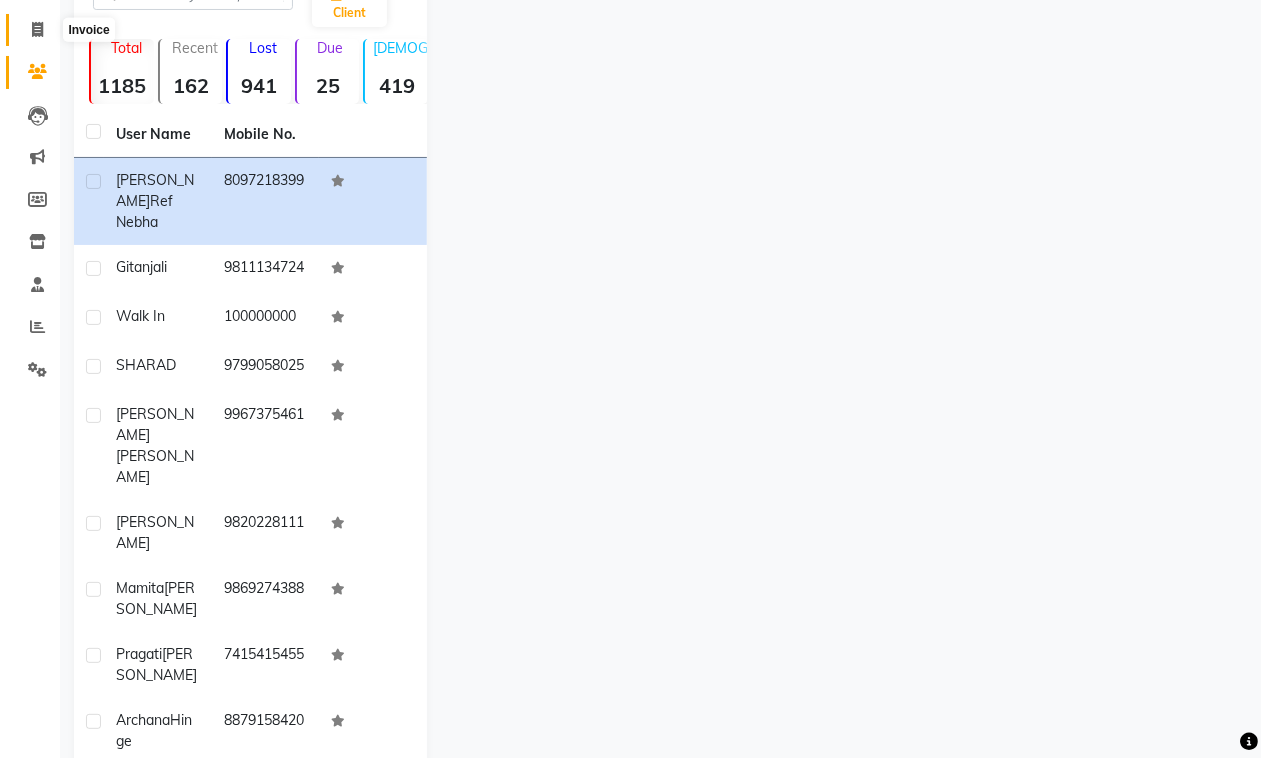 click 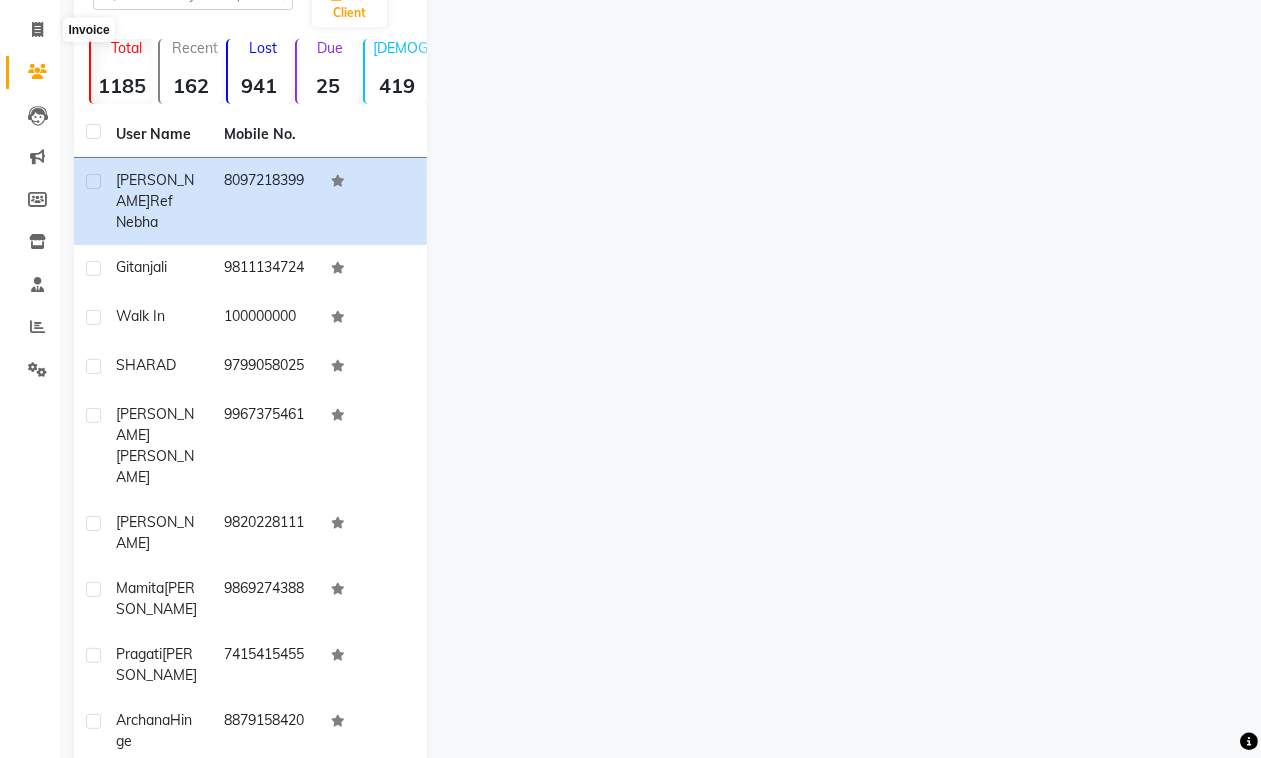 scroll, scrollTop: 0, scrollLeft: 0, axis: both 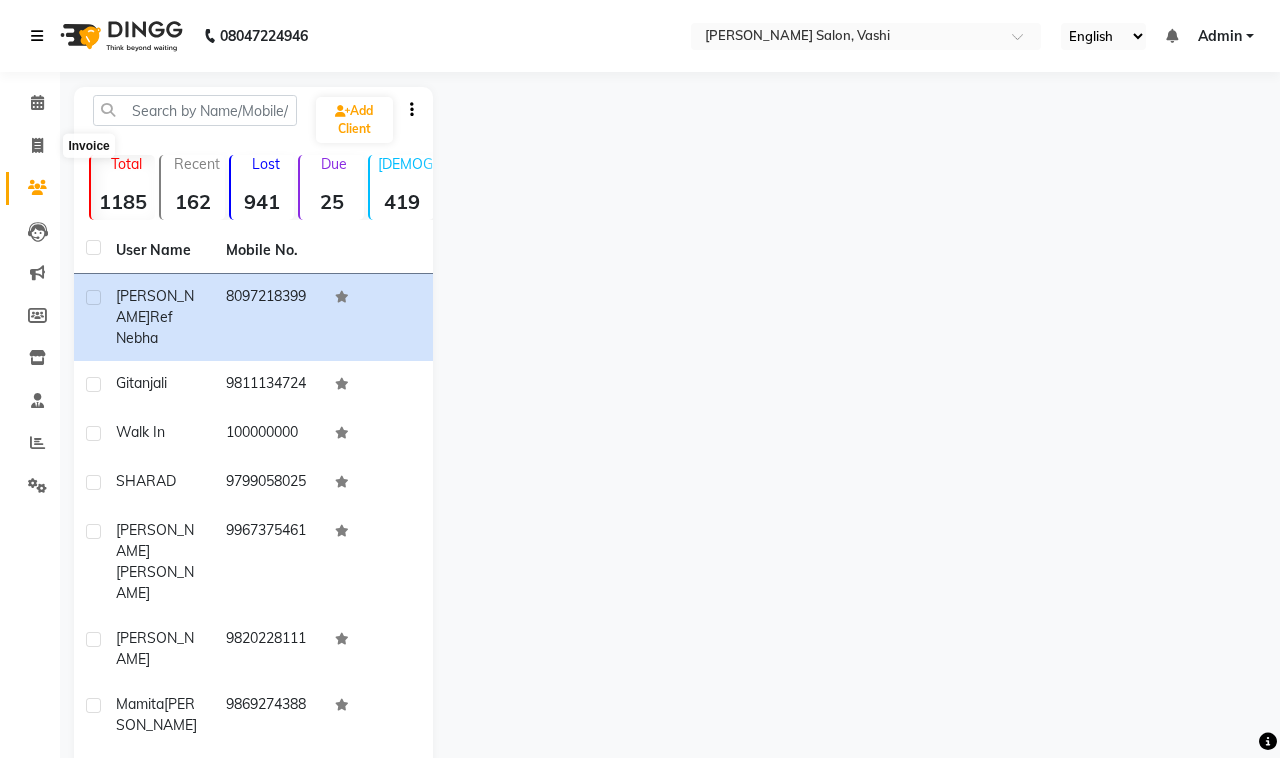 select on "695" 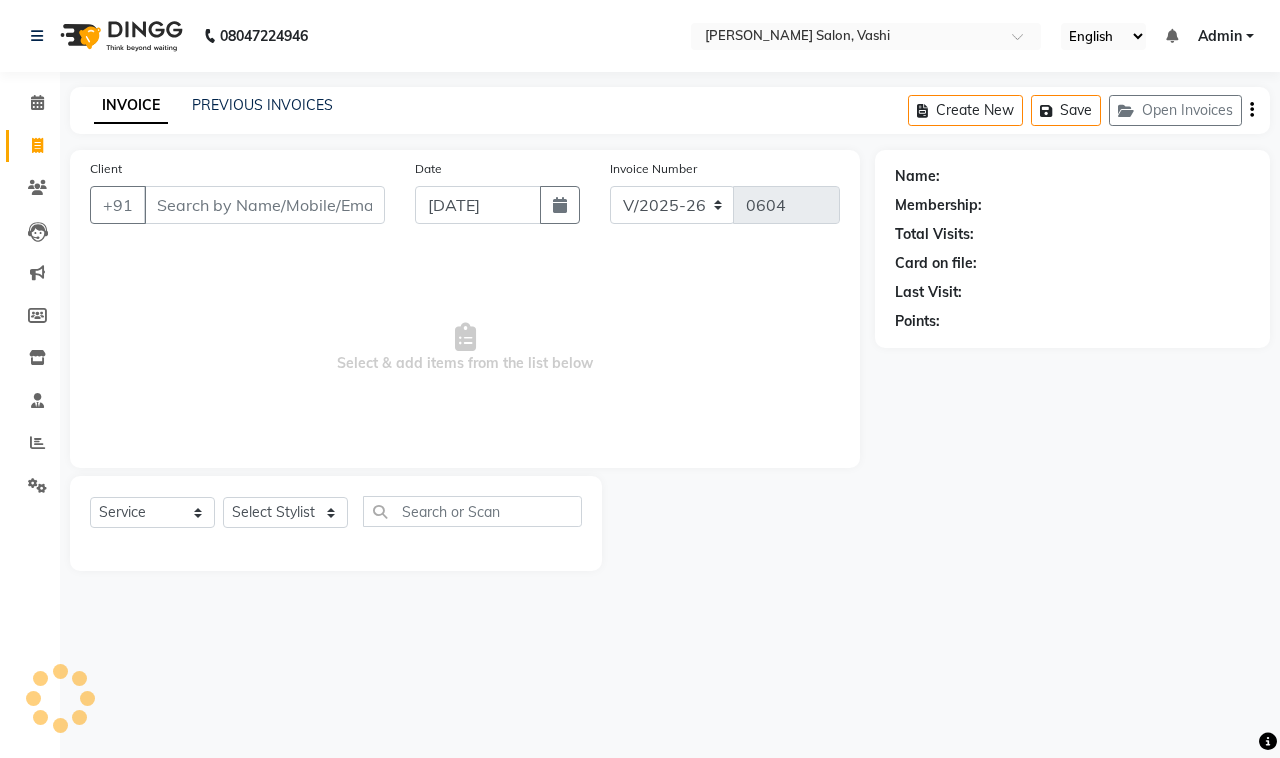 click on "Client" at bounding box center [264, 205] 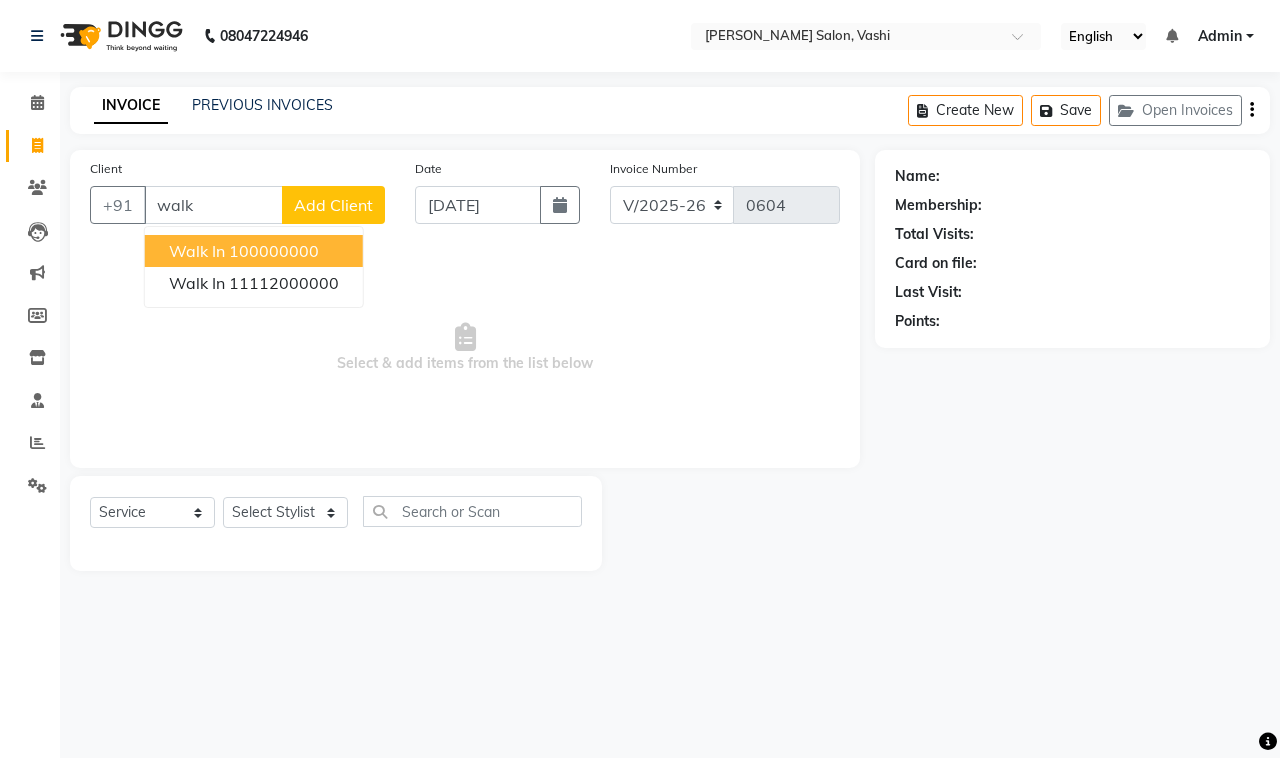 click on "100000000" at bounding box center [274, 251] 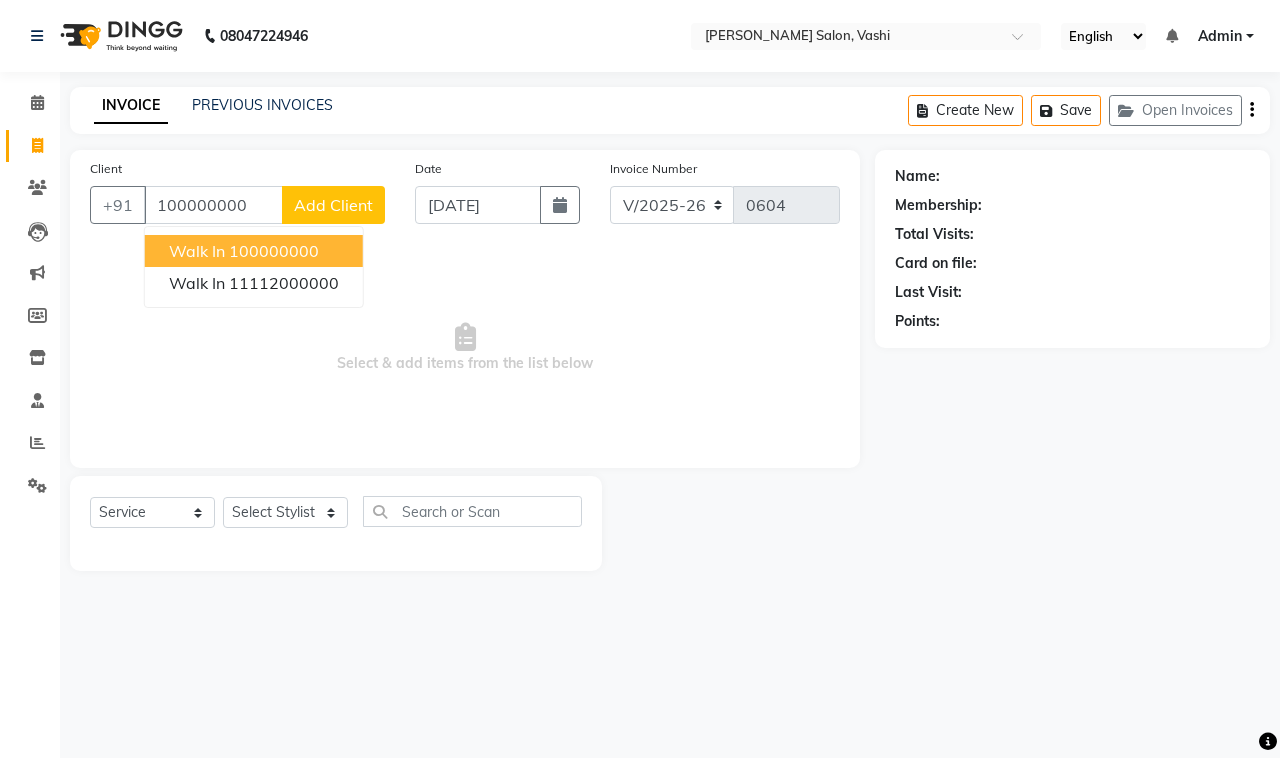 type on "100000000" 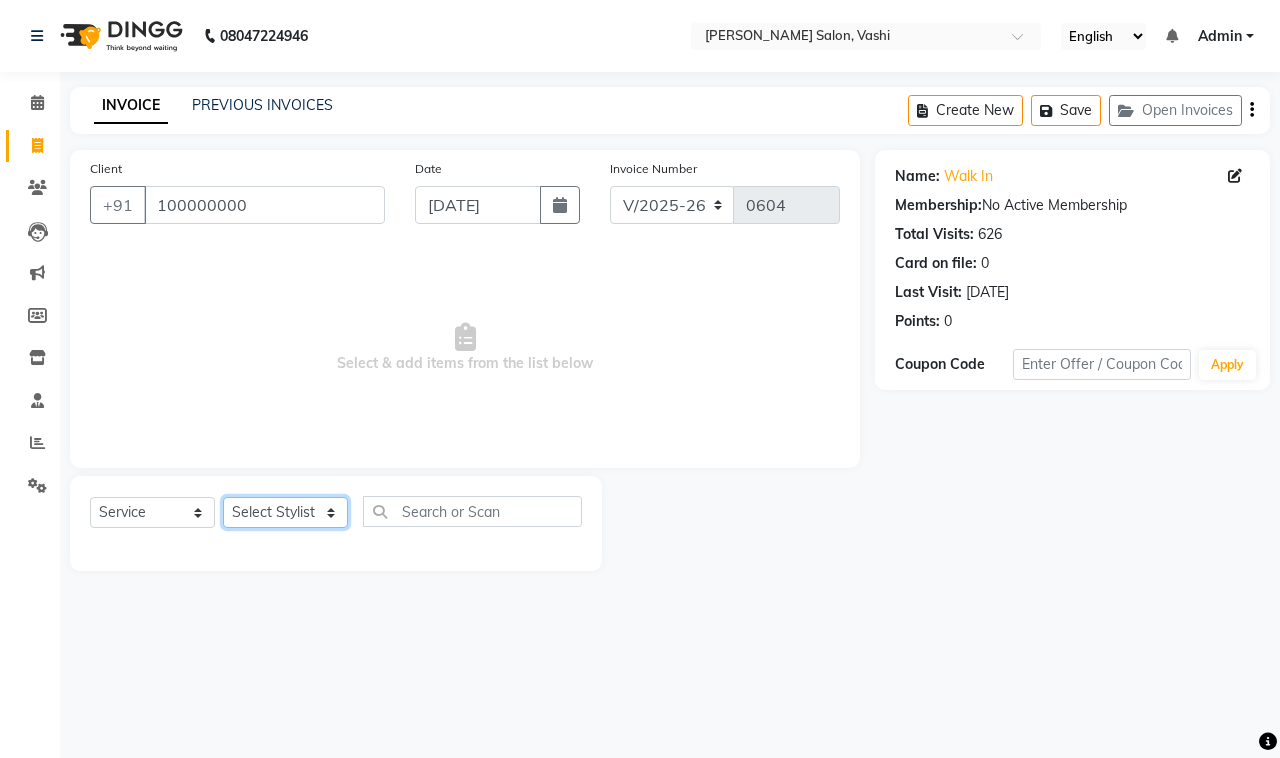 click on "Select Stylist DC Dipika Freelancer [PERSON_NAME] [PERSON_NAME] [PERSON_NAME]" 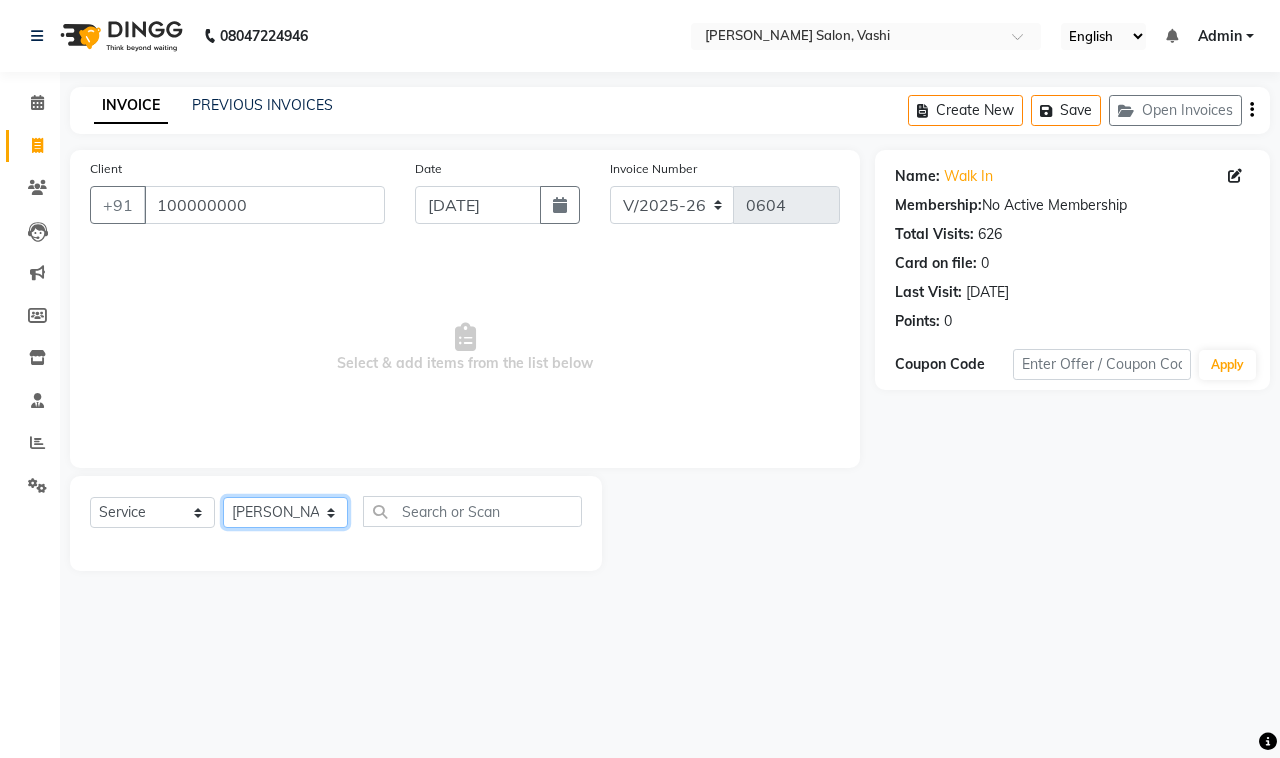 click on "Select Stylist DC Dipika Freelancer [PERSON_NAME] [PERSON_NAME] [PERSON_NAME]" 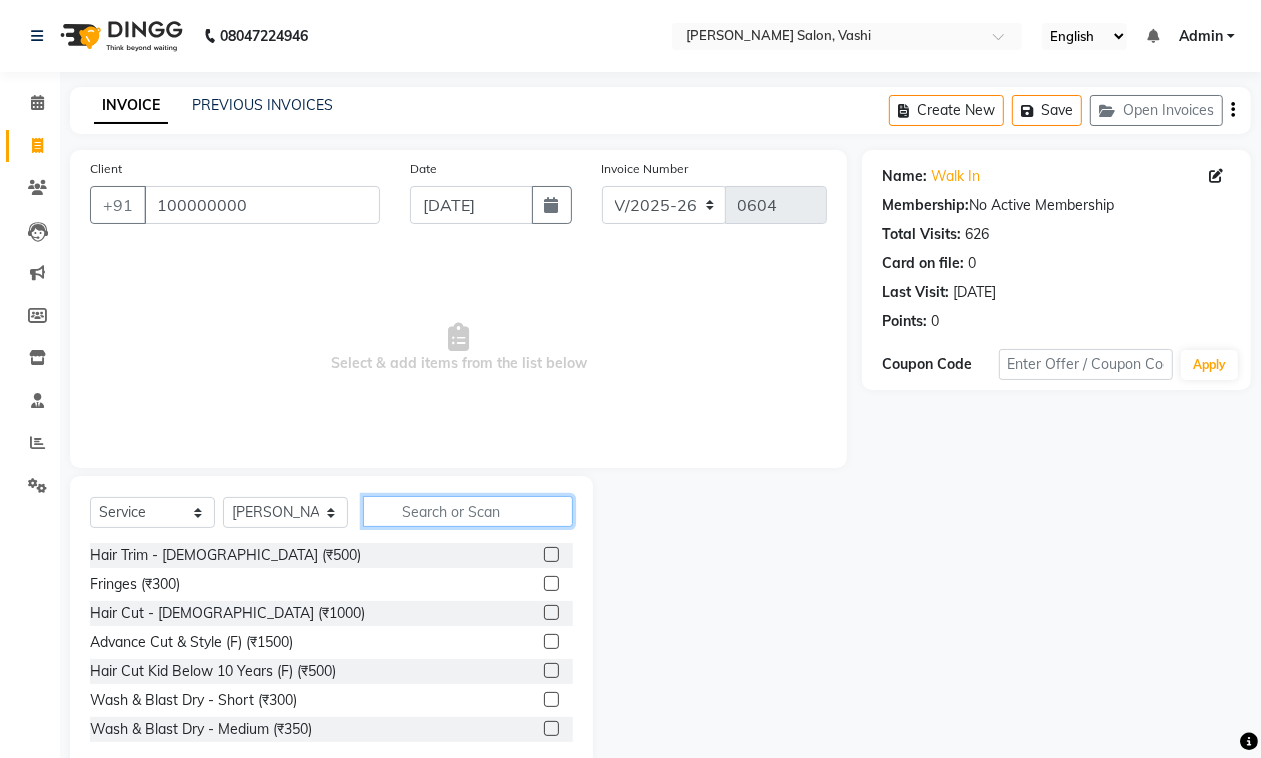 click 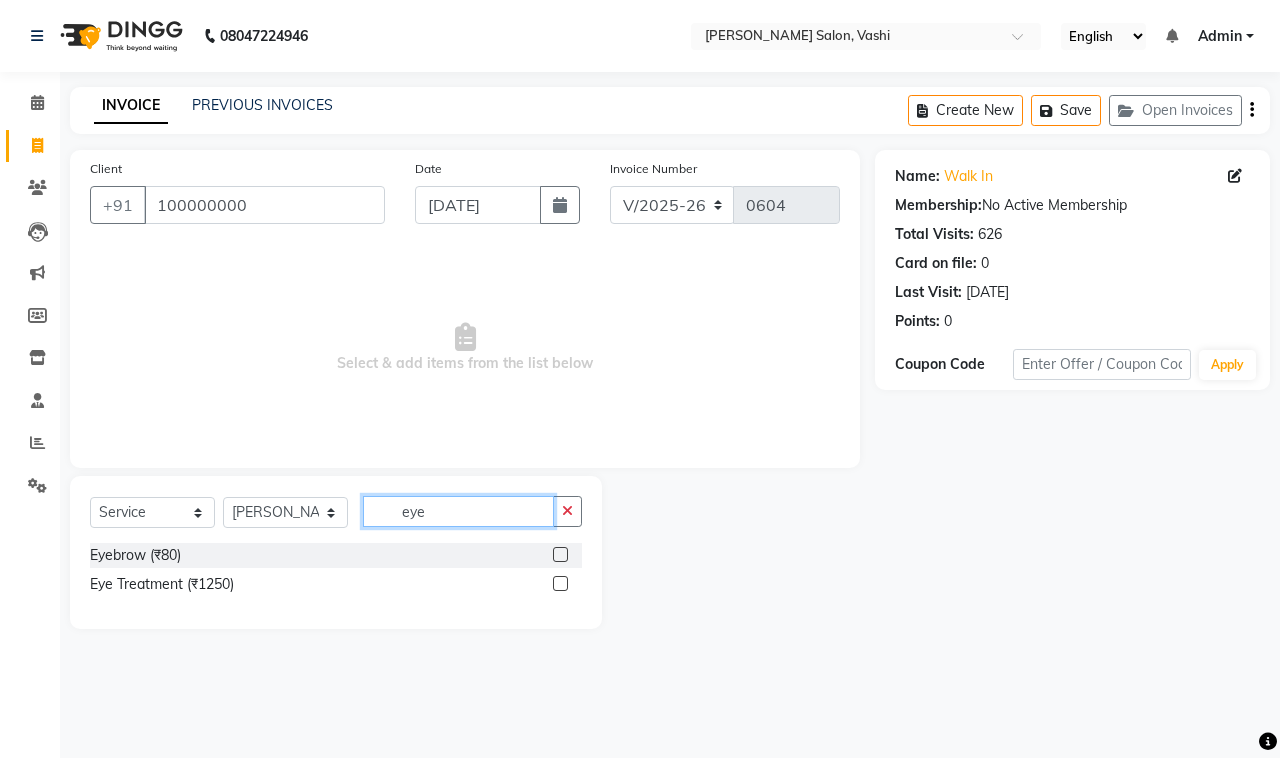 type on "eye" 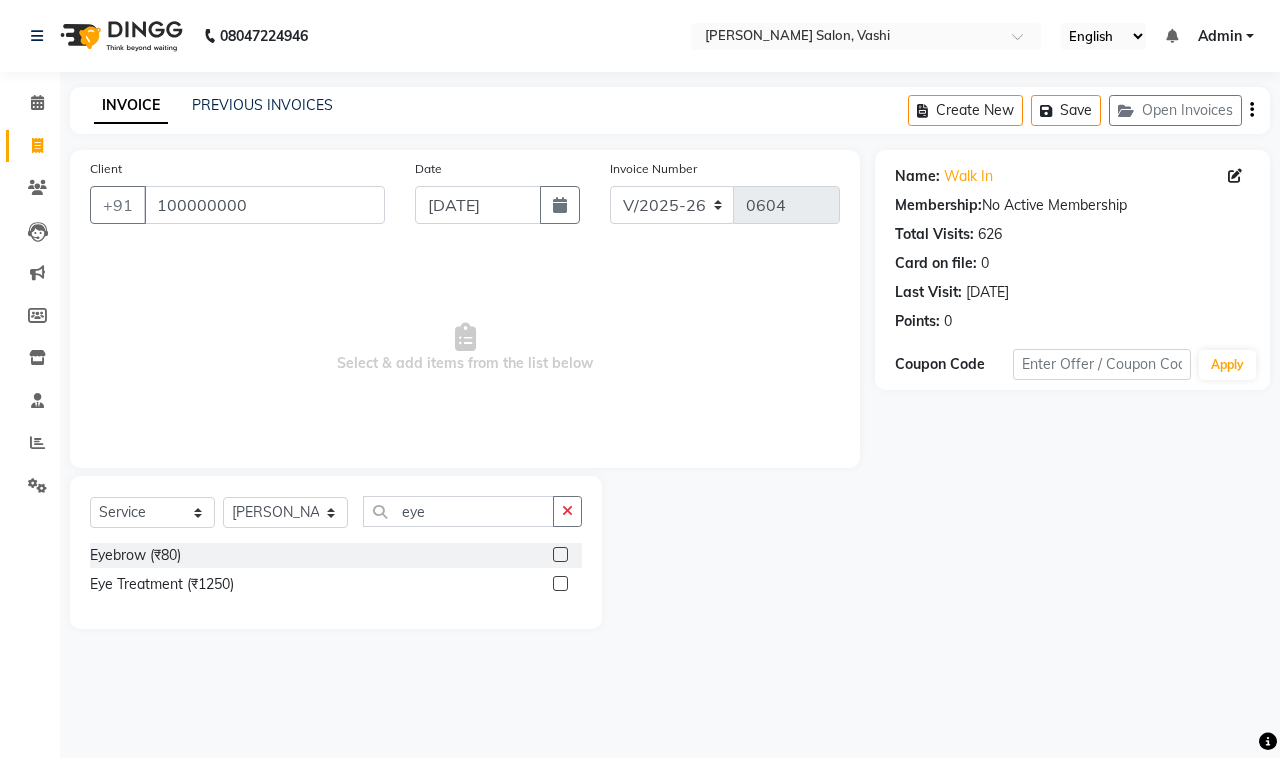click 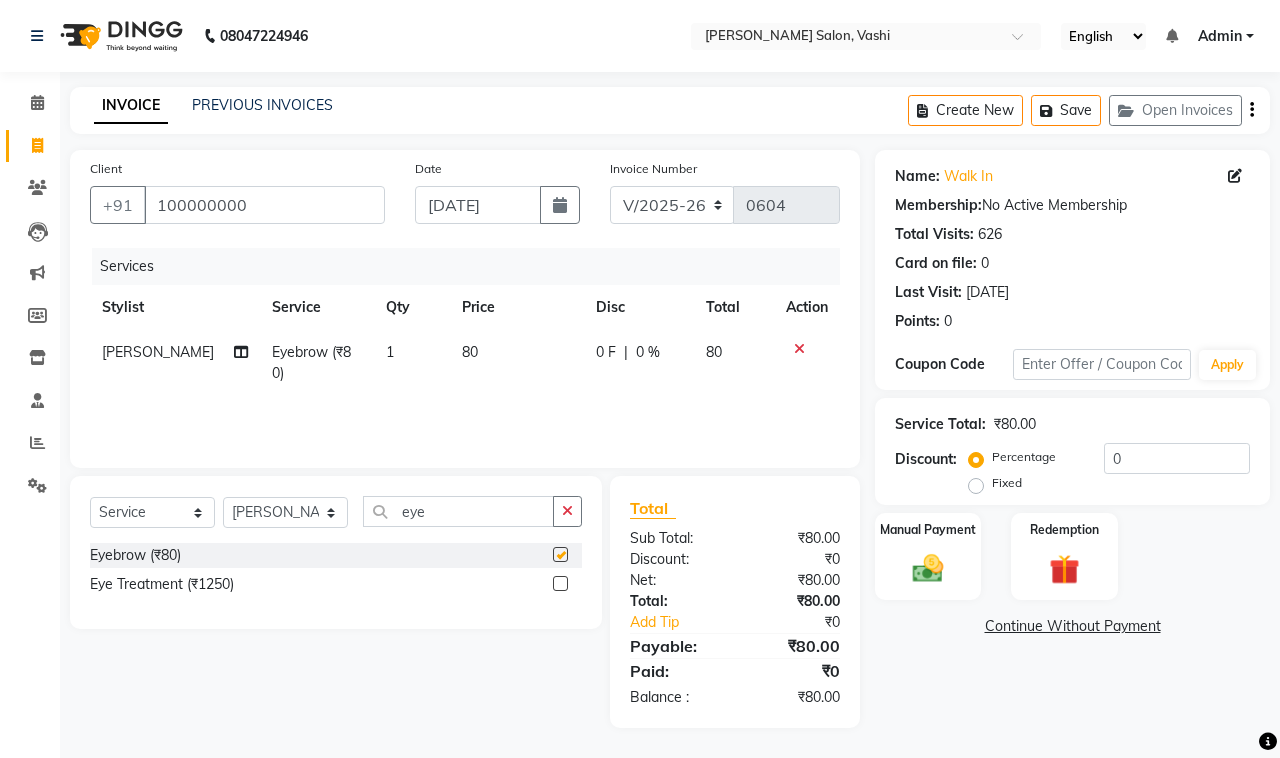 checkbox on "false" 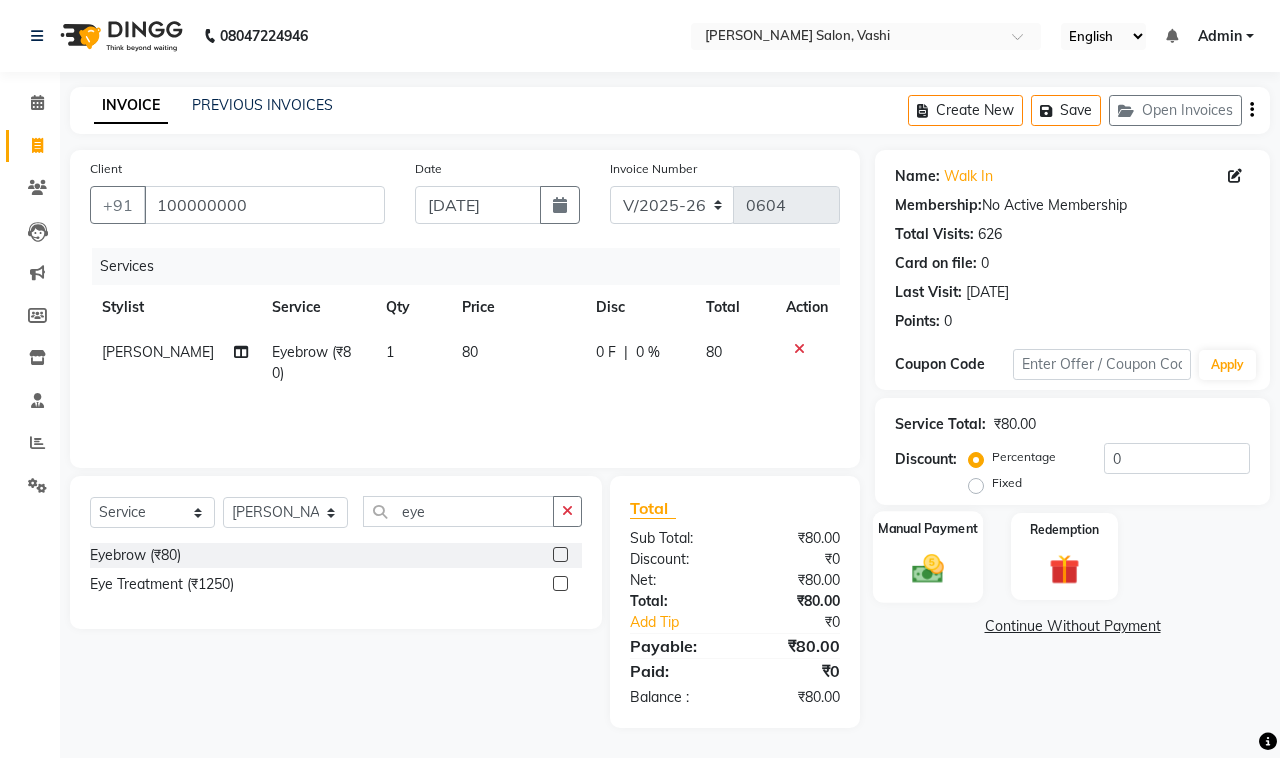 click 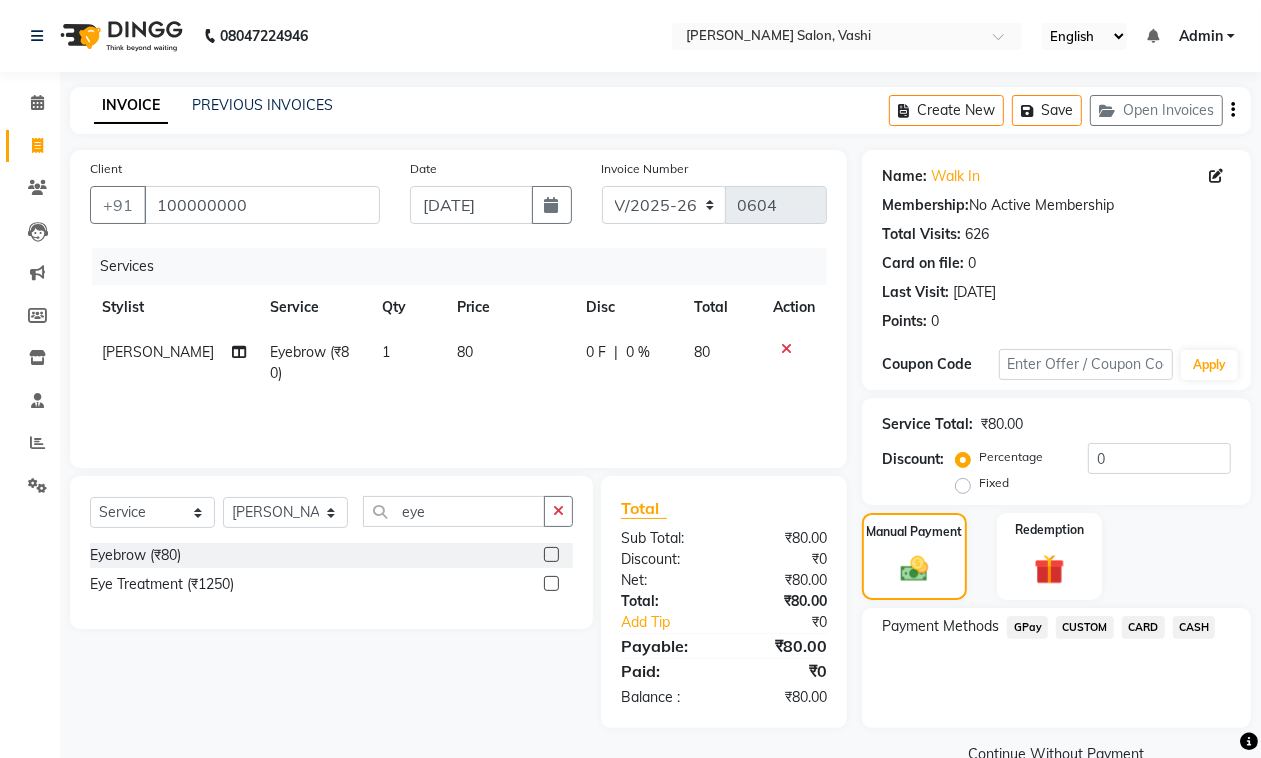click on "GPay" 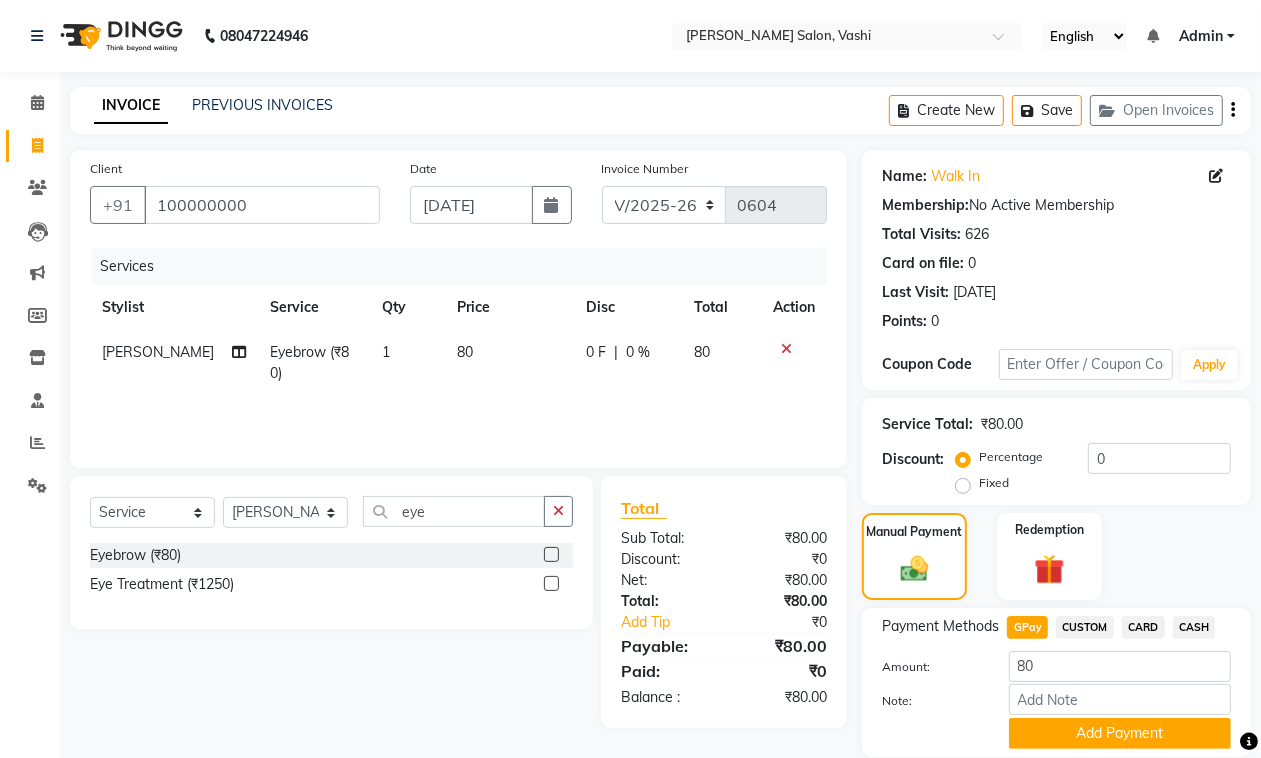 click on "GPay" 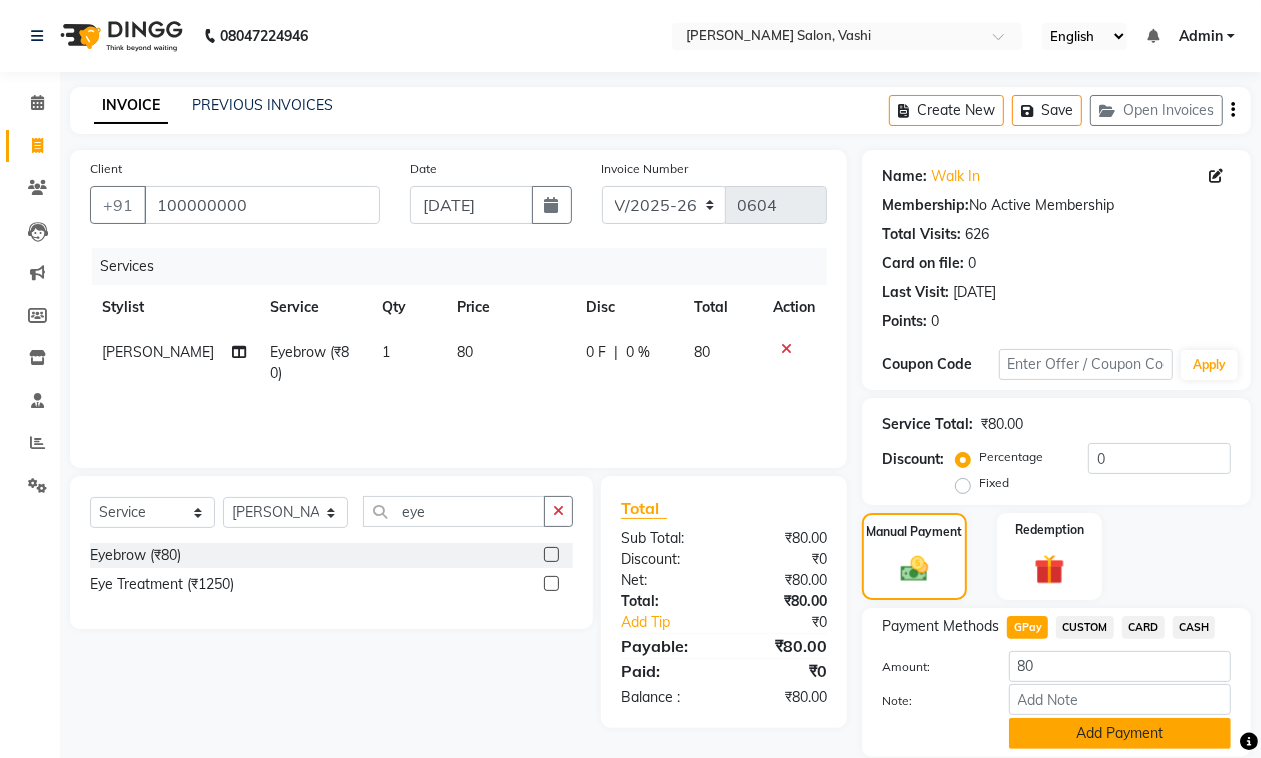 click on "Add Payment" 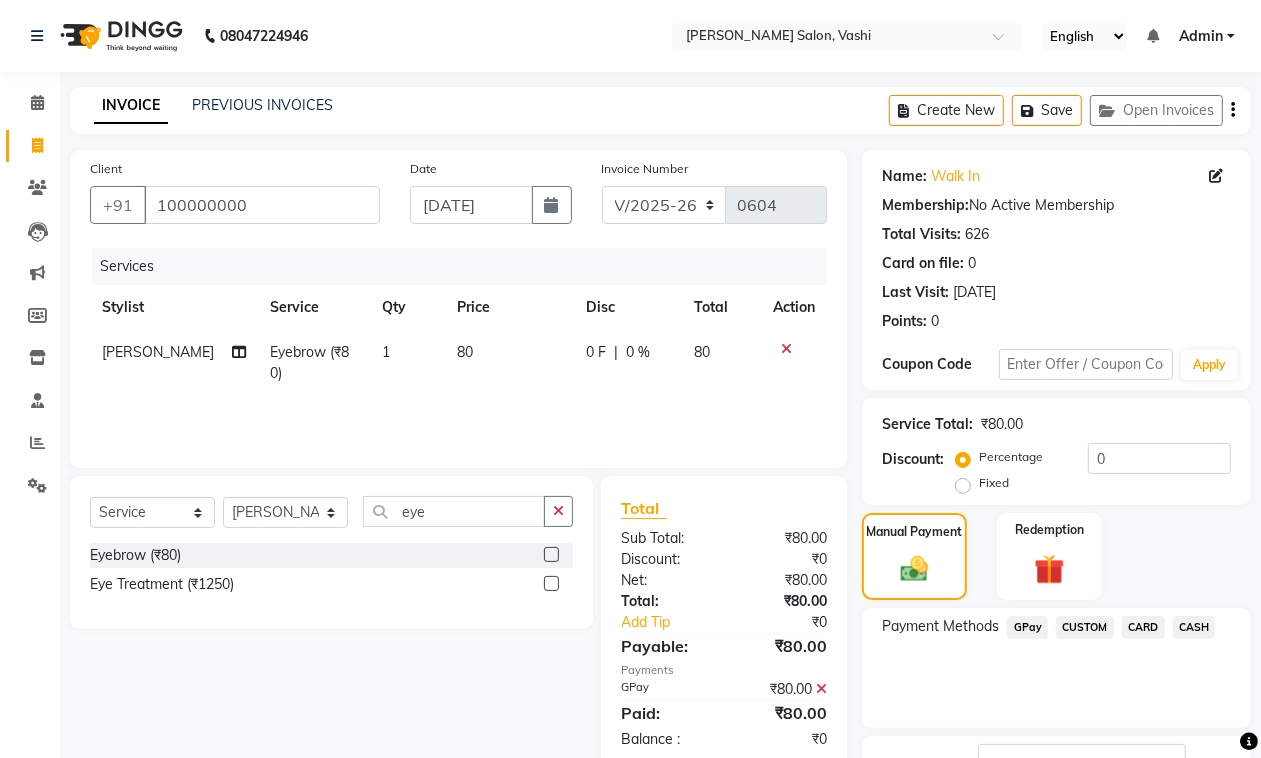 scroll, scrollTop: 153, scrollLeft: 0, axis: vertical 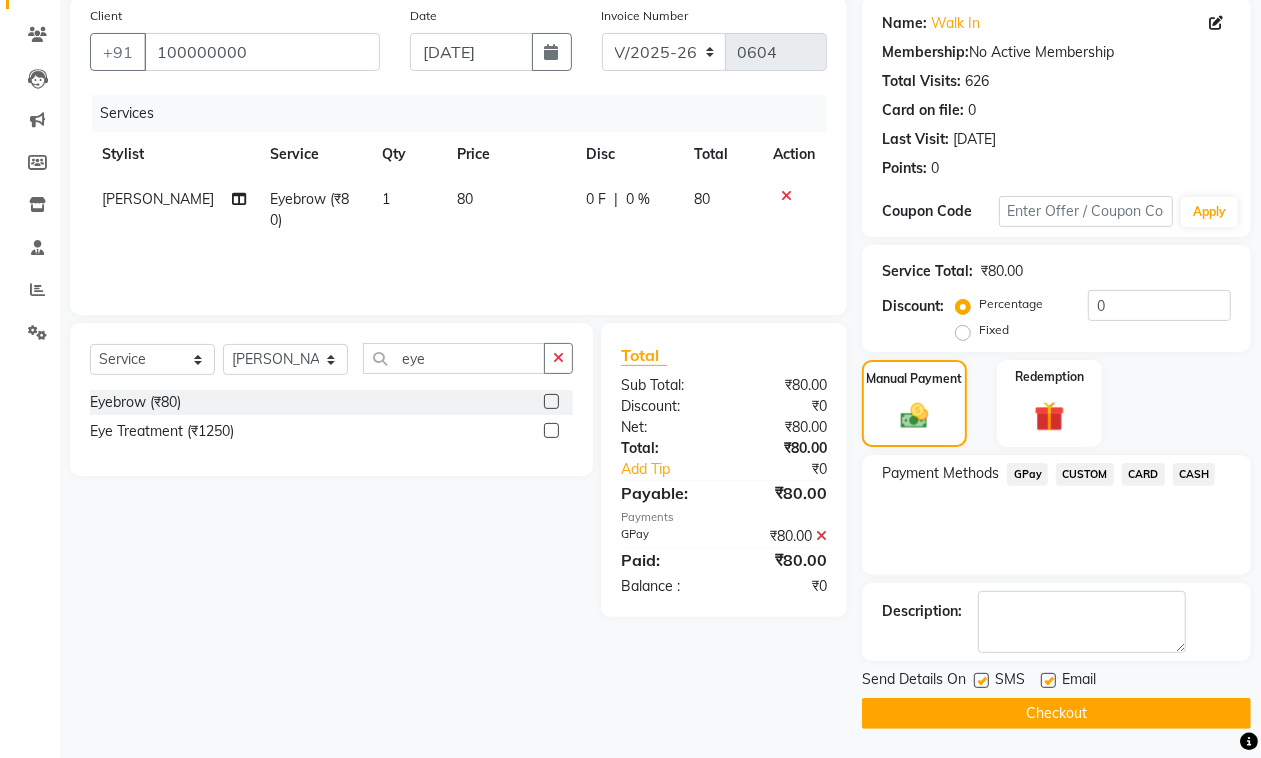 click 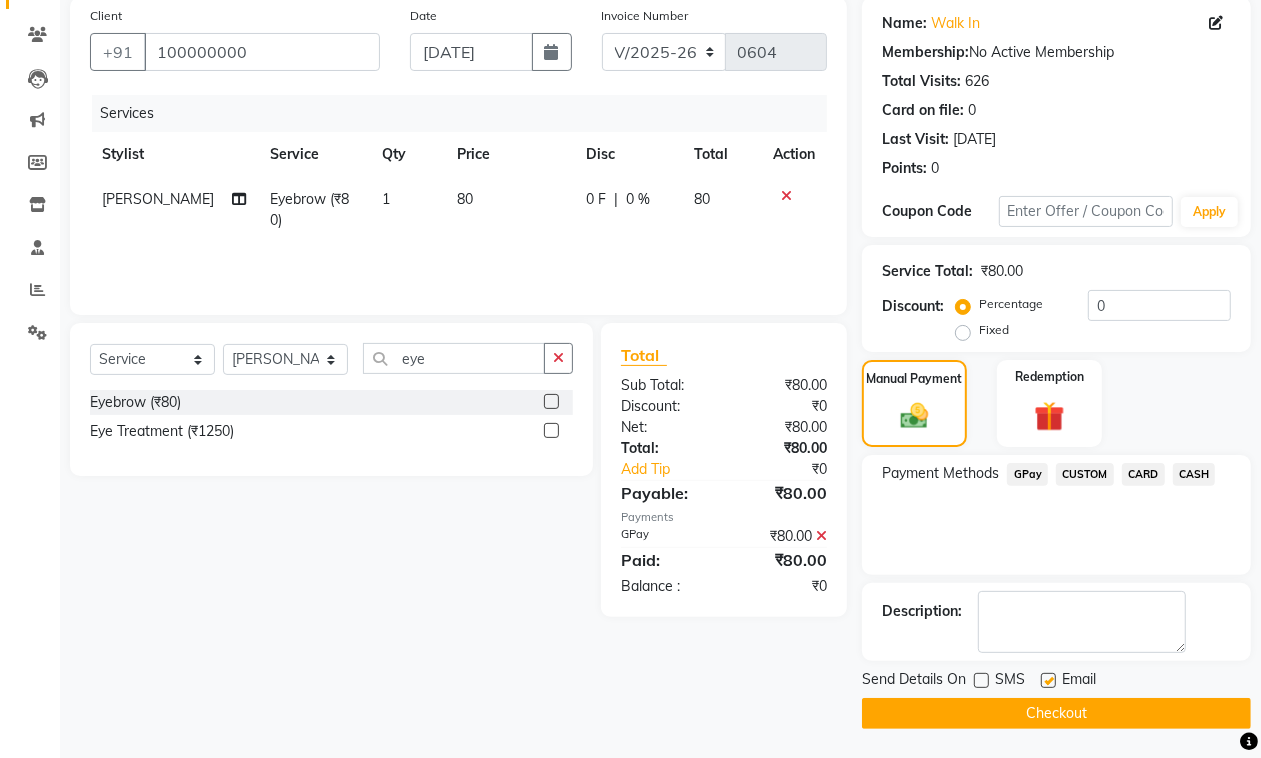 click 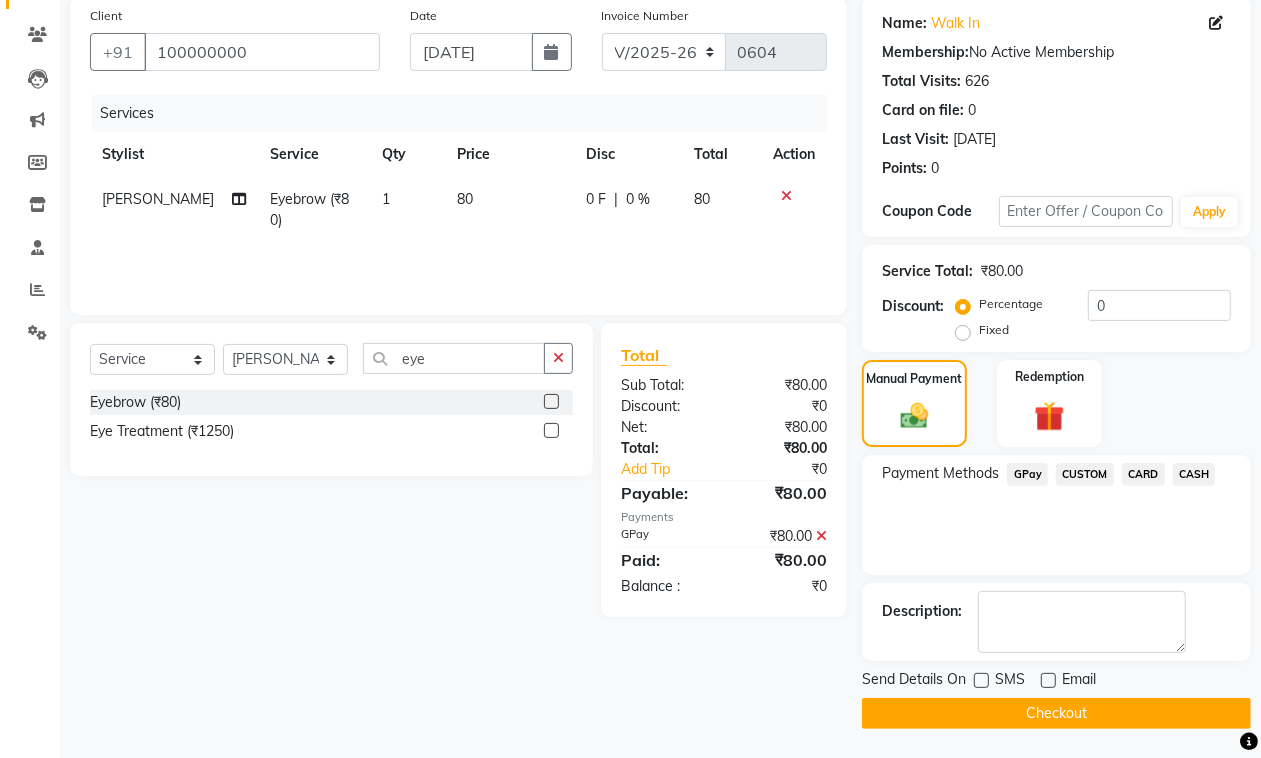 click on "Checkout" 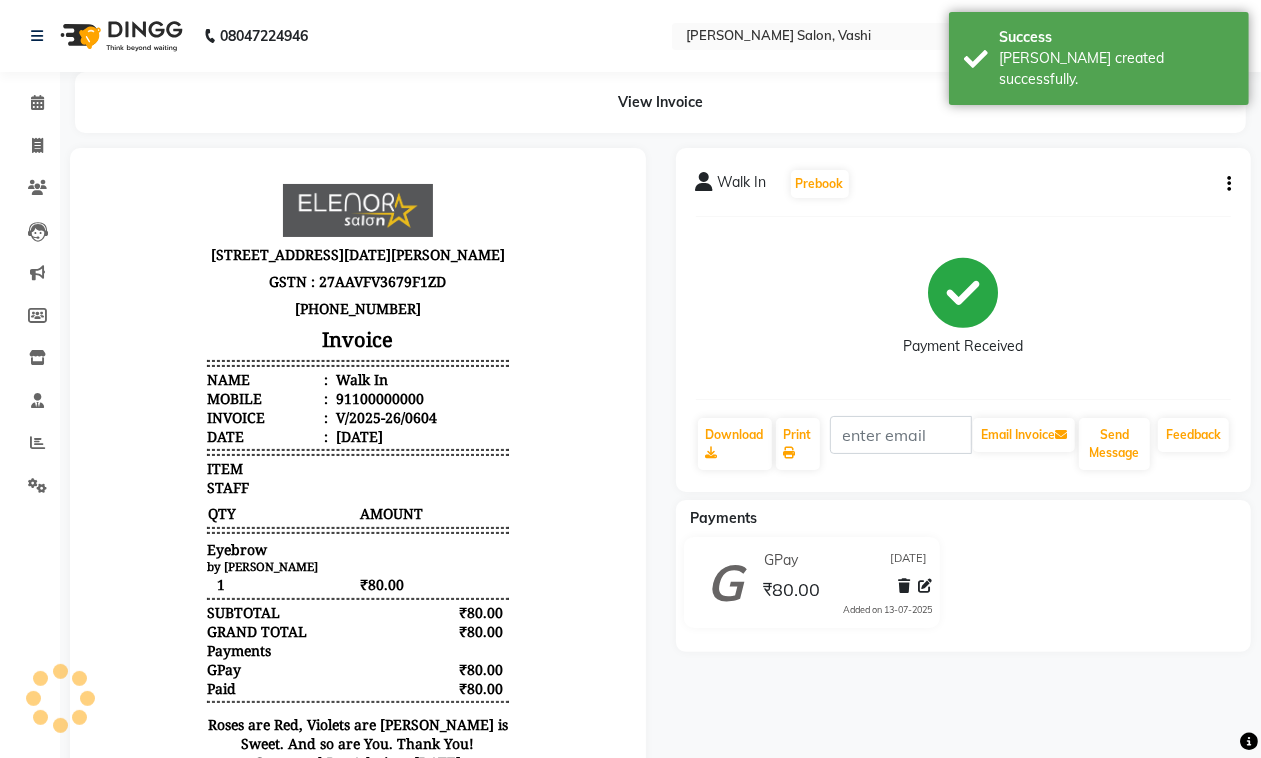 scroll, scrollTop: 0, scrollLeft: 0, axis: both 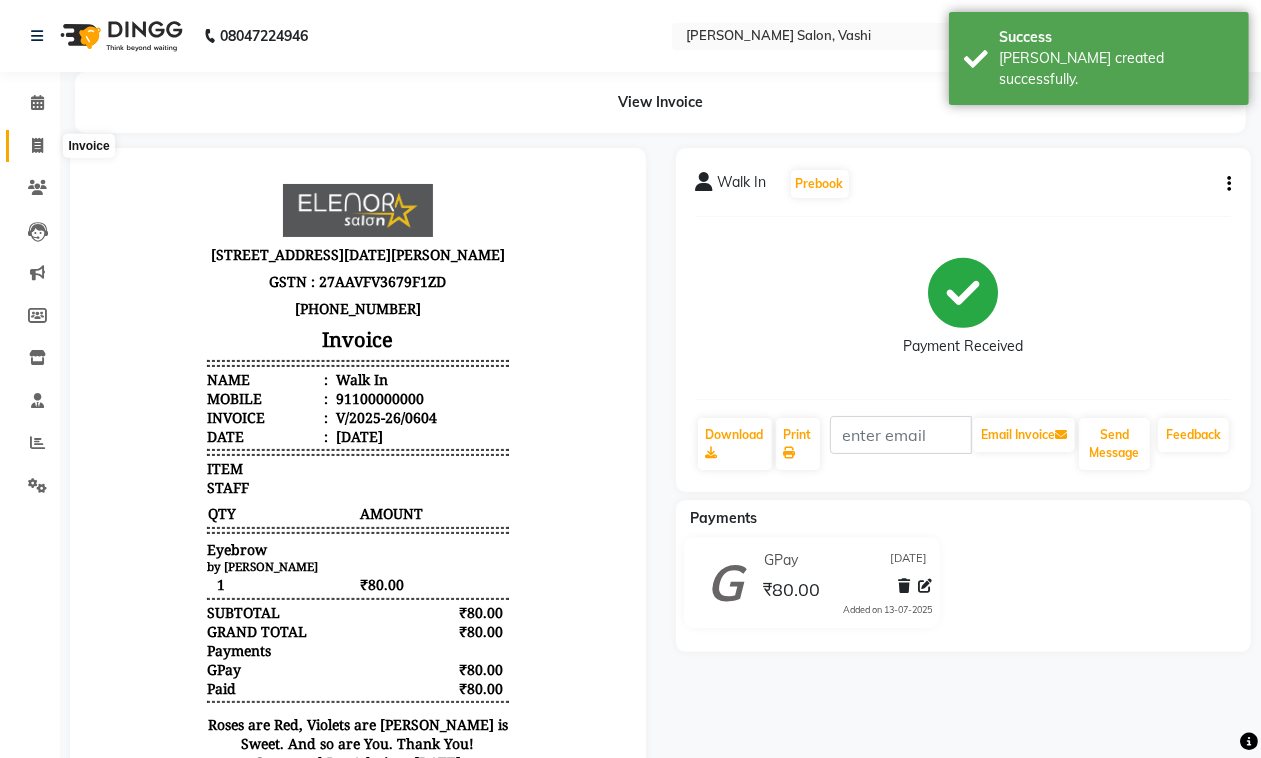 drag, startPoint x: 32, startPoint y: 137, endPoint x: 68, endPoint y: 141, distance: 36.221542 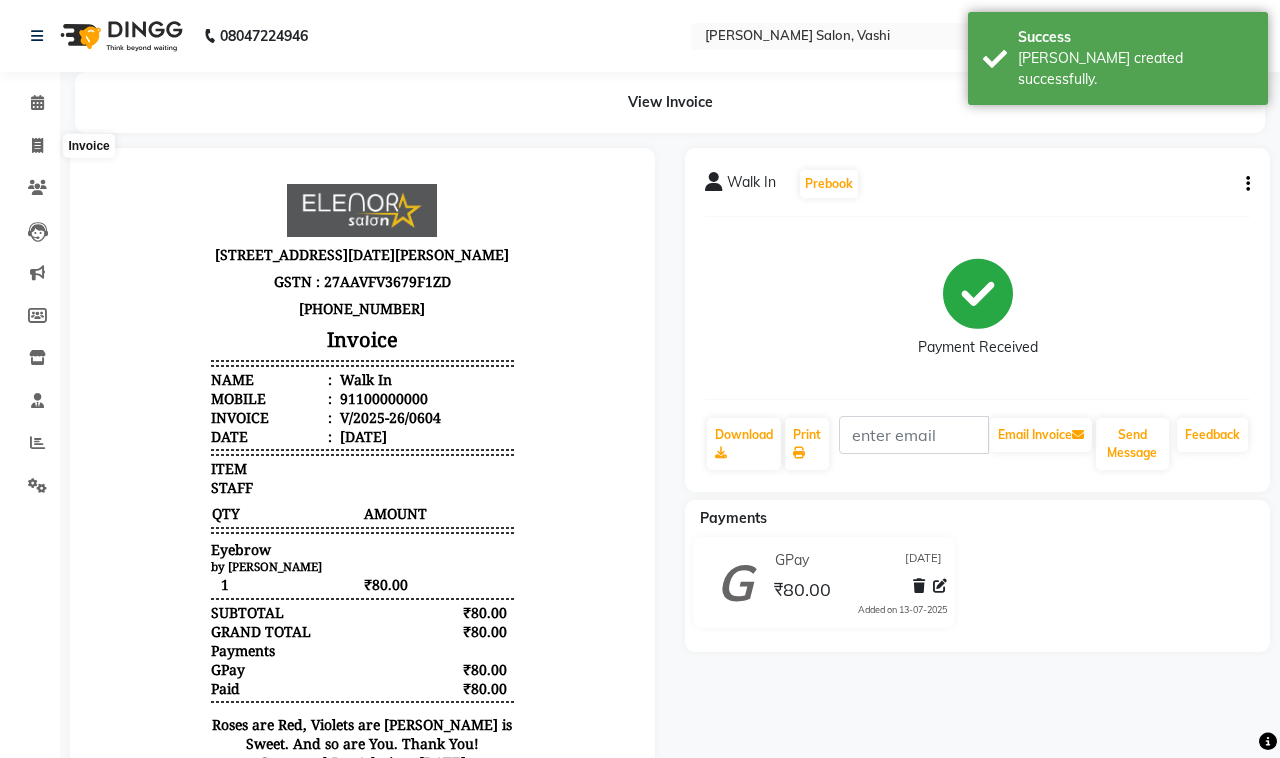 select on "695" 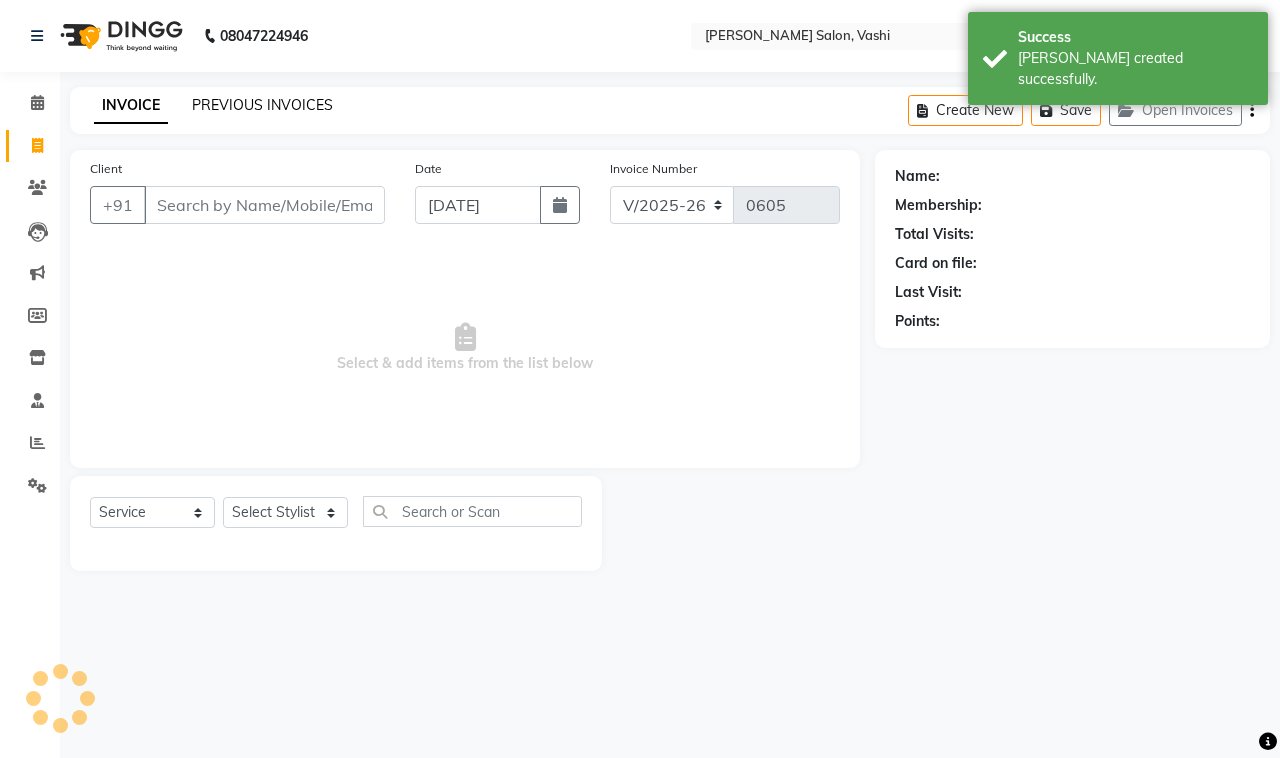 click on "PREVIOUS INVOICES" 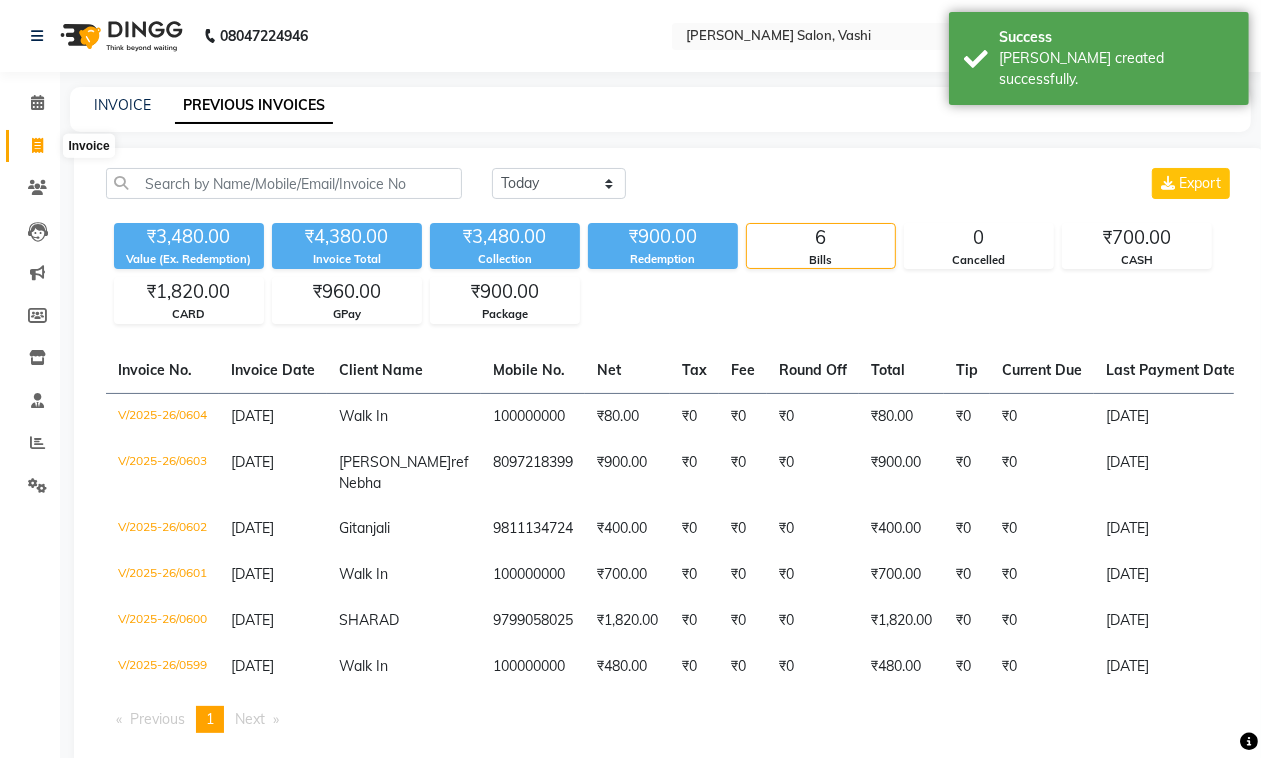 click 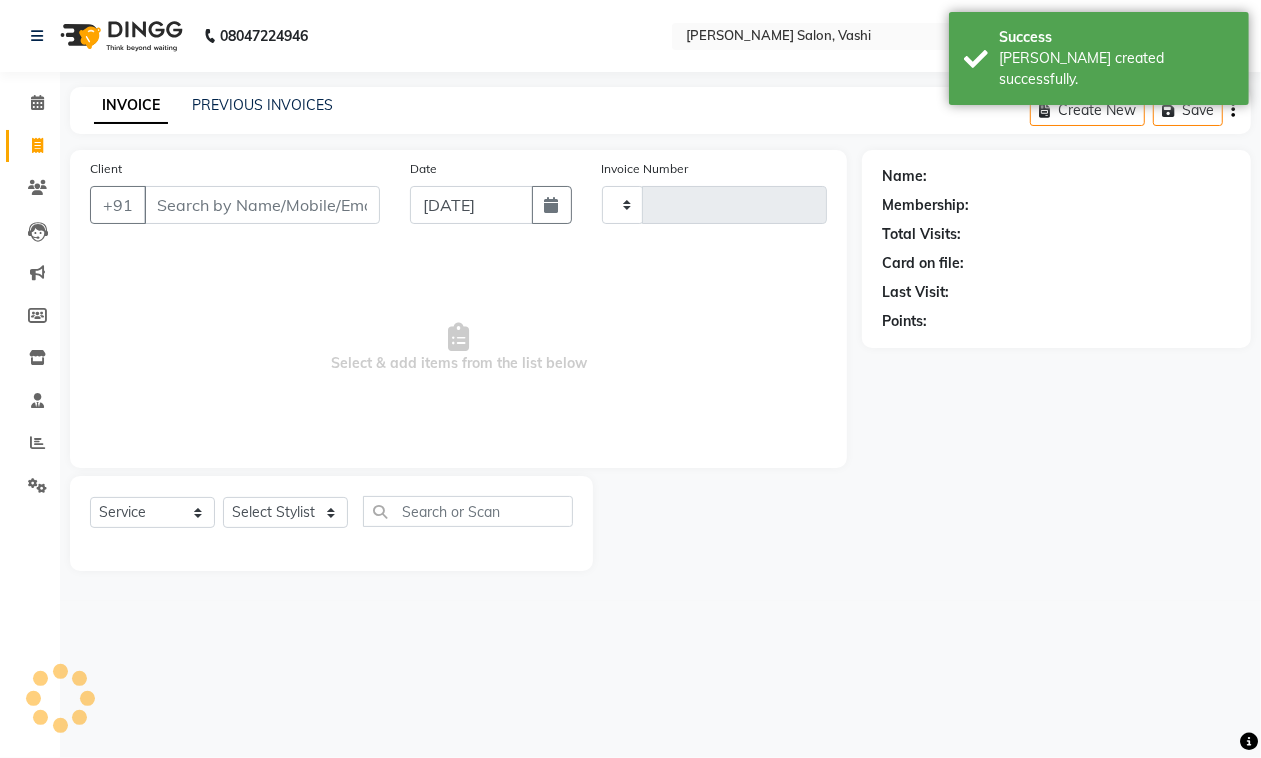 type on "0605" 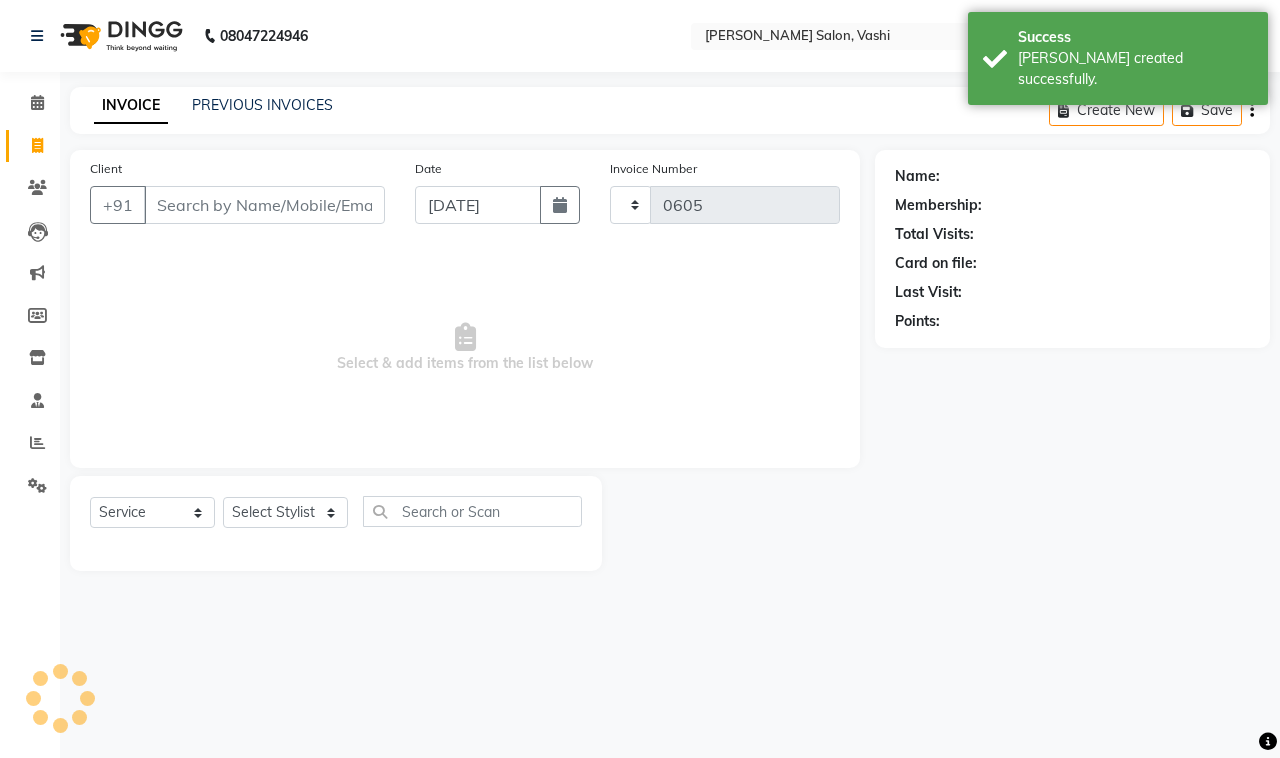 select on "695" 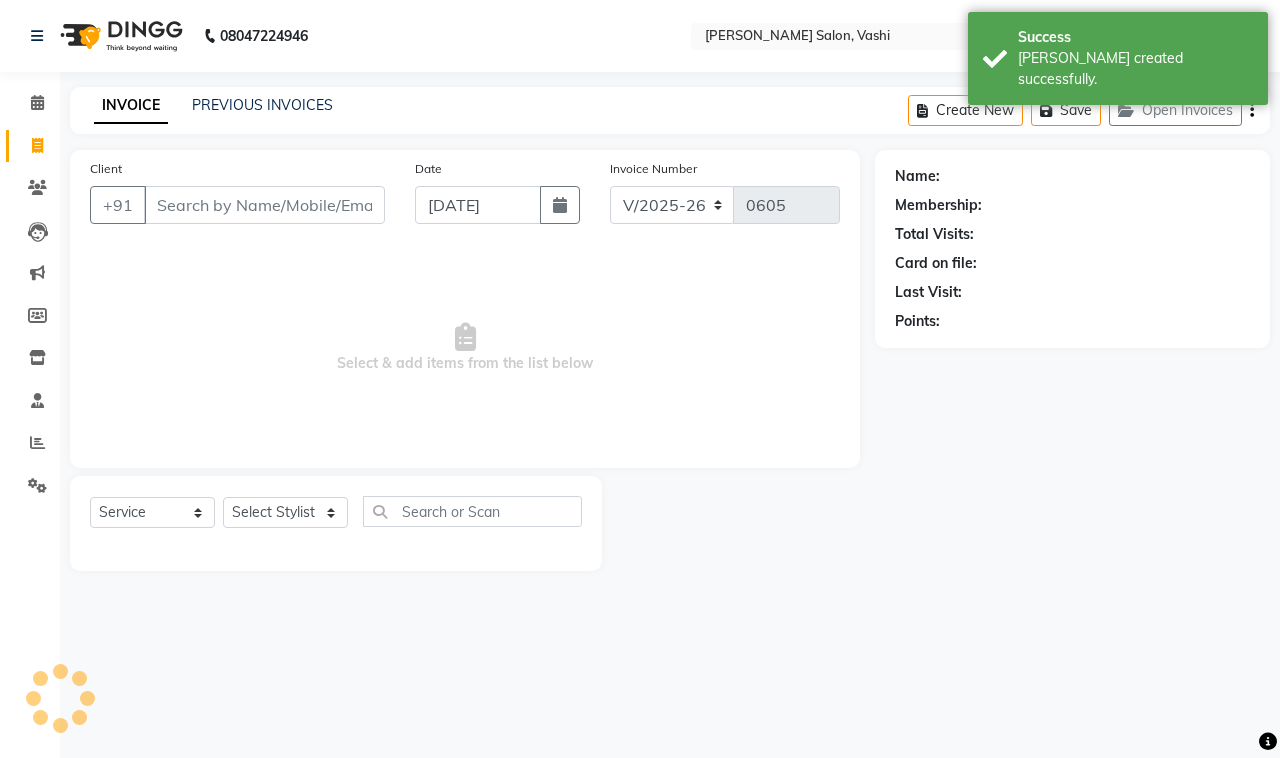 drag, startPoint x: 178, startPoint y: 200, endPoint x: 191, endPoint y: 213, distance: 18.384777 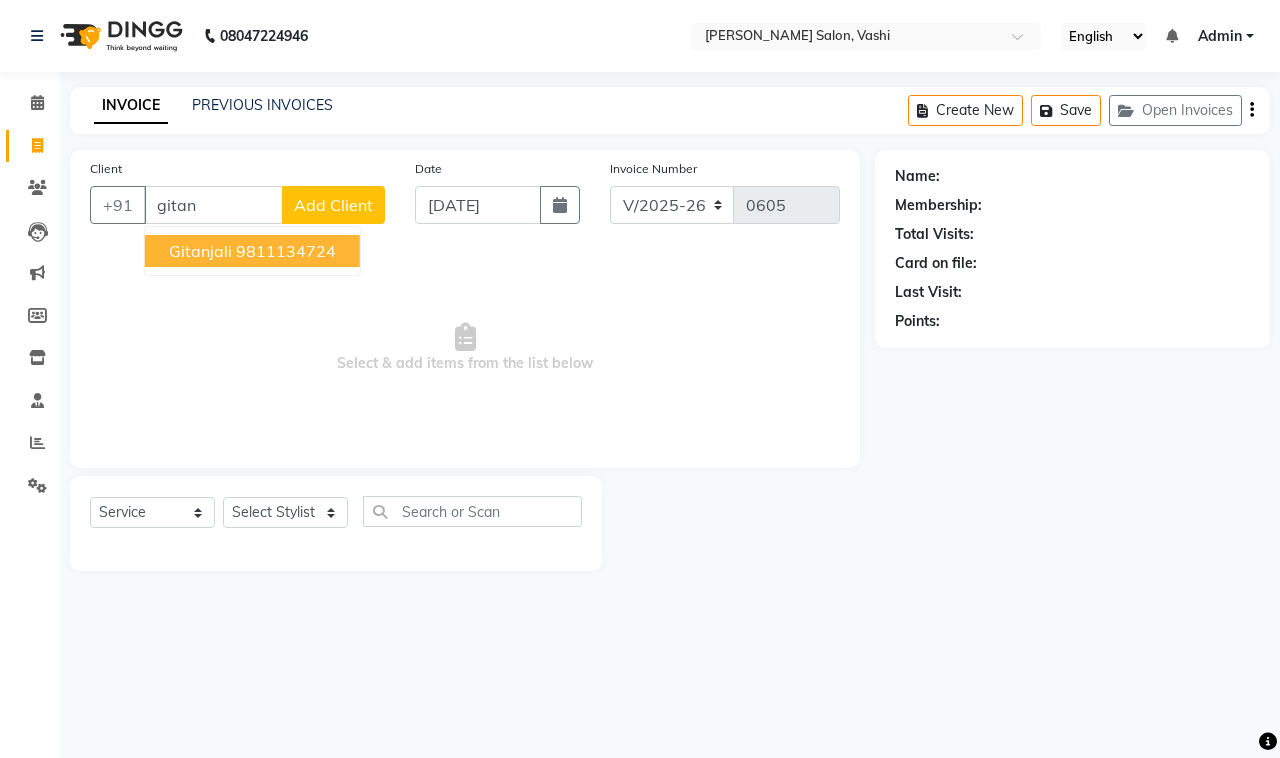 click on "Gitanjali" at bounding box center (200, 251) 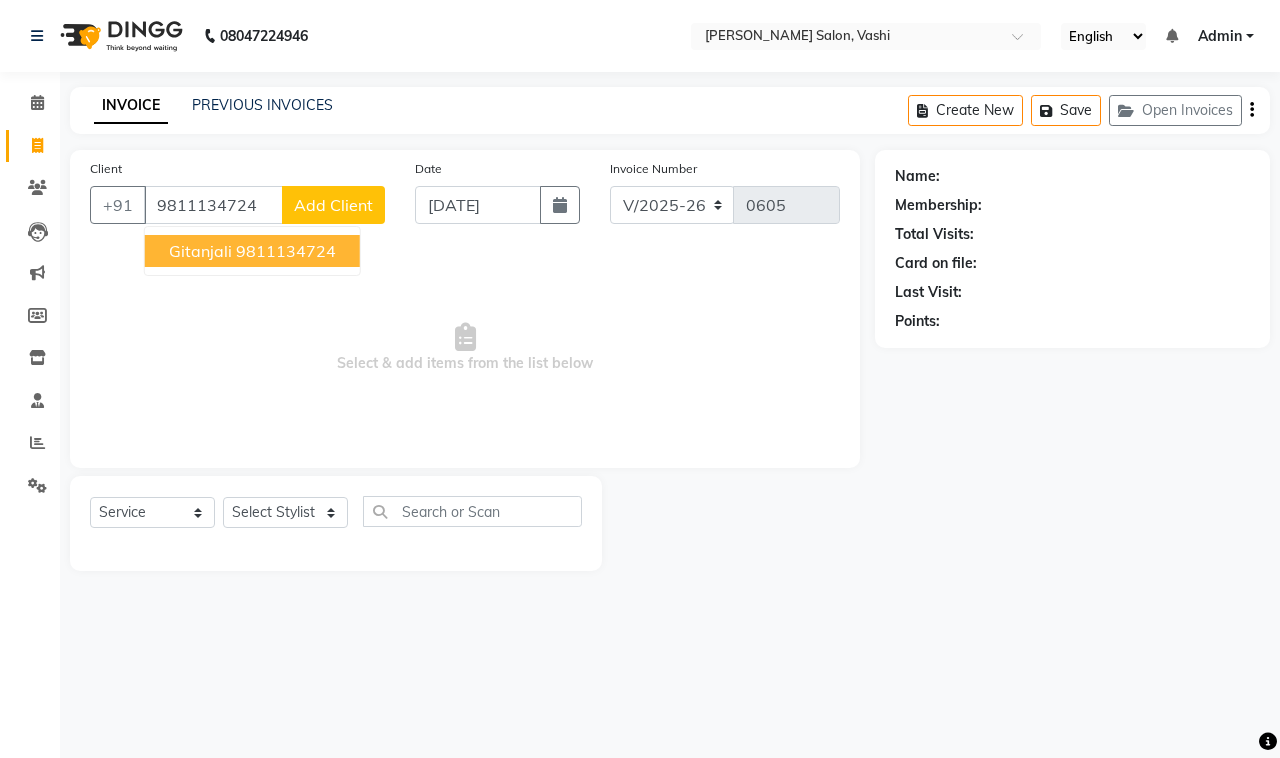type on "9811134724" 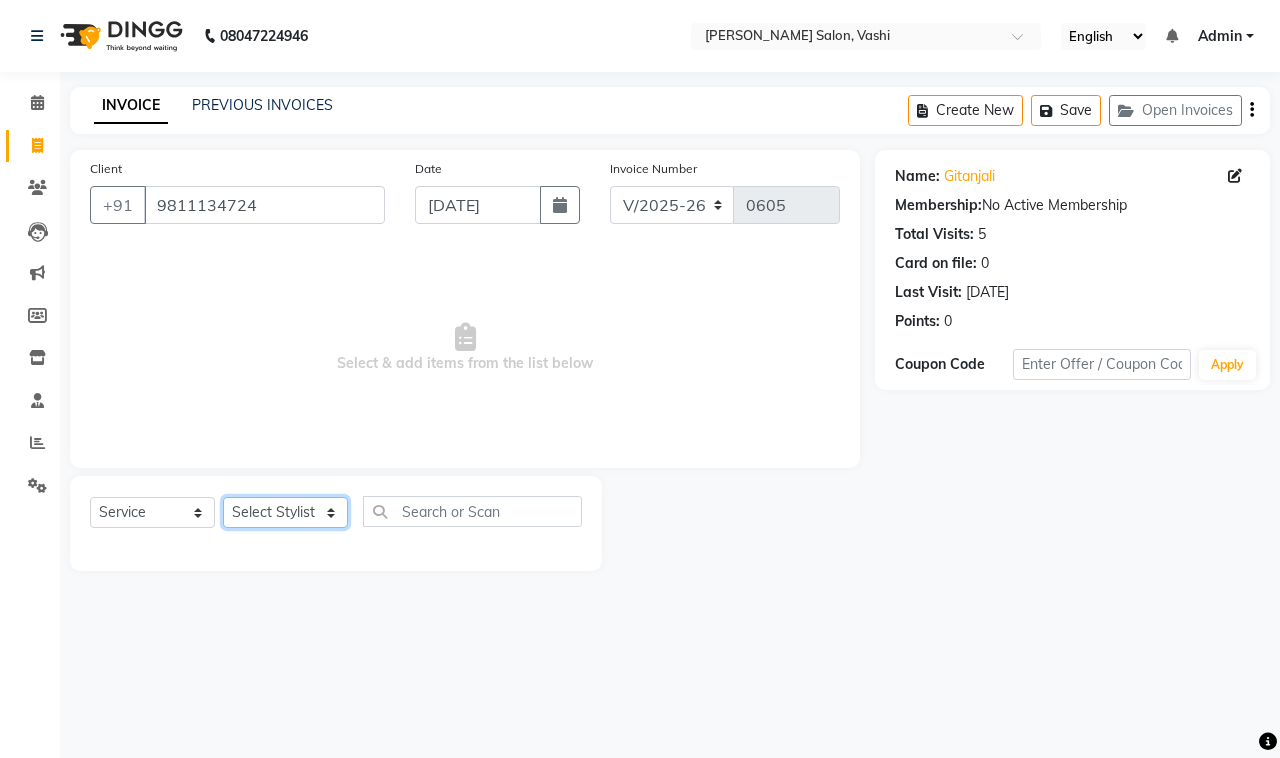 click on "Select Stylist DC Dipika Freelancer [PERSON_NAME] [PERSON_NAME] [PERSON_NAME]" 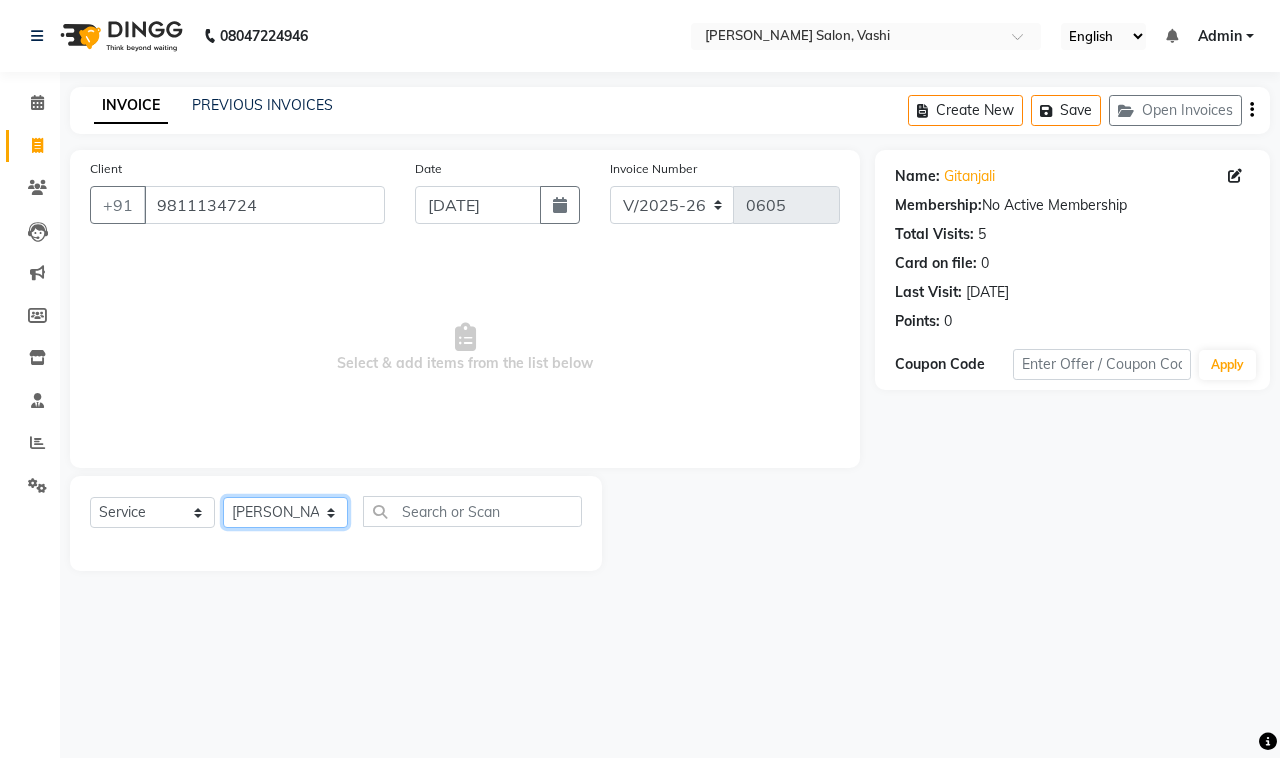 click on "Select Stylist DC Dipika Freelancer [PERSON_NAME] [PERSON_NAME] [PERSON_NAME]" 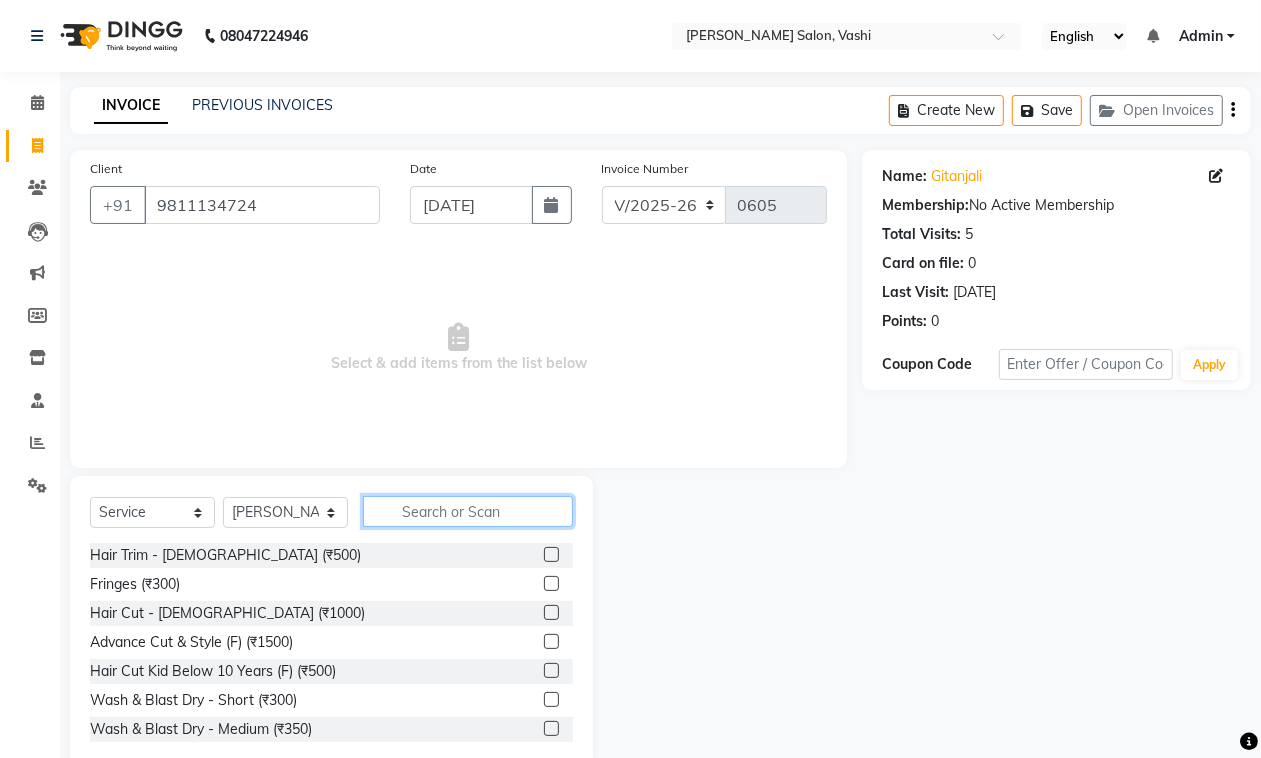 click 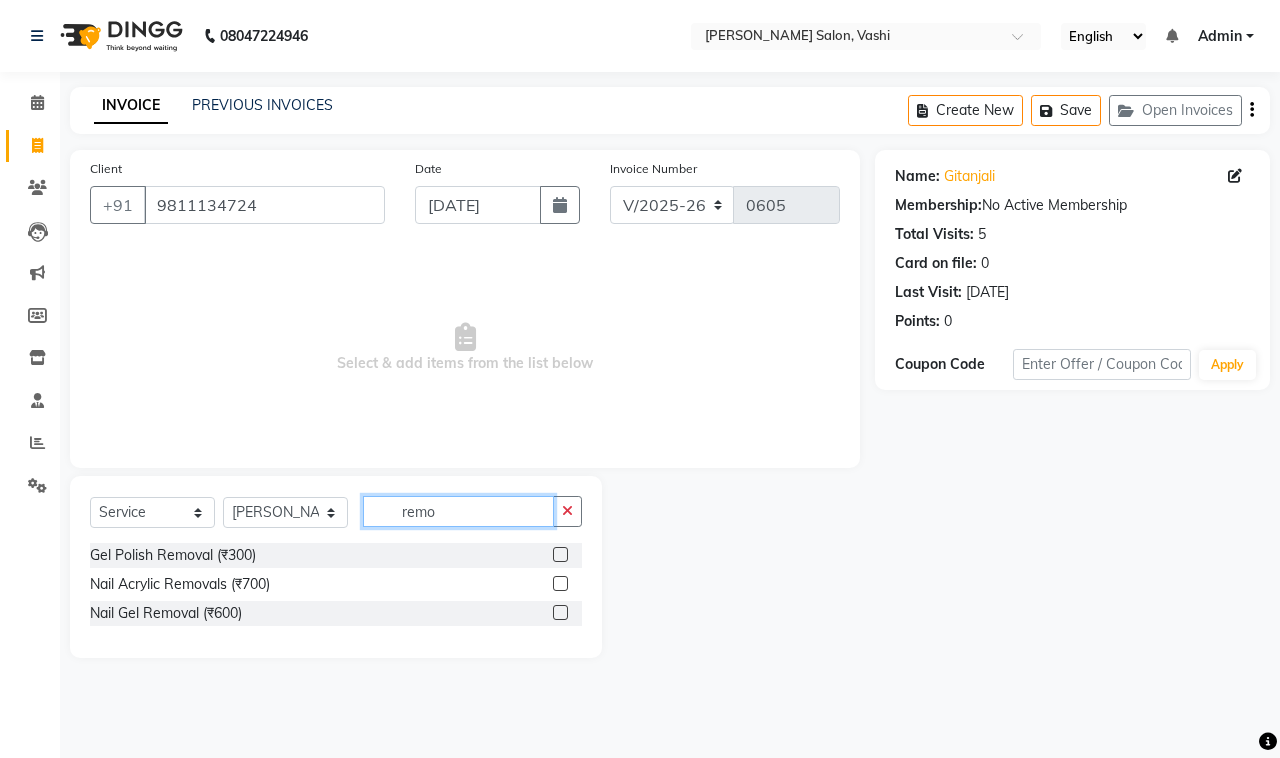 type on "remo" 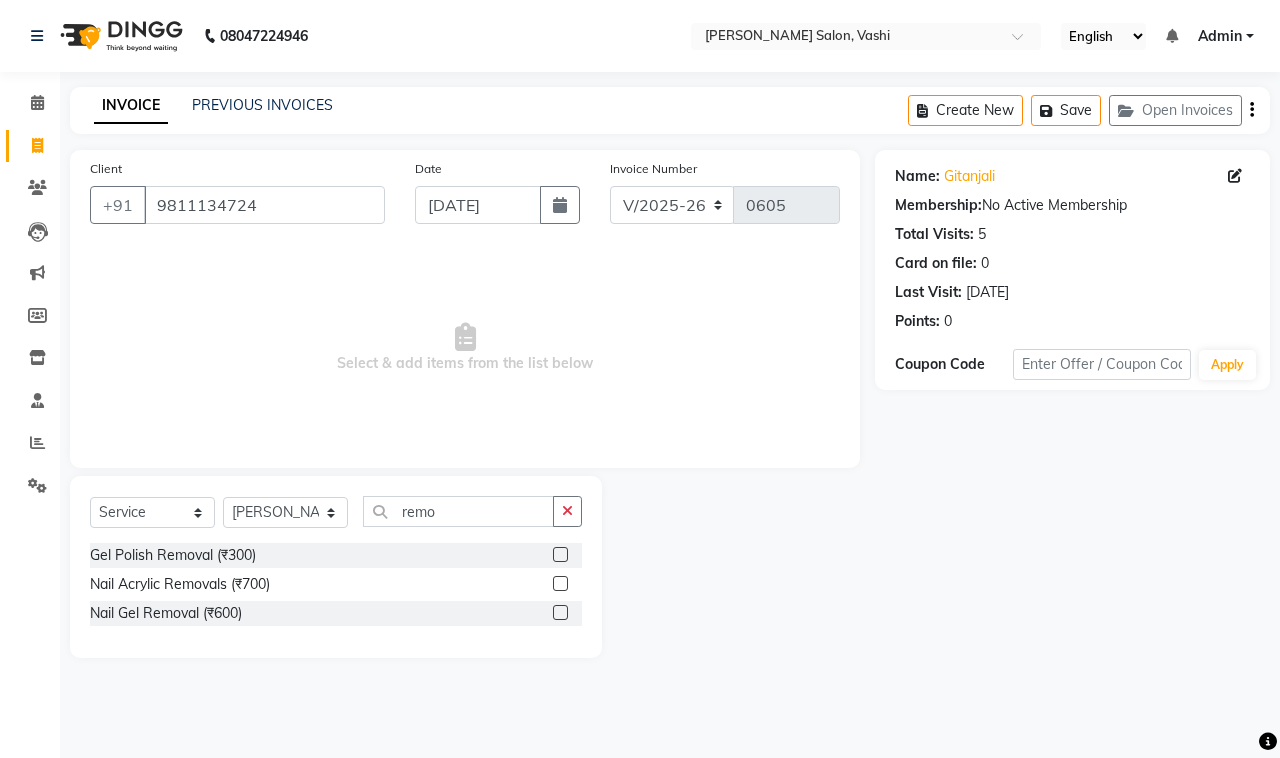 click 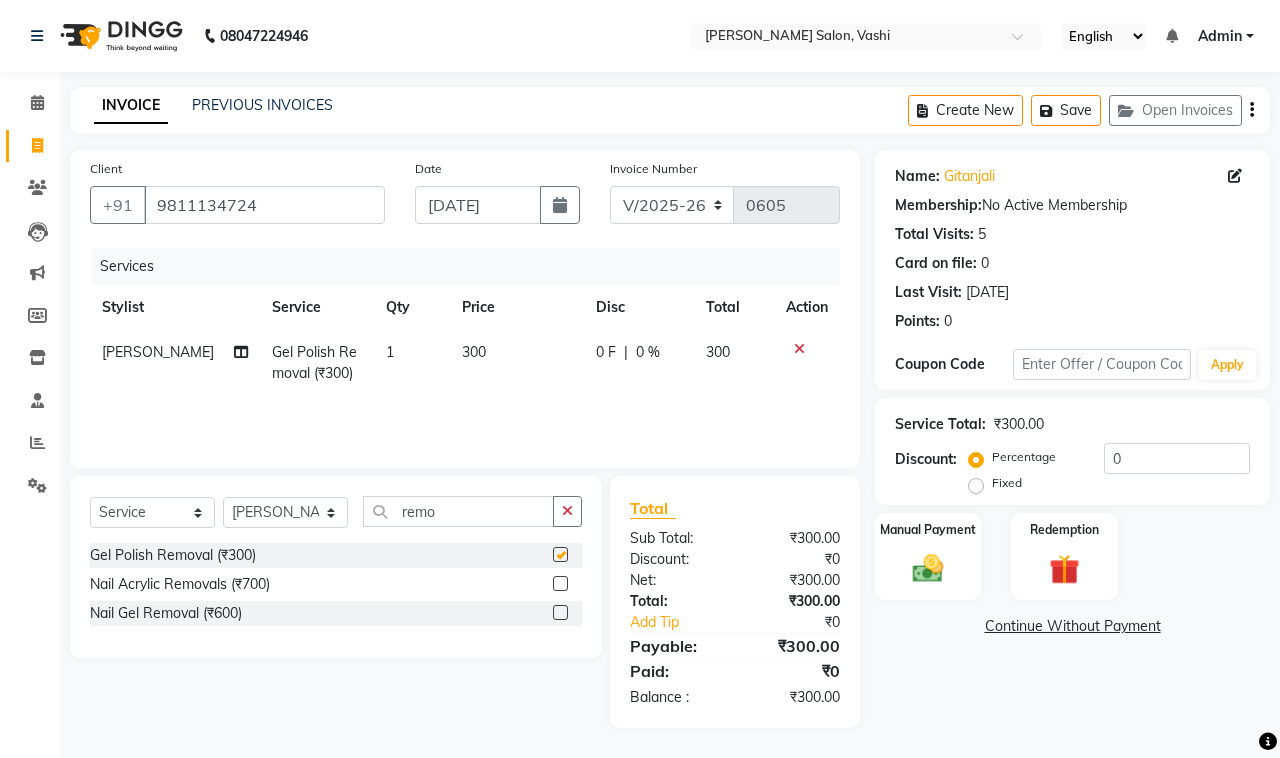 click 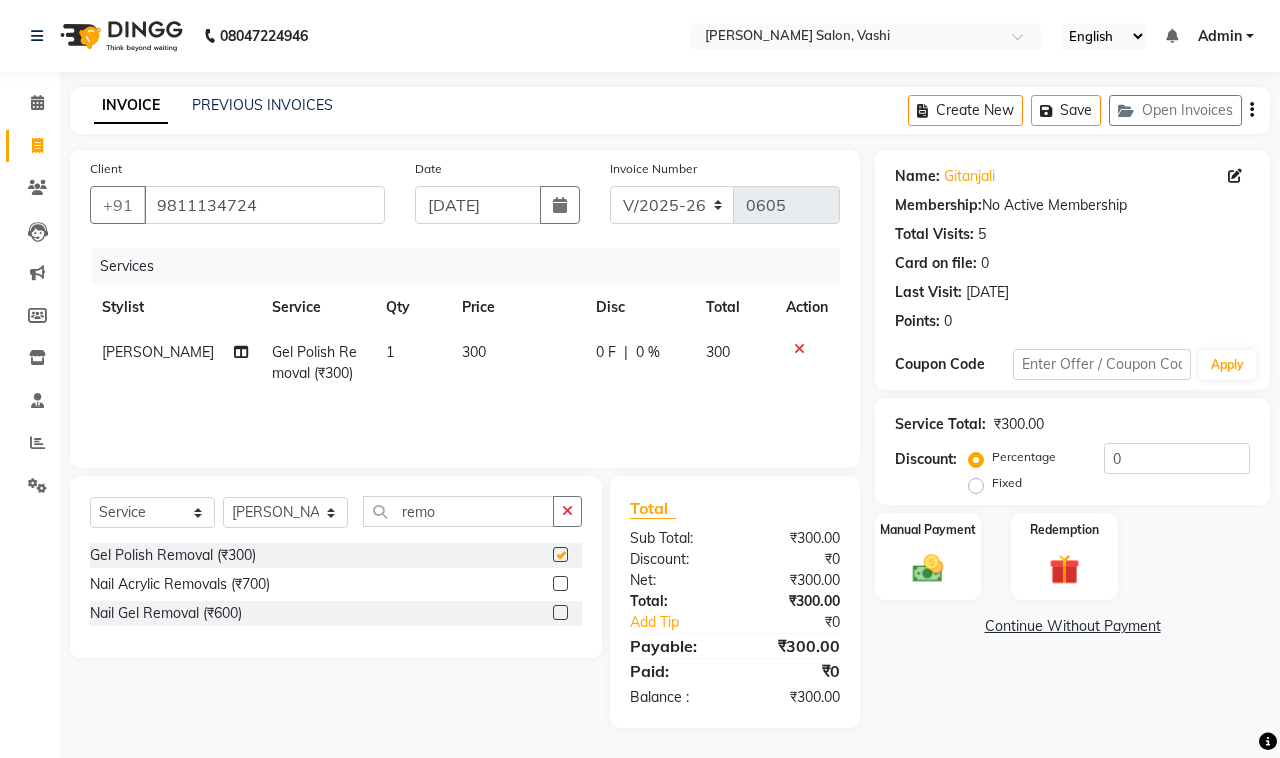click at bounding box center [559, 555] 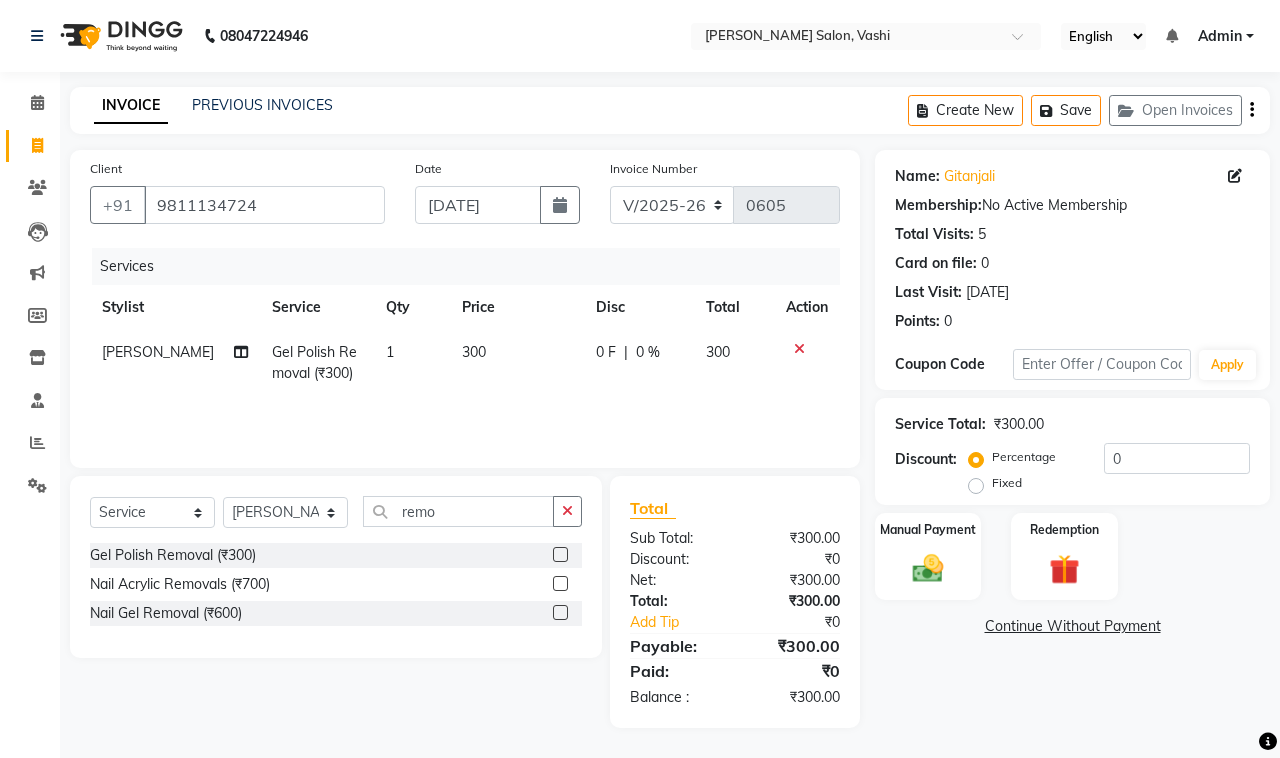 click 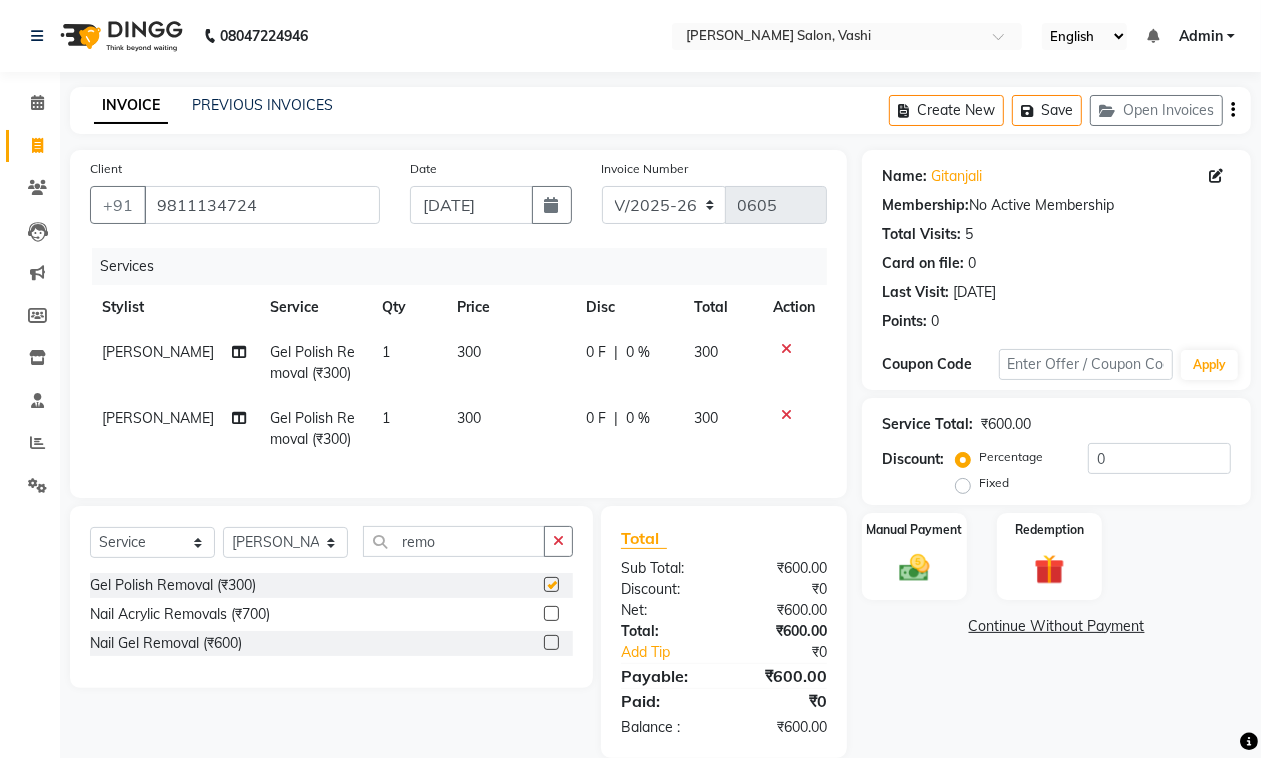 checkbox on "false" 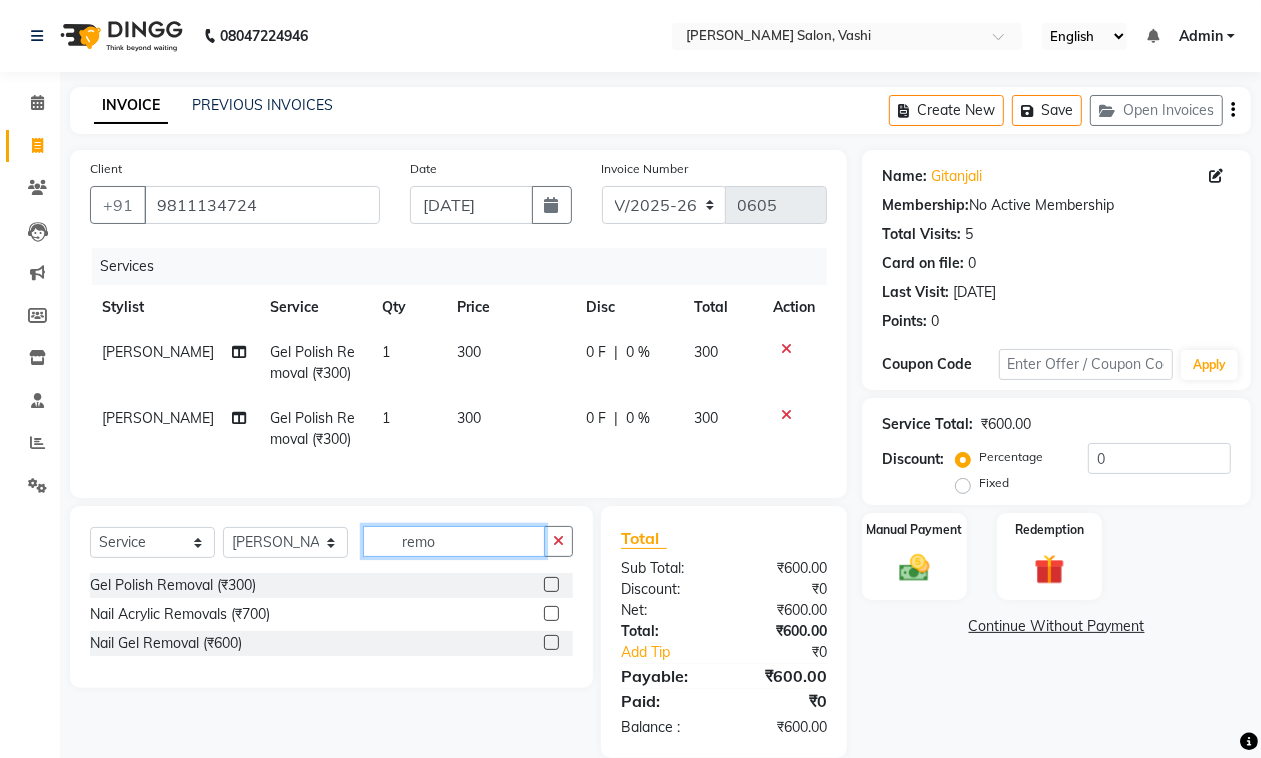 click on "remo" 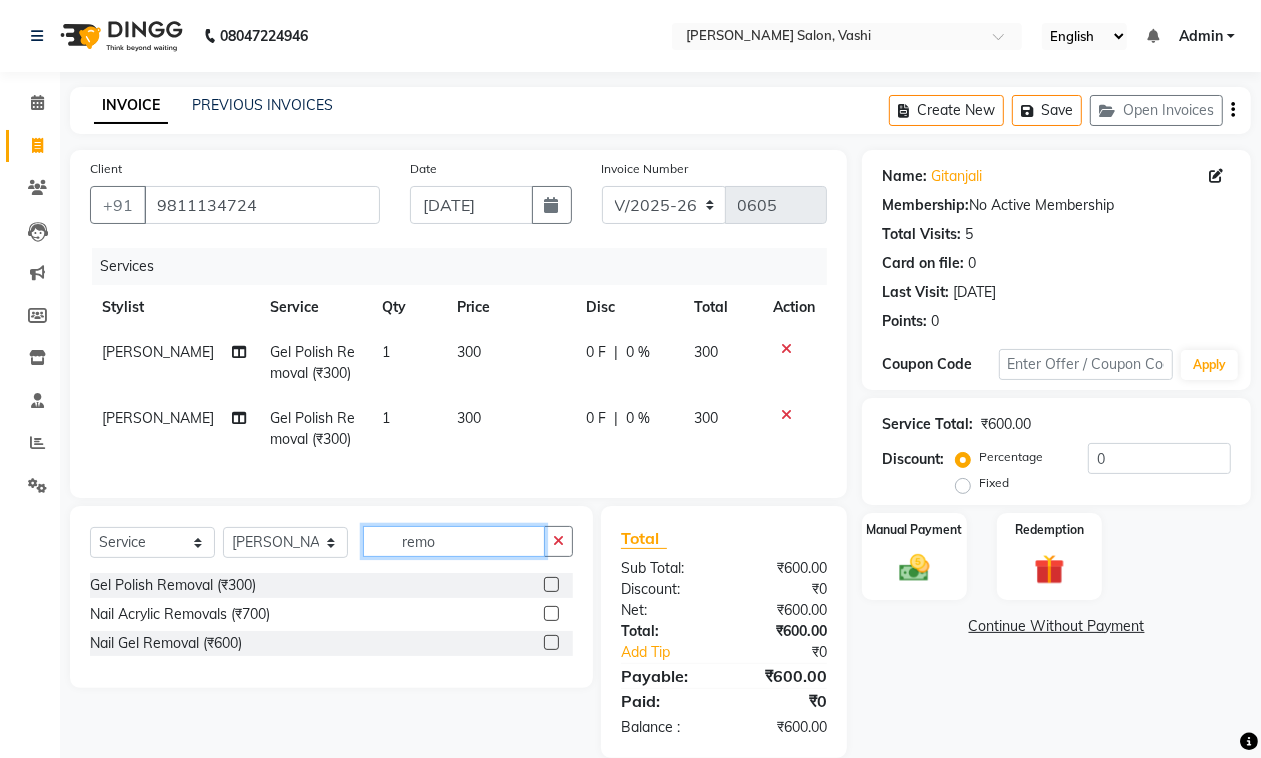 click on "remo" 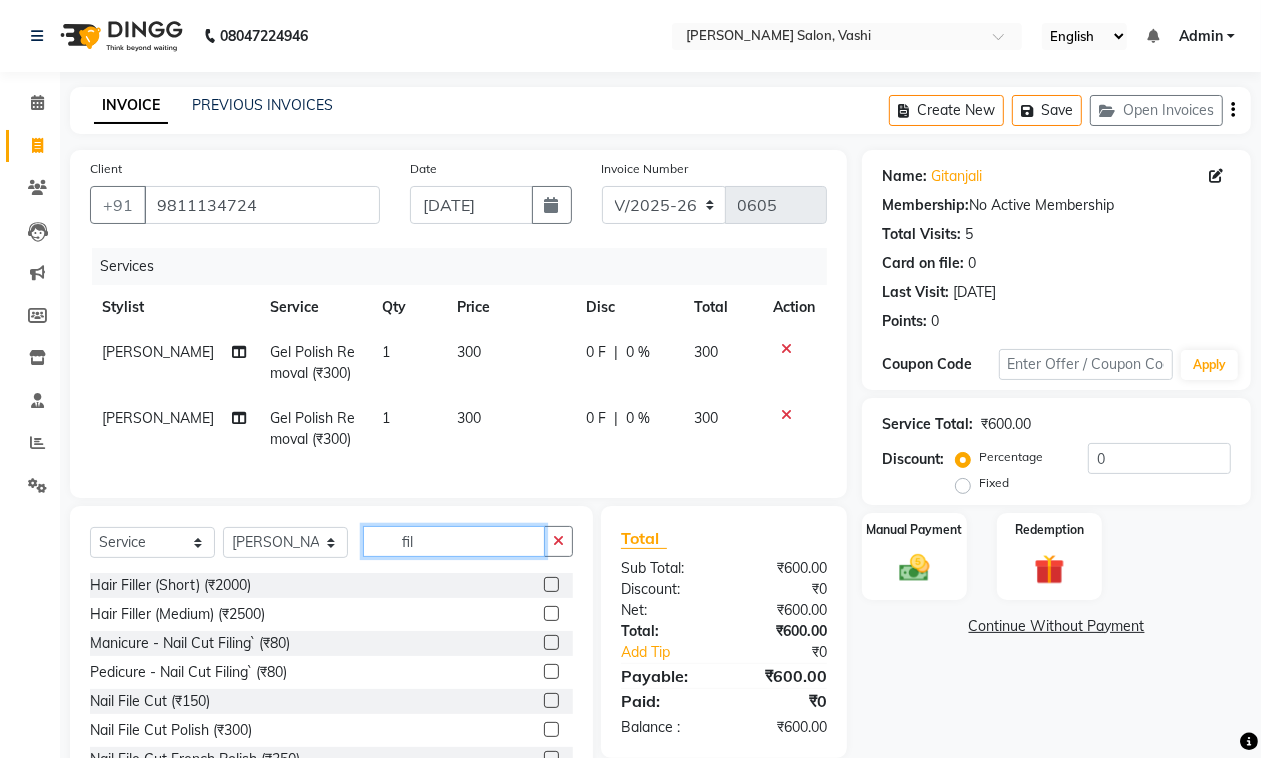 type on "fil" 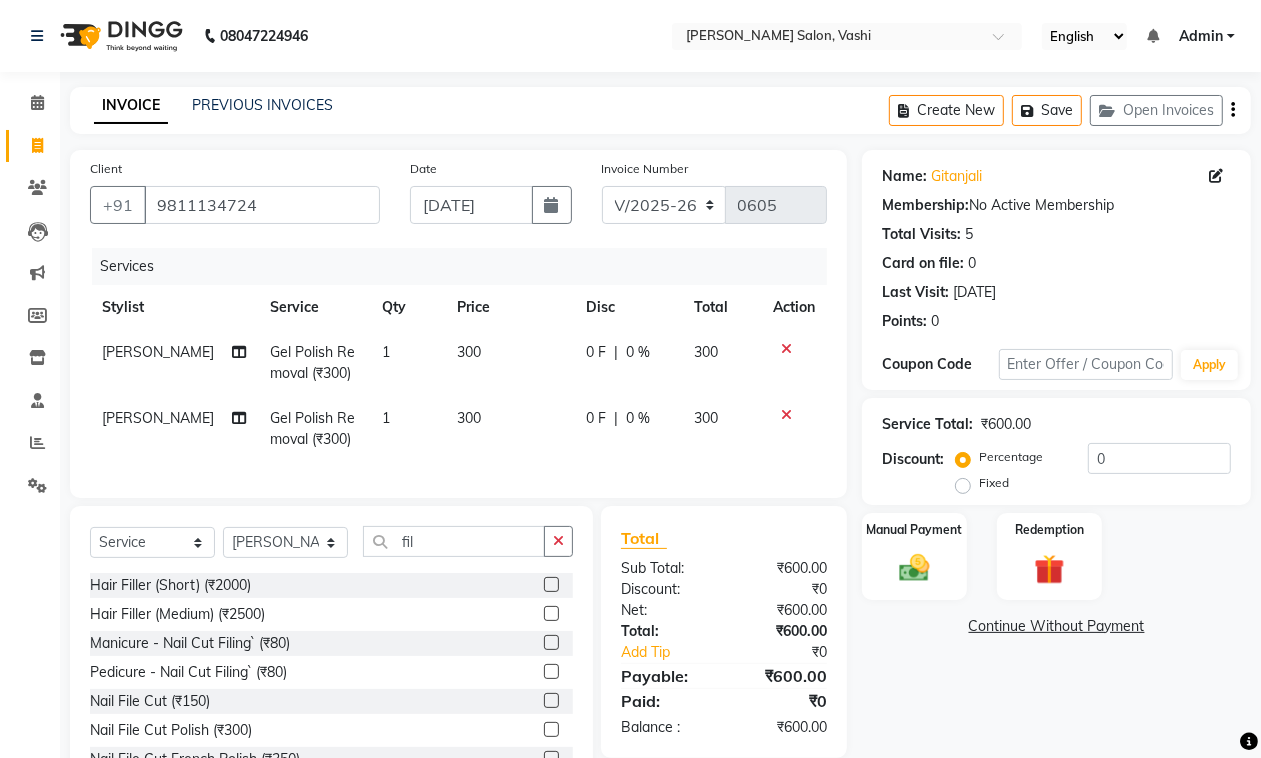 click 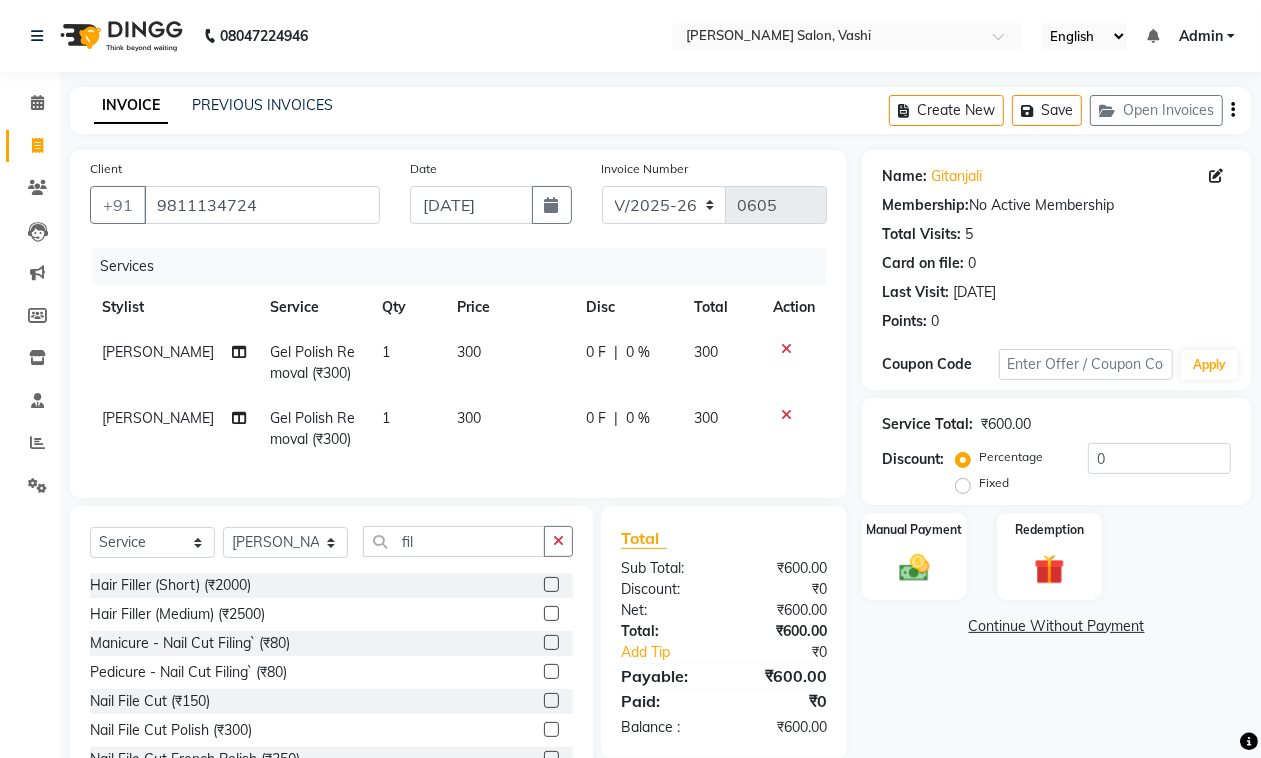 click at bounding box center (550, 701) 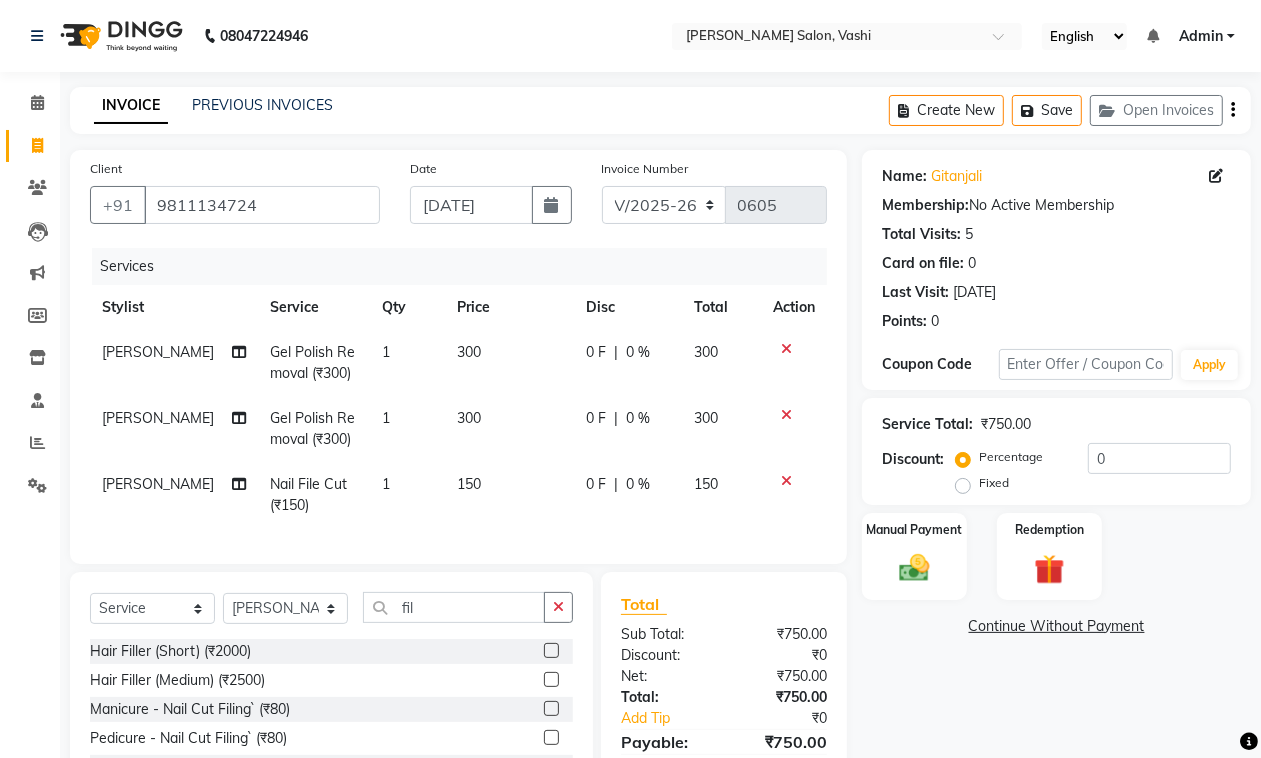checkbox on "false" 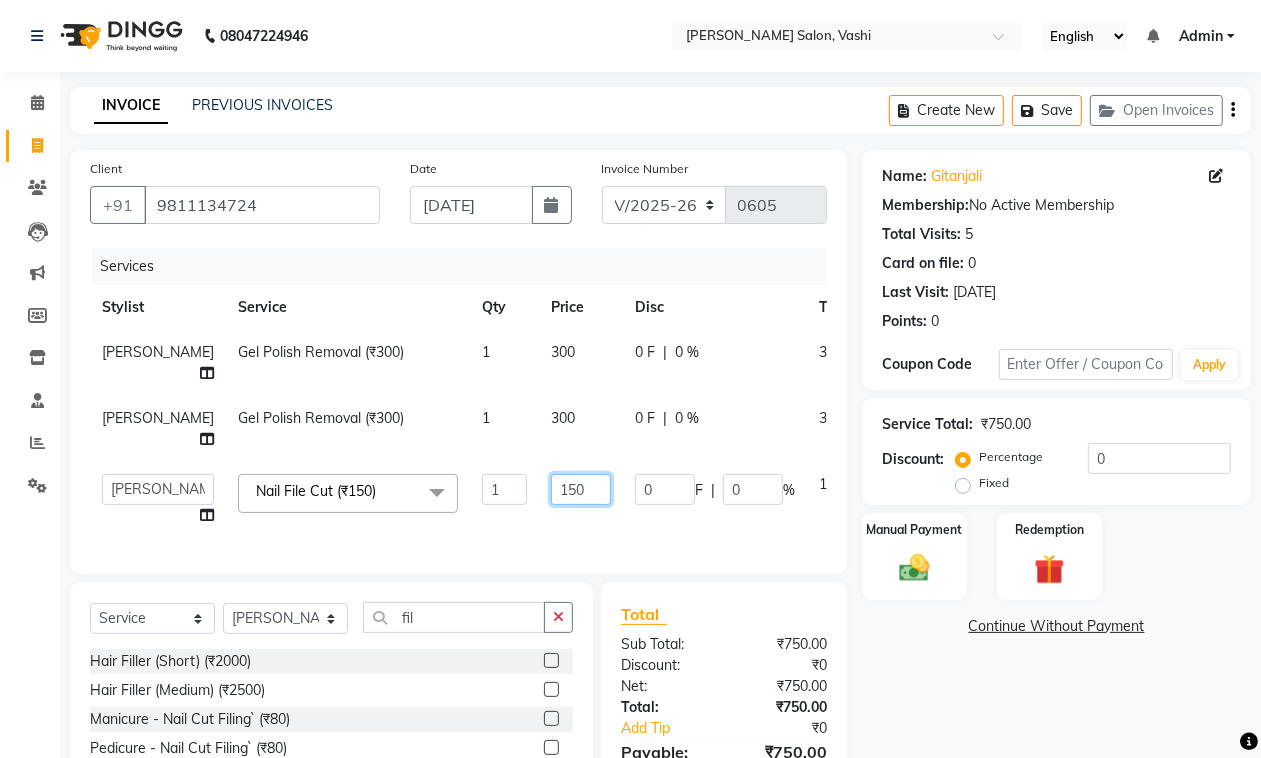click on "150" 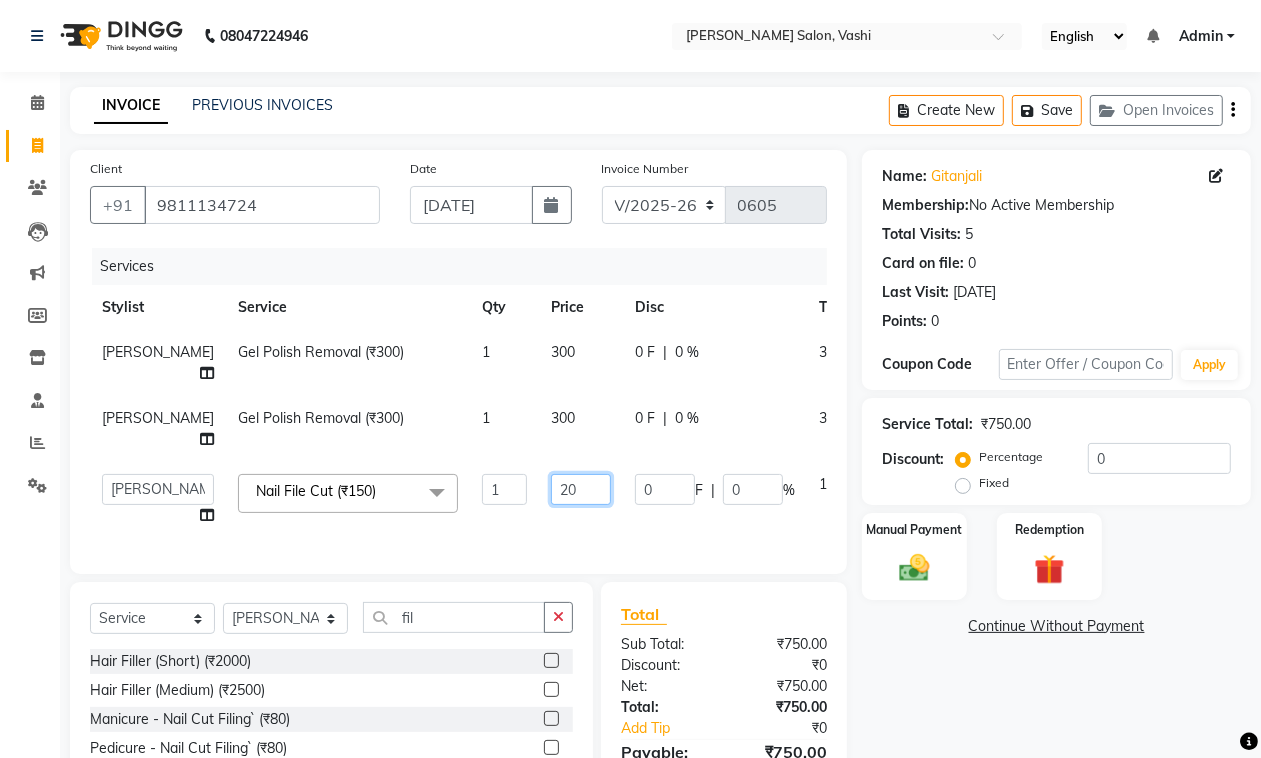 type on "200" 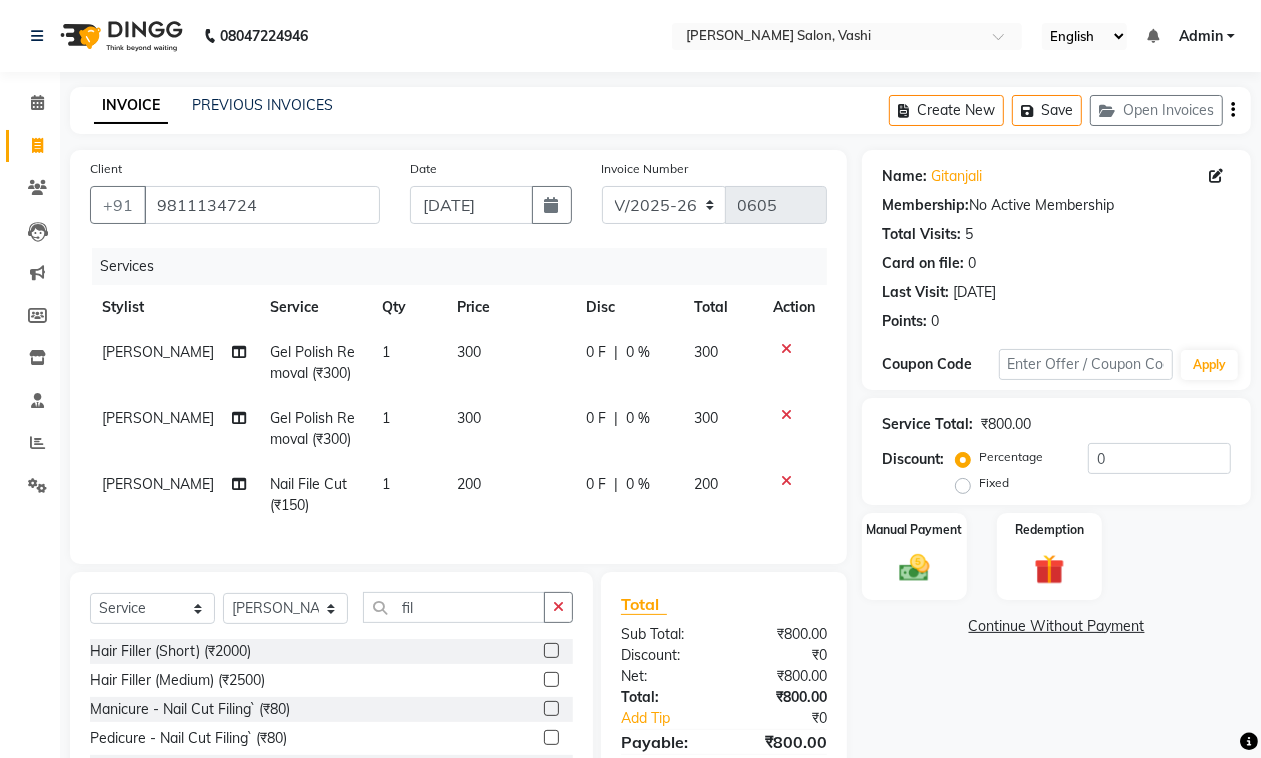 drag, startPoint x: 570, startPoint y: 586, endPoint x: 588, endPoint y: 581, distance: 18.681541 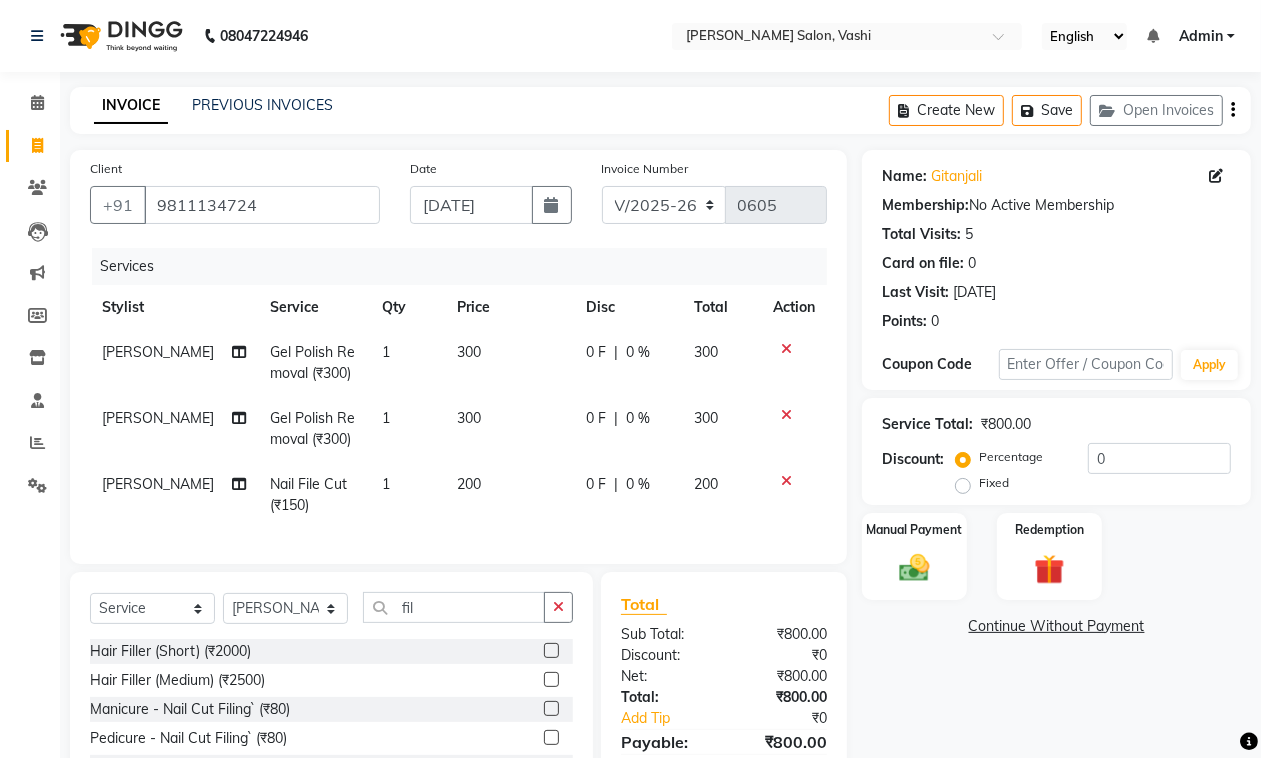 click on "Client +91 9811134724 Date 13-07-2025 Invoice Number V/2025 V/2025-26 0605 Services Stylist Service Qty Price Disc Total Action Zoya Shaikh  Gel Polish Removal (₹300) 1 300 0 F | 0 % 300 Zoya Shaikh  Gel Polish Removal (₹300) 1 300 0 F | 0 % 300 Zoya Shaikh Nail File Cut (₹150) 1 200 0 F | 0 % 200 Select  Service  Product  Membership  Package Voucher Prepaid Gift Card  Select Stylist DC Dipika Freelancer Hasan Rehan Salmani  Vinith Zoya Shaikh fil Hair Filler (Short) (₹2000)  Hair Filler (Medium) (₹2500)  Manicure - Nail Cut Filing` (₹80)  Pedicure - Nail Cut Filing` (₹80)  Nail File Cut (₹150)  Nail File Cut Polish (₹300)  Nail File Cut French Polish (₹350)  Nail Acrylic Refills (₹1500)  Nail Gel Refills (₹1500)  Total Sub Total: ₹800.00 Discount: ₹0 Net: ₹800.00 Total: ₹800.00 Add Tip ₹0 Payable: ₹800.00 Paid: ₹0 Balance   : ₹800.00" 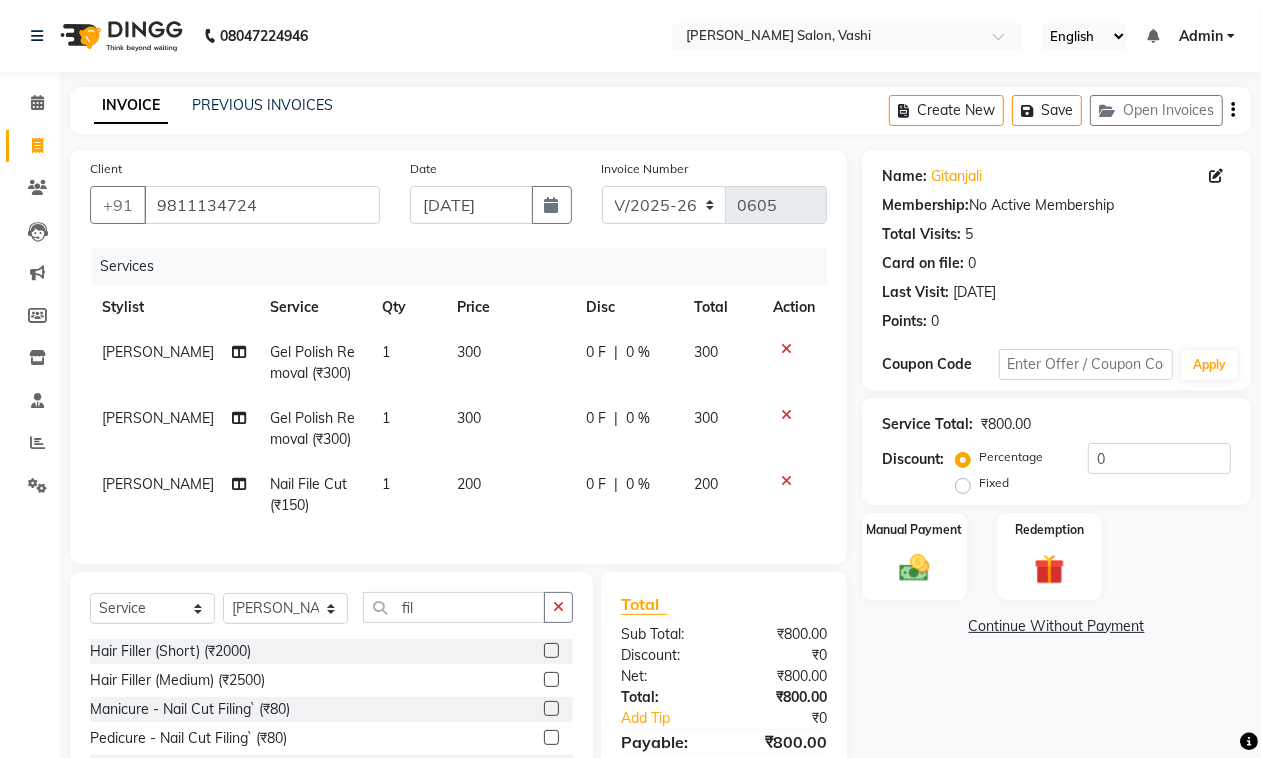 scroll, scrollTop: 157, scrollLeft: 0, axis: vertical 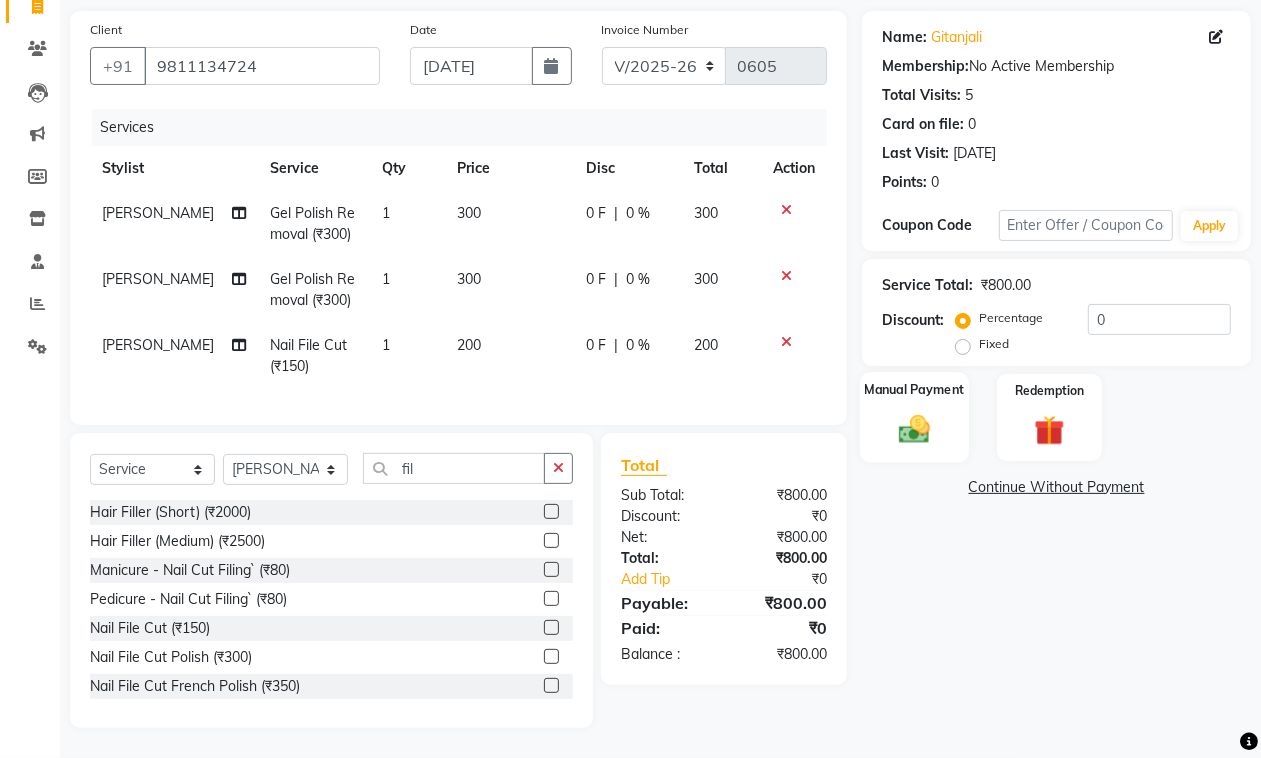 click 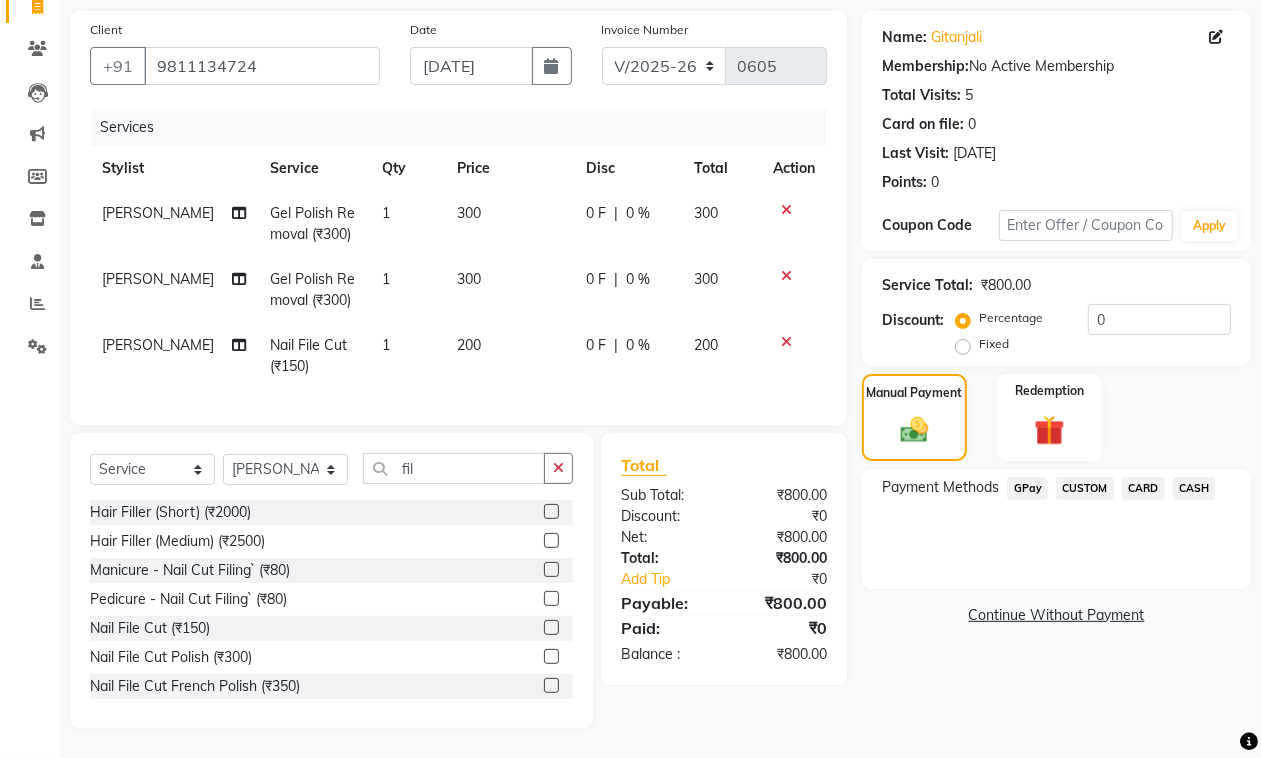 click on "GPay" 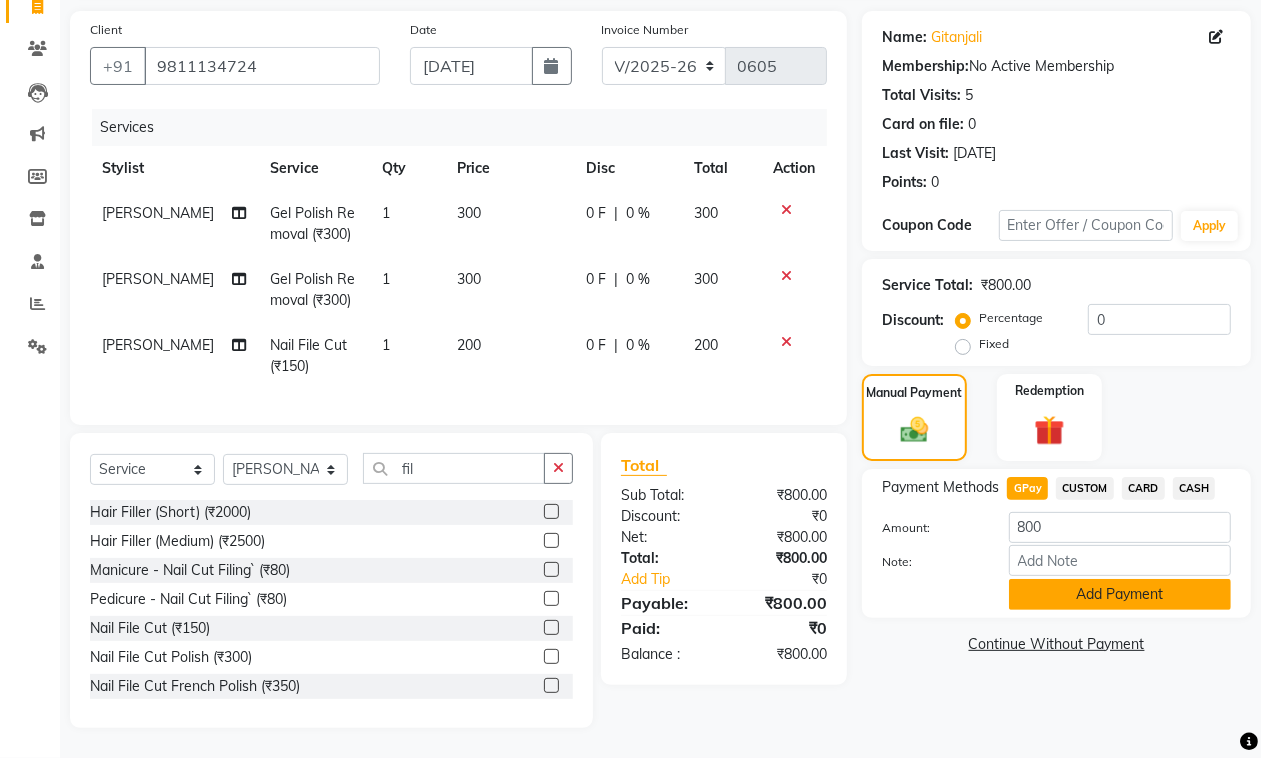 click on "Add Payment" 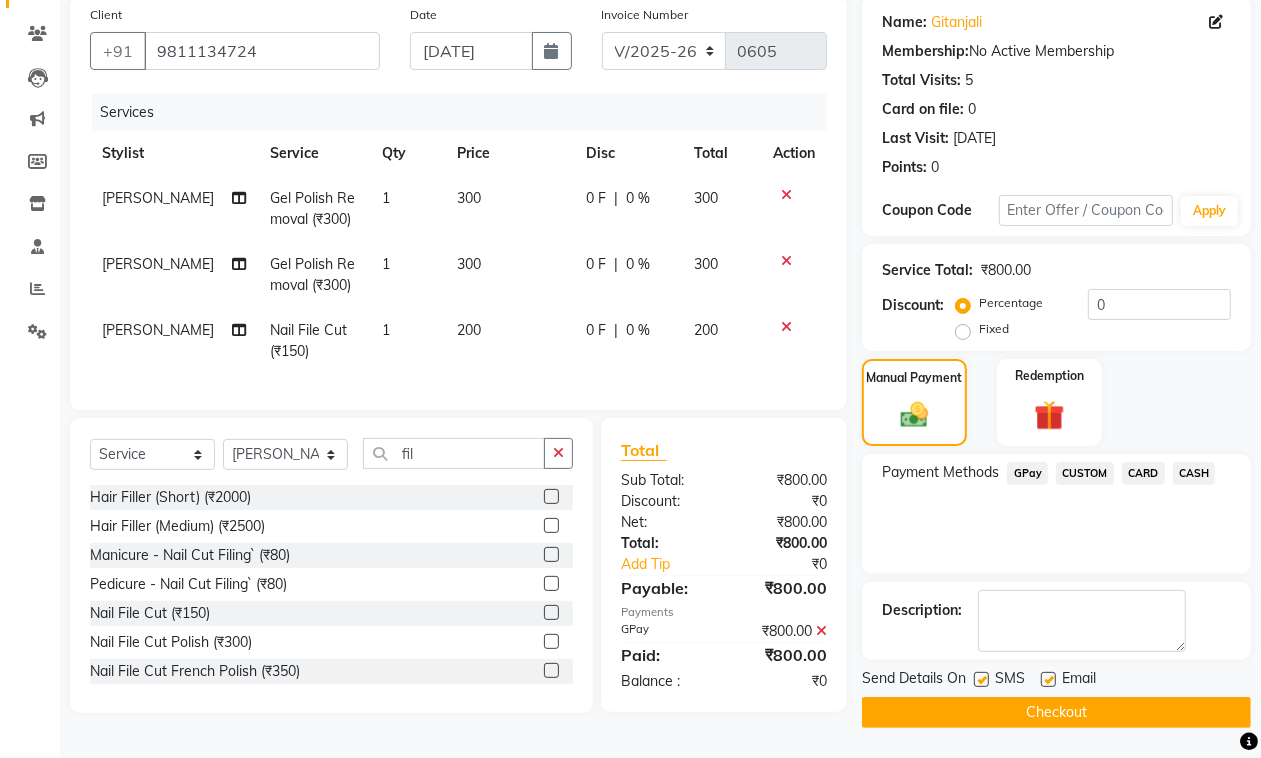 click 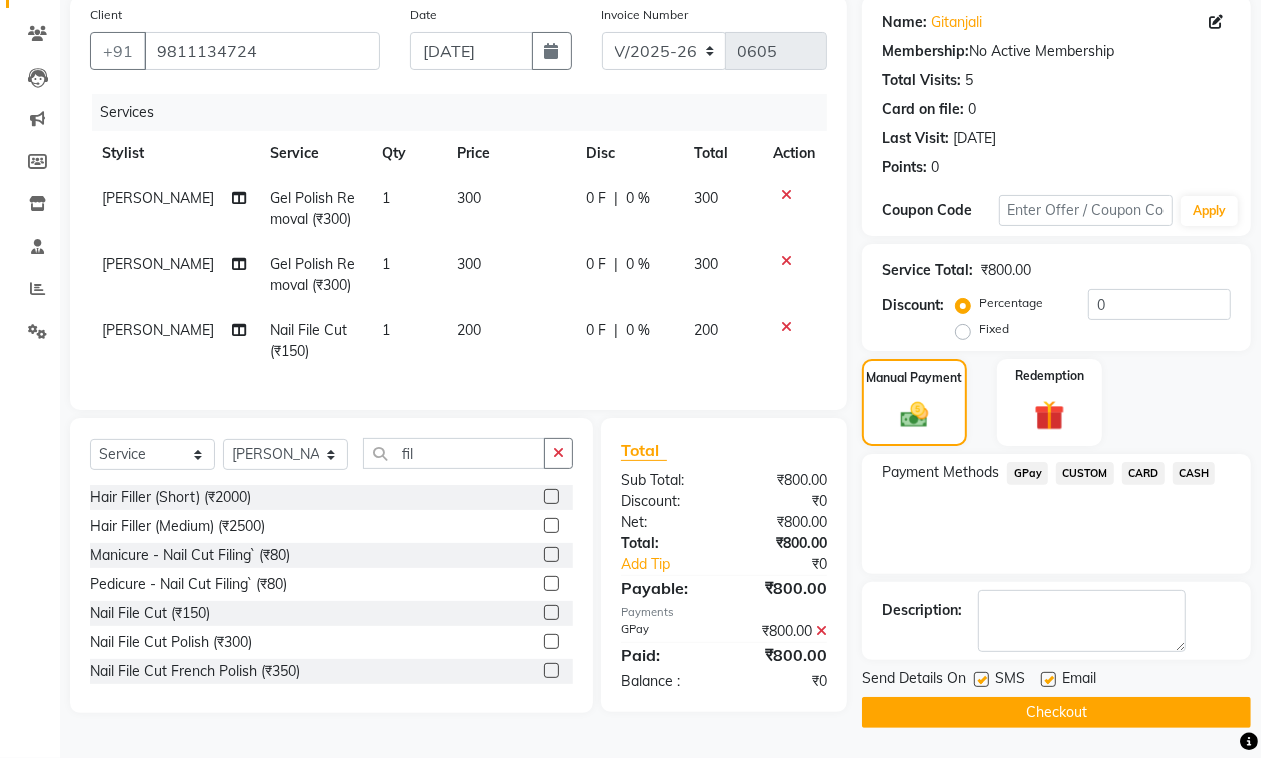 click 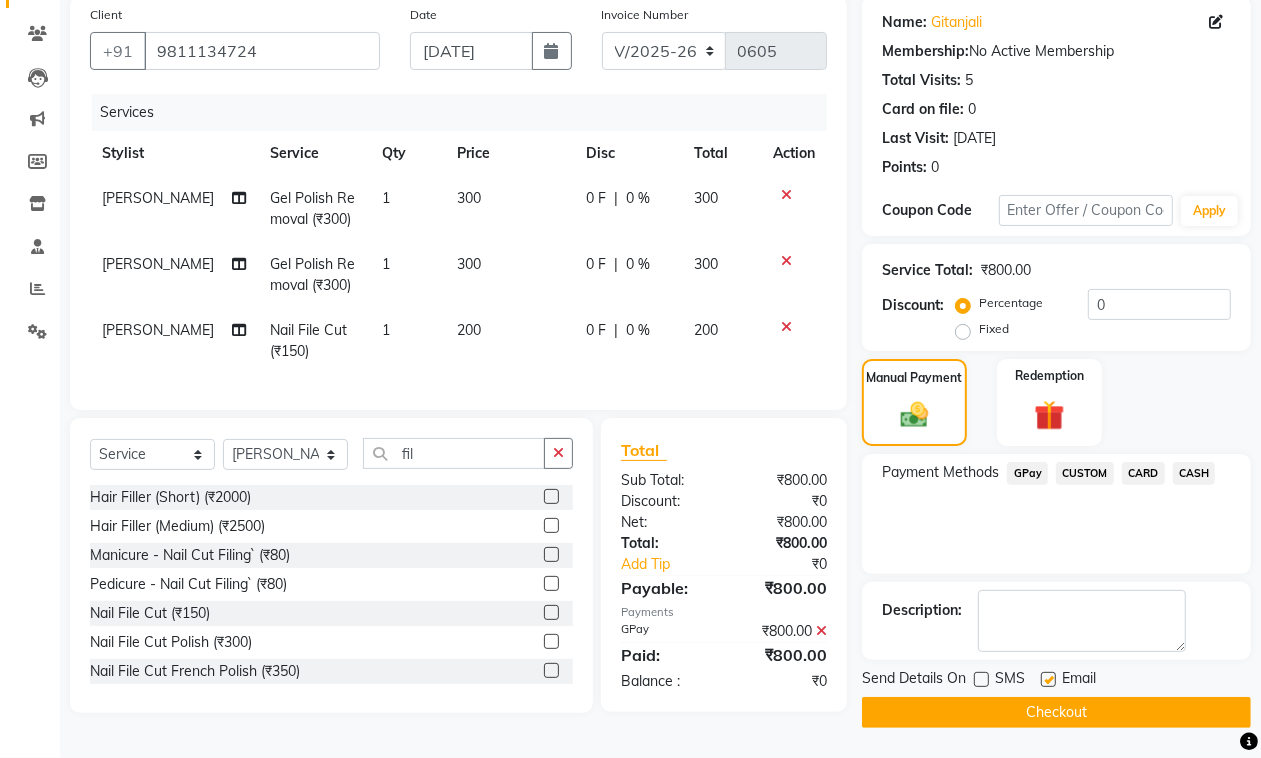 click 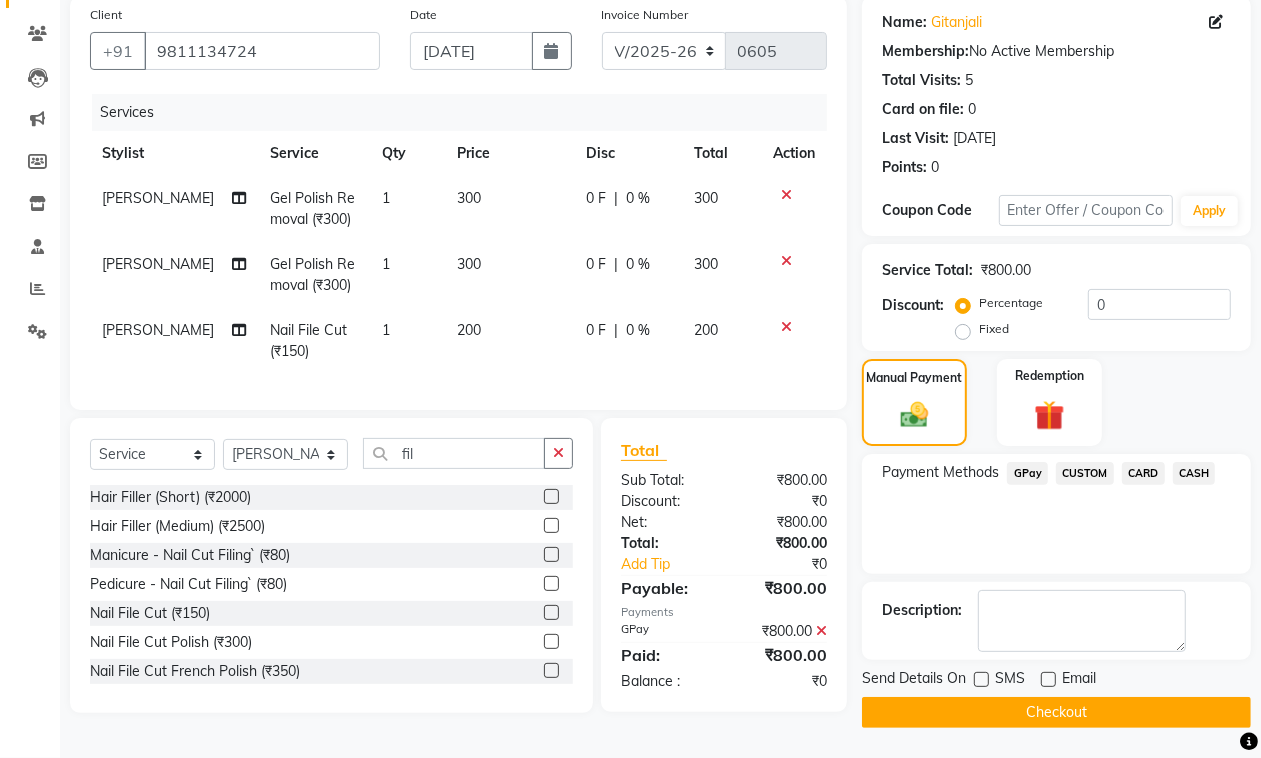 click on "Checkout" 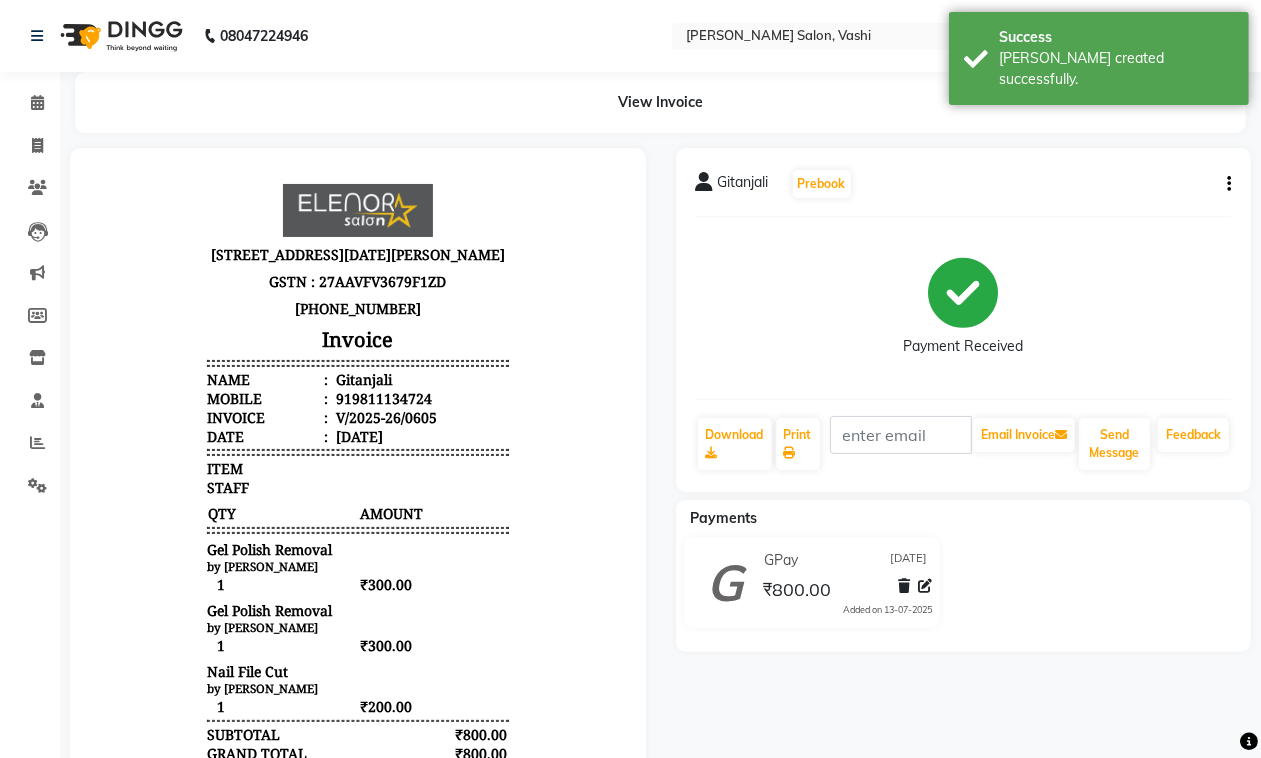 scroll, scrollTop: 0, scrollLeft: 0, axis: both 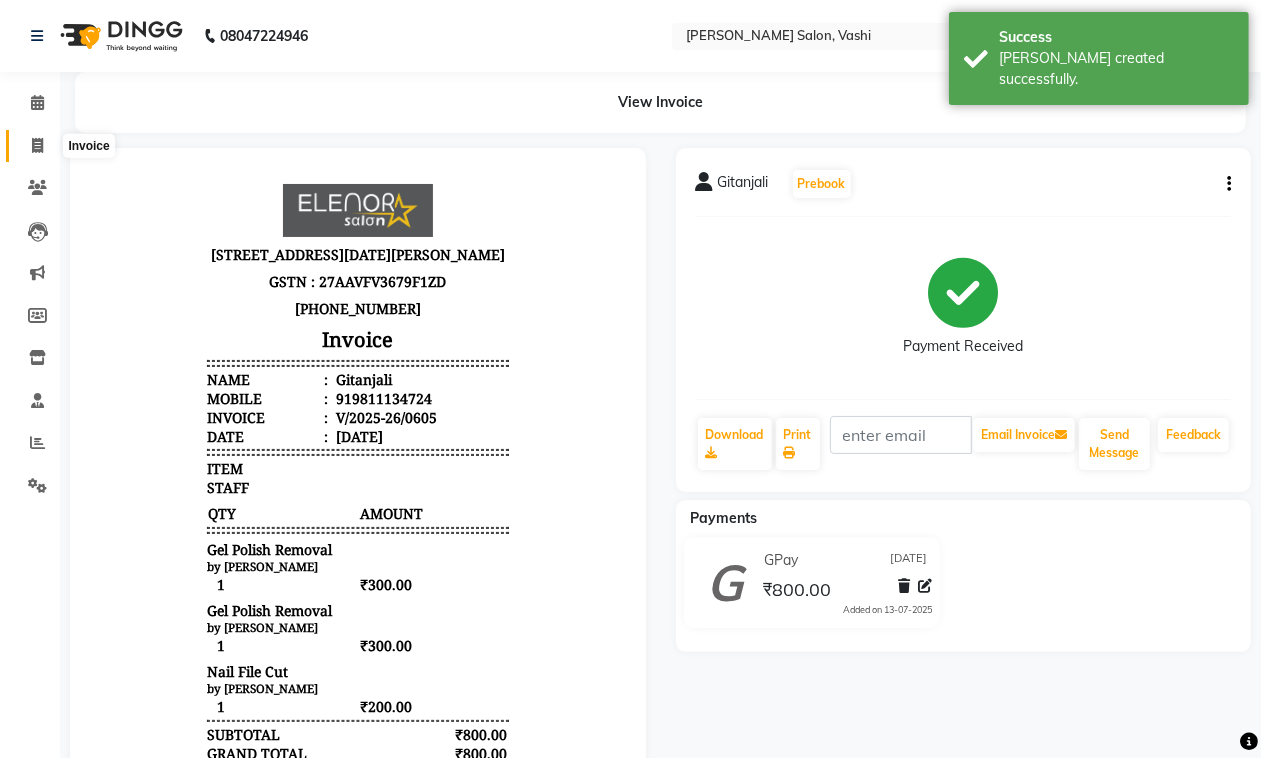 click 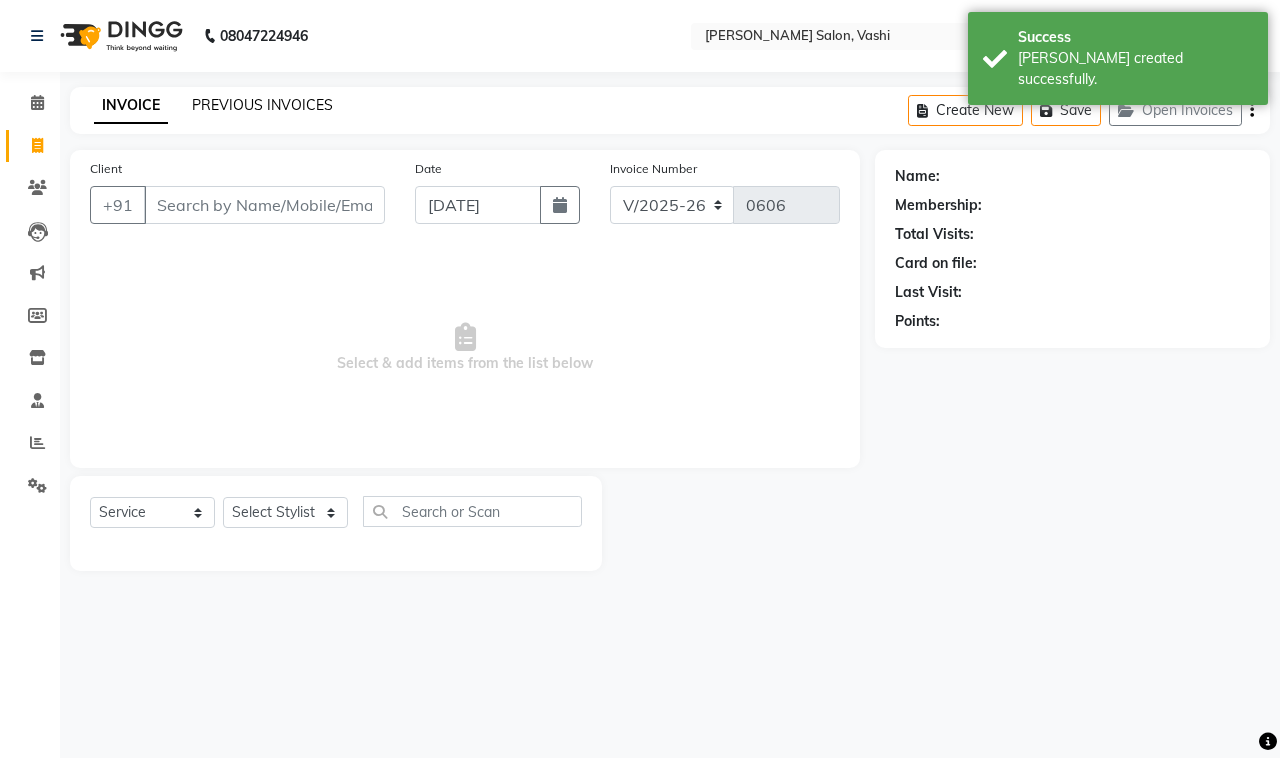 click on "PREVIOUS INVOICES" 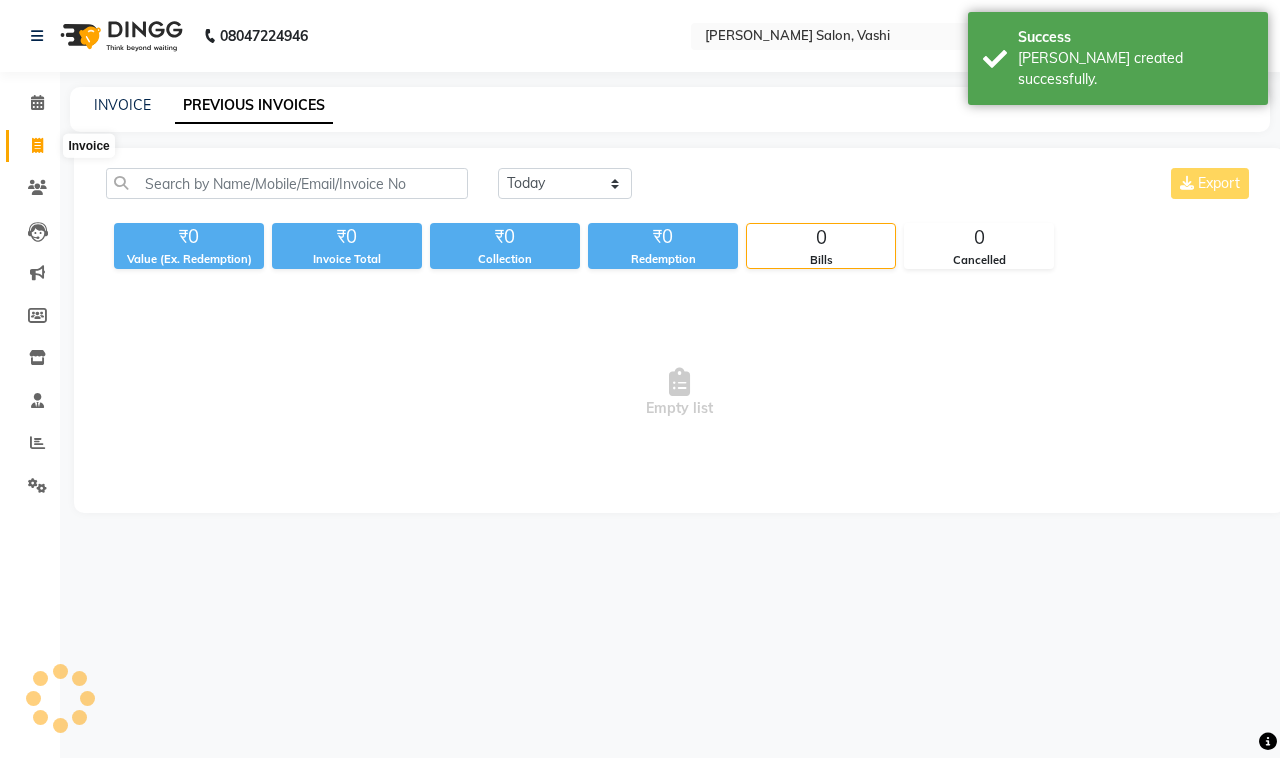 click 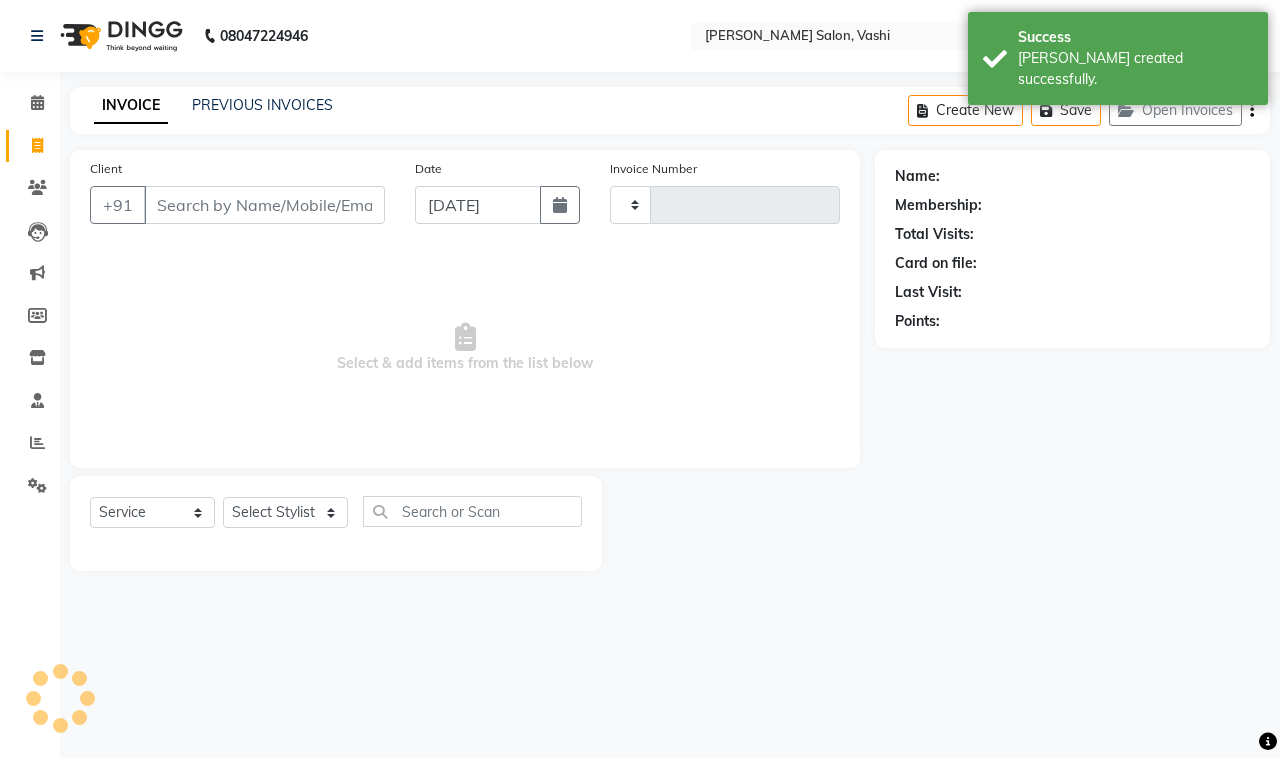 click on "Client +91" 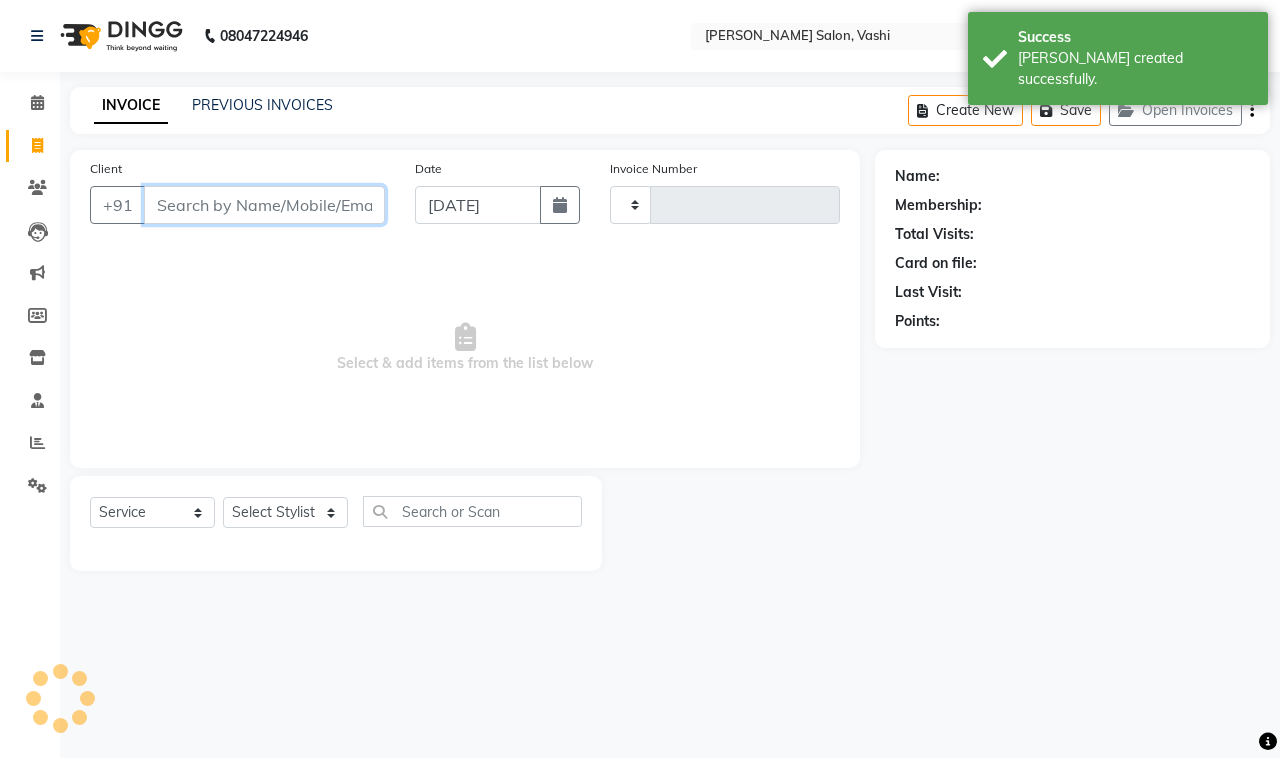 click on "Client" at bounding box center (264, 205) 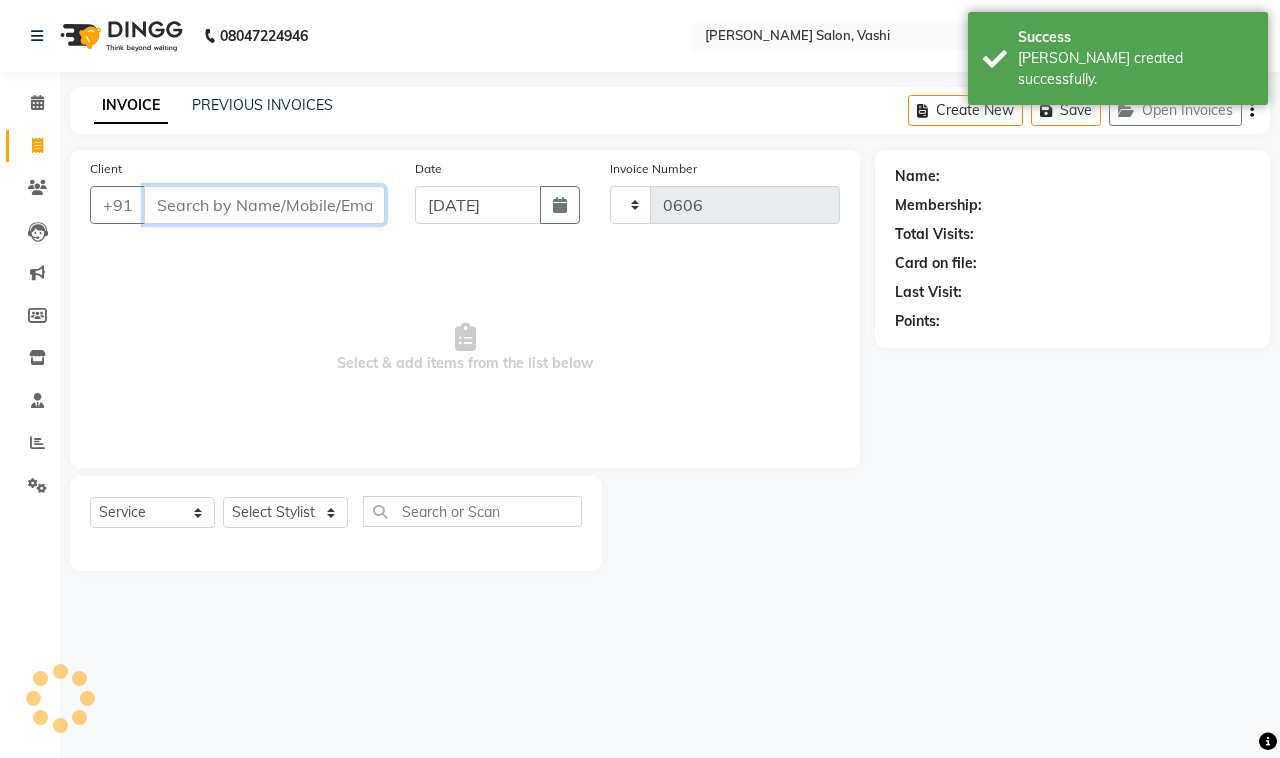 select on "695" 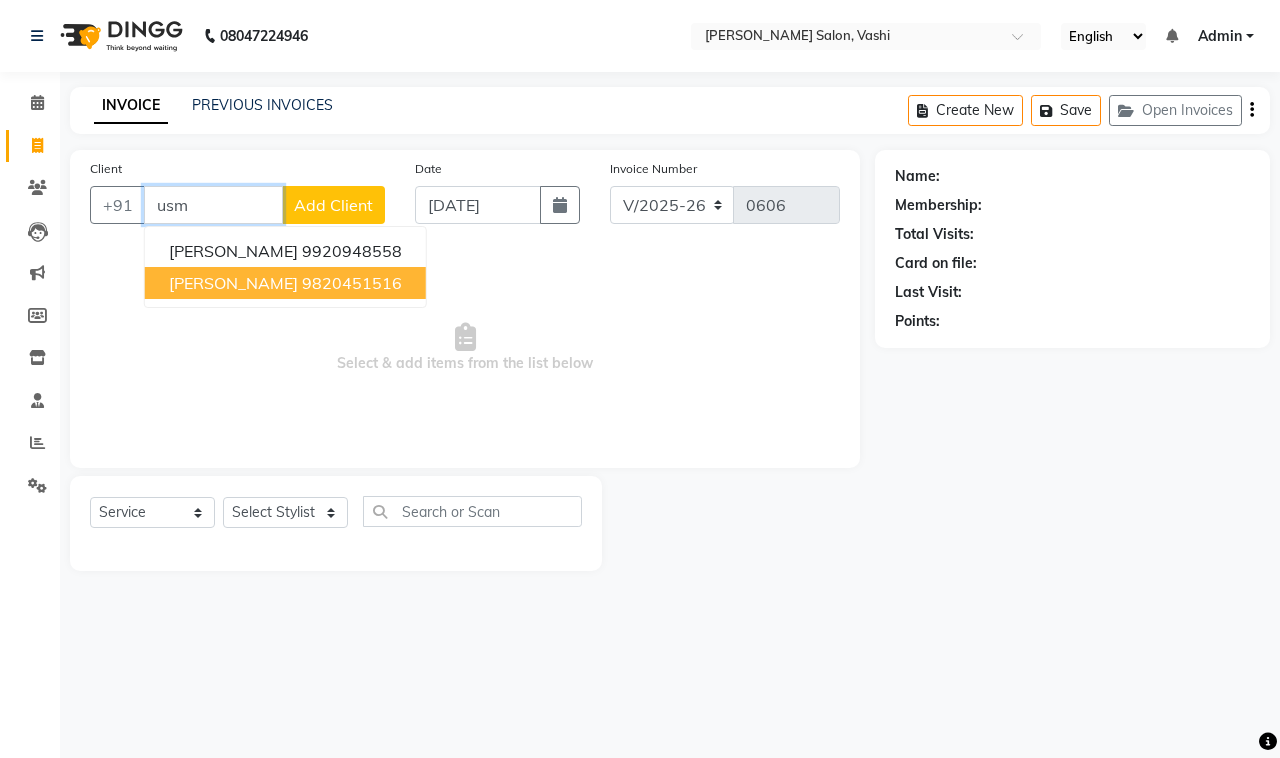 click on "9820451516" at bounding box center [352, 283] 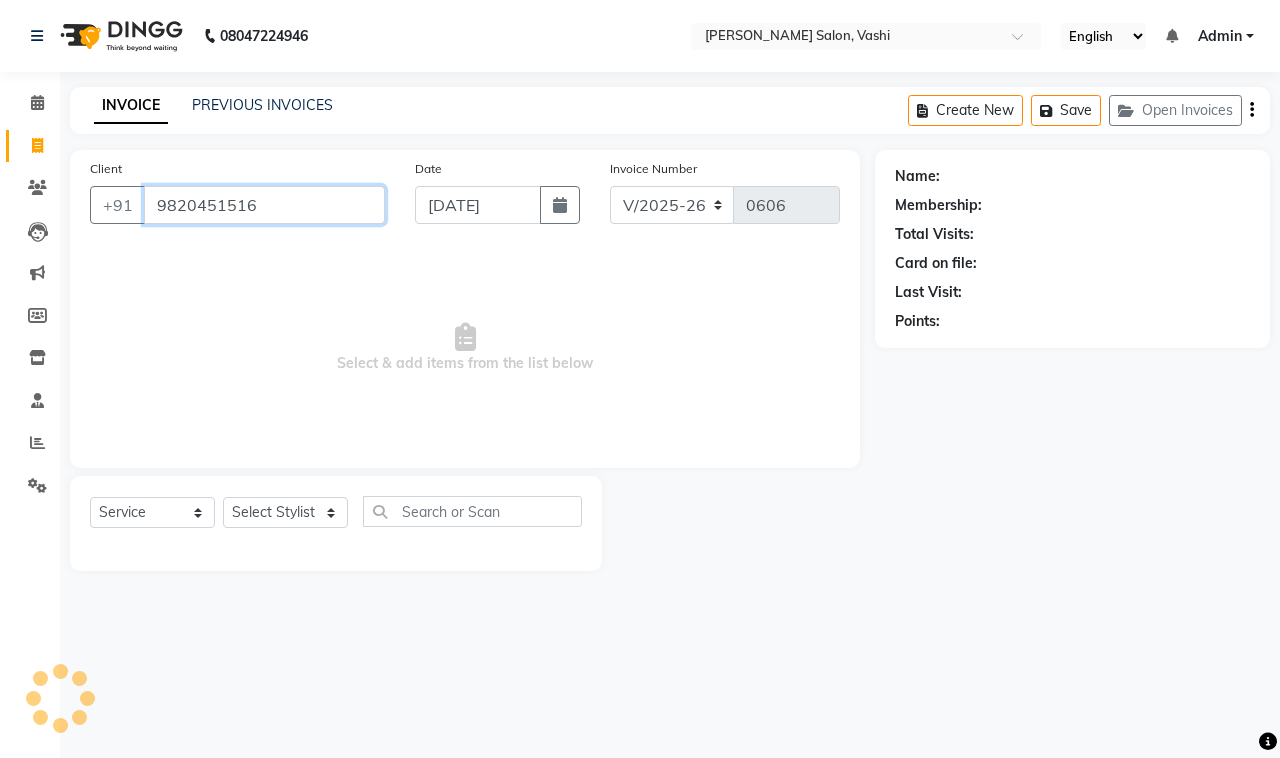 type on "9820451516" 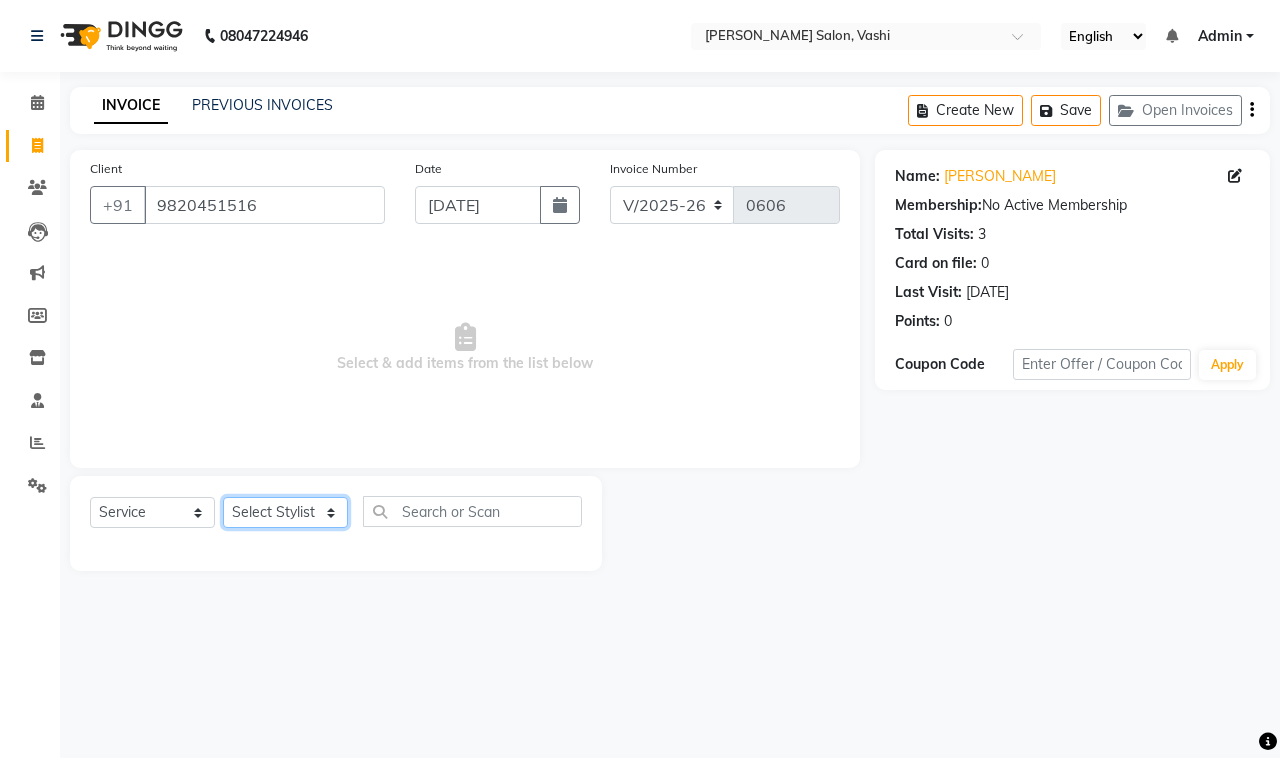 click on "Select Stylist DC Dipika Freelancer [PERSON_NAME] [PERSON_NAME] [PERSON_NAME]" 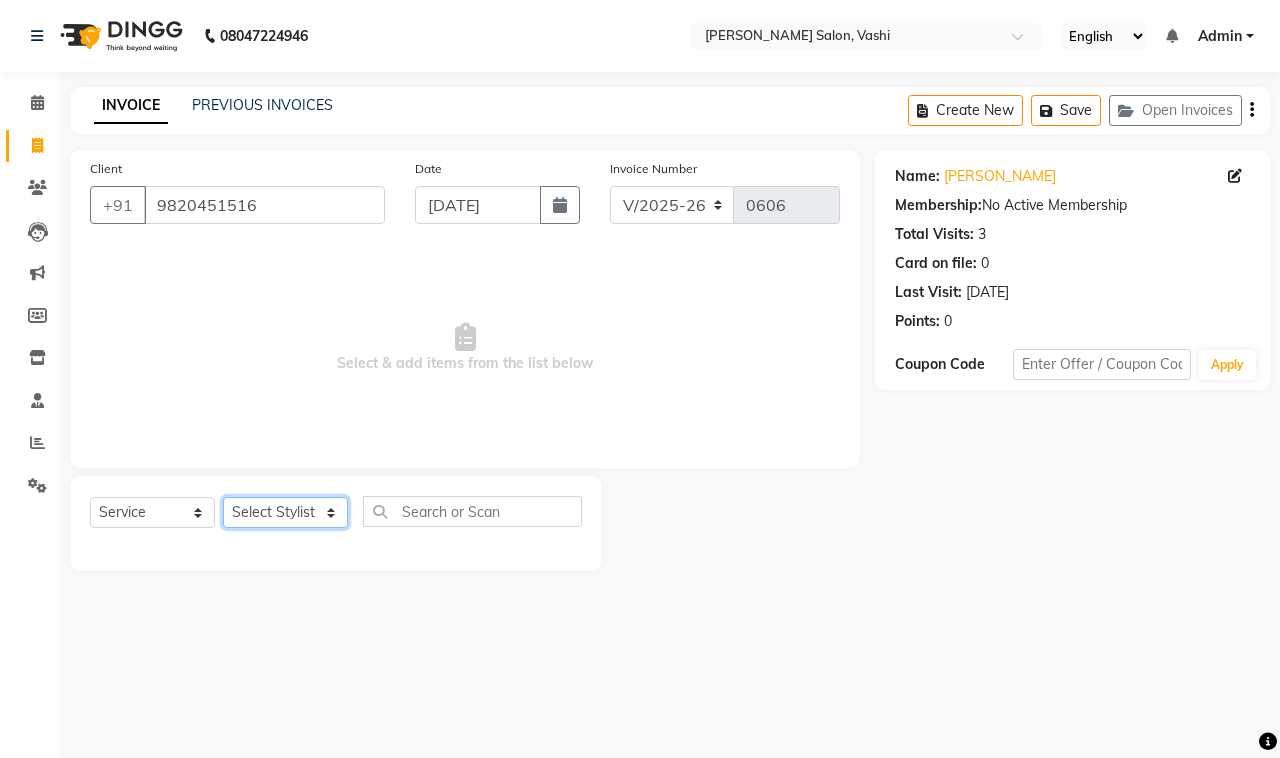 select on "10481" 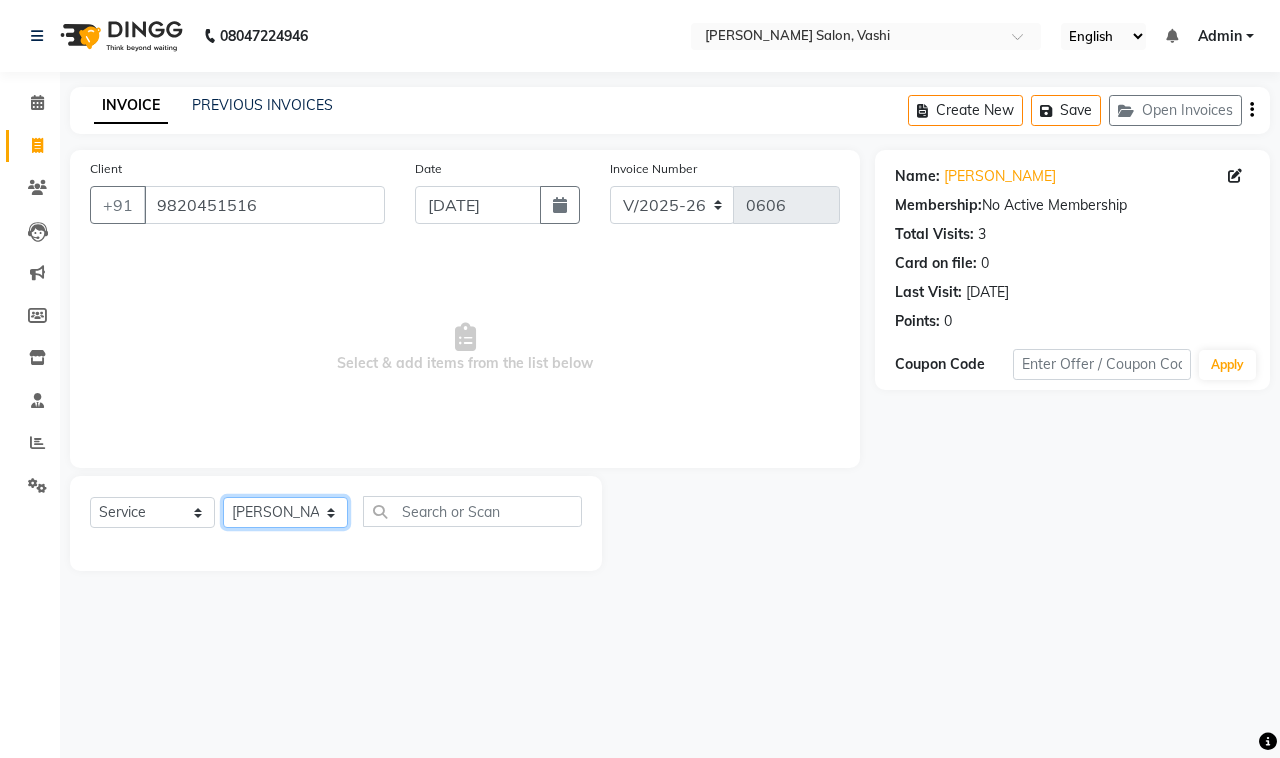 click on "Select Stylist DC Dipika Freelancer [PERSON_NAME] [PERSON_NAME] [PERSON_NAME]" 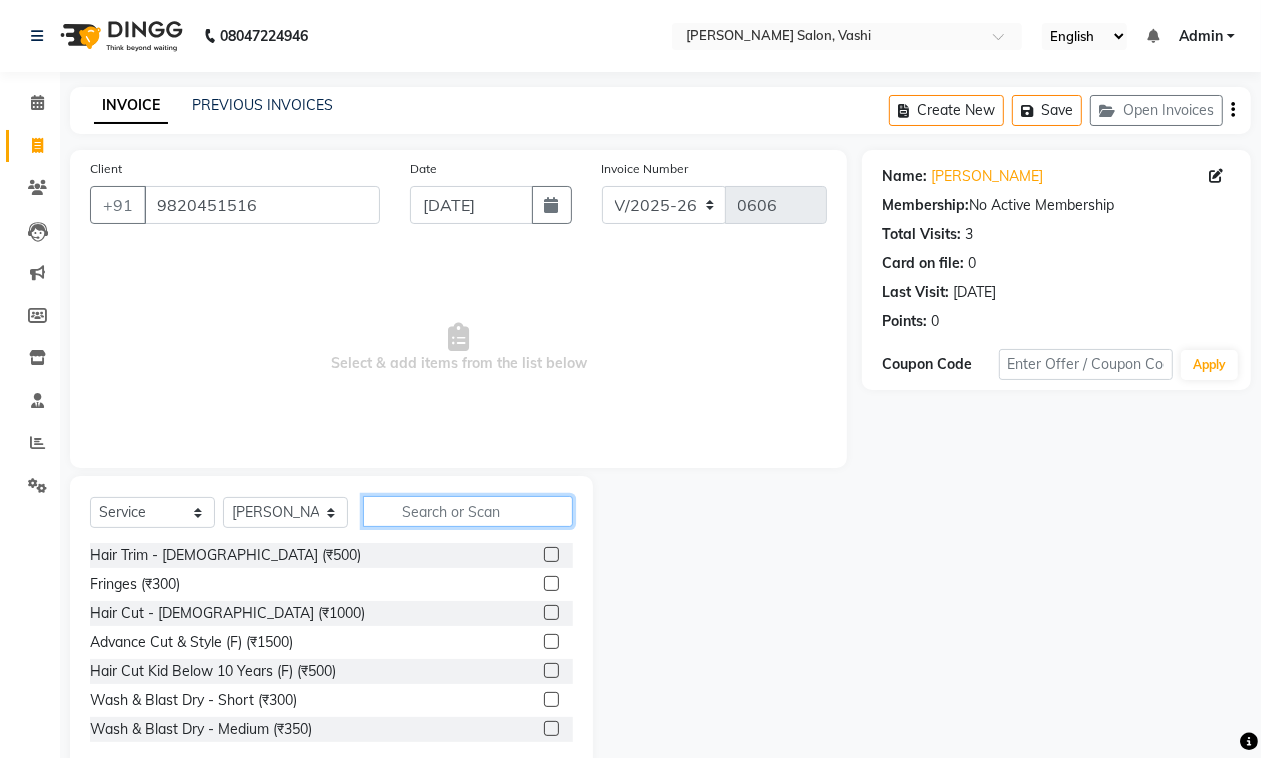 click 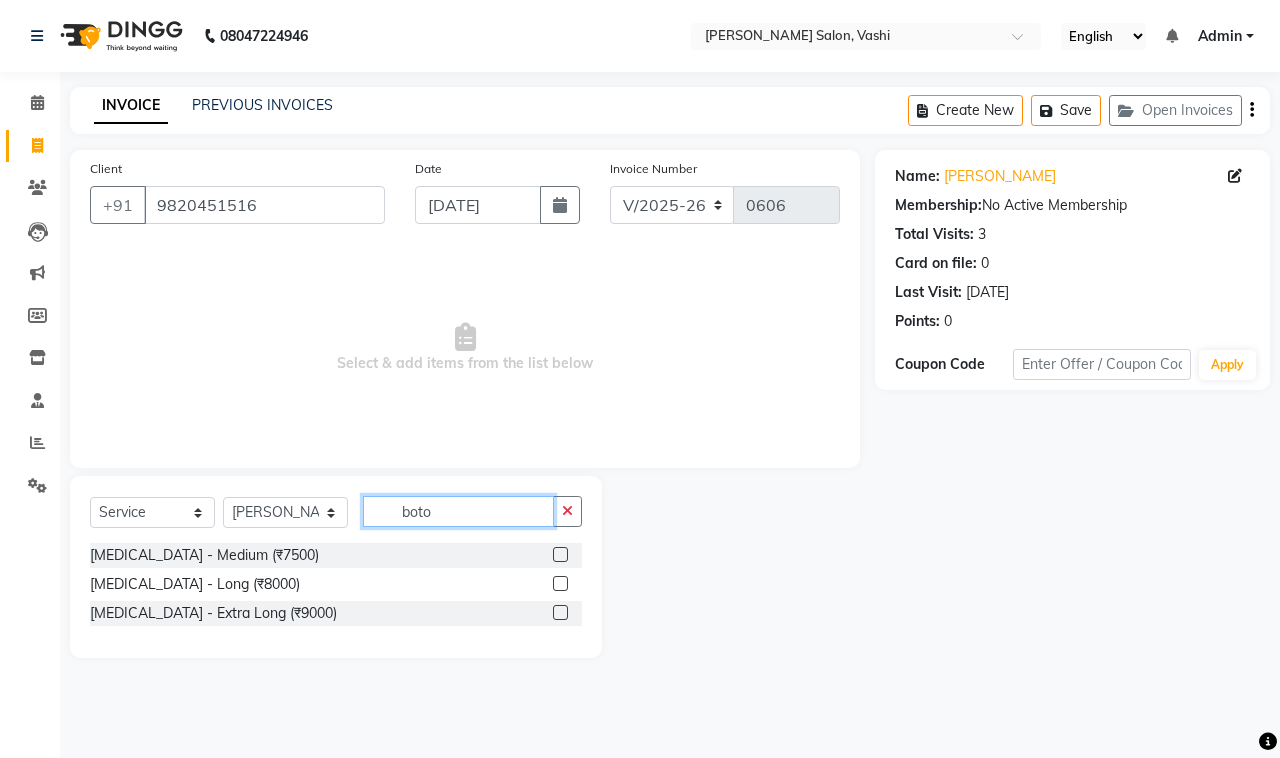 type on "boto" 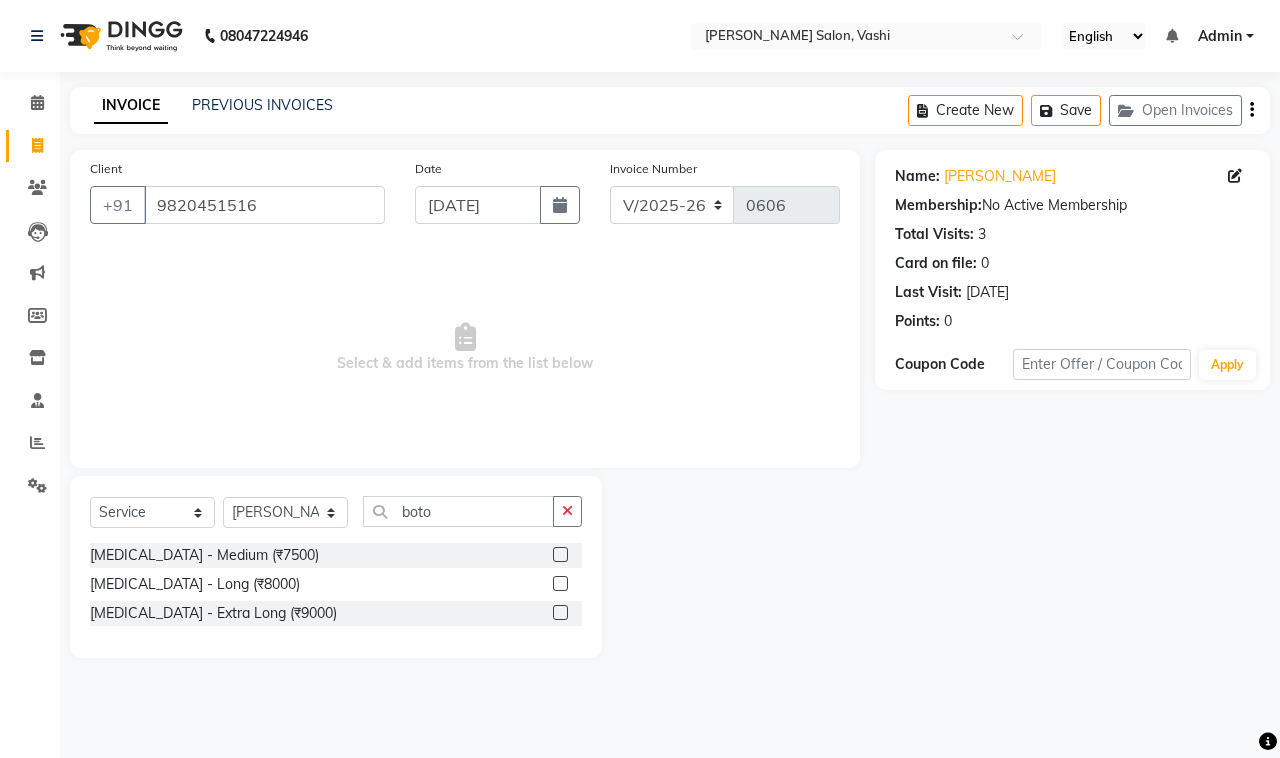 click 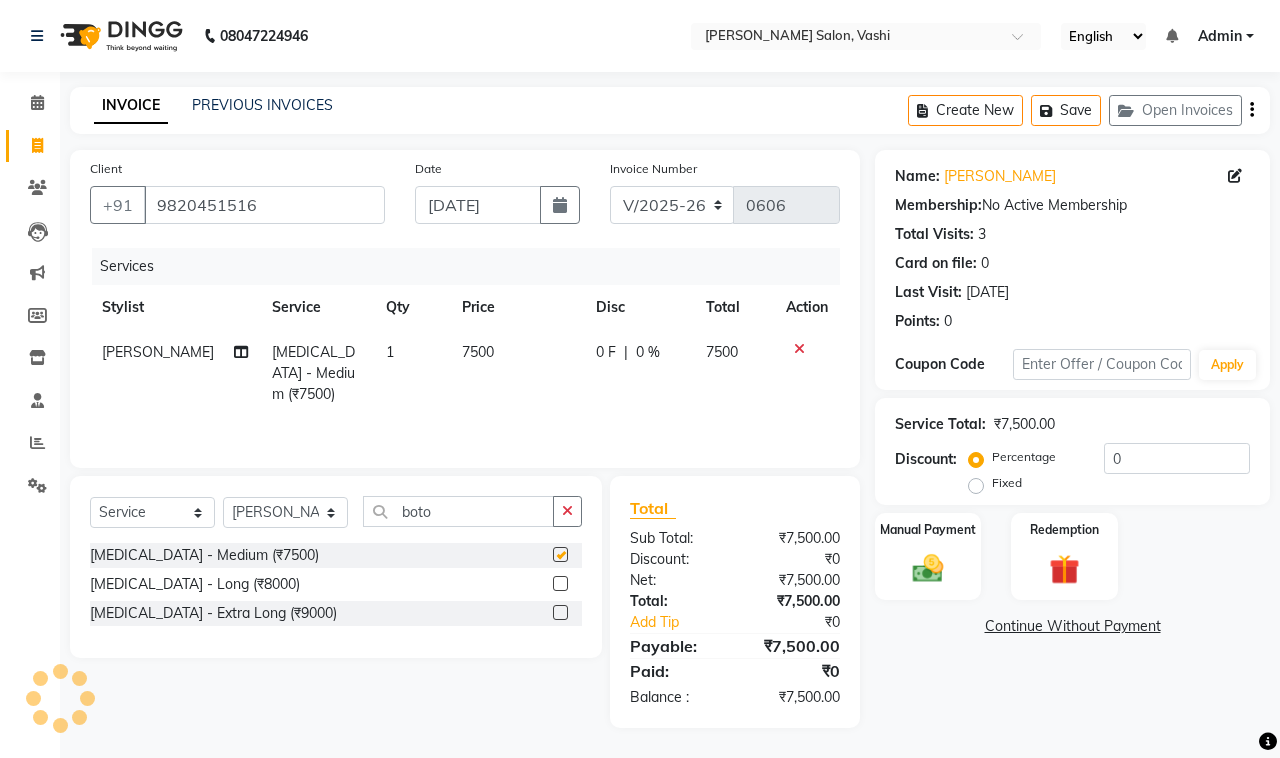 checkbox on "false" 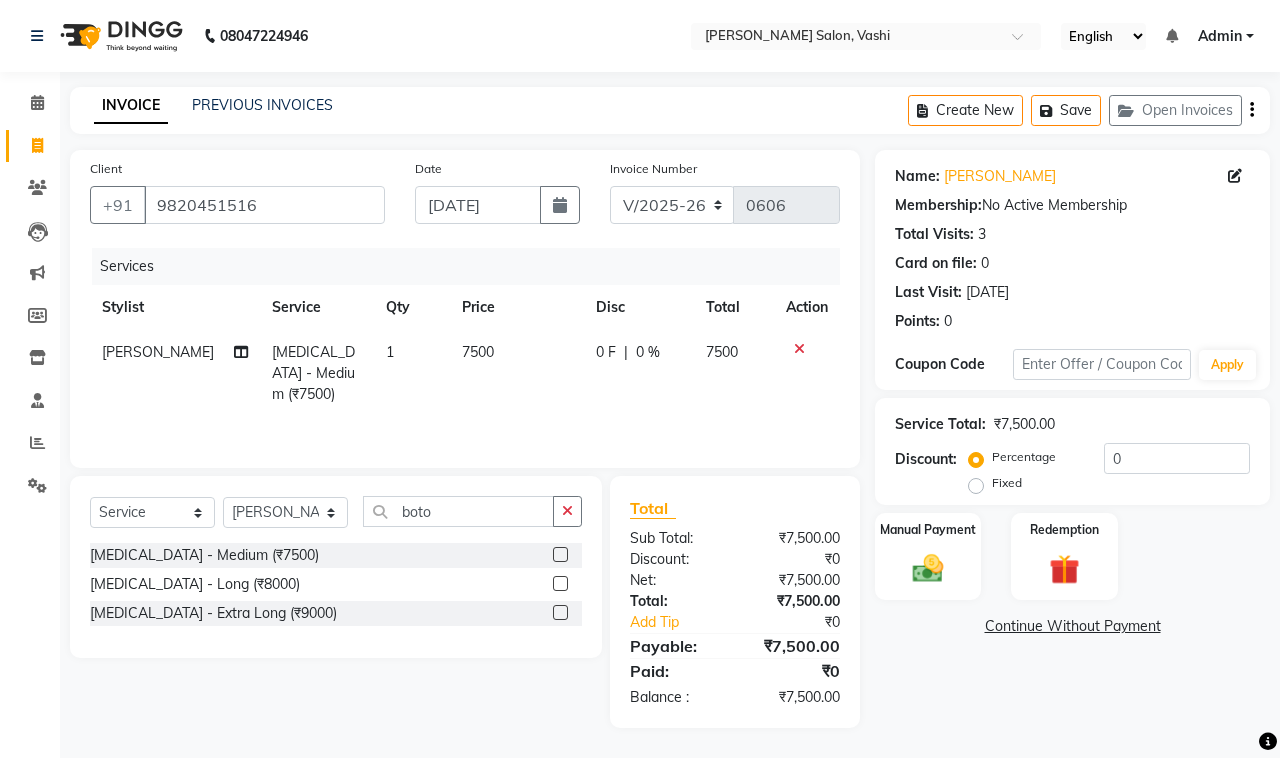 click on "7500" 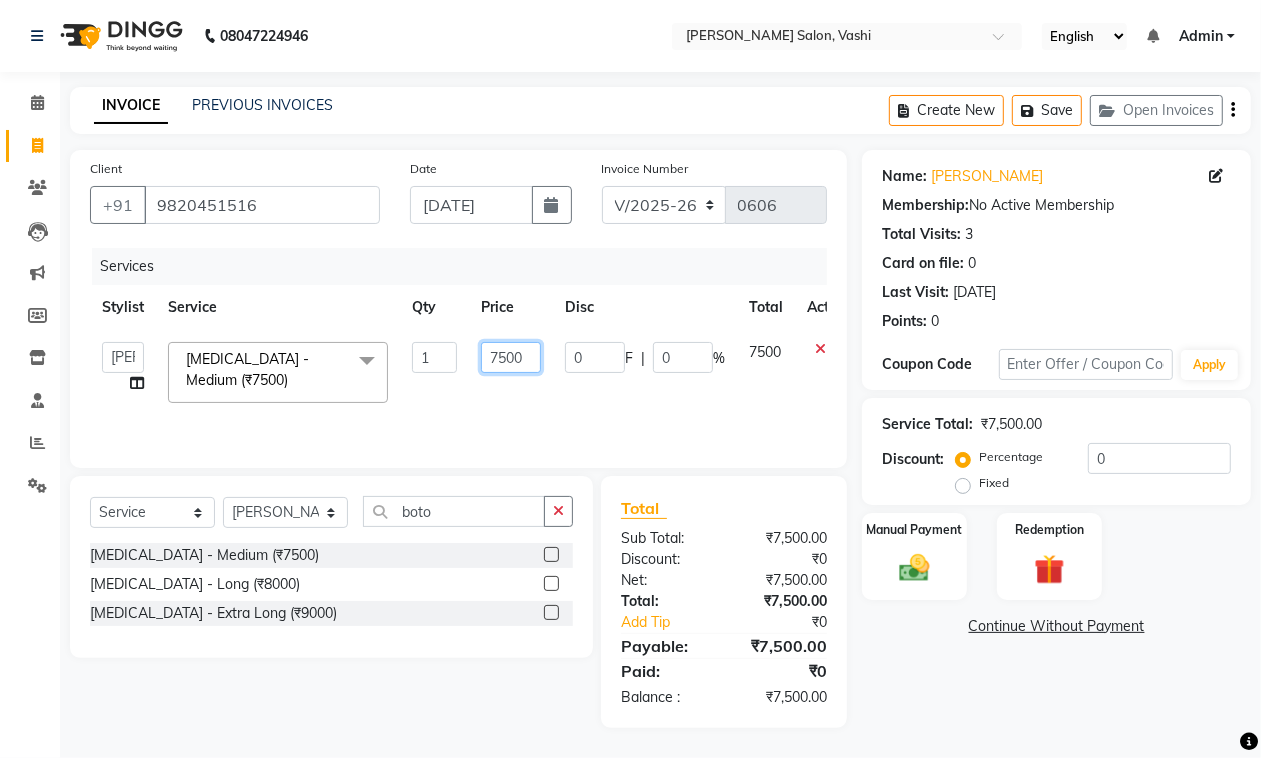 click on "7500" 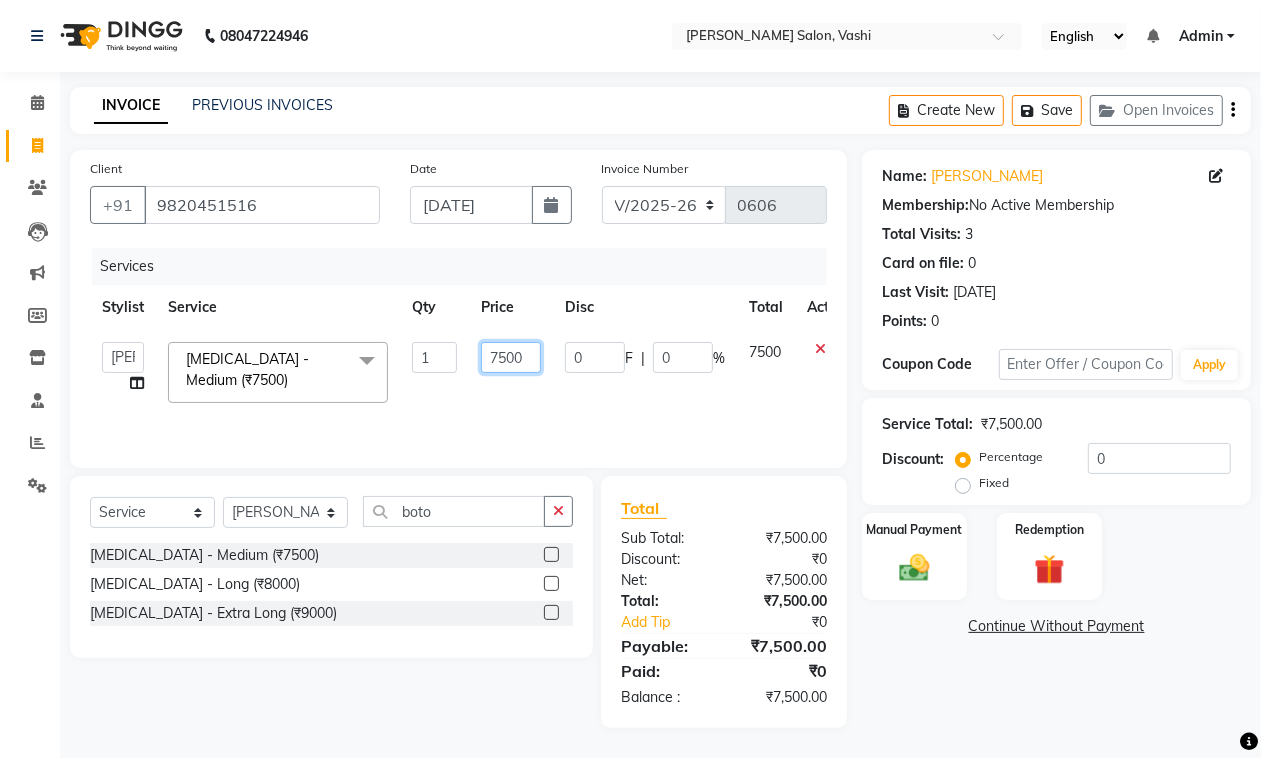 click on "7500" 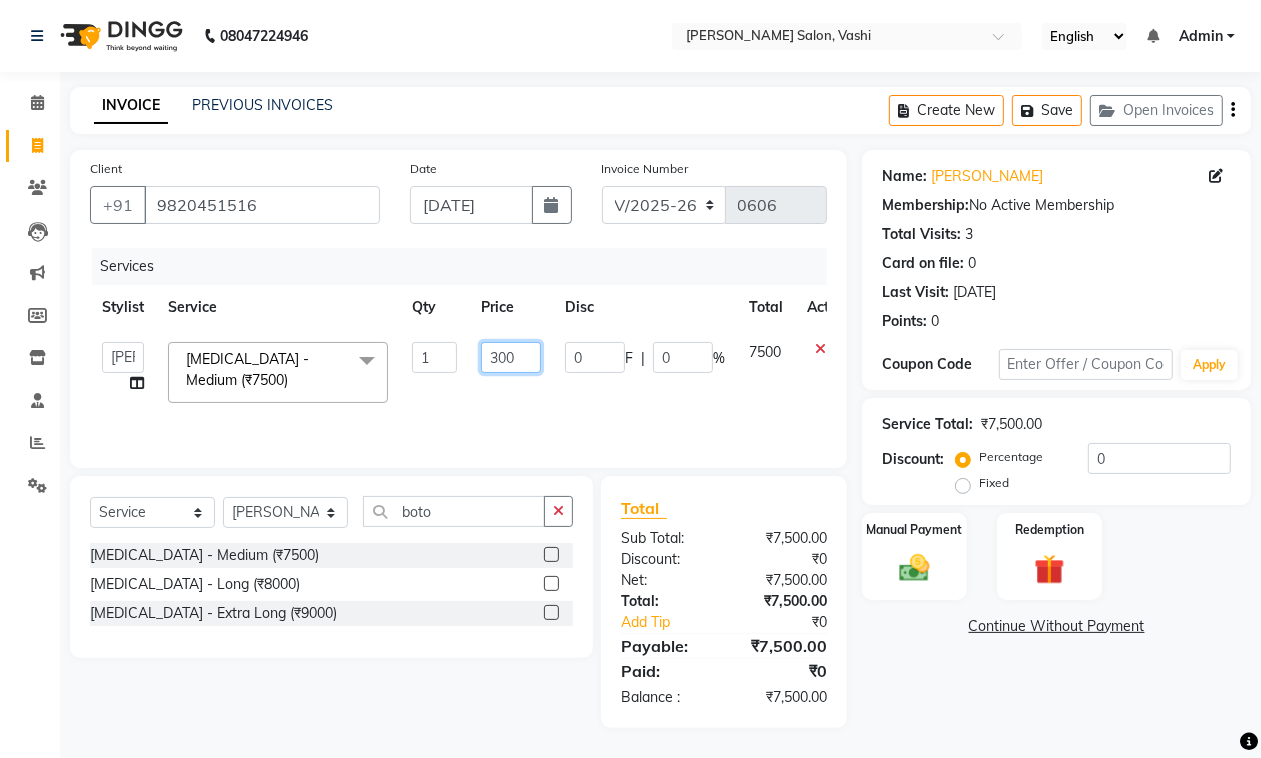 type on "3000" 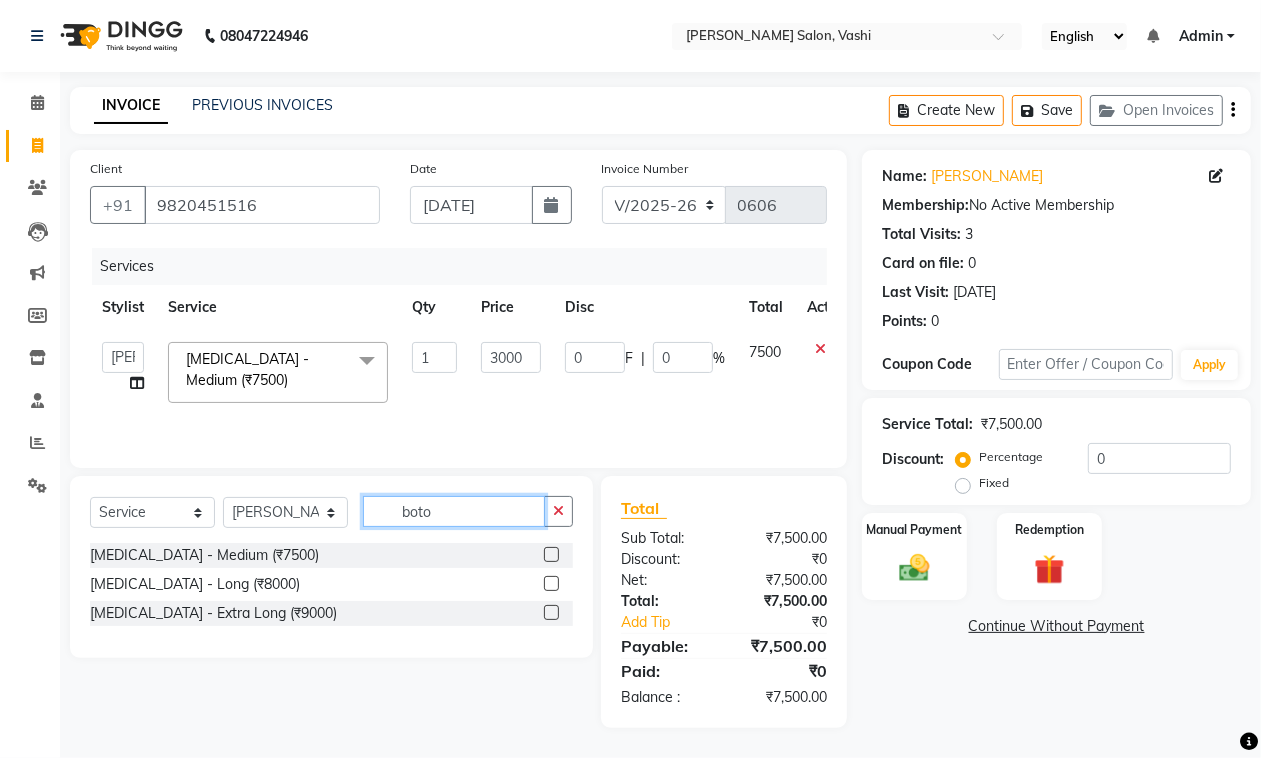 click on "boto" 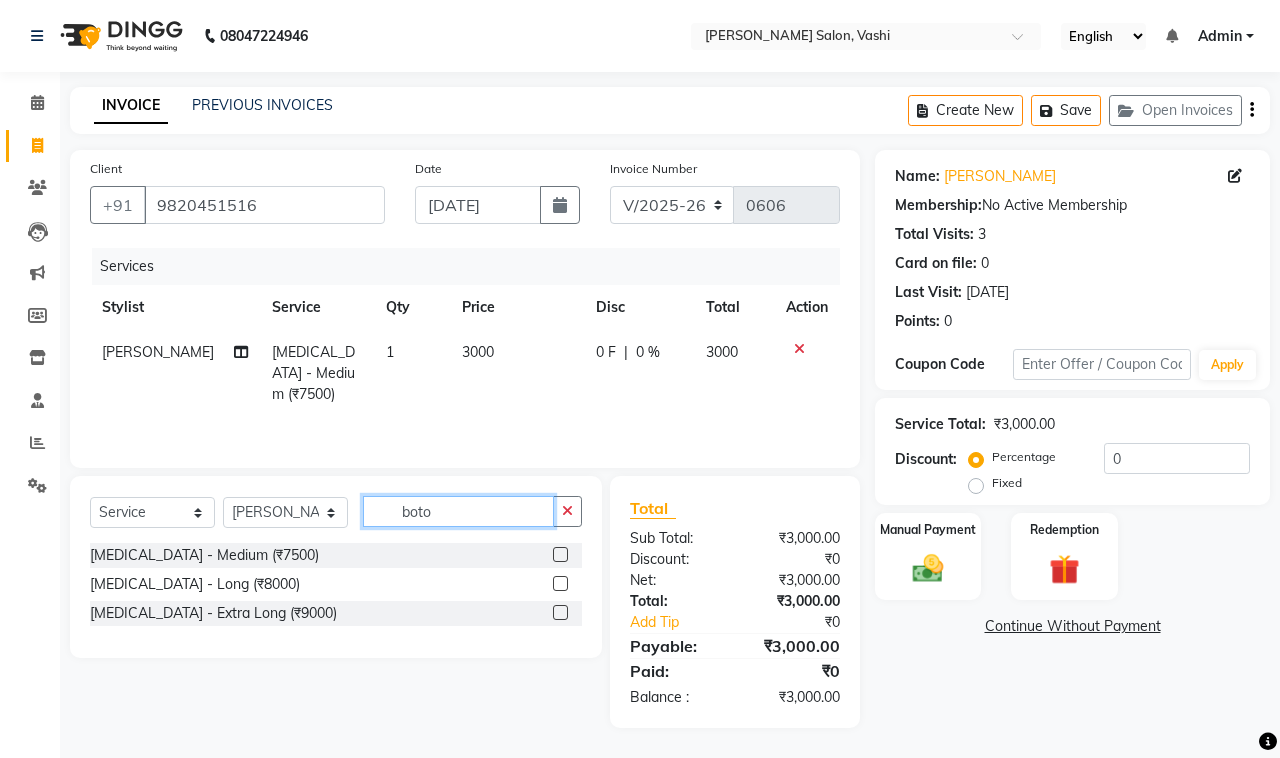 click on "boto" 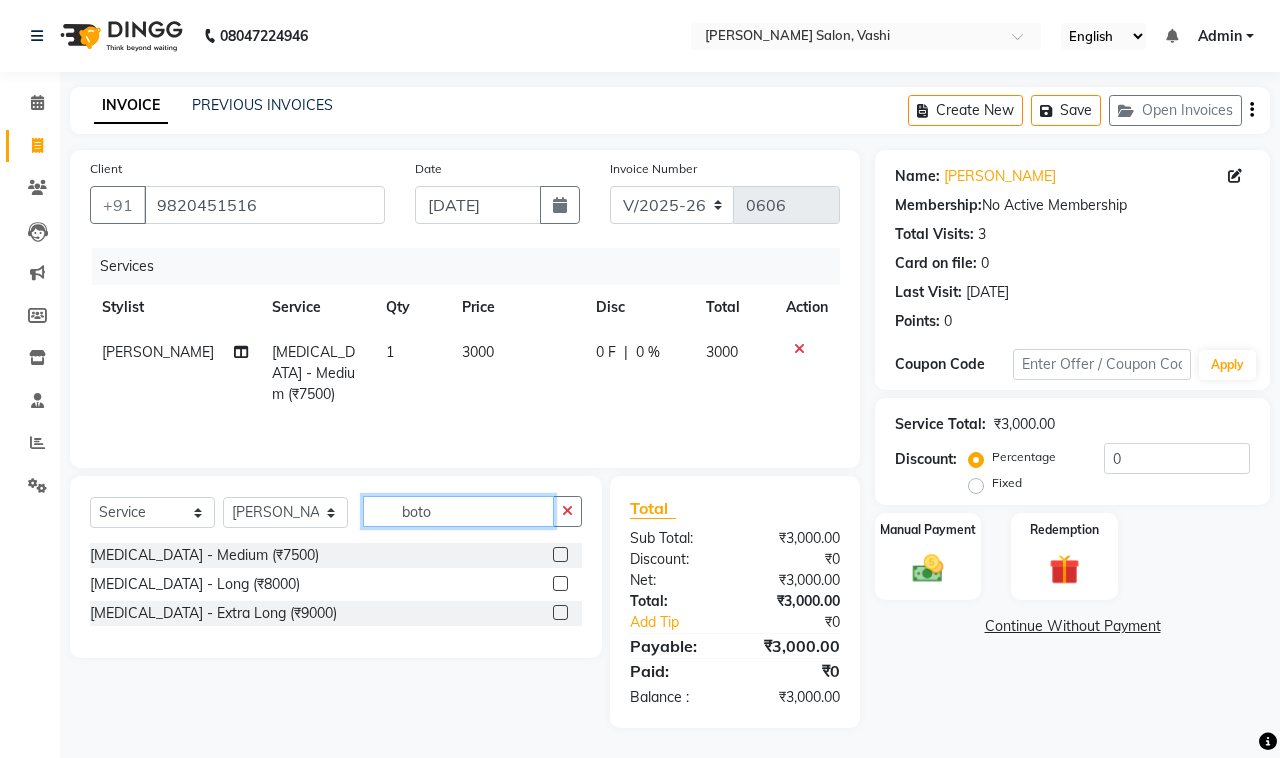 click on "boto" 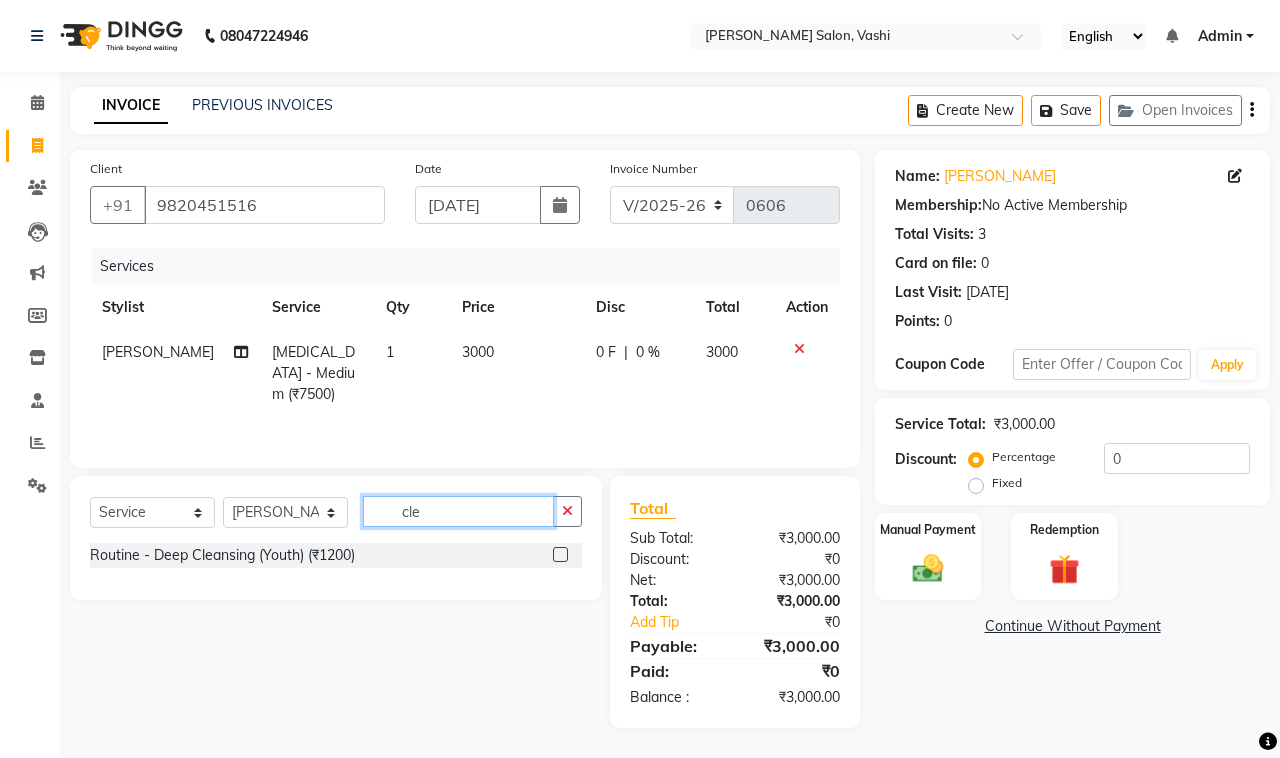 type on "cle" 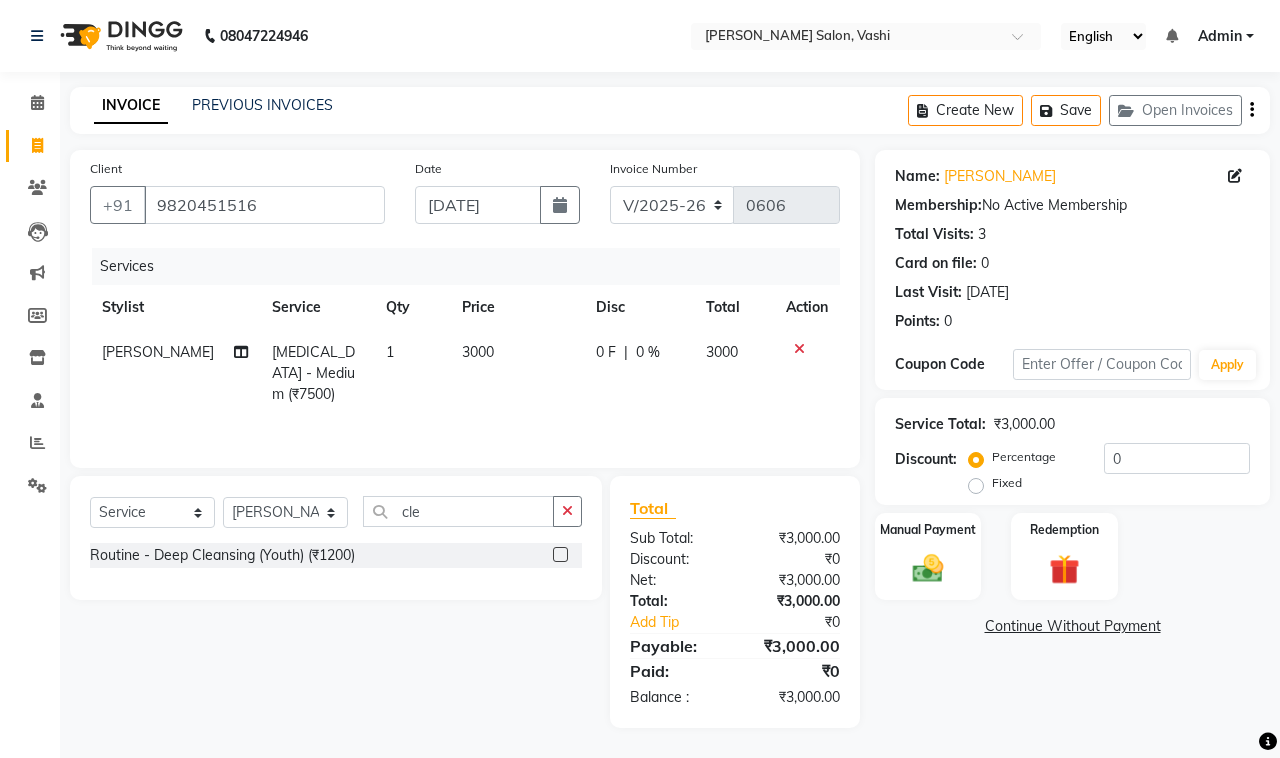 drag, startPoint x: 560, startPoint y: 552, endPoint x: 850, endPoint y: 115, distance: 524.4702 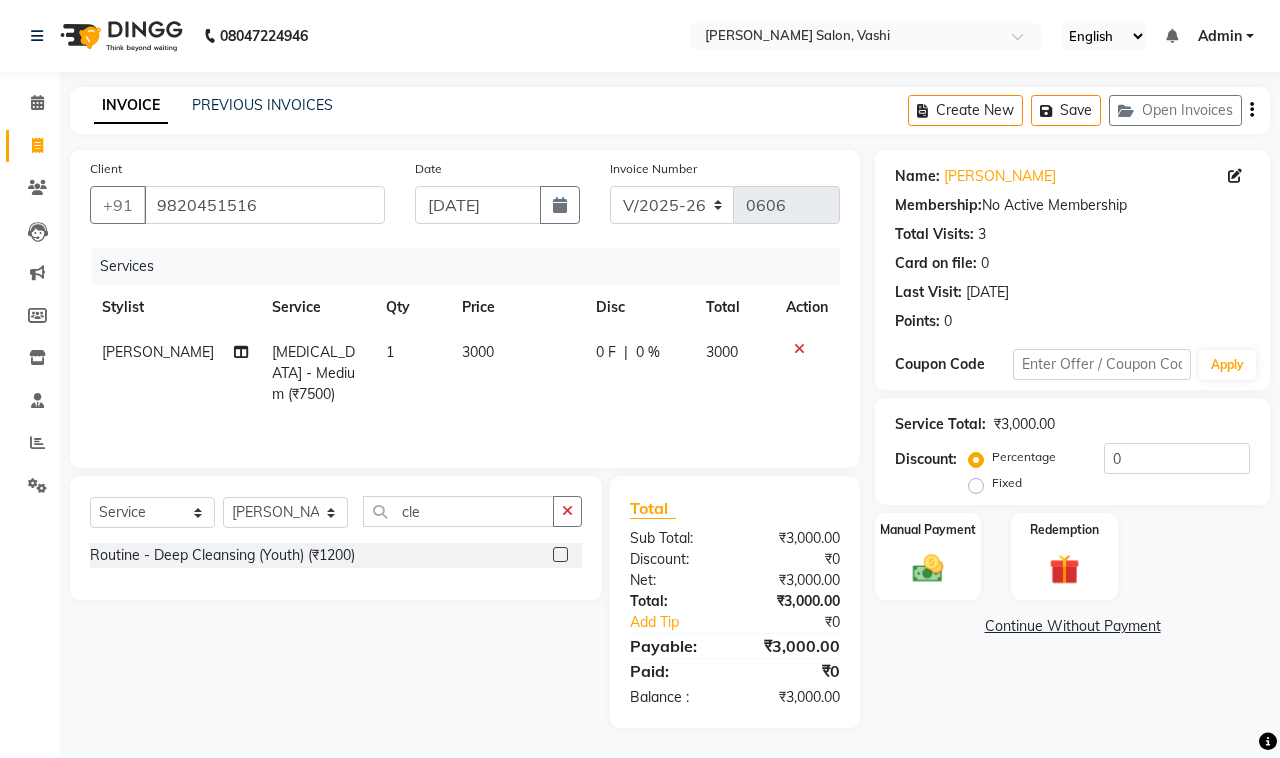 drag, startPoint x: 850, startPoint y: 115, endPoint x: 853, endPoint y: 133, distance: 18.248287 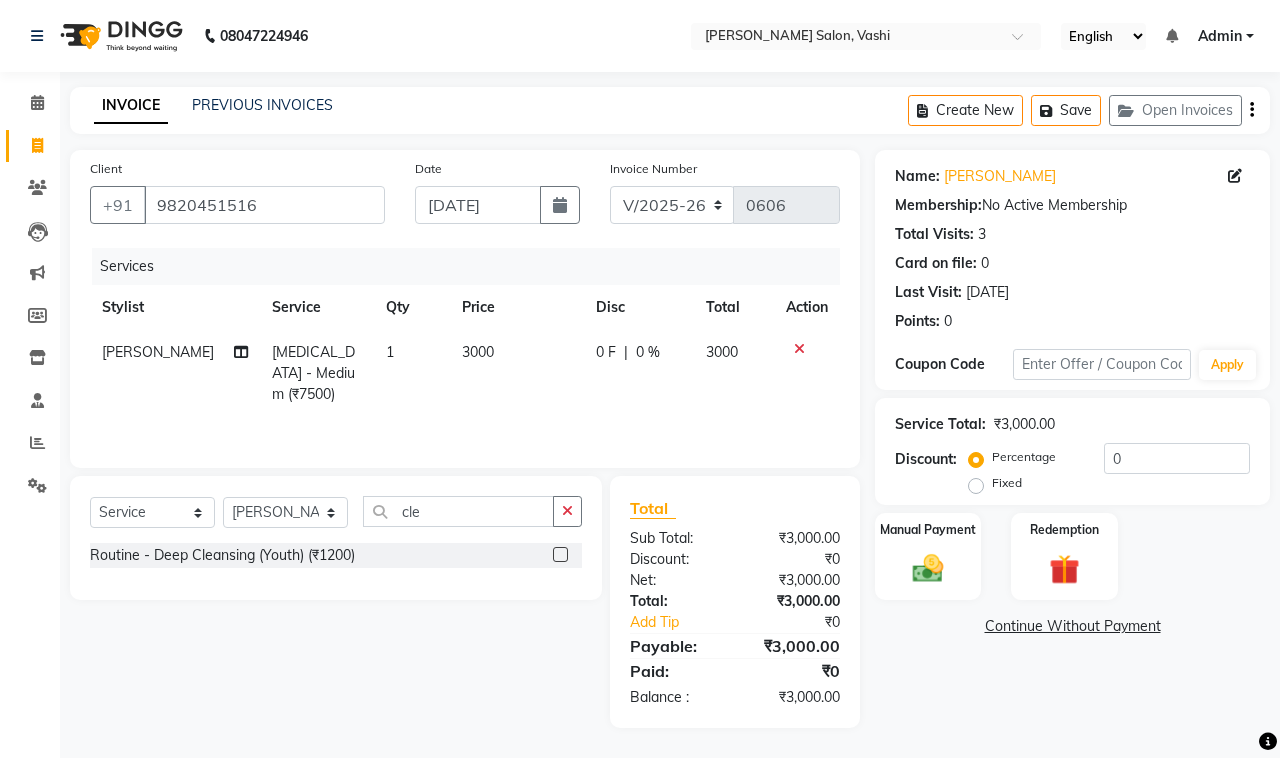 click 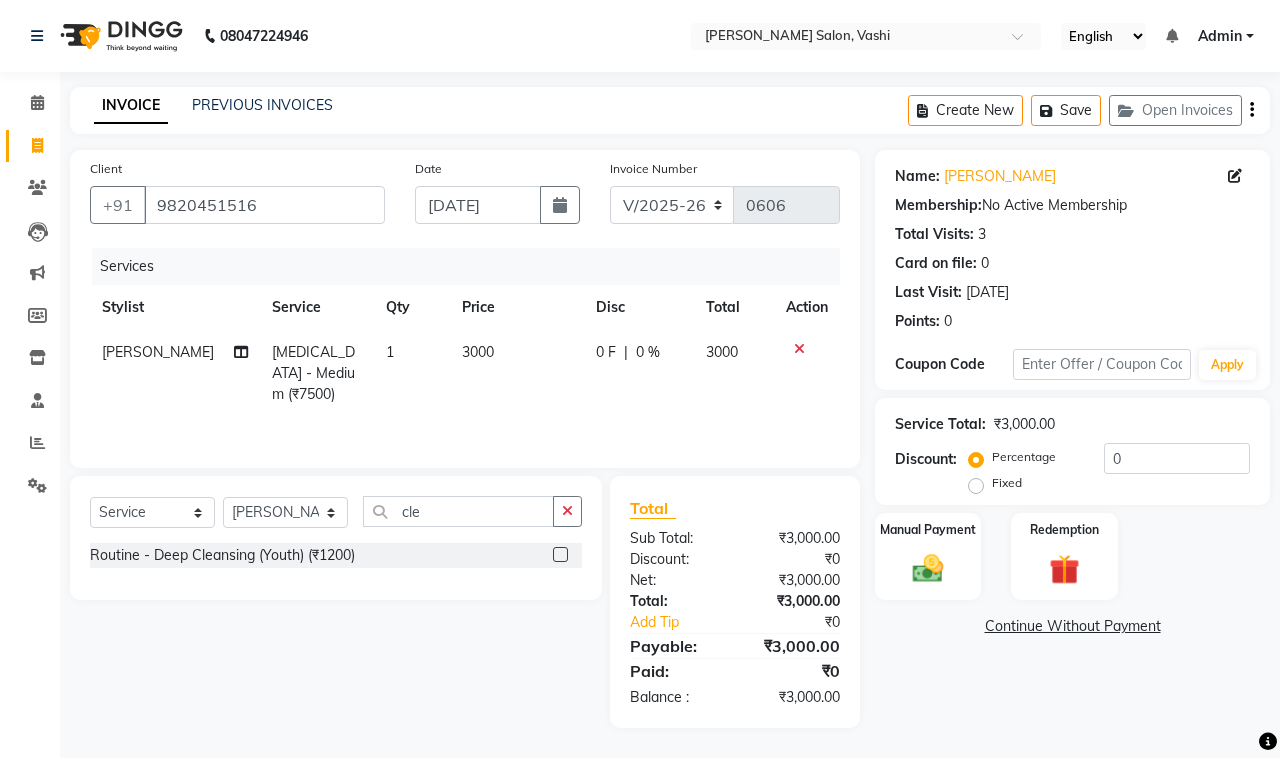 click at bounding box center [559, 555] 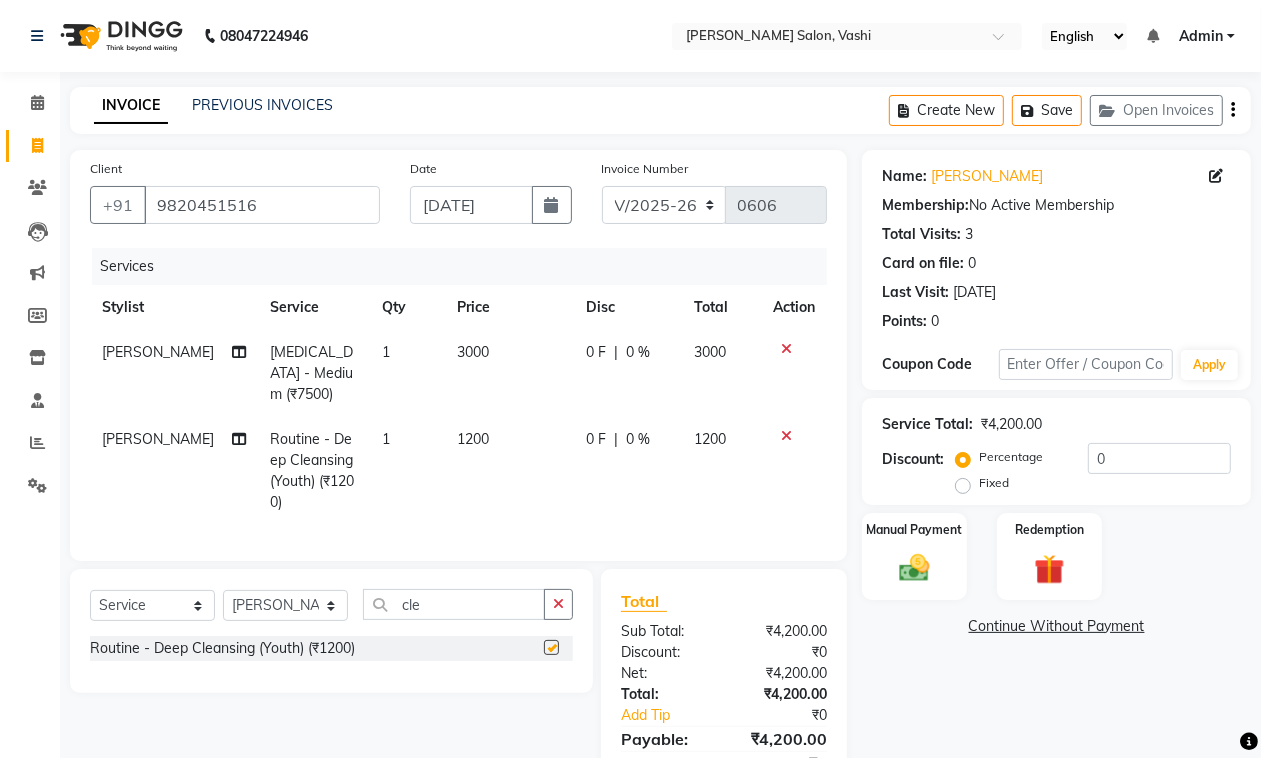 checkbox on "false" 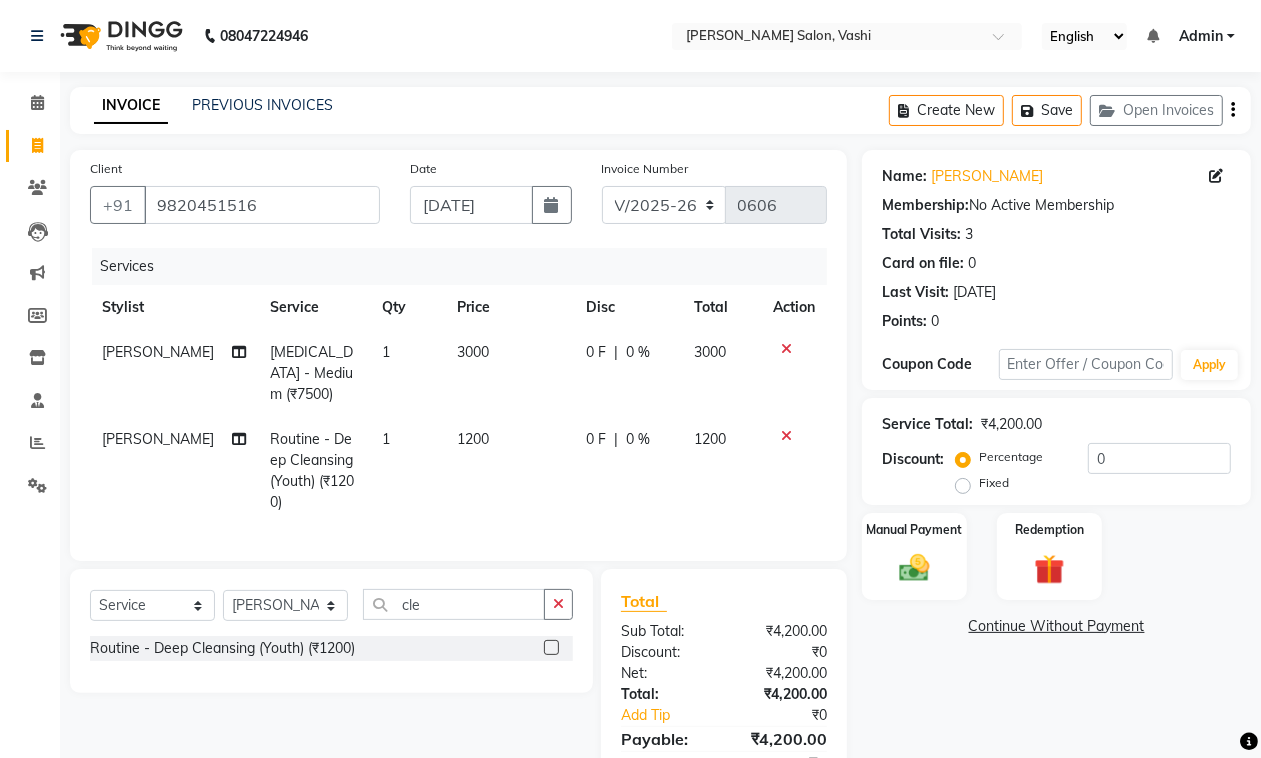 click on "1200" 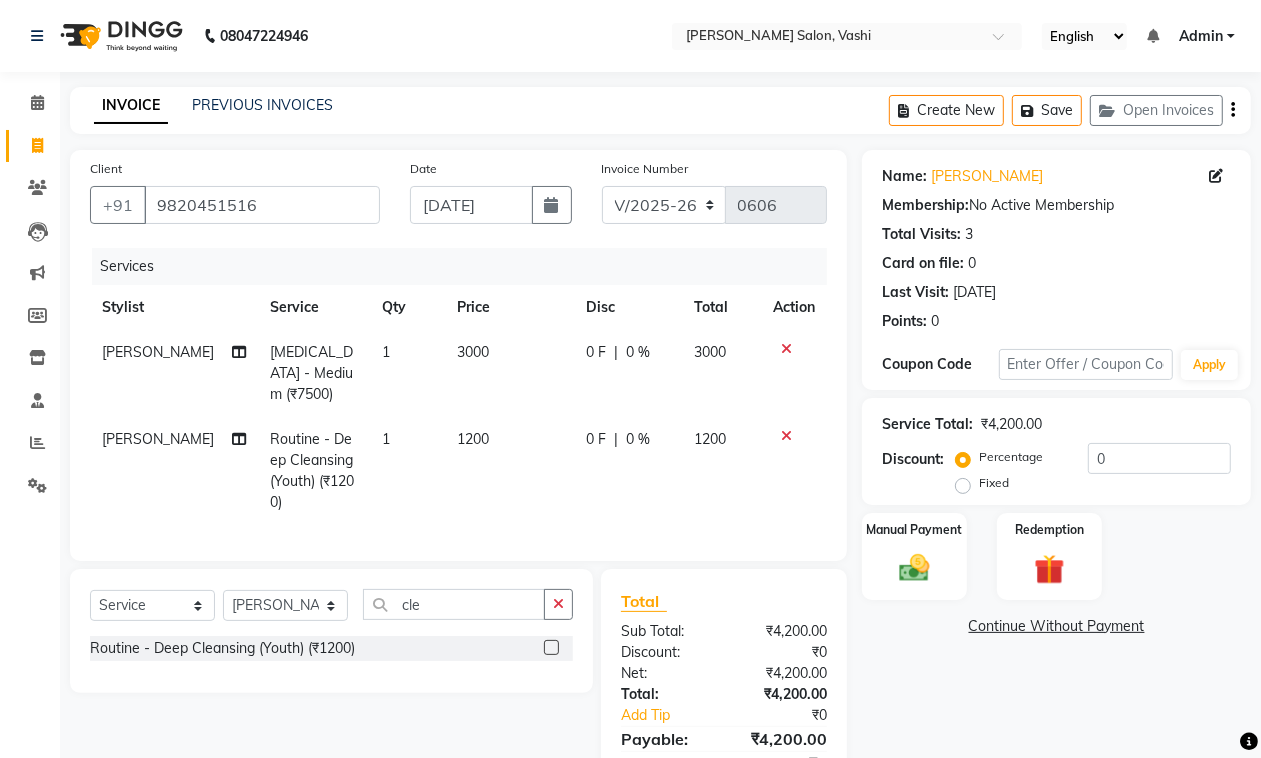 select on "10481" 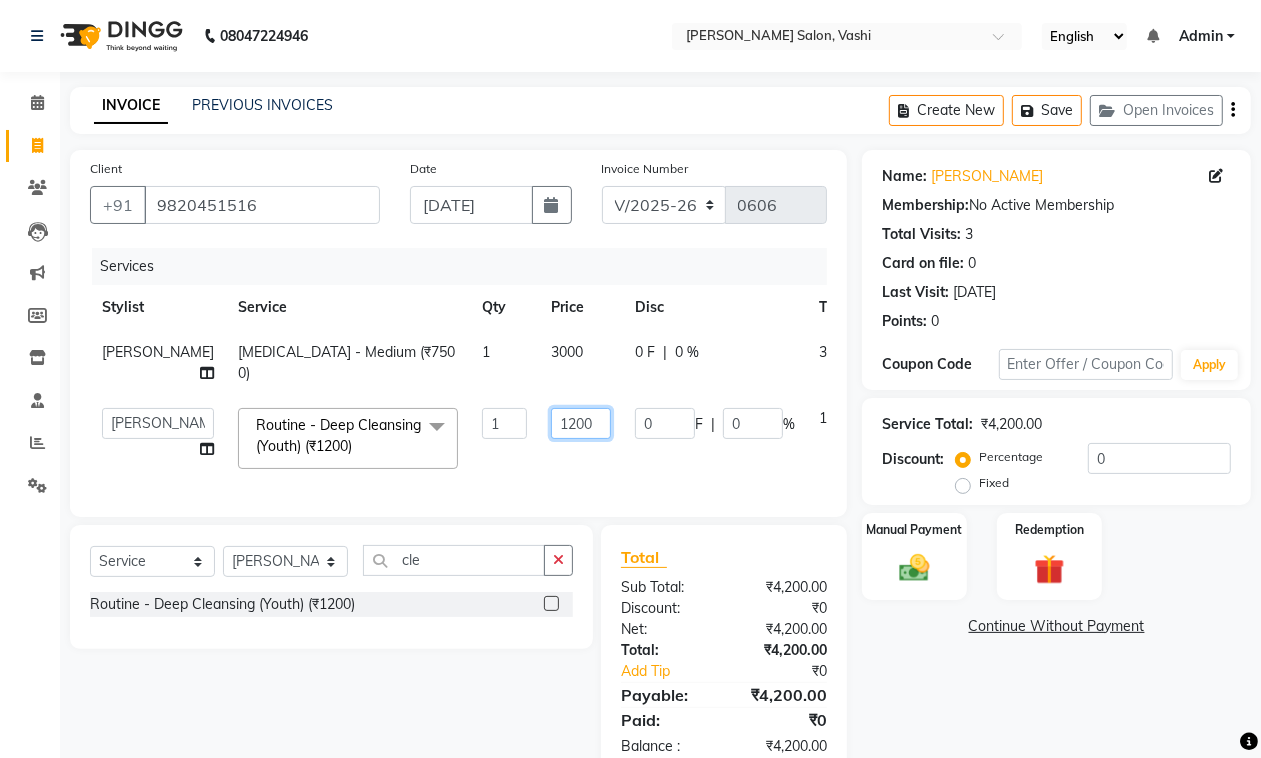 click on "1200" 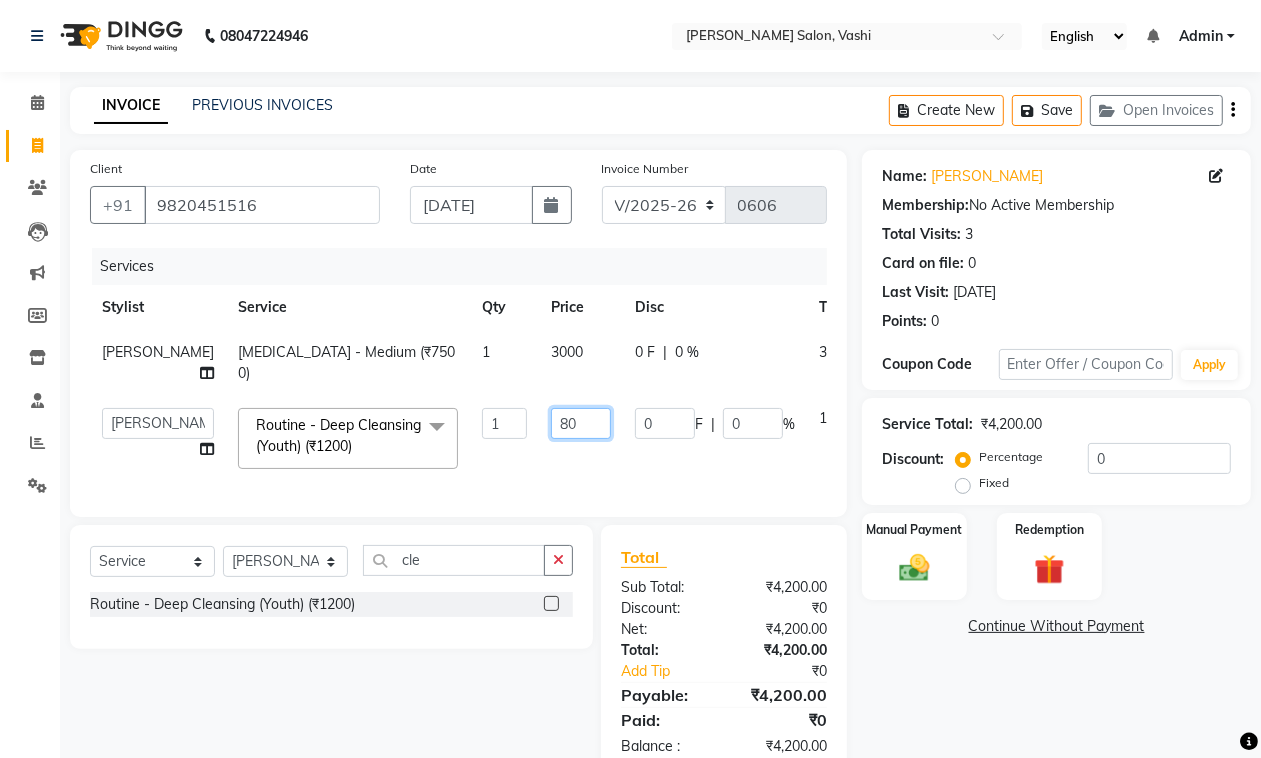 type on "8" 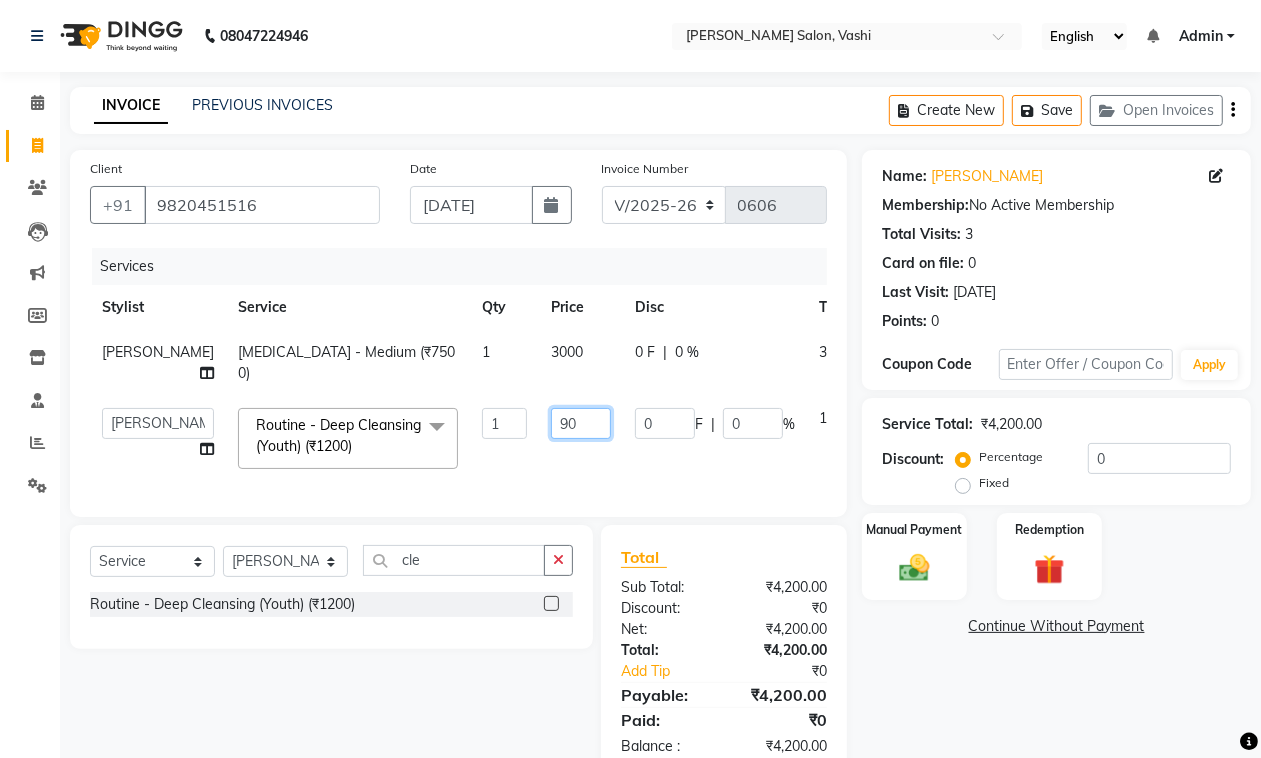 type on "900" 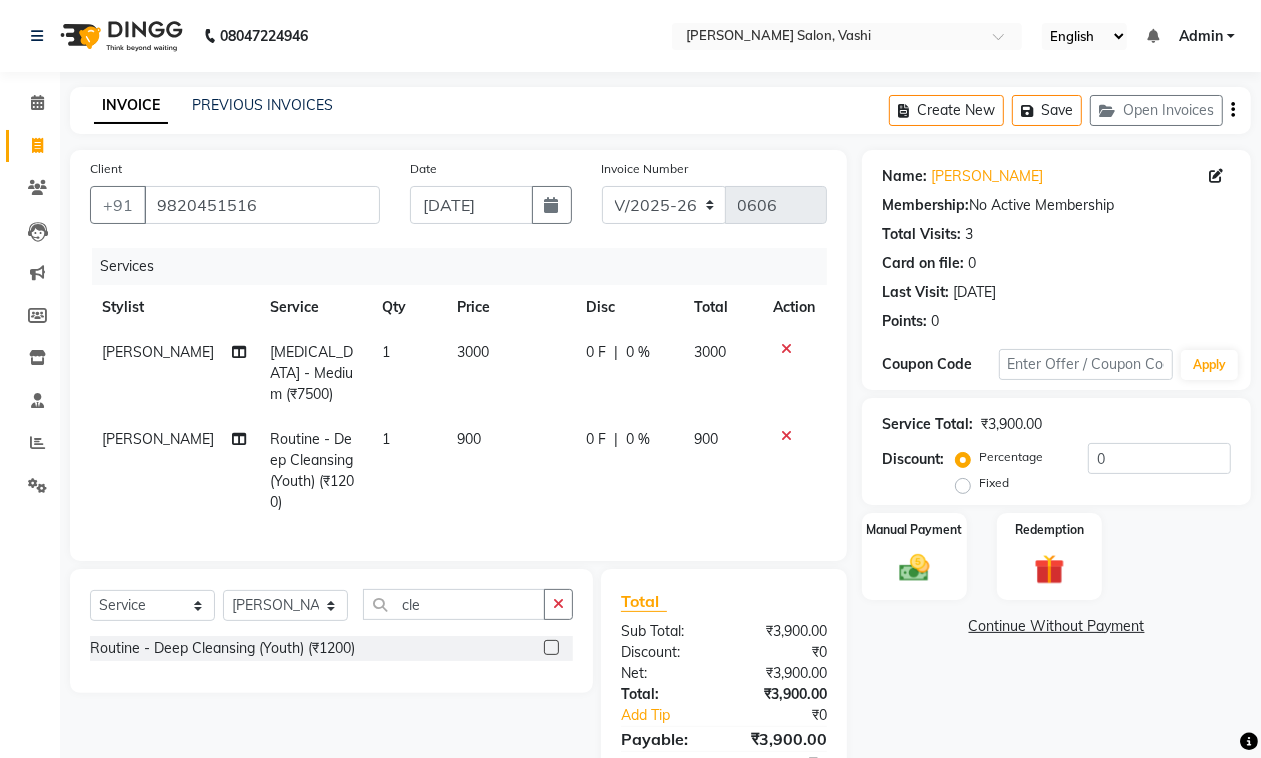 click on "900" 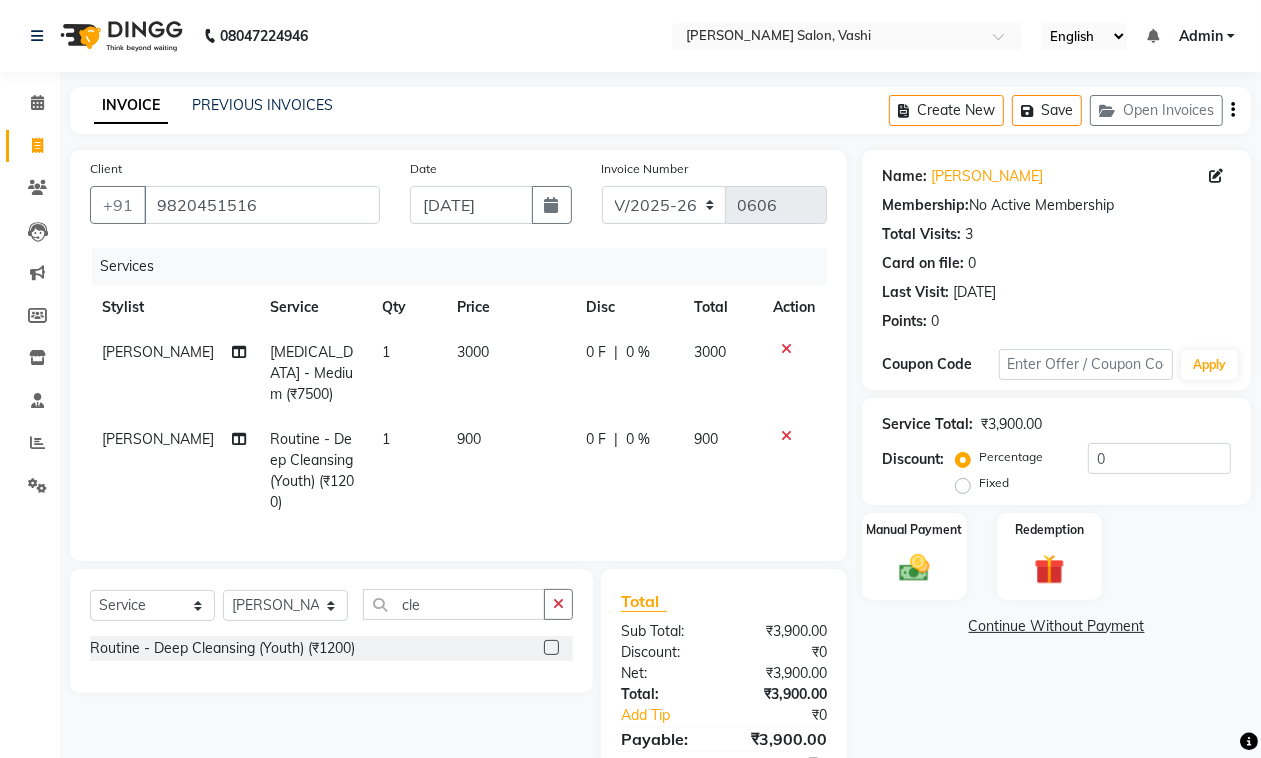 select on "10481" 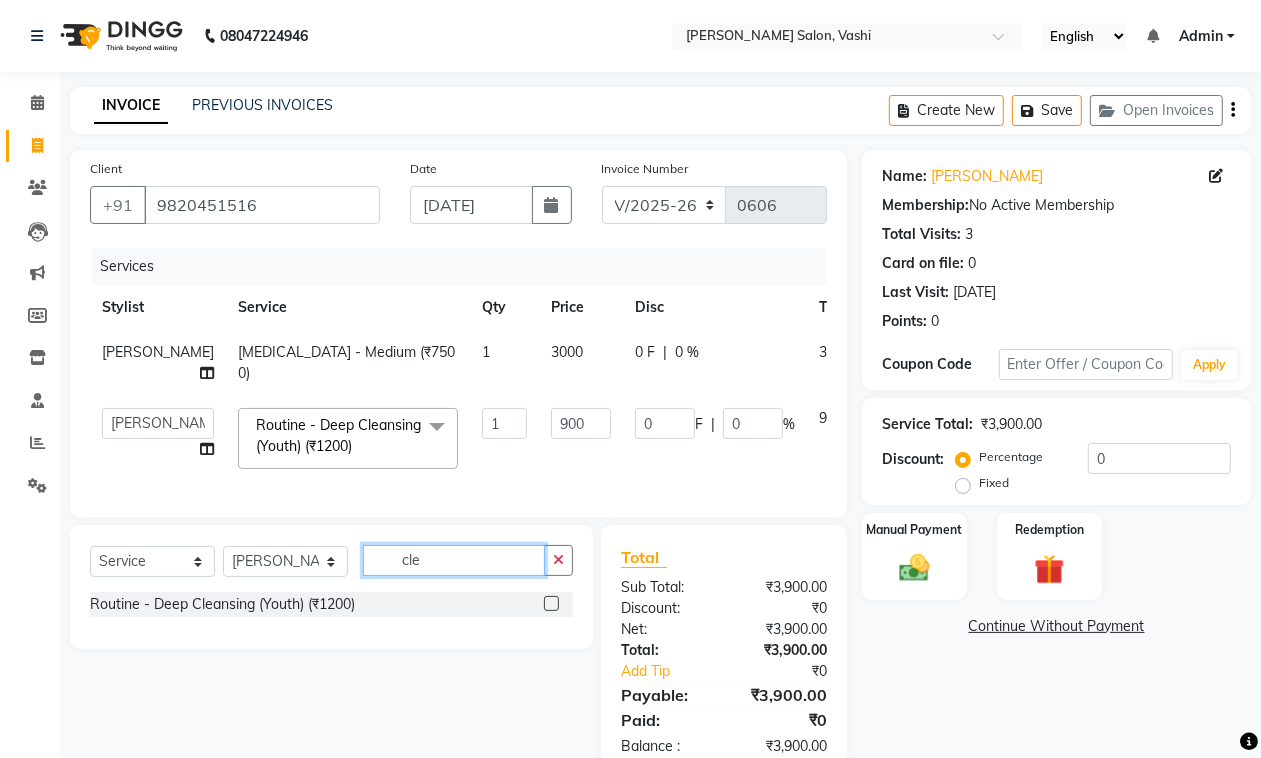 click on "cle" 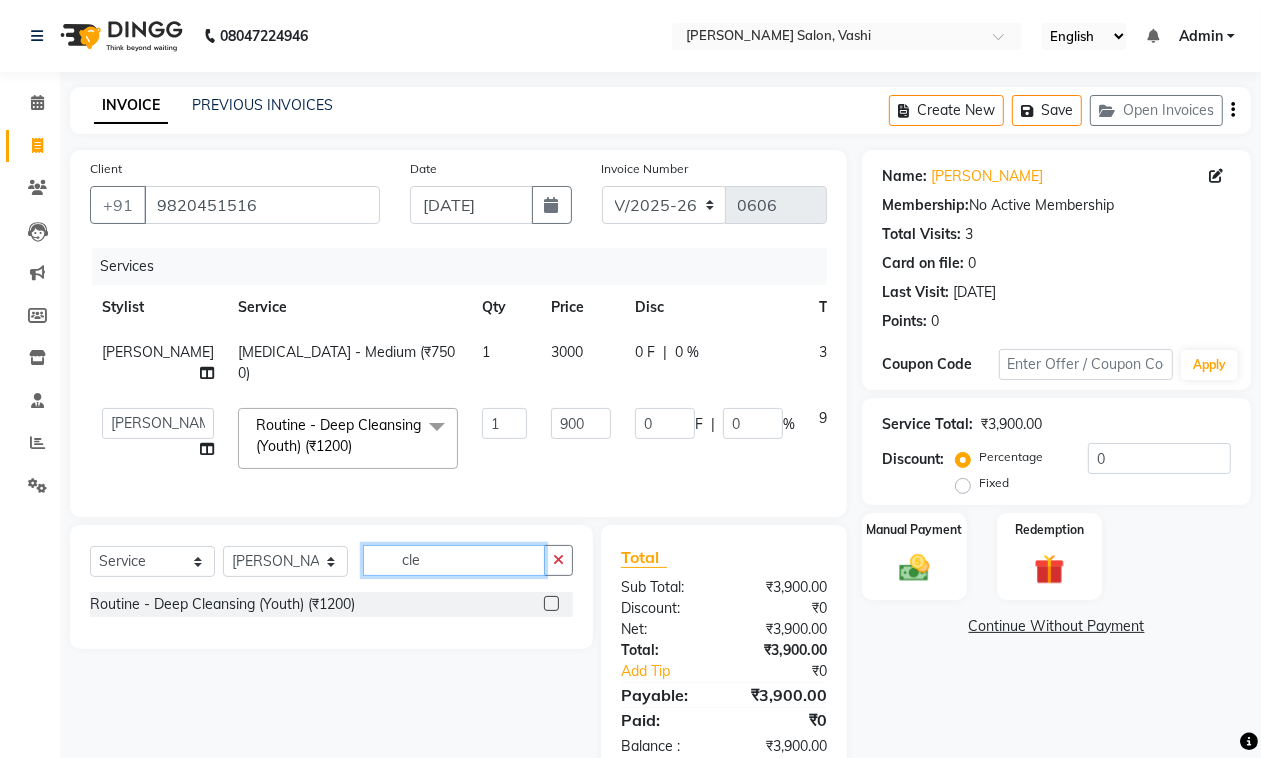 click on "cle" 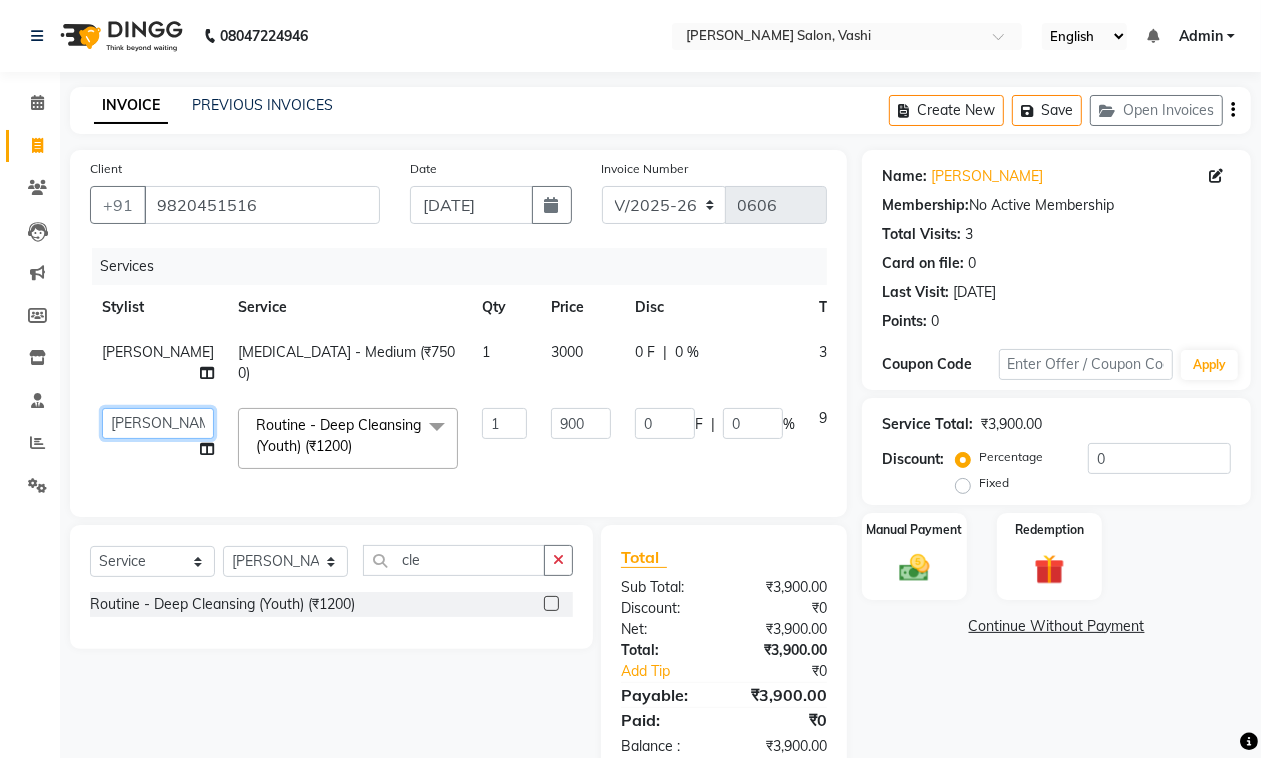 click on "DC   Dipika   Freelancer   Hasan   Rehan Salmani    Vinith   Zoya Shaikh" 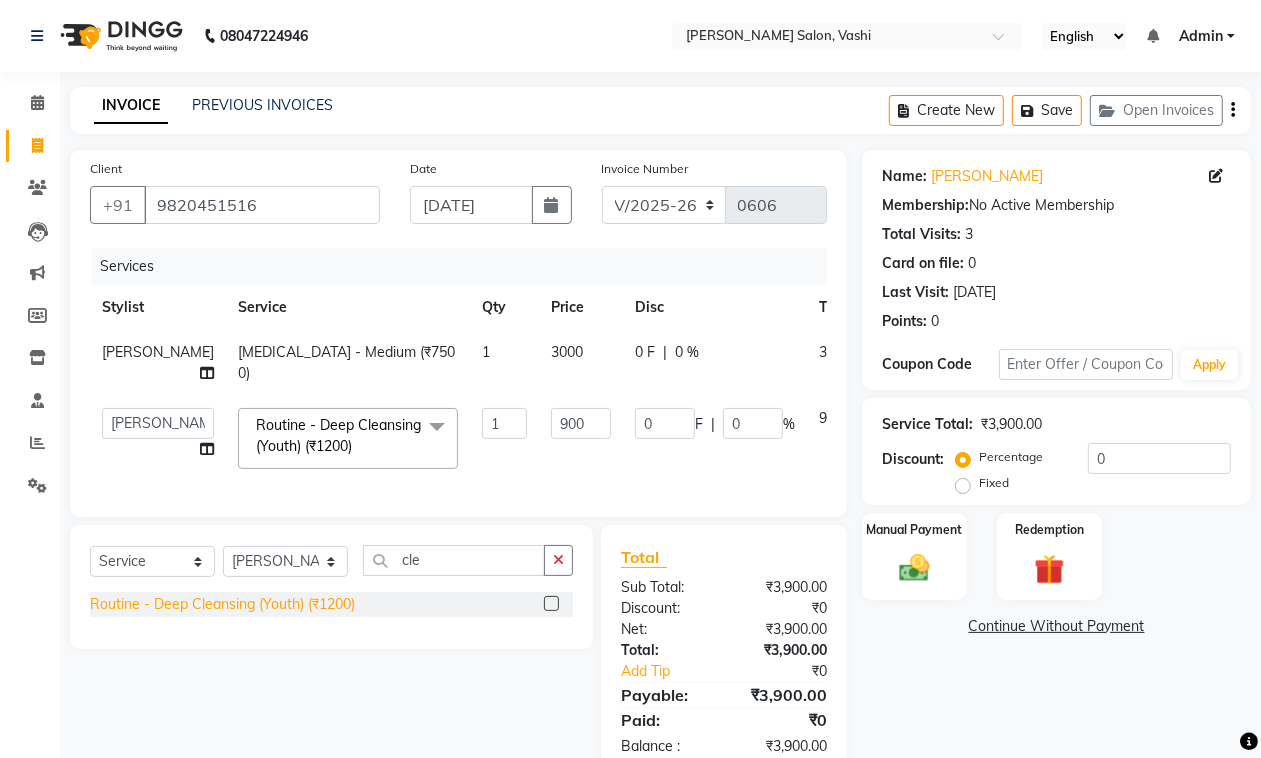 select on "10404" 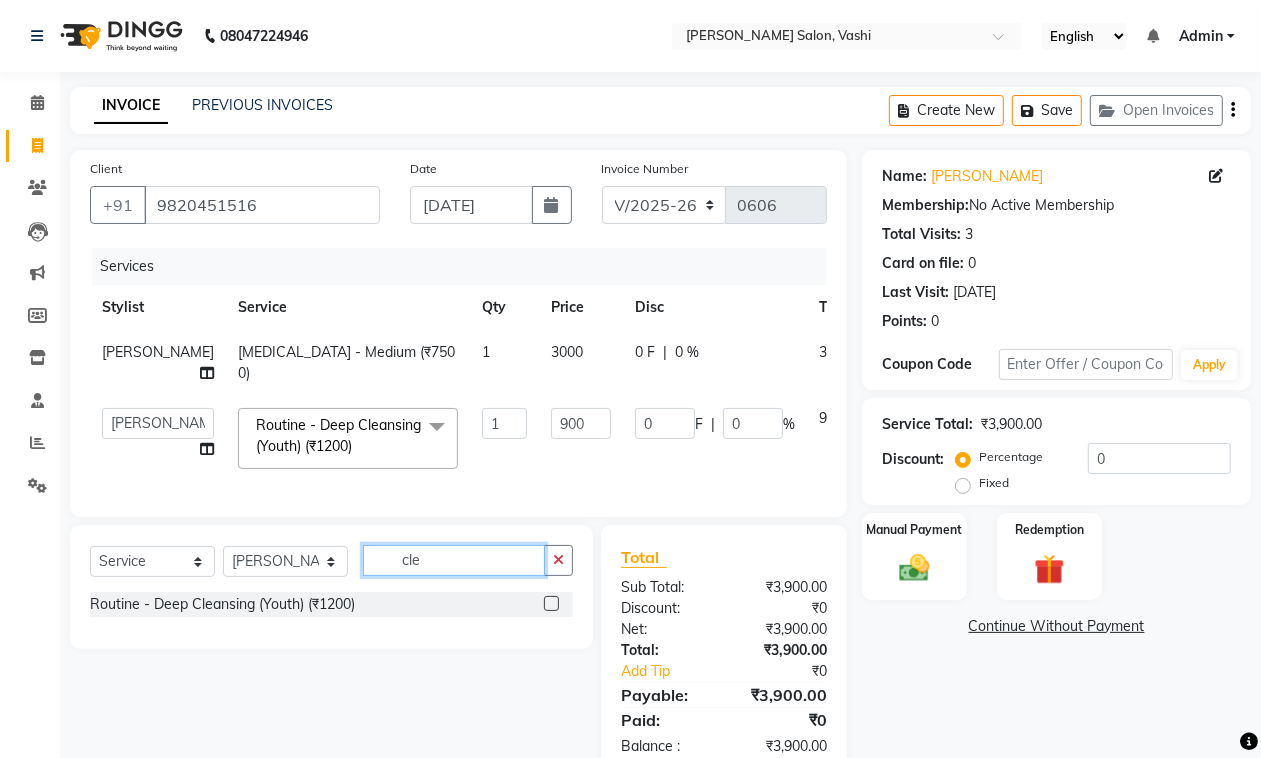click on "cle" 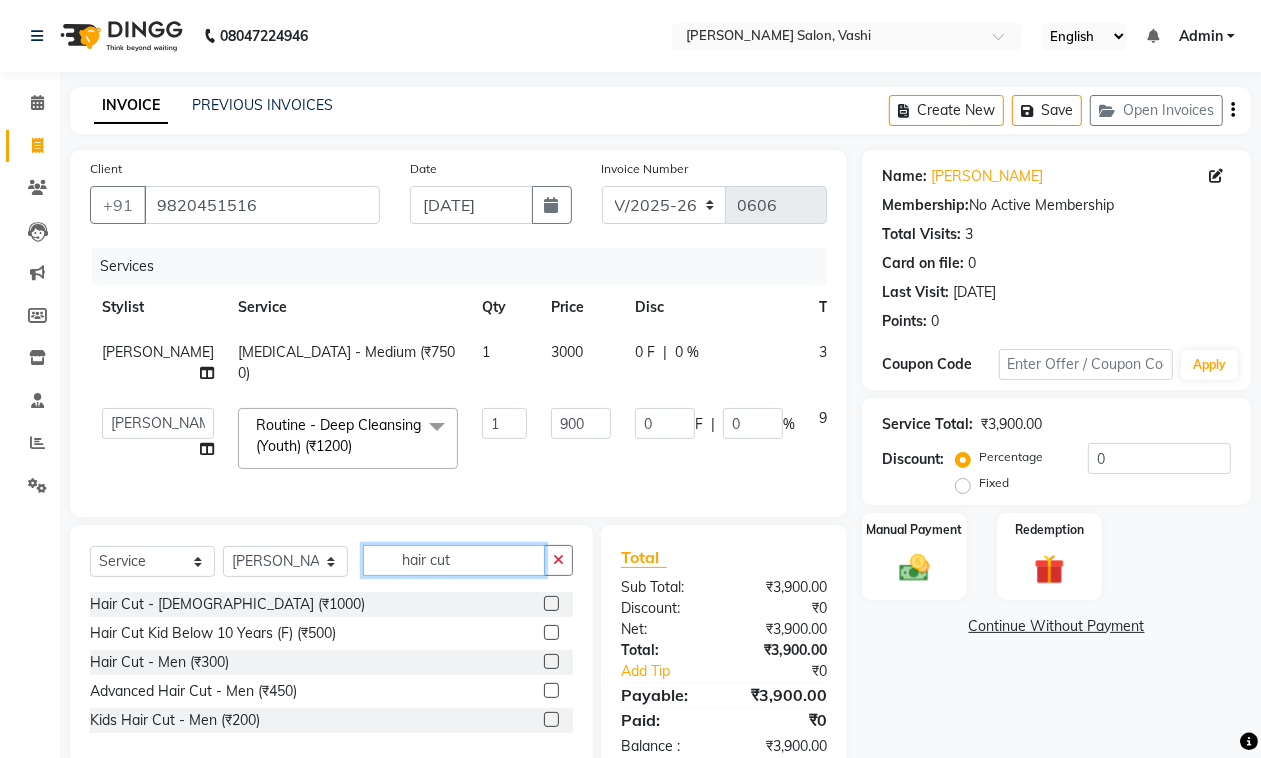 type on "hair cut" 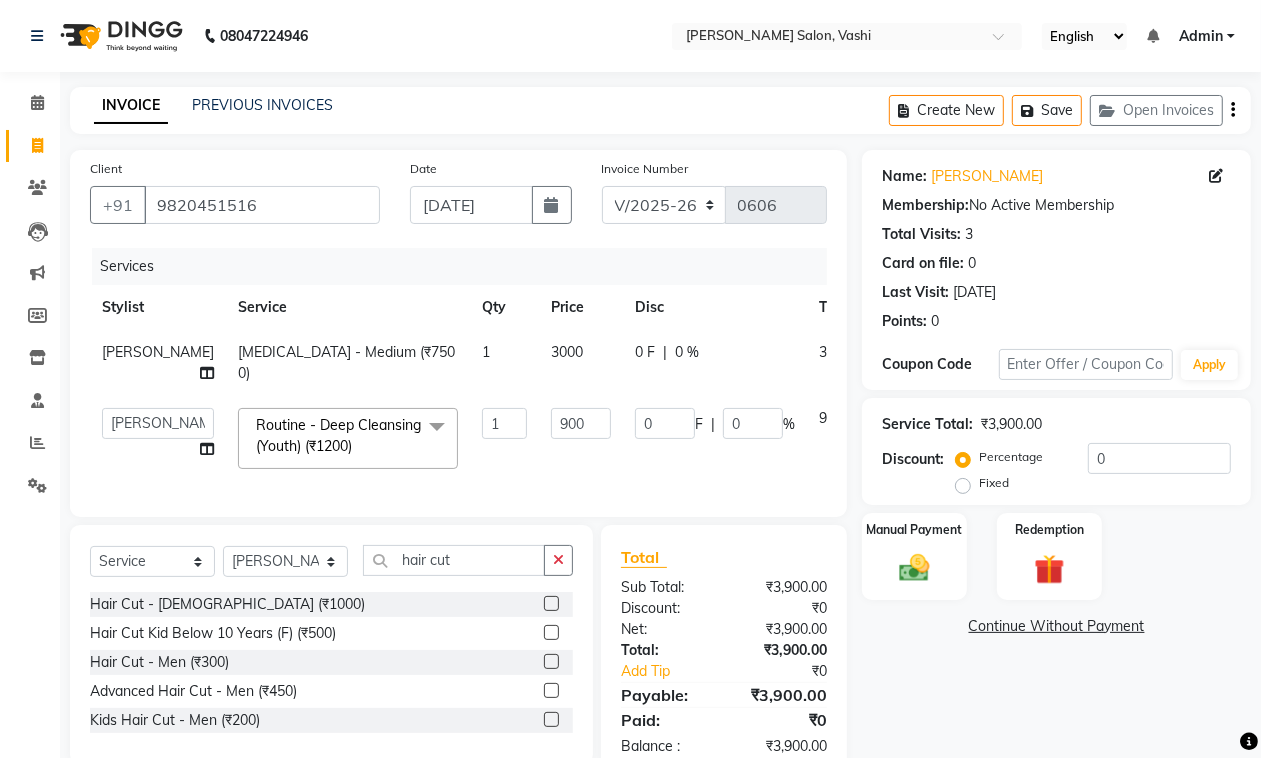 click 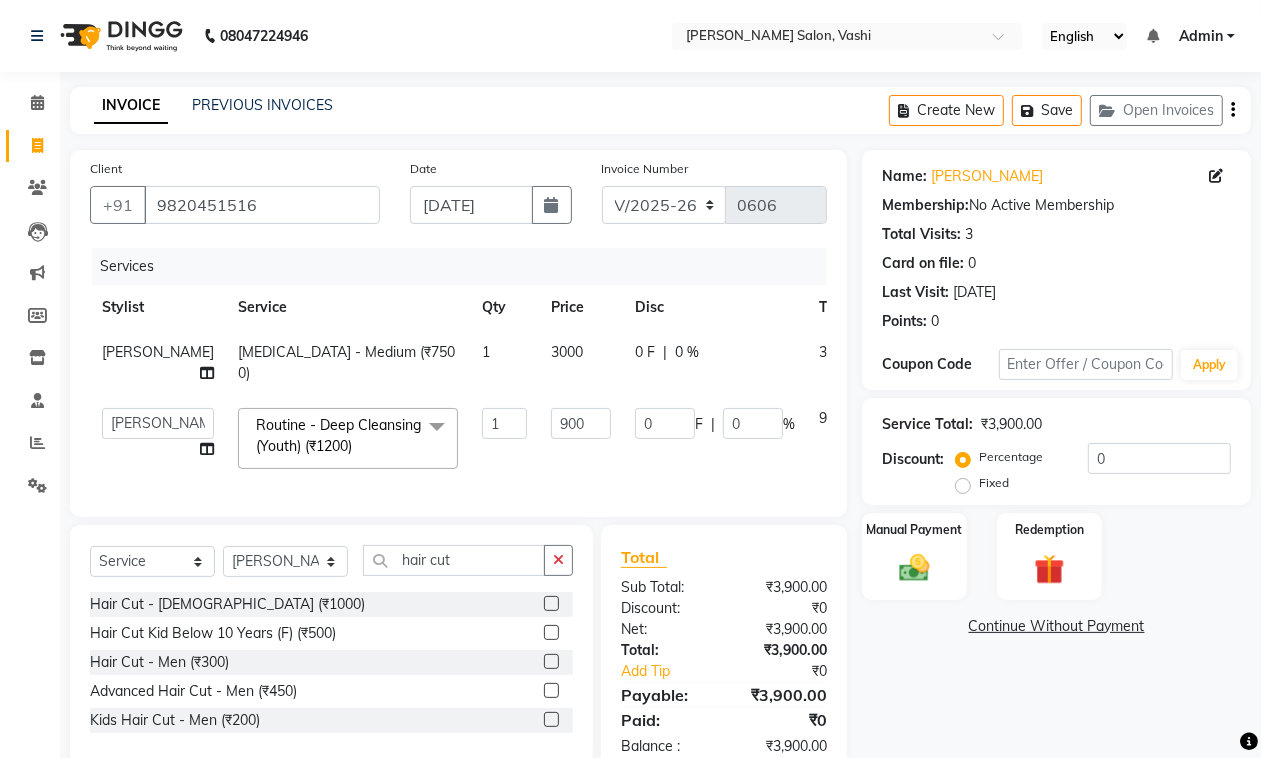 click at bounding box center [550, 662] 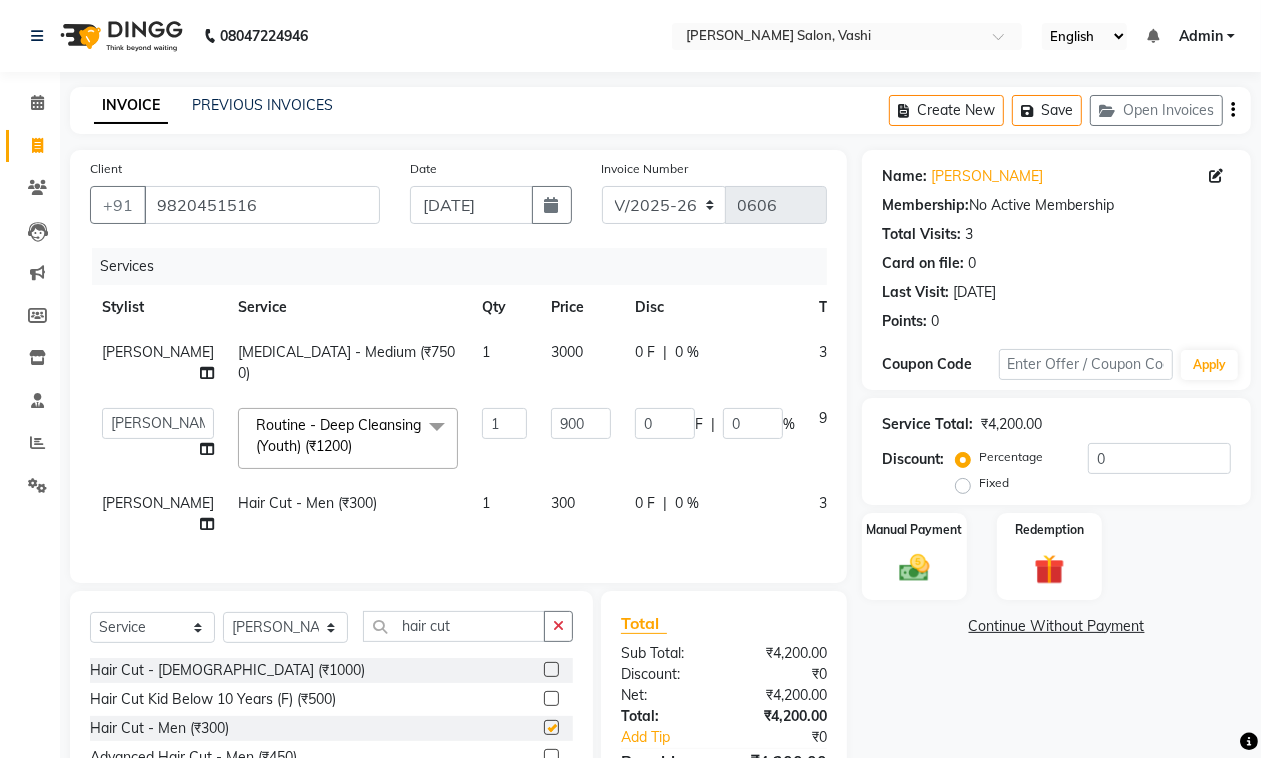 checkbox on "false" 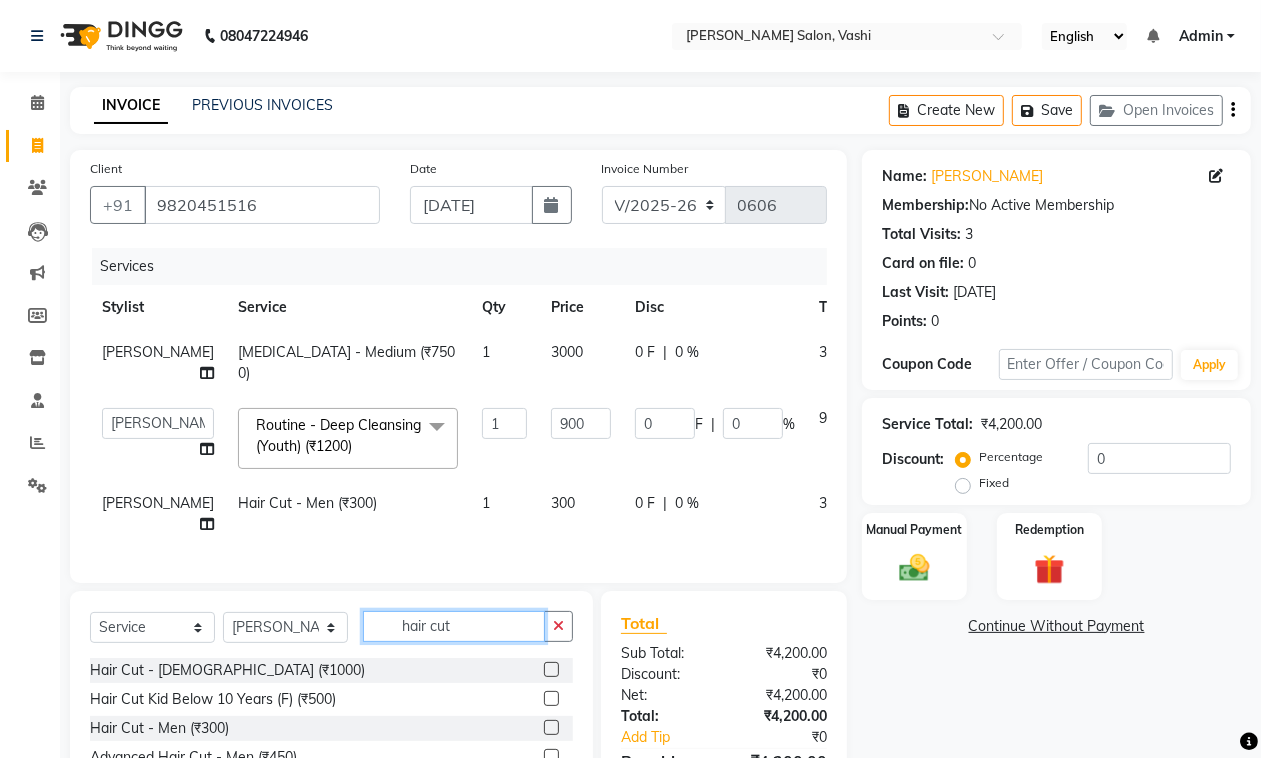 click on "hair cut" 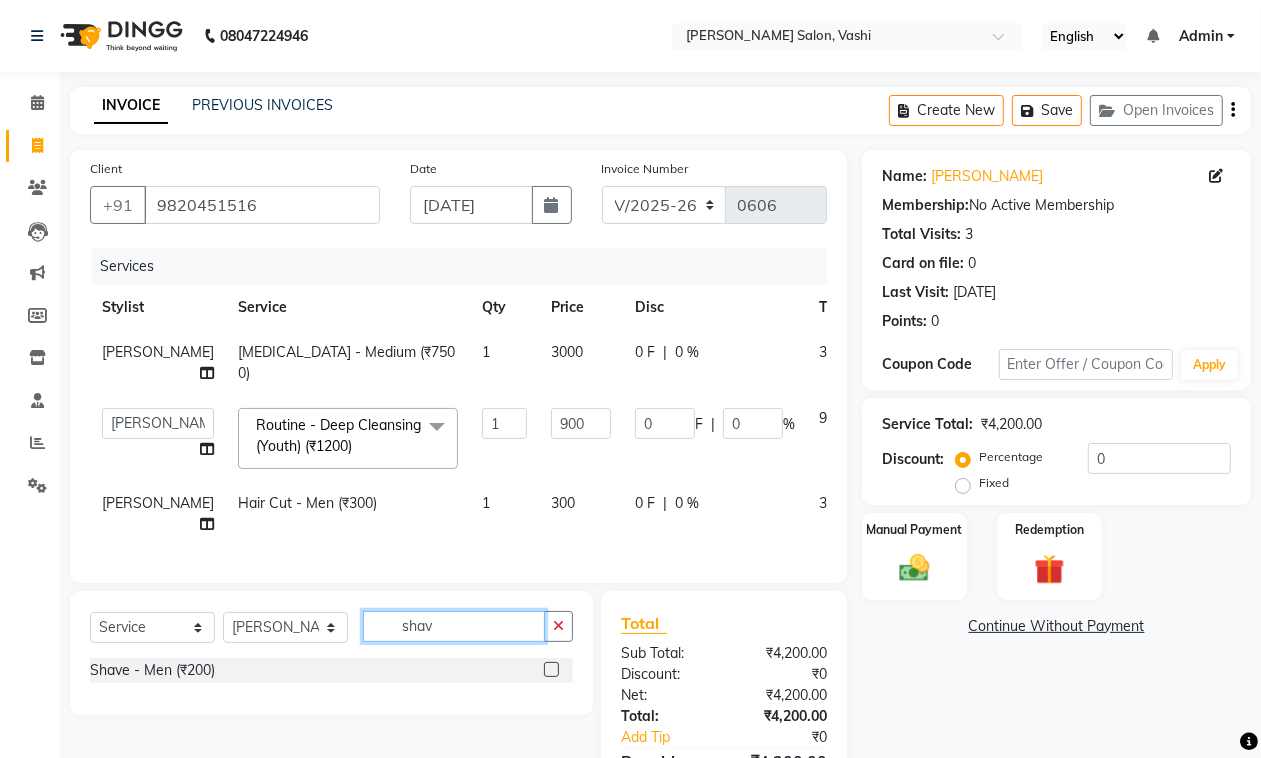scroll, scrollTop: 62, scrollLeft: 0, axis: vertical 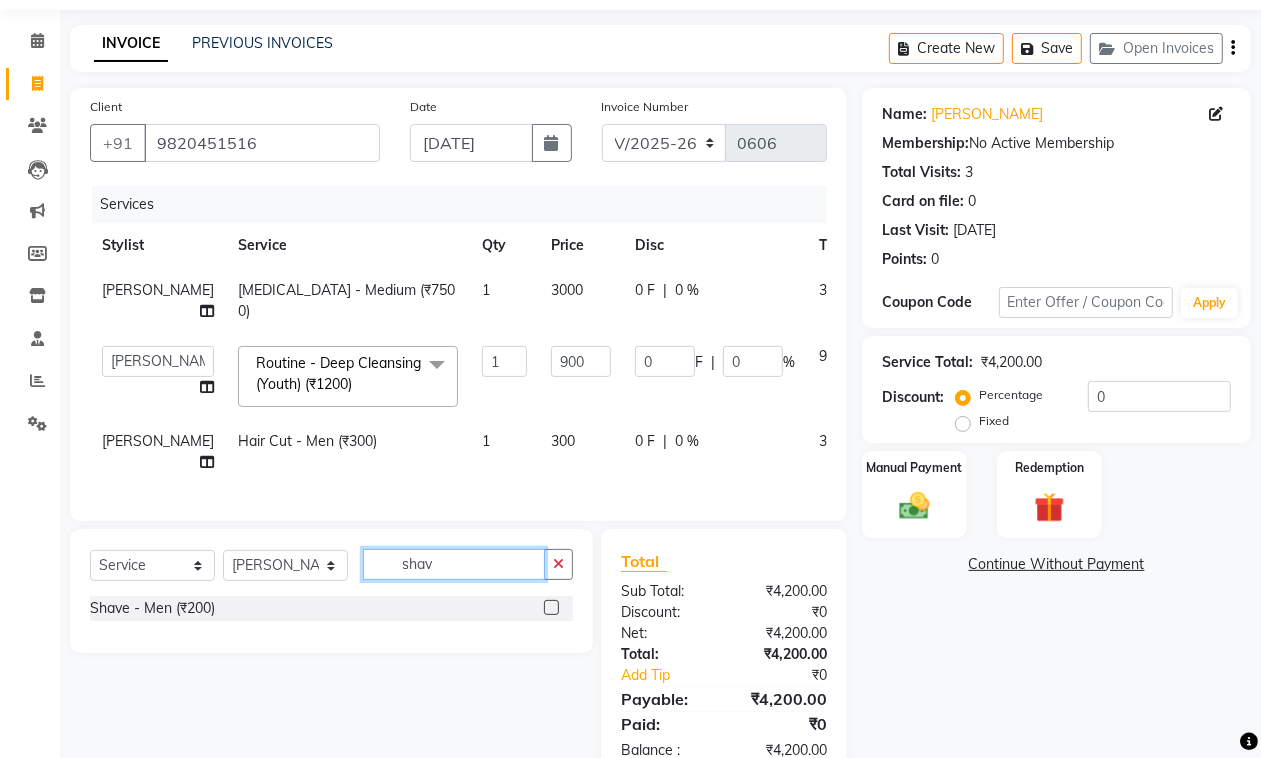 type on "shav" 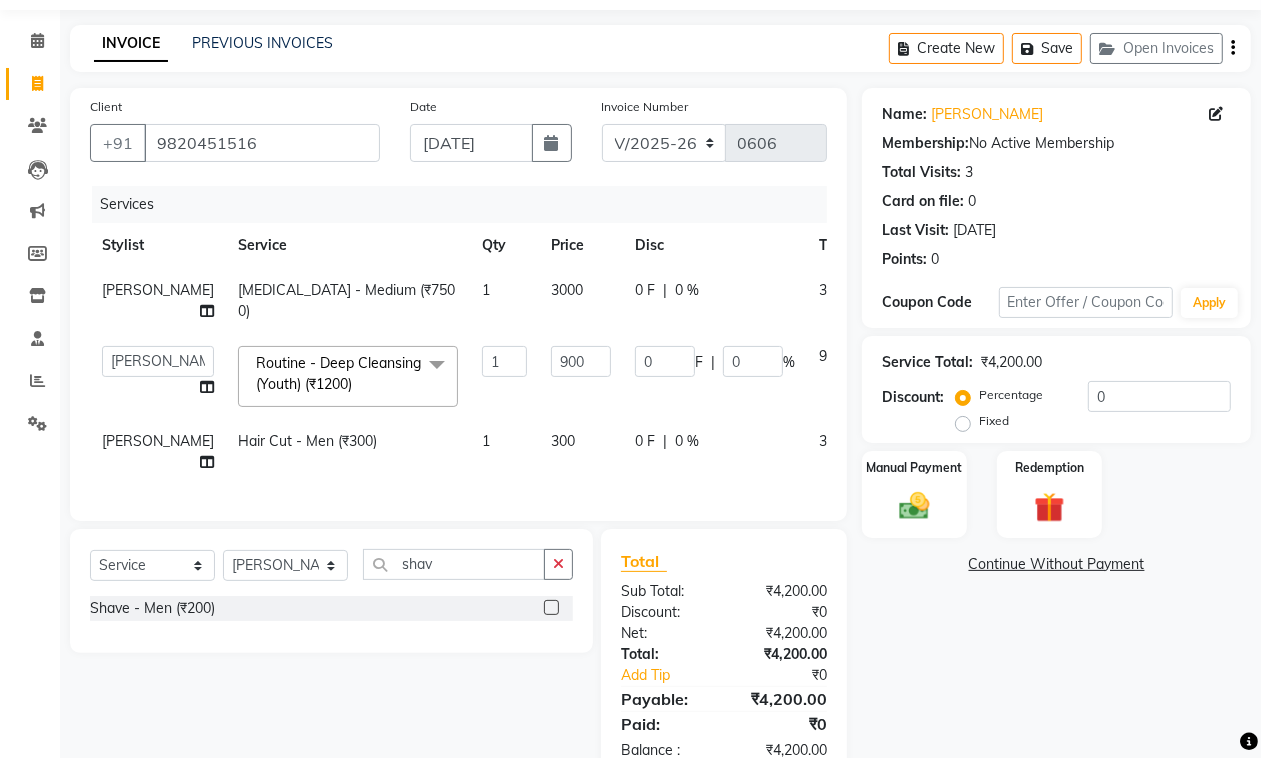 click 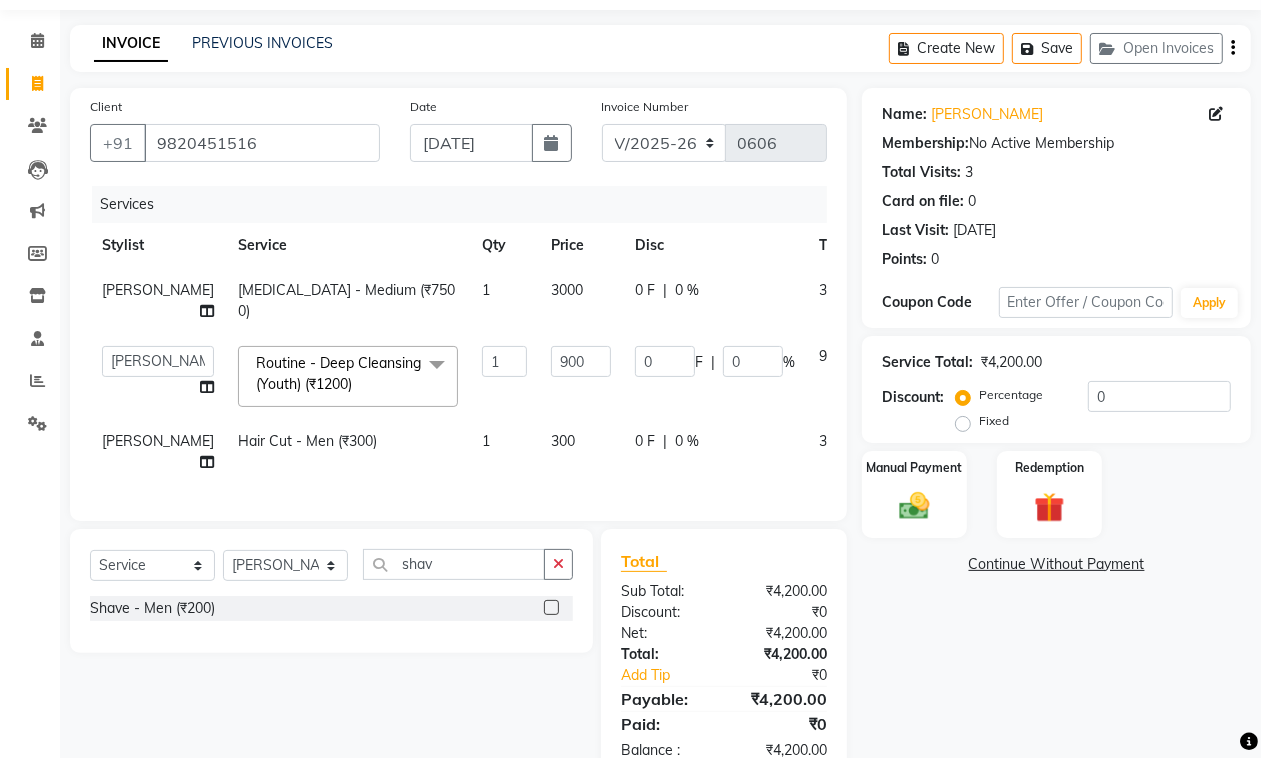 click at bounding box center [550, 608] 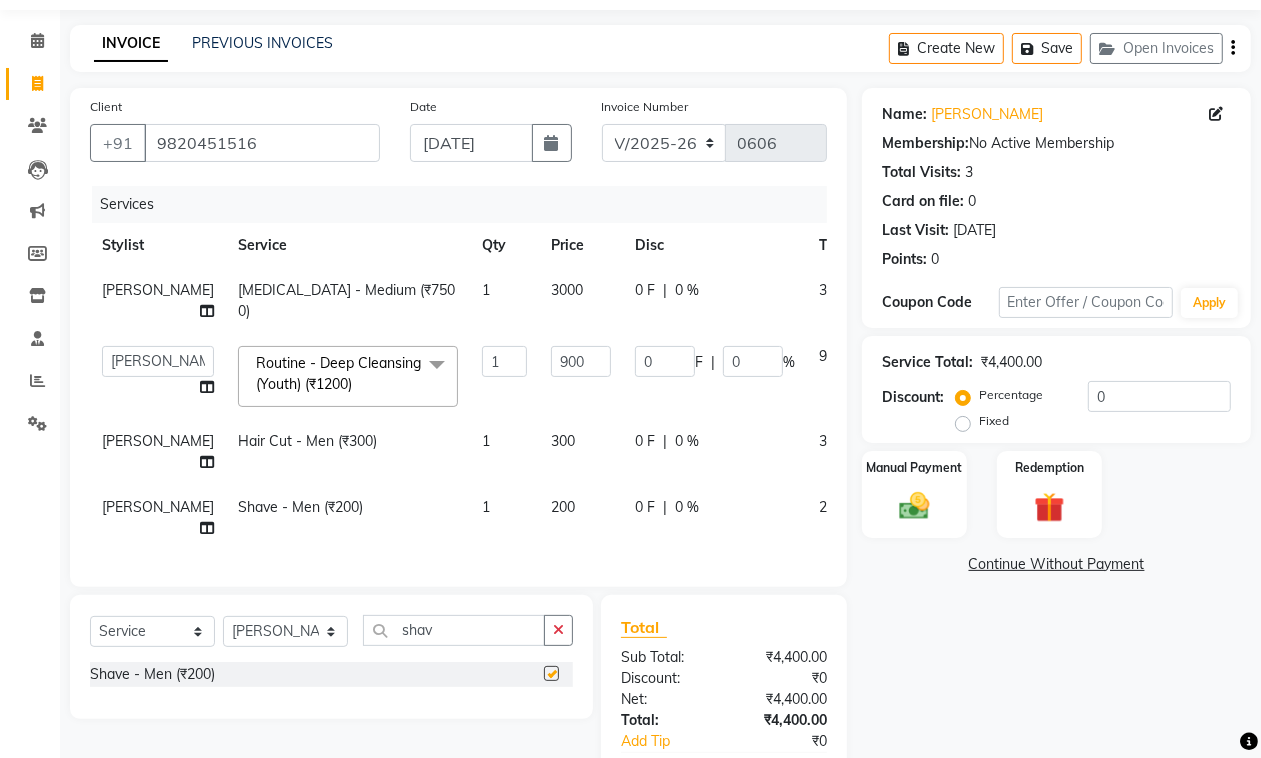 checkbox on "false" 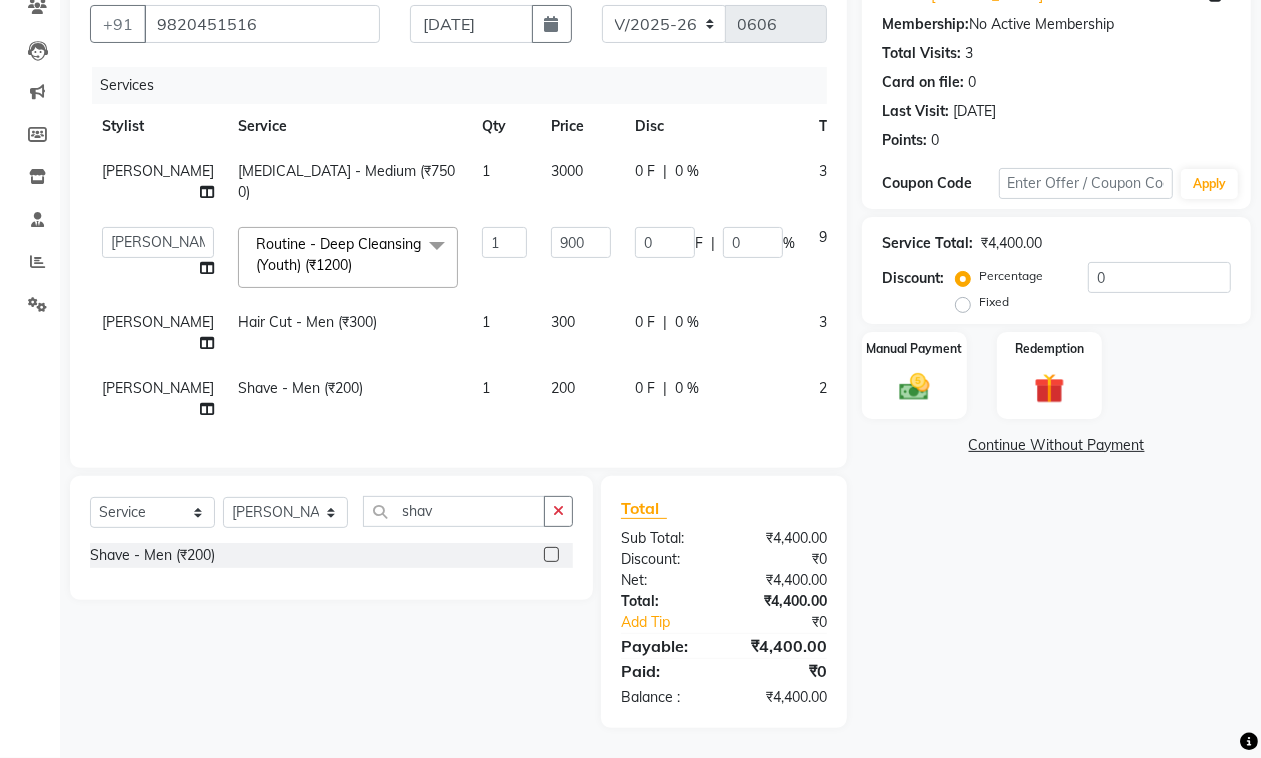 scroll, scrollTop: 262, scrollLeft: 0, axis: vertical 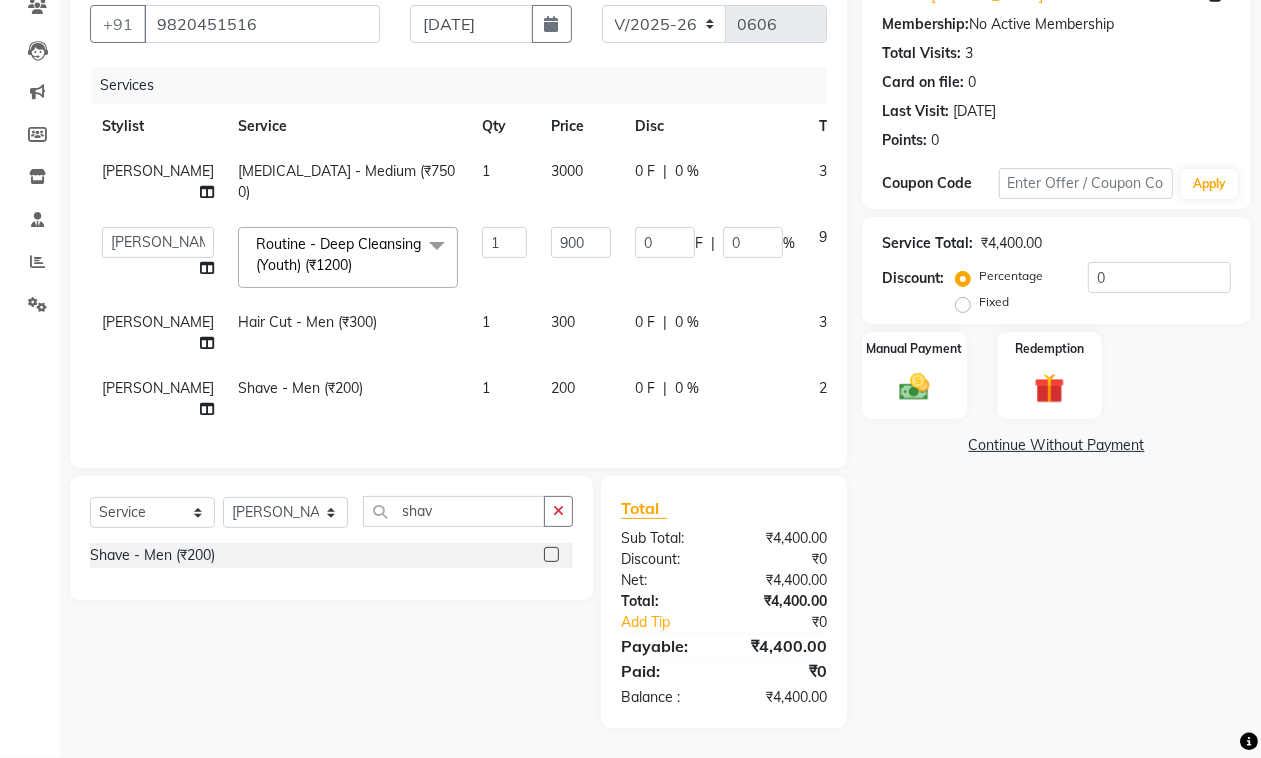 select on "10481" 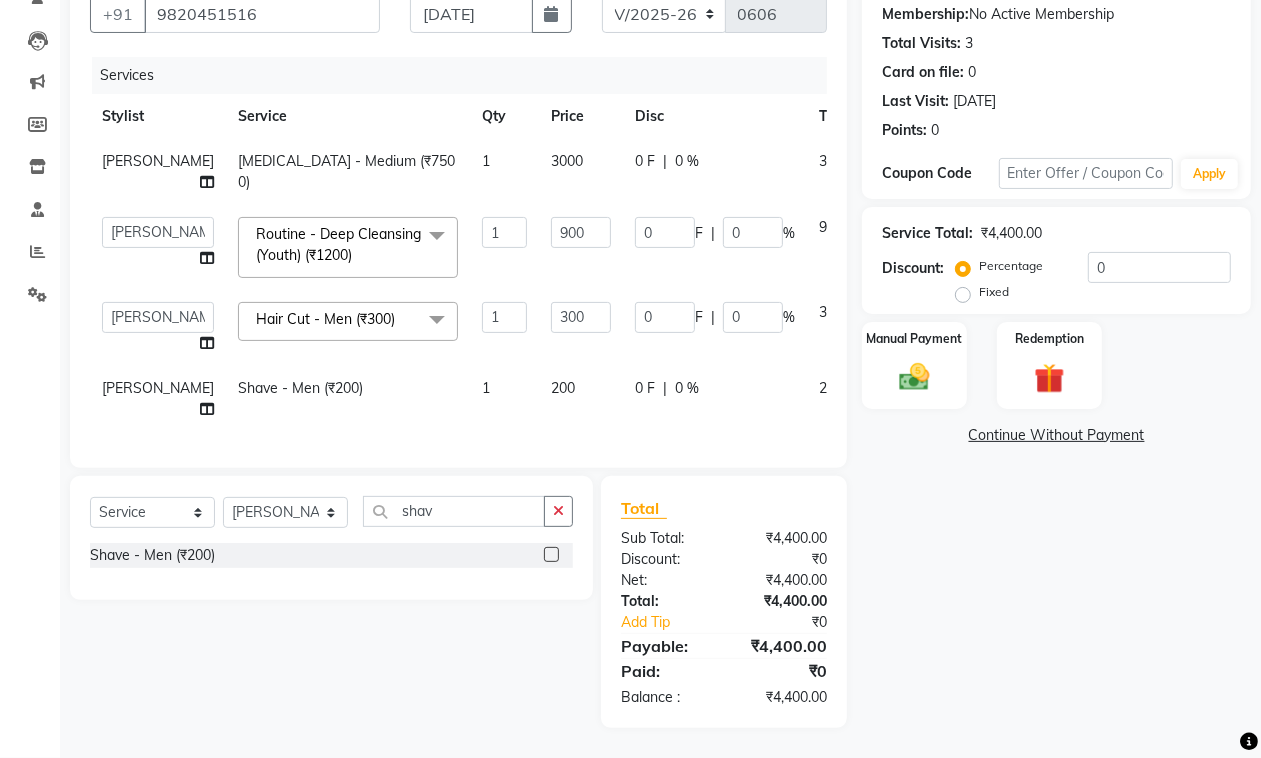 scroll, scrollTop: 251, scrollLeft: 0, axis: vertical 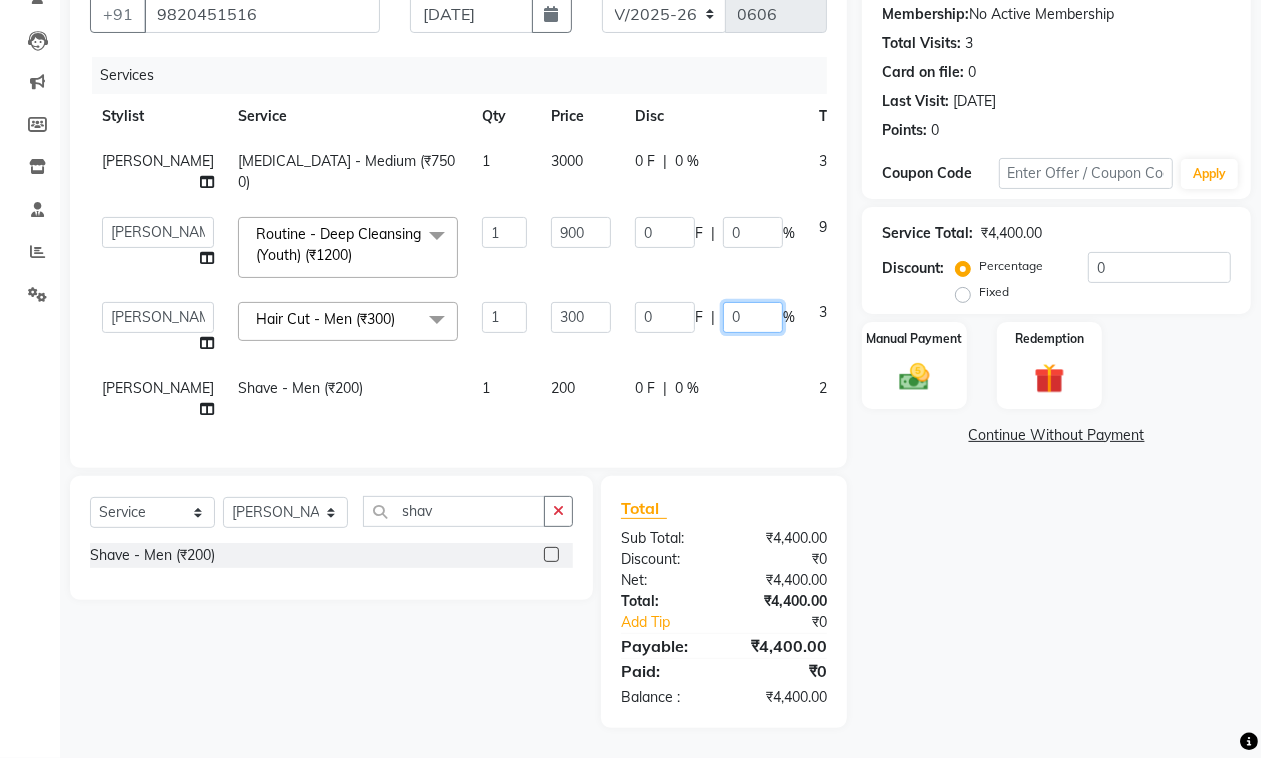 click on "0" 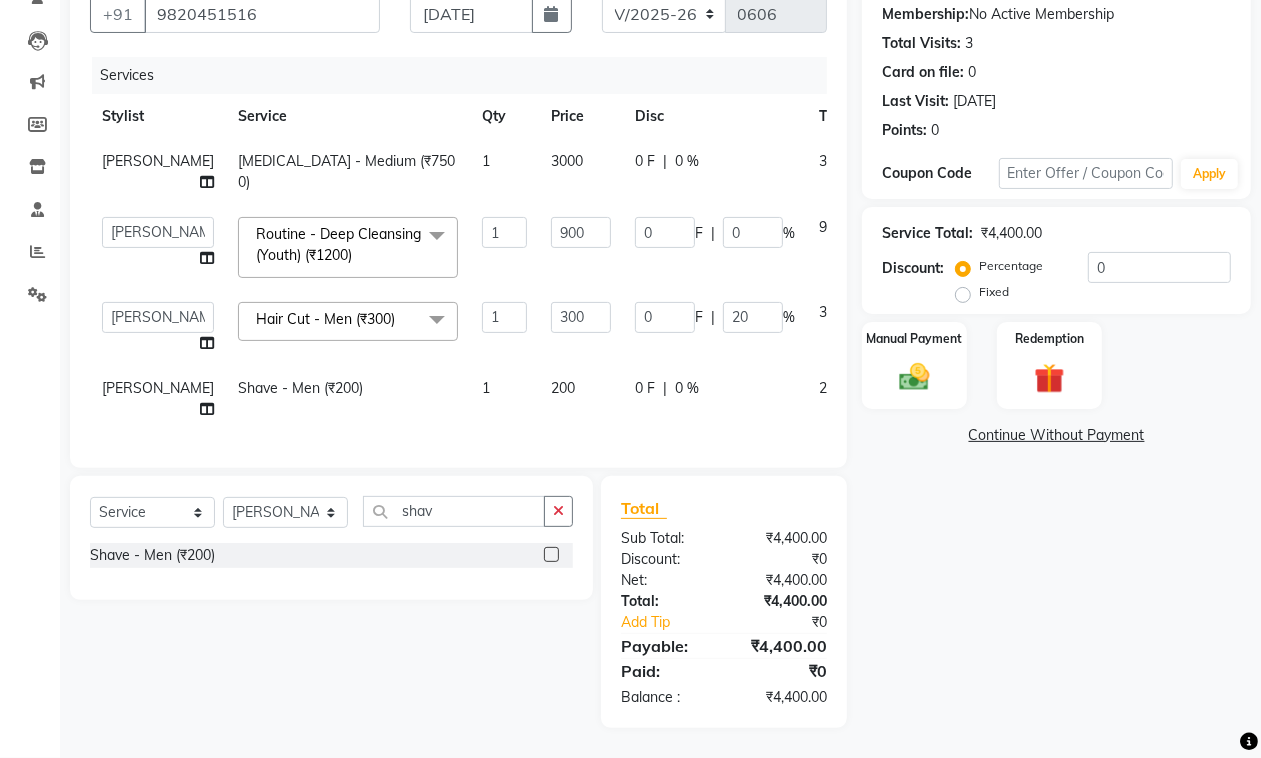 click on "0 F | 0 %" 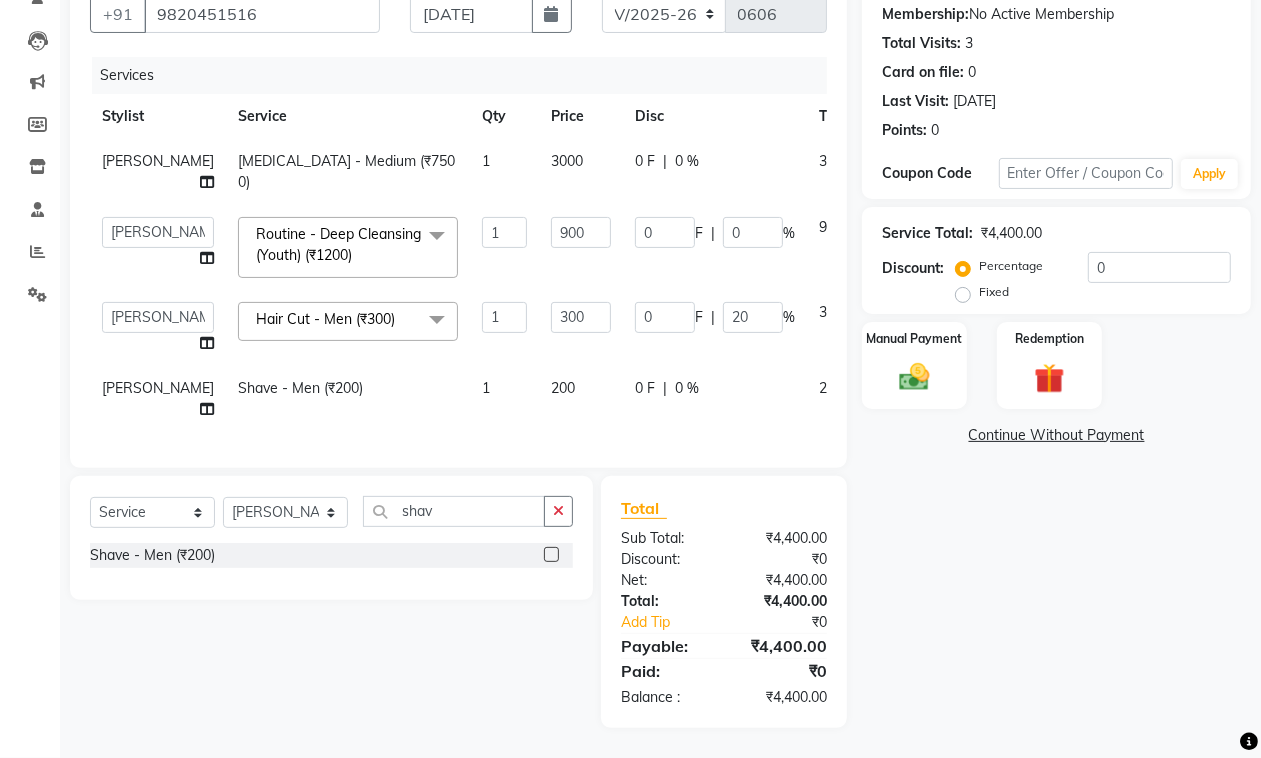 select on "10481" 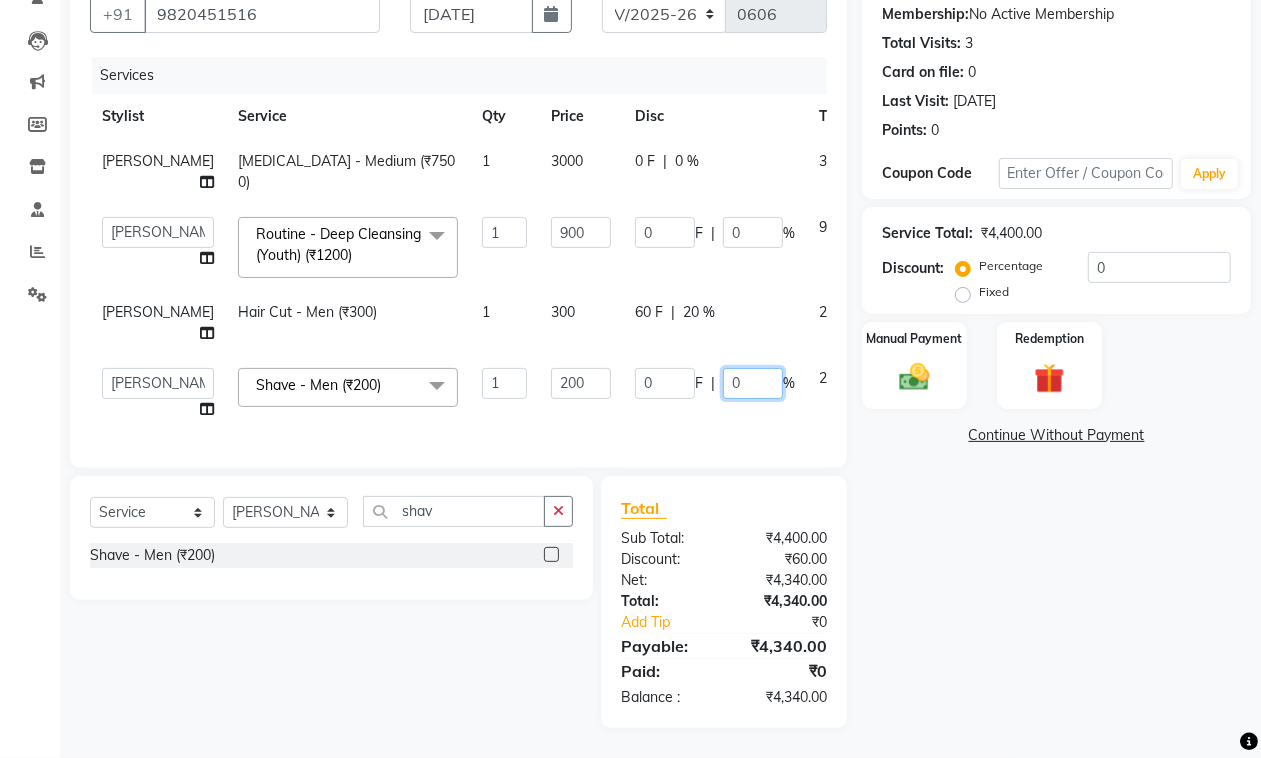 click on "0" 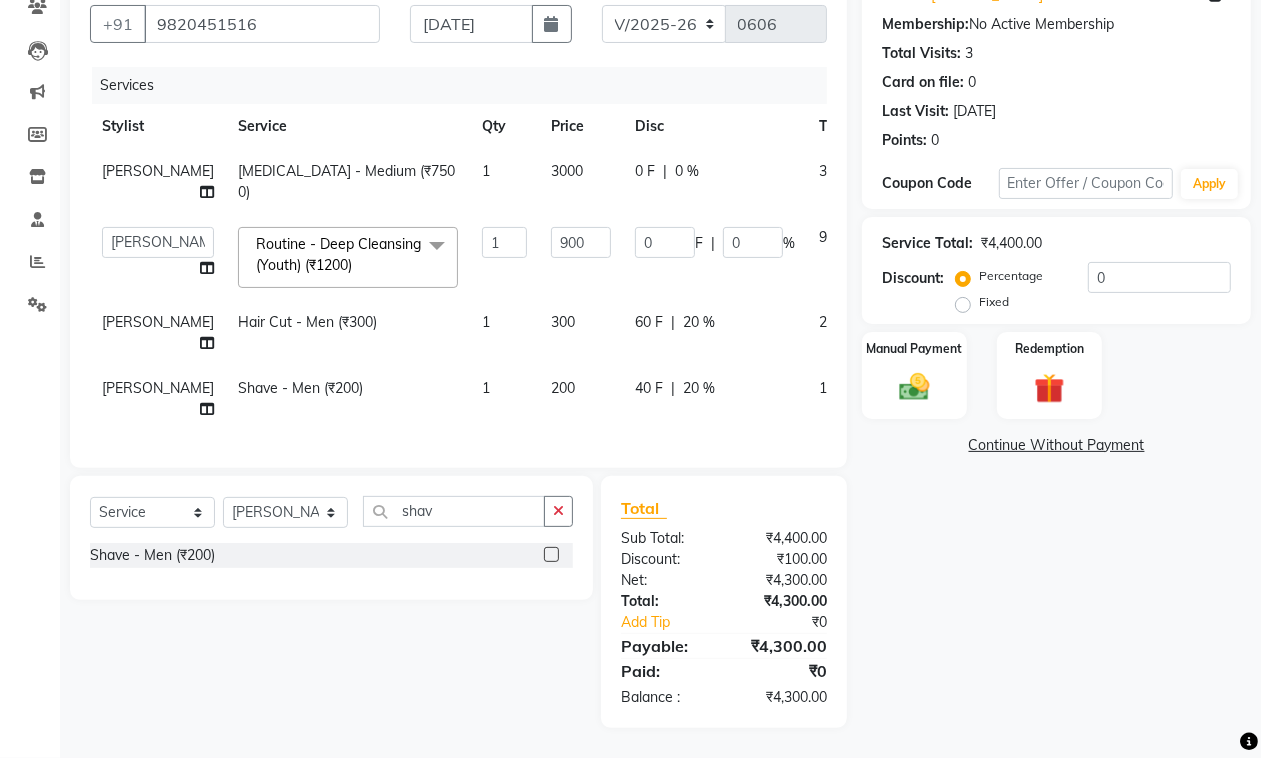 click on "Stylist Service Qty Price Disc Total Action Rehan Salmani Botox - Medium (₹7500) 1 3000 0 F | 0 % 3000  DC   Dipika   Freelancer   Hasan   Rehan Salmani    Vinith   Zoya Shaikh  Routine - Deep Cleansing (Youth) (₹1200)  x Hair Trim - Female Fringes Hair Cut  - Female Advance Cut & Style (F) Hair Cut Kid Below 10 Years (F) Wash & Blast Dry - Short Wash & Blast Dry - Medium Wash & Blast Dry - Long Blow Dry - Short Blow Dry - Medium Blow Dry - Long Wash & Blow Dry - Short Wash & Blow Dry - Medium Wash & Blow Dry - Long Ironing - Short Ironing - Medium Ironing - Long Tongs - Short Tongs - Medium Tongs - Long Crimping - Short Crimping - Medium Crimping - Long Wash For Oiled Hair/Sulphate Free Wash For Oiled Hair/Sulphate Extra Length EXTRA AMOUNT FOR ADDITIONAL SERVICE Tinsel (Hair sparkling) Venue Charges Membership Redemption Front Hair Patch Side Hair Patch Back Hair Patch  NAILS CLASSES Touch Up - 1 Inch (Majirel) Touch Up - 2 Inch (Majirel) Touch Up - 1 Inch (Inoa) Touch Up - 2 Inch (Inoa) Crown Hilights" 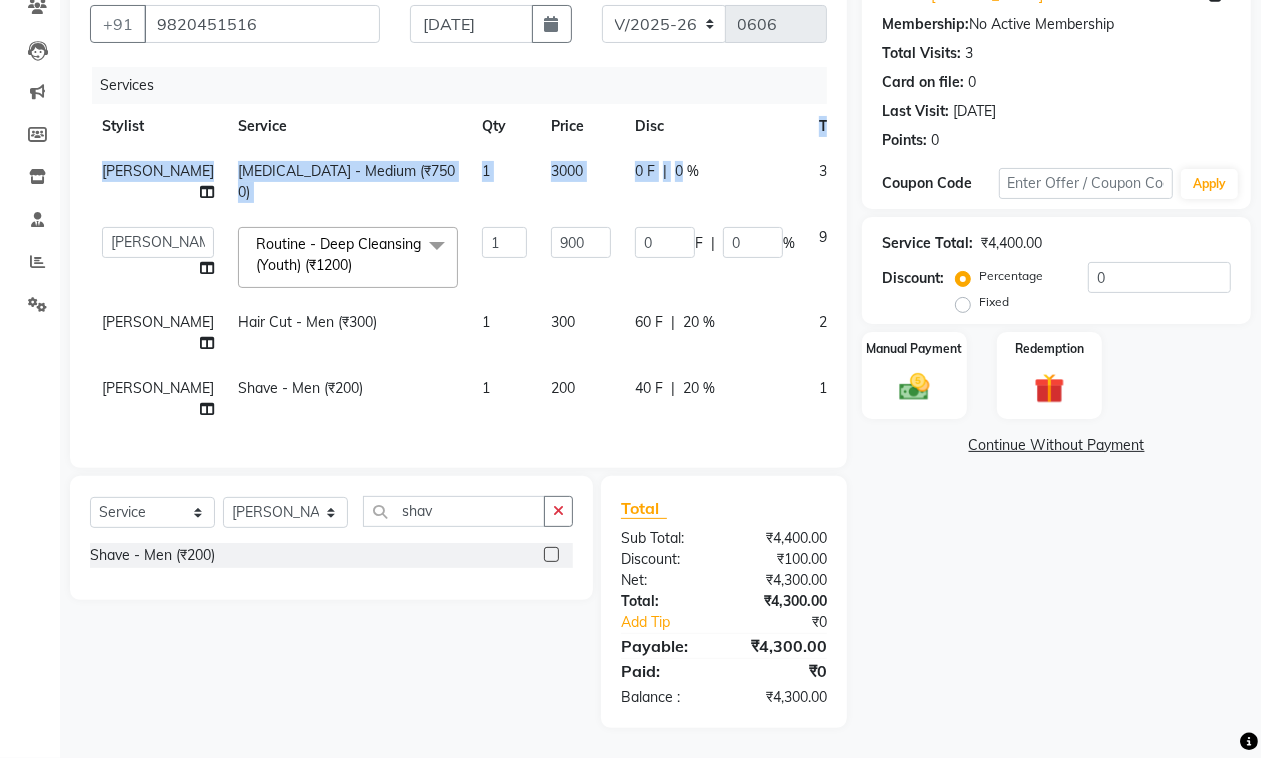 click on "1" 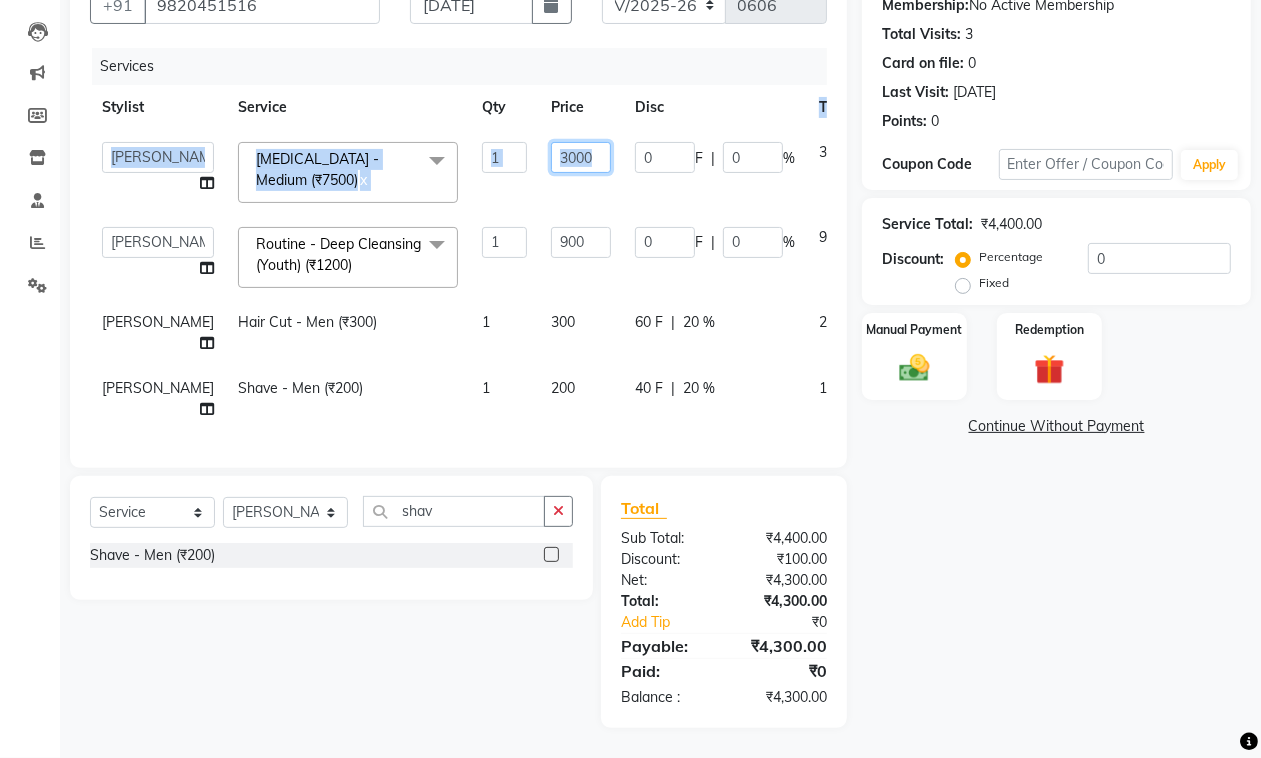 click on "3000" 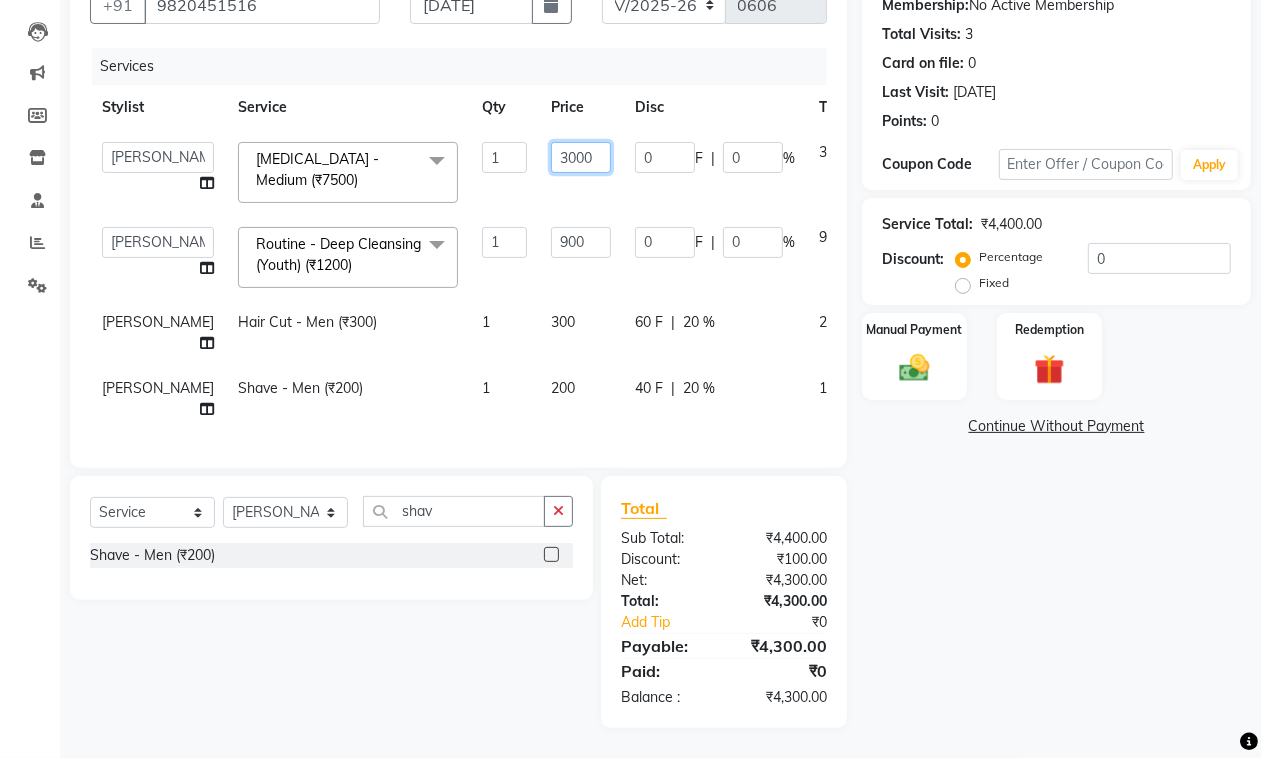 click on "3000" 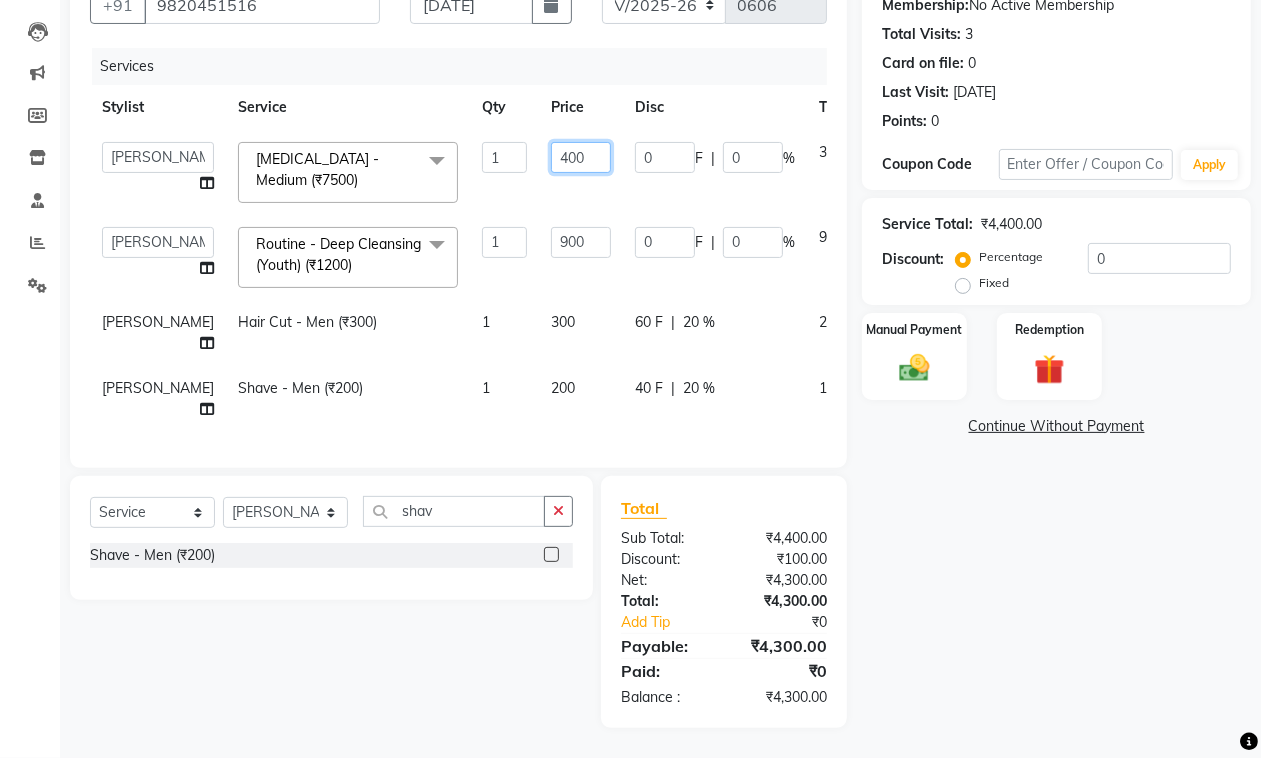 type on "4000" 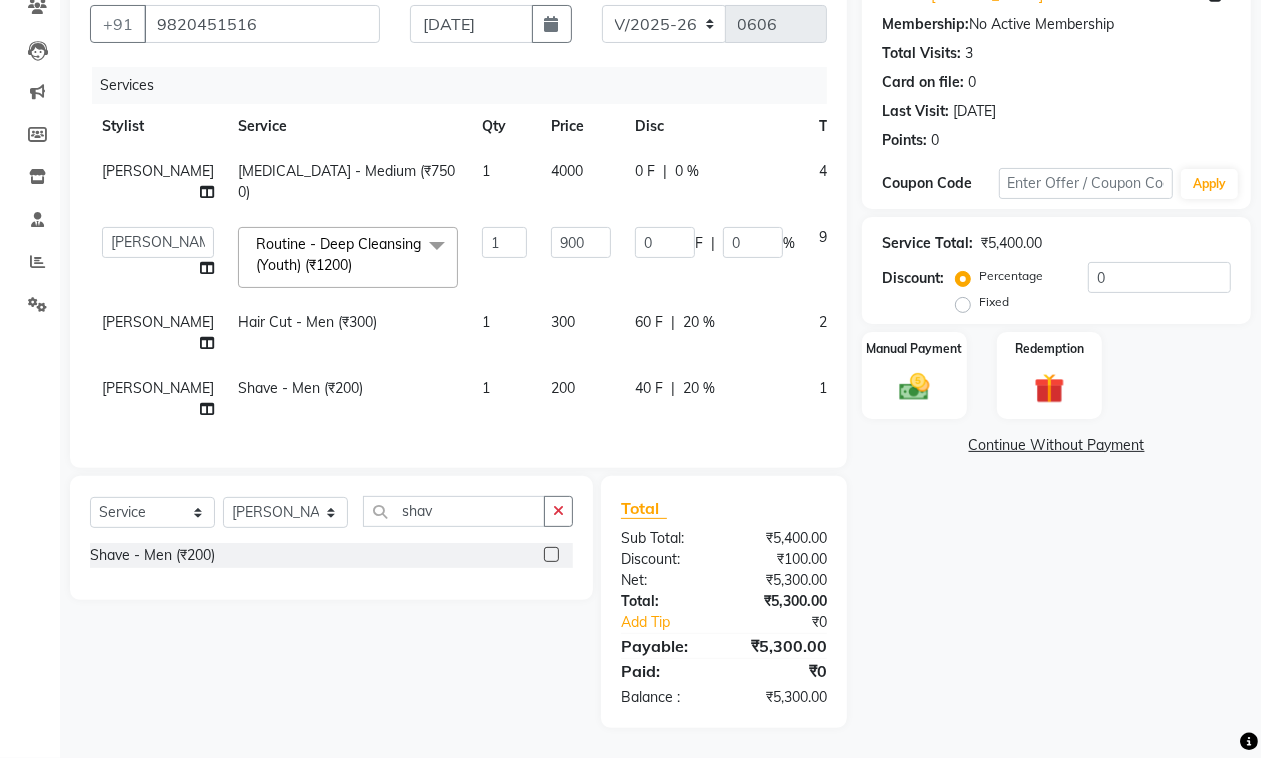 click on "0 F | 0 %" 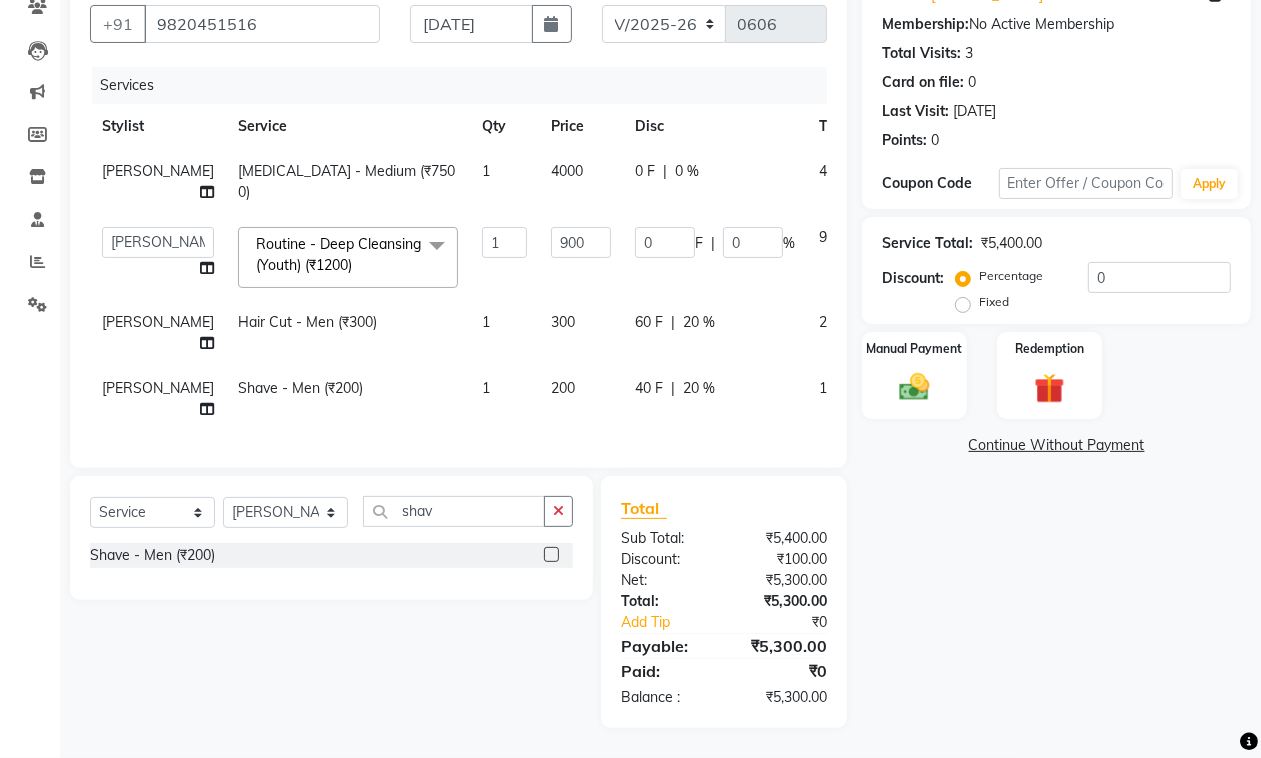 select on "10481" 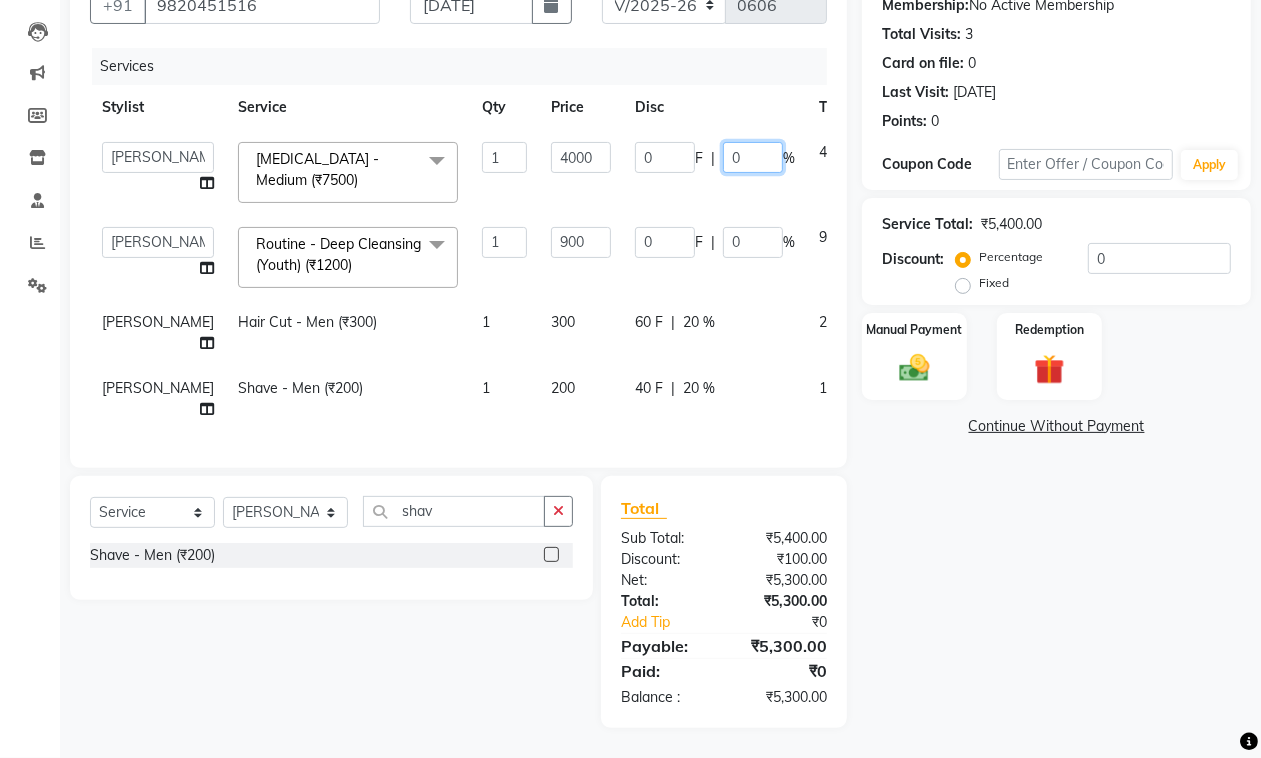 click on "0" 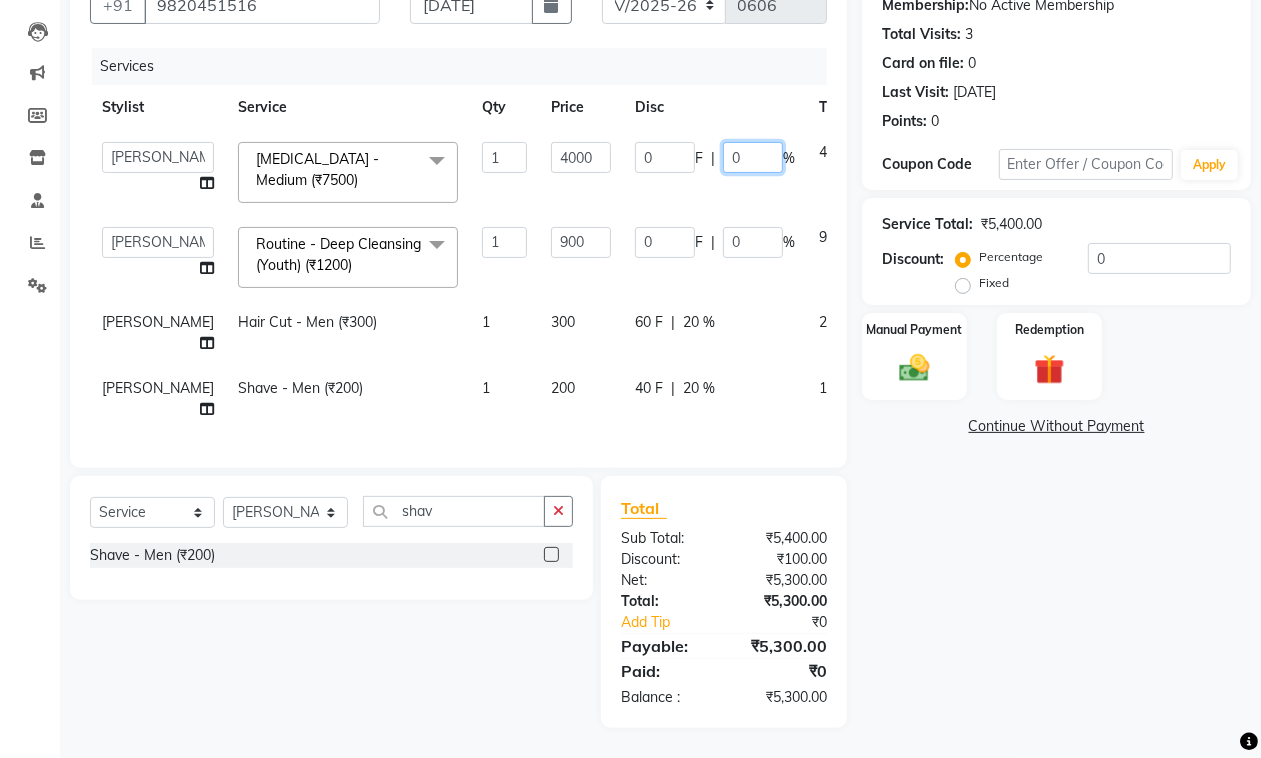 type on "20" 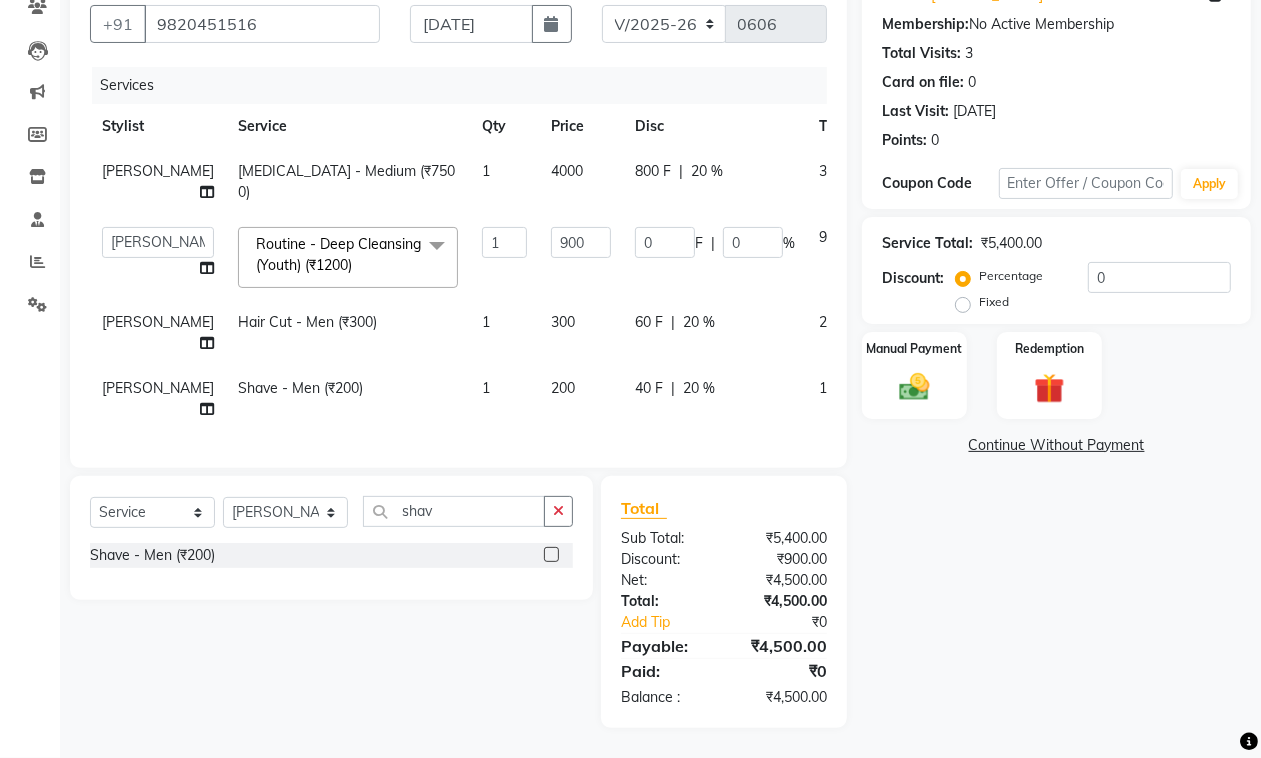 click on "1" 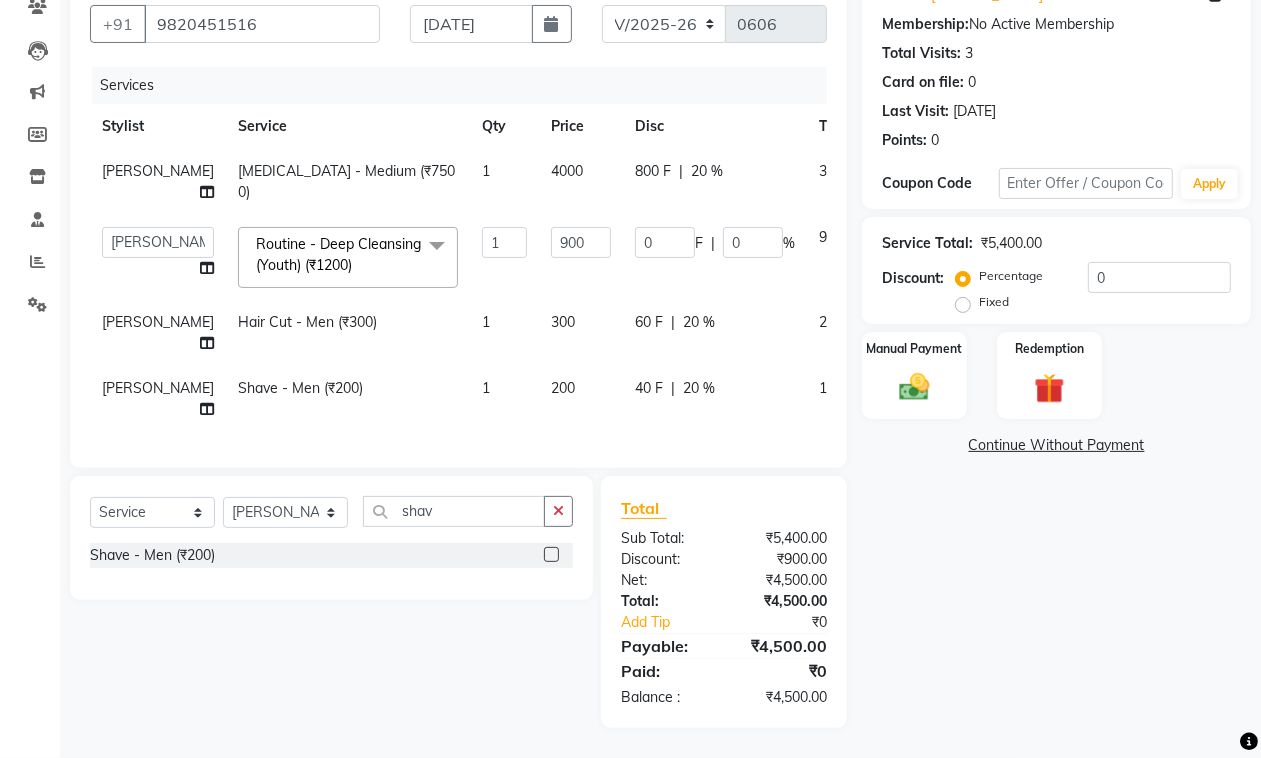 select on "10481" 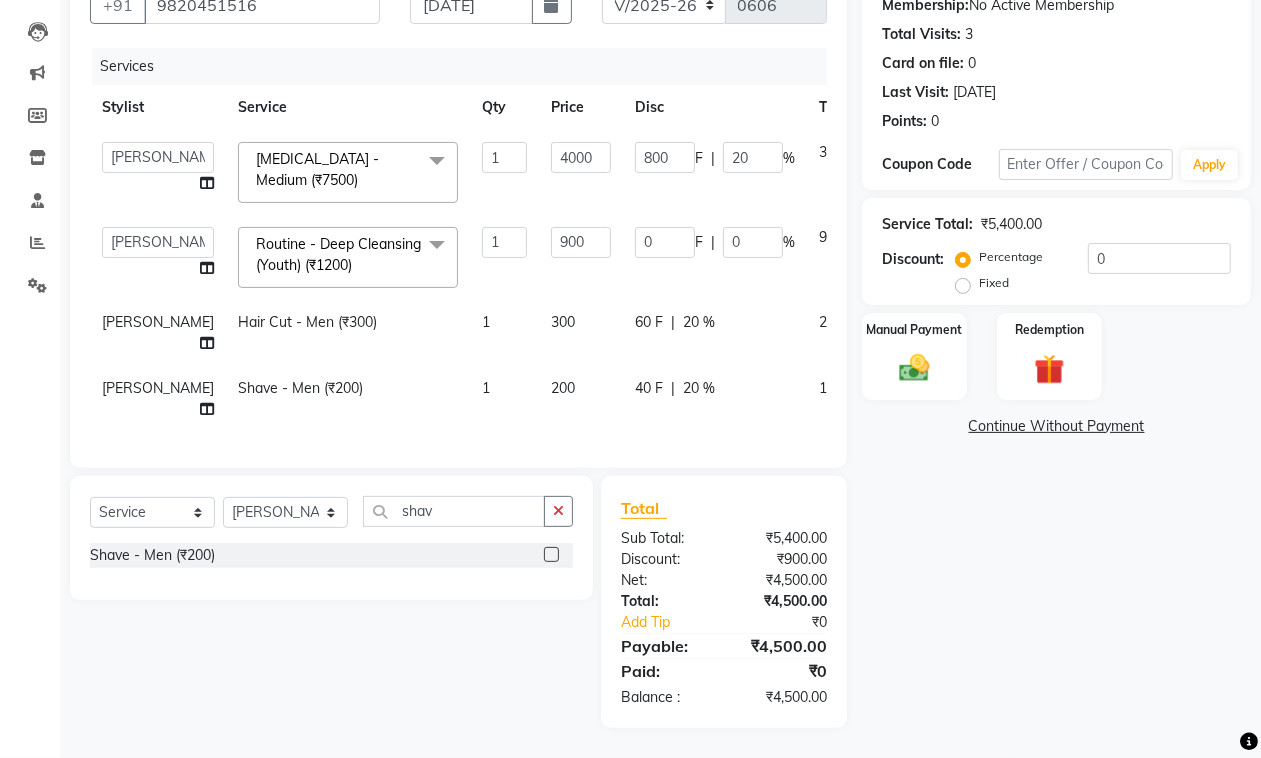 scroll, scrollTop: 260, scrollLeft: 0, axis: vertical 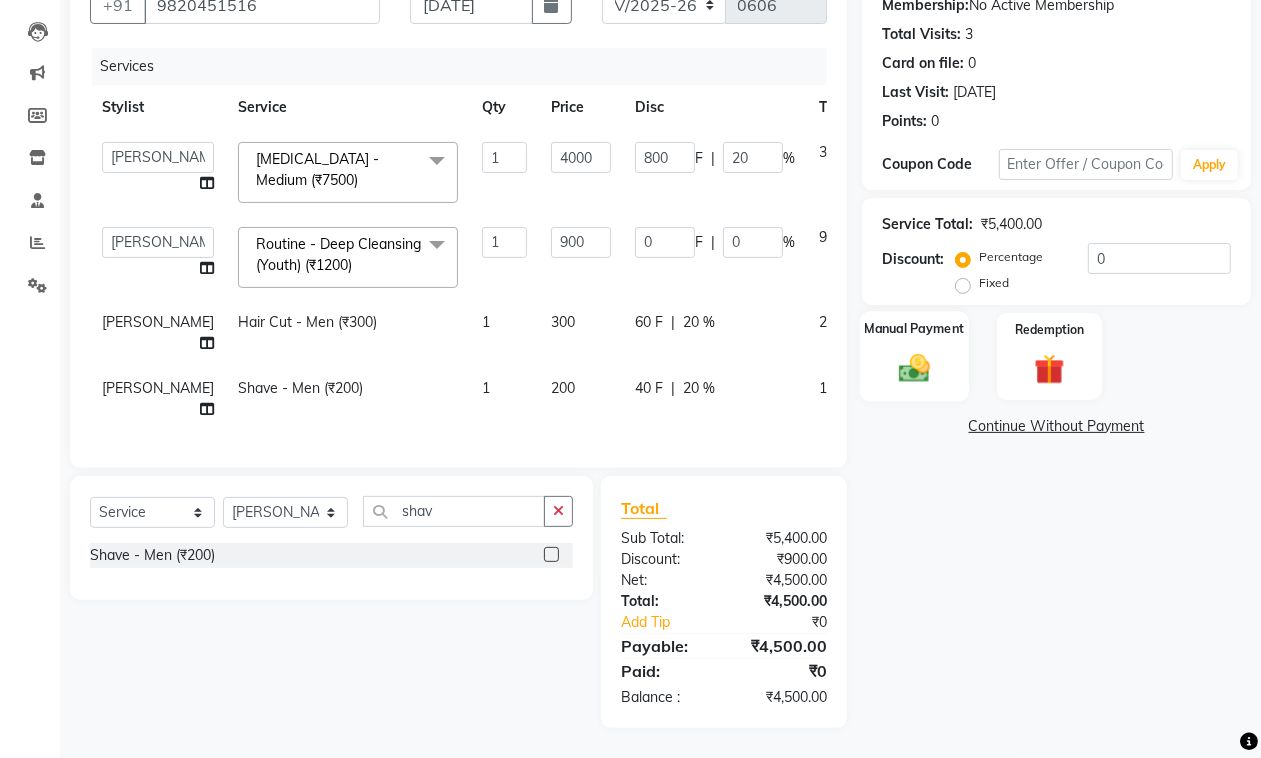 click on "Manual Payment" 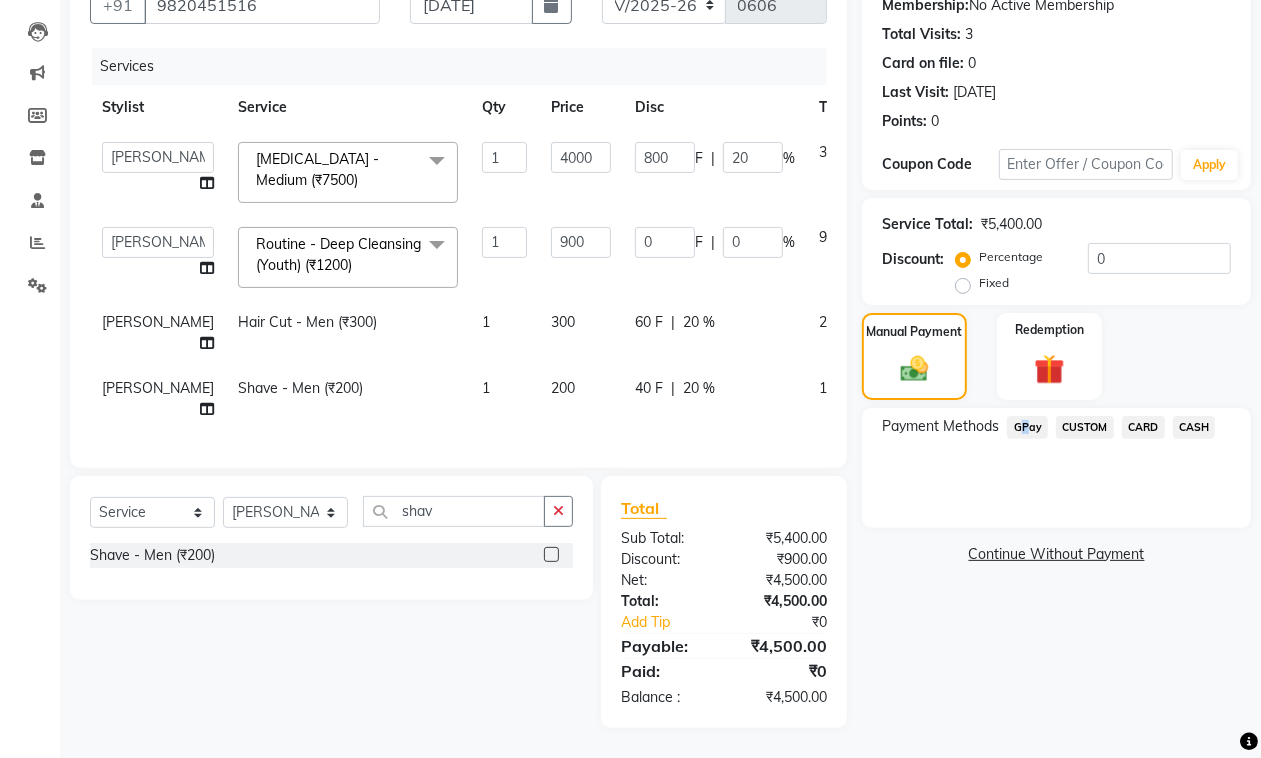 click on "GPay" 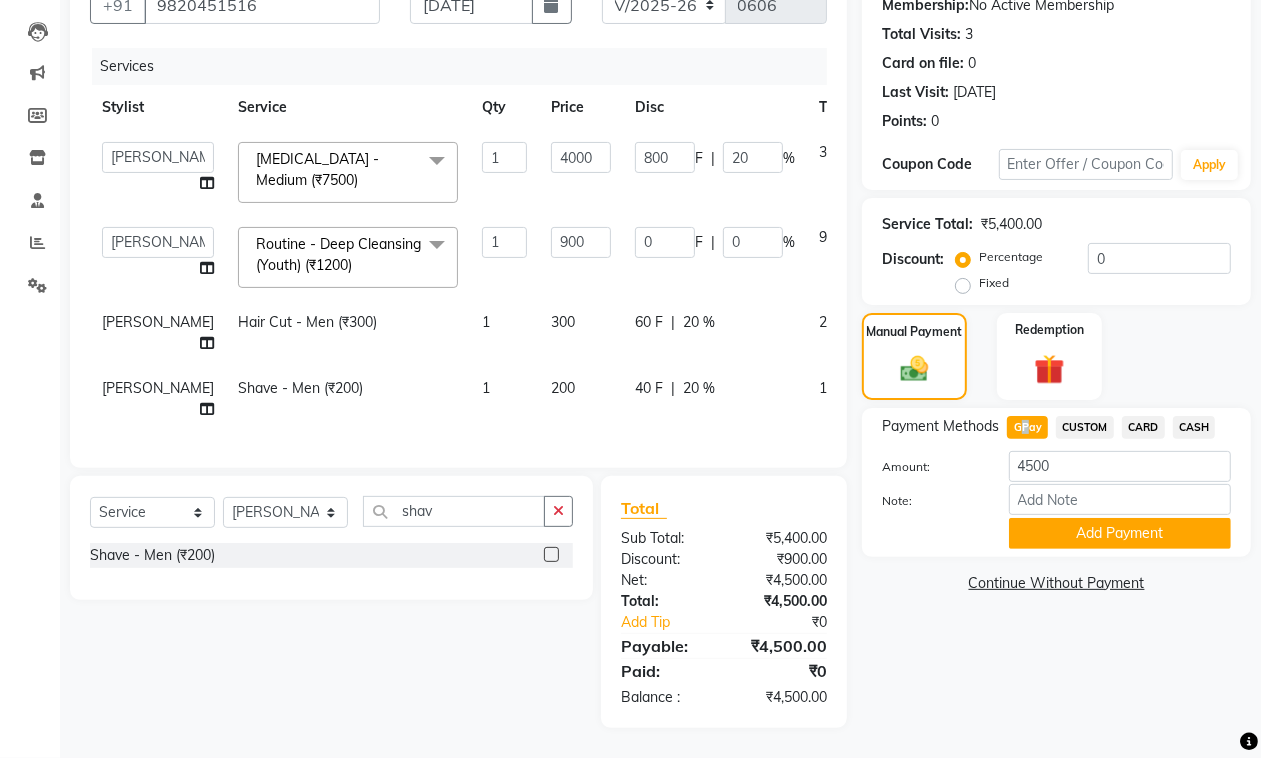 click on "Add Payment" 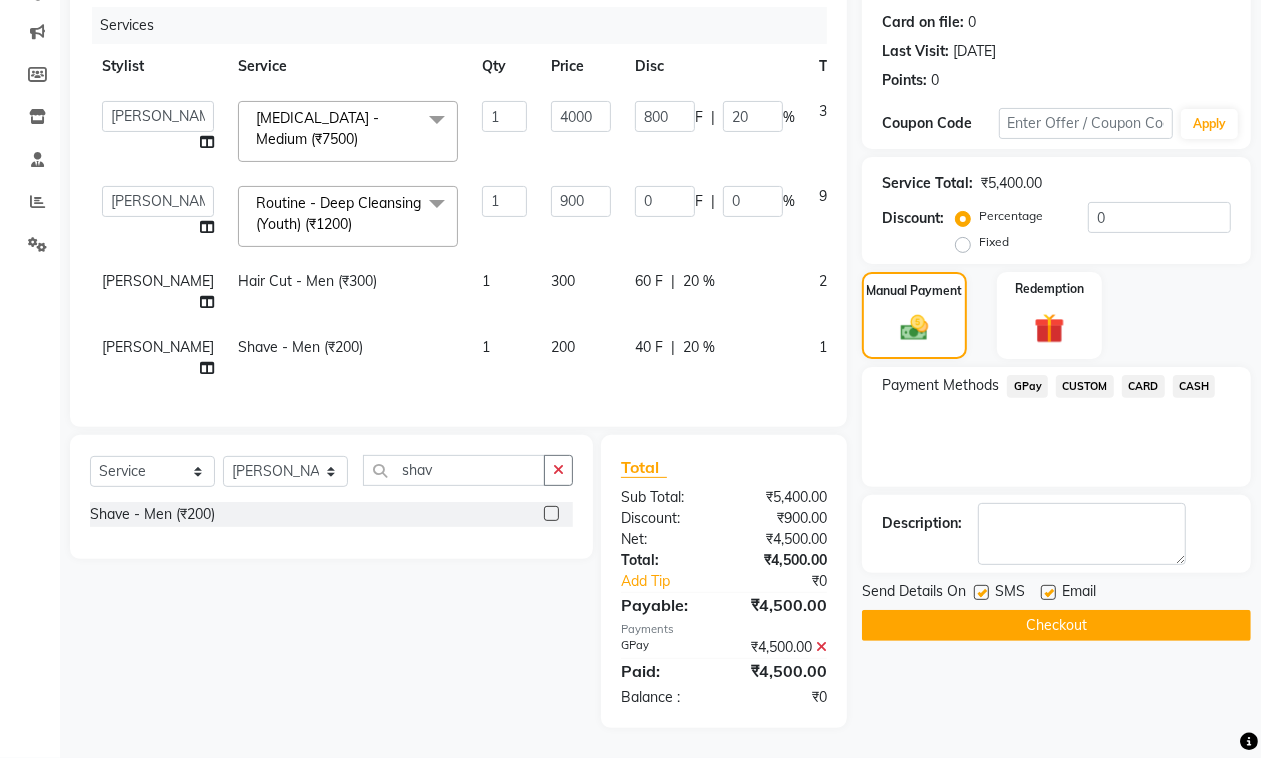 click 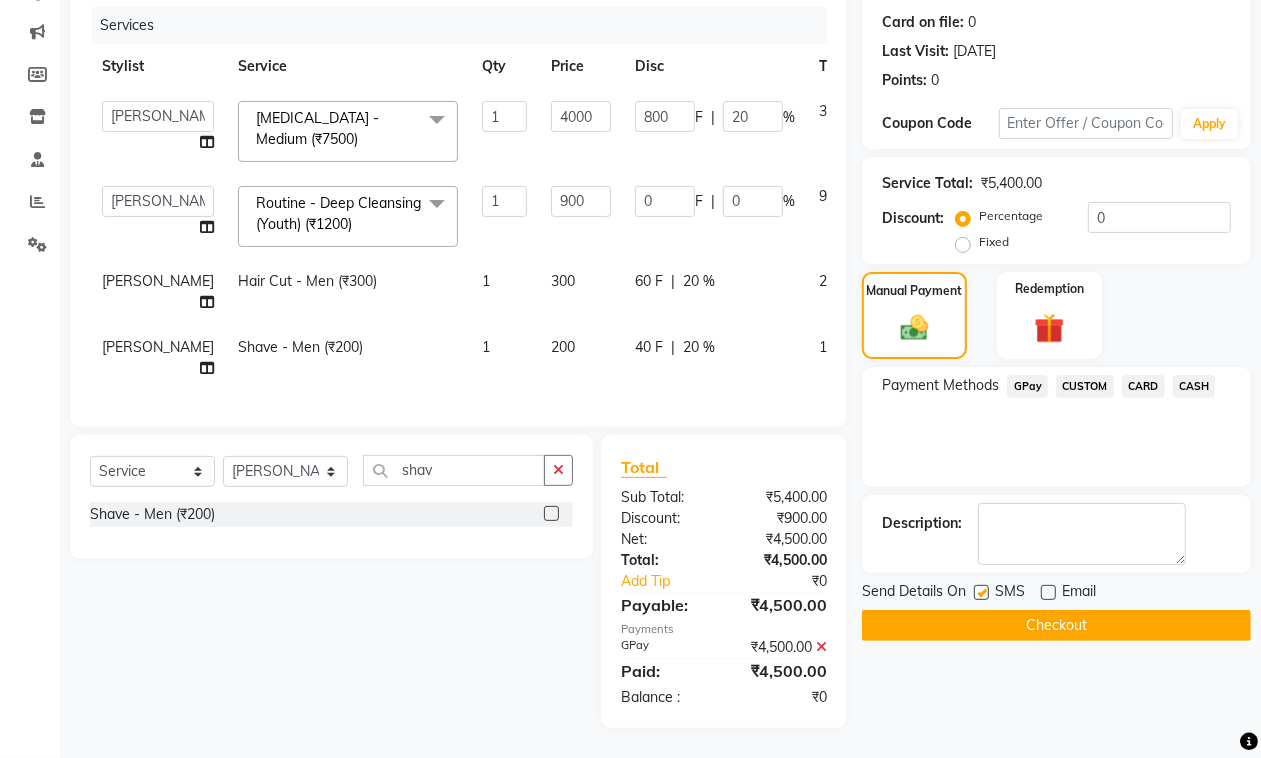 click 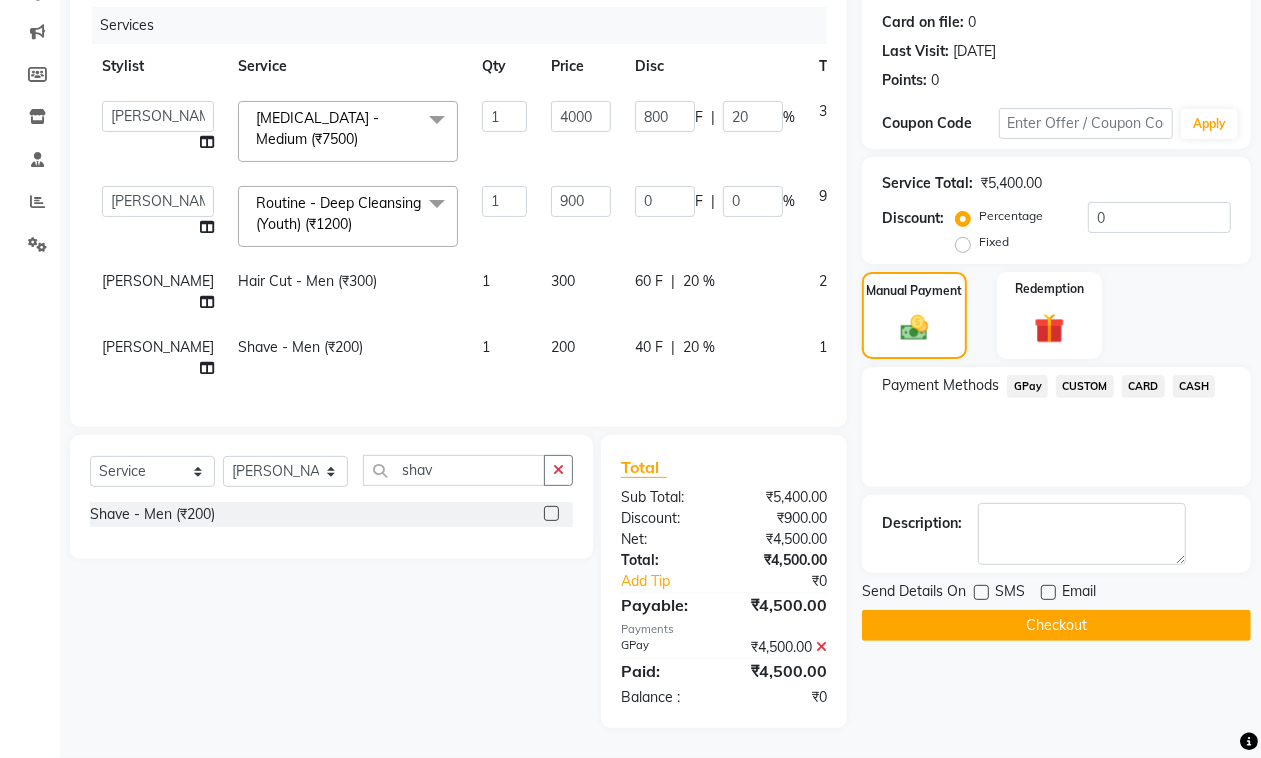 click on "Checkout" 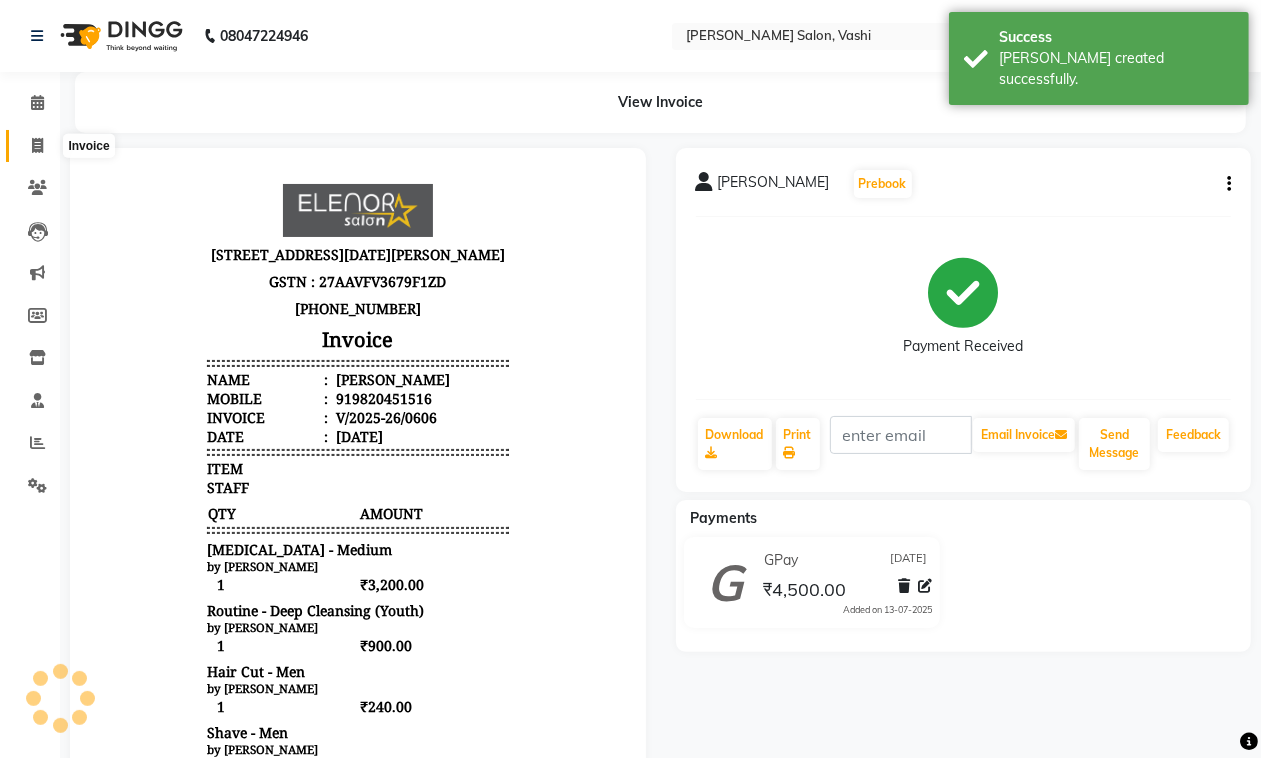 scroll, scrollTop: 0, scrollLeft: 0, axis: both 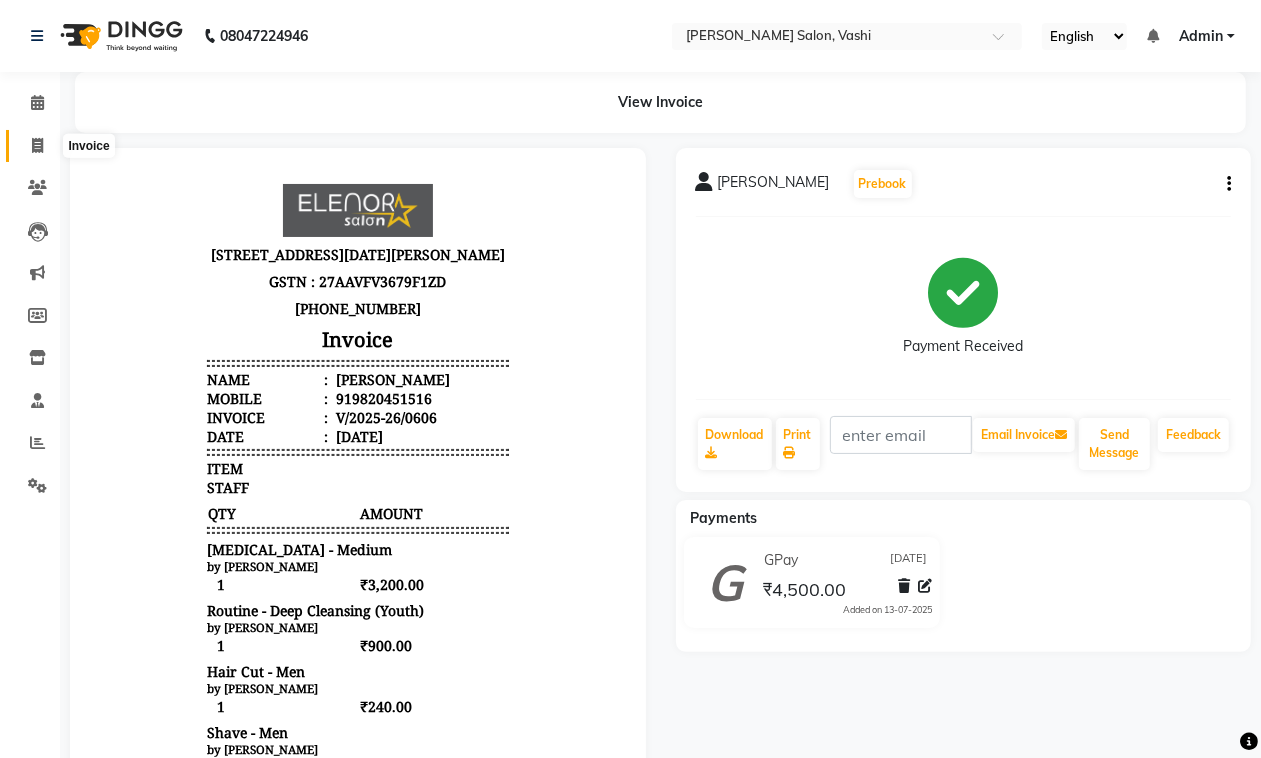 click 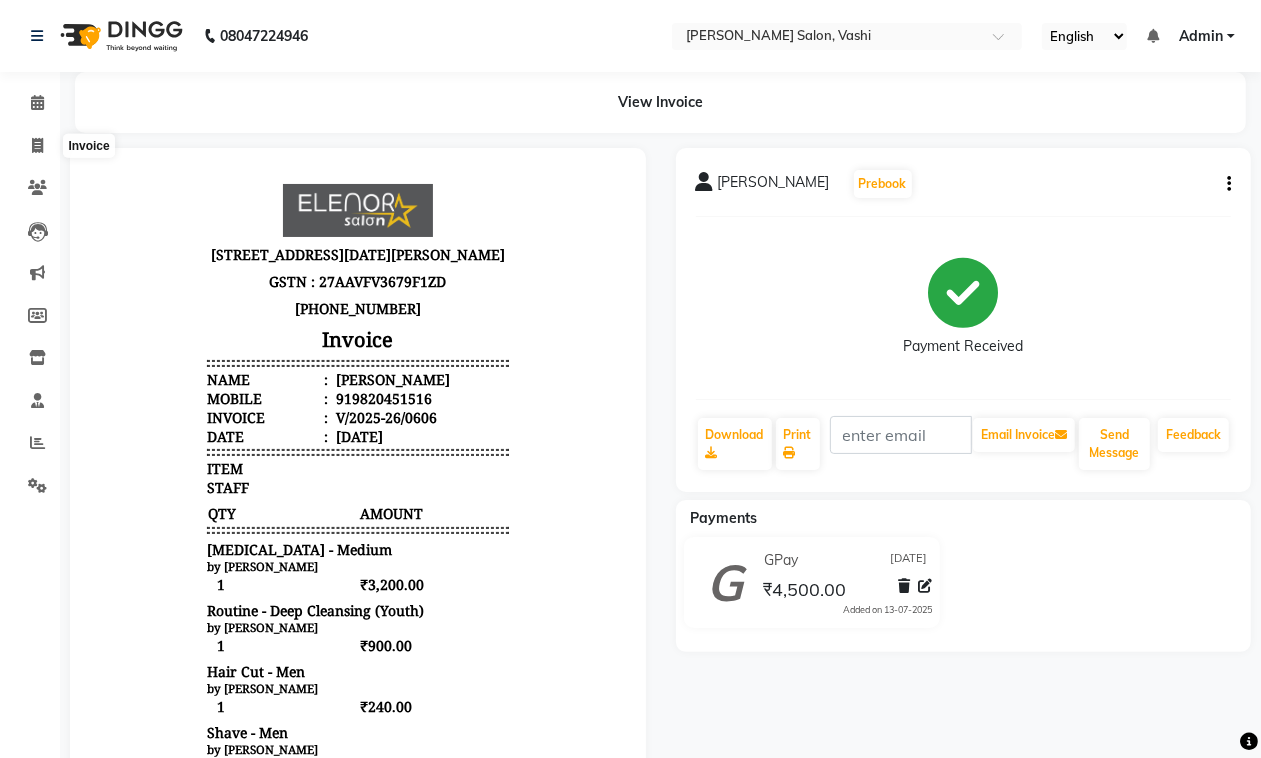 select on "695" 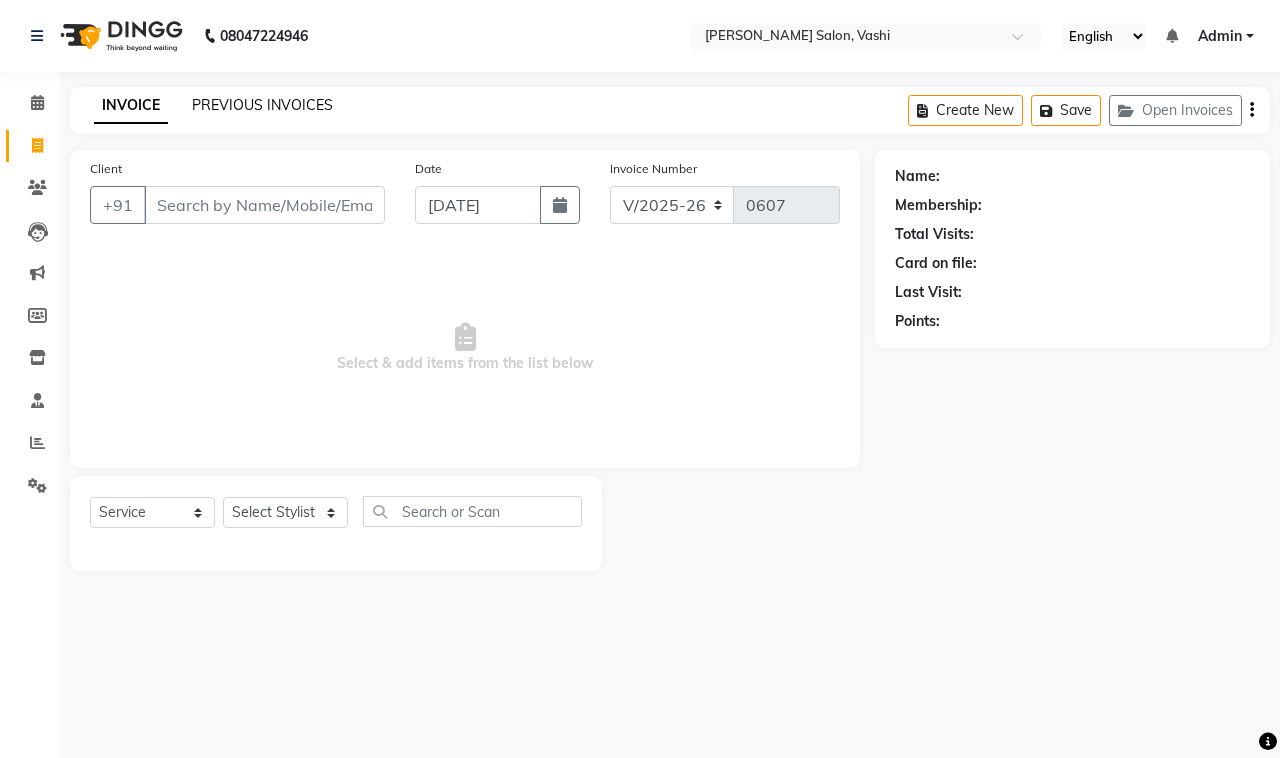 click on "PREVIOUS INVOICES" 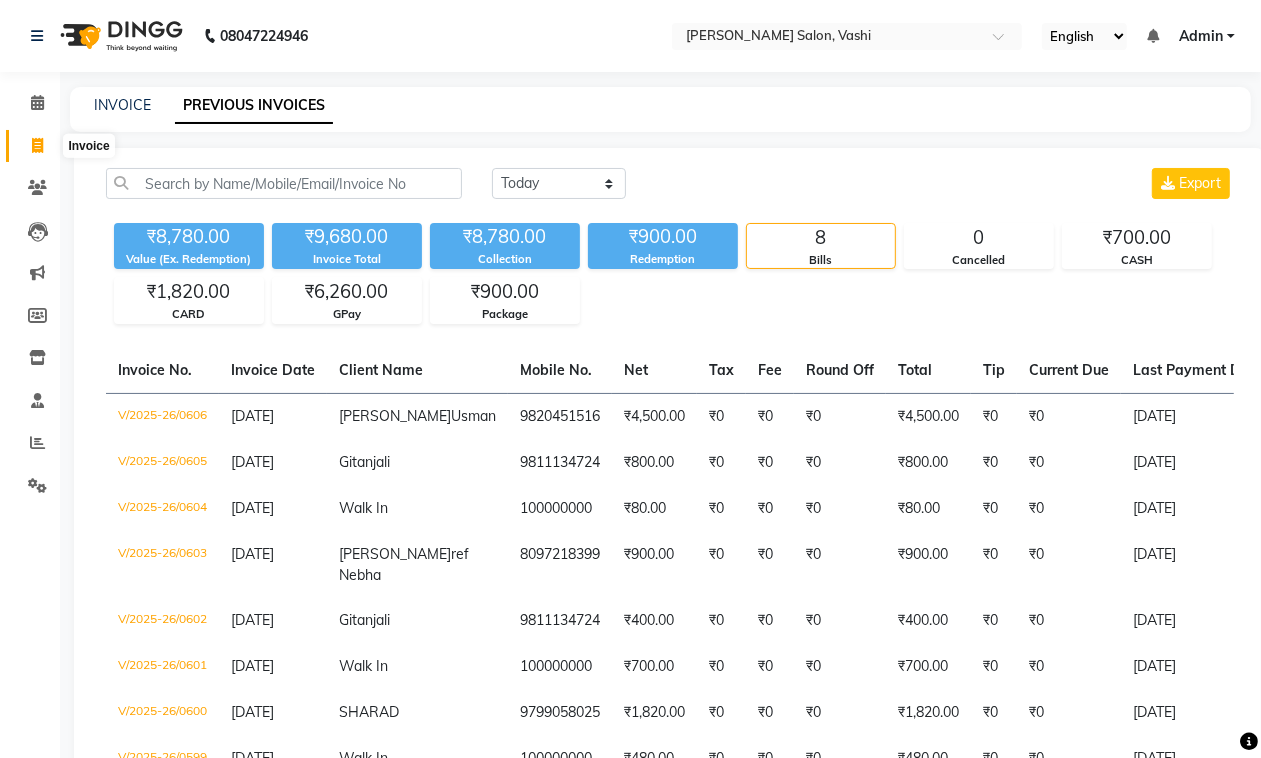 click 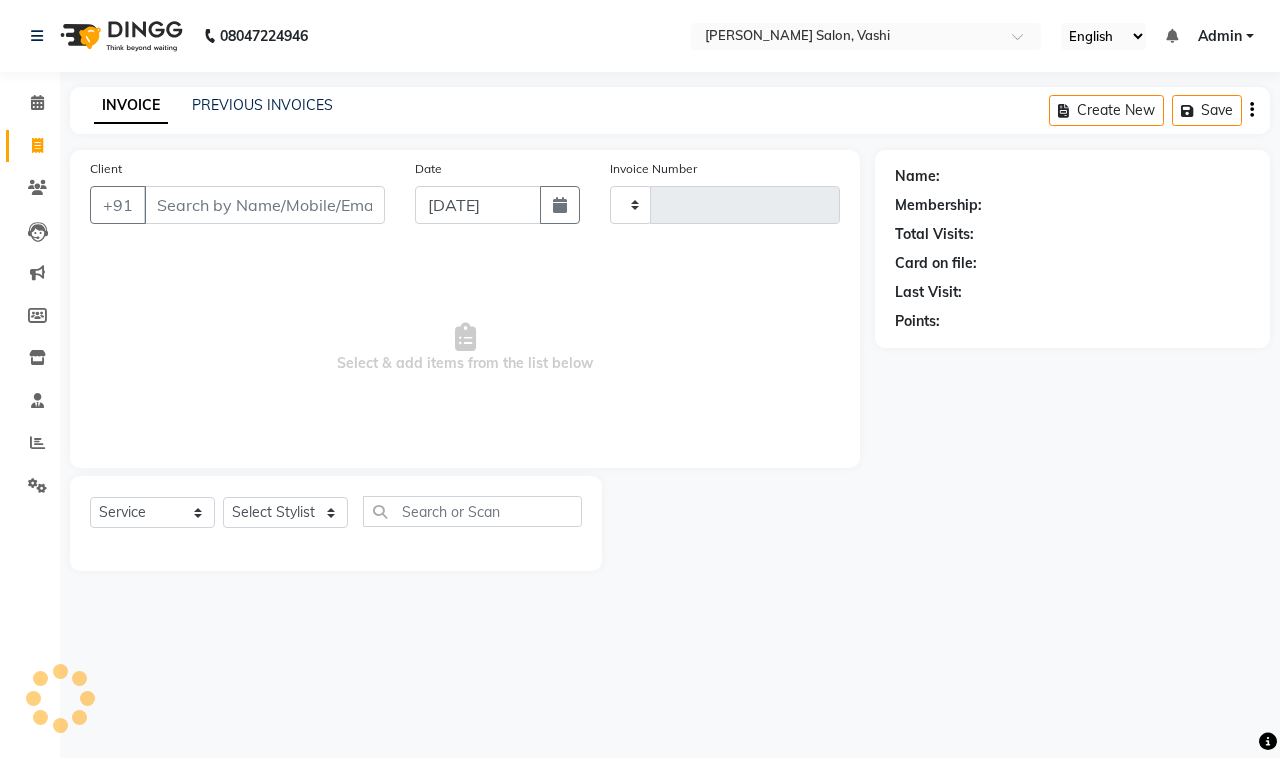 type on "0607" 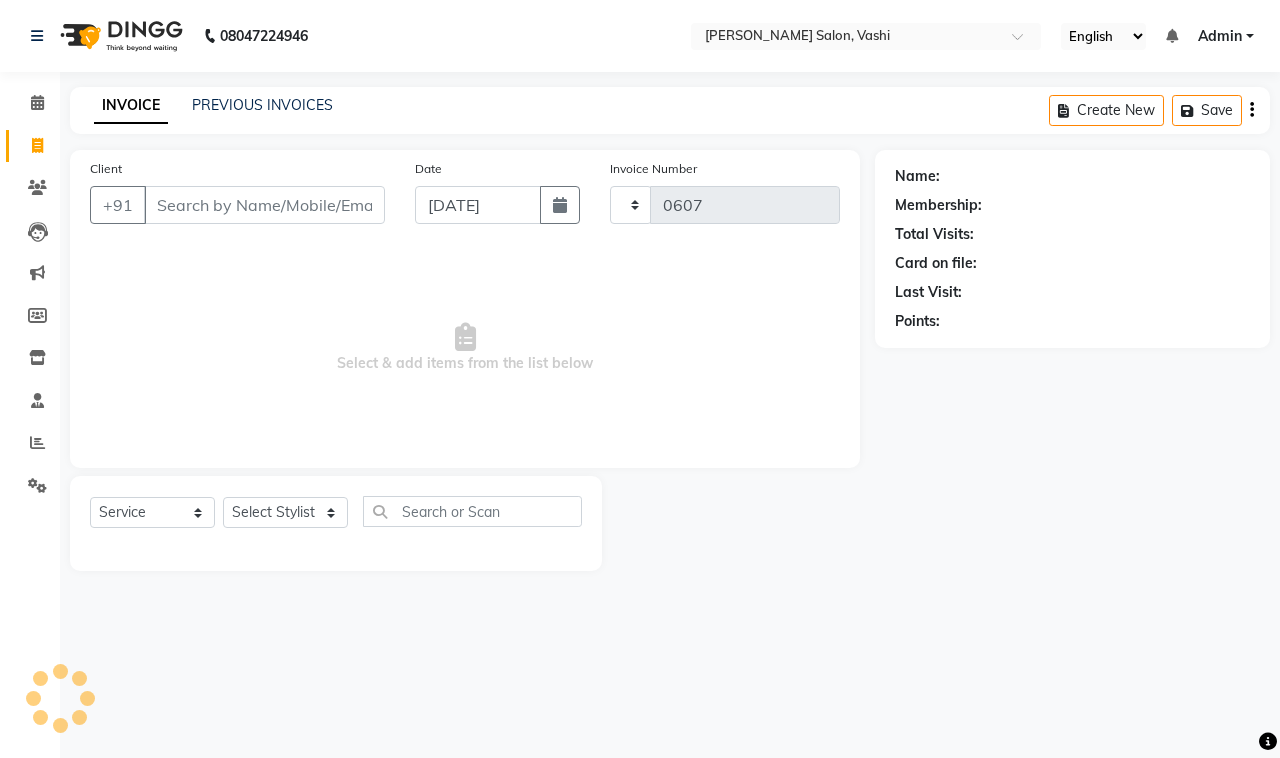 select on "695" 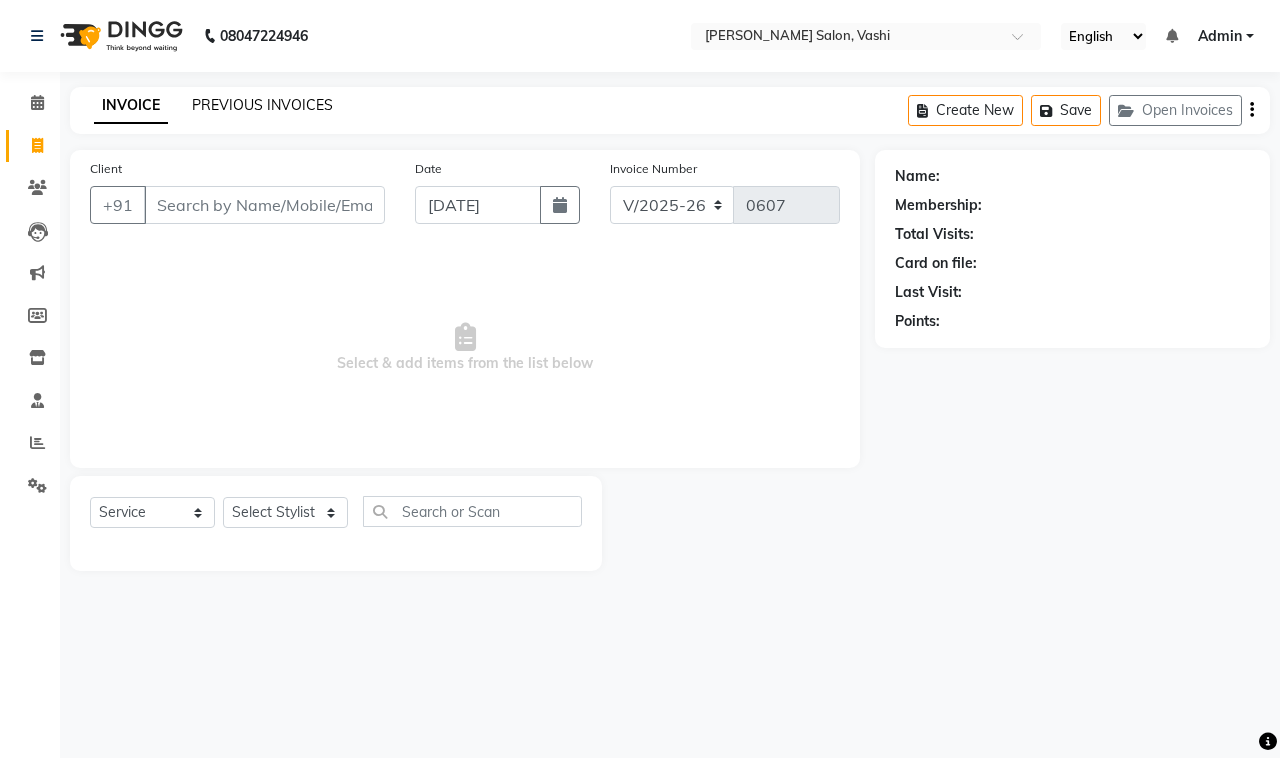 click on "PREVIOUS INVOICES" 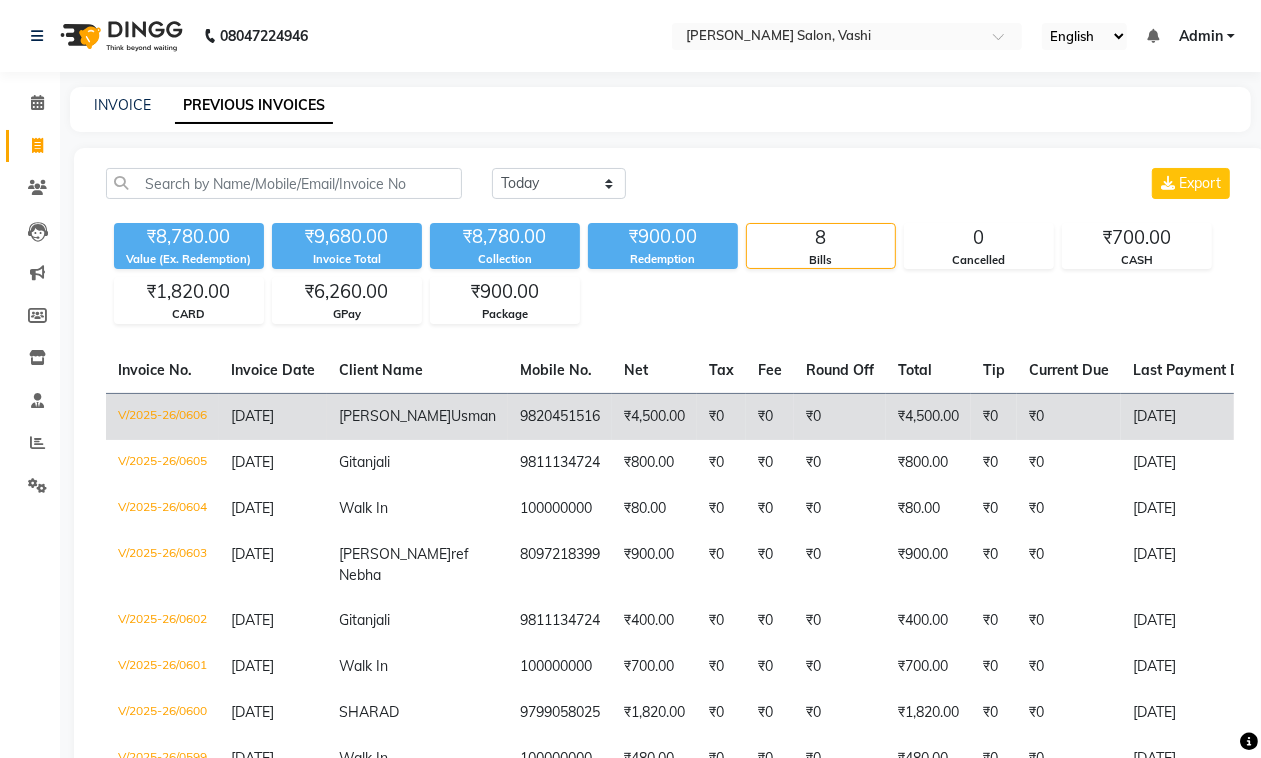 click on "₹4,500.00" 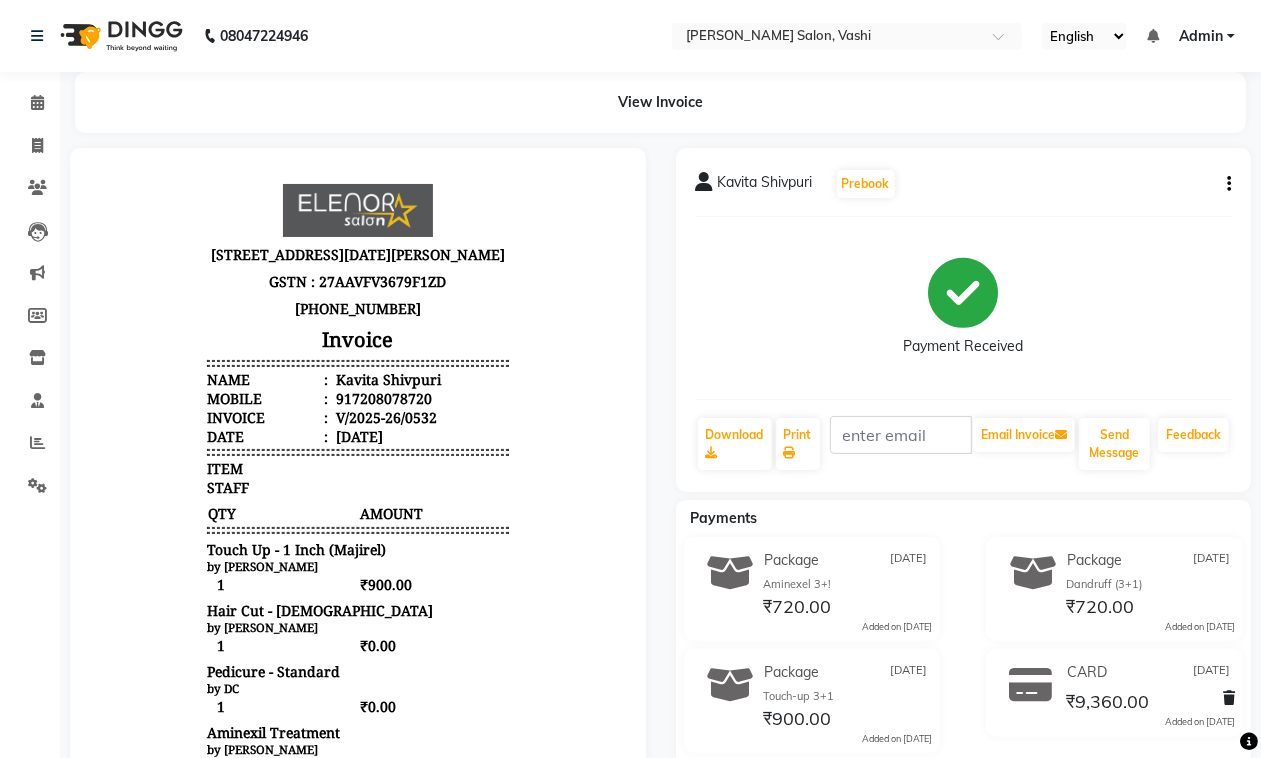 scroll, scrollTop: 0, scrollLeft: 0, axis: both 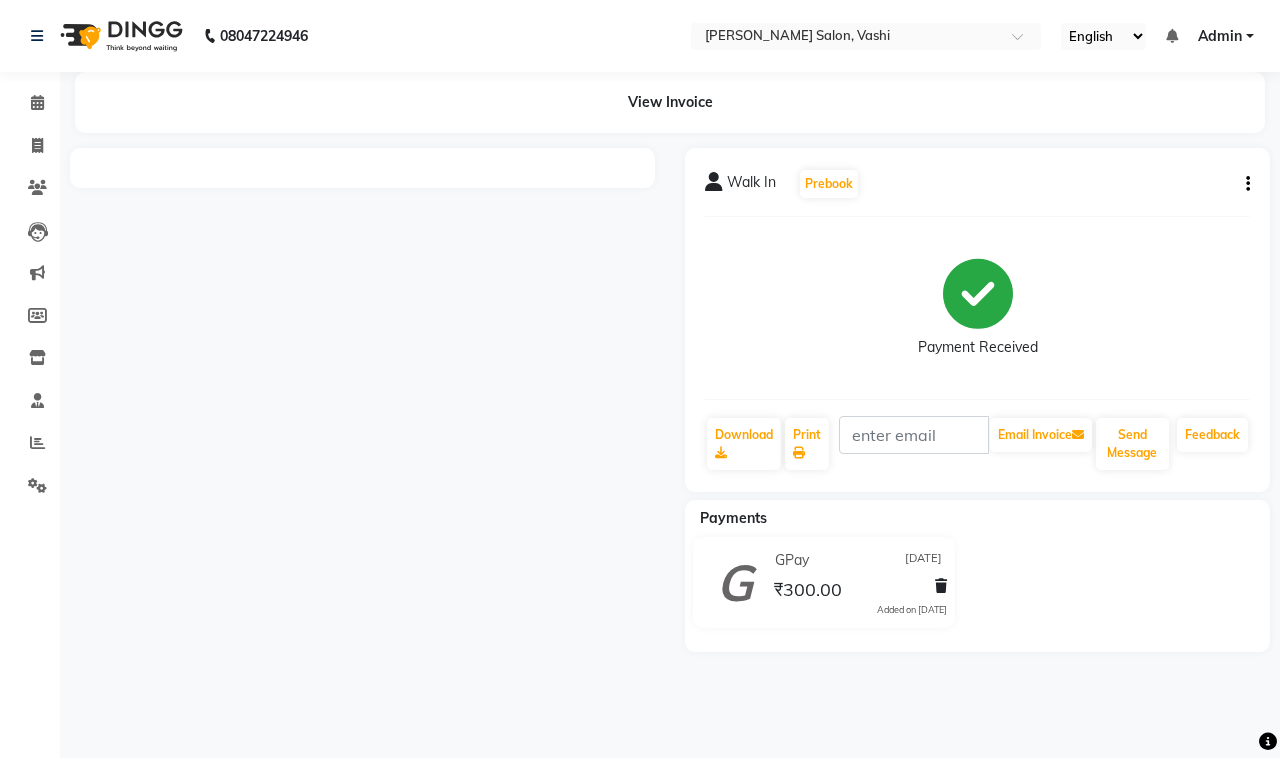 click 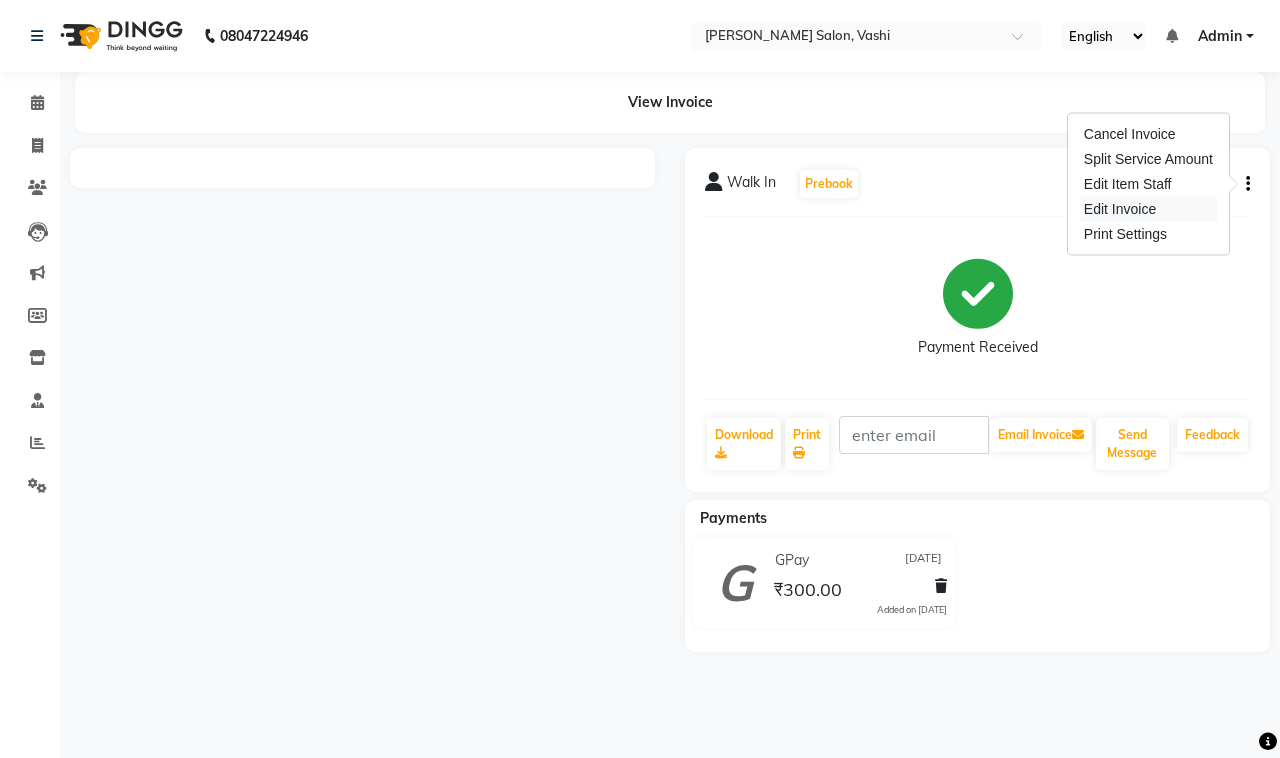 click on "Edit Invoice" at bounding box center [1148, 209] 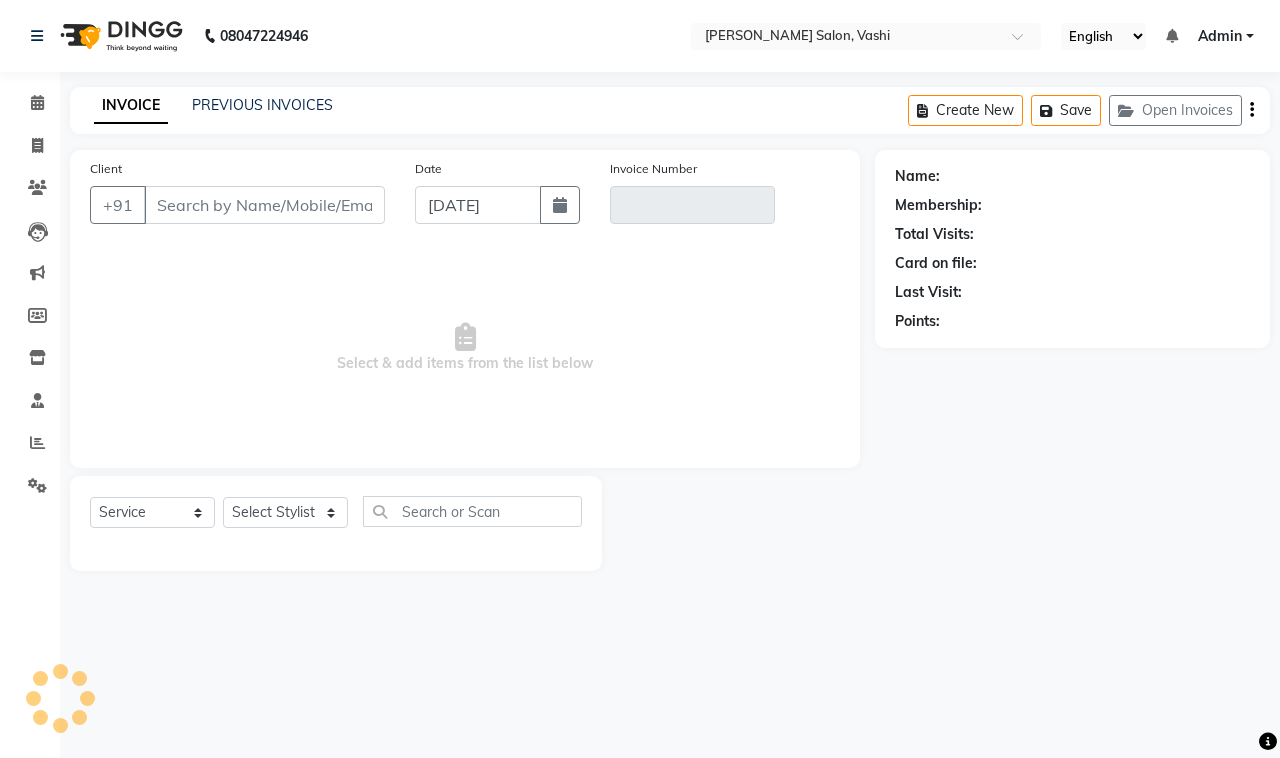 type on "100000000" 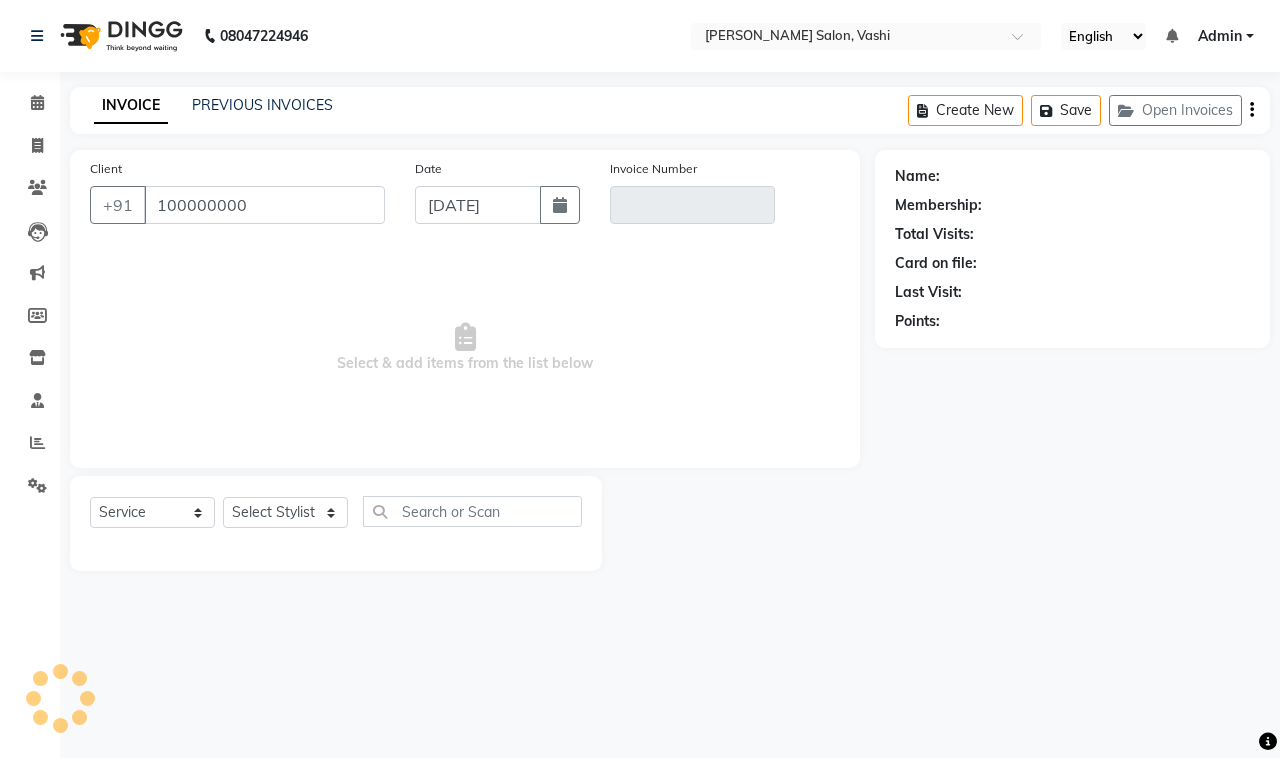 type on "V/2025-26/0531" 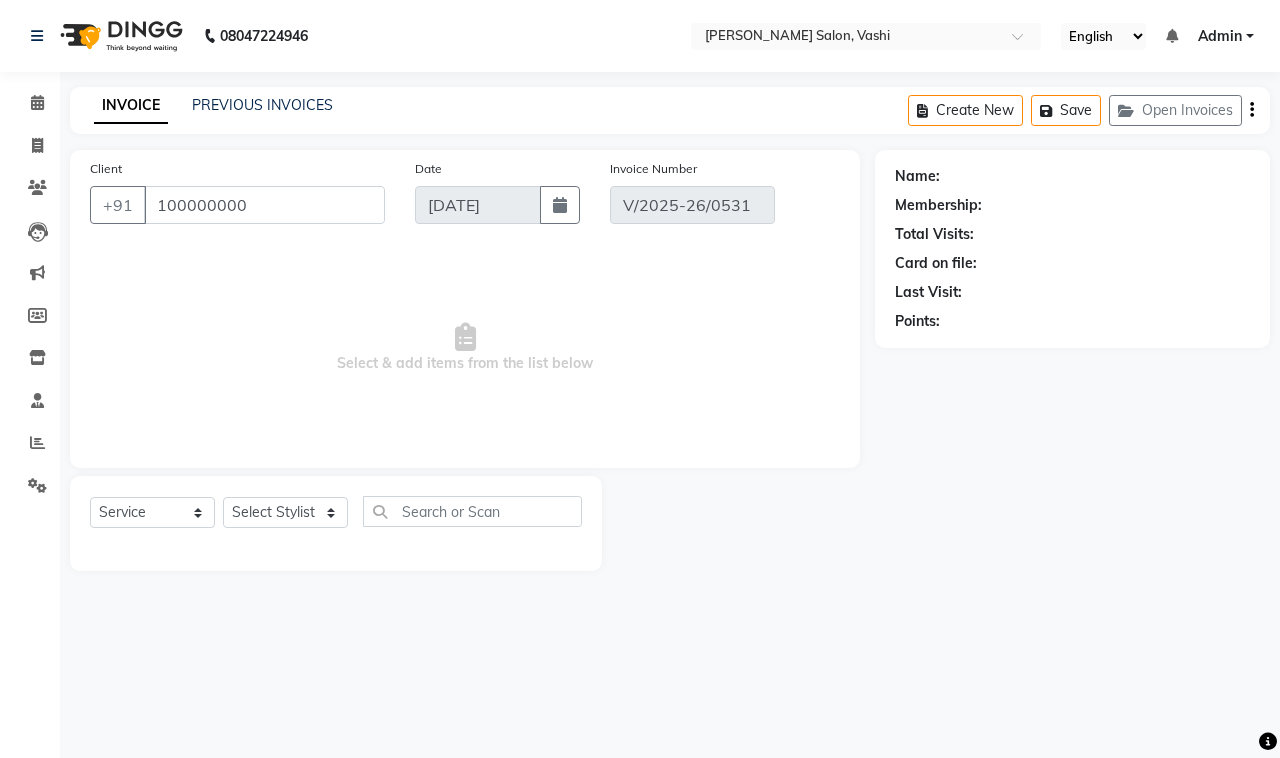 type on "02-07-2025" 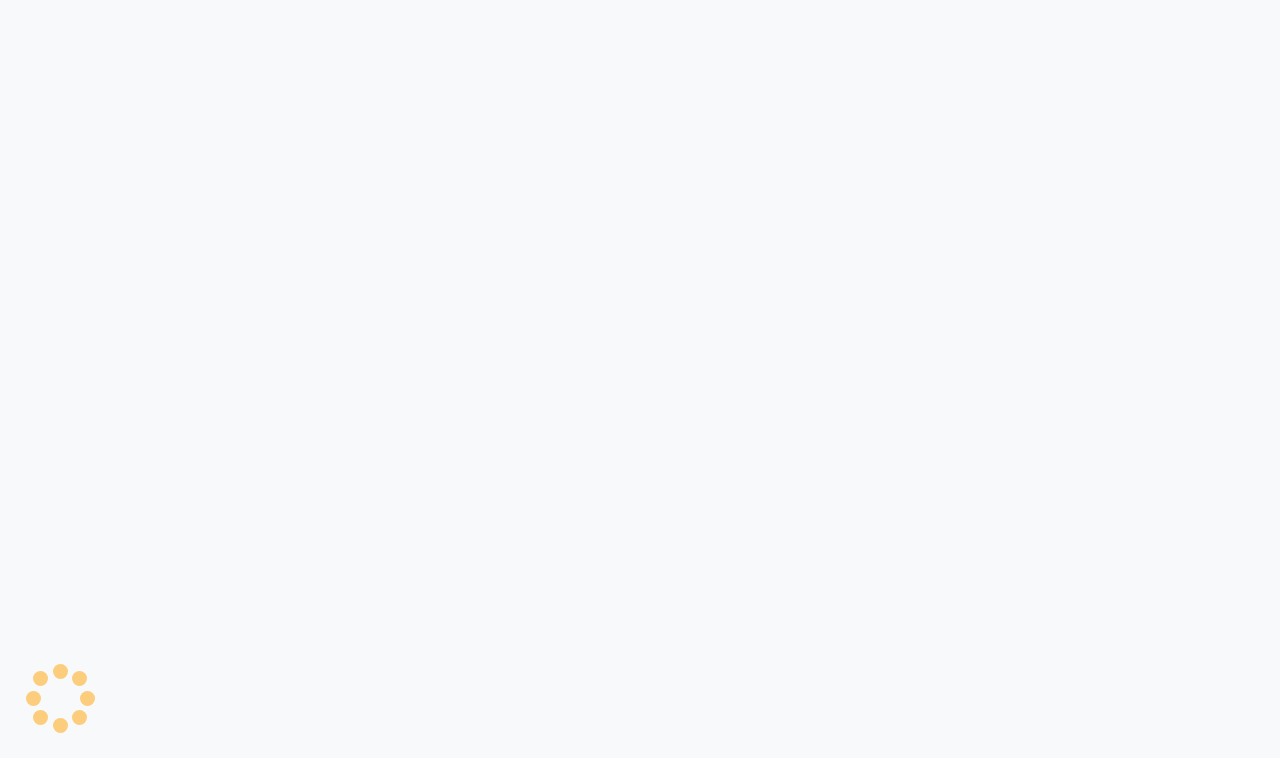 scroll, scrollTop: 0, scrollLeft: 0, axis: both 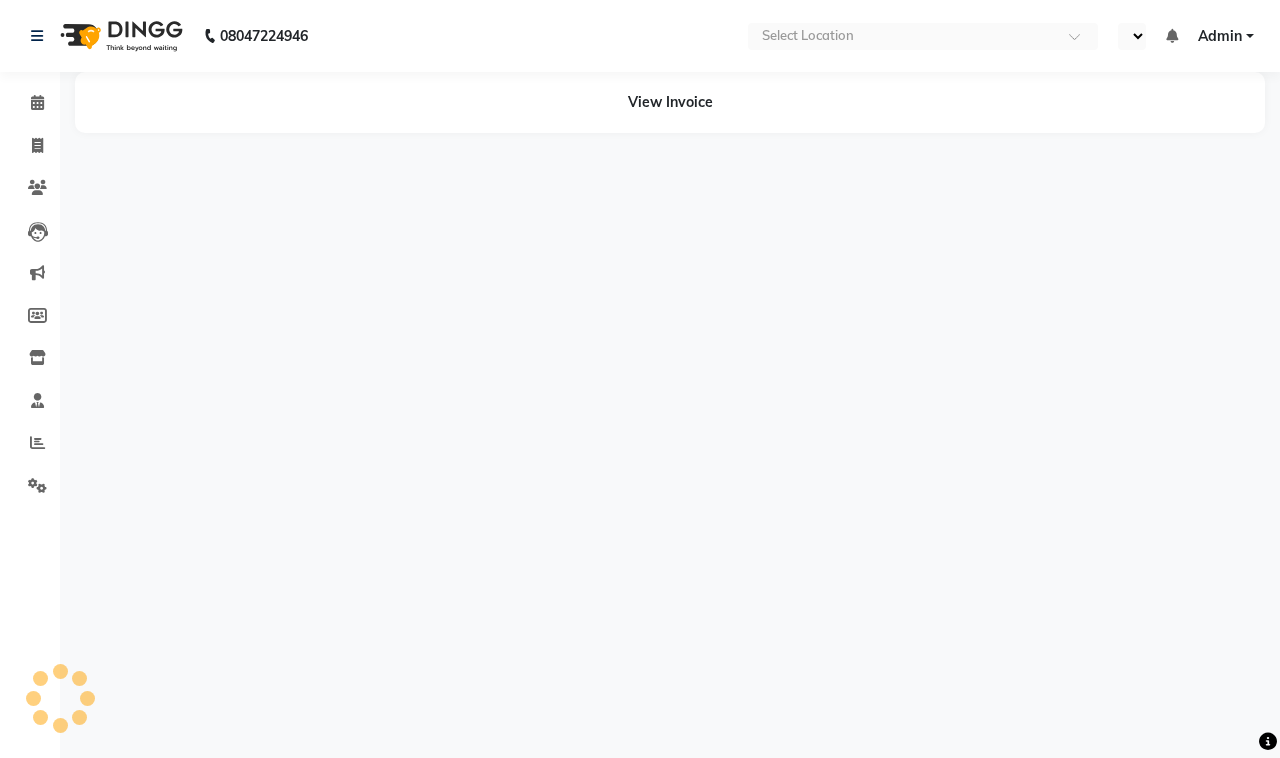 select on "en" 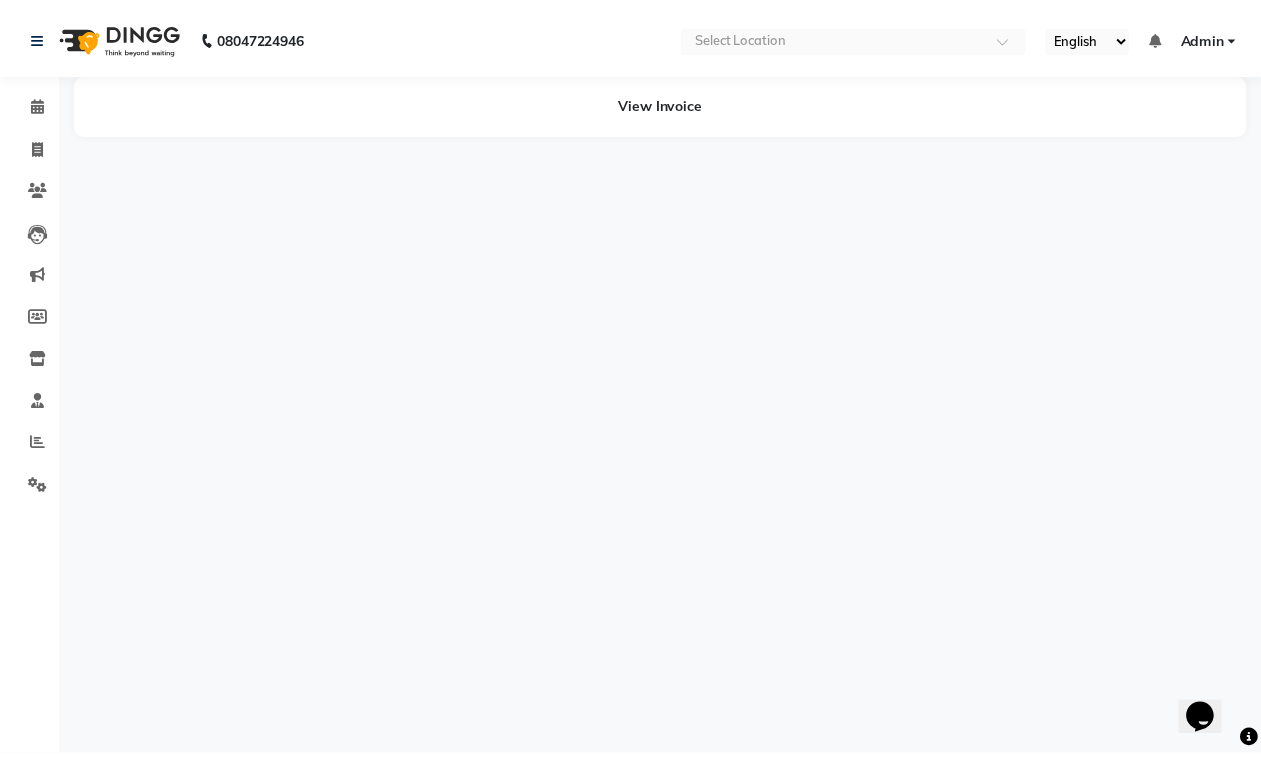 scroll, scrollTop: 0, scrollLeft: 0, axis: both 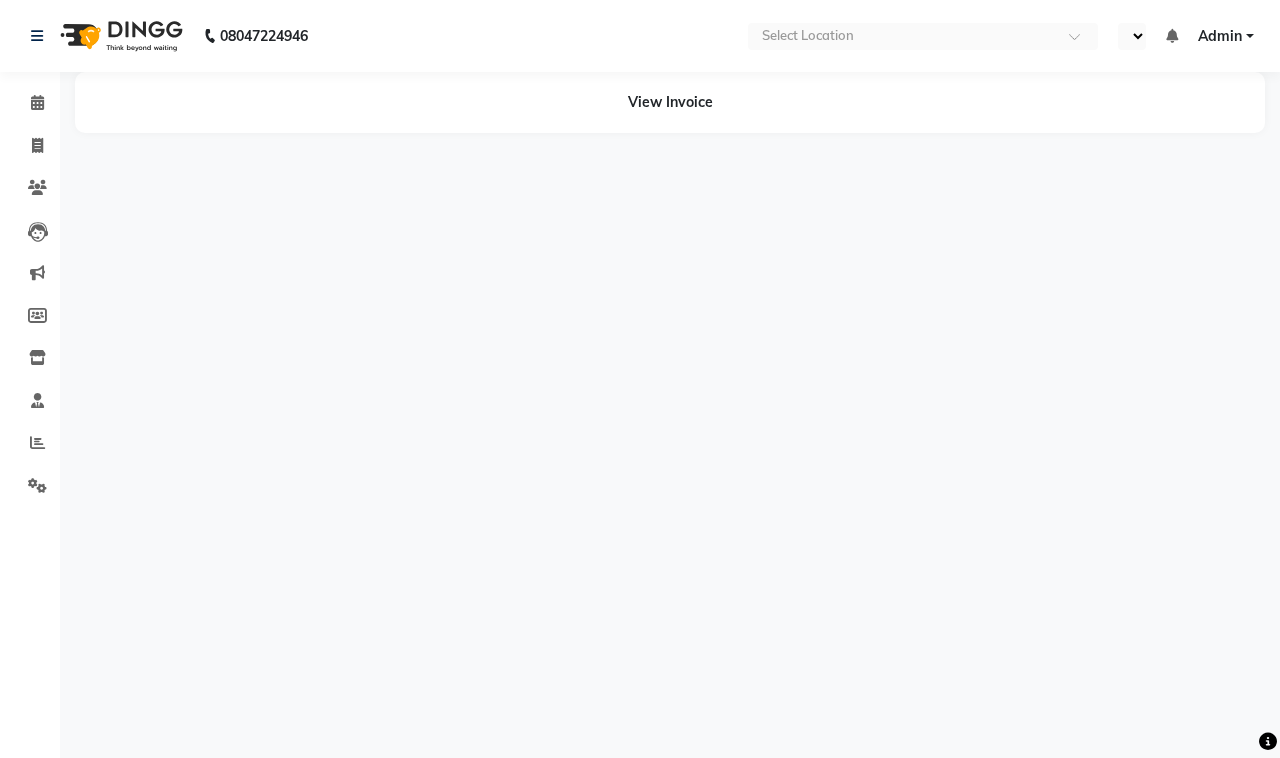 select on "en" 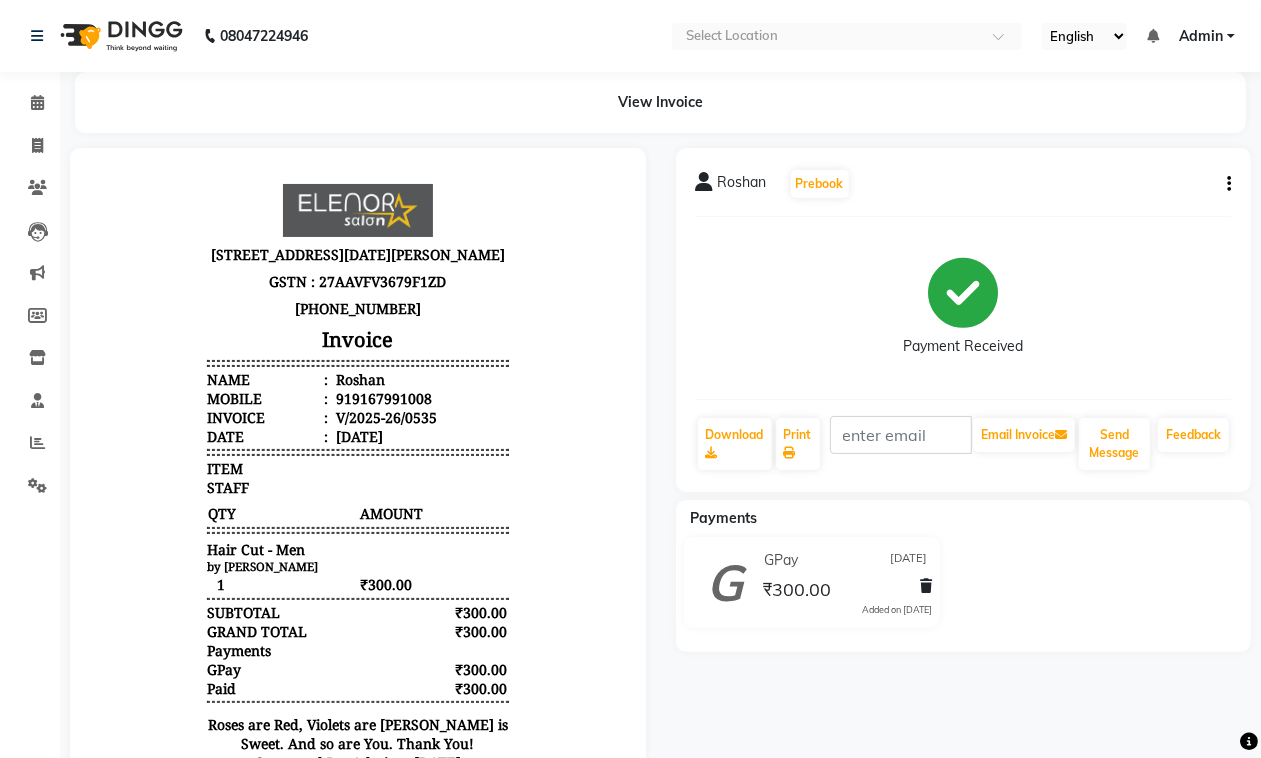 scroll, scrollTop: 0, scrollLeft: 0, axis: both 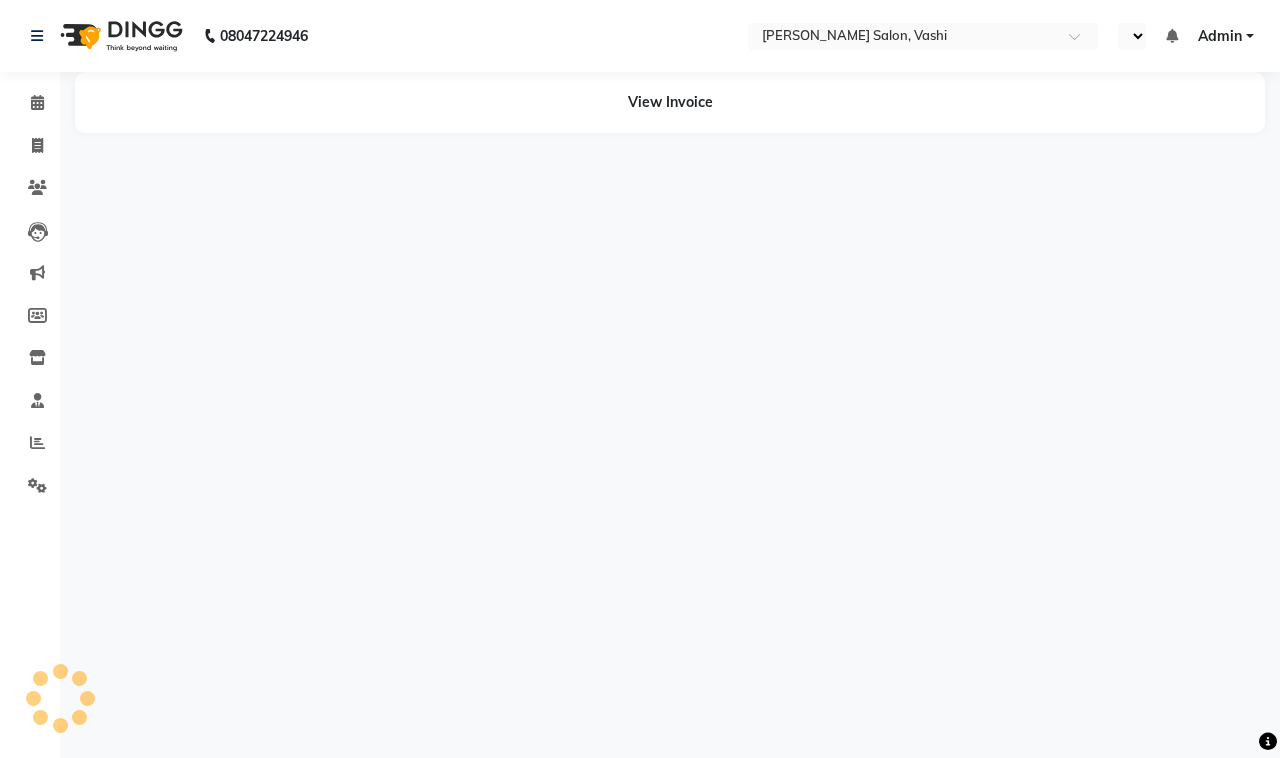select on "en" 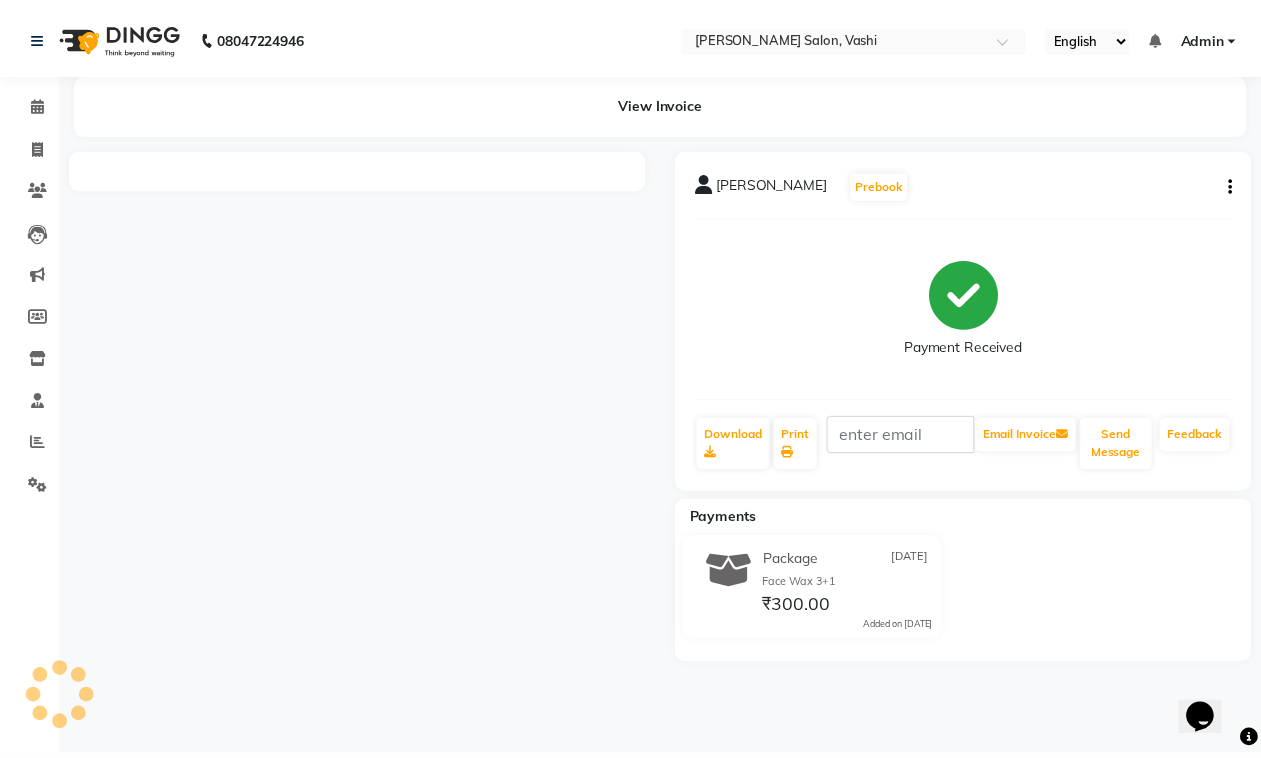 scroll, scrollTop: 0, scrollLeft: 0, axis: both 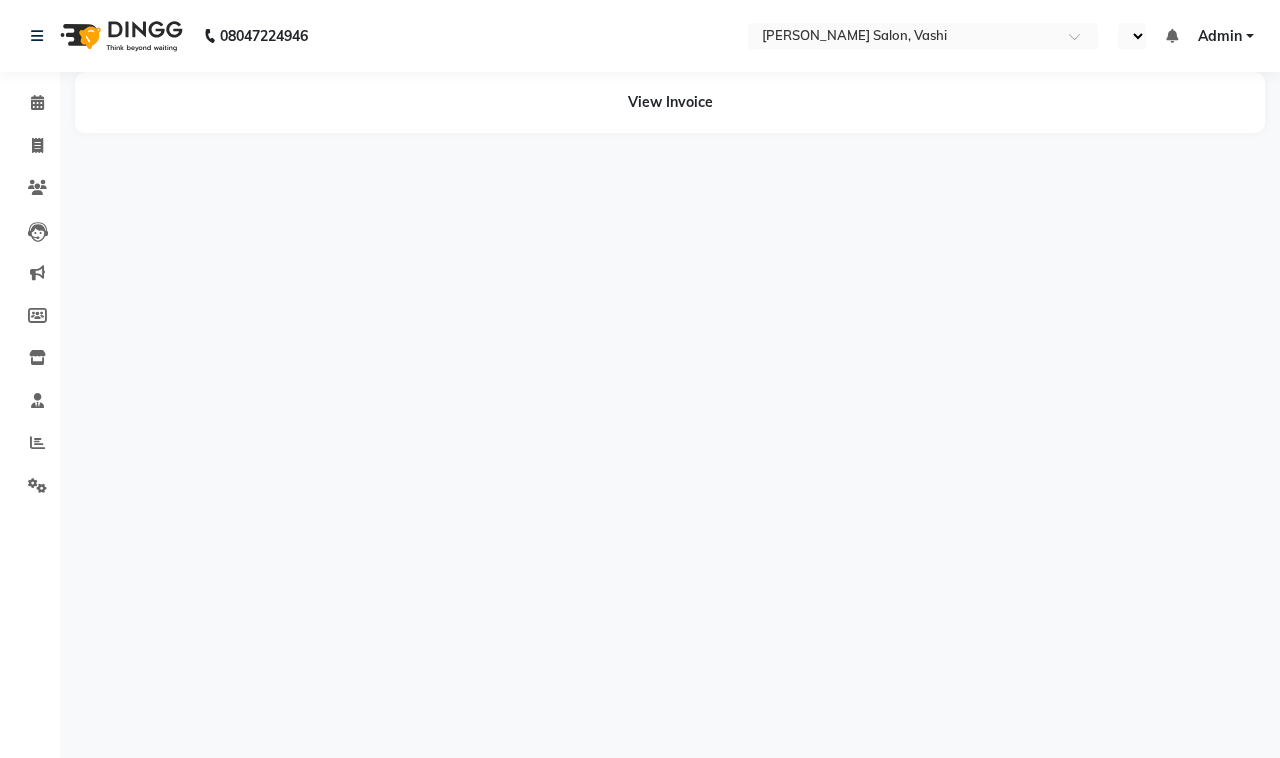 select on "en" 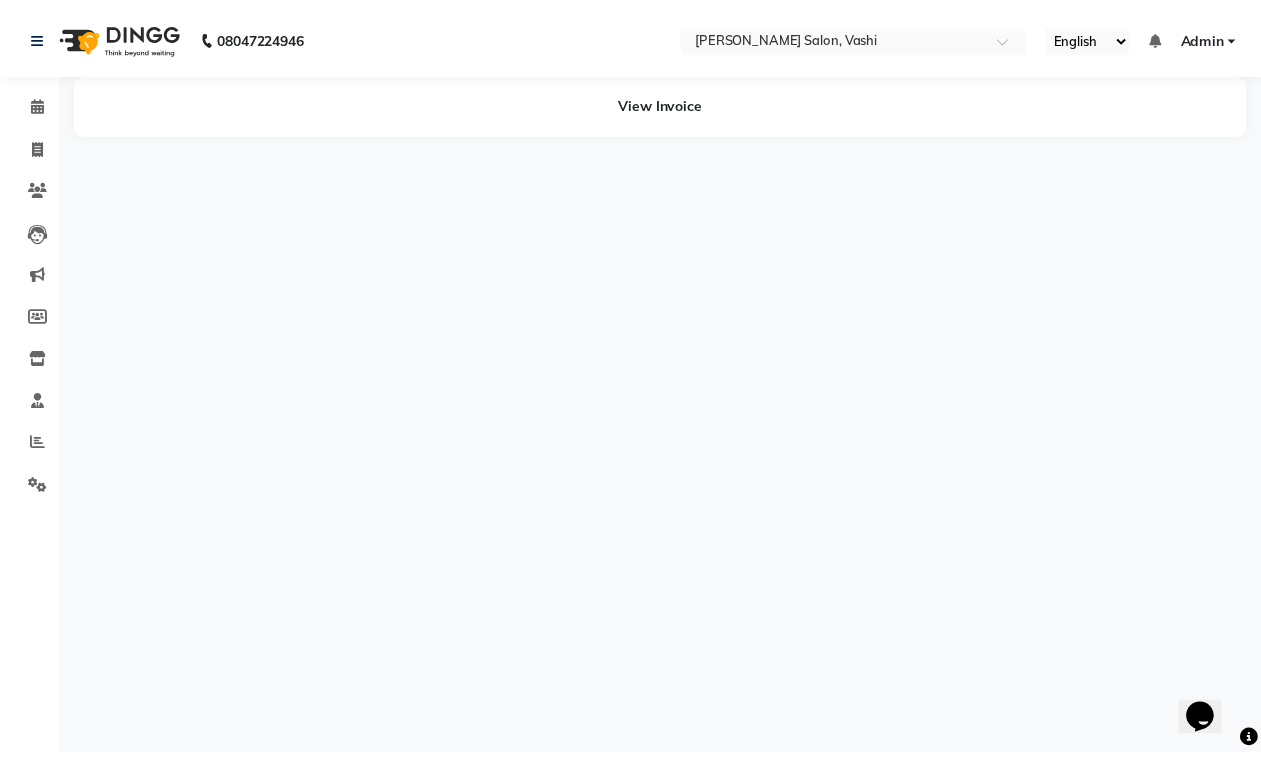 scroll, scrollTop: 0, scrollLeft: 0, axis: both 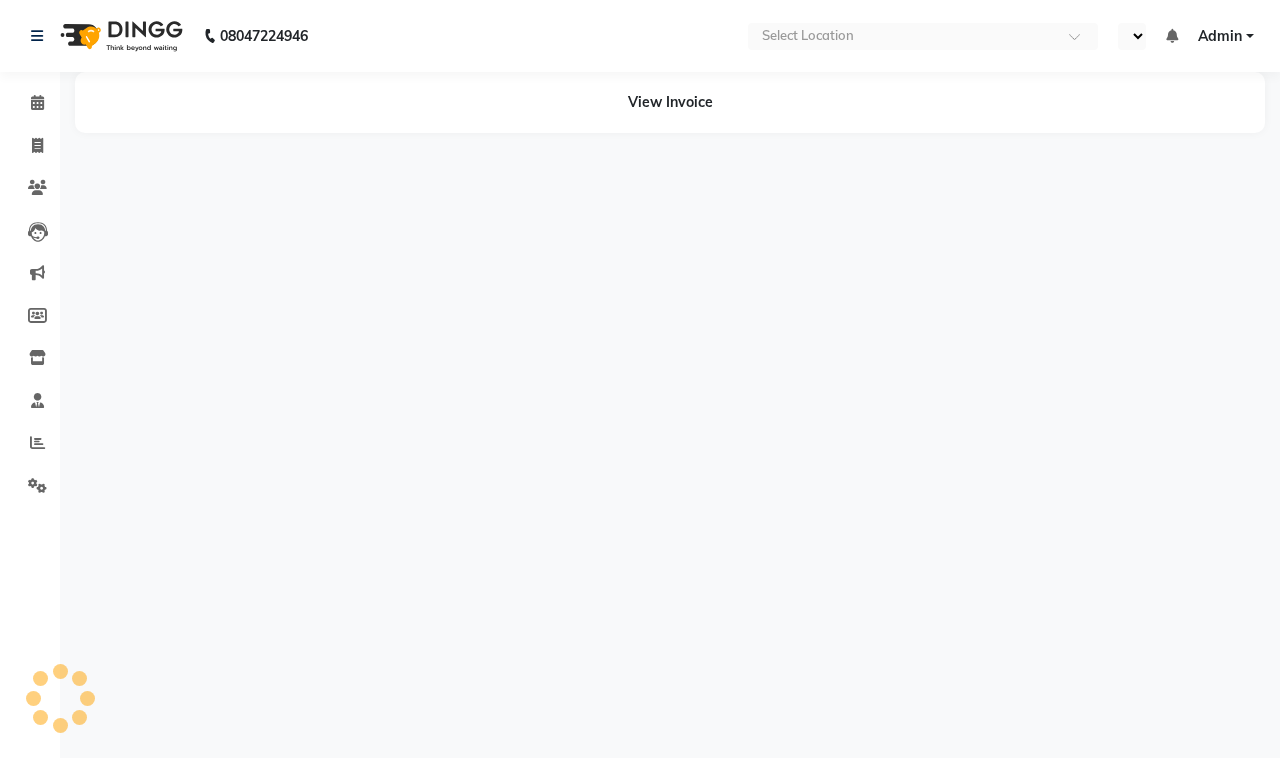 select on "en" 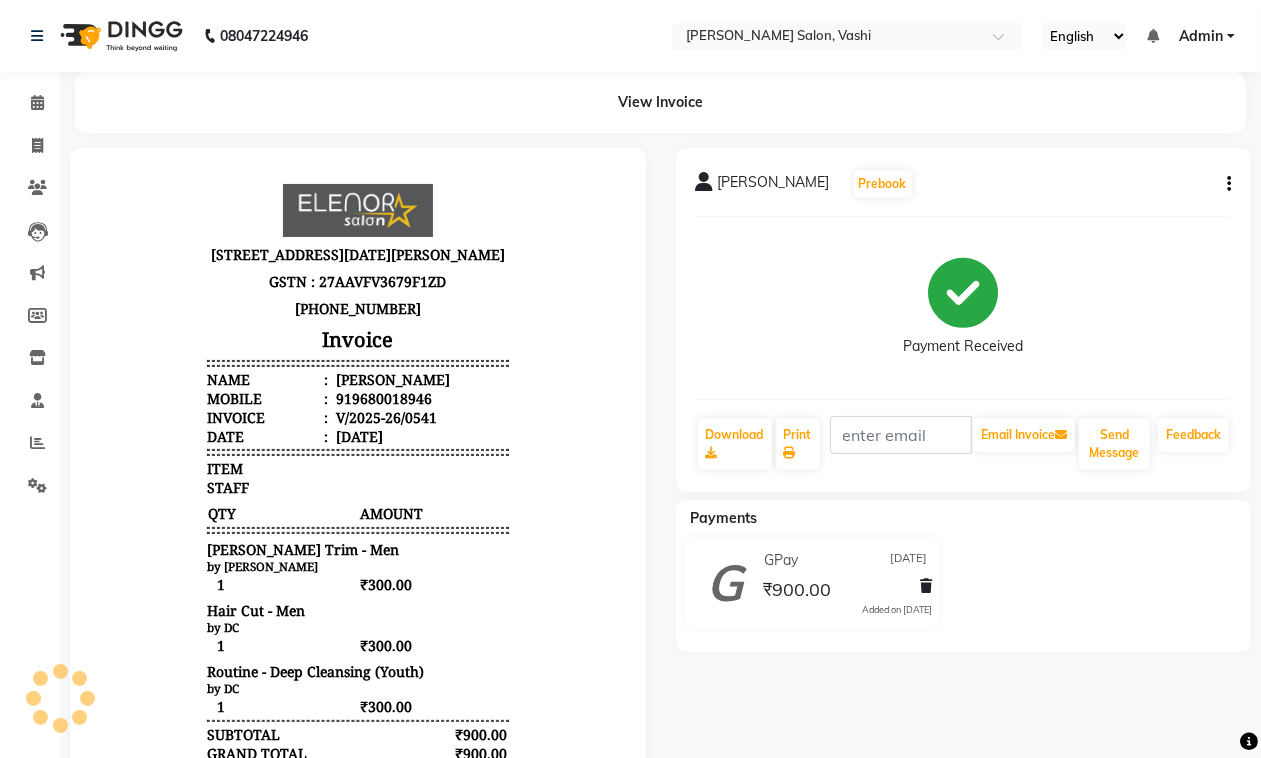 scroll, scrollTop: 0, scrollLeft: 0, axis: both 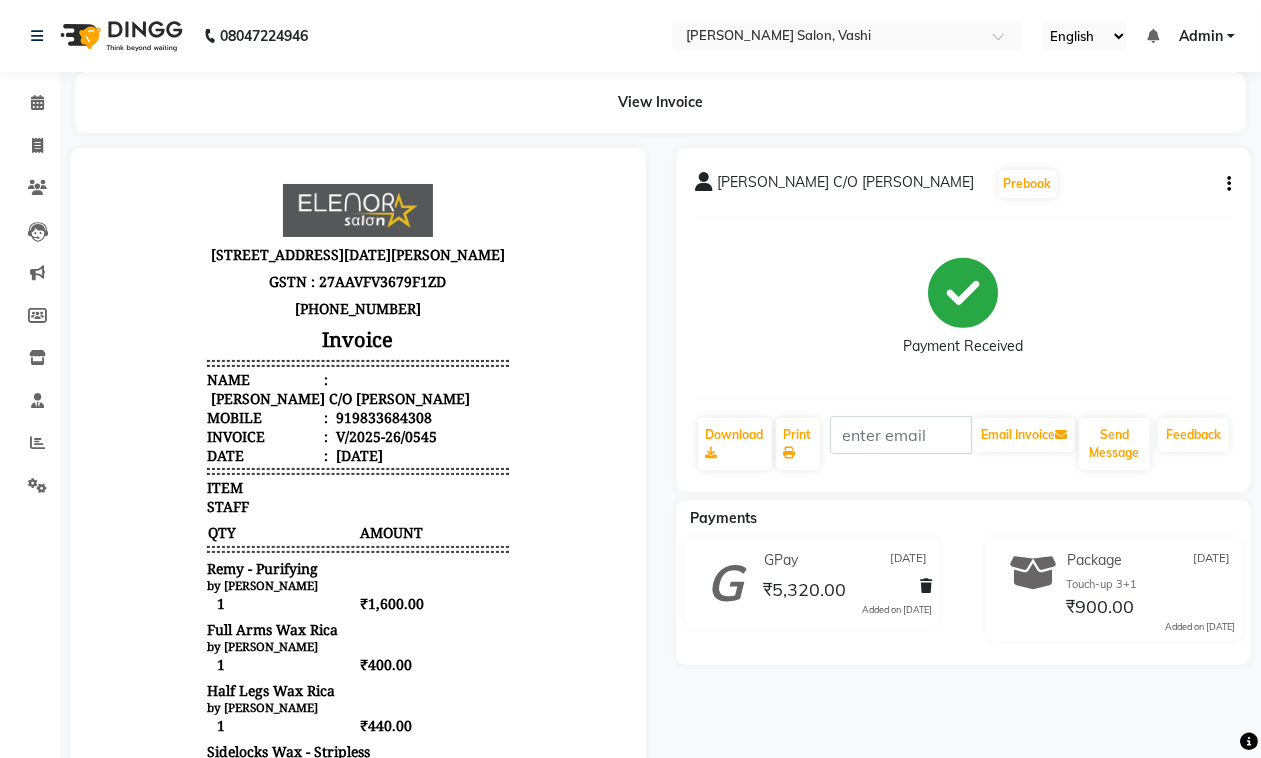 drag, startPoint x: 1277, startPoint y: 315, endPoint x: 1270, endPoint y: 252, distance: 63.387695 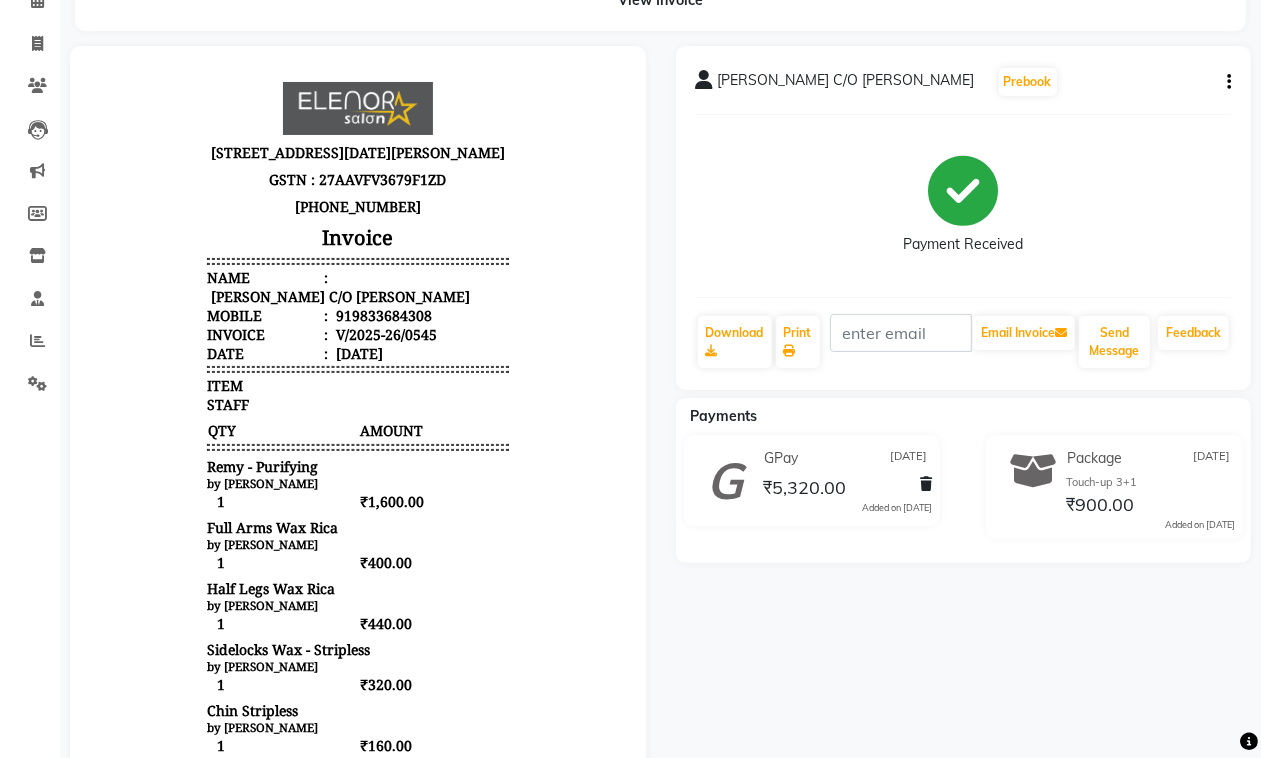 scroll, scrollTop: 42, scrollLeft: 0, axis: vertical 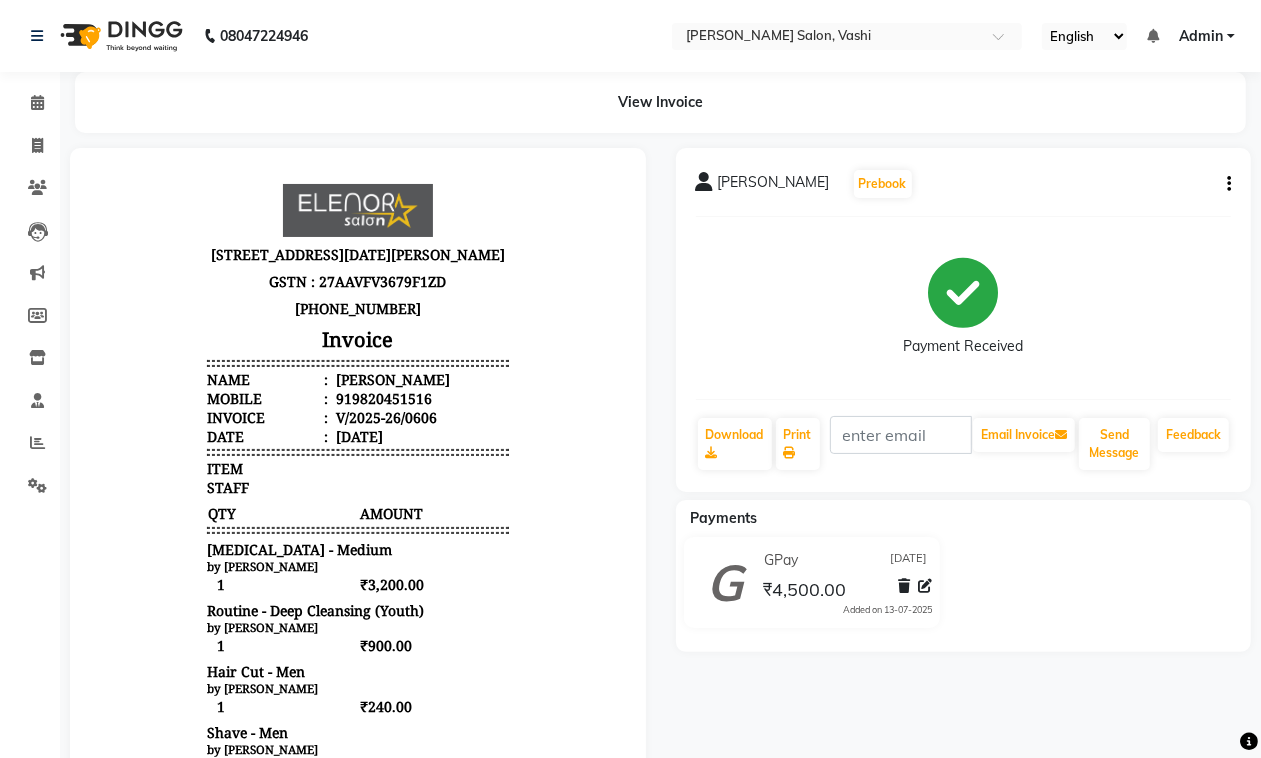 click 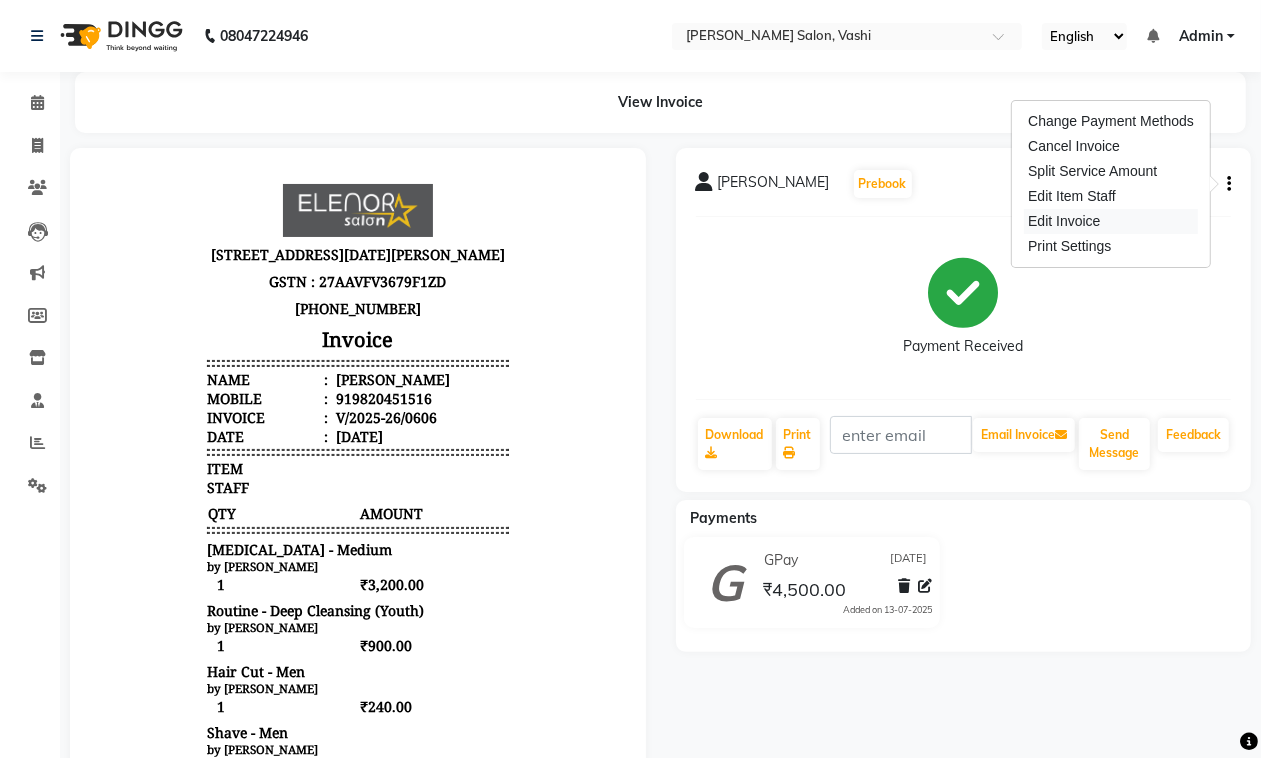 click on "Edit Invoice" at bounding box center [1111, 221] 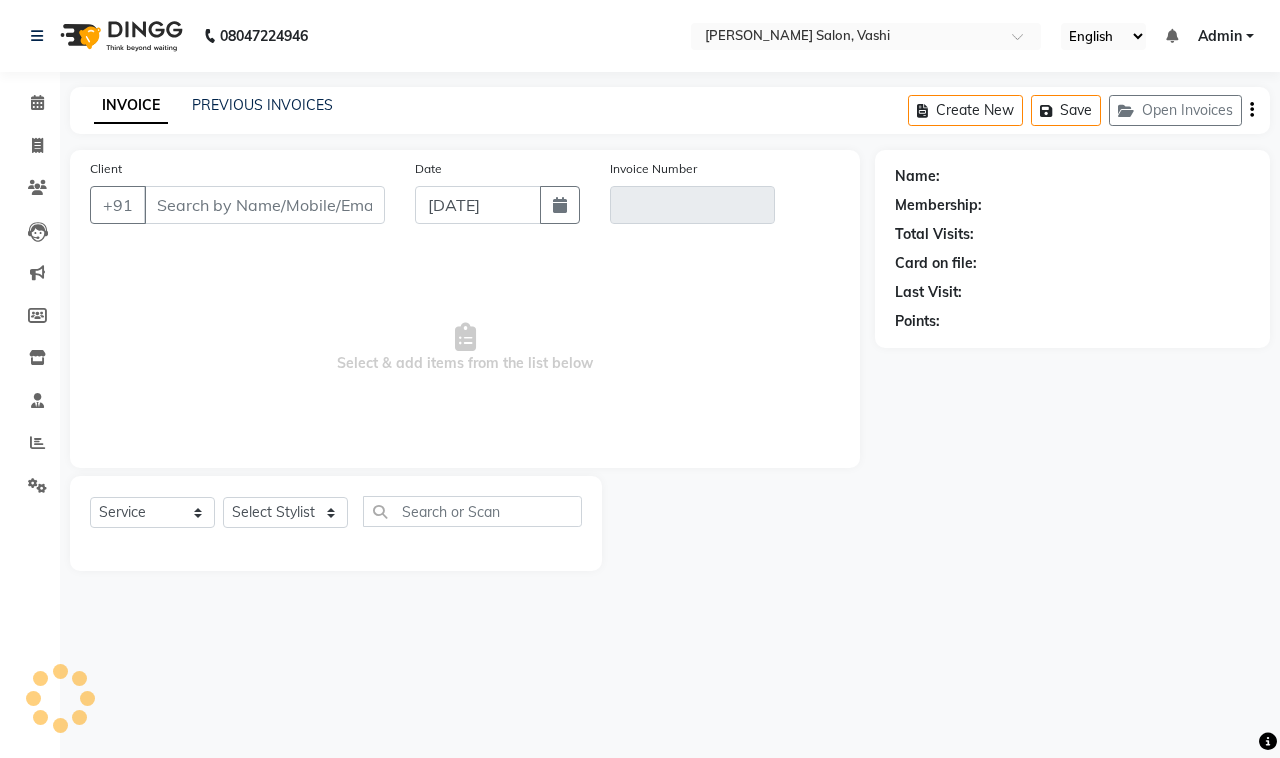type on "9820451516" 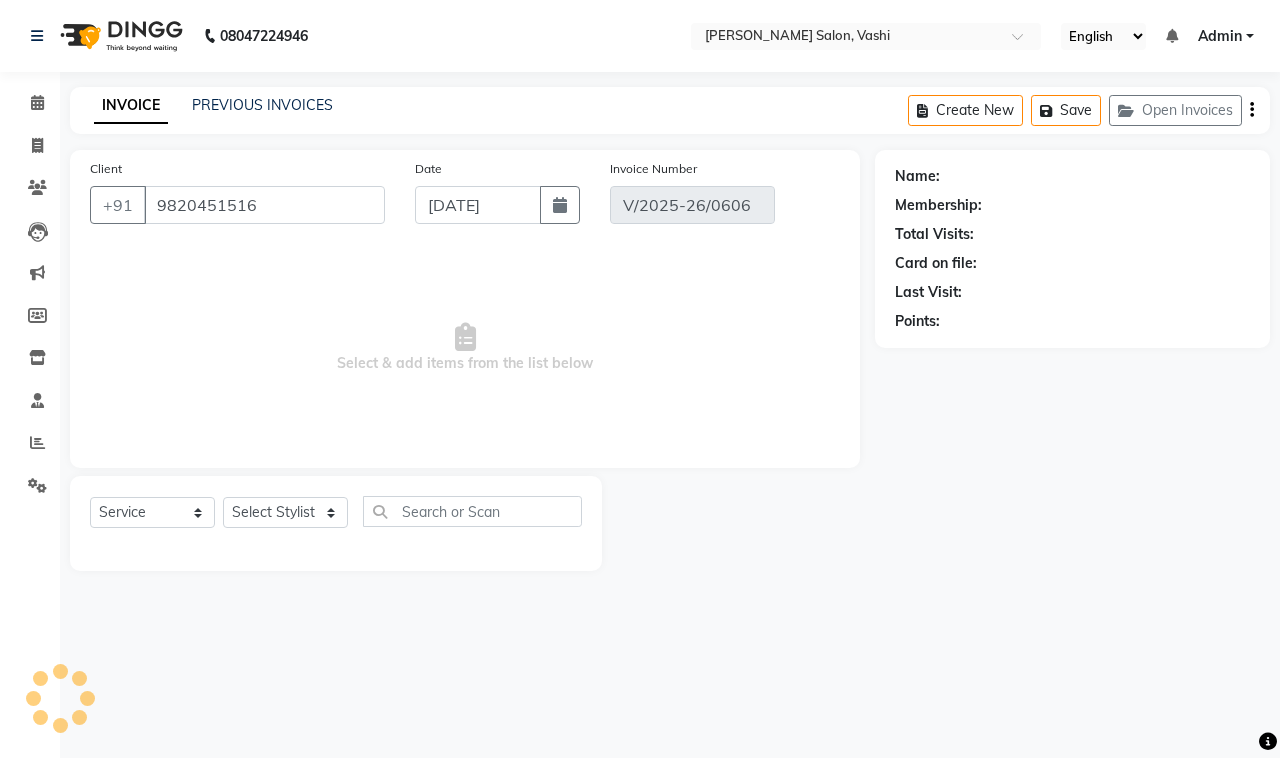 select on "select" 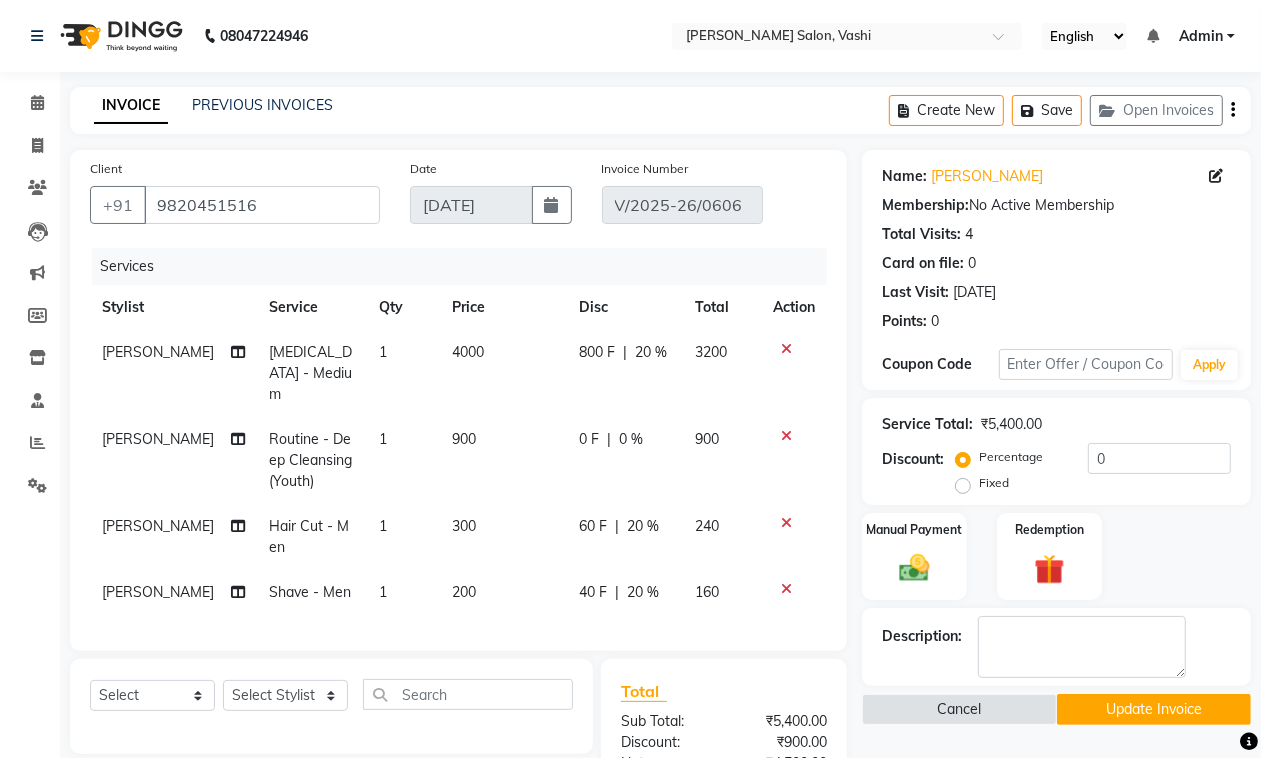 click on "[PERSON_NAME]" 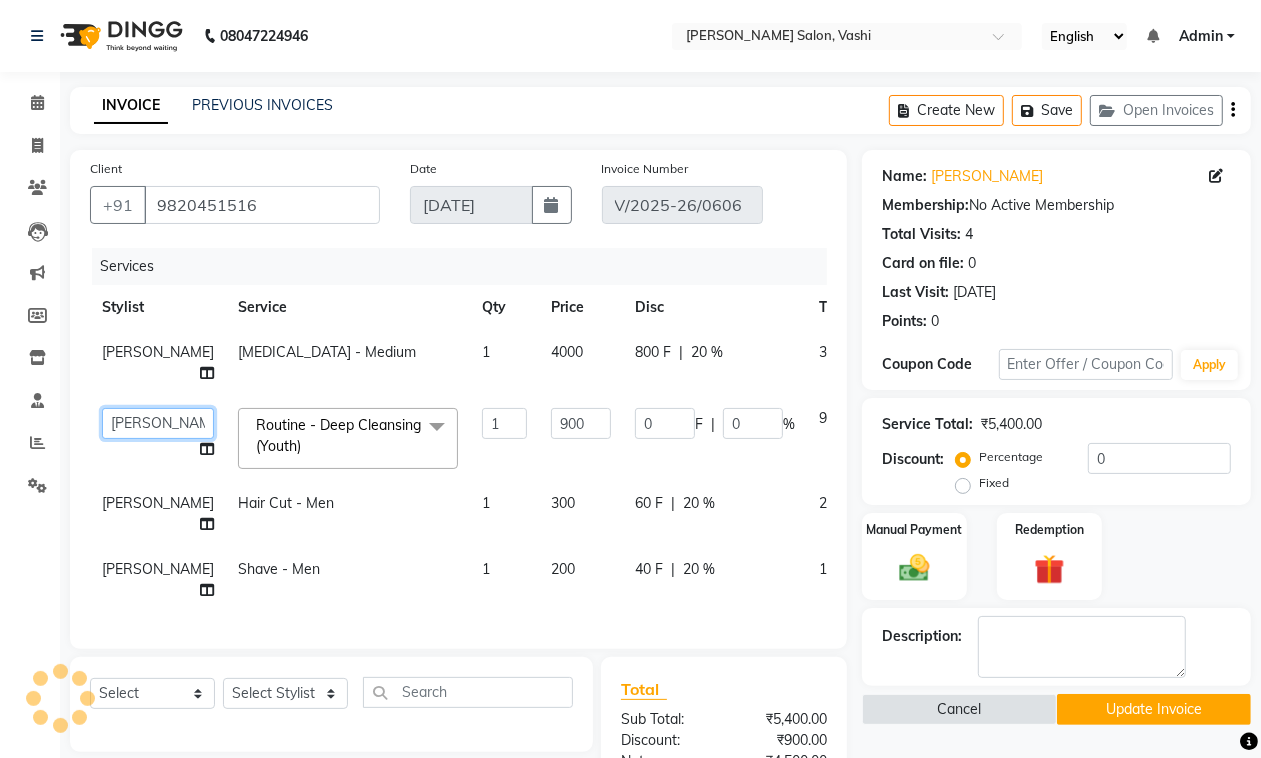click on "DC   Dipika   Freelancer   Hasan   Rehan Salmani    Vinith   Zoya Shaikh" 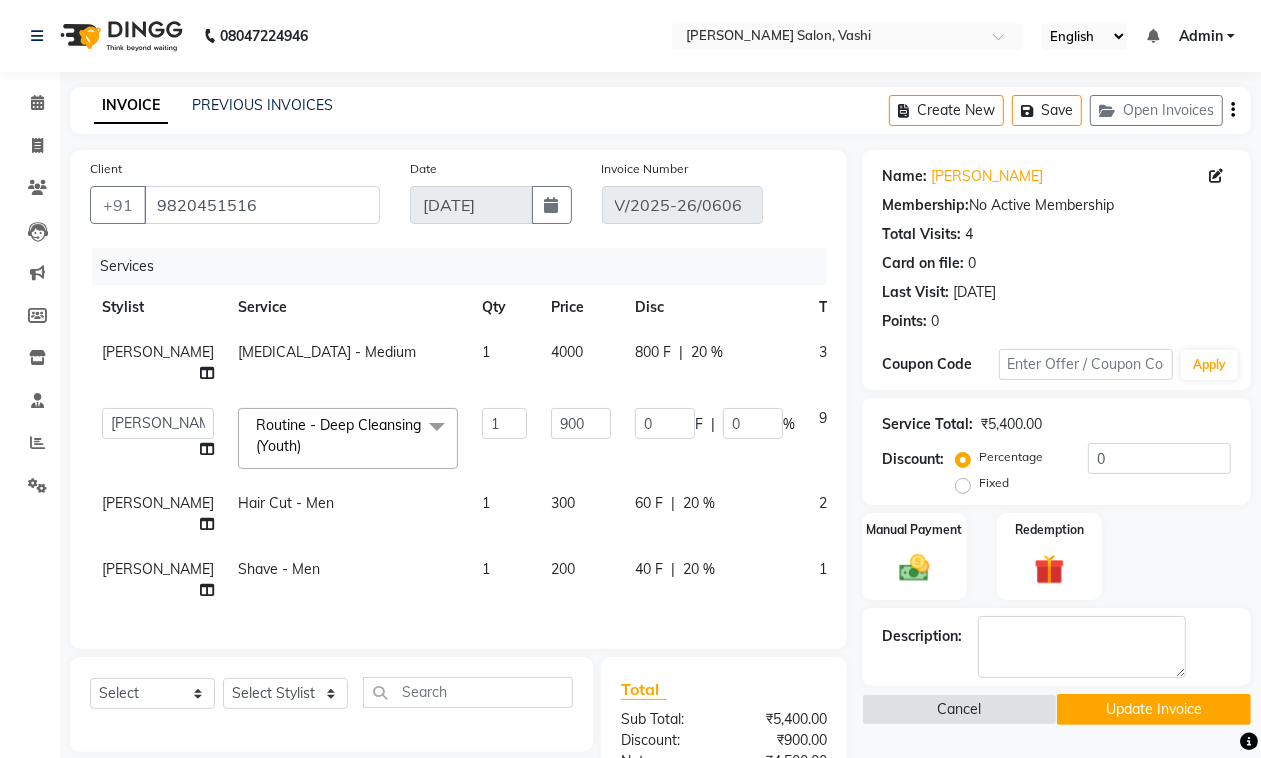 select on "85000" 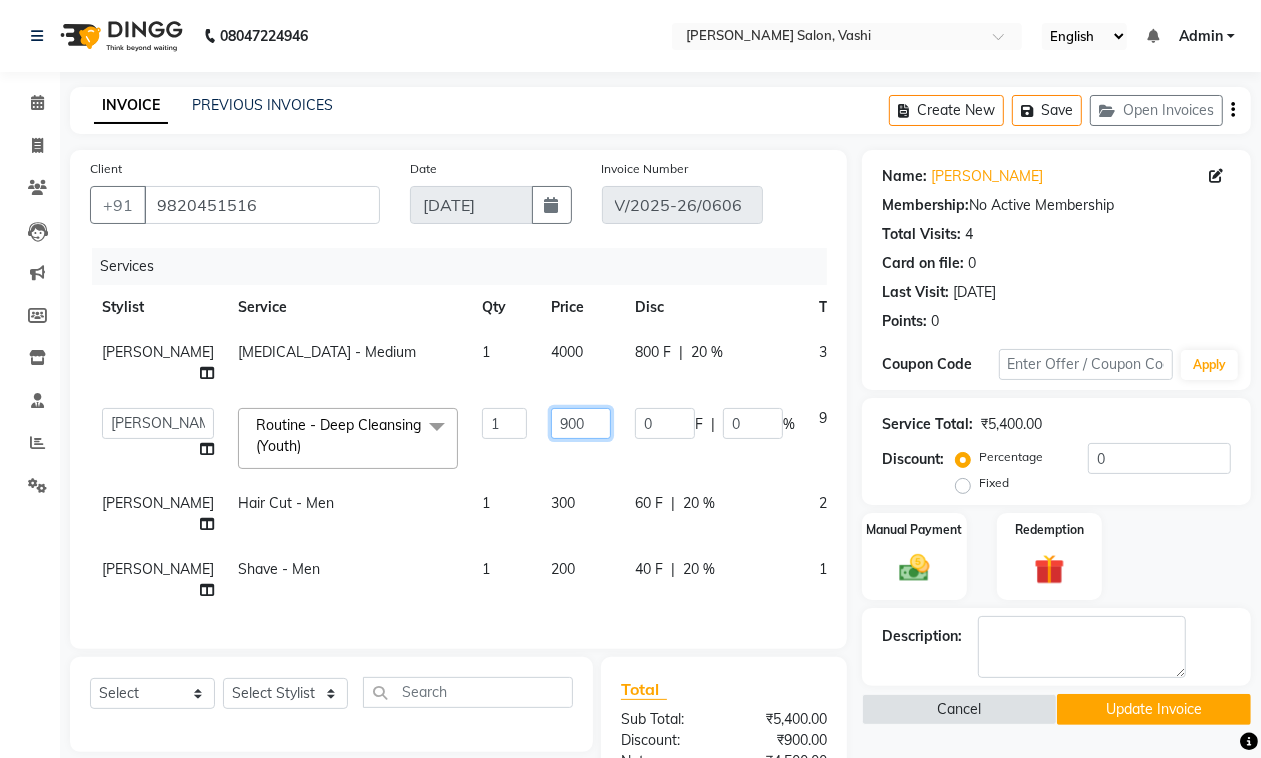 click on "900" 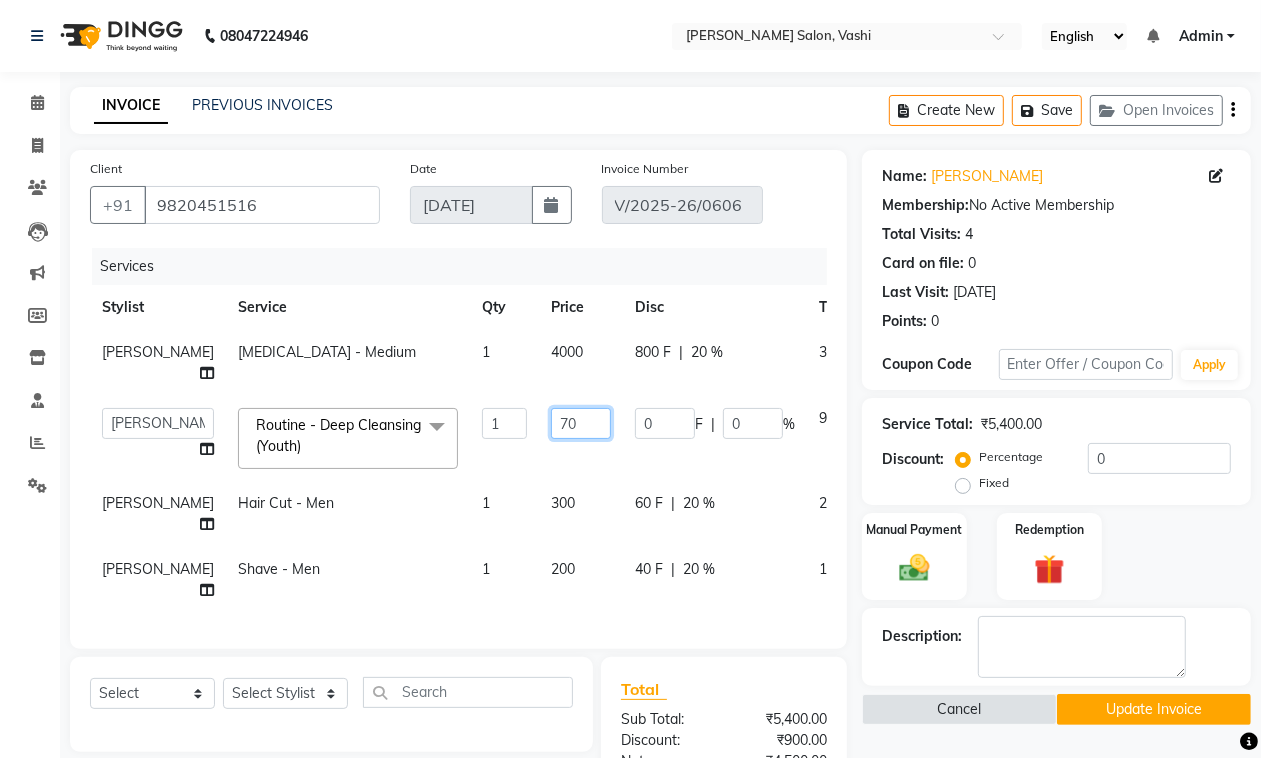 type on "700" 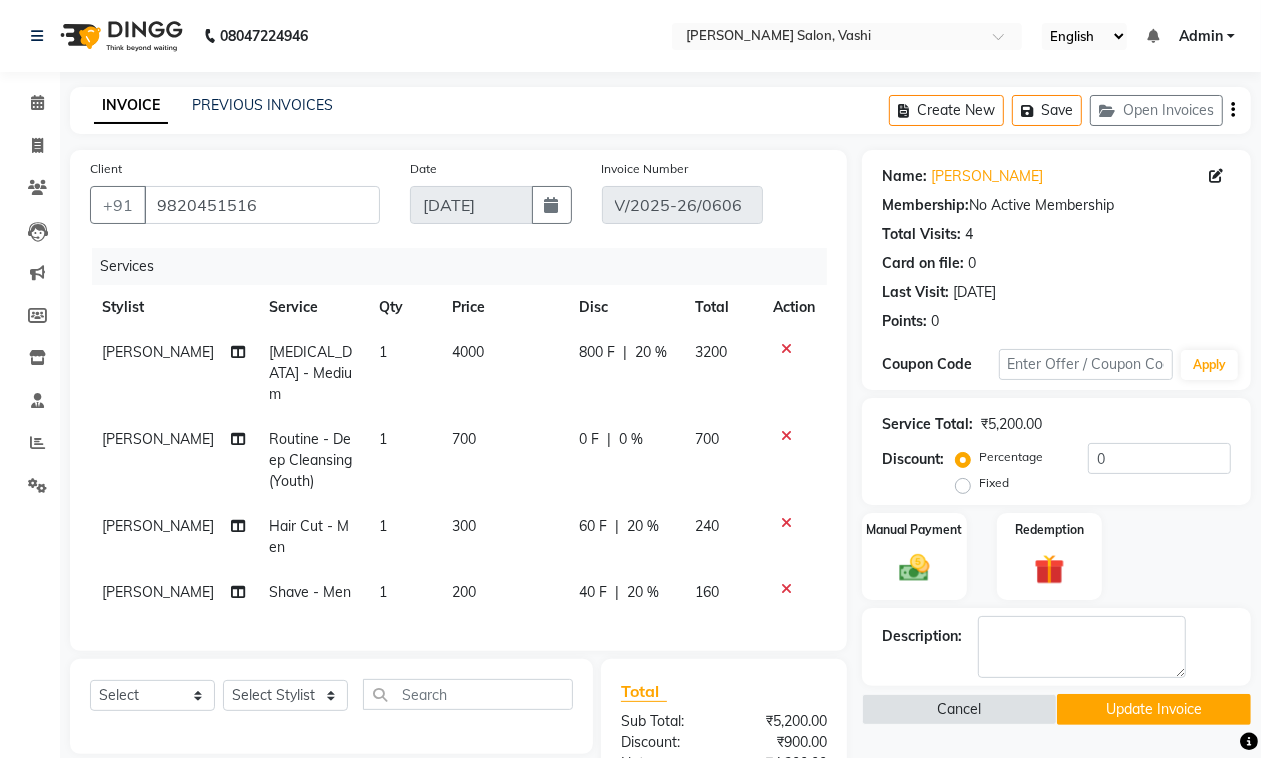 click on "800 F | 20 %" 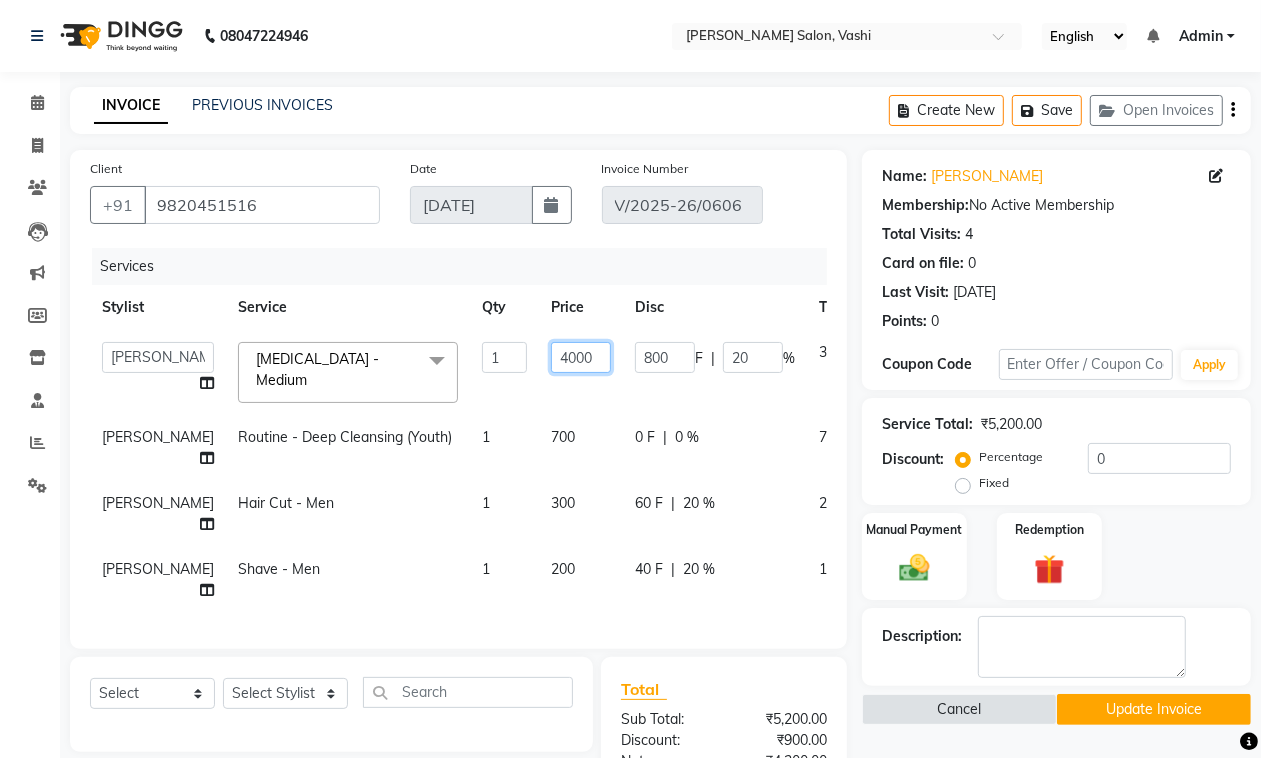 click on "4000" 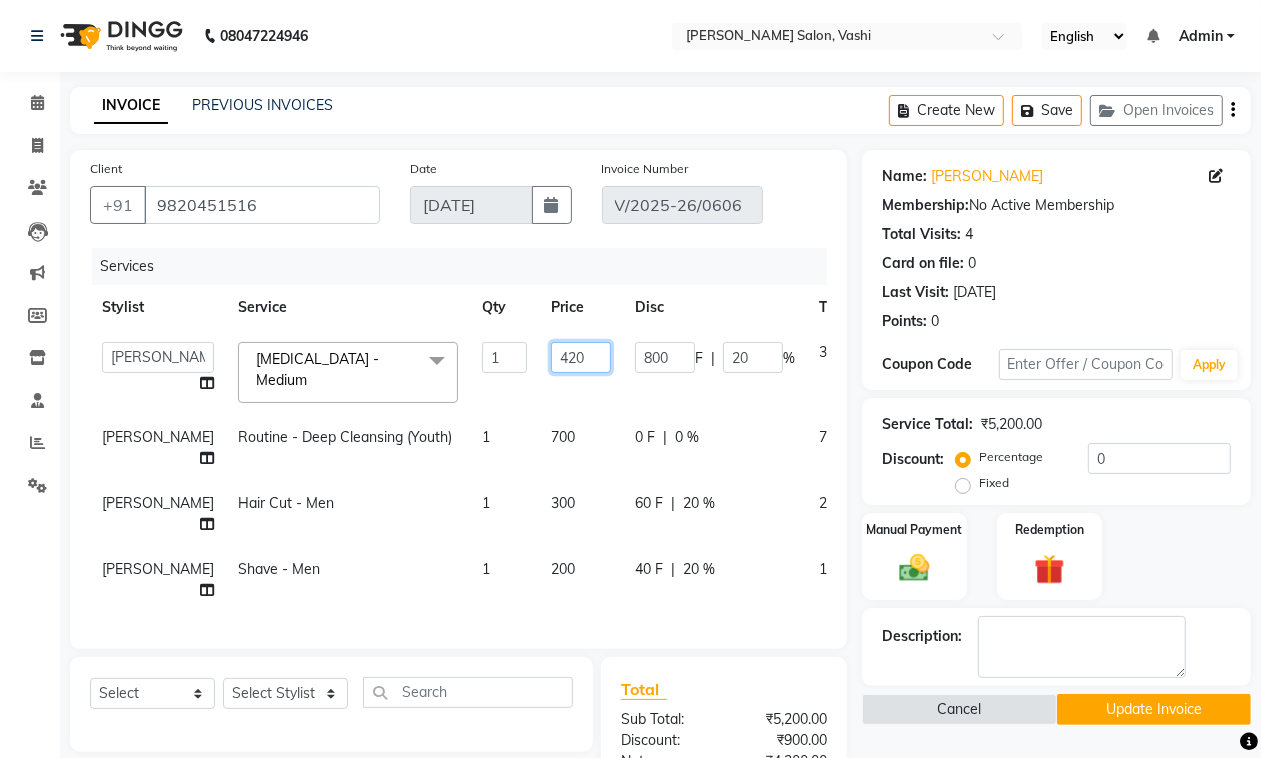type on "4200" 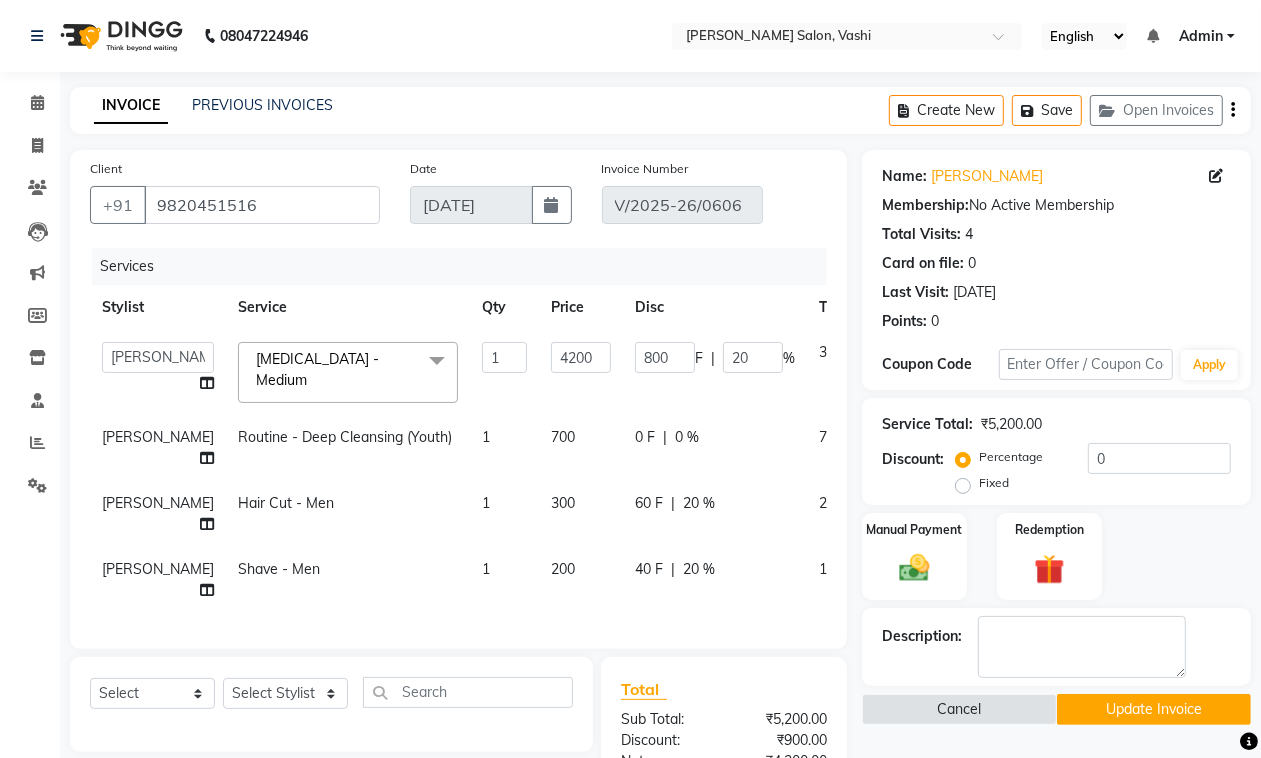 click on "700" 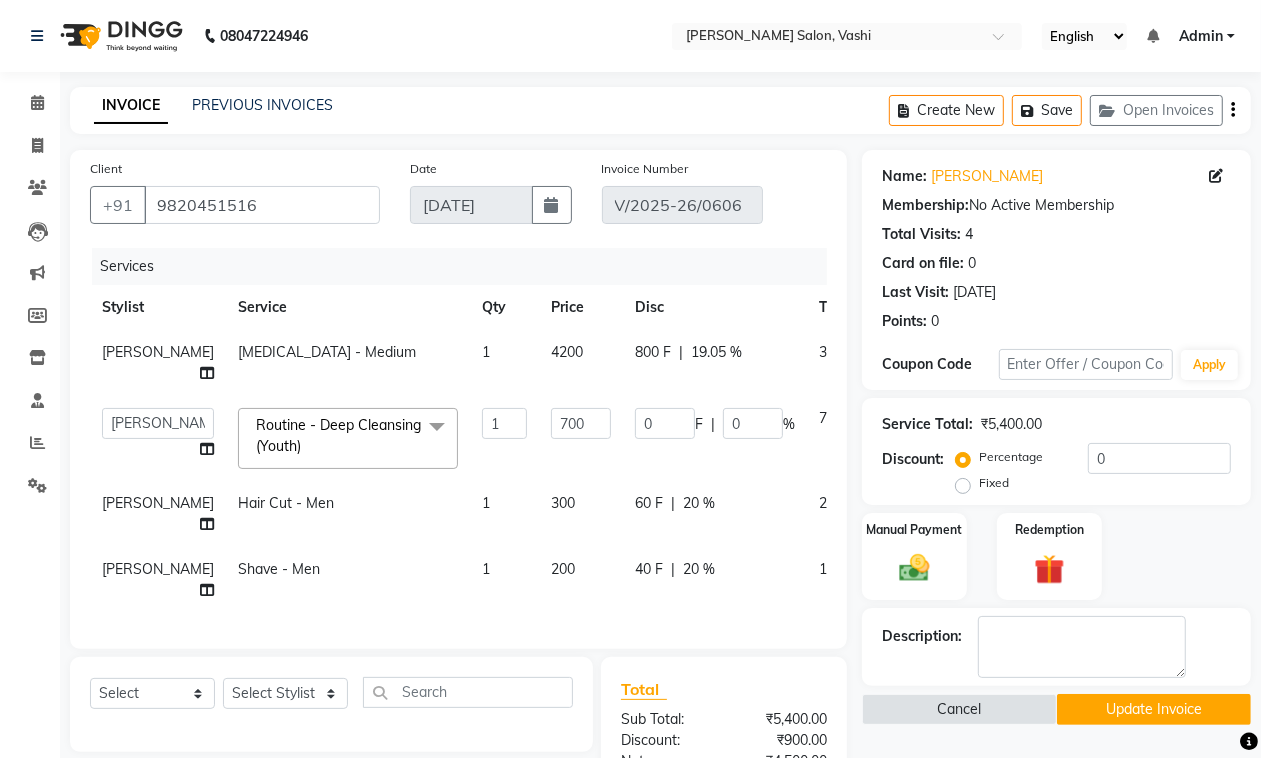scroll, scrollTop: 303, scrollLeft: 0, axis: vertical 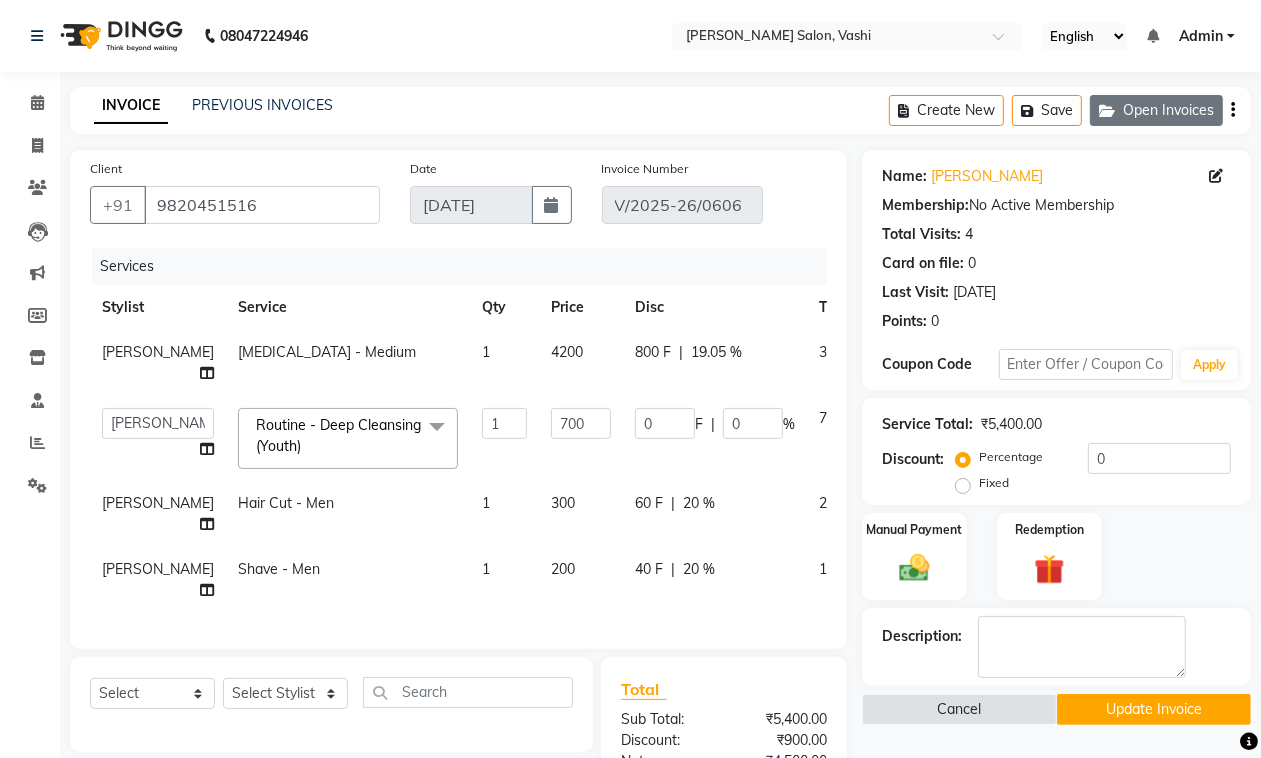 click on "Open Invoices" 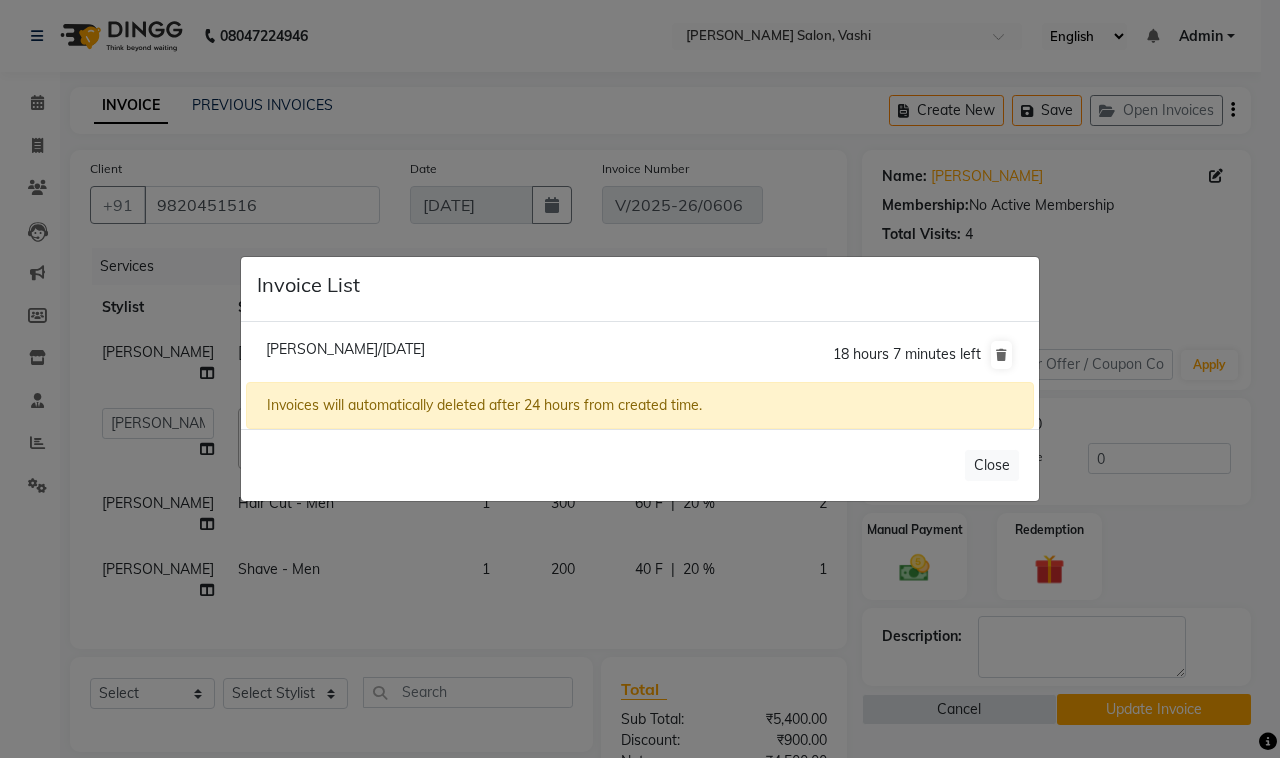 drag, startPoint x: 991, startPoint y: 465, endPoint x: 1011, endPoint y: 436, distance: 35.22783 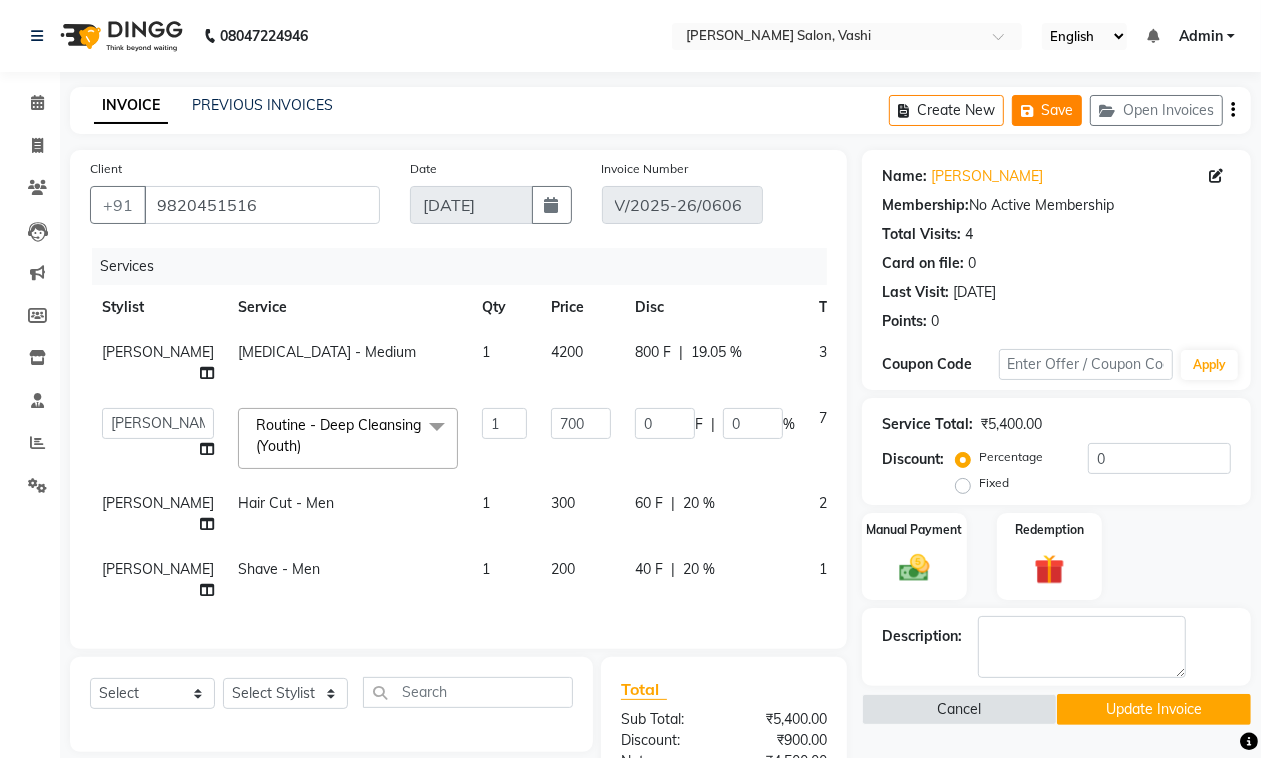 drag, startPoint x: 1063, startPoint y: 90, endPoint x: 1057, endPoint y: 105, distance: 16.155495 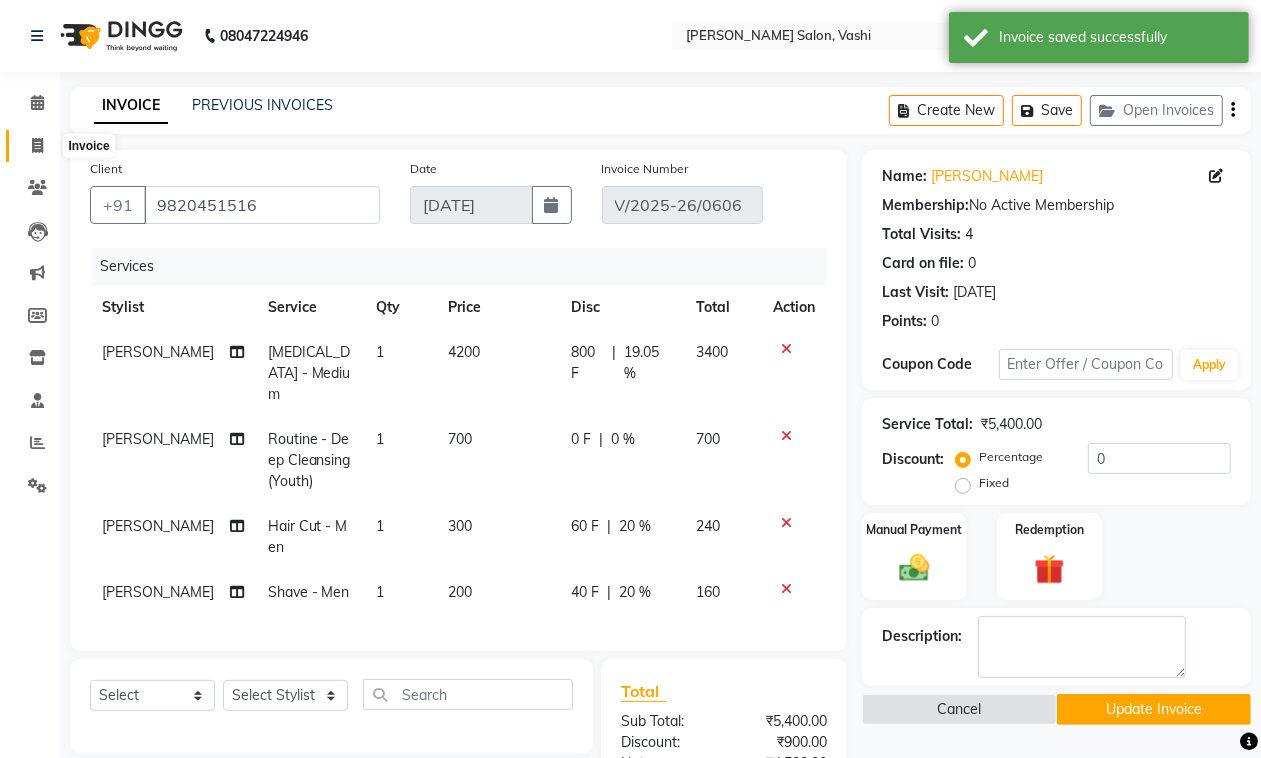 click 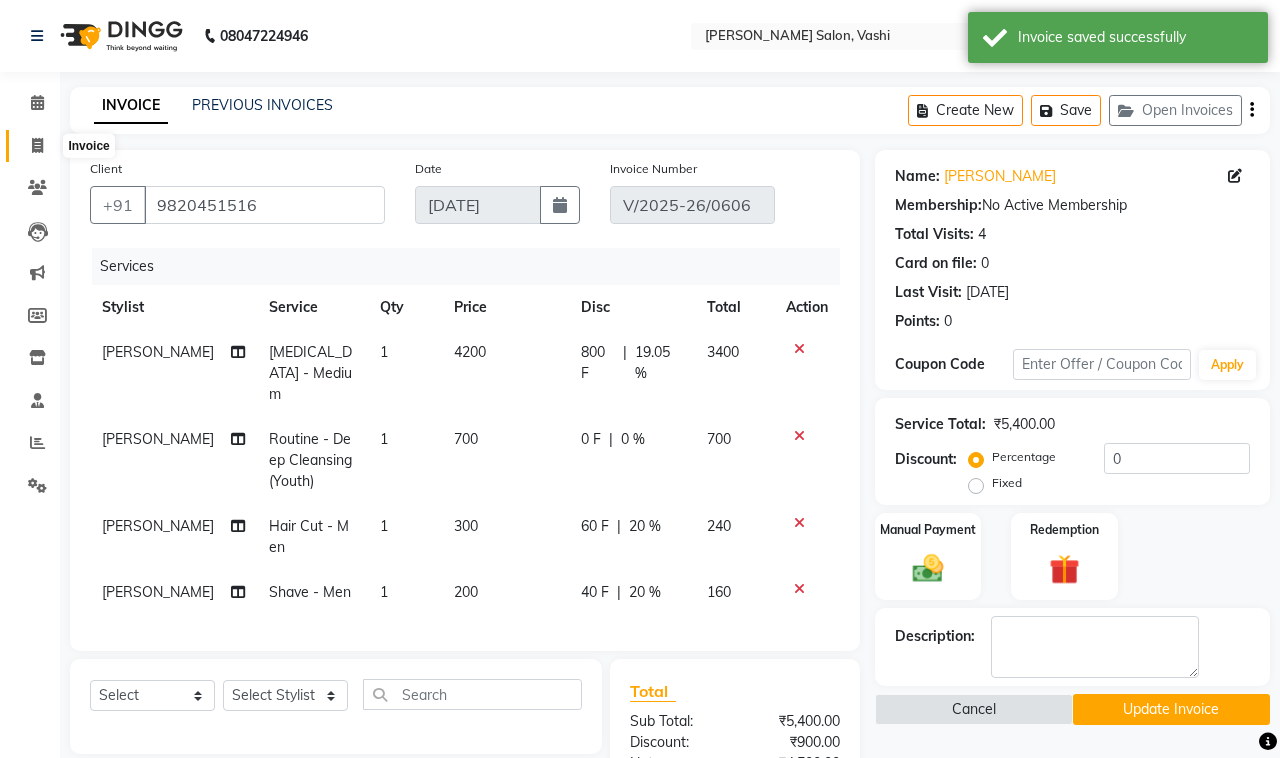 select on "695" 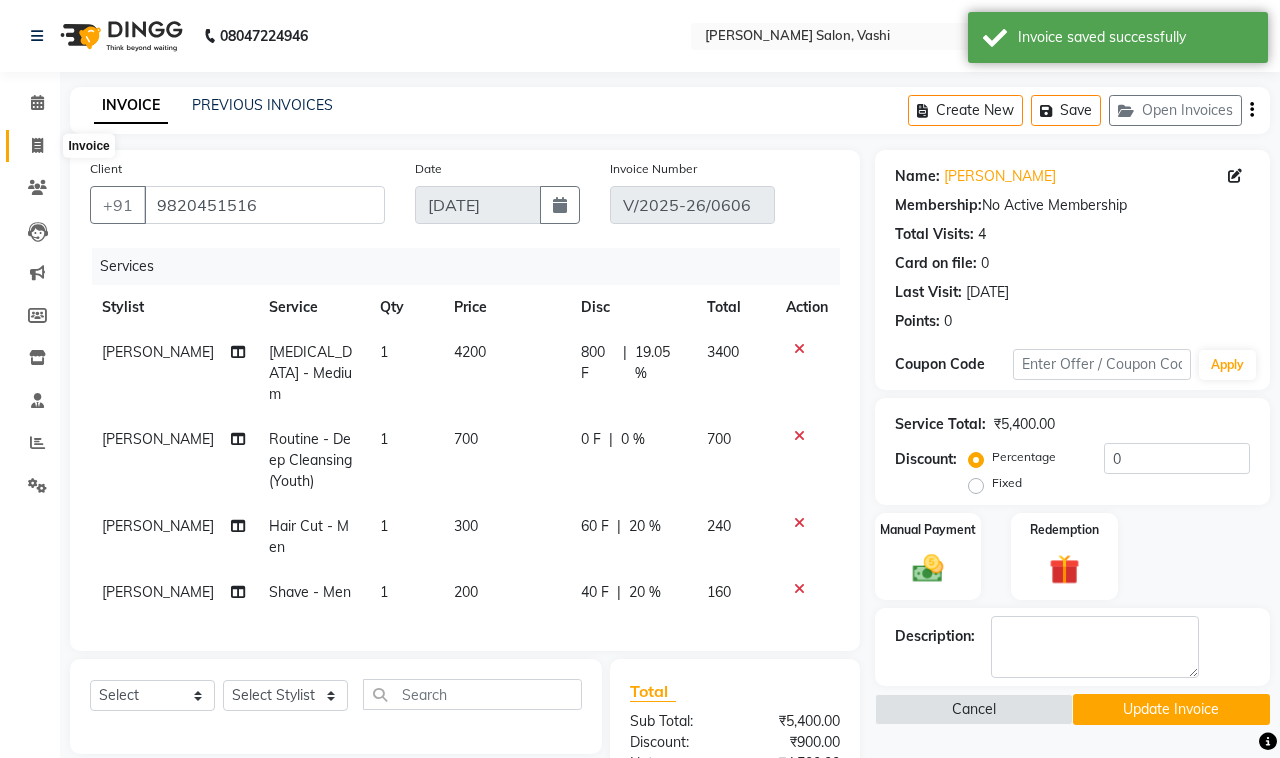 select on "service" 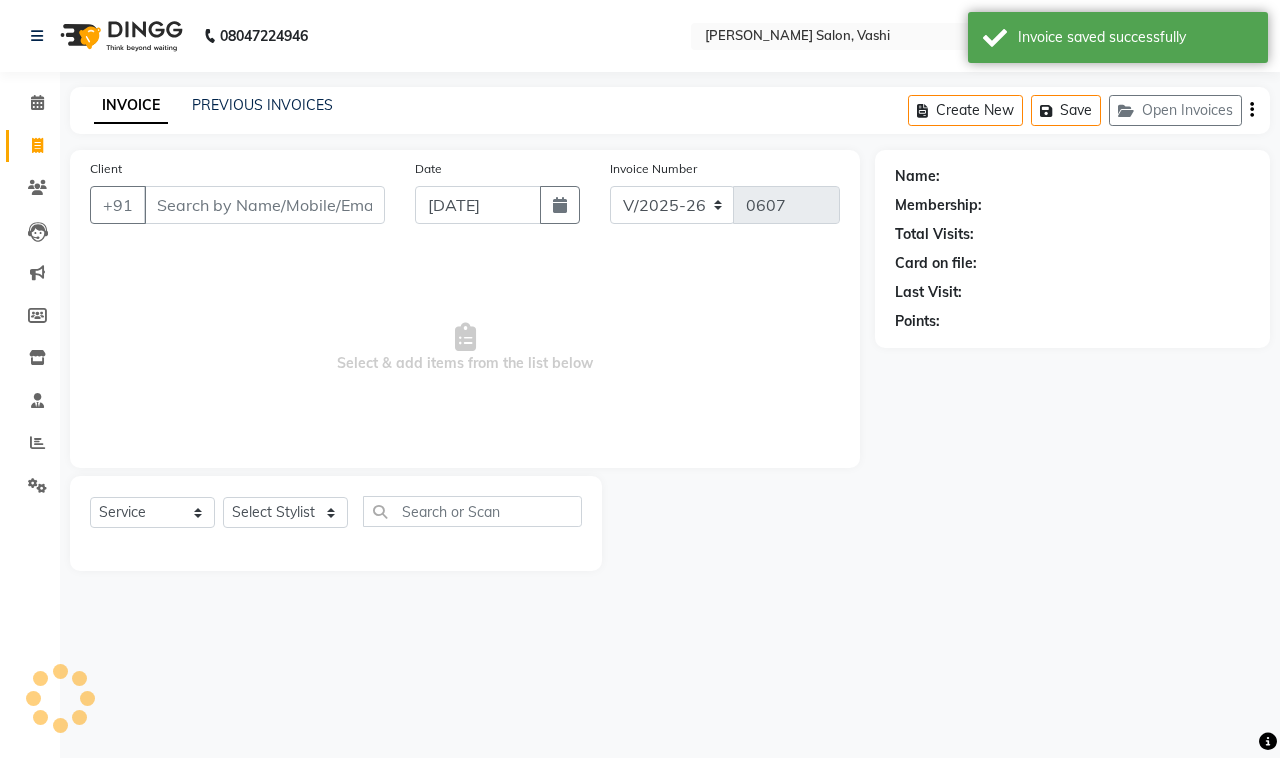 click on "Client" at bounding box center (264, 205) 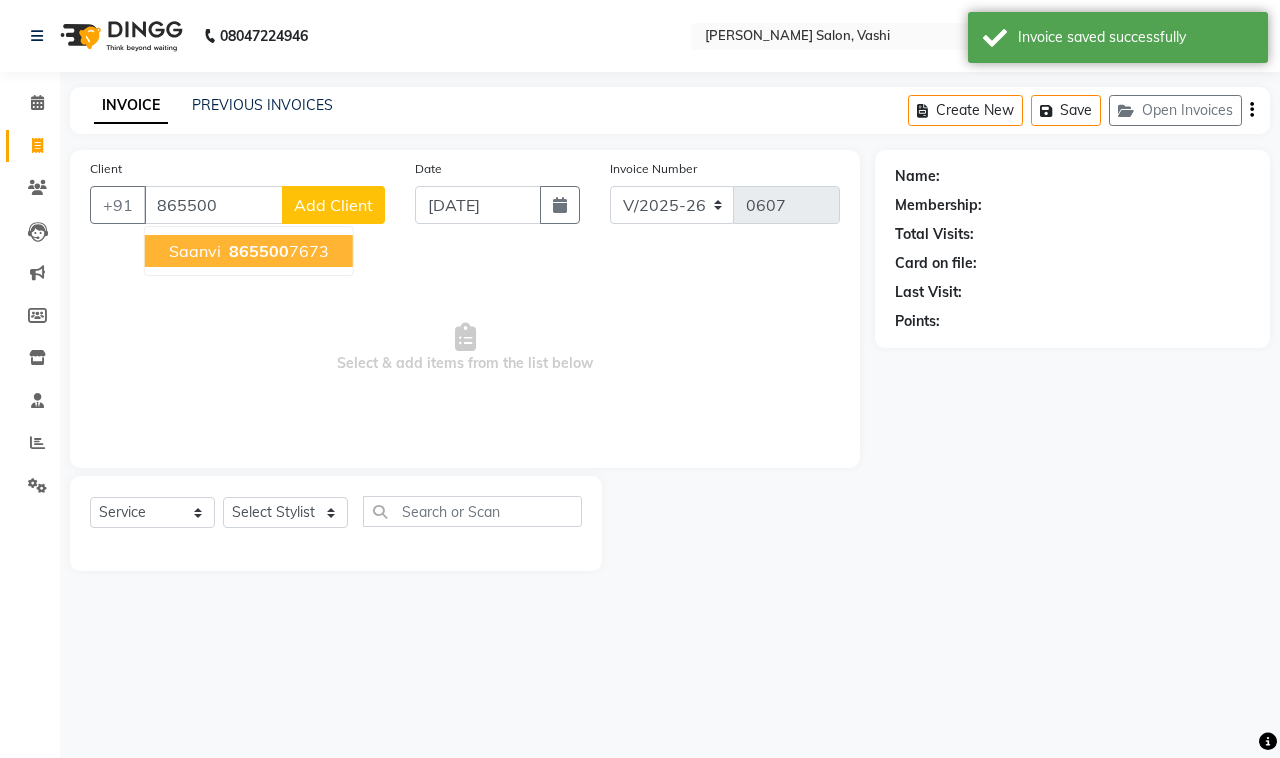 click on "865500" at bounding box center (259, 251) 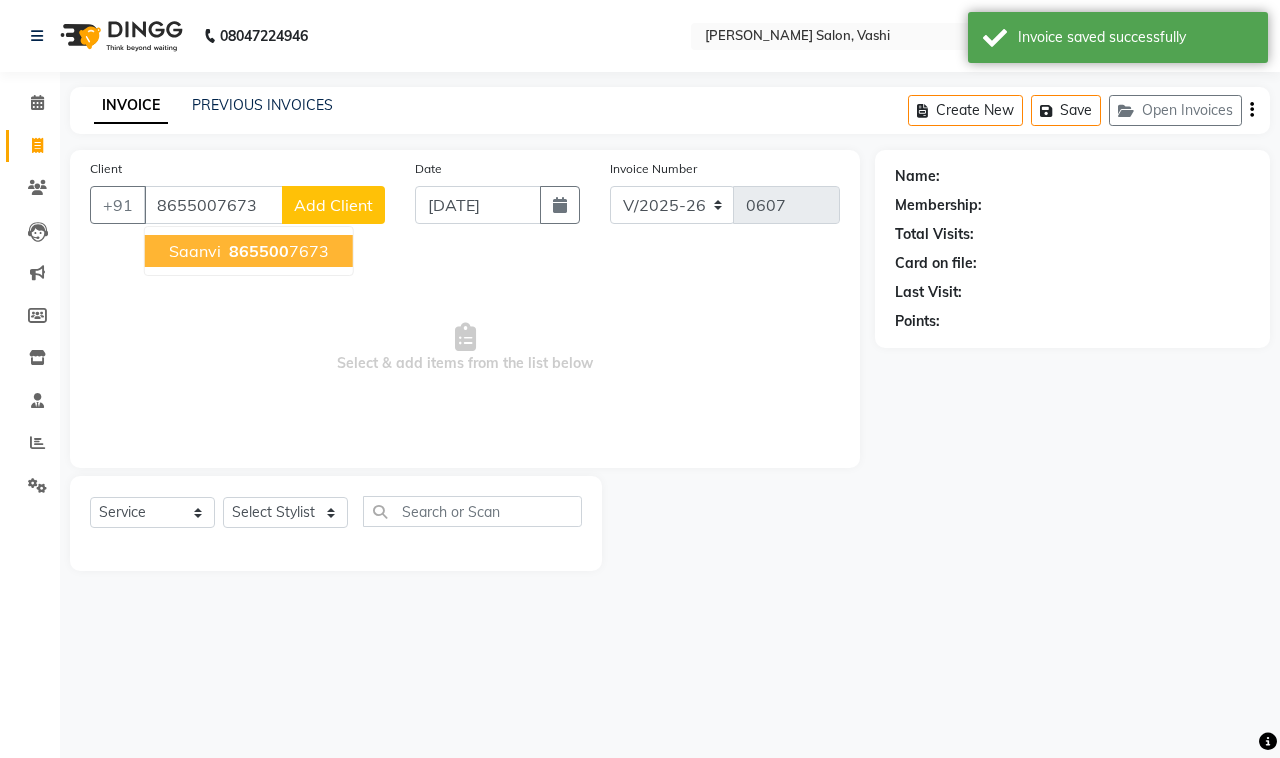 type on "8655007673" 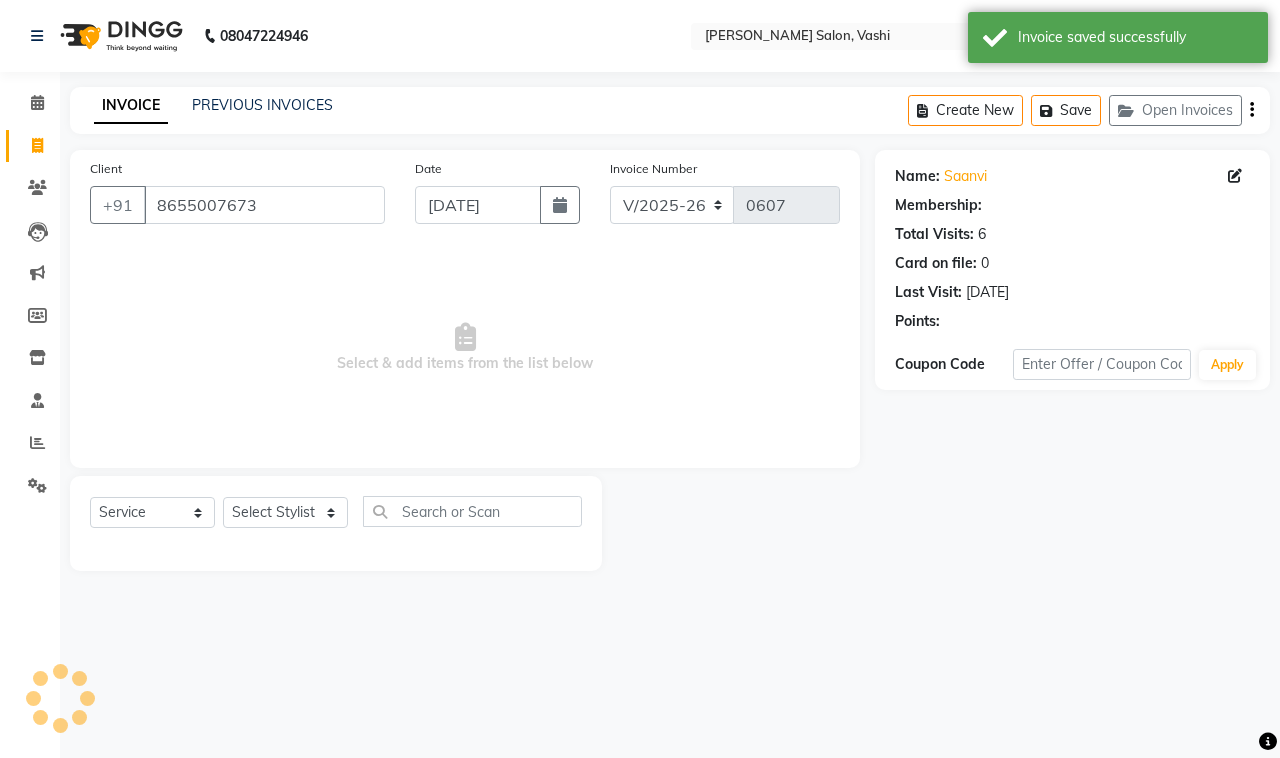 select on "1: Object" 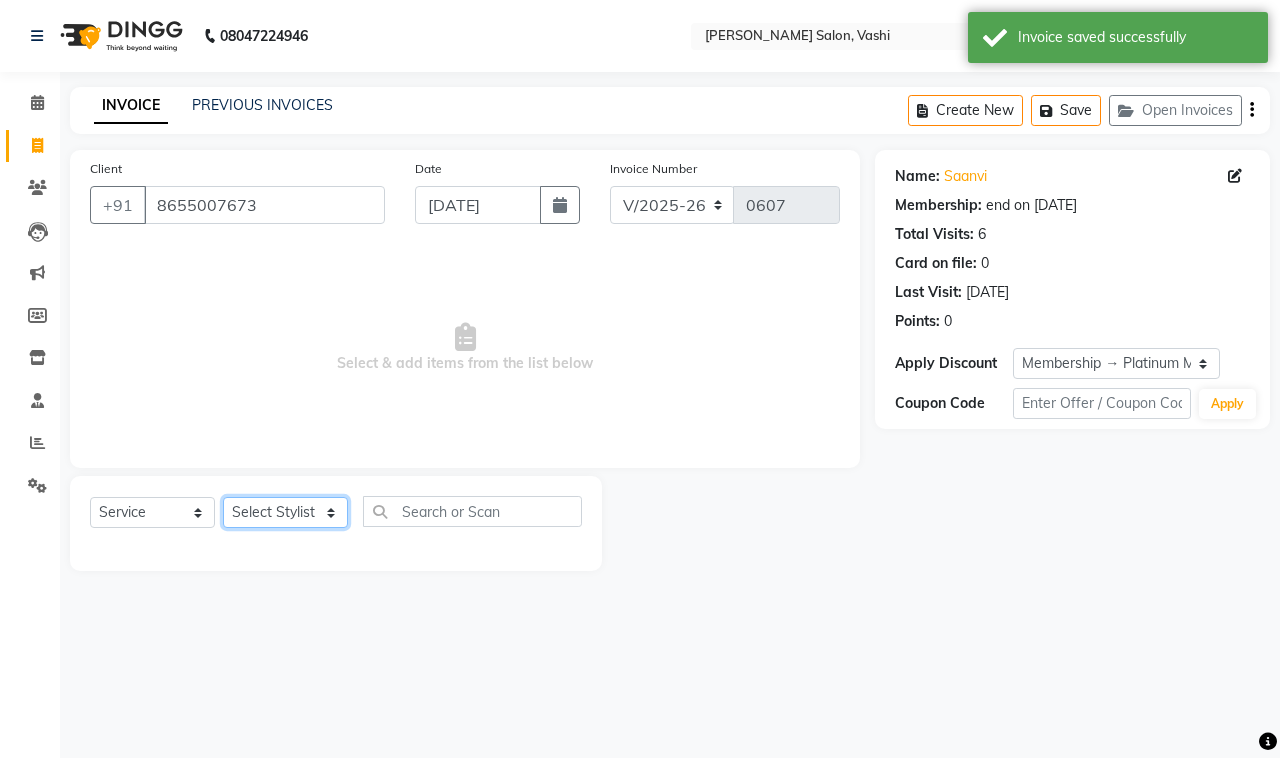 click on "Select Stylist DC Dipika Freelancer [PERSON_NAME] [PERSON_NAME] [PERSON_NAME]" 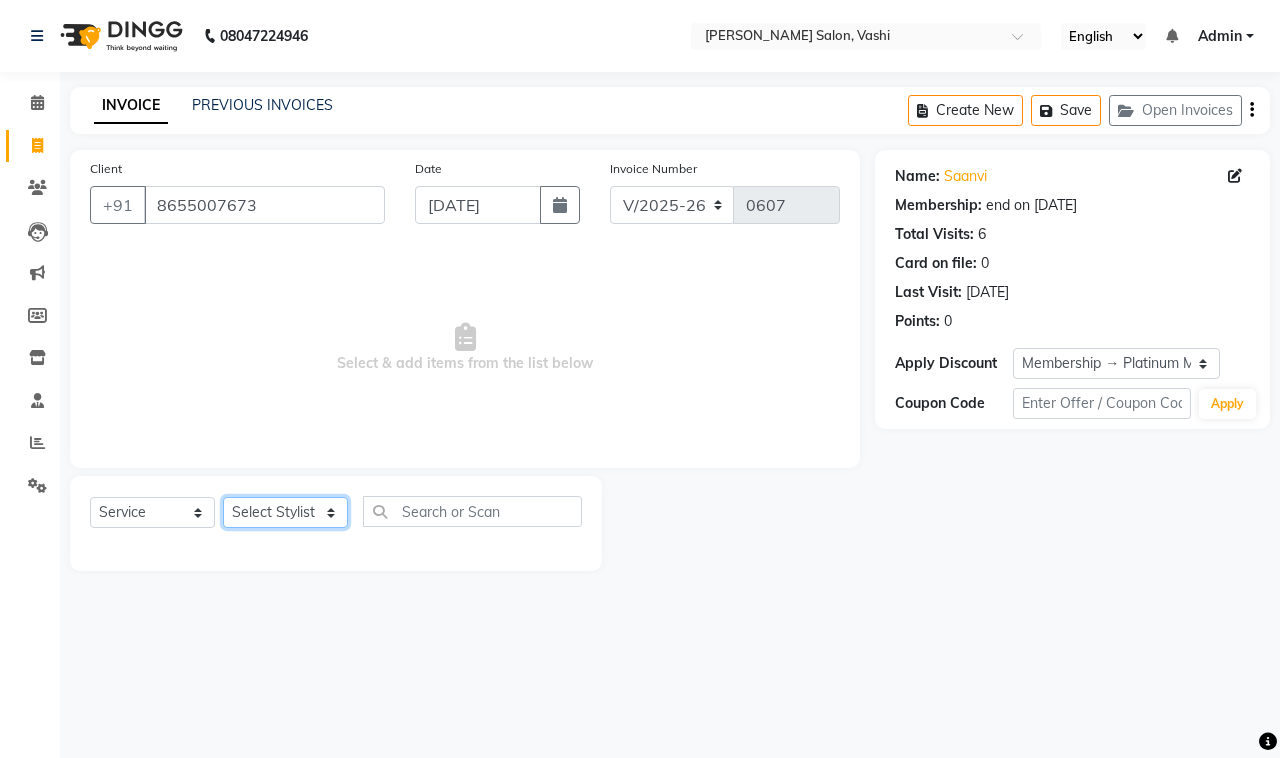 select on "10481" 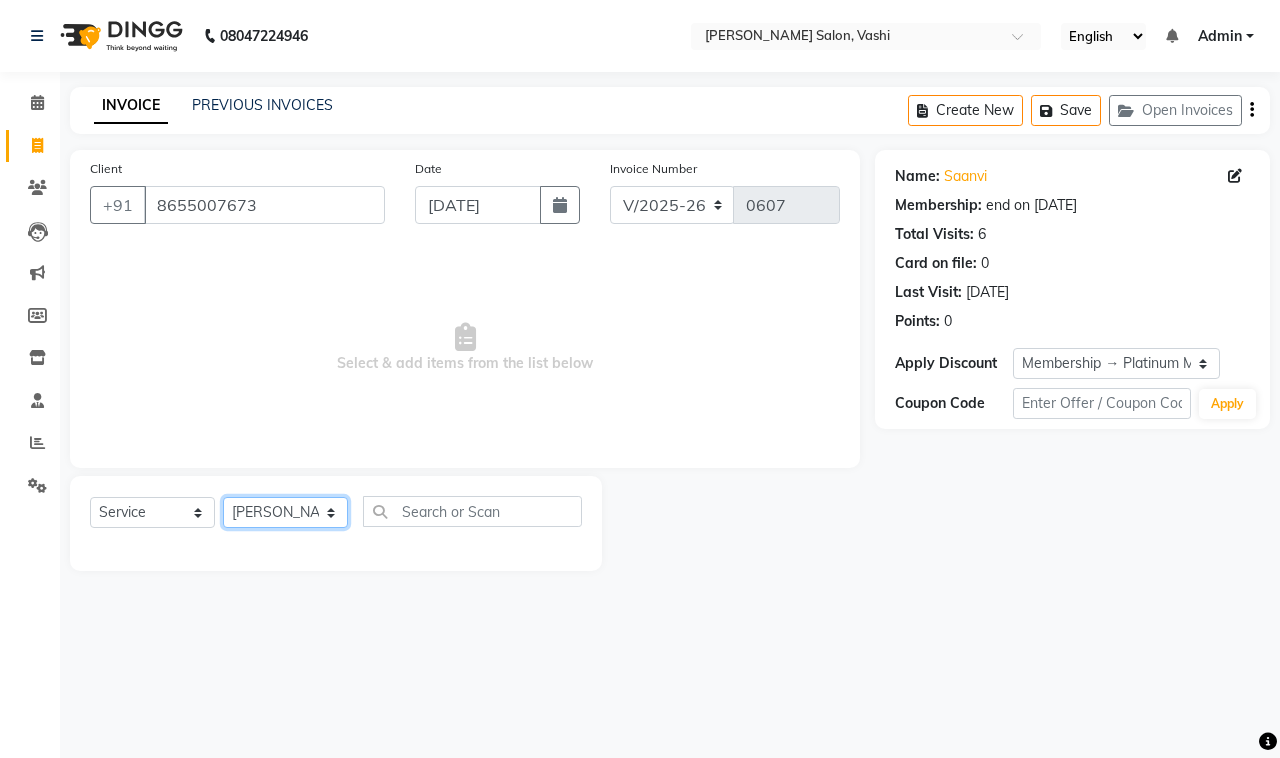 click on "Select Stylist DC Dipika Freelancer [PERSON_NAME] [PERSON_NAME] [PERSON_NAME]" 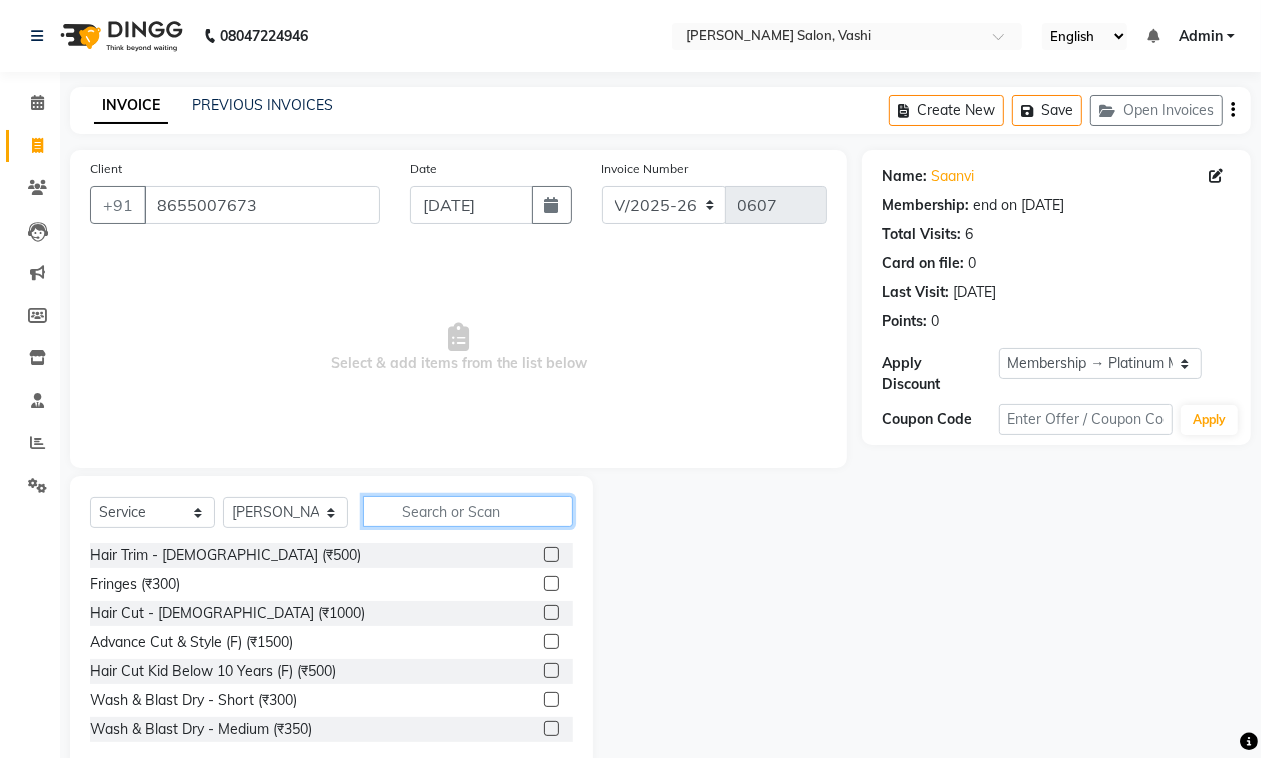 click 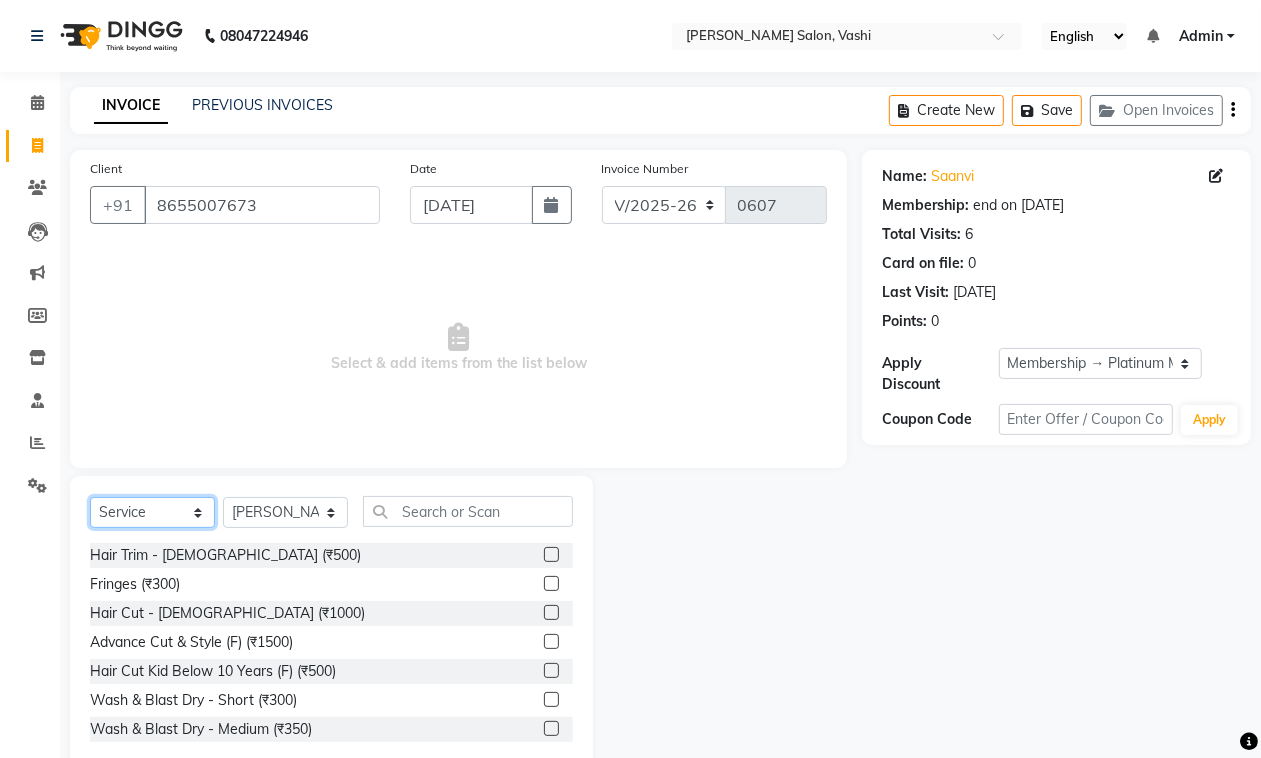 click on "Select  Service  Product  Membership  Package Voucher Prepaid Gift Card" 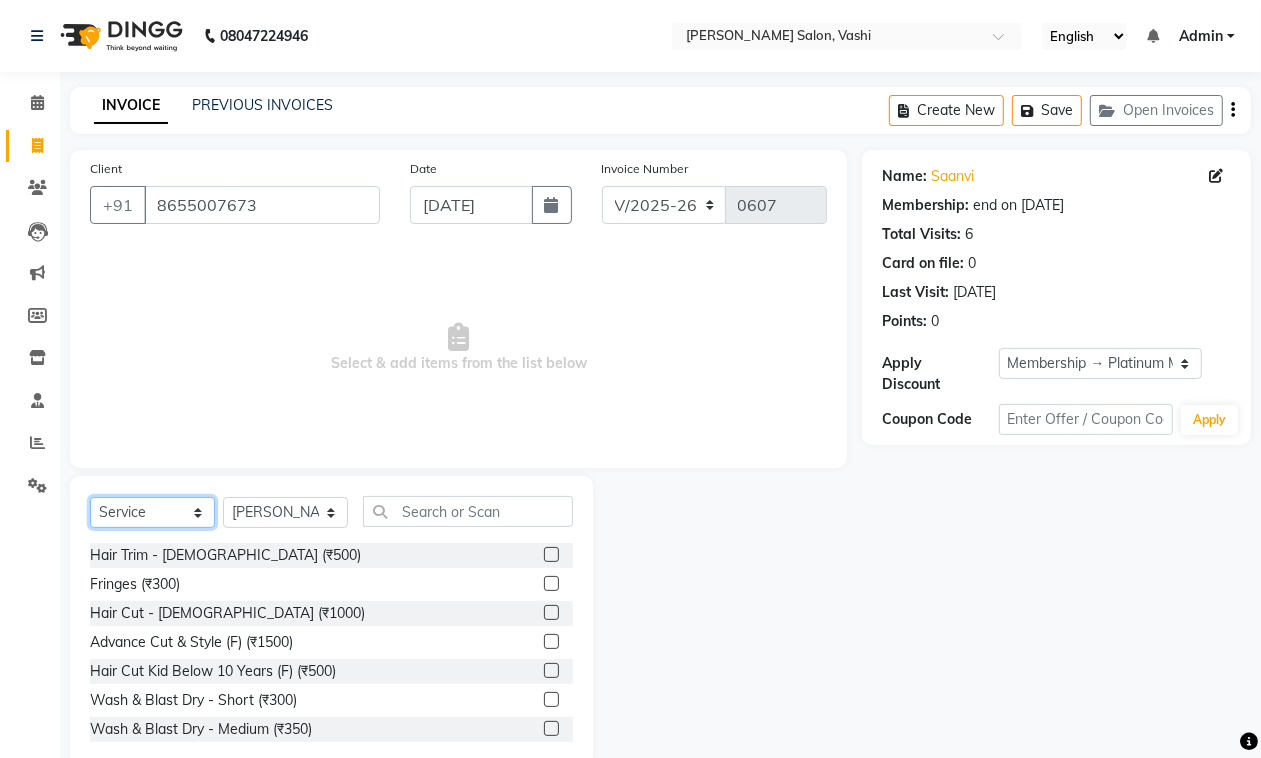 select on "package" 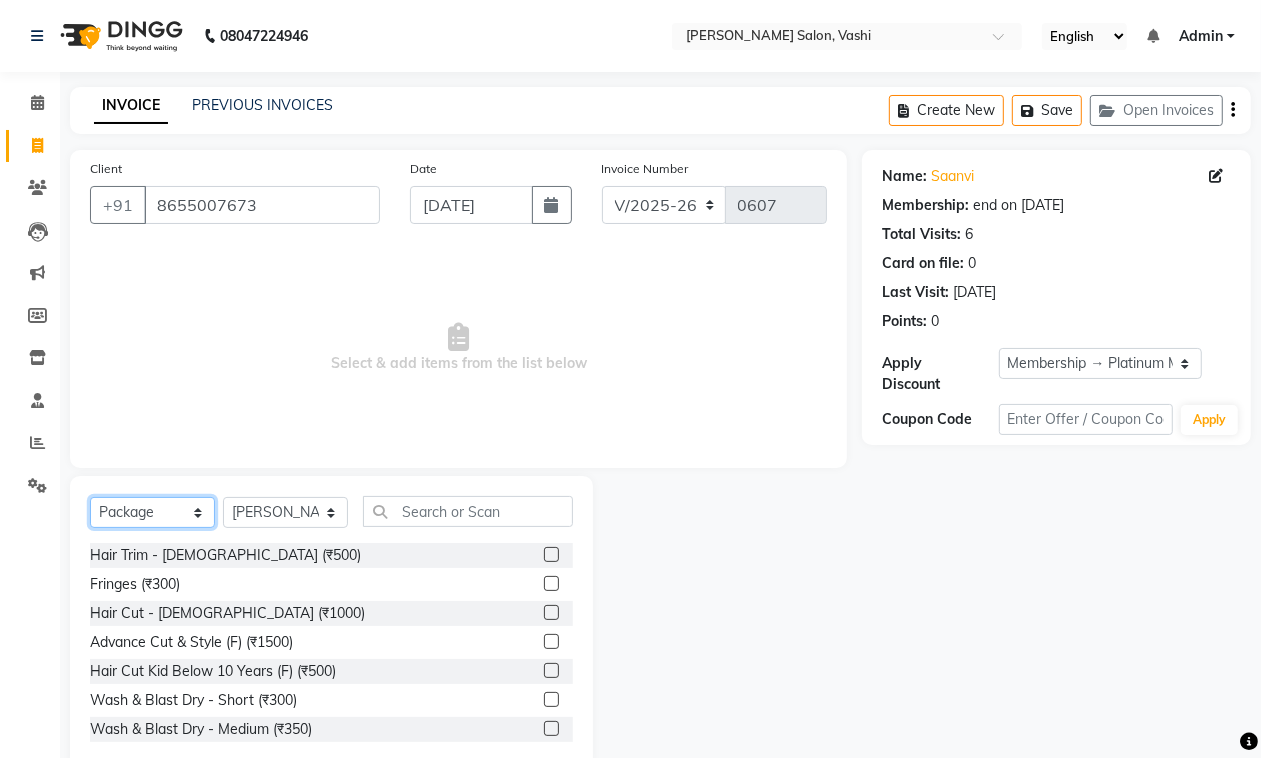 click on "Select  Service  Product  Membership  Package Voucher Prepaid Gift Card" 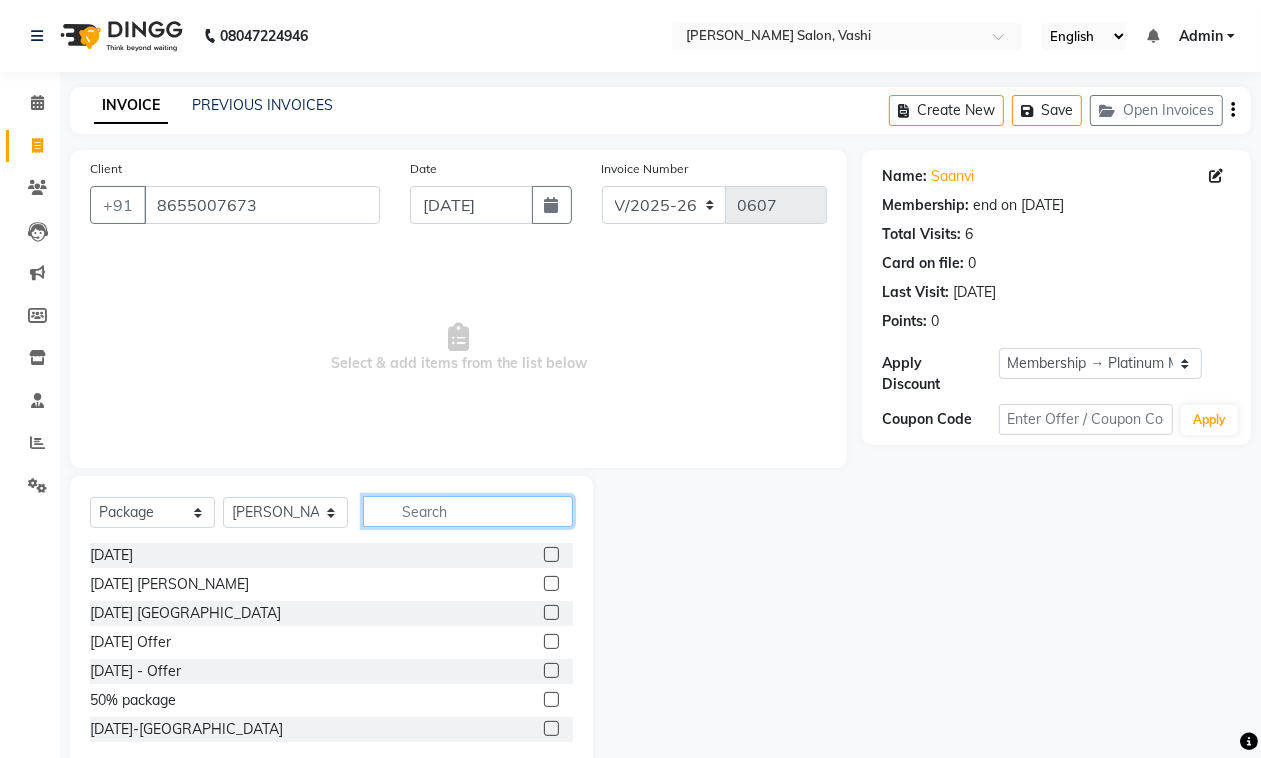 click 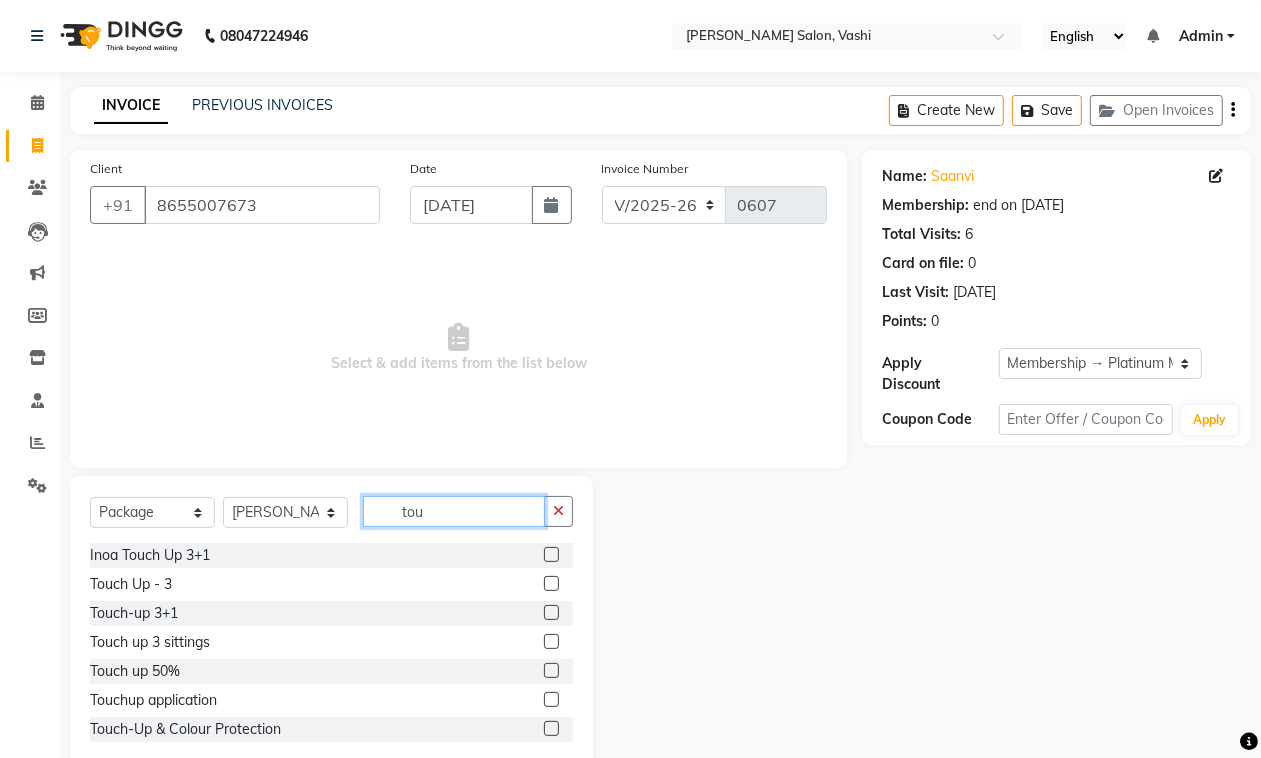 type on "tou" 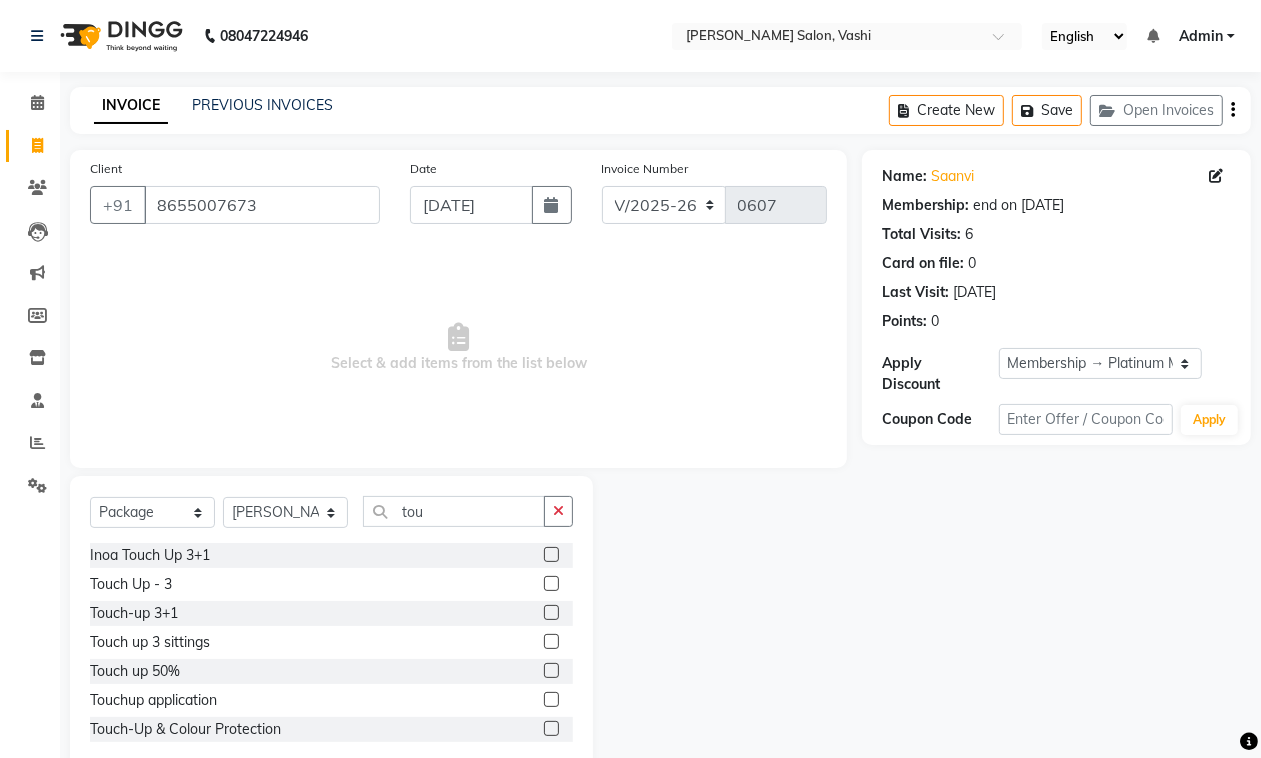click 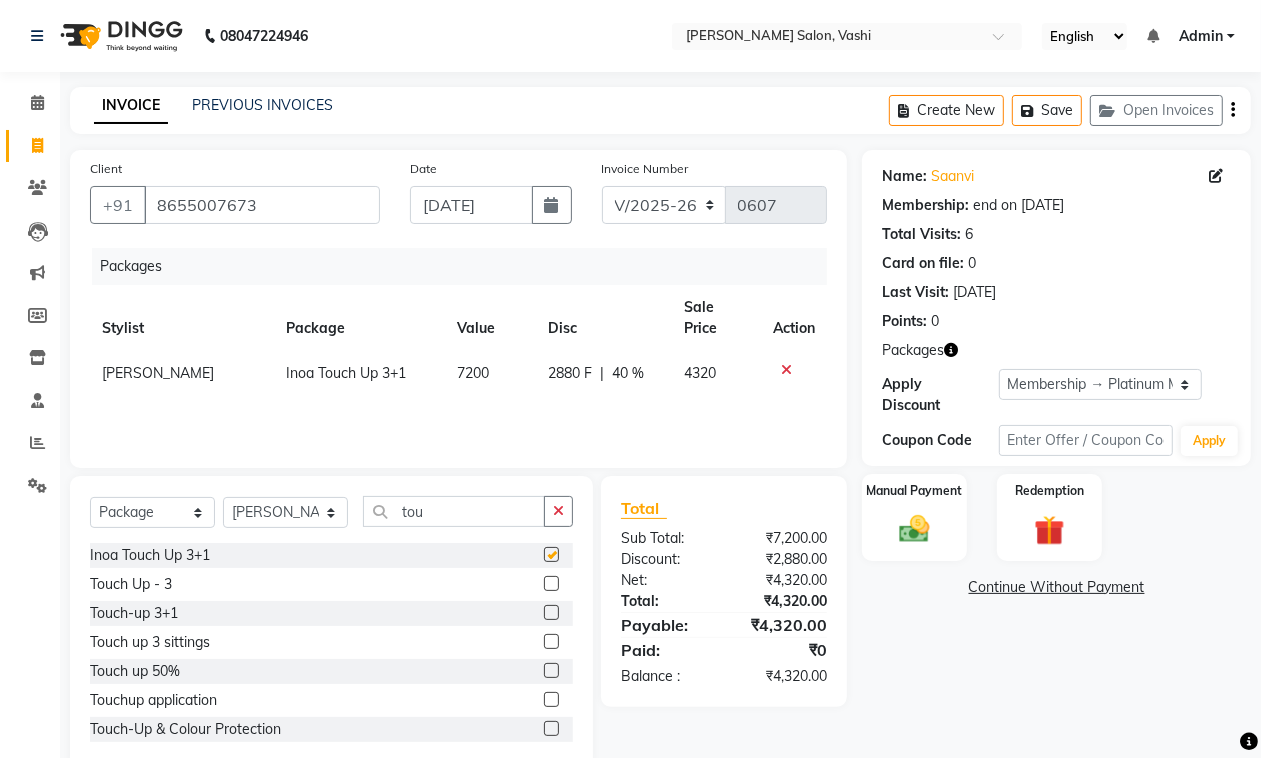 checkbox on "false" 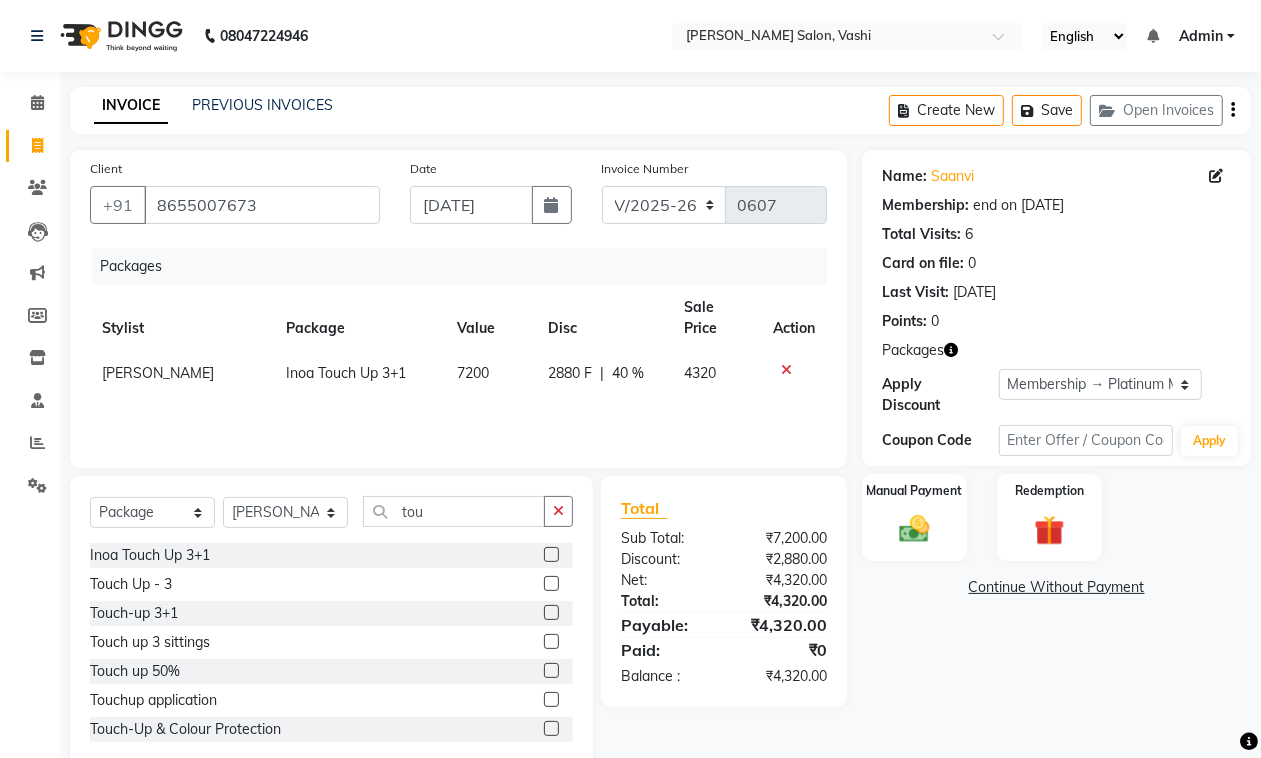 click 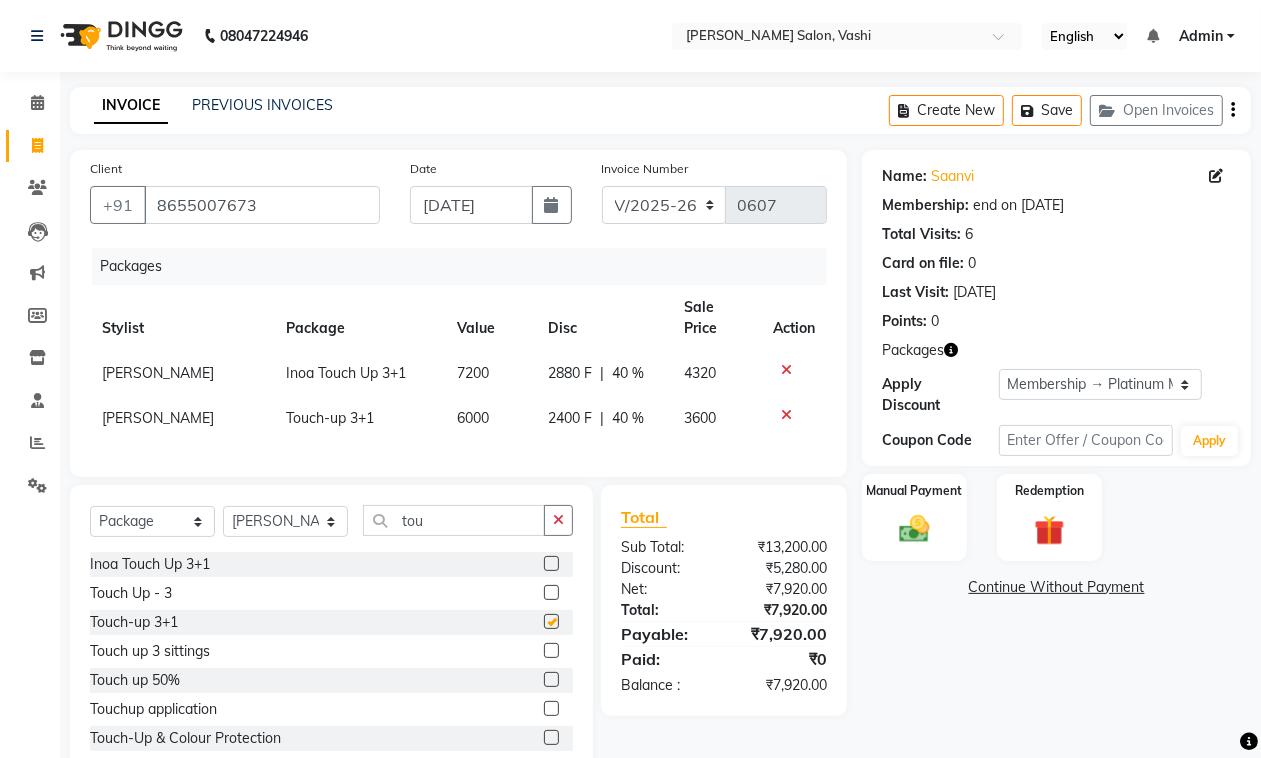 checkbox on "false" 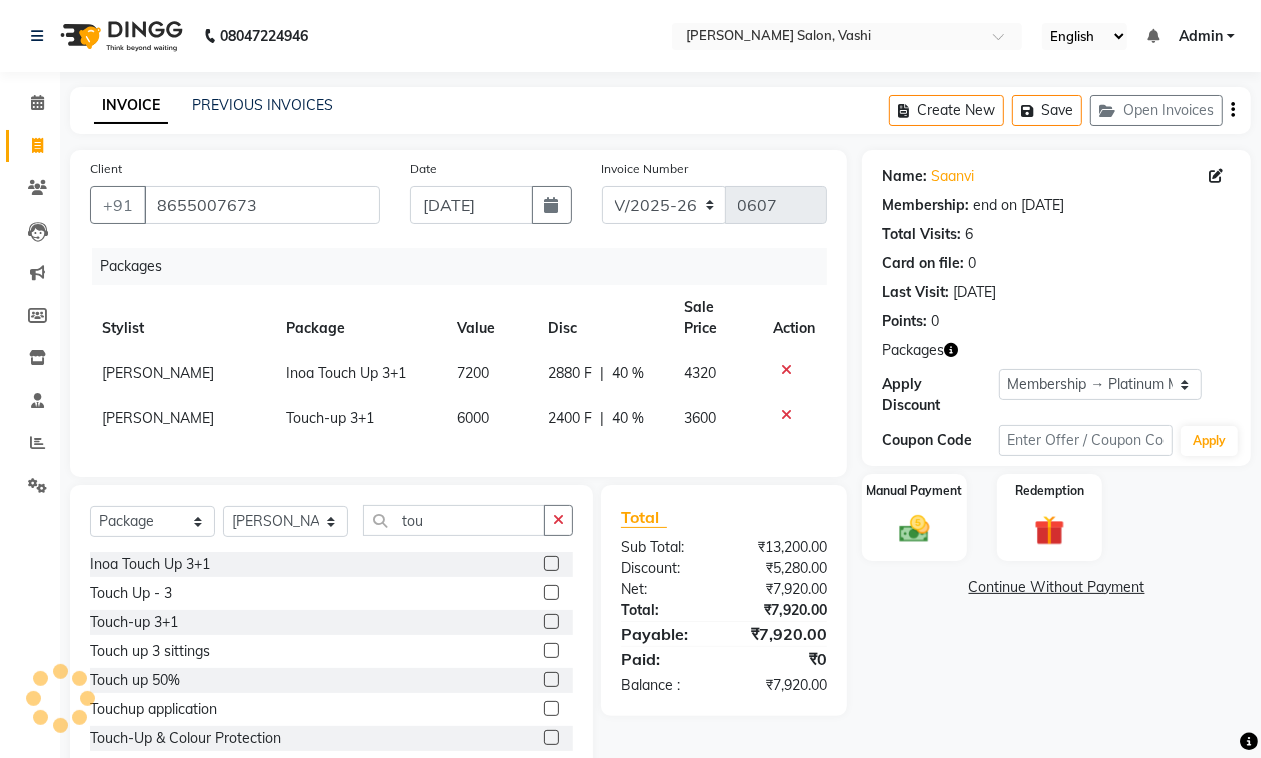 click 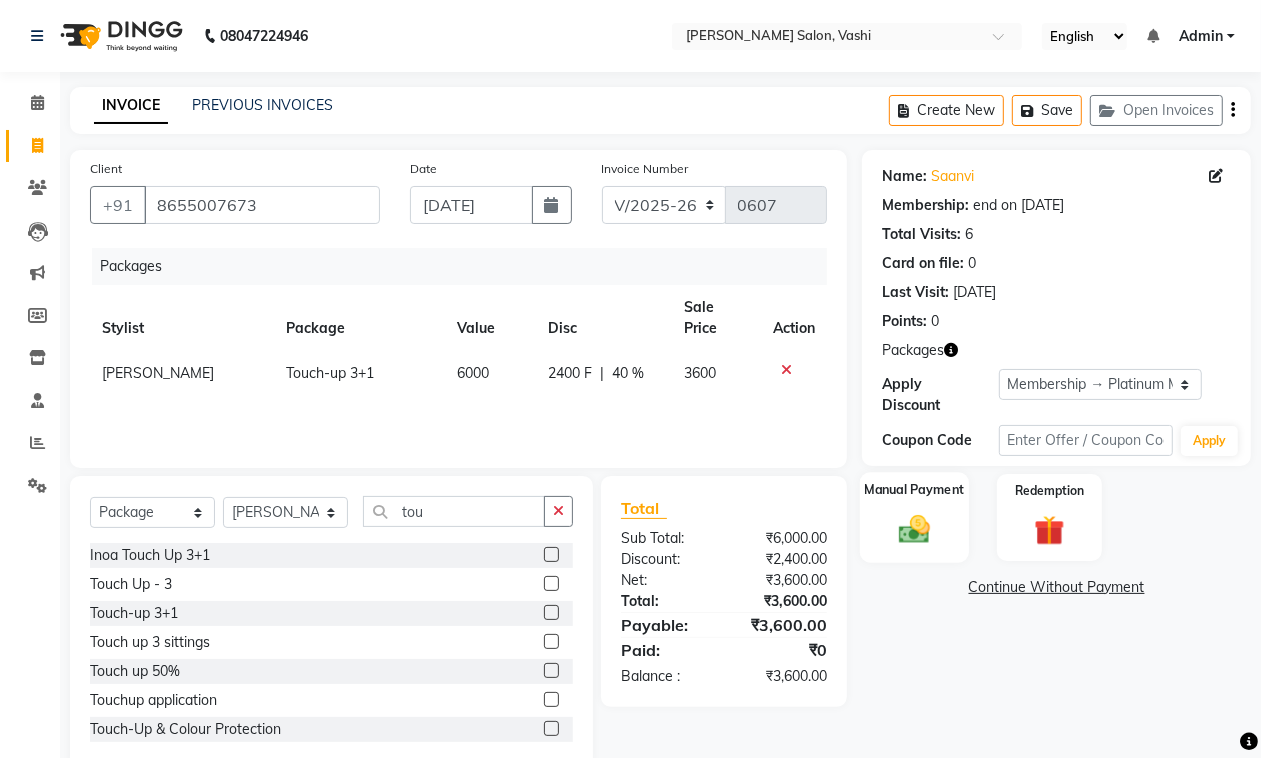 click 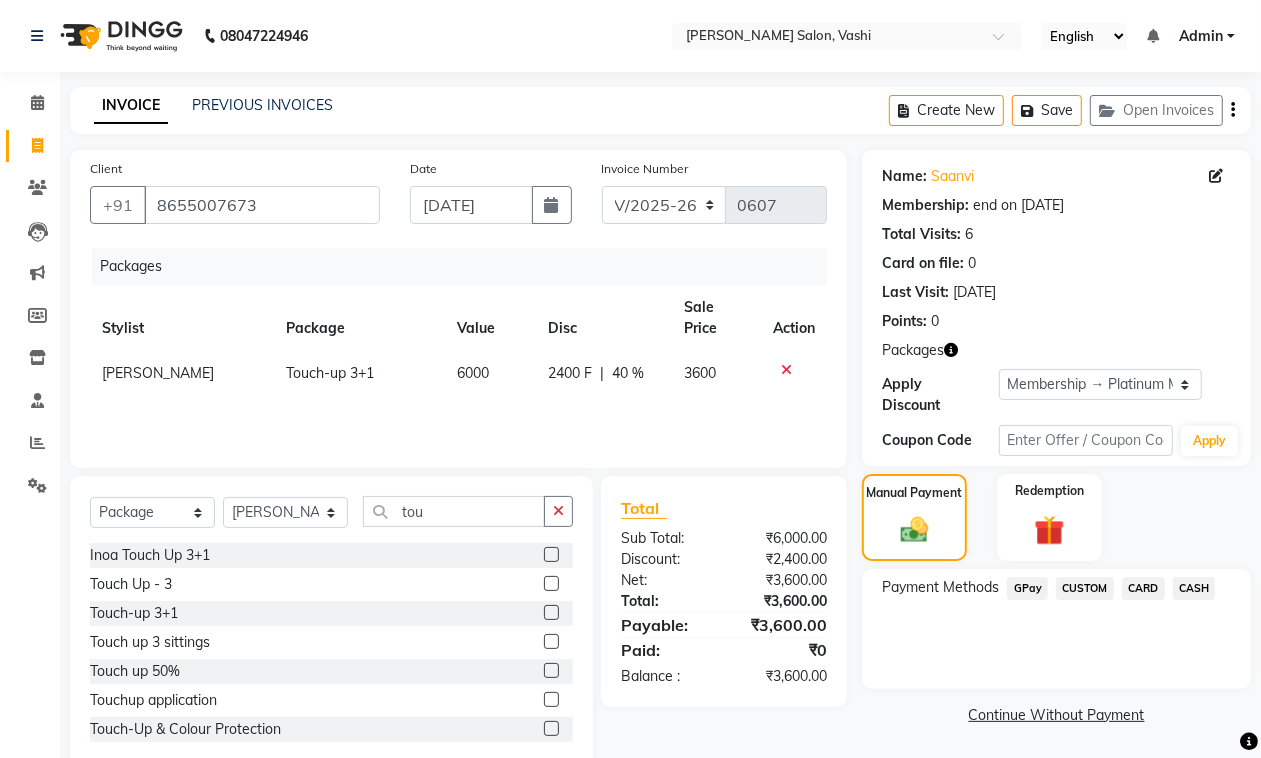 click on "GPay" 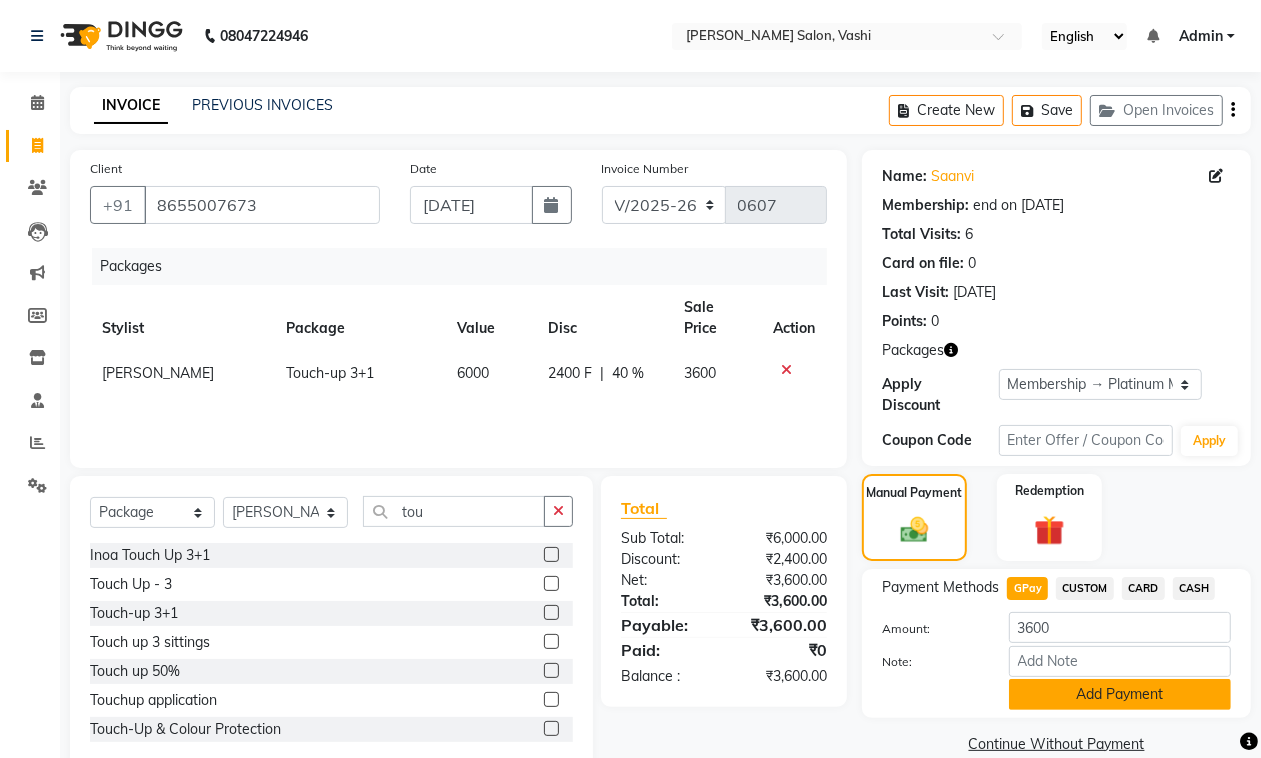 click on "Add Payment" 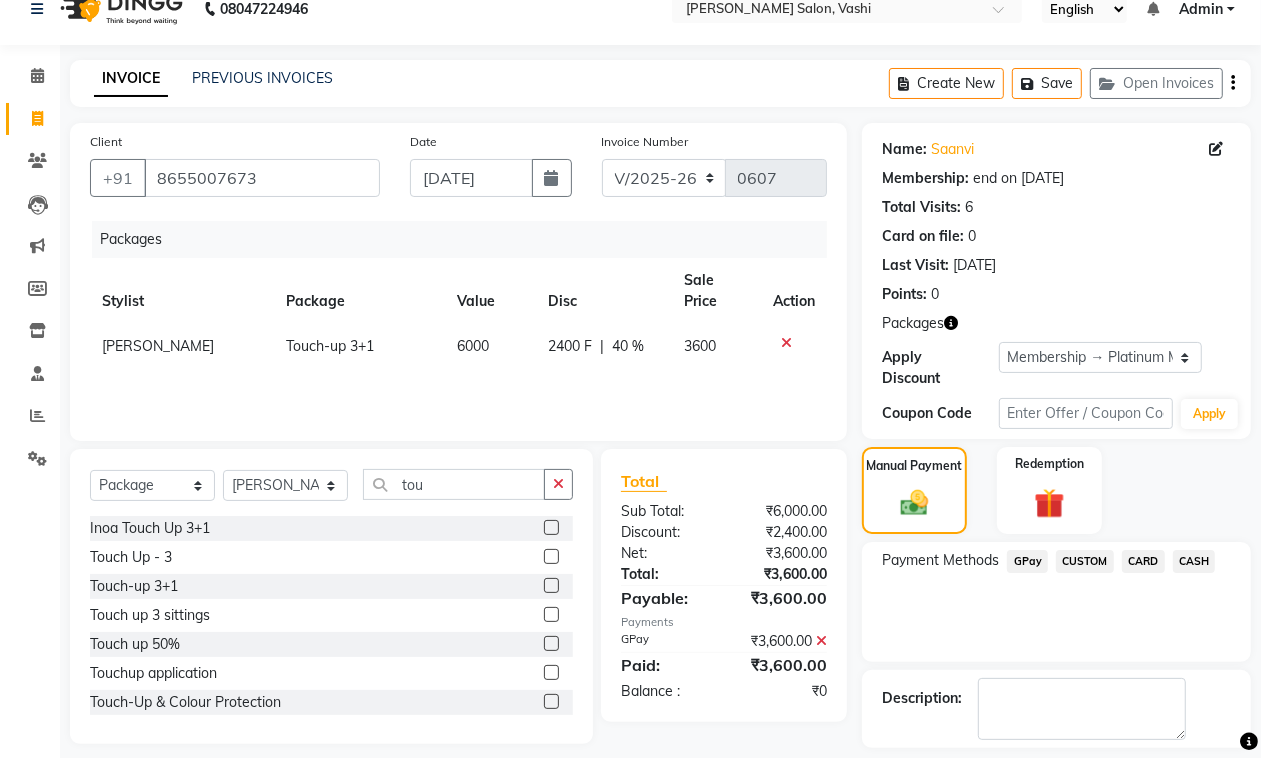 scroll, scrollTop: 115, scrollLeft: 0, axis: vertical 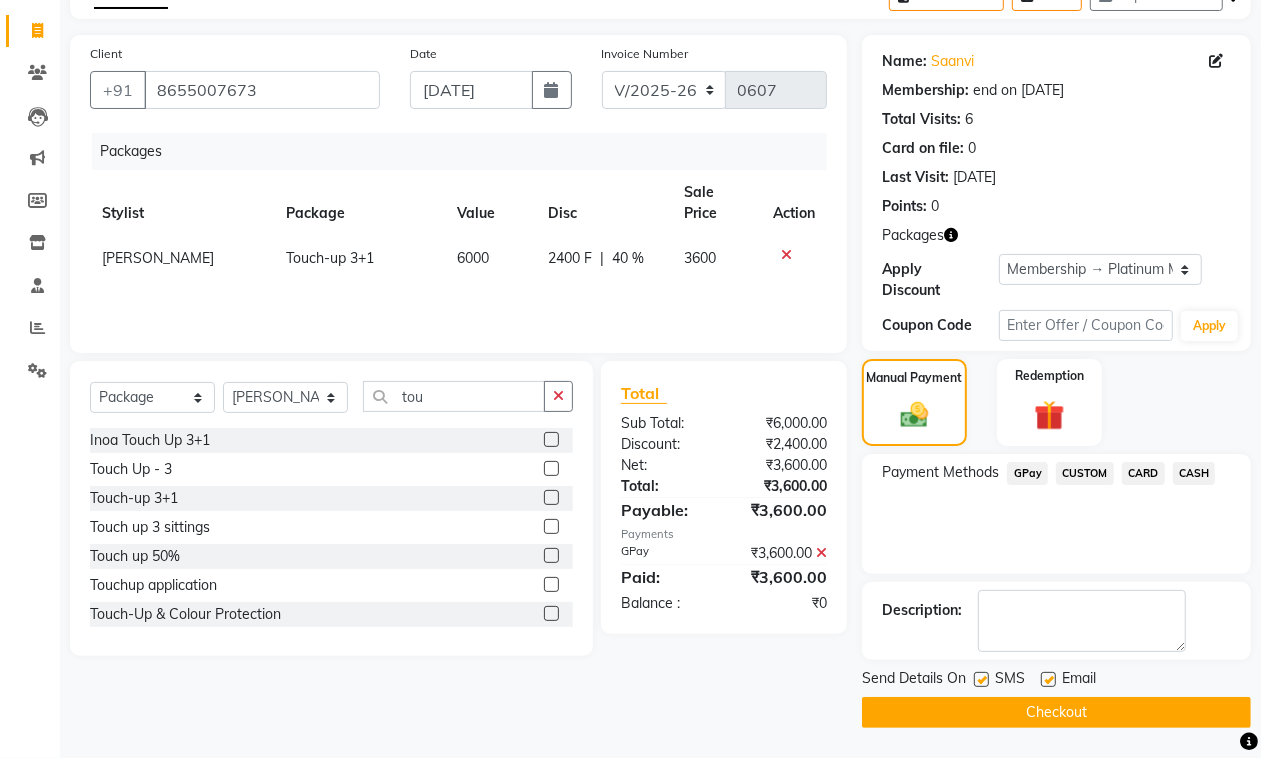 click on "Checkout" 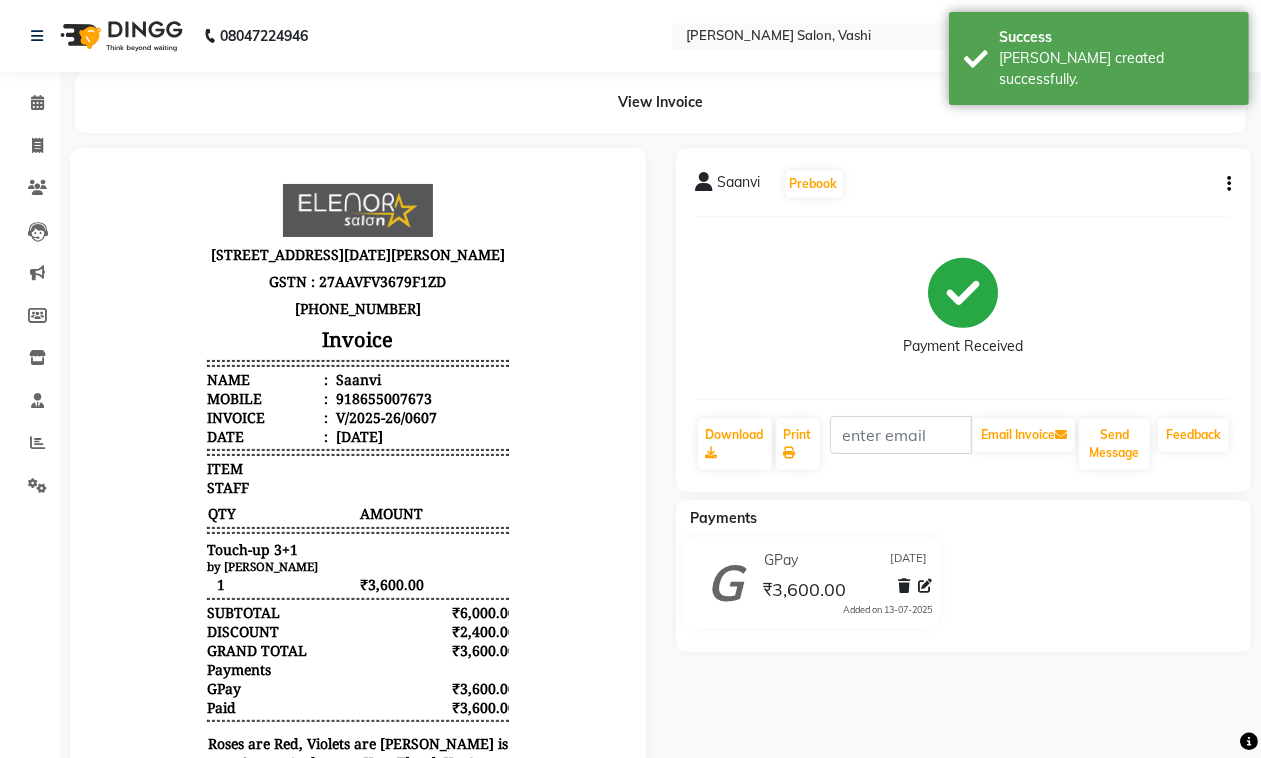 scroll, scrollTop: 0, scrollLeft: 0, axis: both 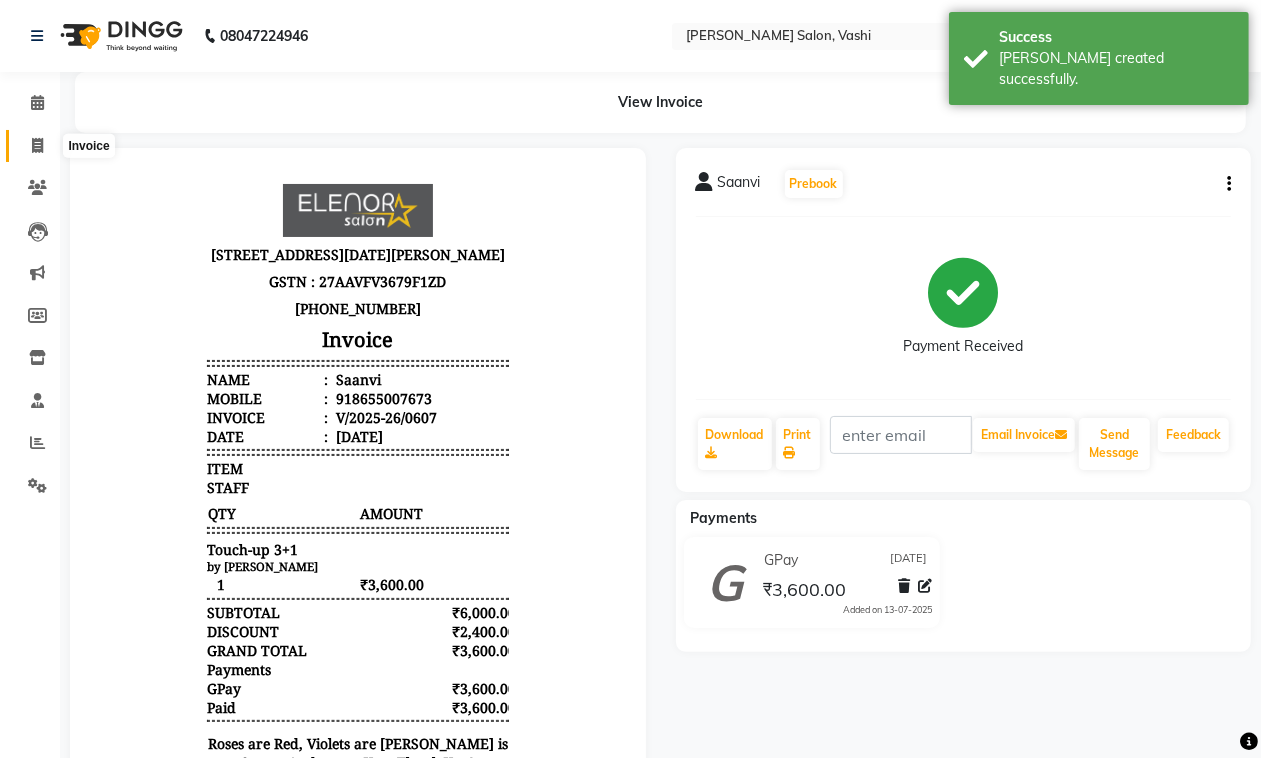 click 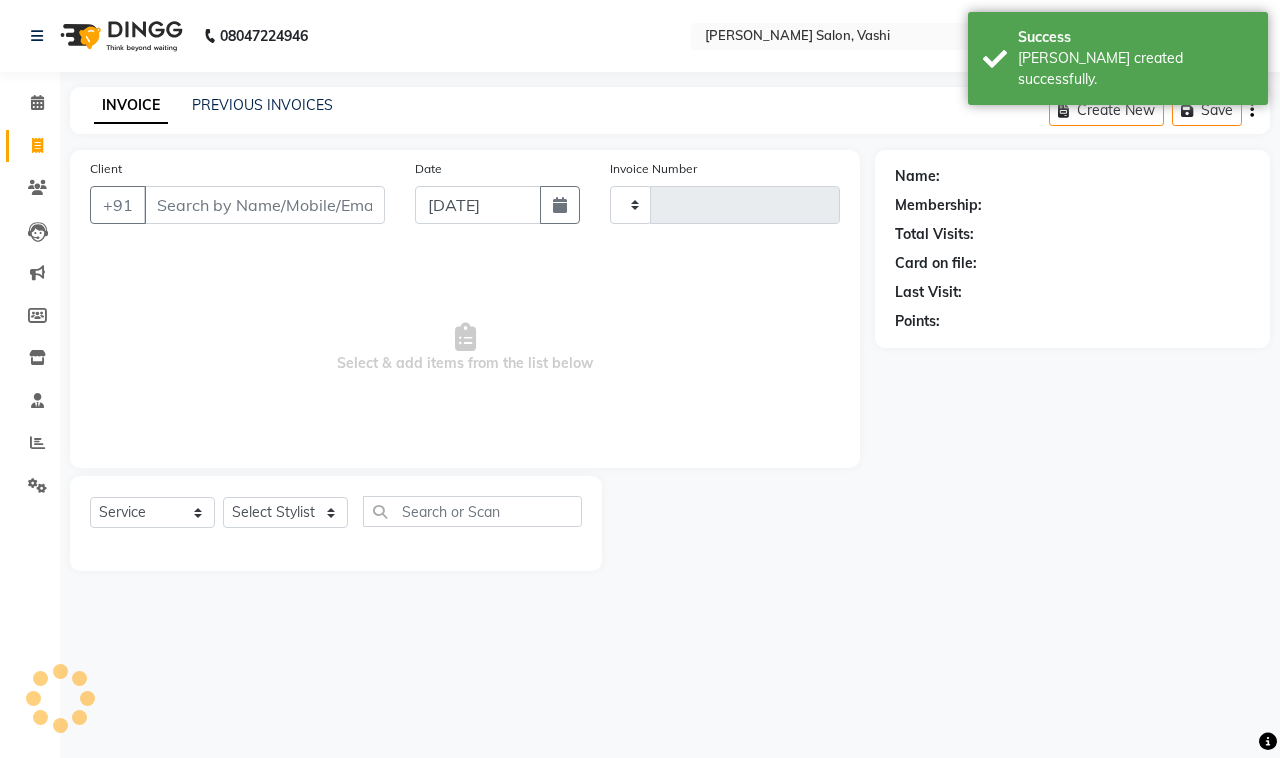 type on "0608" 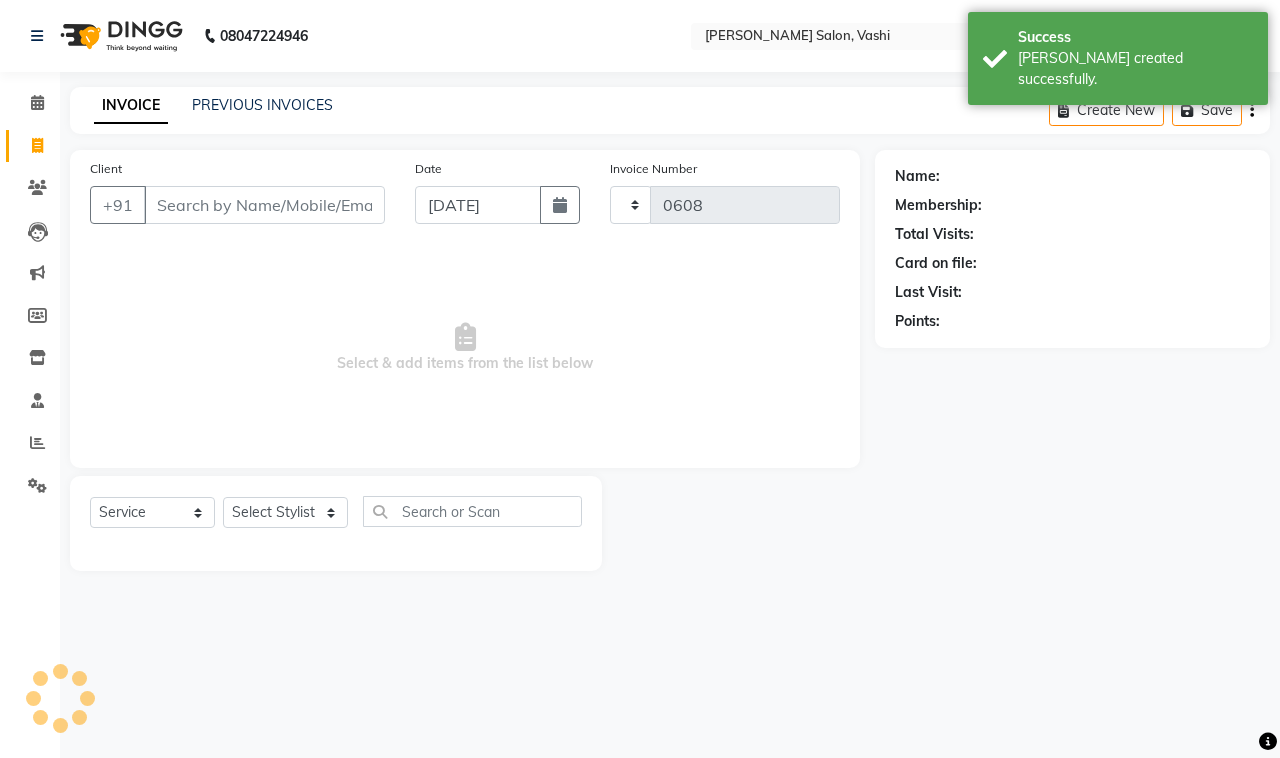 select on "695" 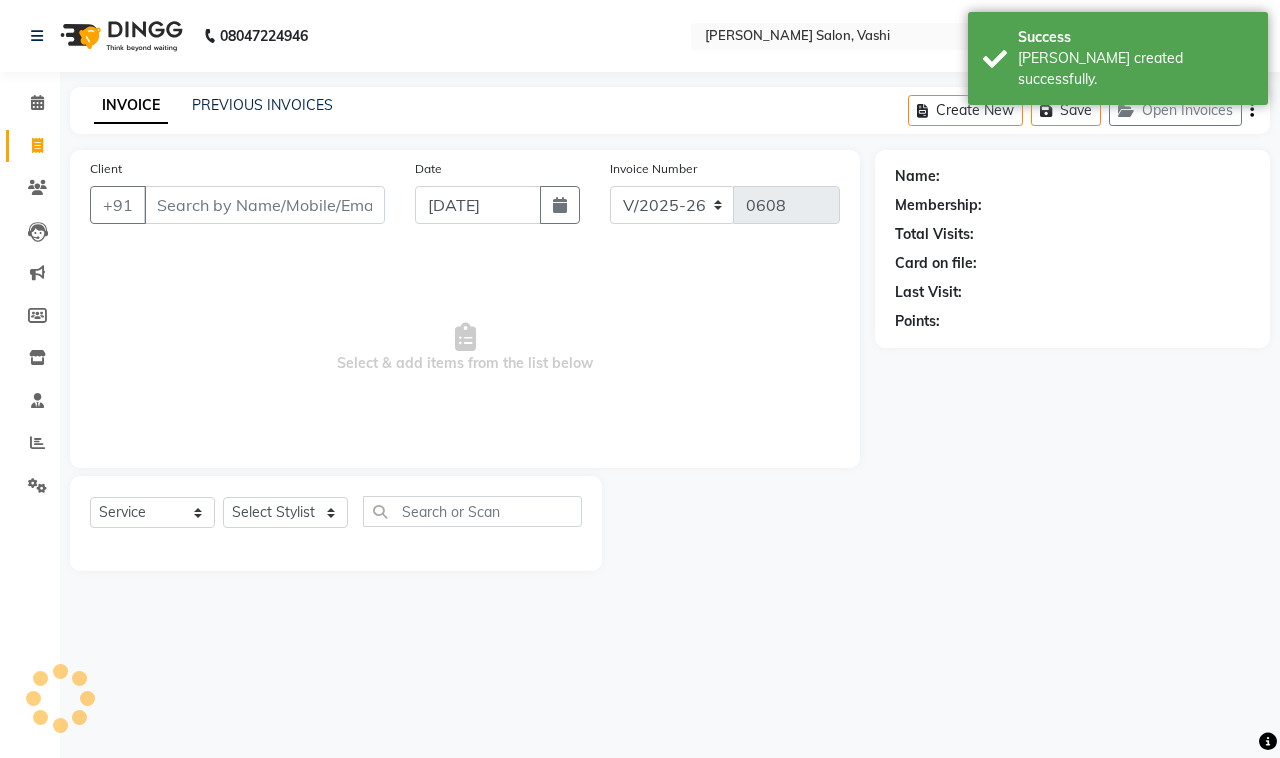click on "Client" at bounding box center (264, 205) 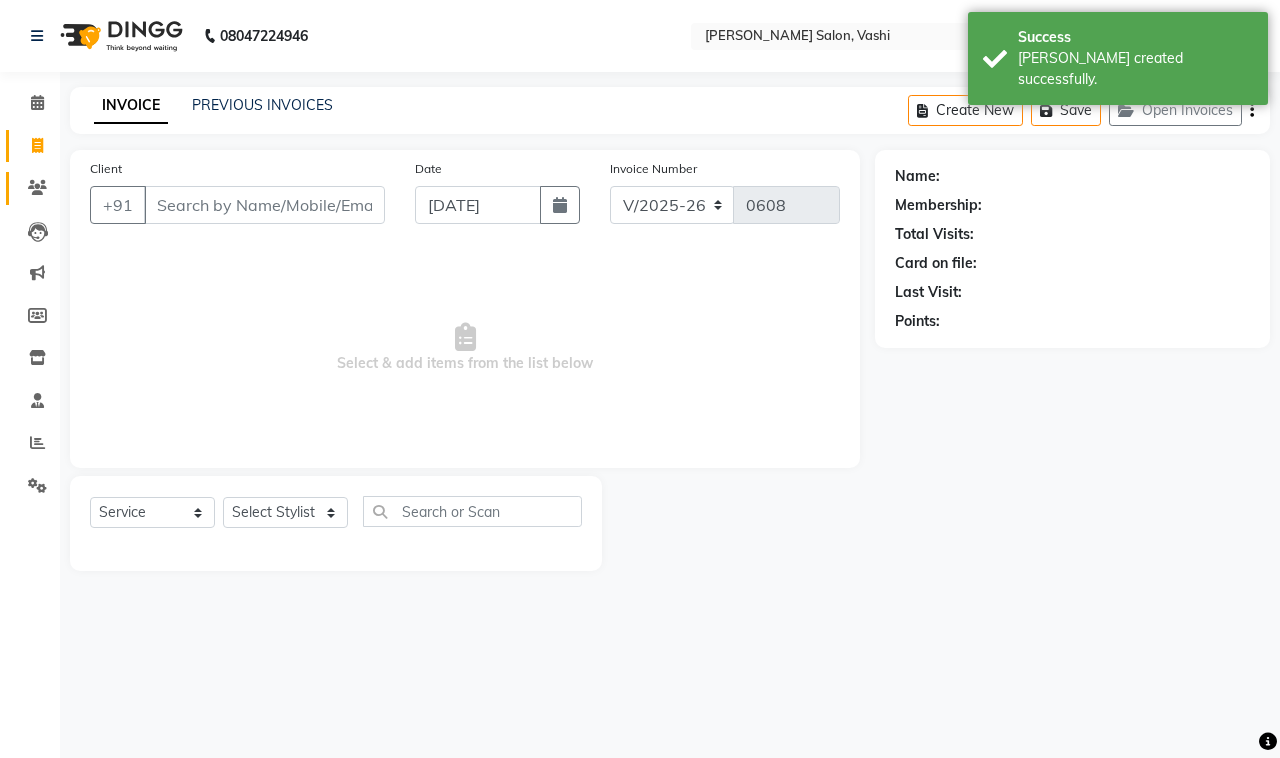 click on "Clients" 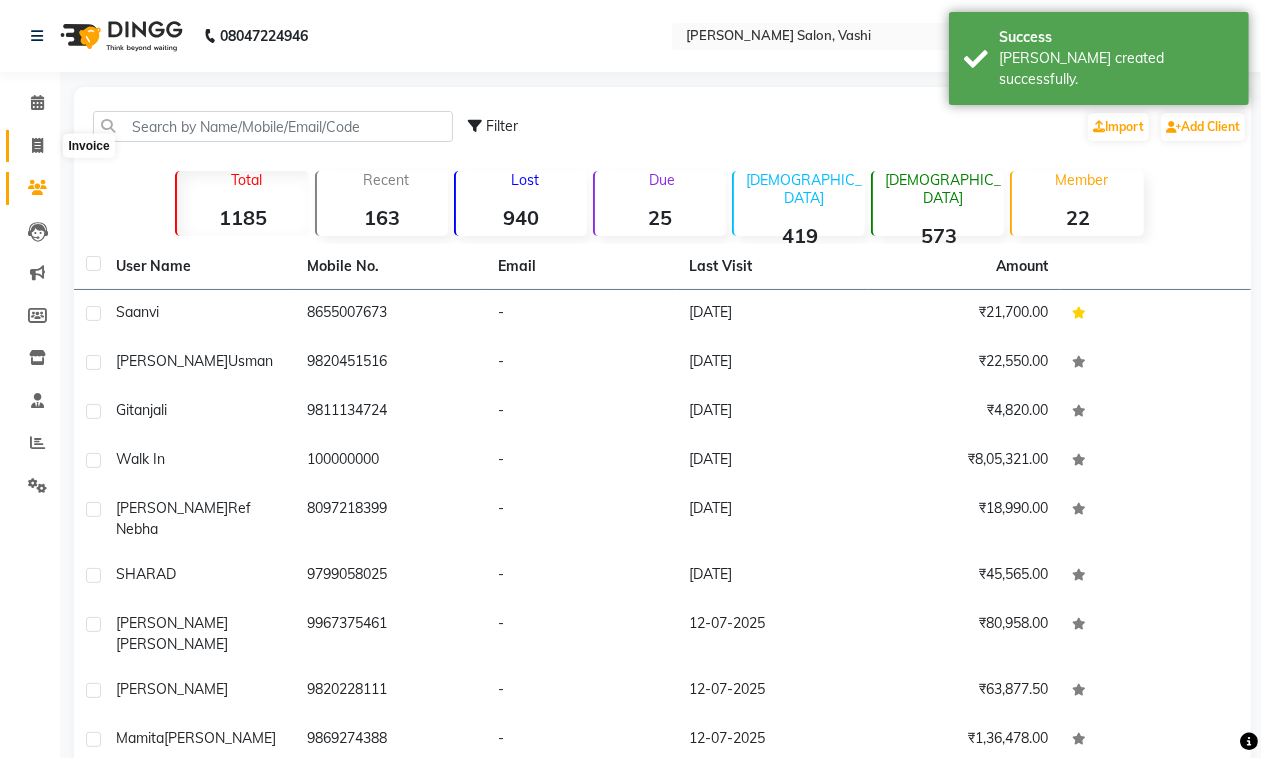 click 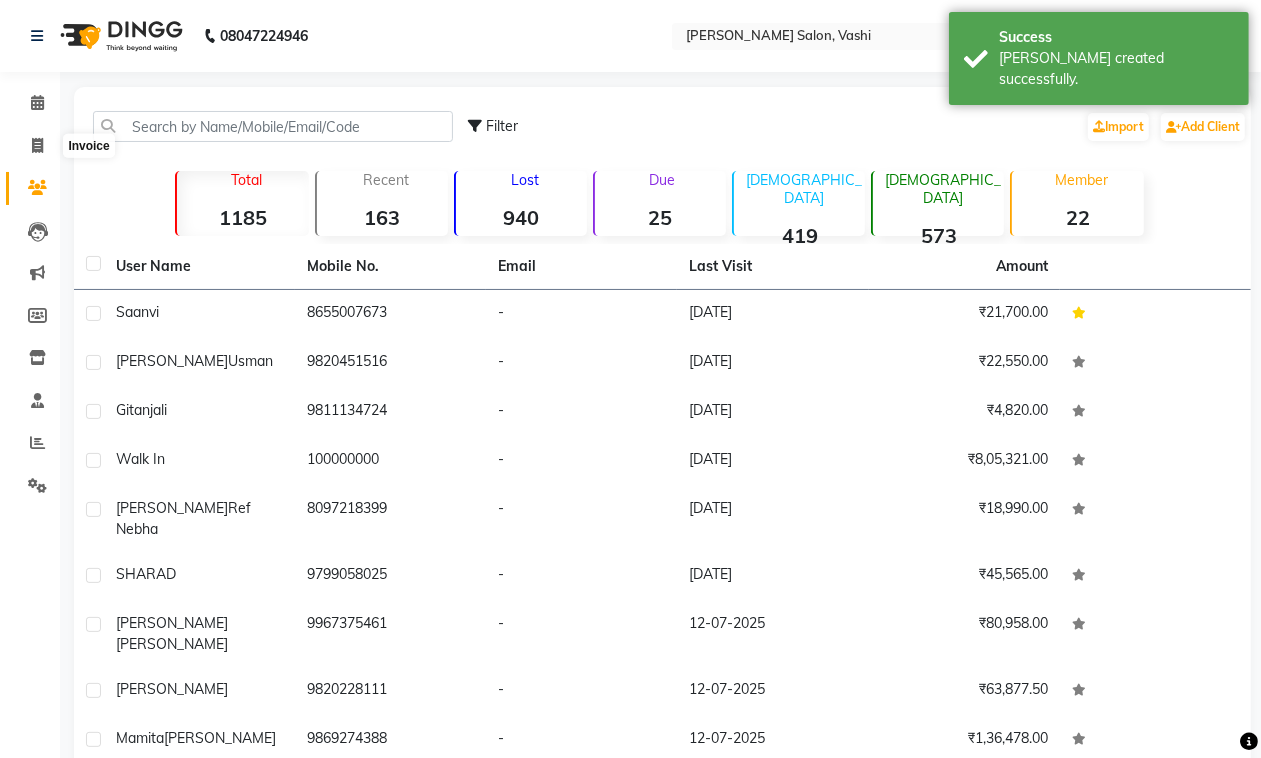 select on "695" 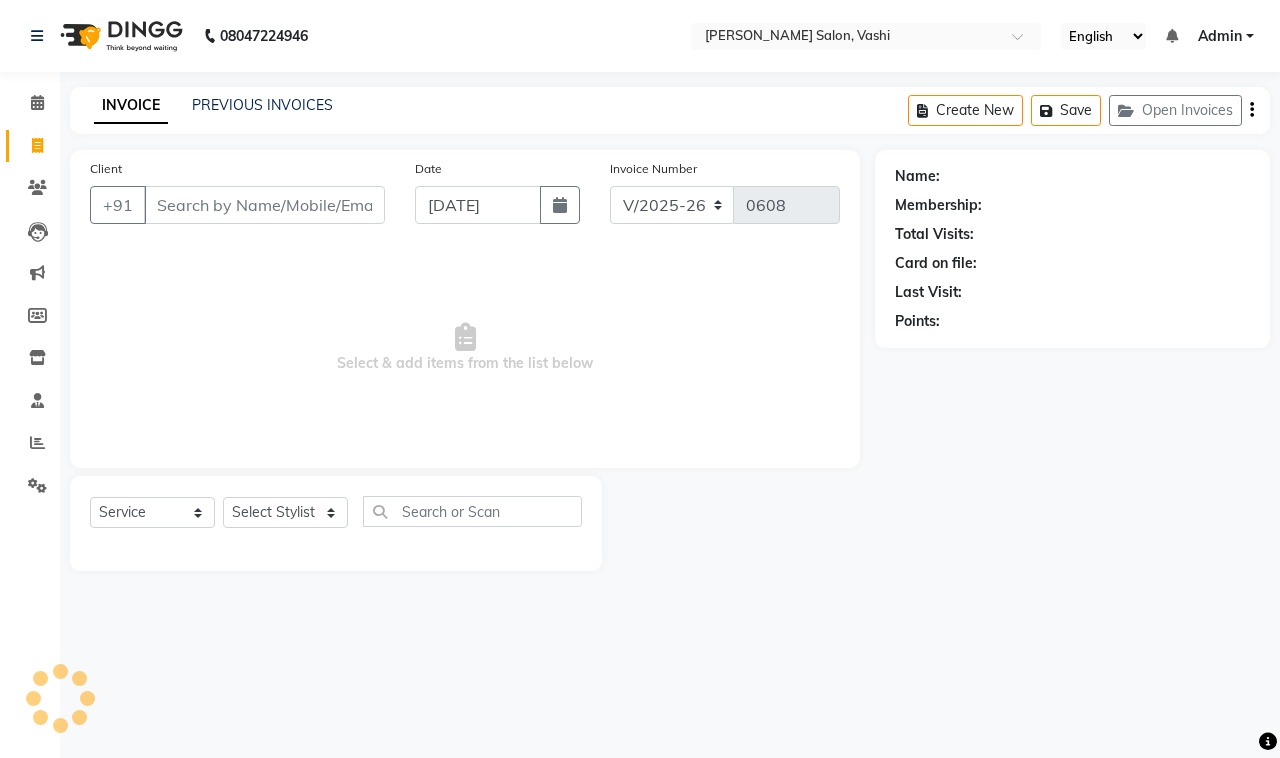 click on "Client" at bounding box center [264, 205] 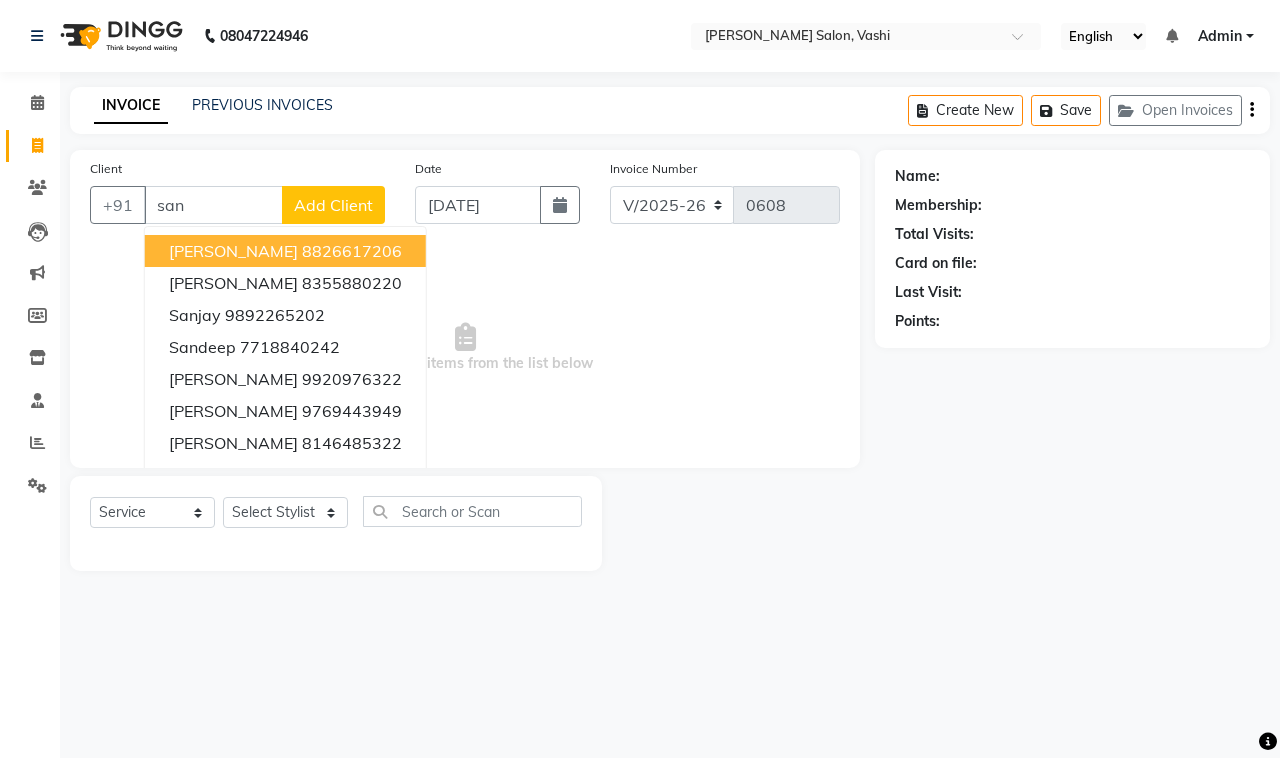 click on "san" at bounding box center [213, 205] 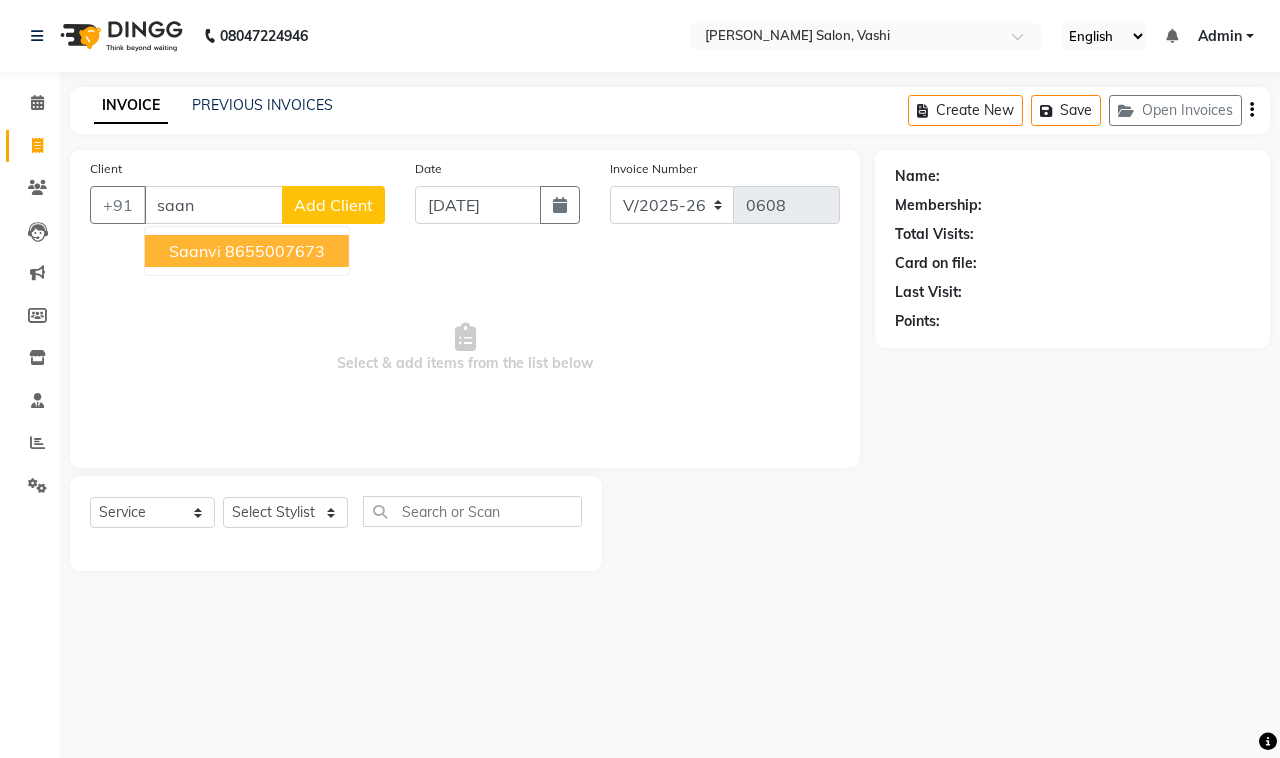 click on "8655007673" at bounding box center (275, 251) 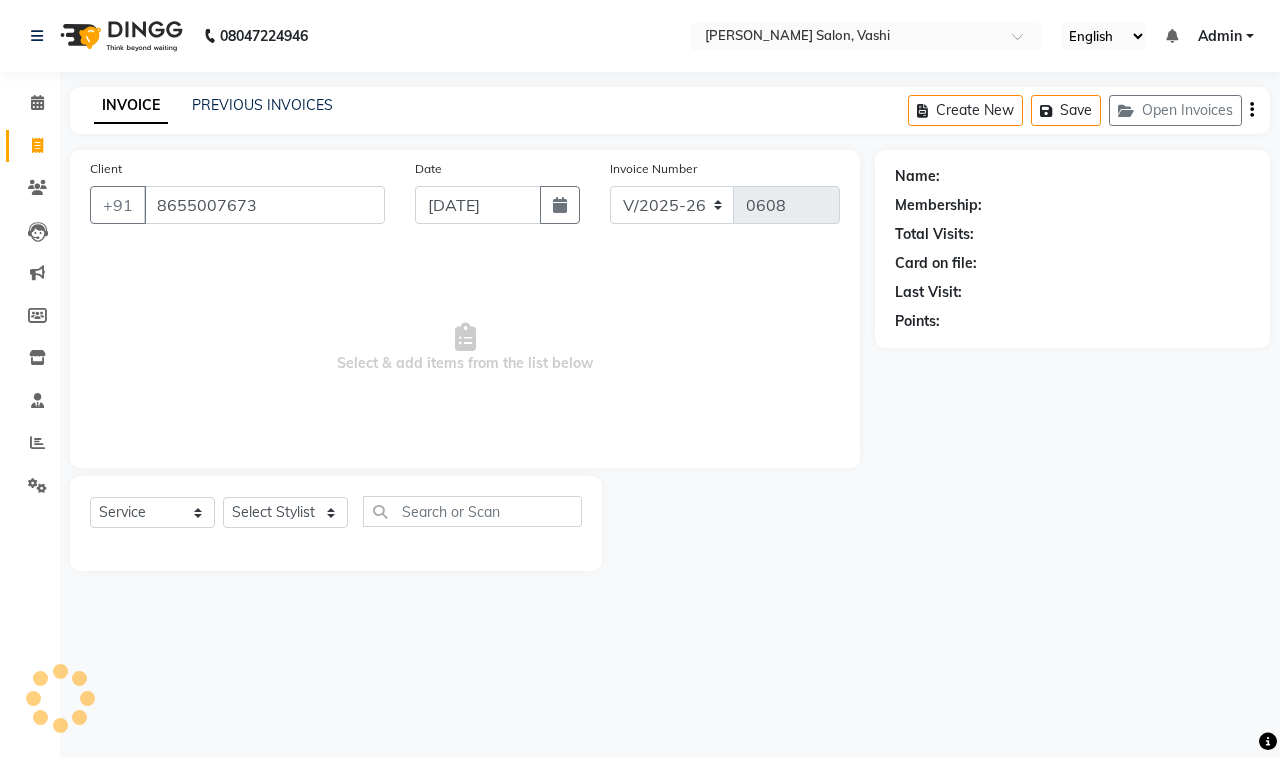 type on "8655007673" 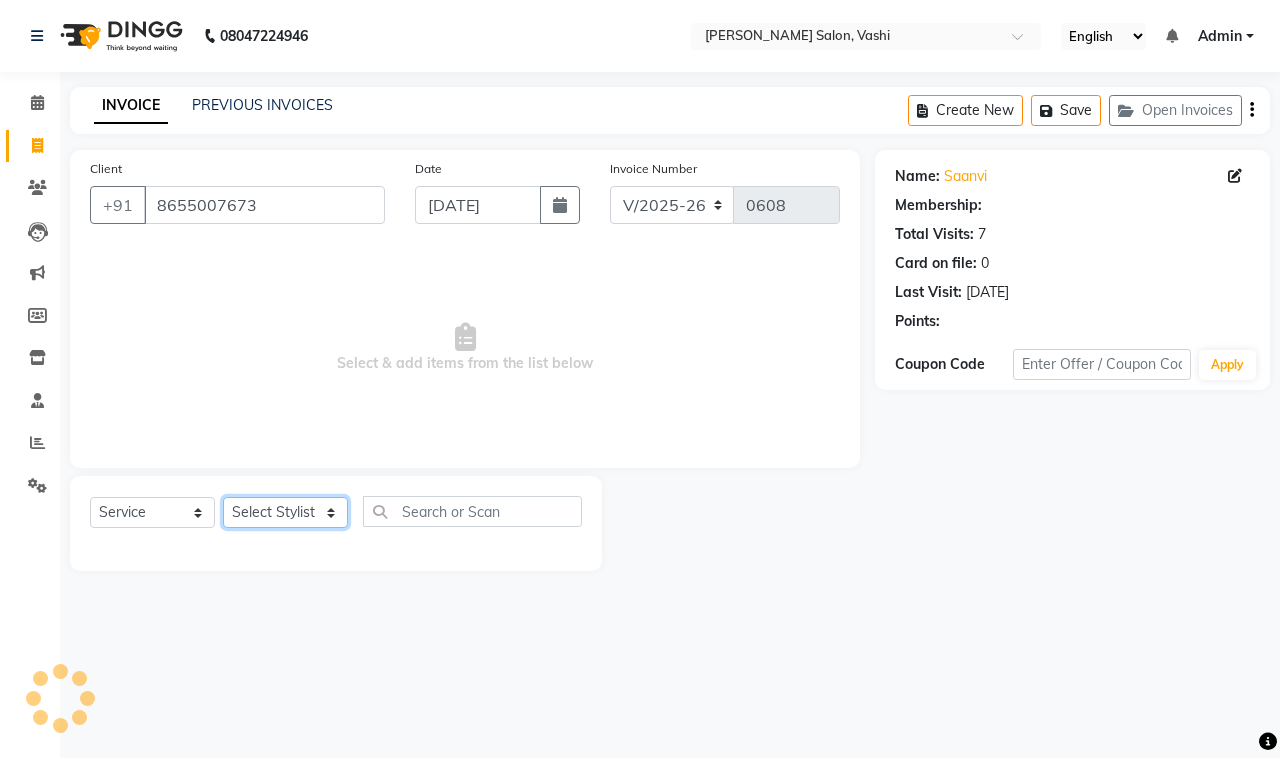 click on "Select Stylist DC Dipika Freelancer [PERSON_NAME] [PERSON_NAME] [PERSON_NAME]" 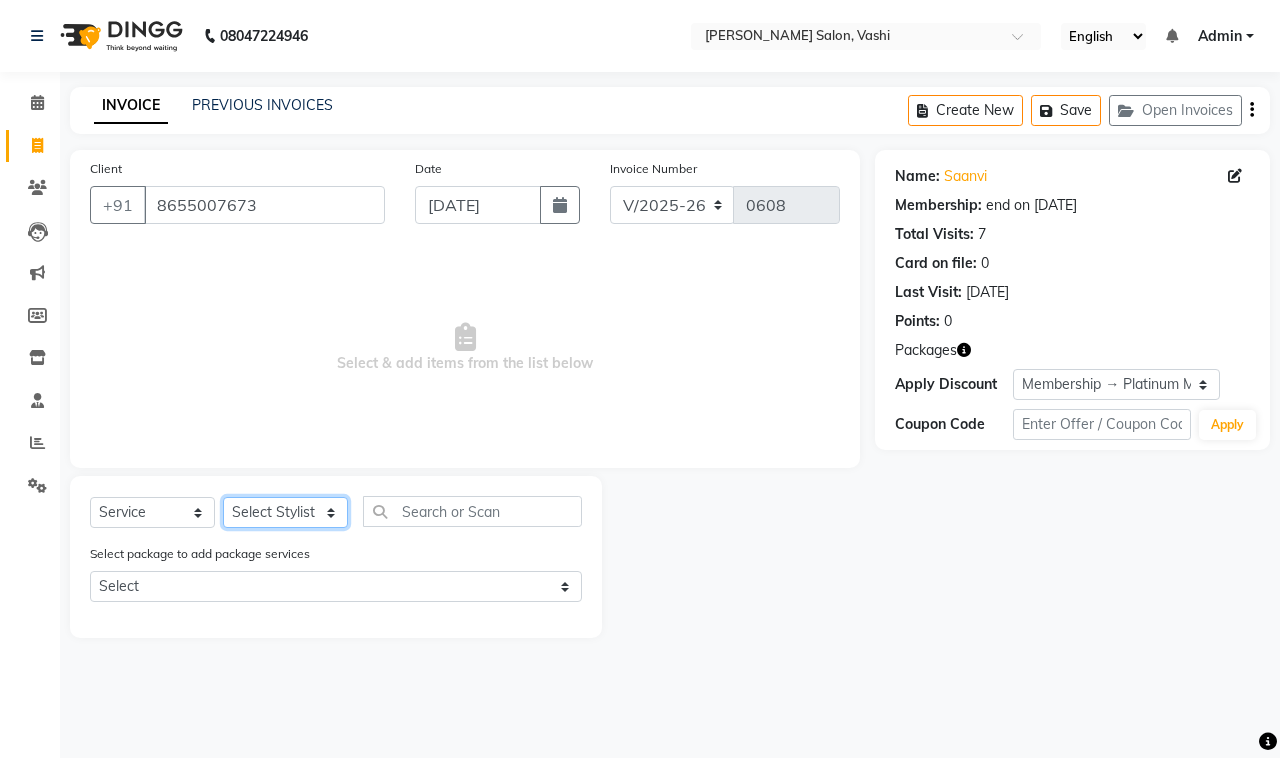 select on "10481" 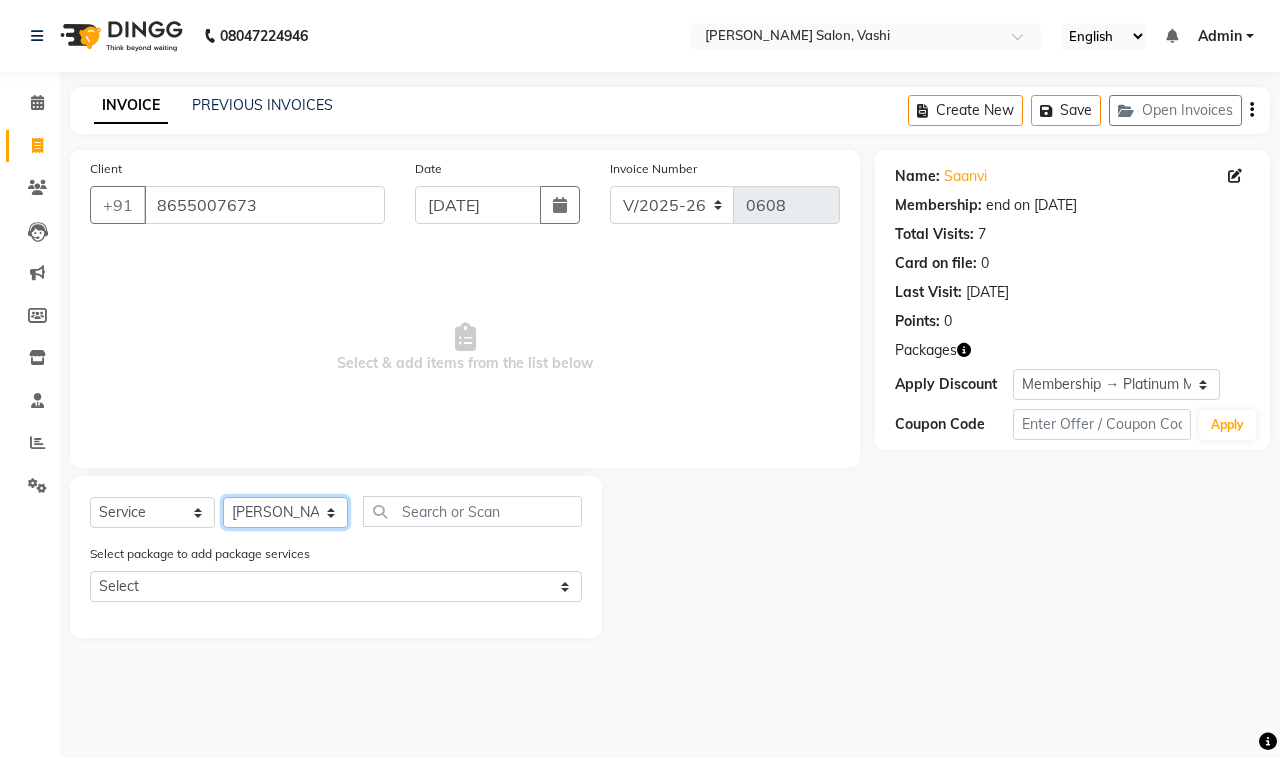 click on "Select Stylist DC Dipika Freelancer [PERSON_NAME] [PERSON_NAME] [PERSON_NAME]" 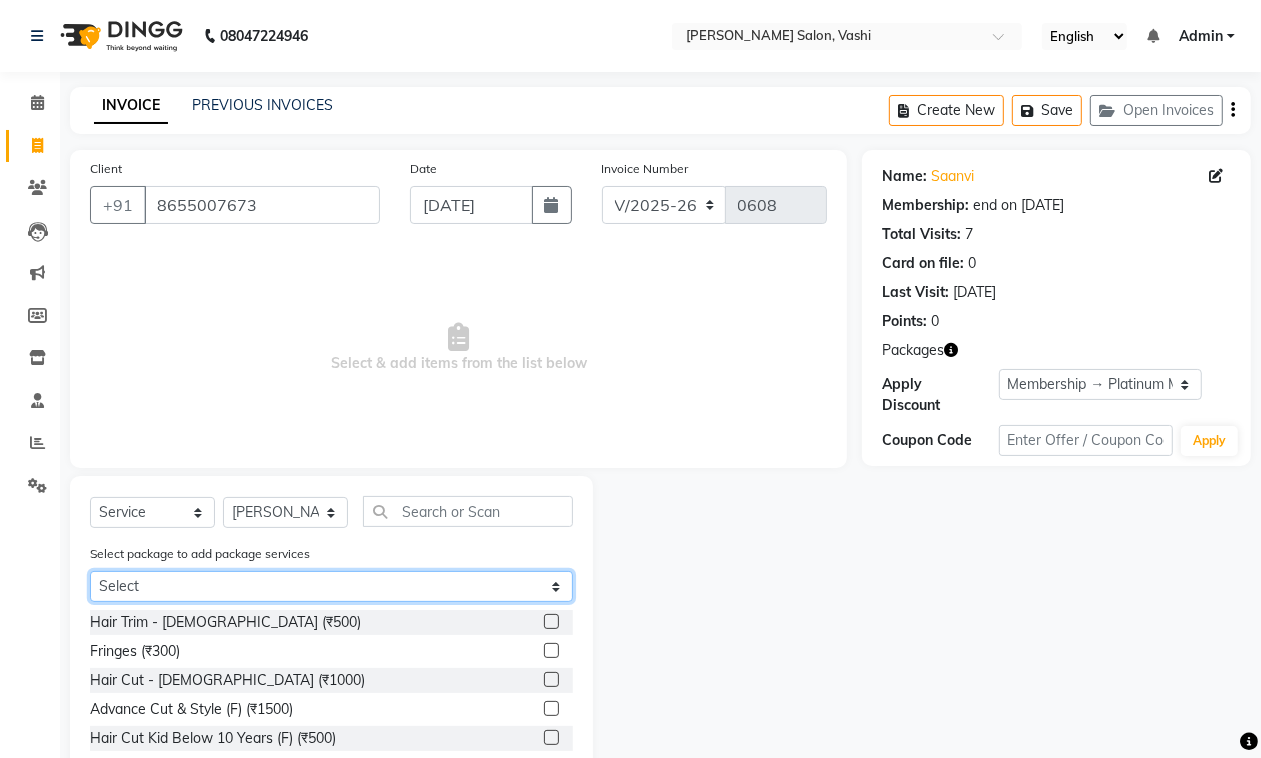 click on "Select Touch-up 3+1" 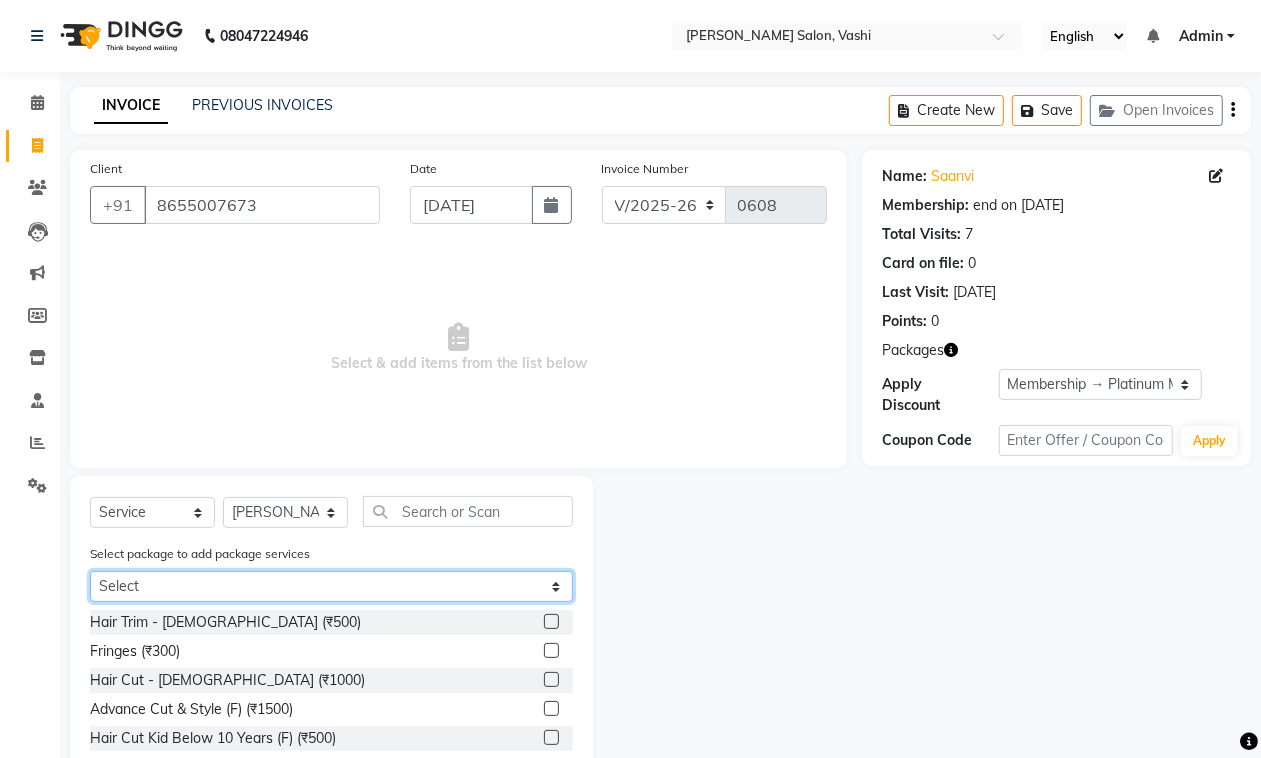 select on "1: Object" 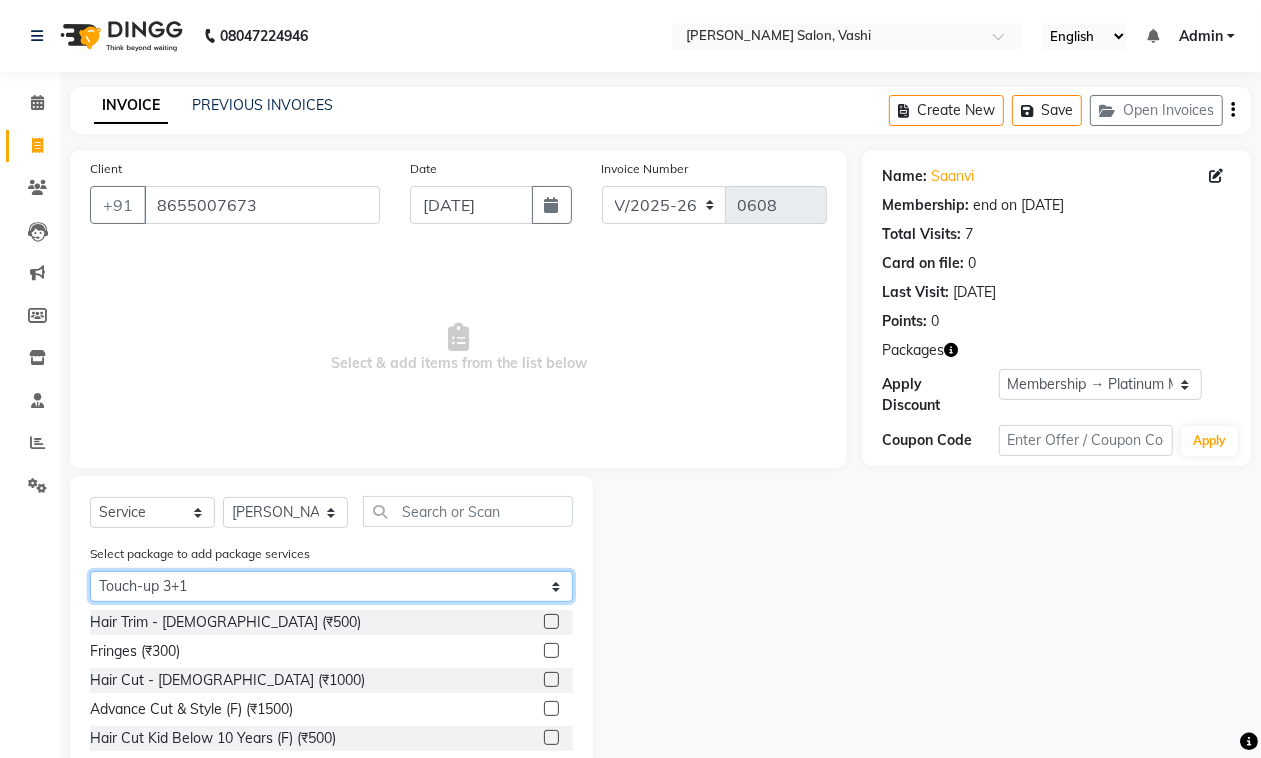 click on "Select Touch-up 3+1" 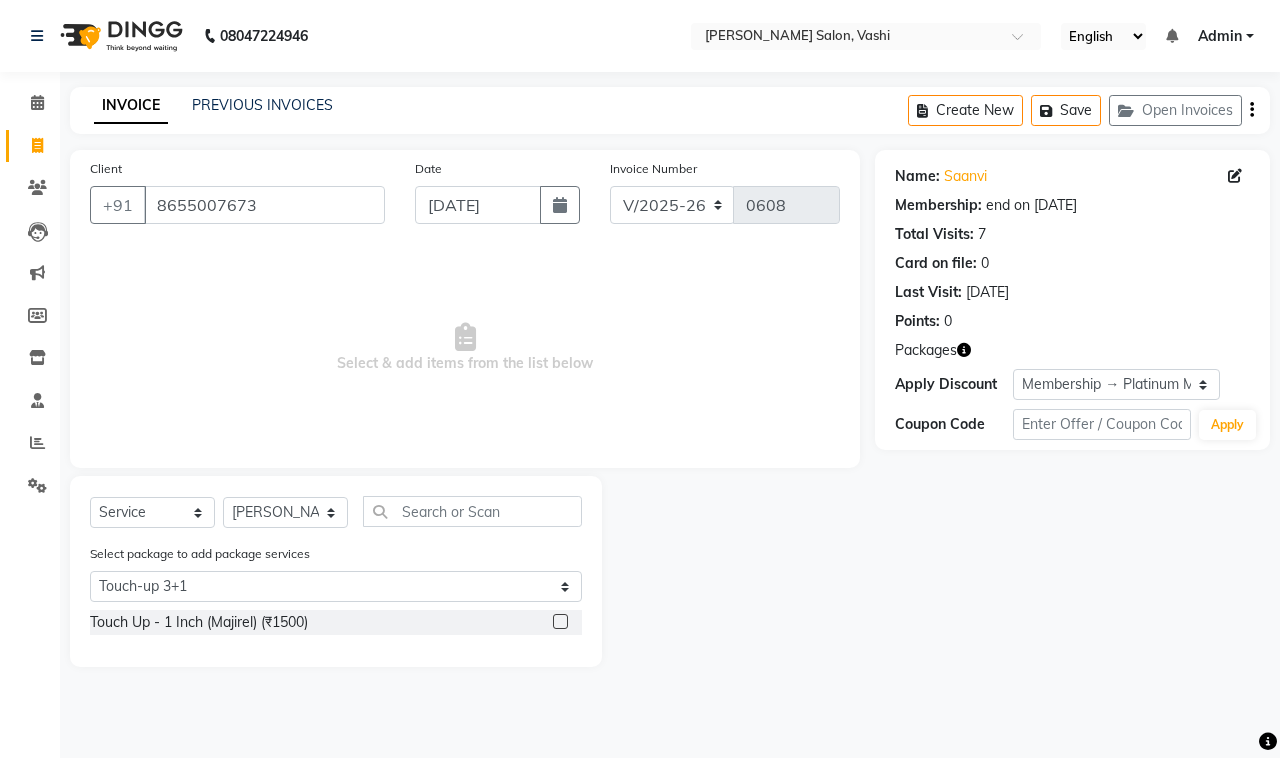 click 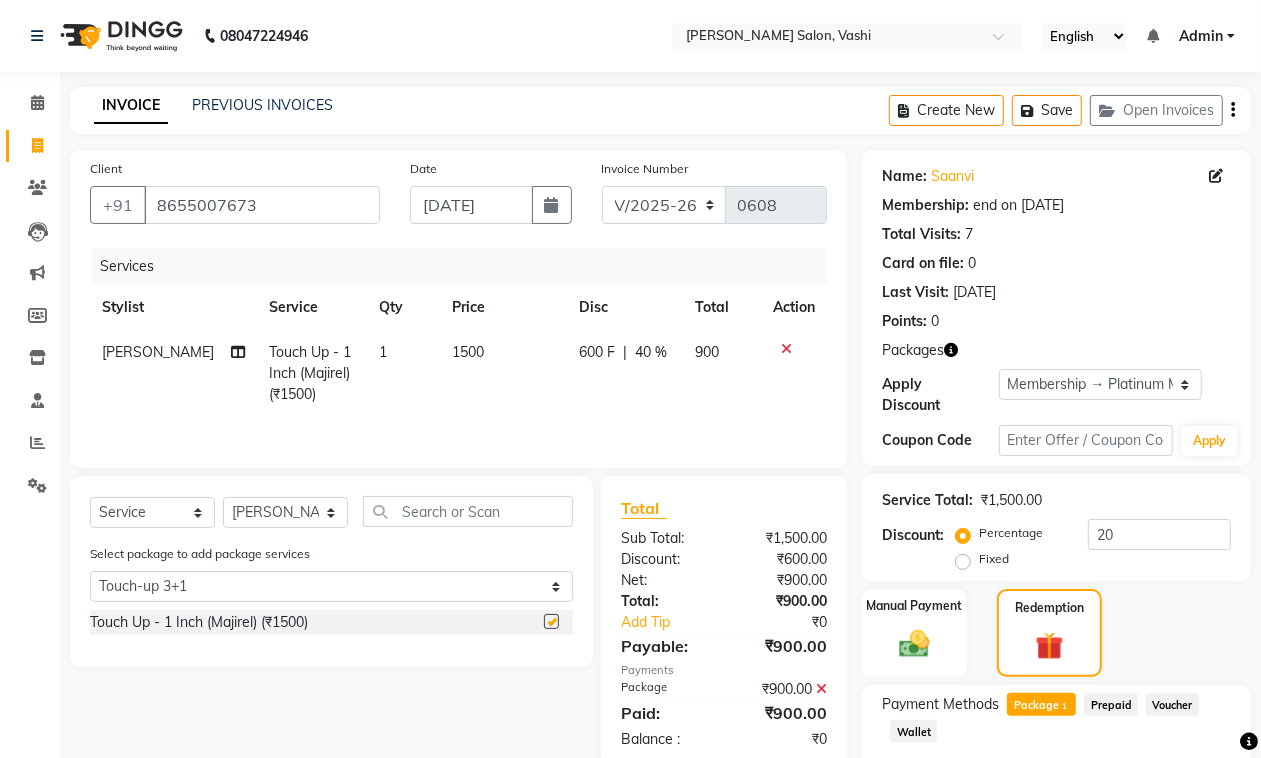 checkbox on "false" 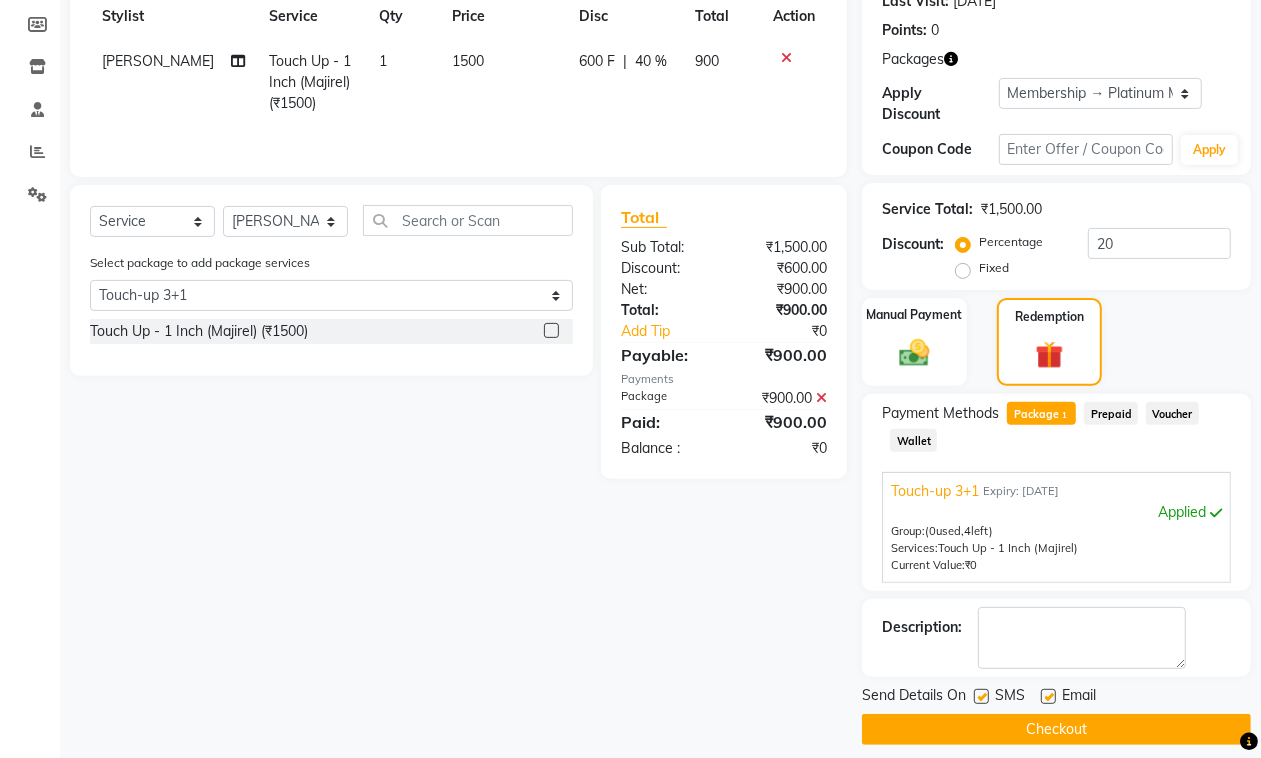 scroll, scrollTop: 296, scrollLeft: 0, axis: vertical 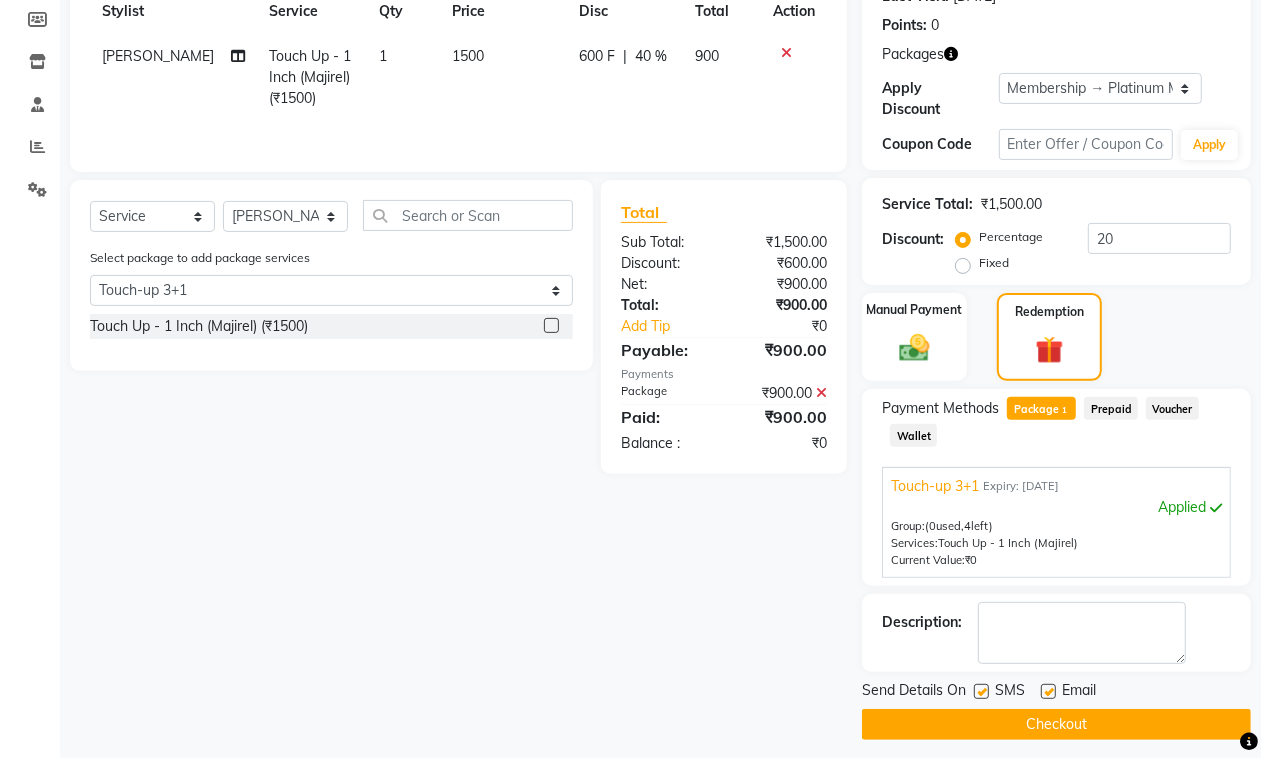 click on "Checkout" 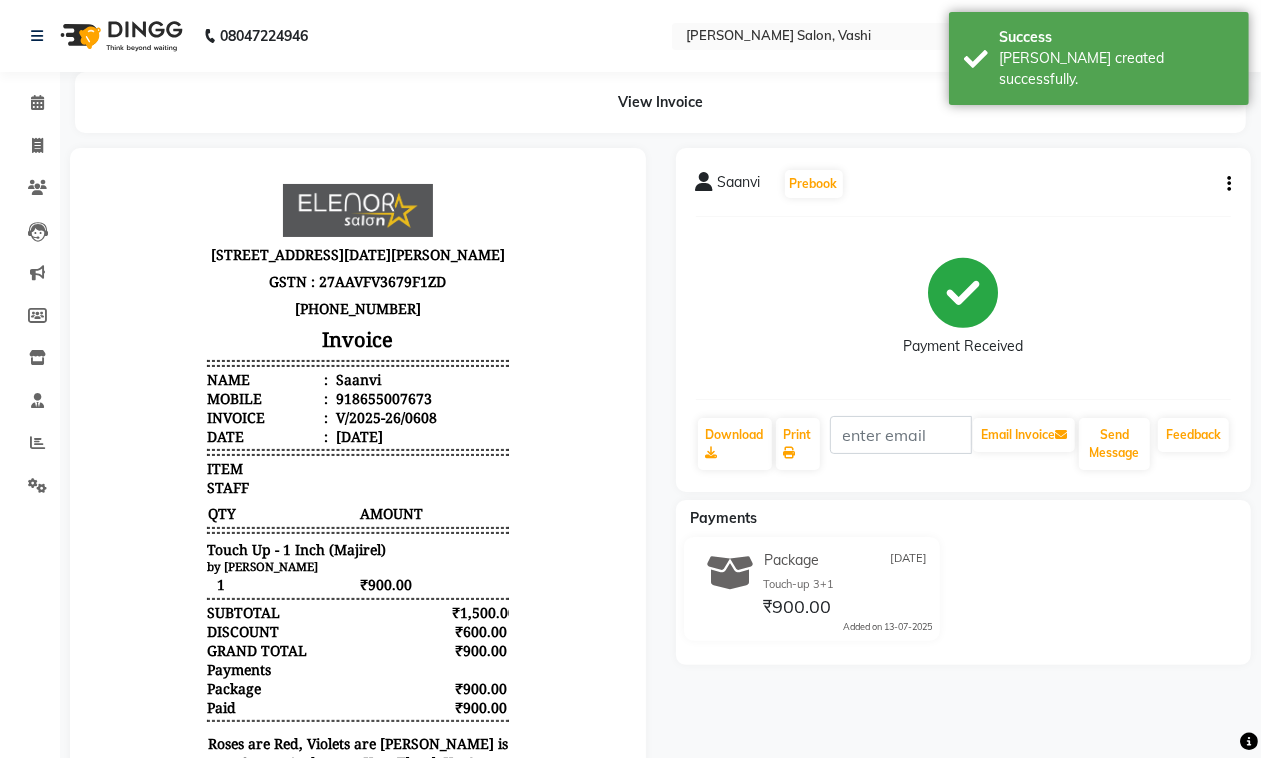 scroll, scrollTop: 0, scrollLeft: 0, axis: both 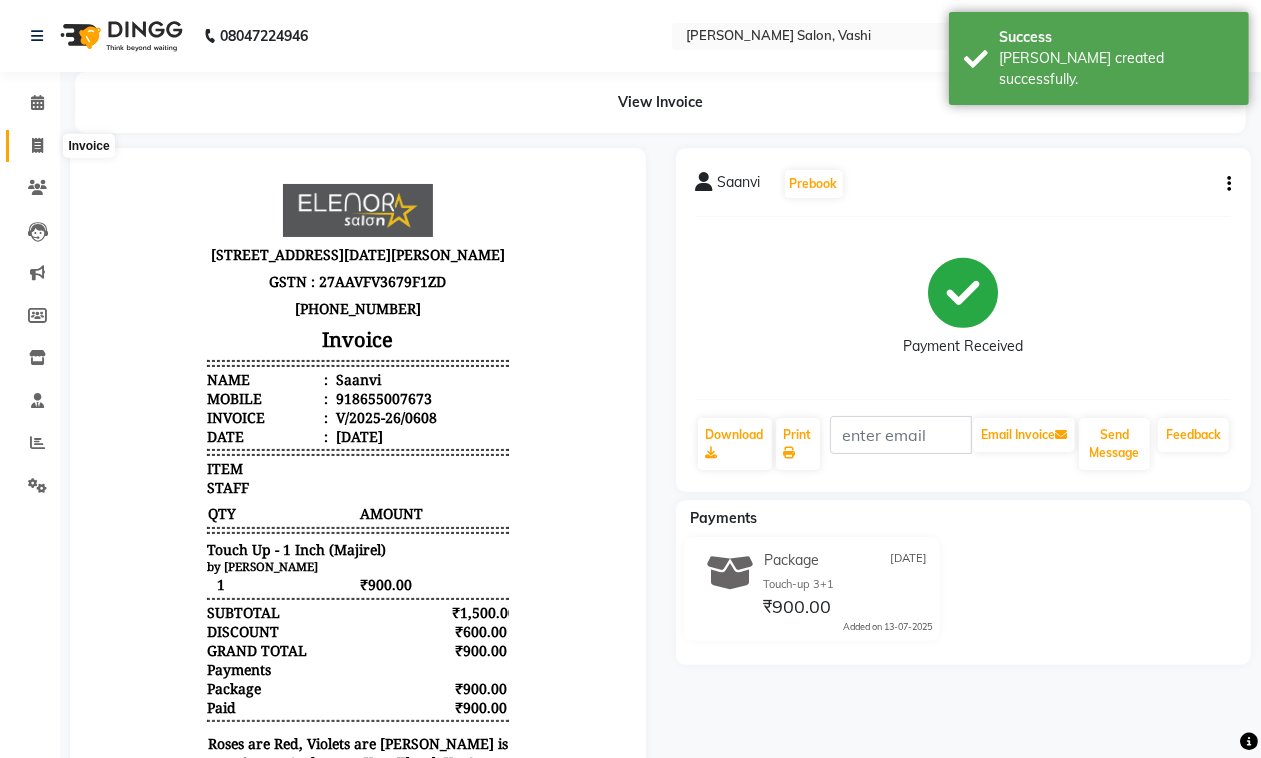 click 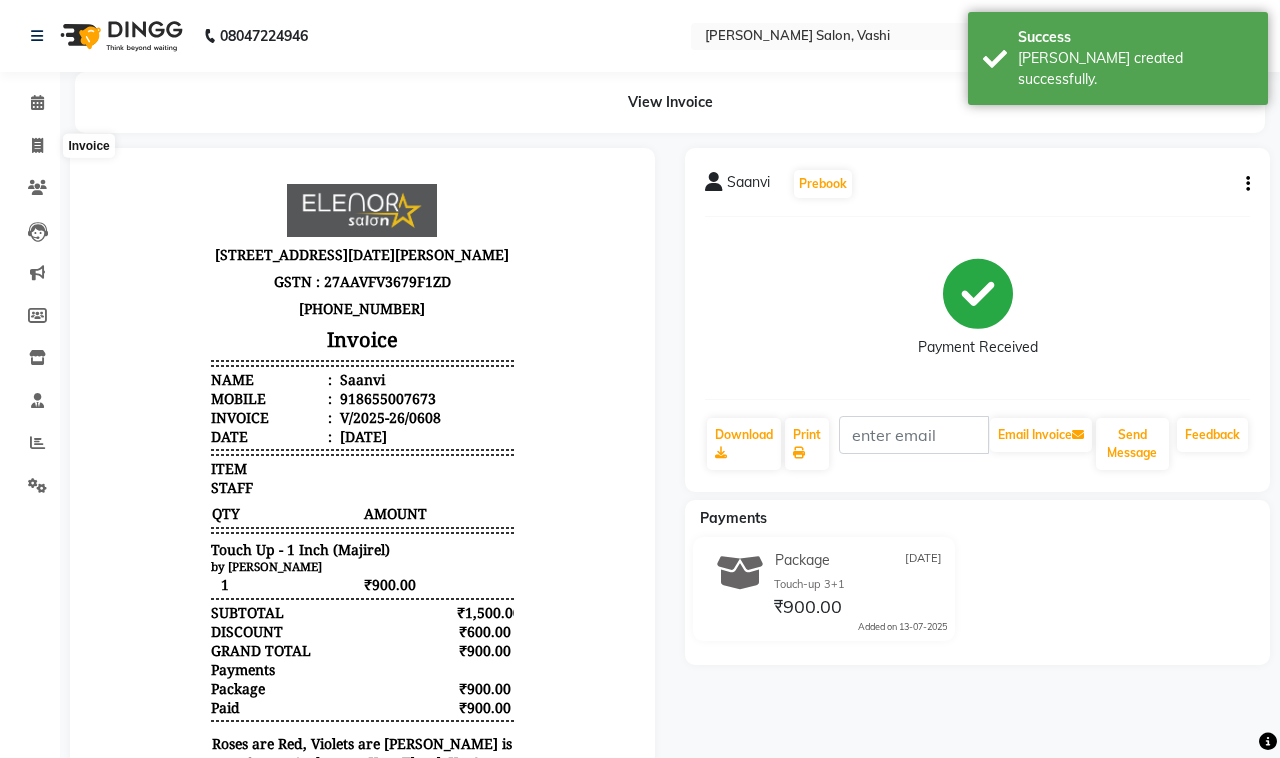 select on "695" 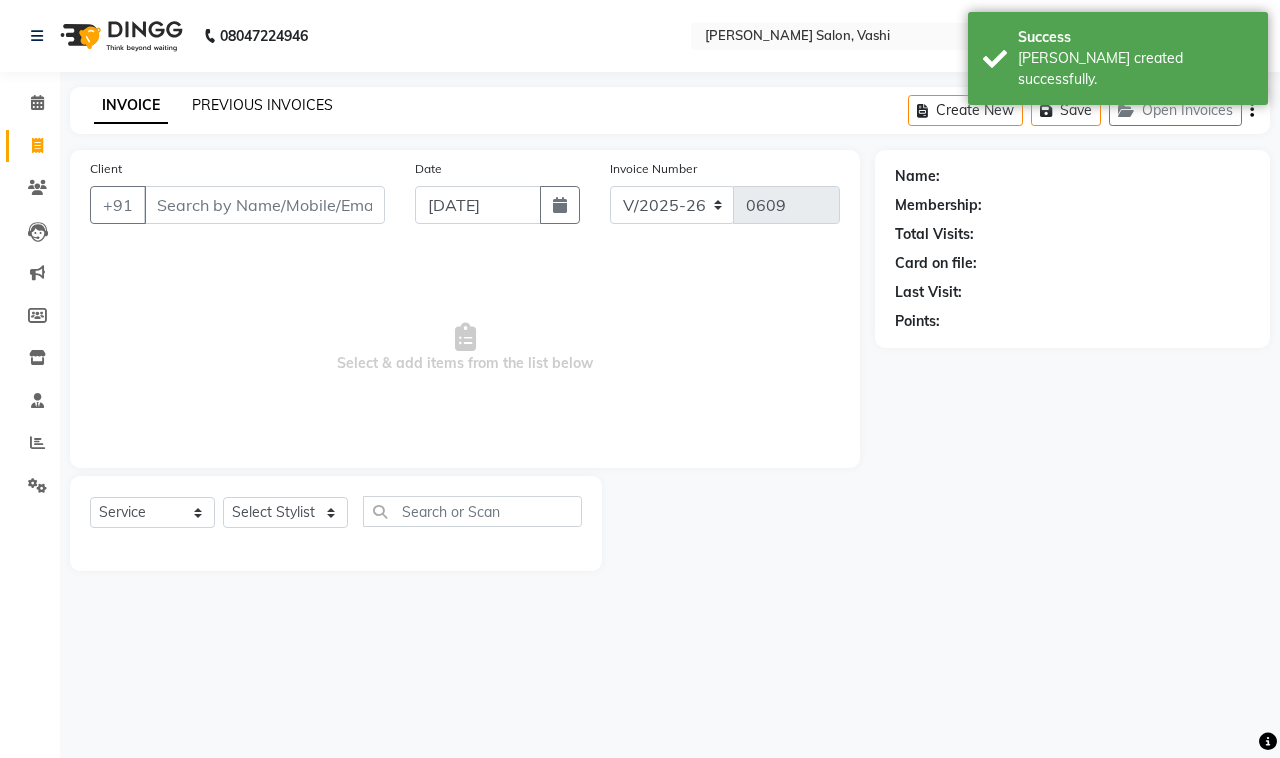 click on "PREVIOUS INVOICES" 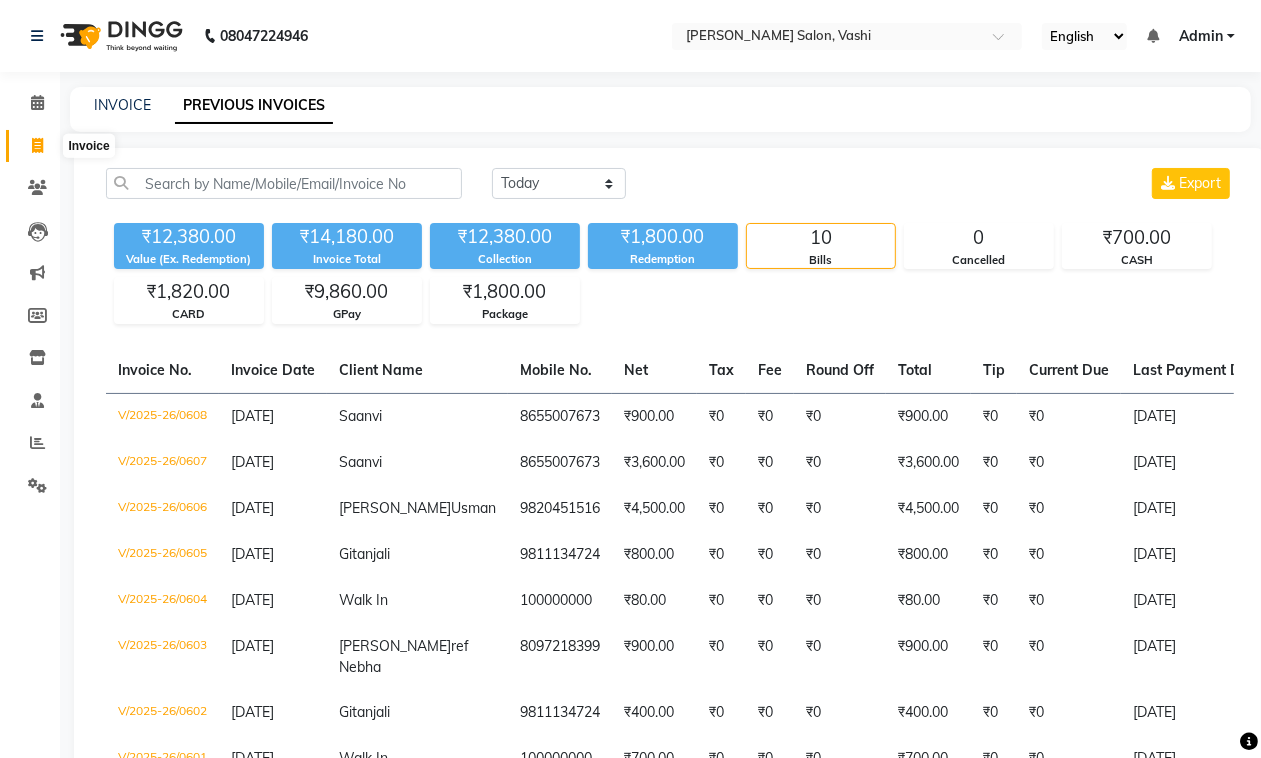 click 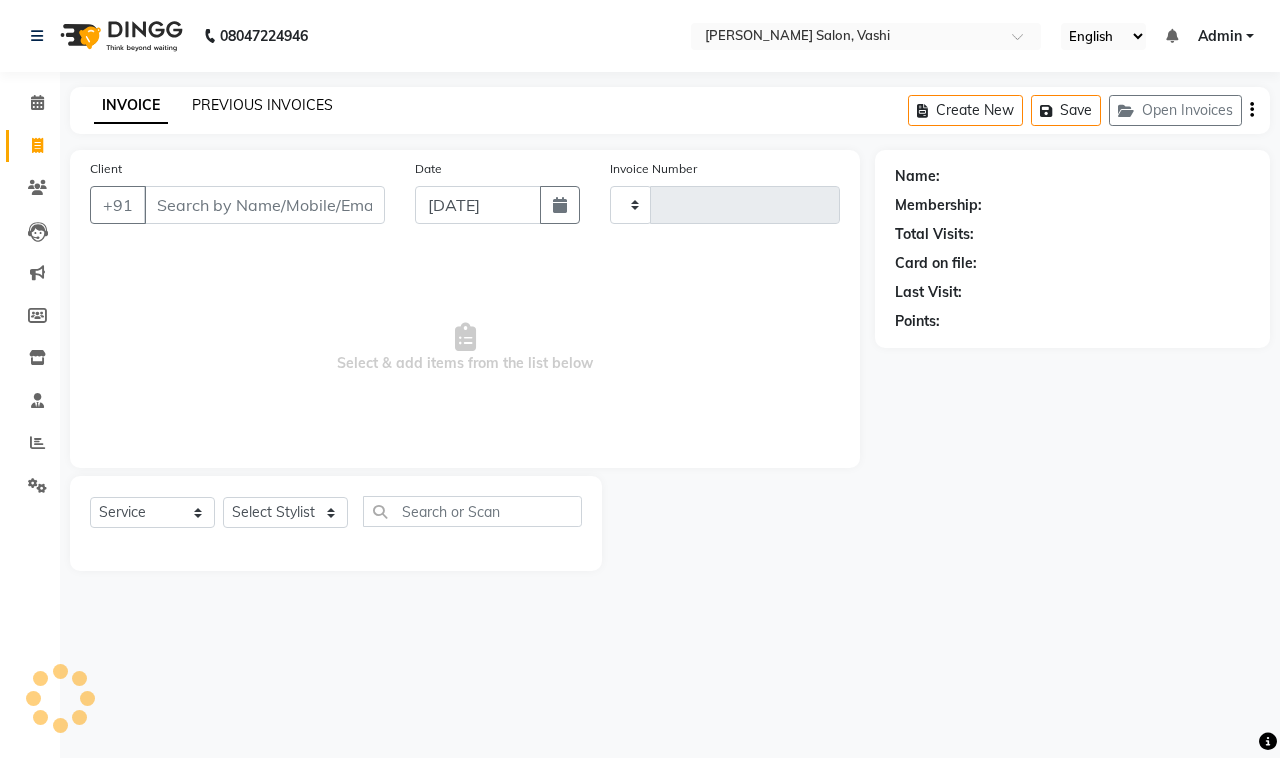 click on "PREVIOUS INVOICES" 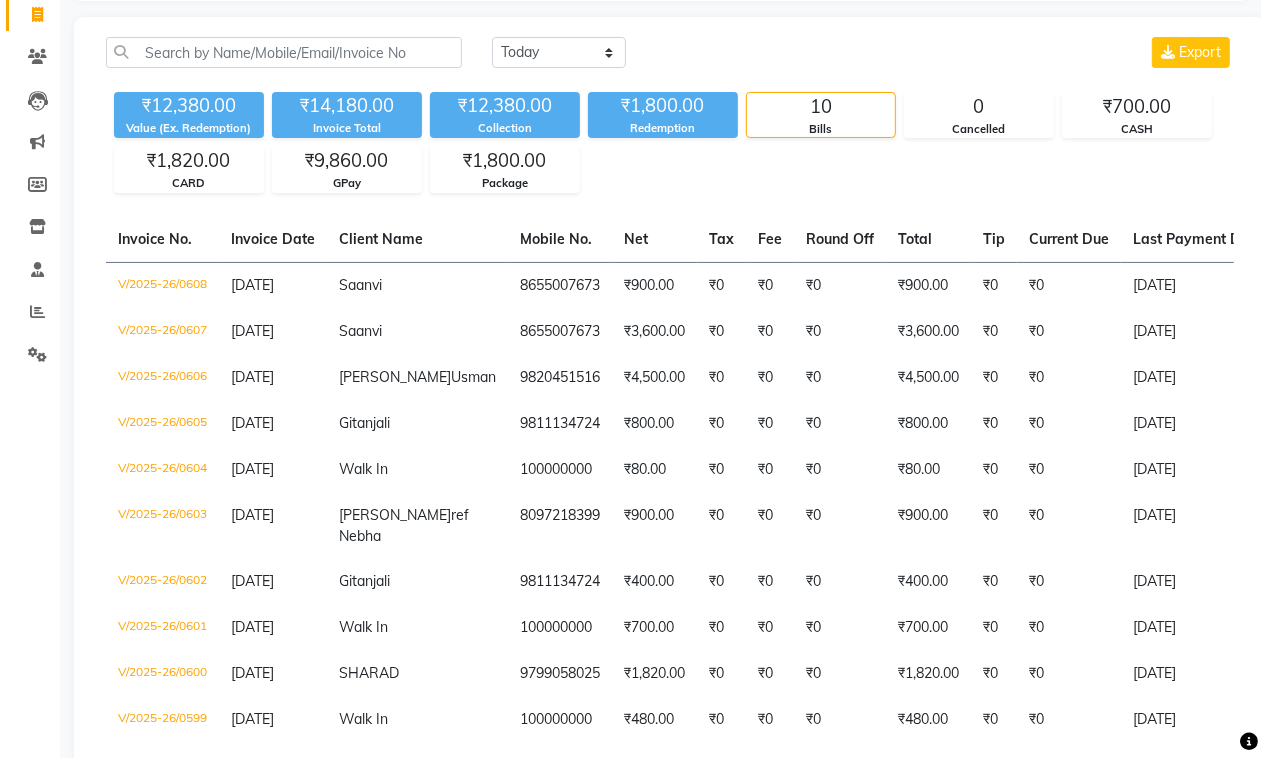 scroll, scrollTop: 151, scrollLeft: 0, axis: vertical 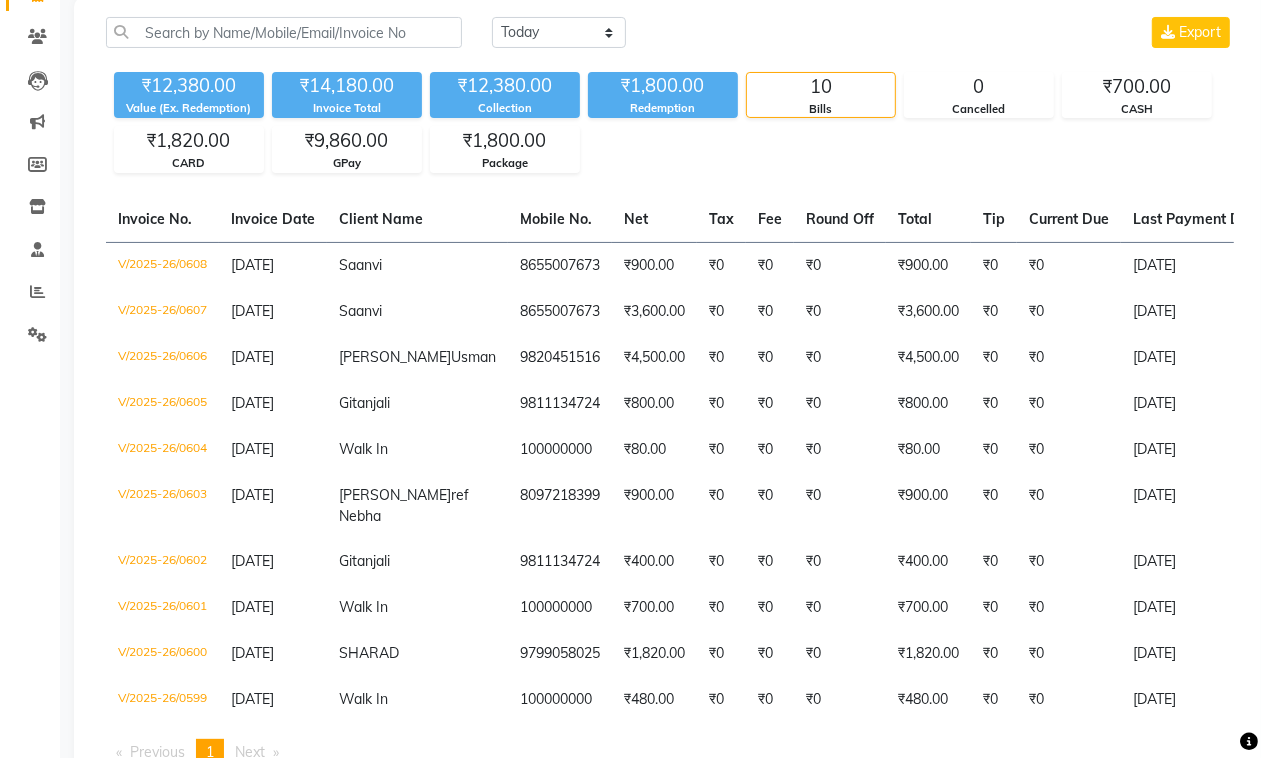 select on "695" 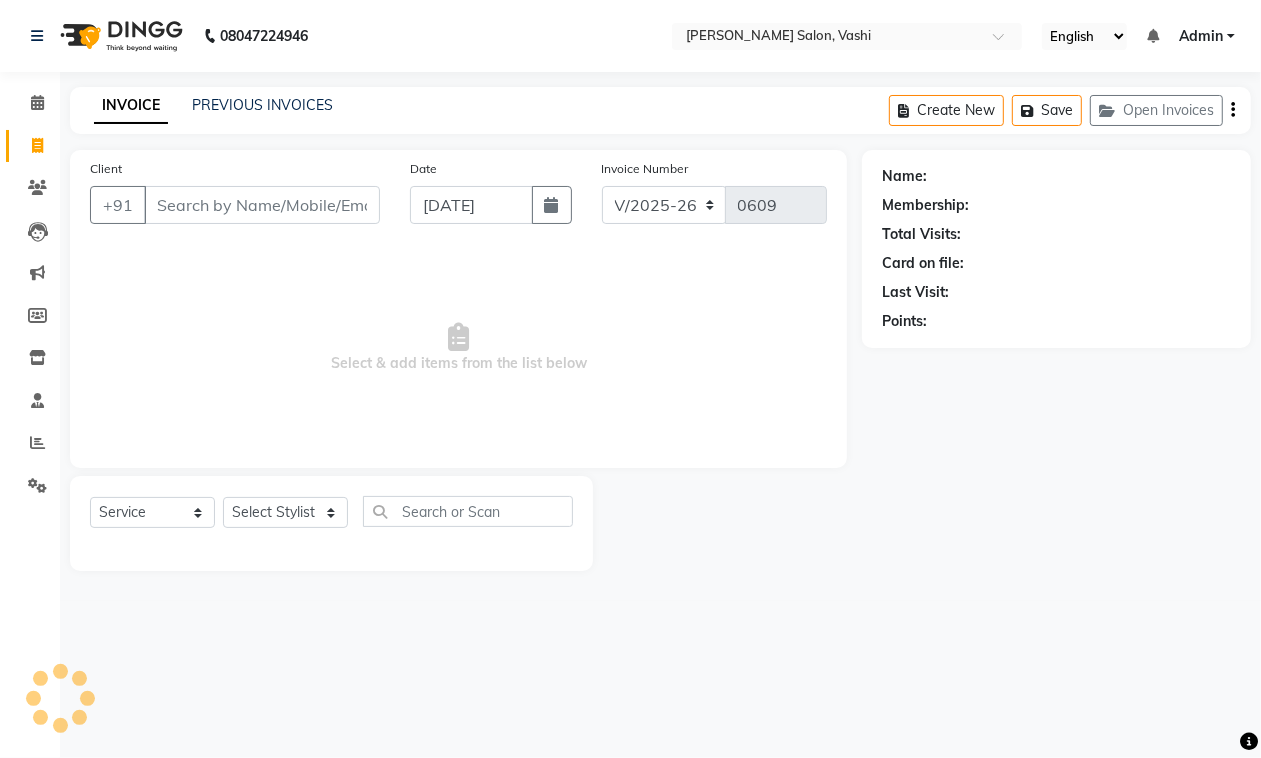 scroll, scrollTop: 0, scrollLeft: 0, axis: both 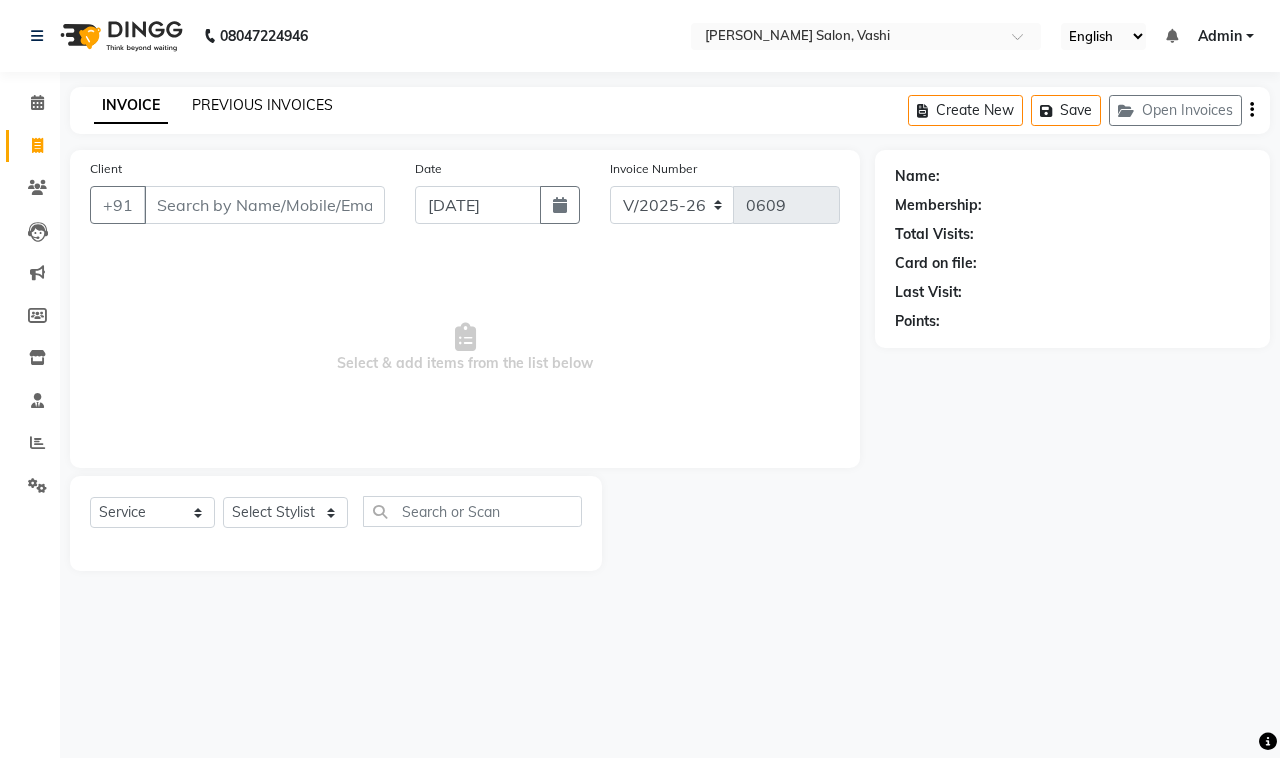 drag, startPoint x: 253, startPoint y: 97, endPoint x: 275, endPoint y: 85, distance: 25.059929 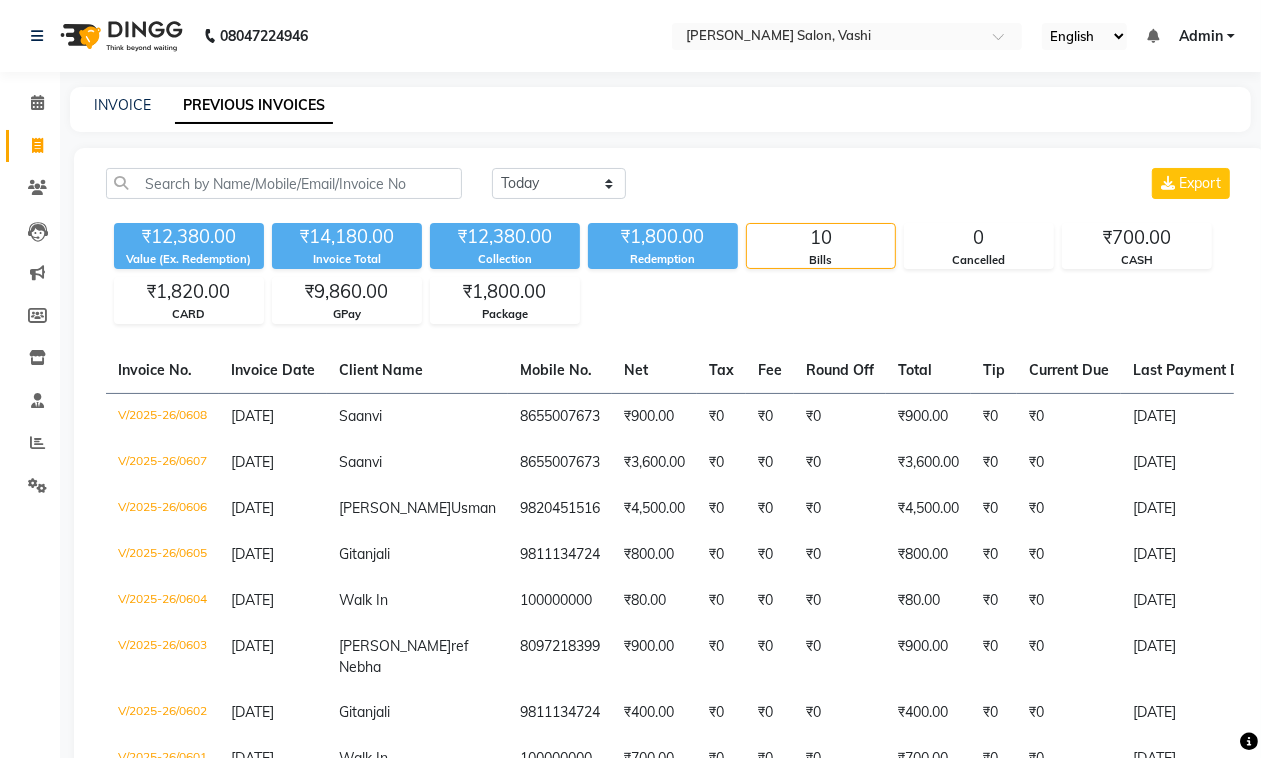 click on "INVOICE PREVIOUS INVOICES" 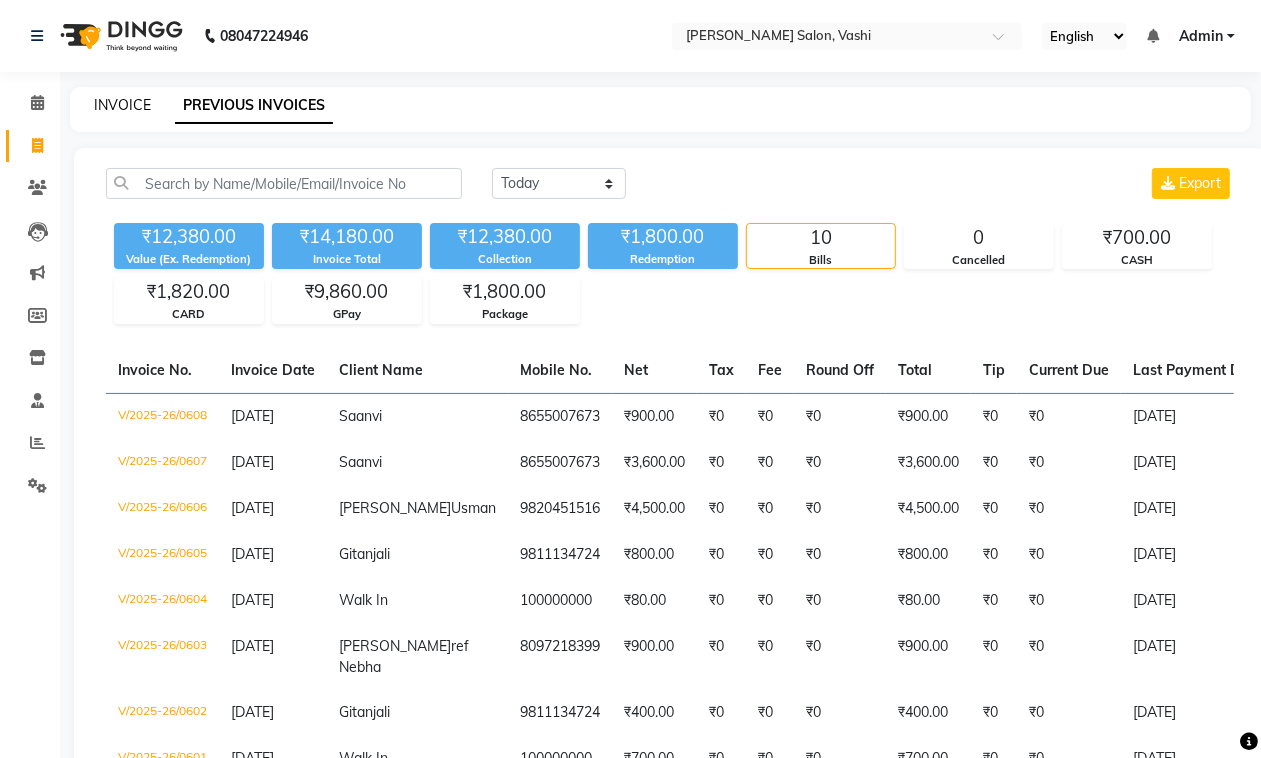 click on "INVOICE" 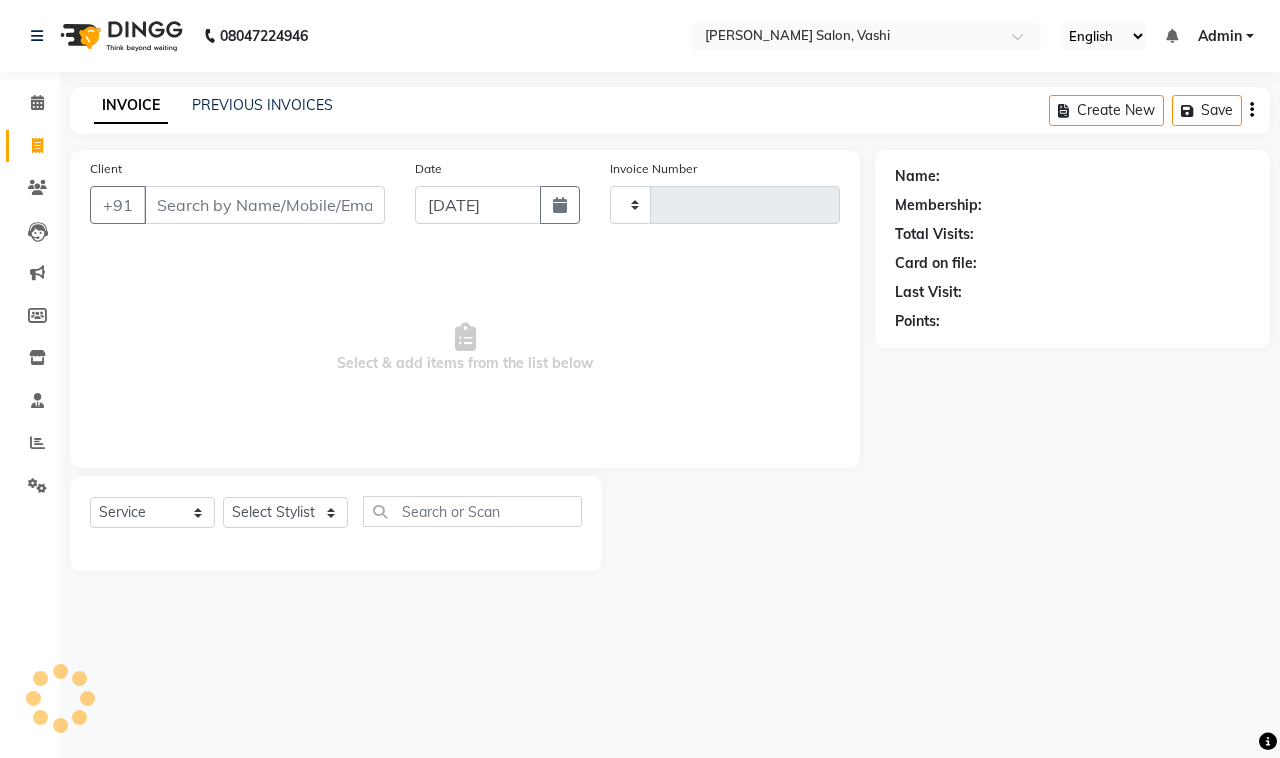 type on "0609" 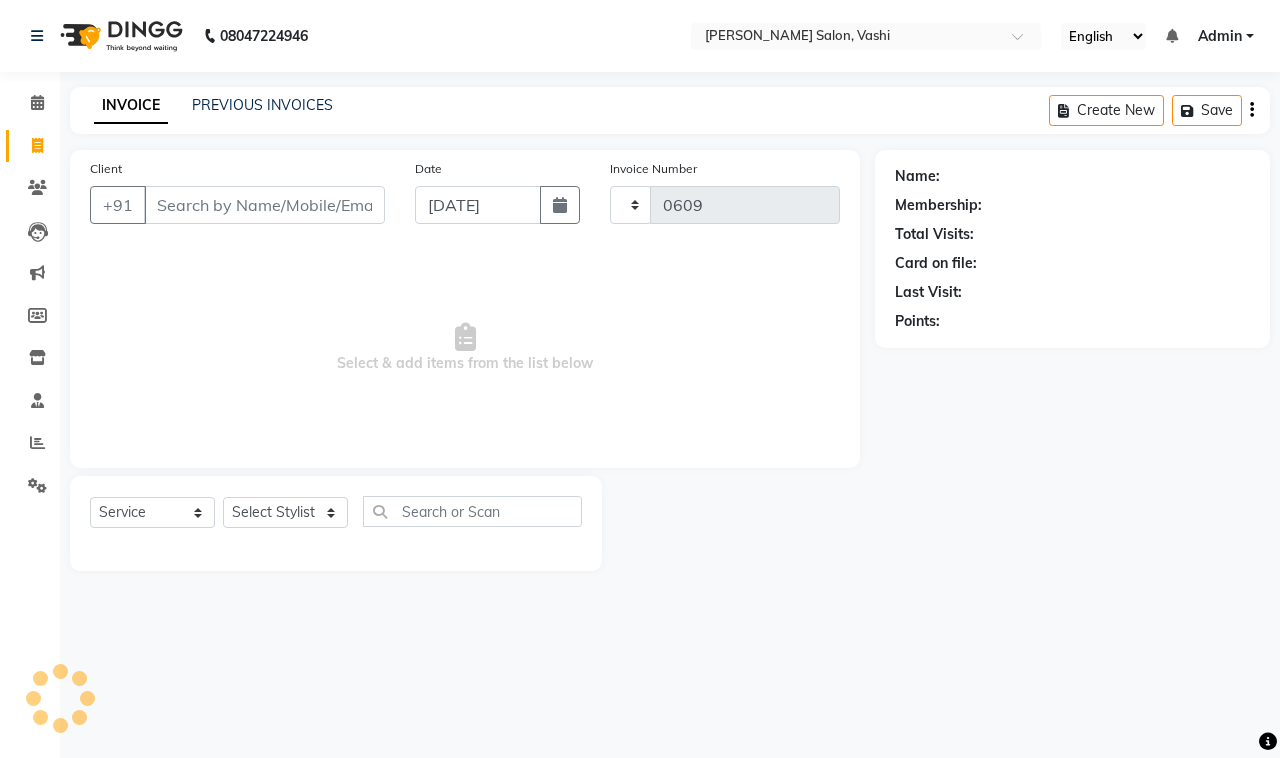 select on "695" 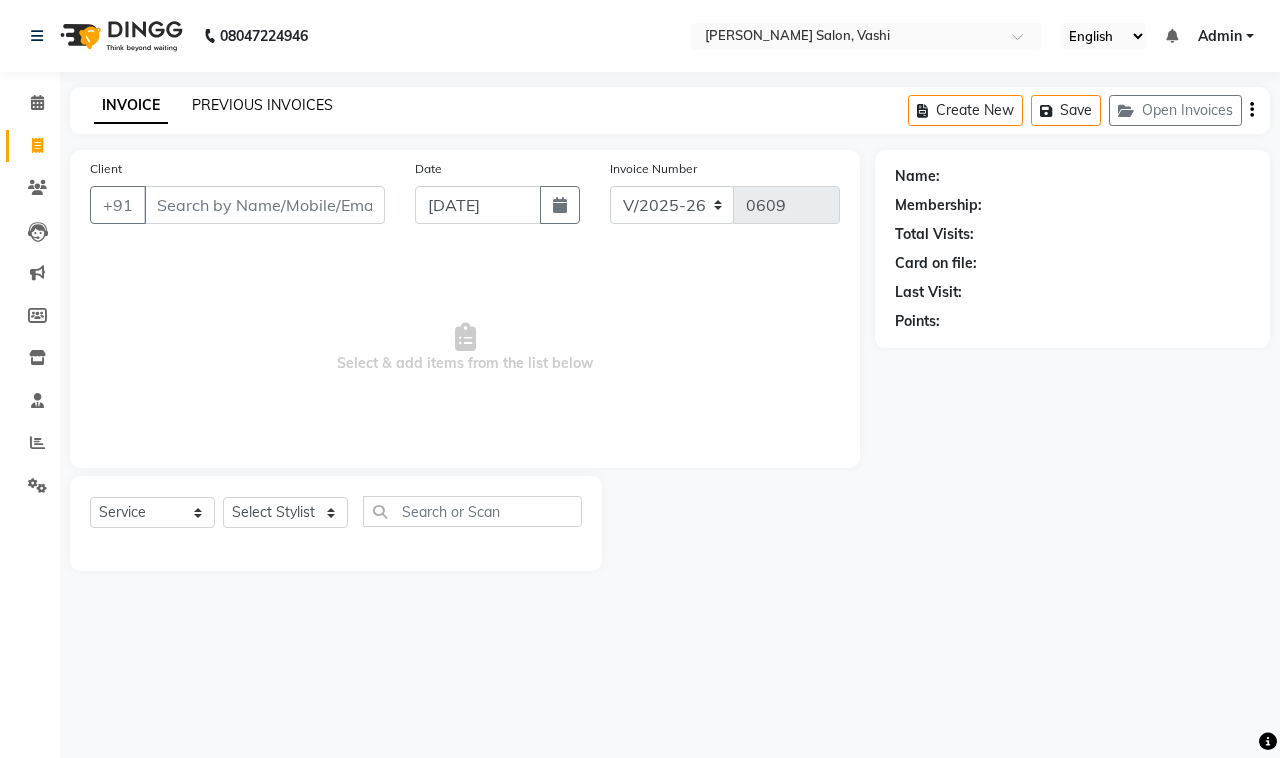 click on "PREVIOUS INVOICES" 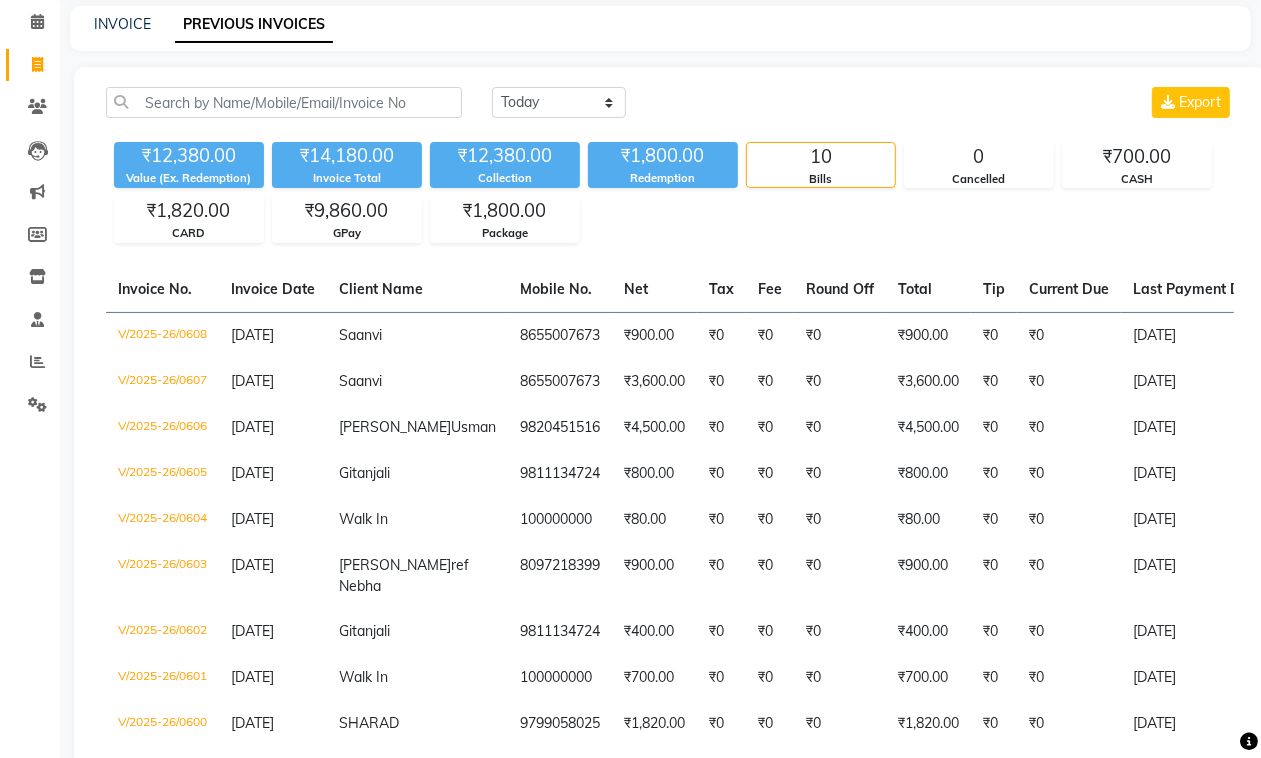 scroll, scrollTop: 125, scrollLeft: 0, axis: vertical 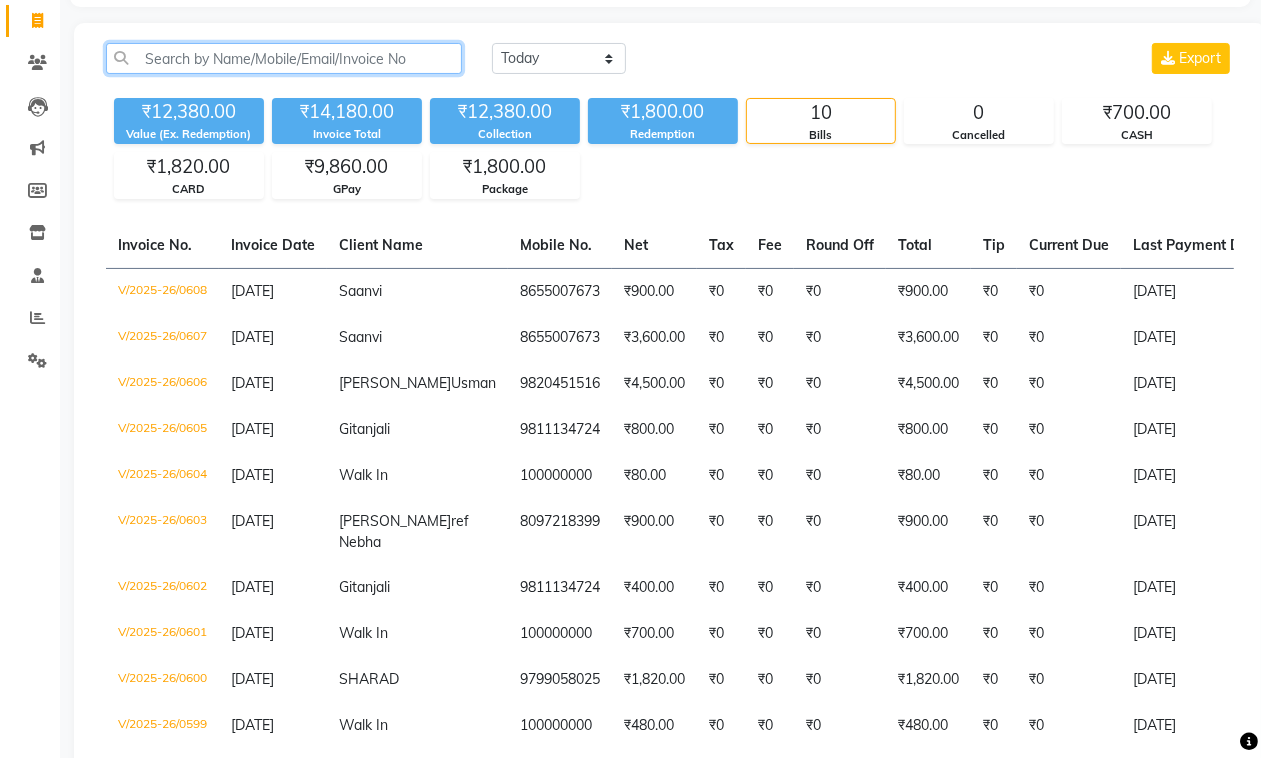 click 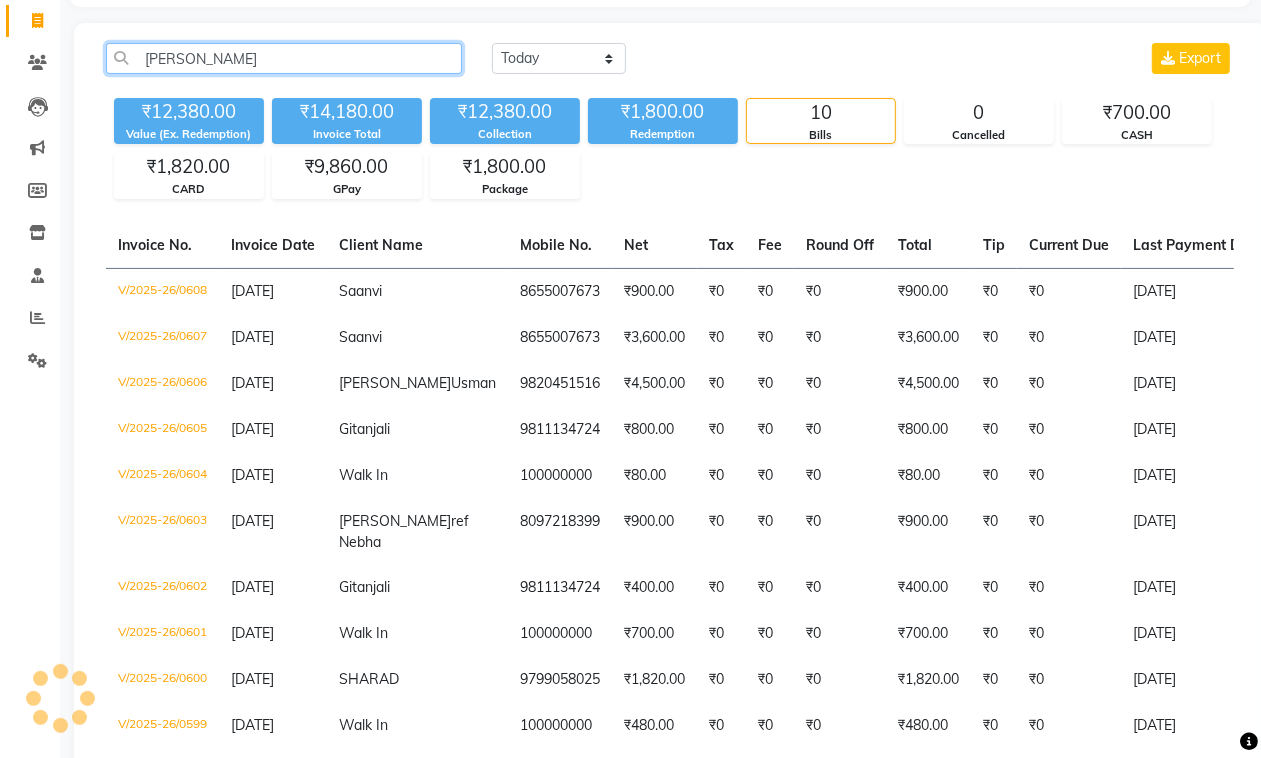 scroll, scrollTop: 0, scrollLeft: 0, axis: both 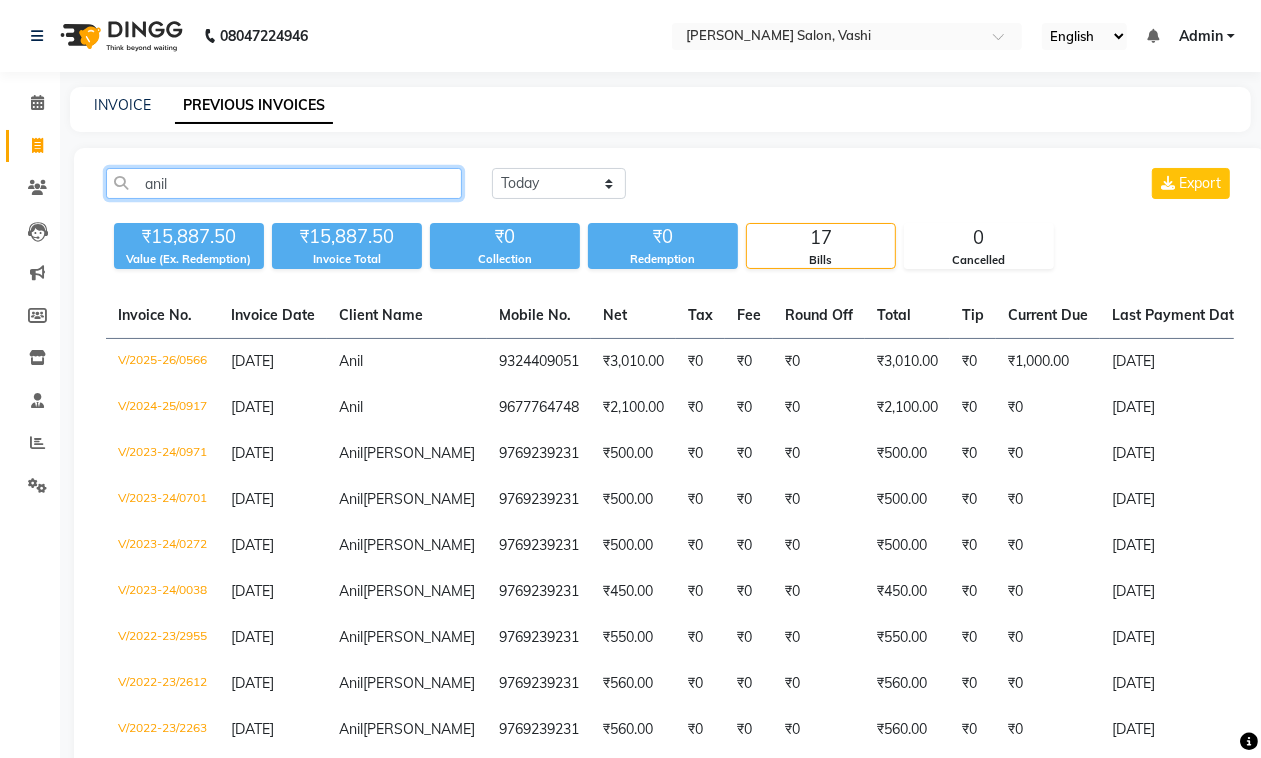 type on "anil b" 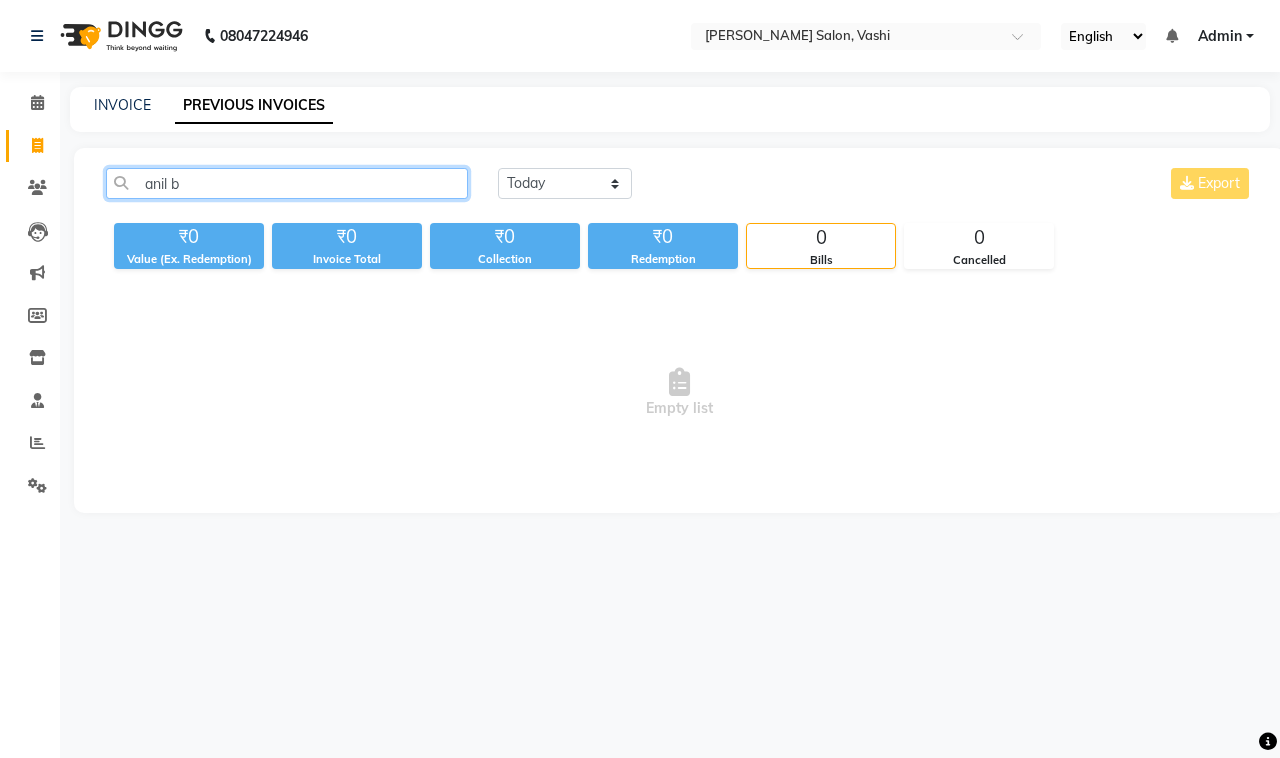 click on "anil b" 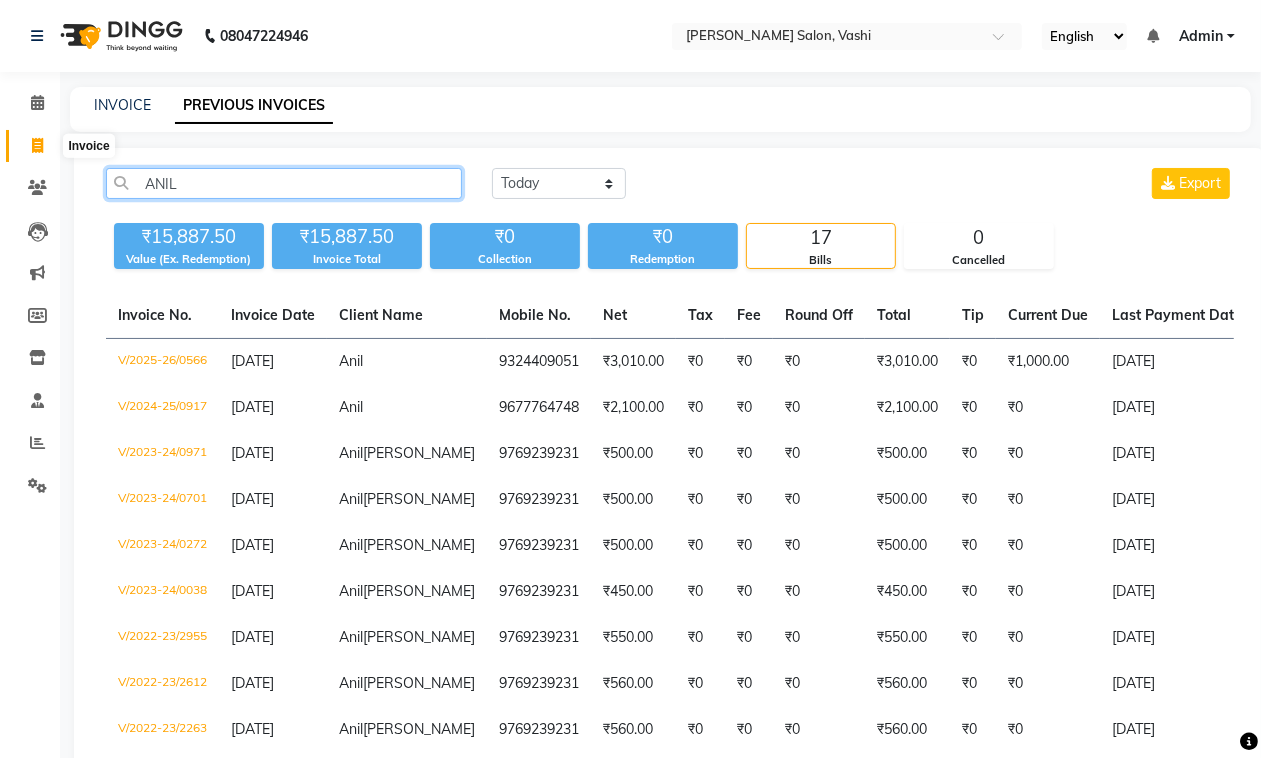 type on "ANIL" 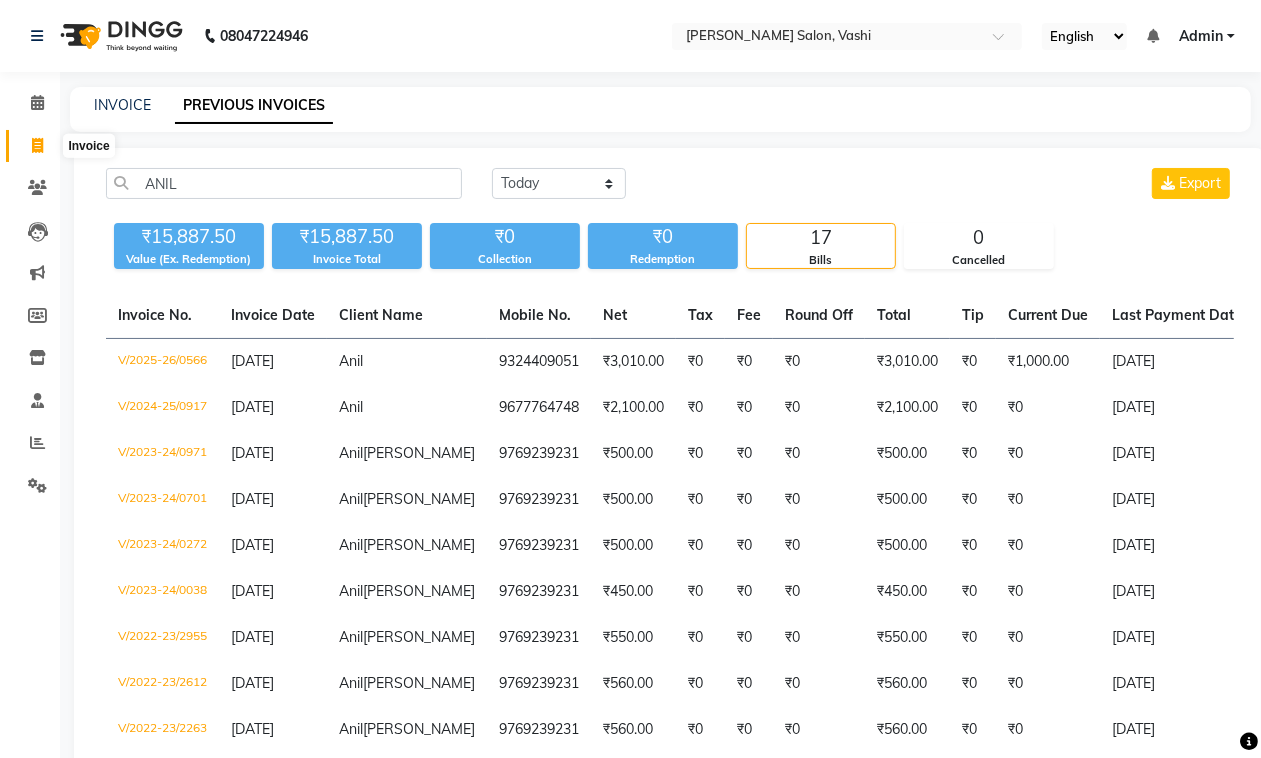 click 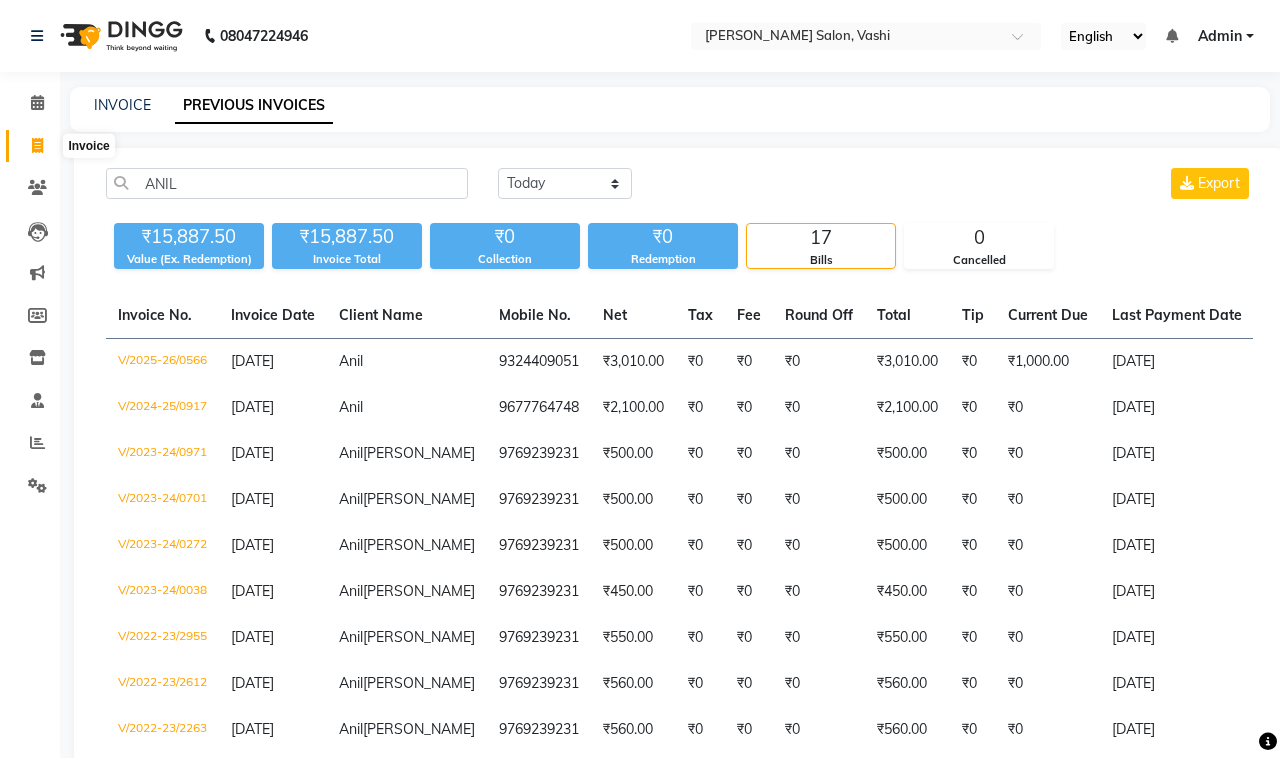 select on "695" 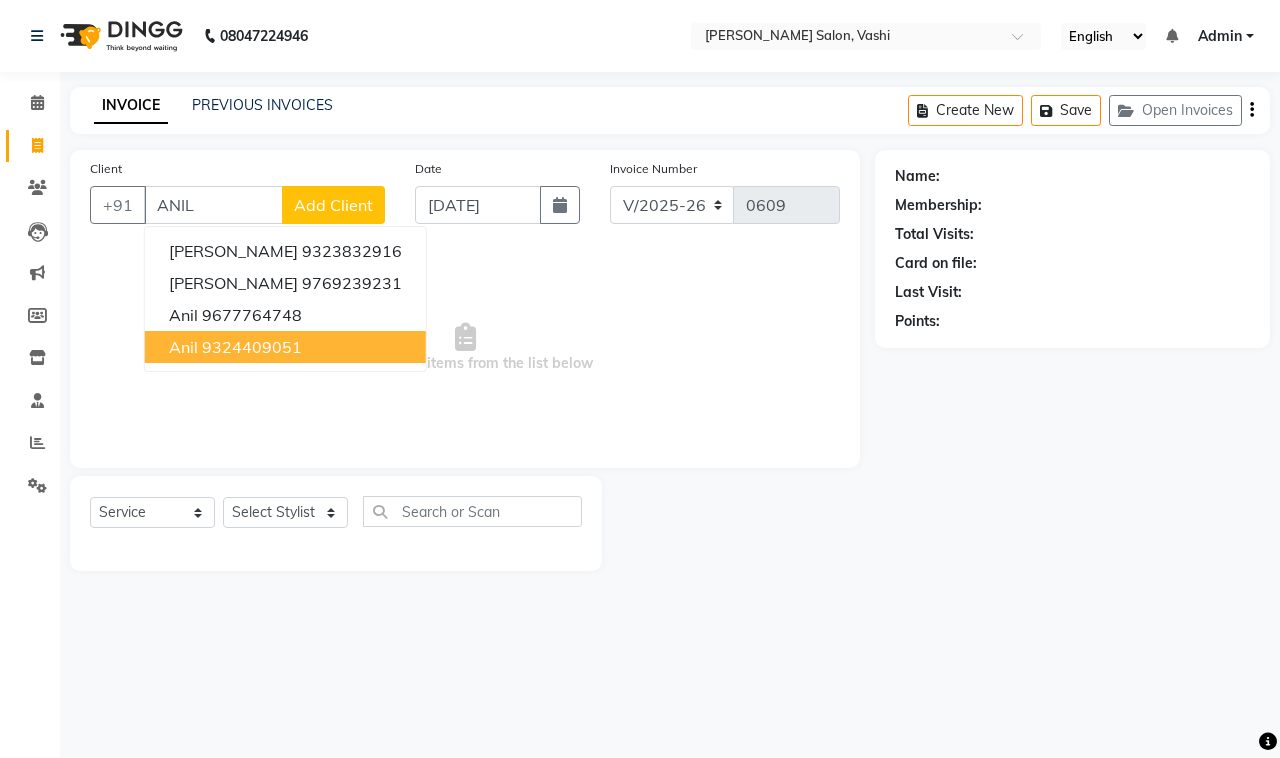 click on "9324409051" at bounding box center [252, 347] 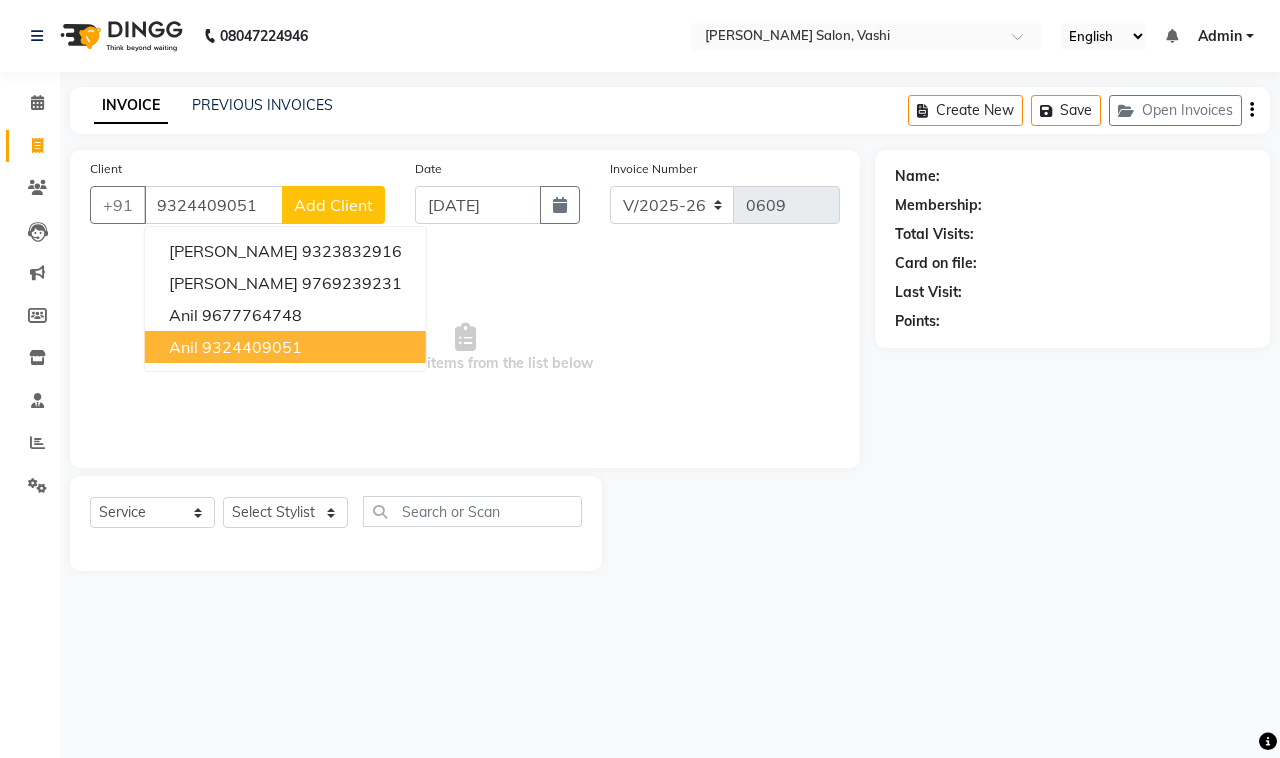 type on "9324409051" 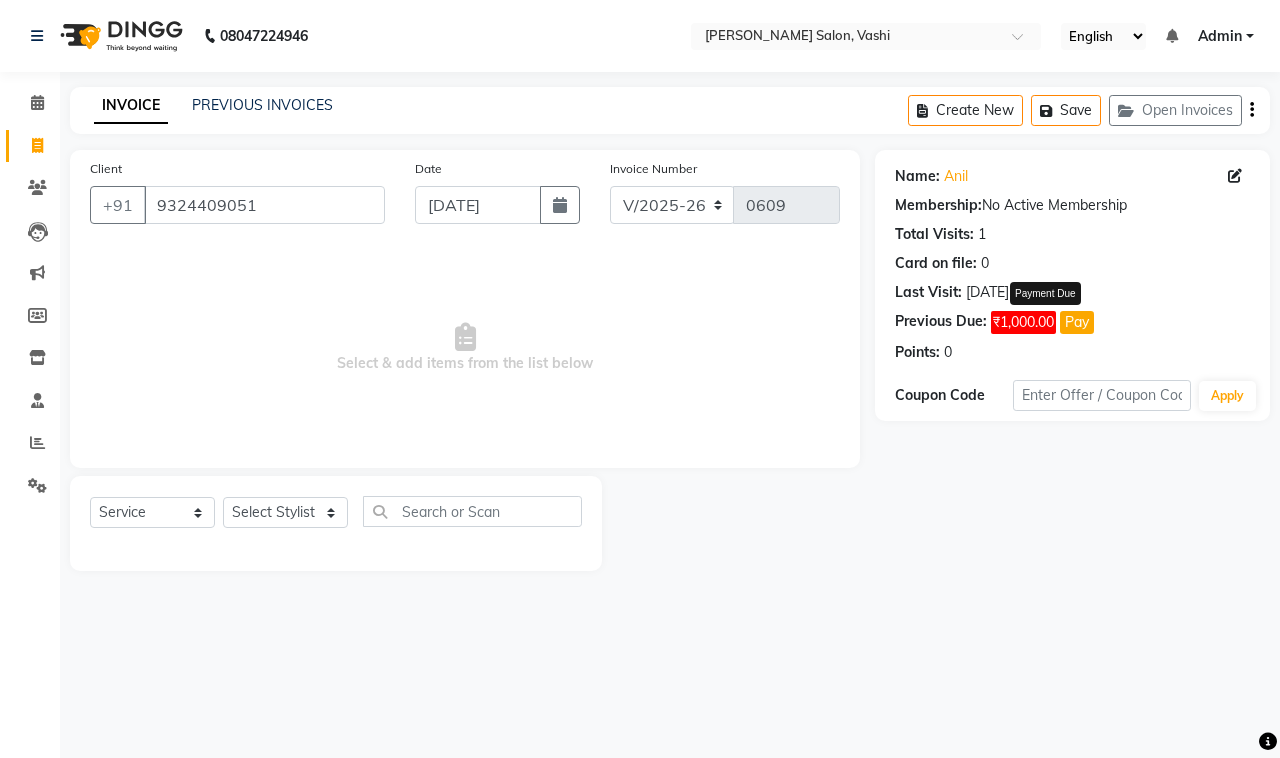 click on "Pay" 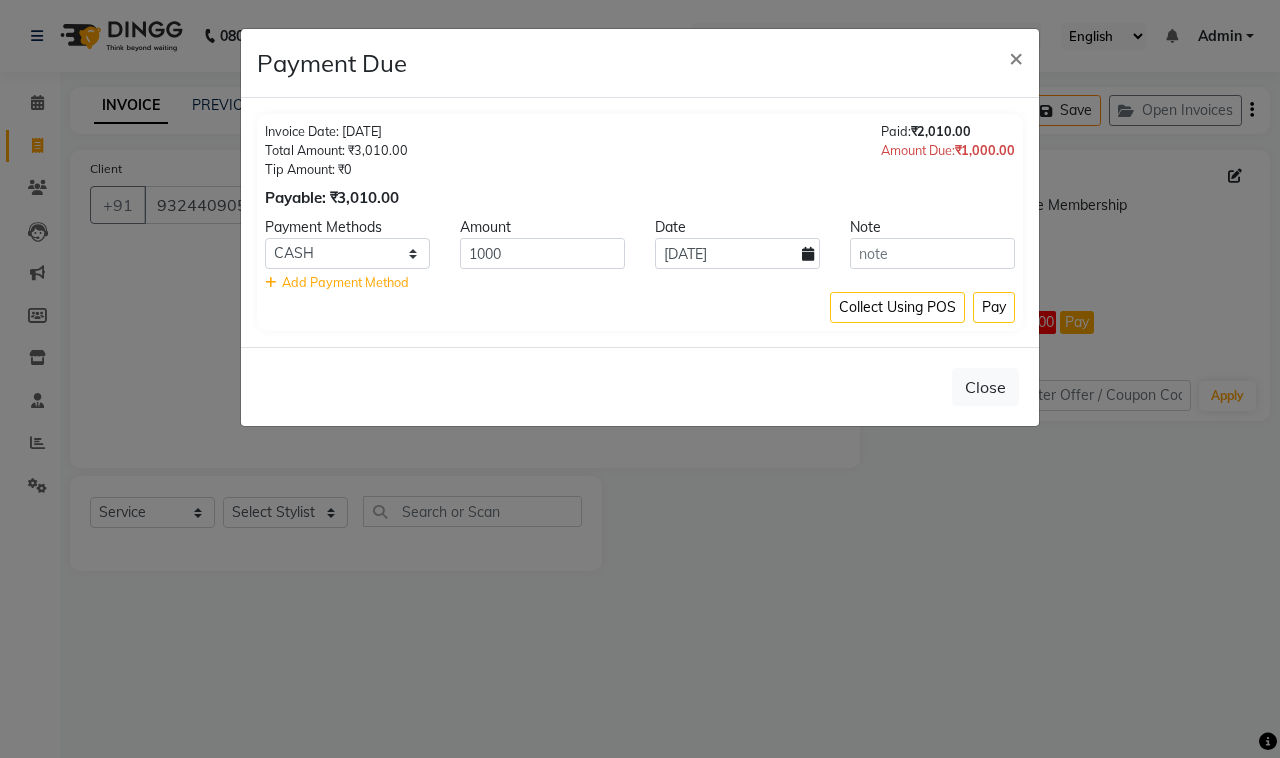 type 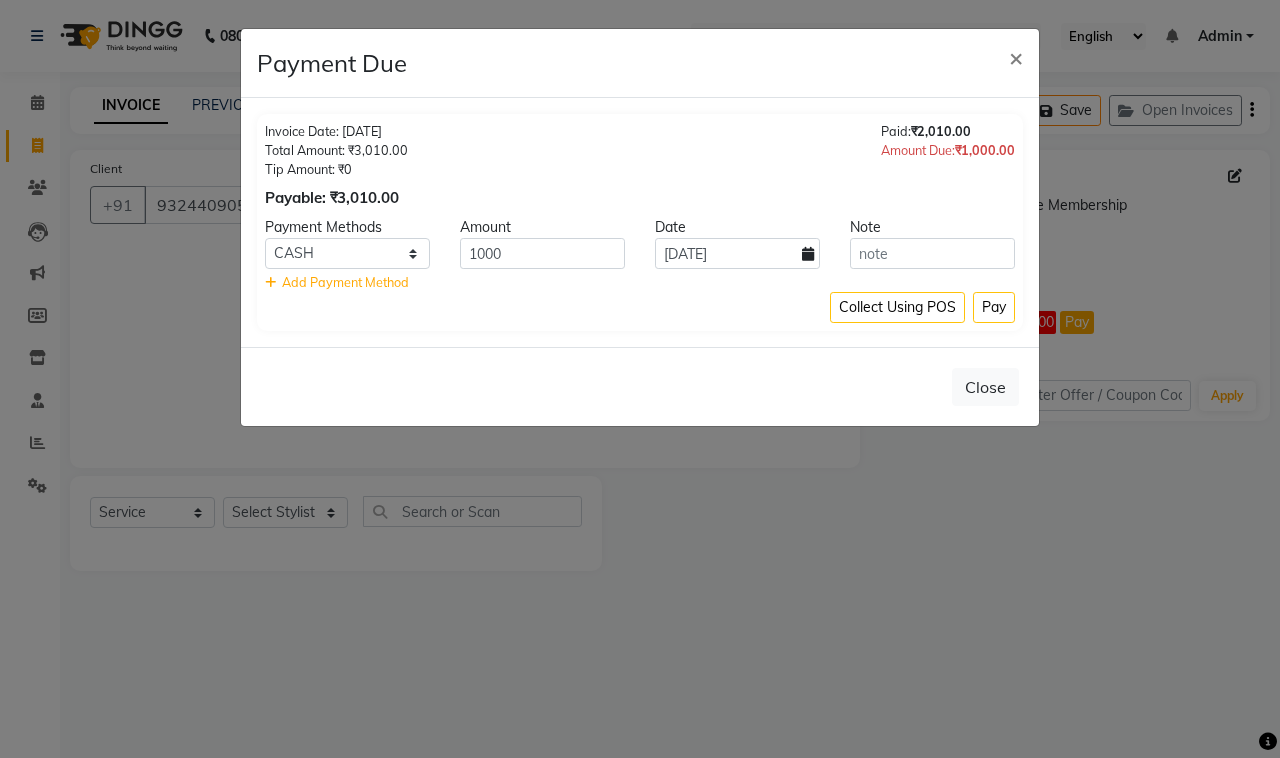 click on "×" 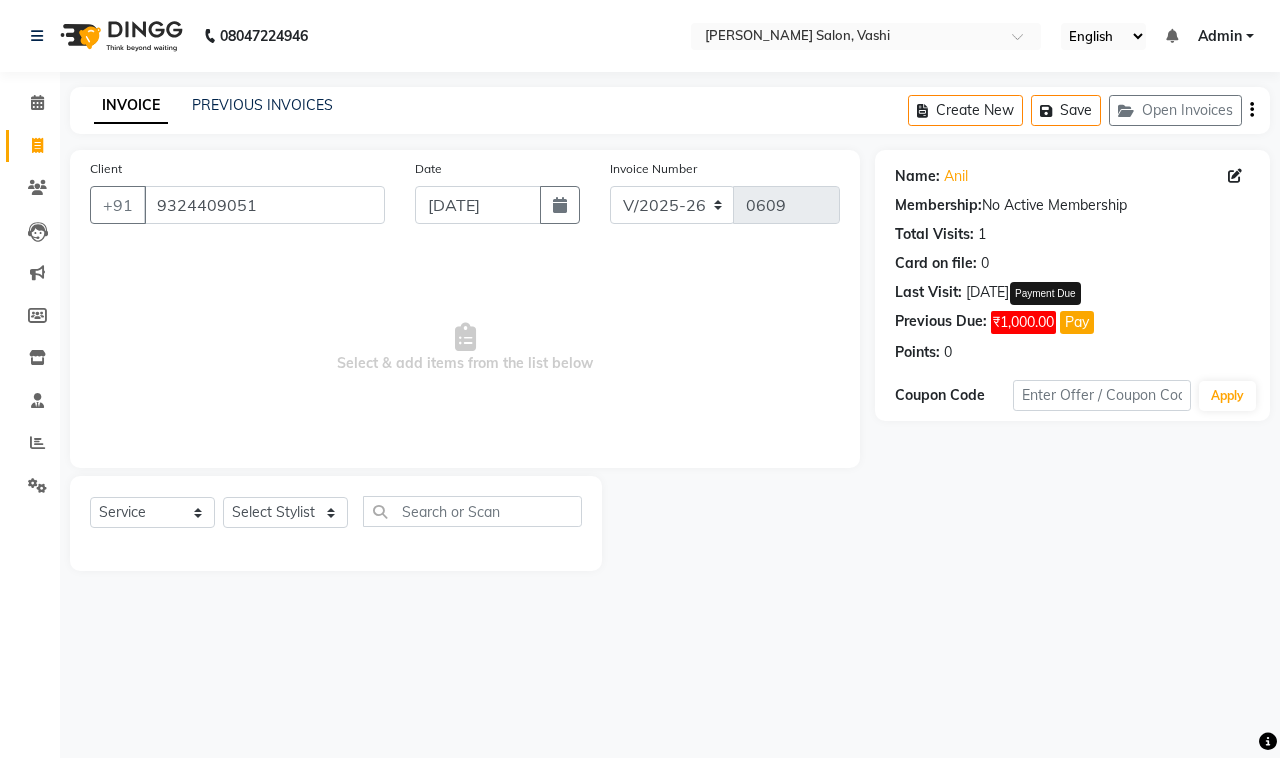 click on "Pay" 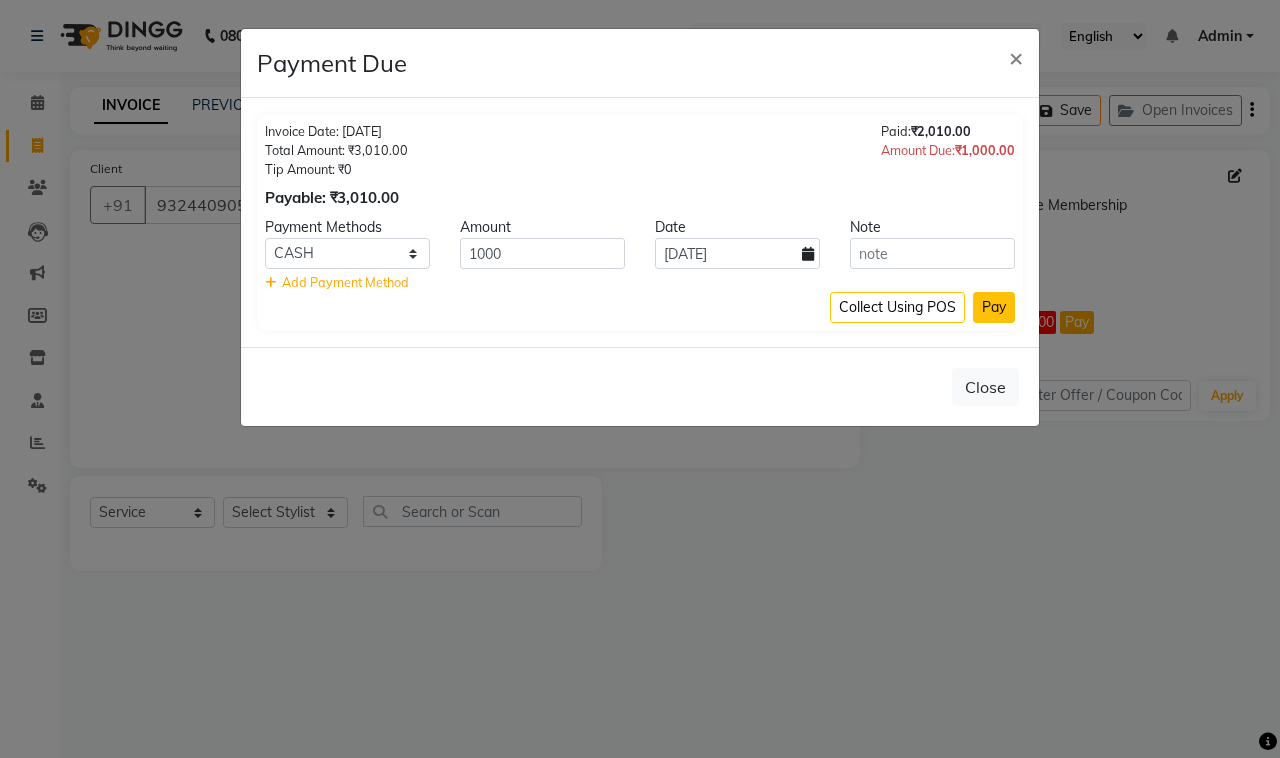 click on "Pay" 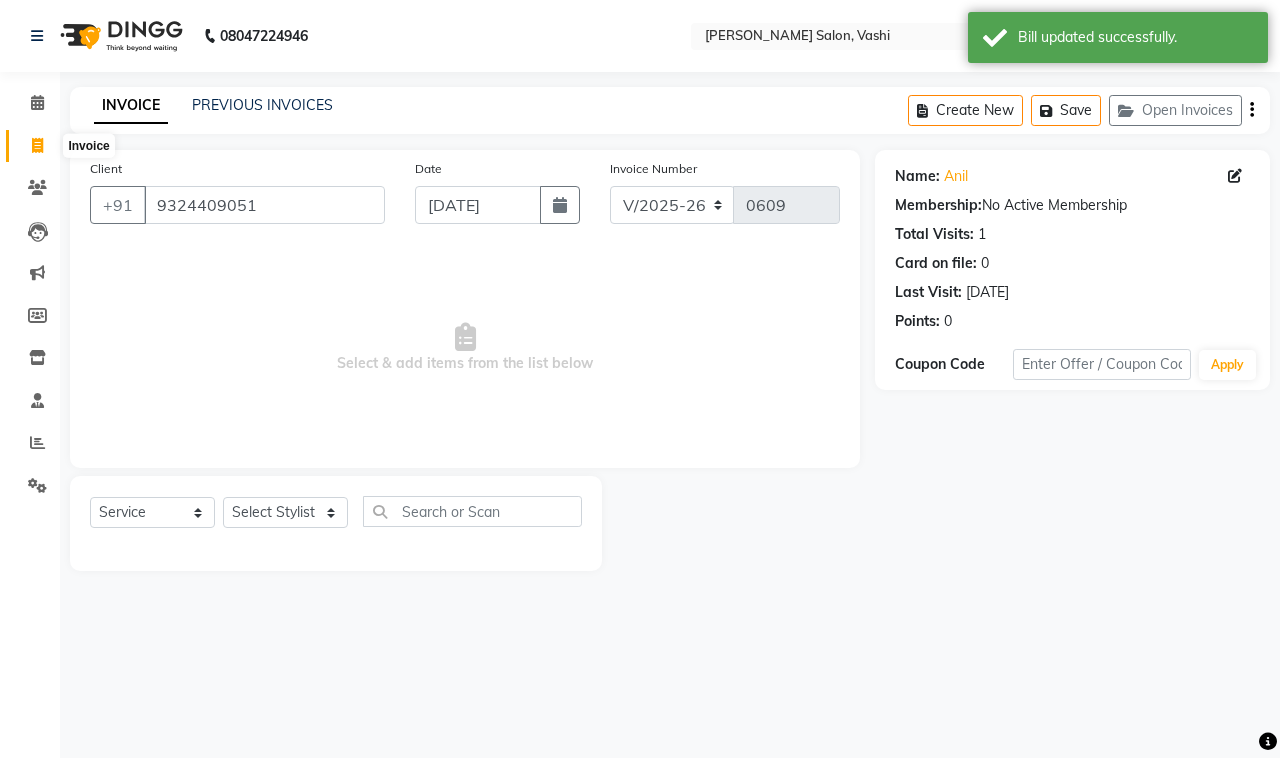 click 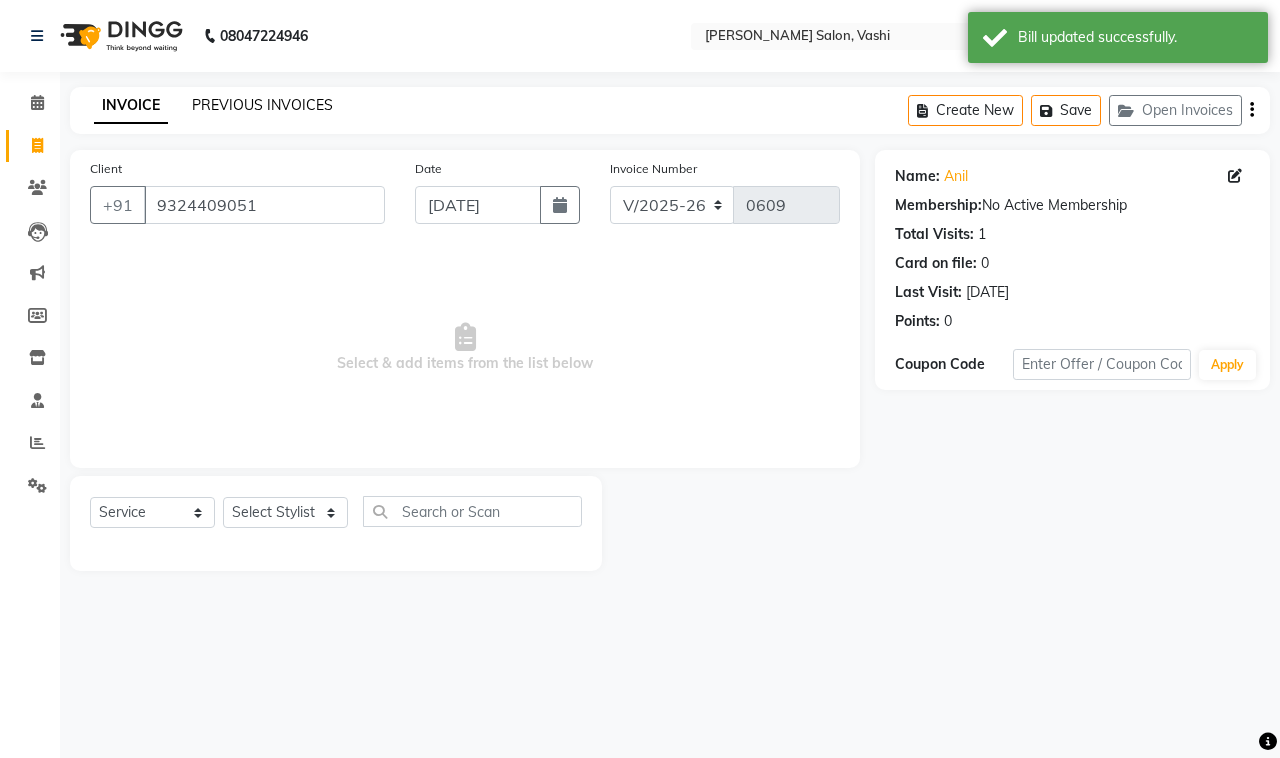 click on "PREVIOUS INVOICES" 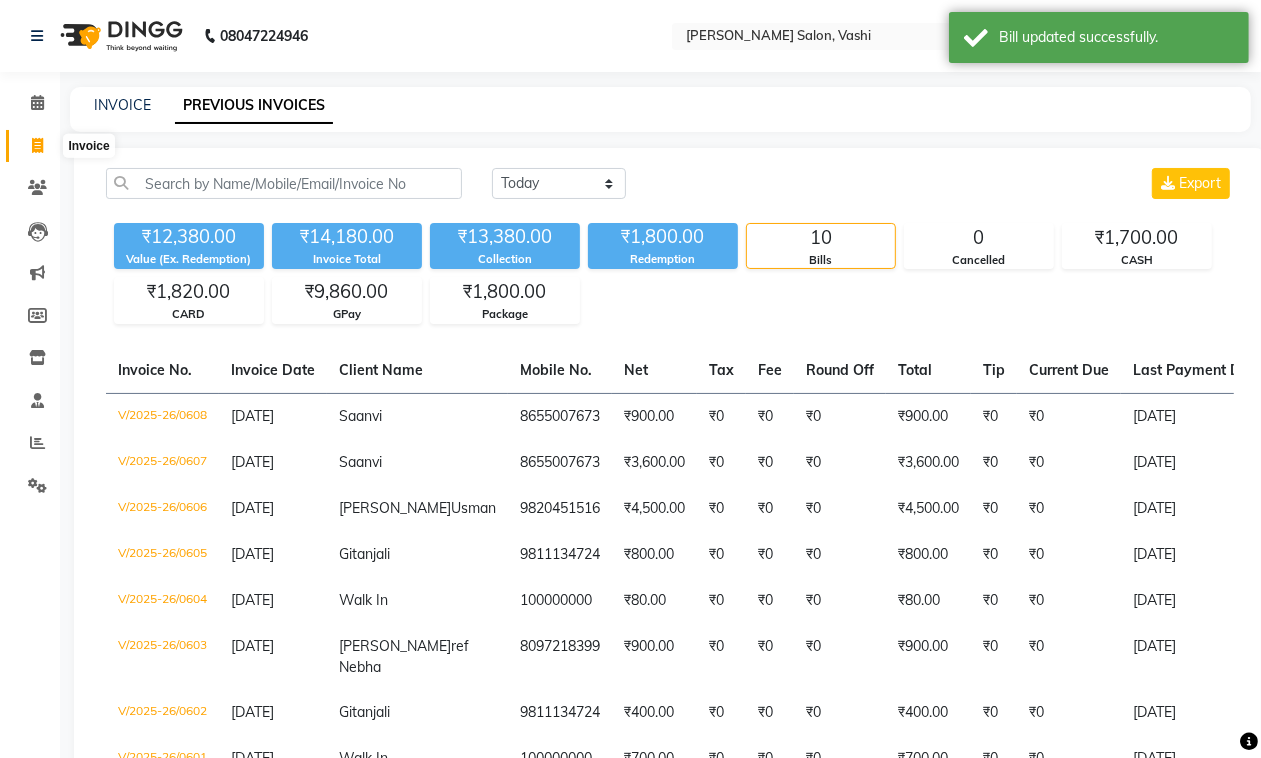 click 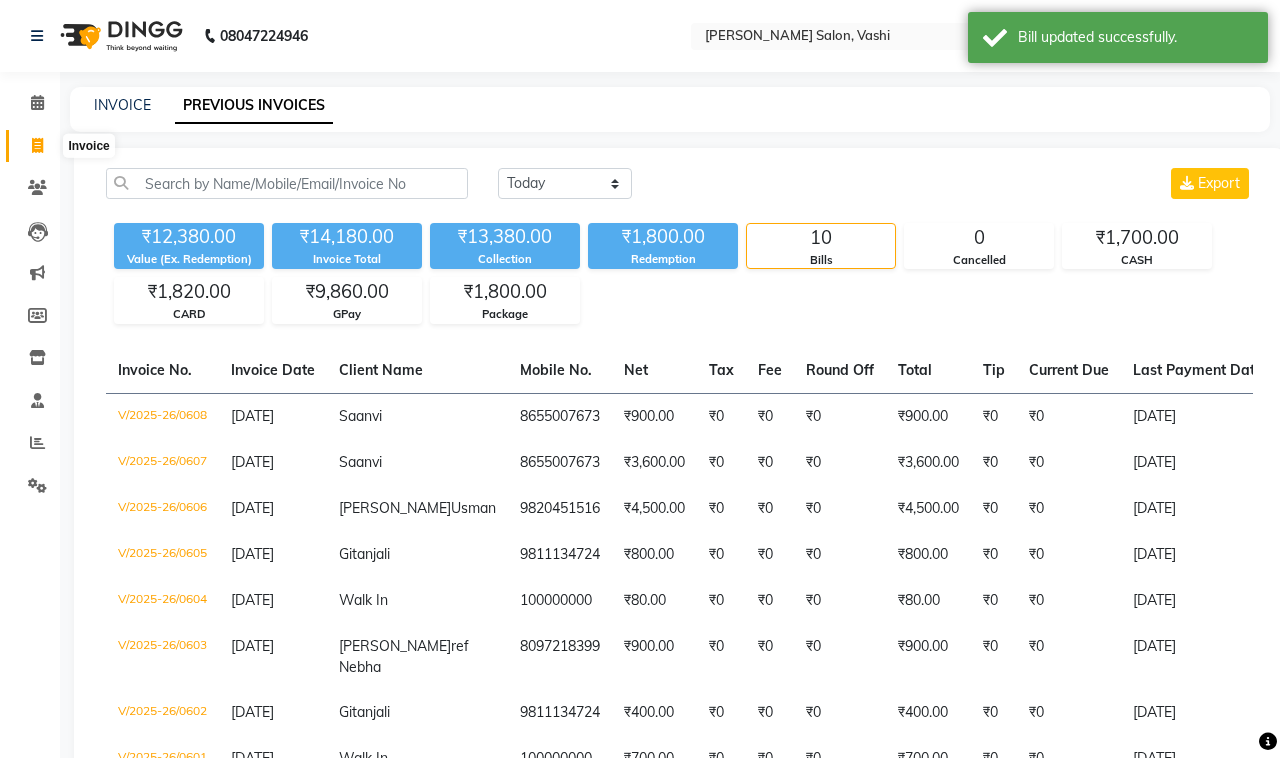 select on "service" 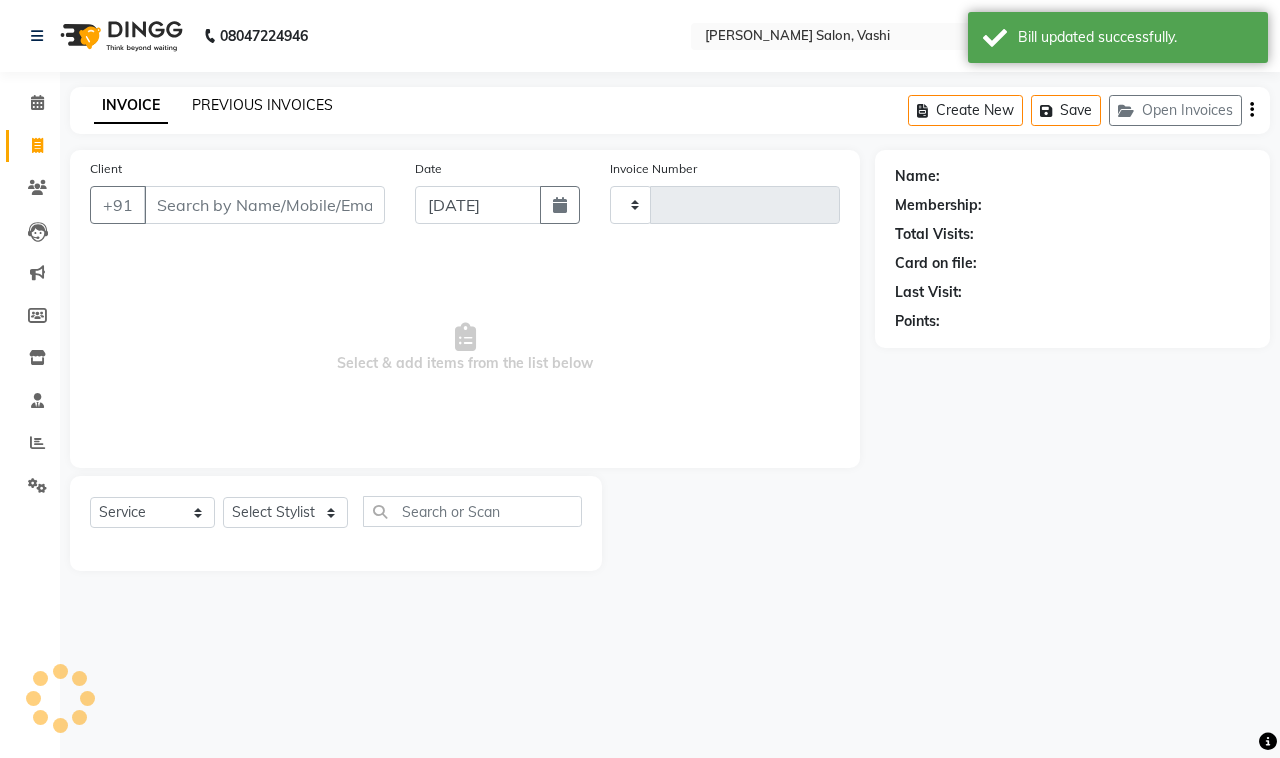 click on "PREVIOUS INVOICES" 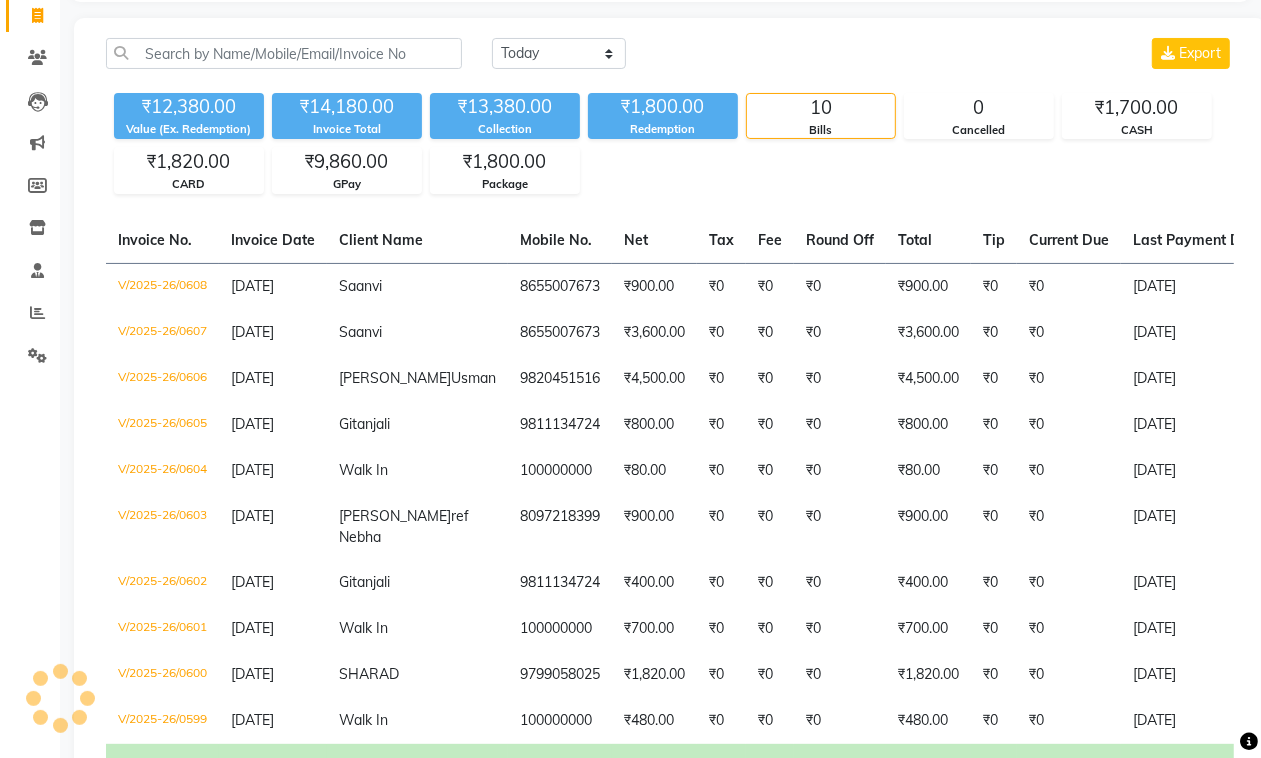 scroll, scrollTop: 150, scrollLeft: 0, axis: vertical 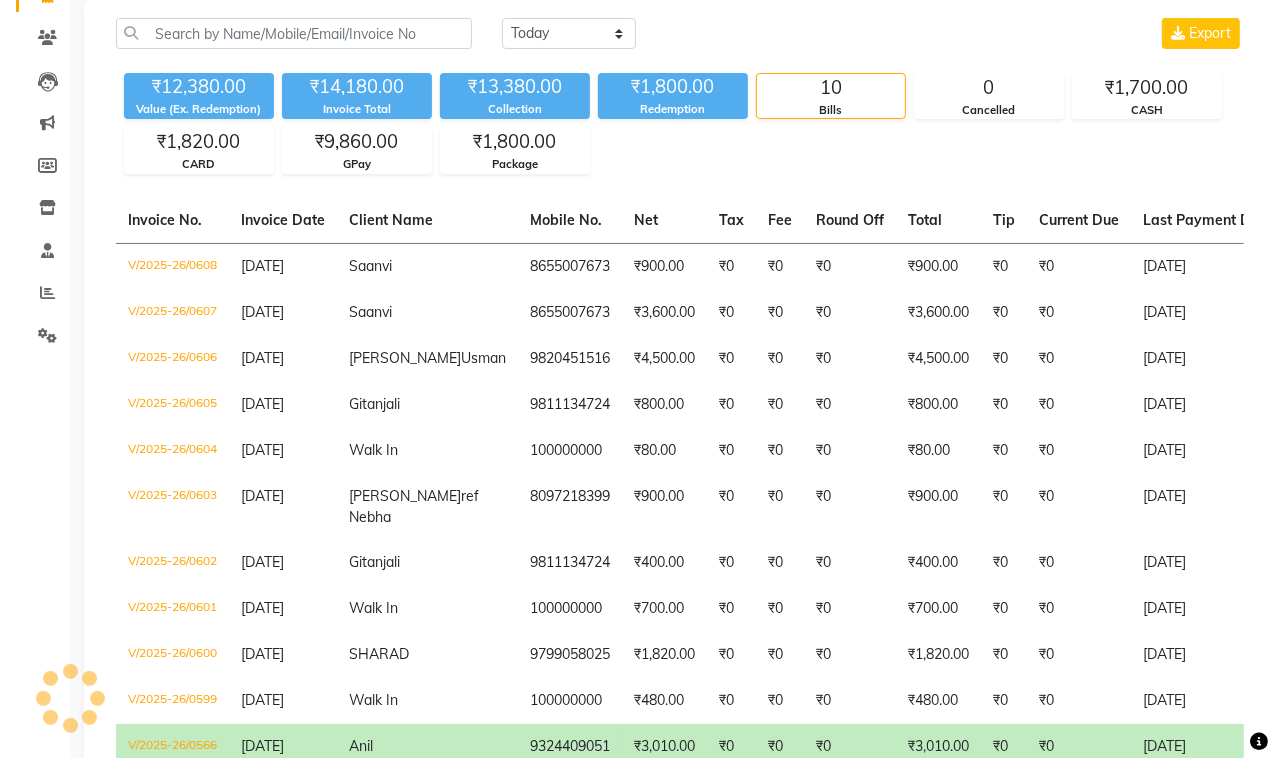 select on "service" 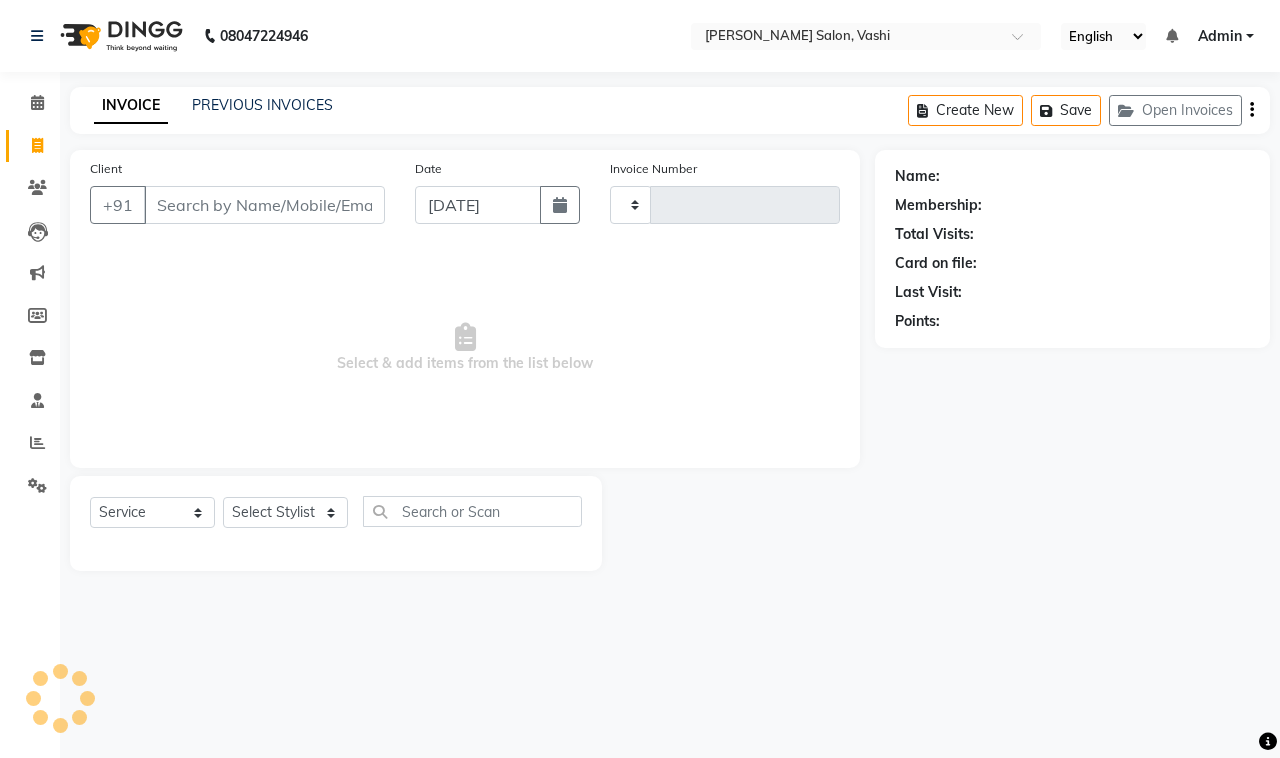 click on "Name: Membership: Total Visits: Card on file: Last Visit:  Points:" 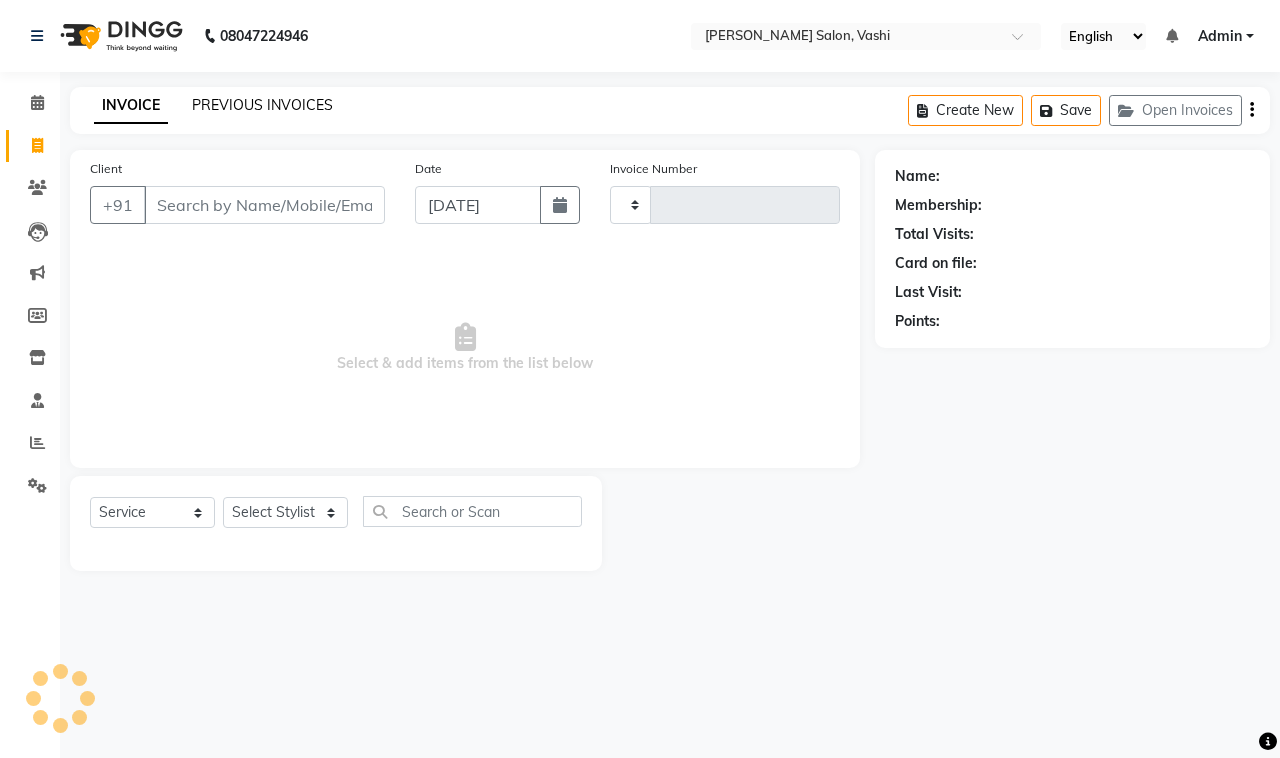 click on "PREVIOUS INVOICES" 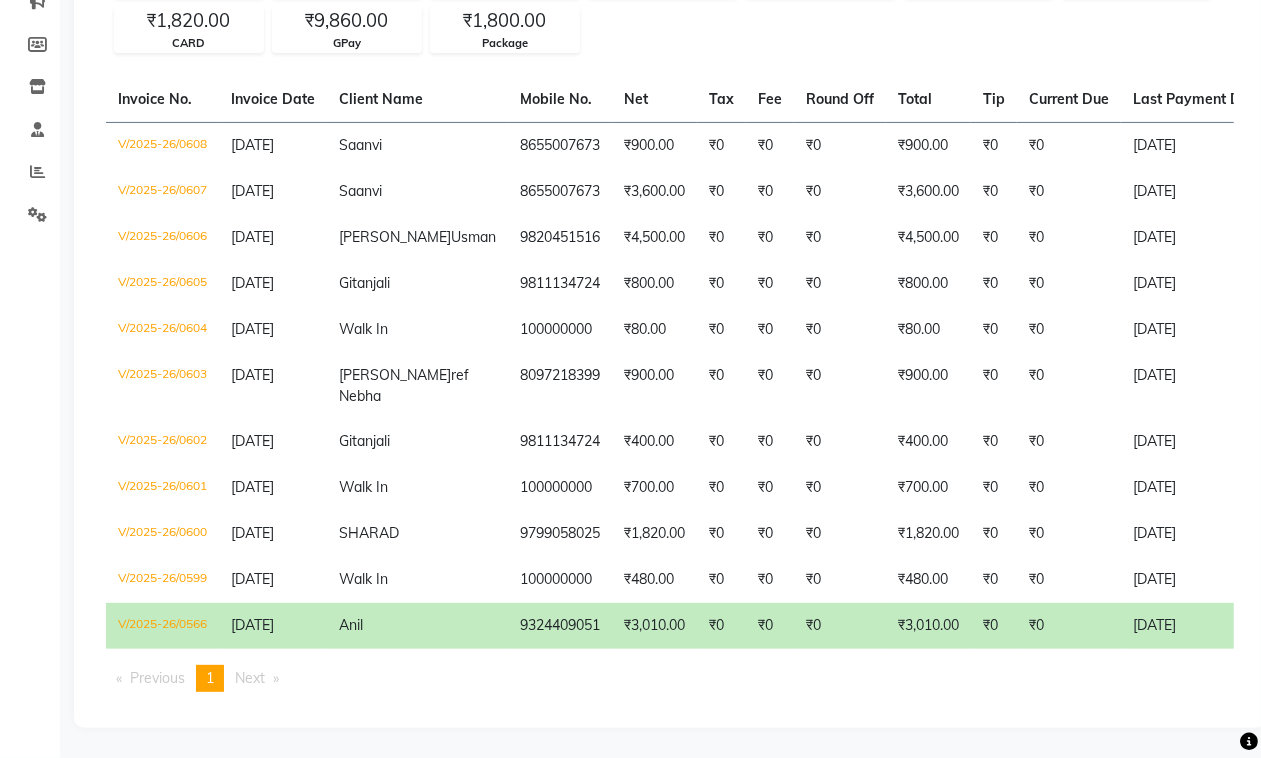 scroll, scrollTop: 177, scrollLeft: 0, axis: vertical 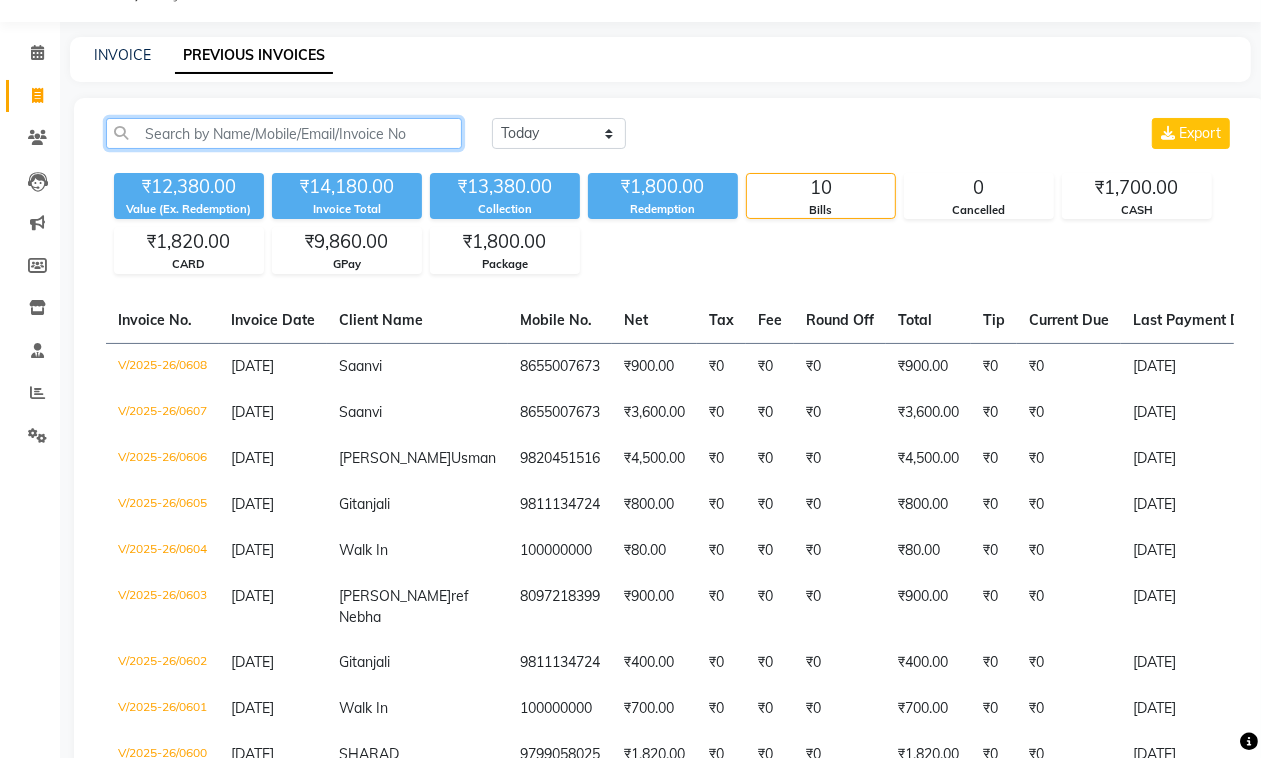click 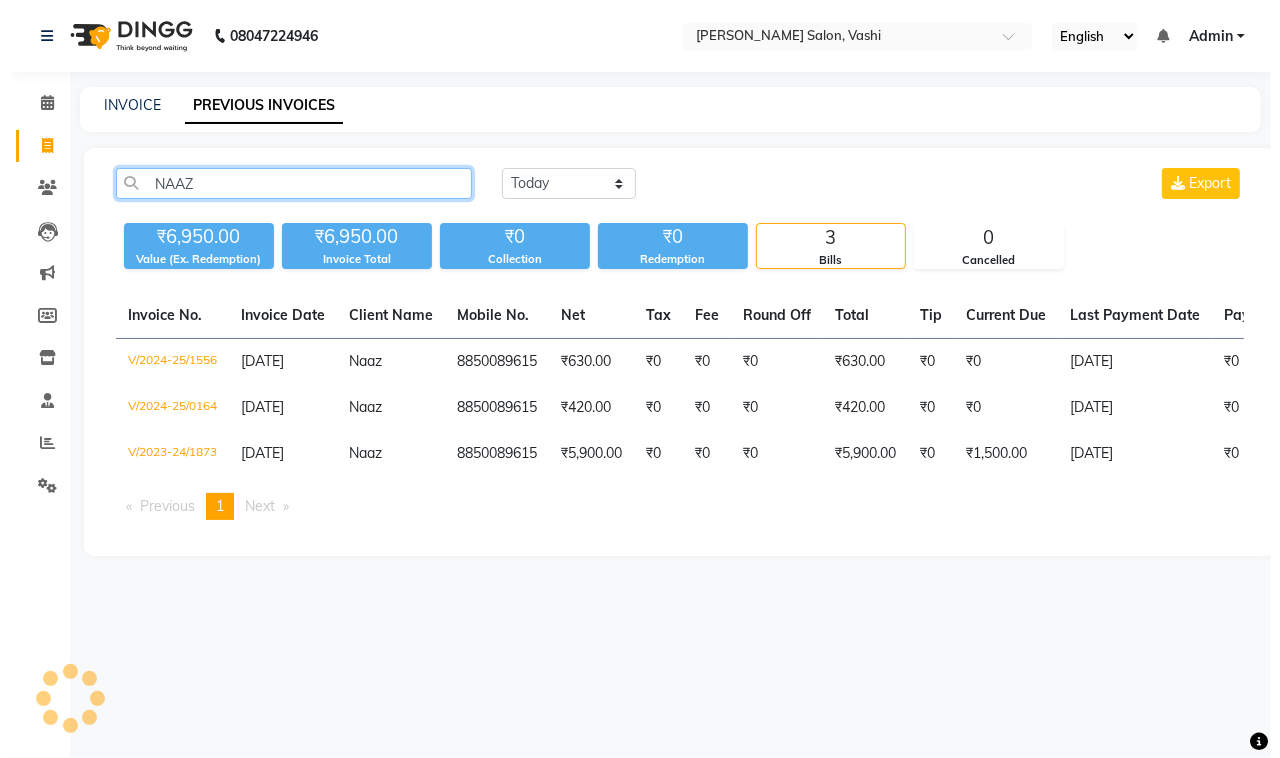 scroll, scrollTop: 0, scrollLeft: 0, axis: both 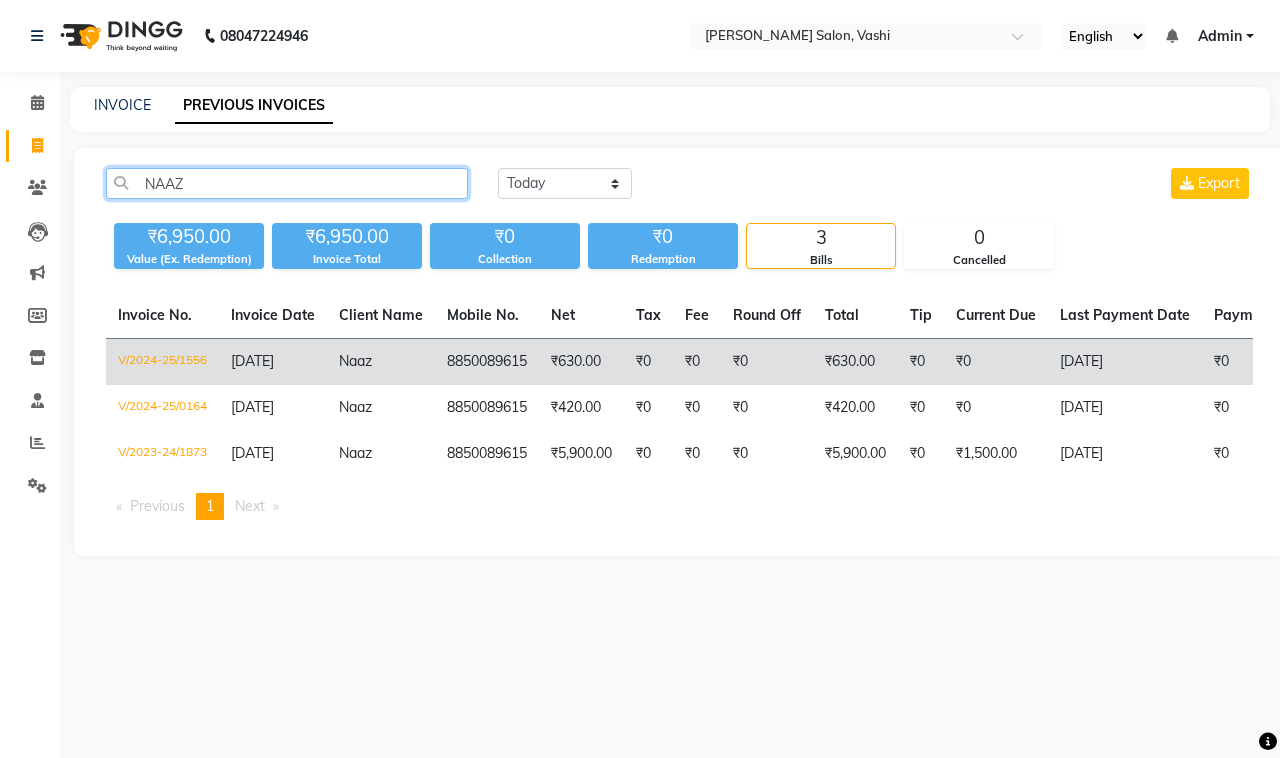 type on "NAAZ" 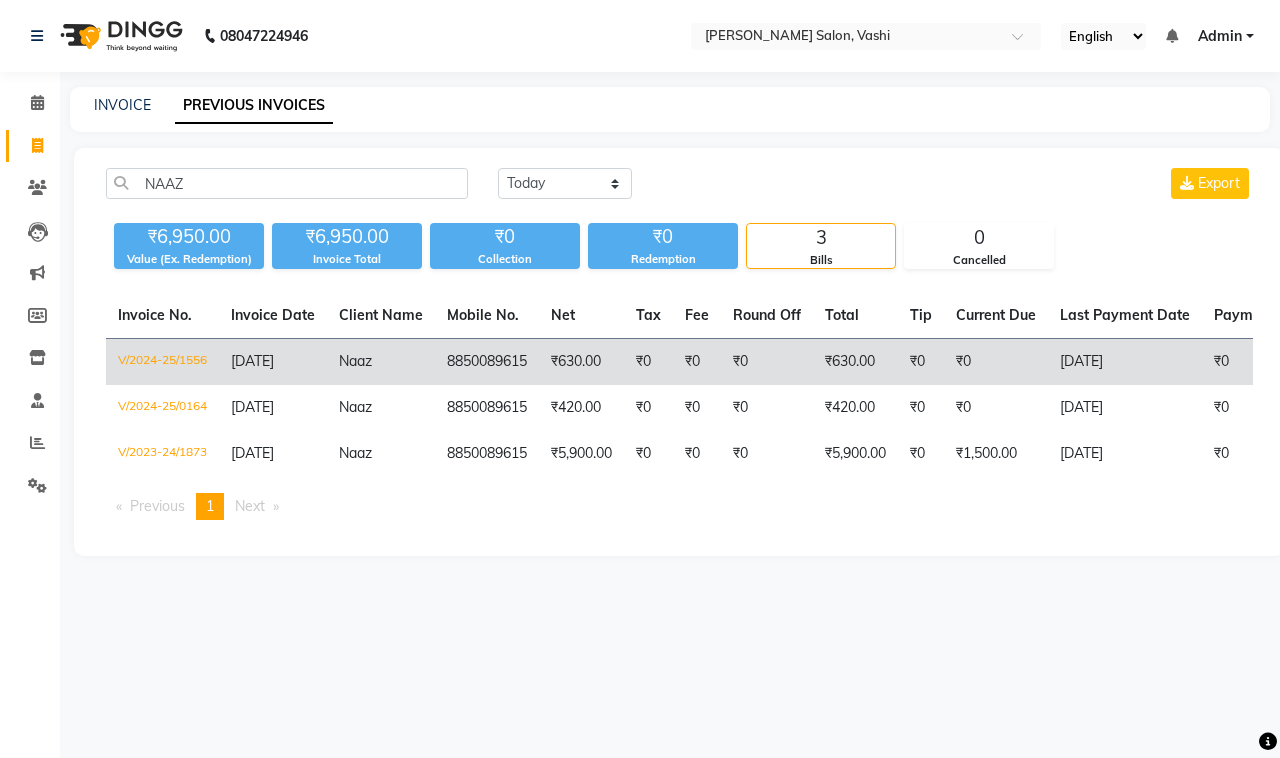 click on "Naaz" 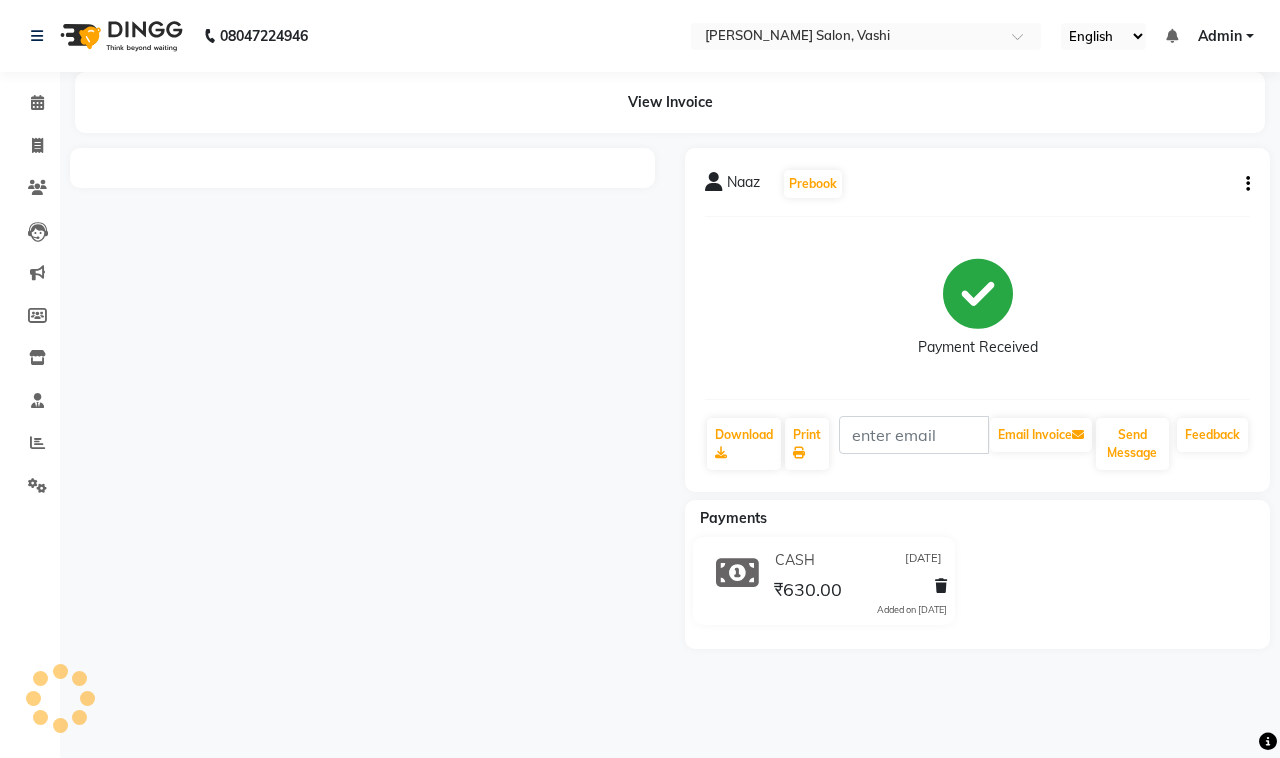 scroll, scrollTop: 0, scrollLeft: 0, axis: both 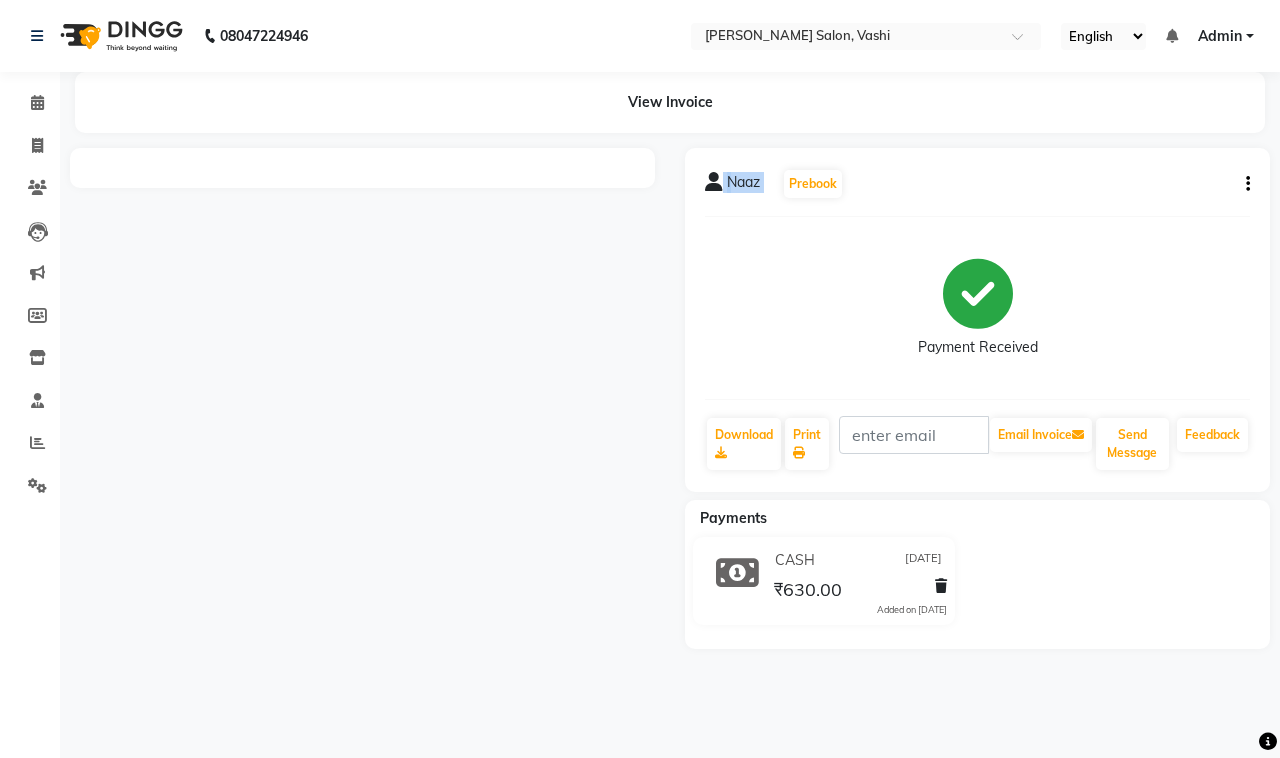 click on "Naaz   Prebook   Payment Received  Download  Print   Email Invoice   Send Message Feedback" 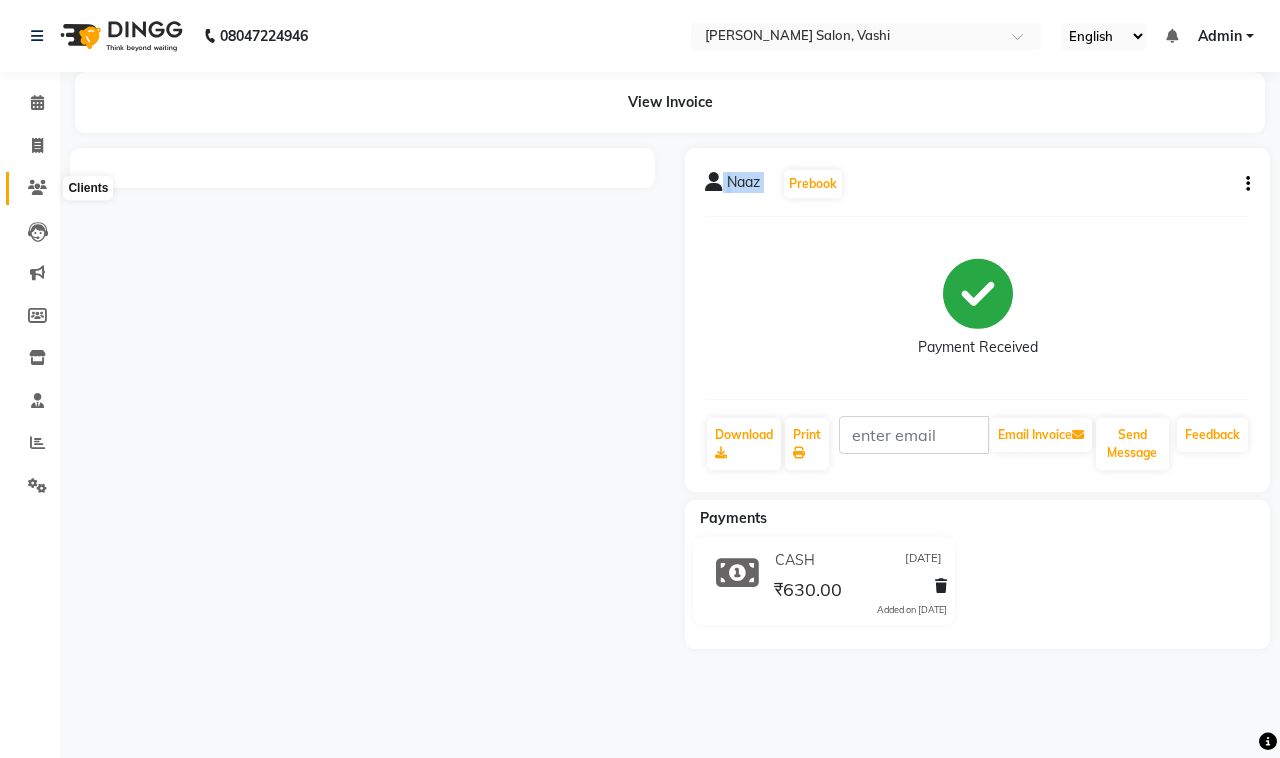 click 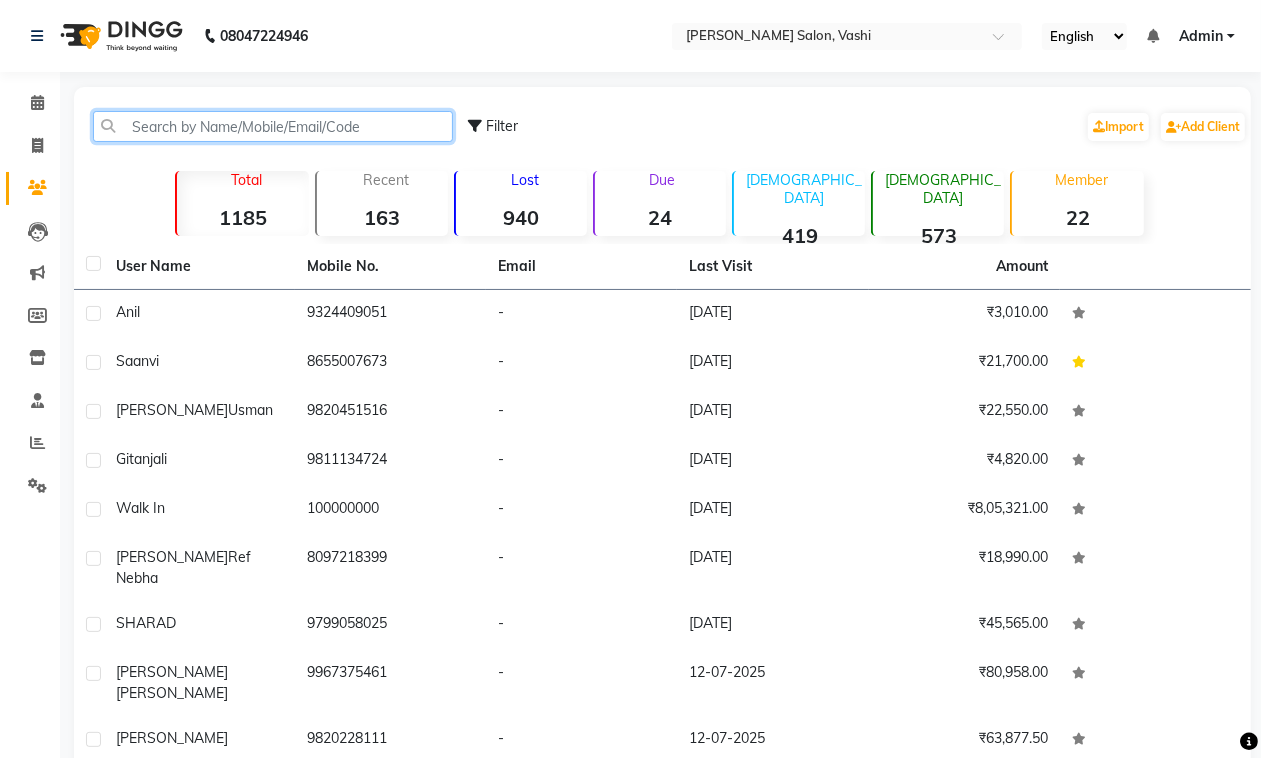 click 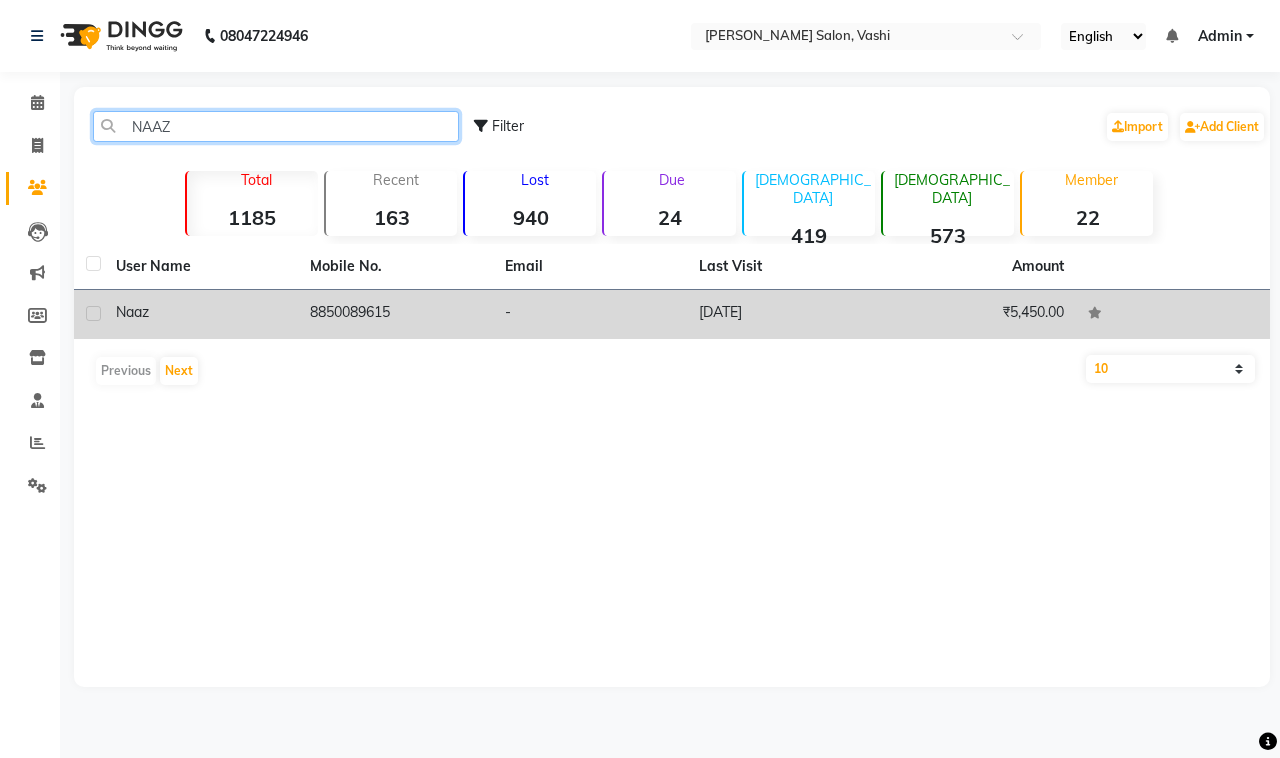 type on "NAAZ" 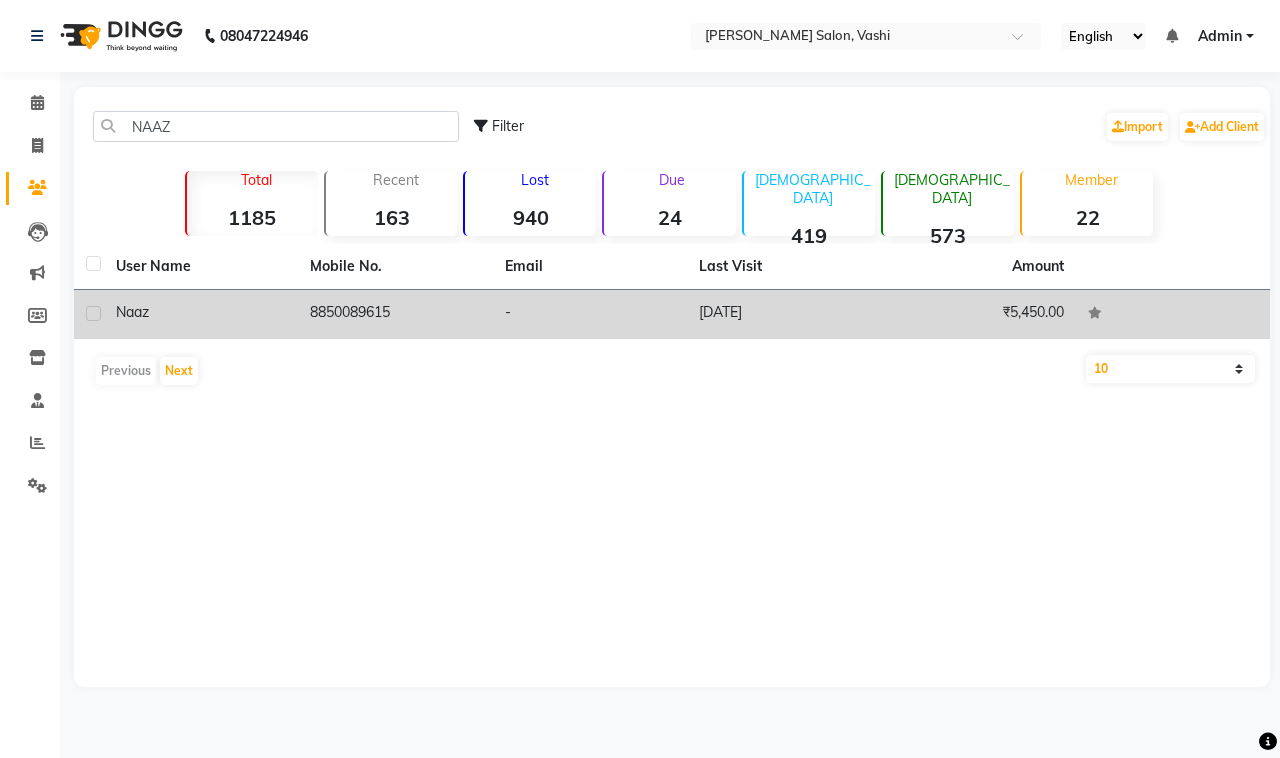 click on "Naaz" 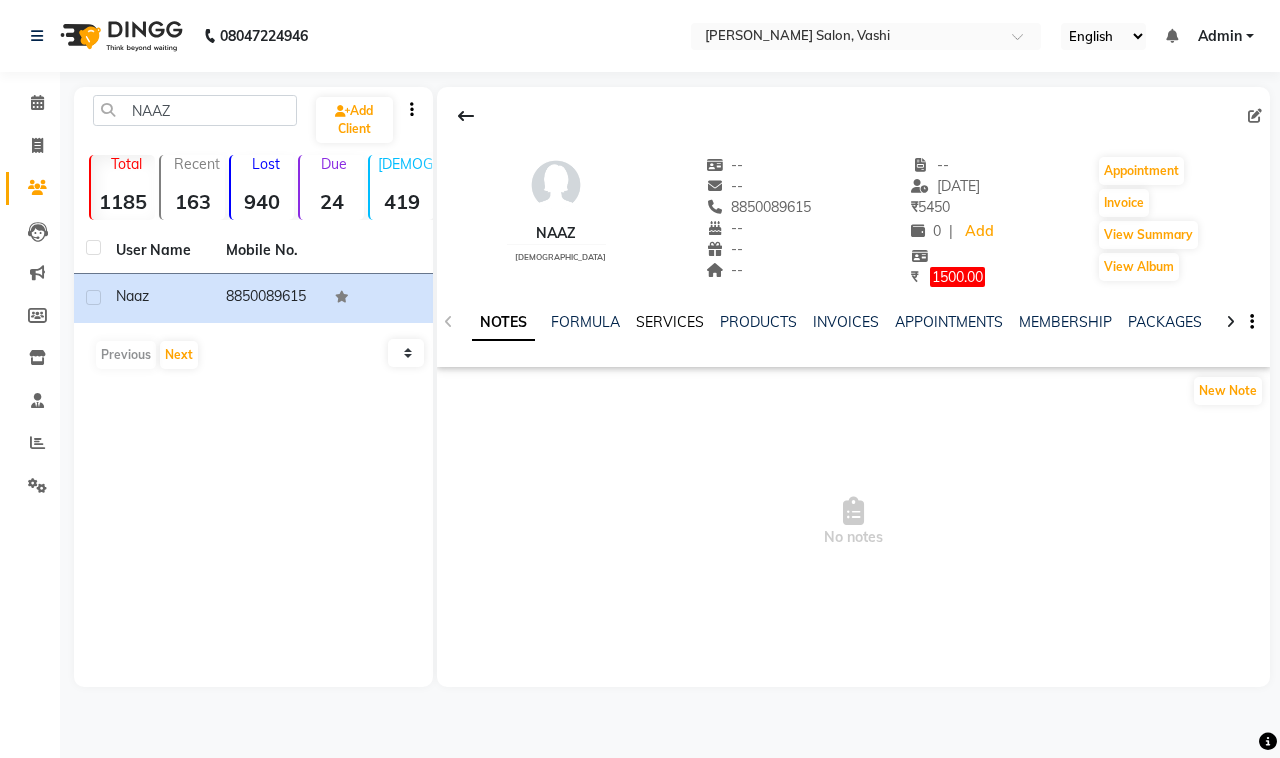 click on "SERVICES" 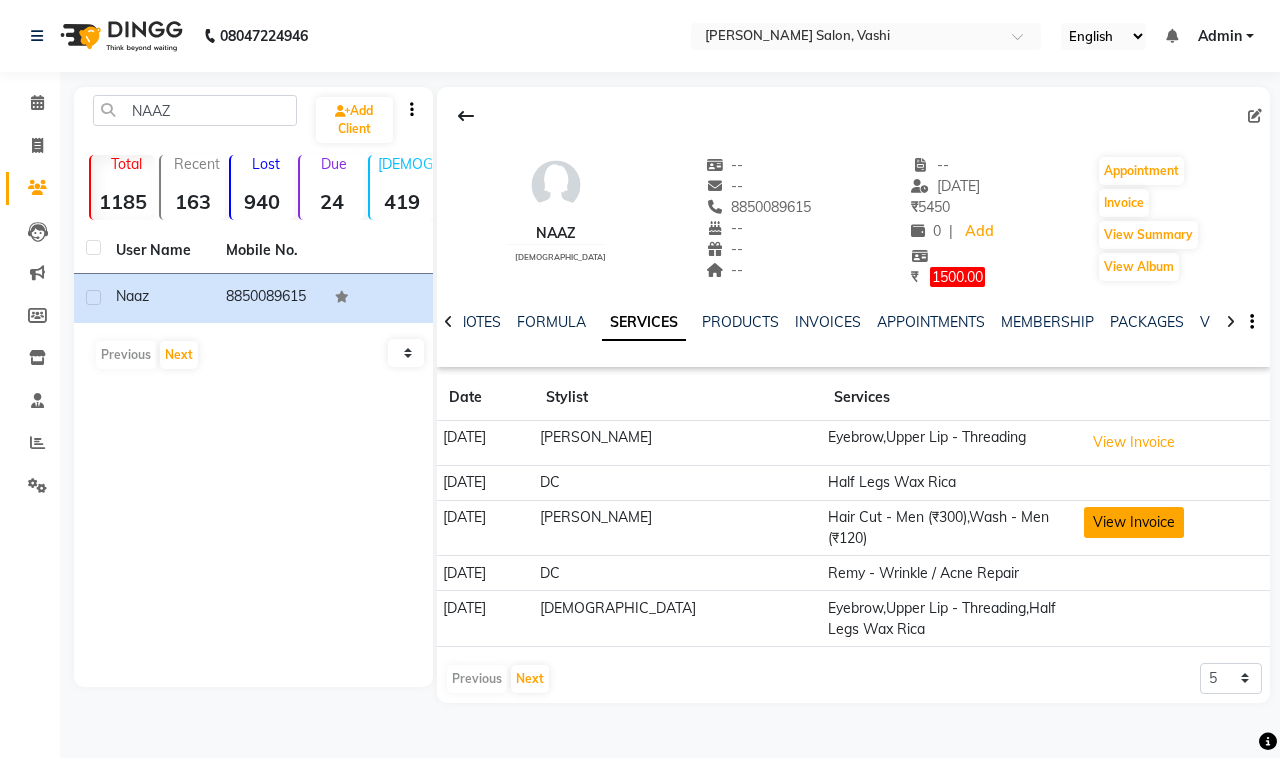 click on "View Invoice" 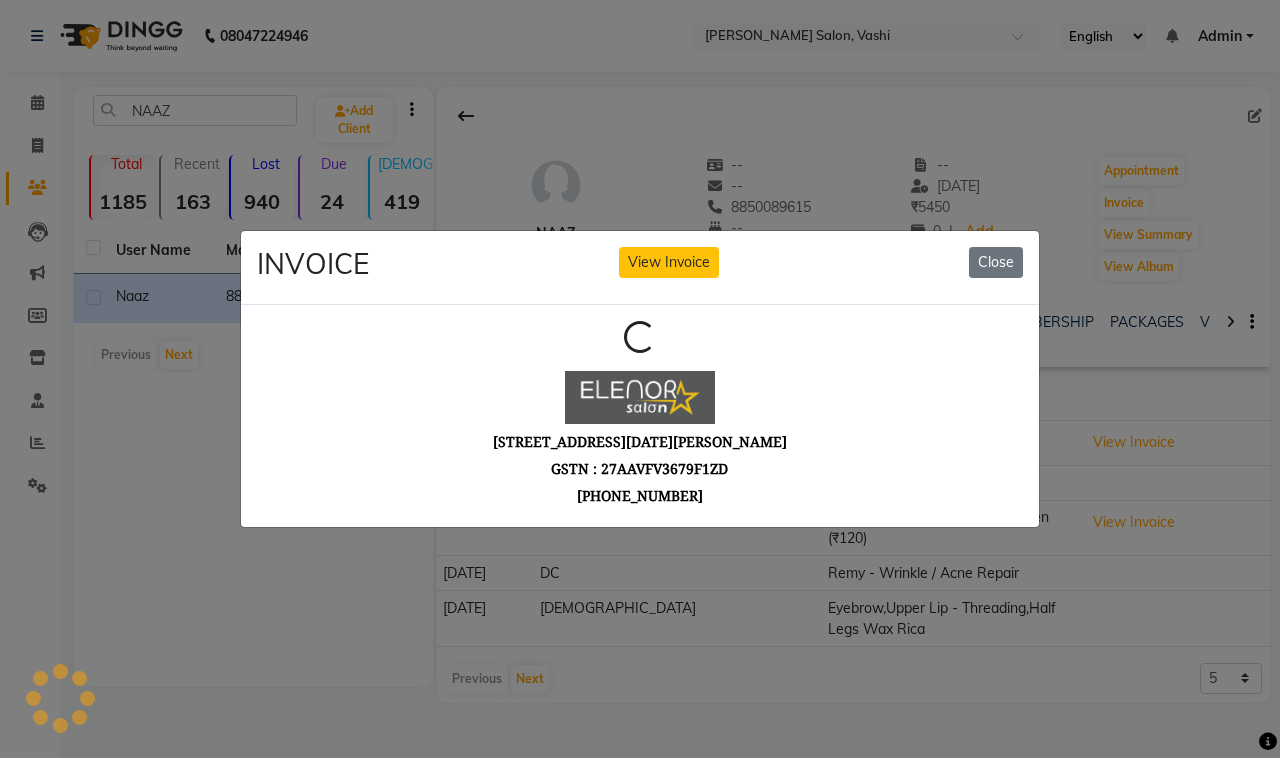 scroll, scrollTop: 0, scrollLeft: 0, axis: both 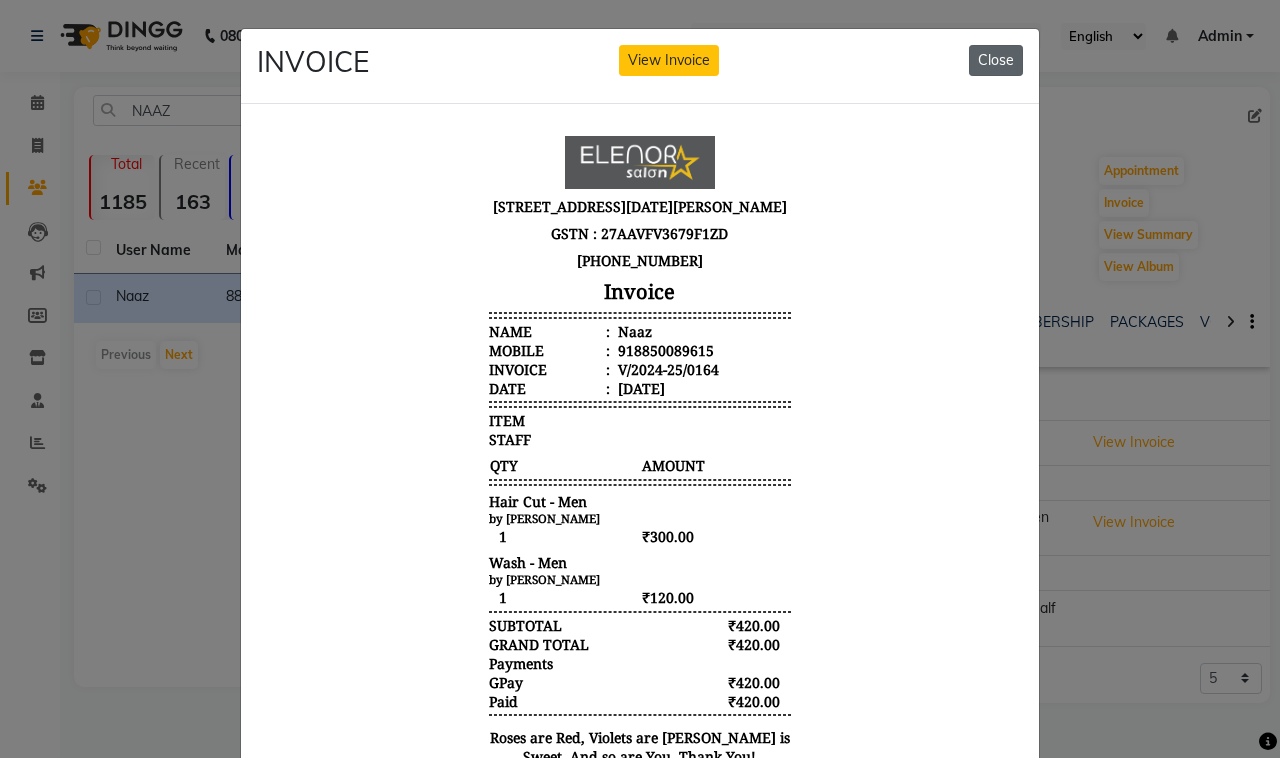 click on "Close" 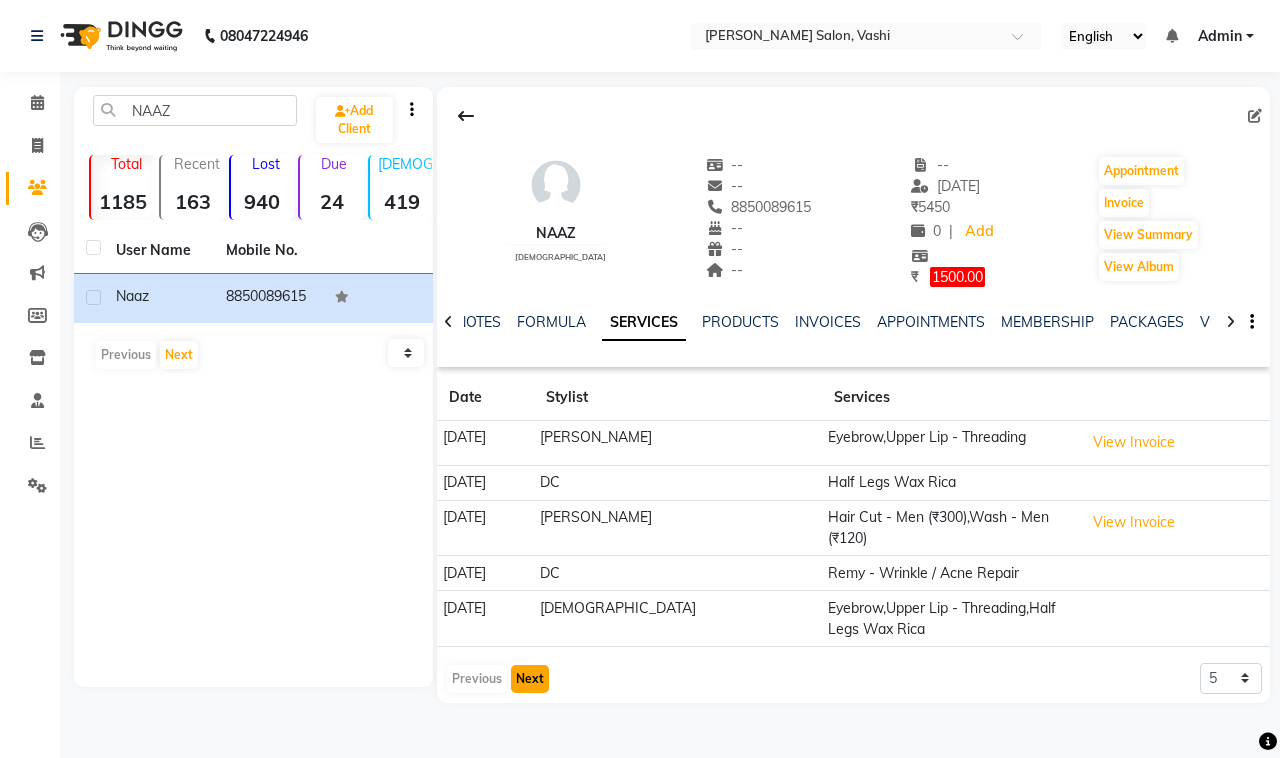 click on "Next" 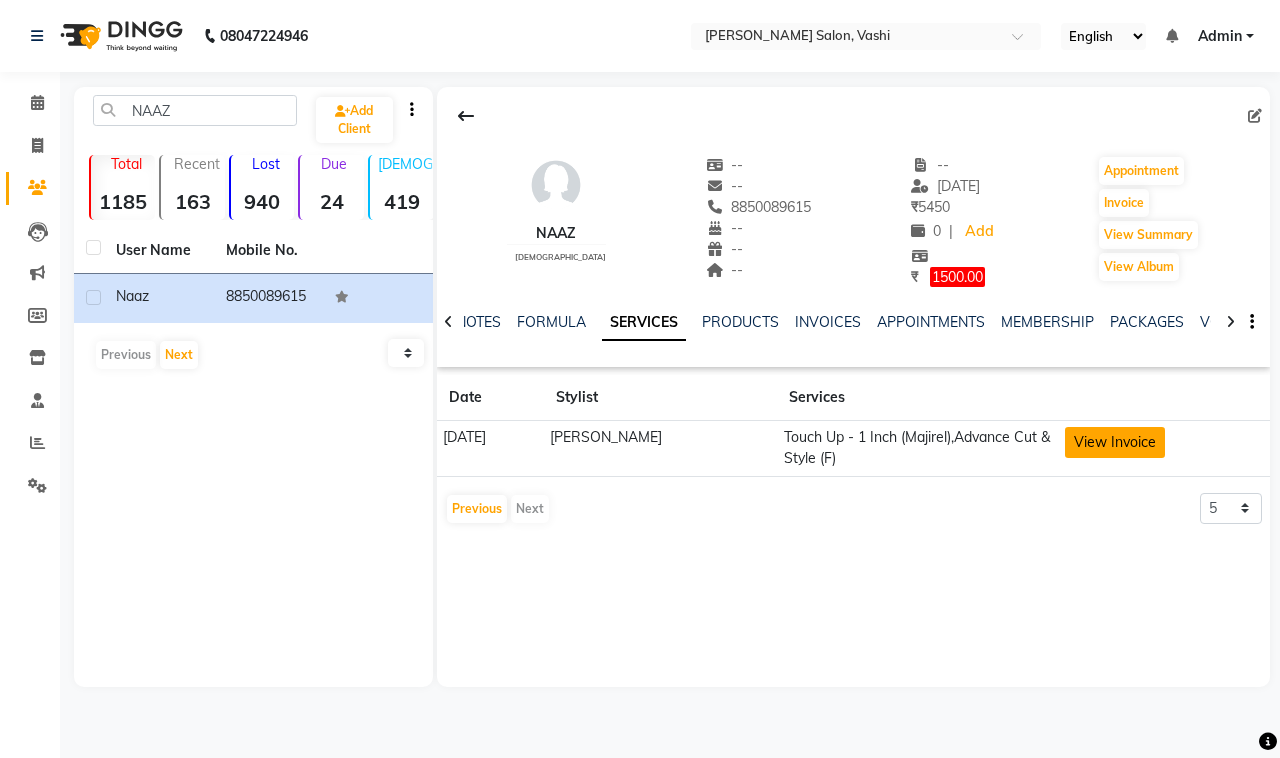 click on "View Invoice" 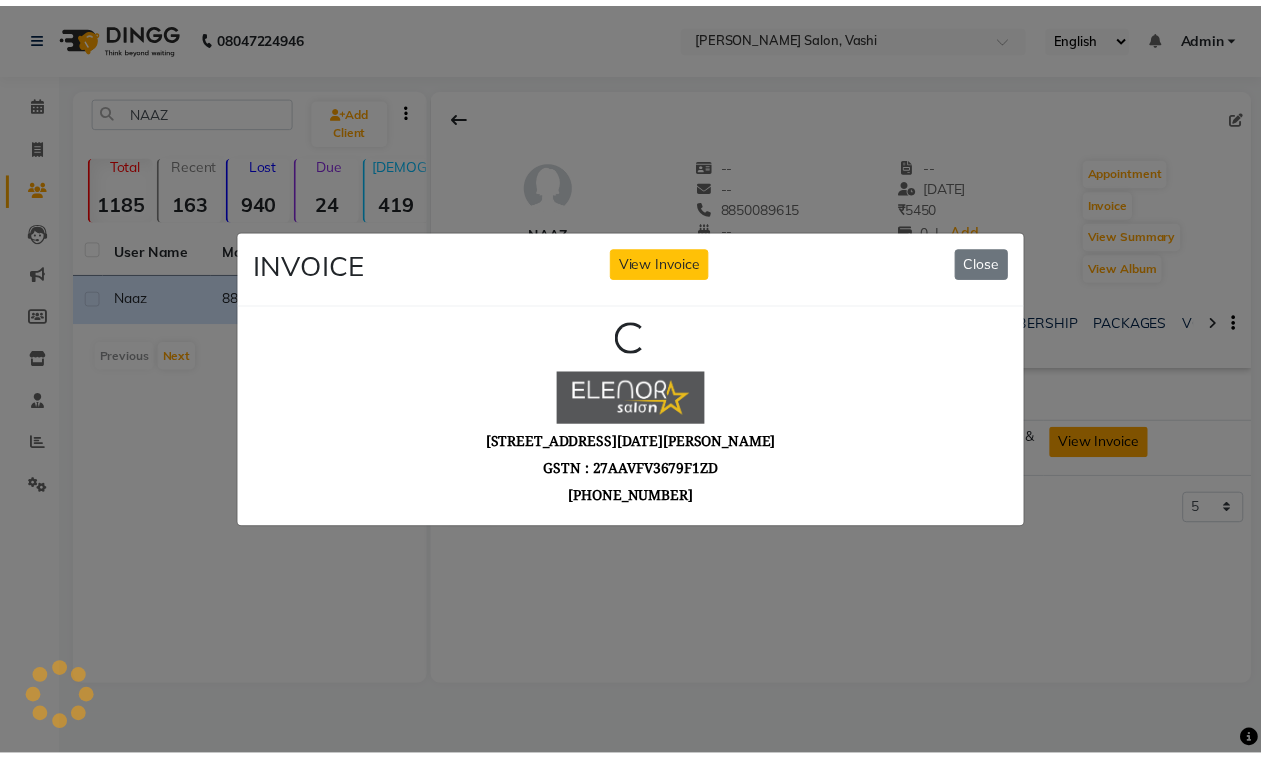 scroll, scrollTop: 0, scrollLeft: 0, axis: both 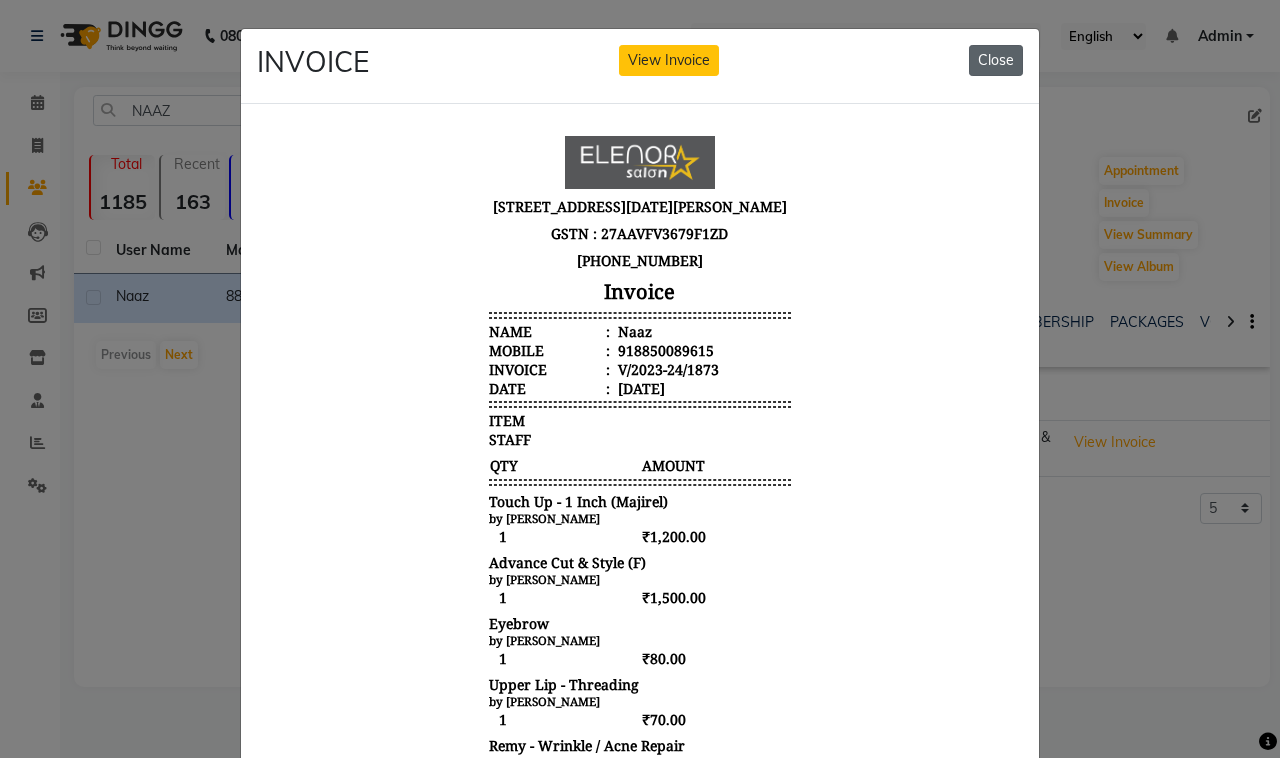 click on "Close" 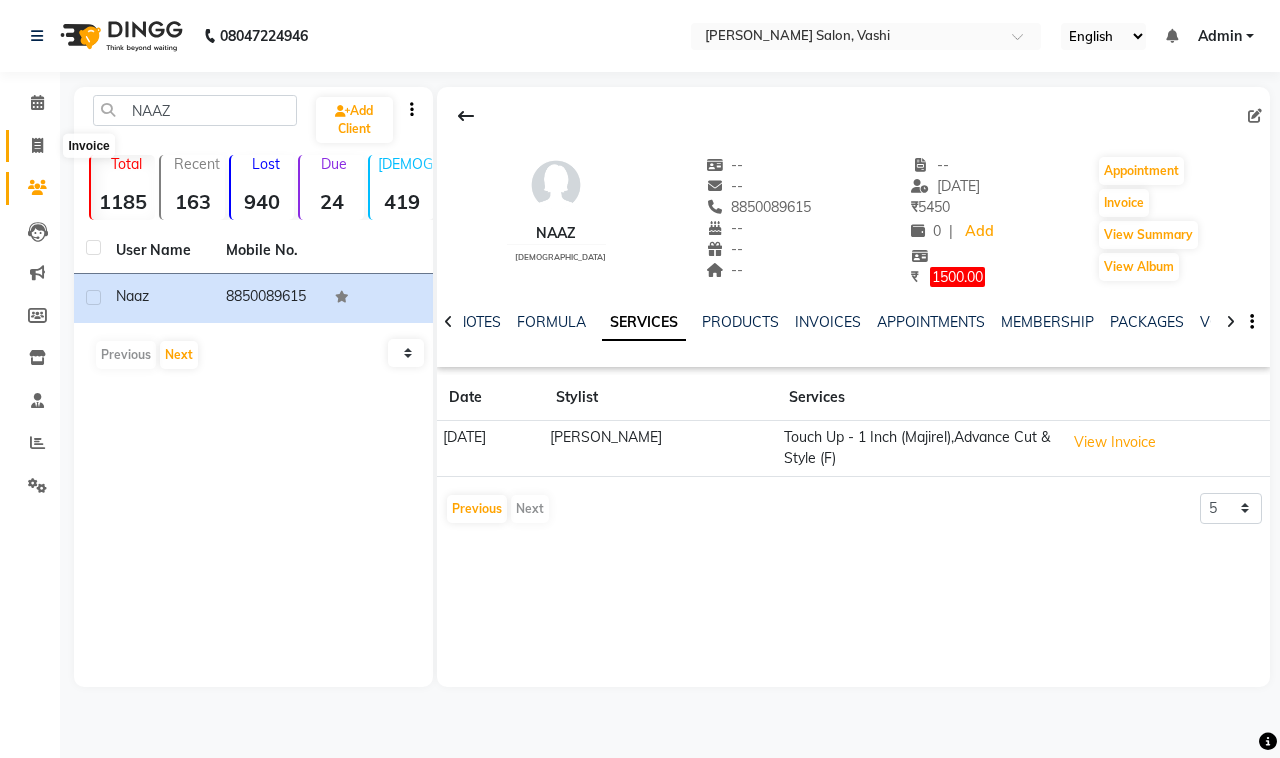 click 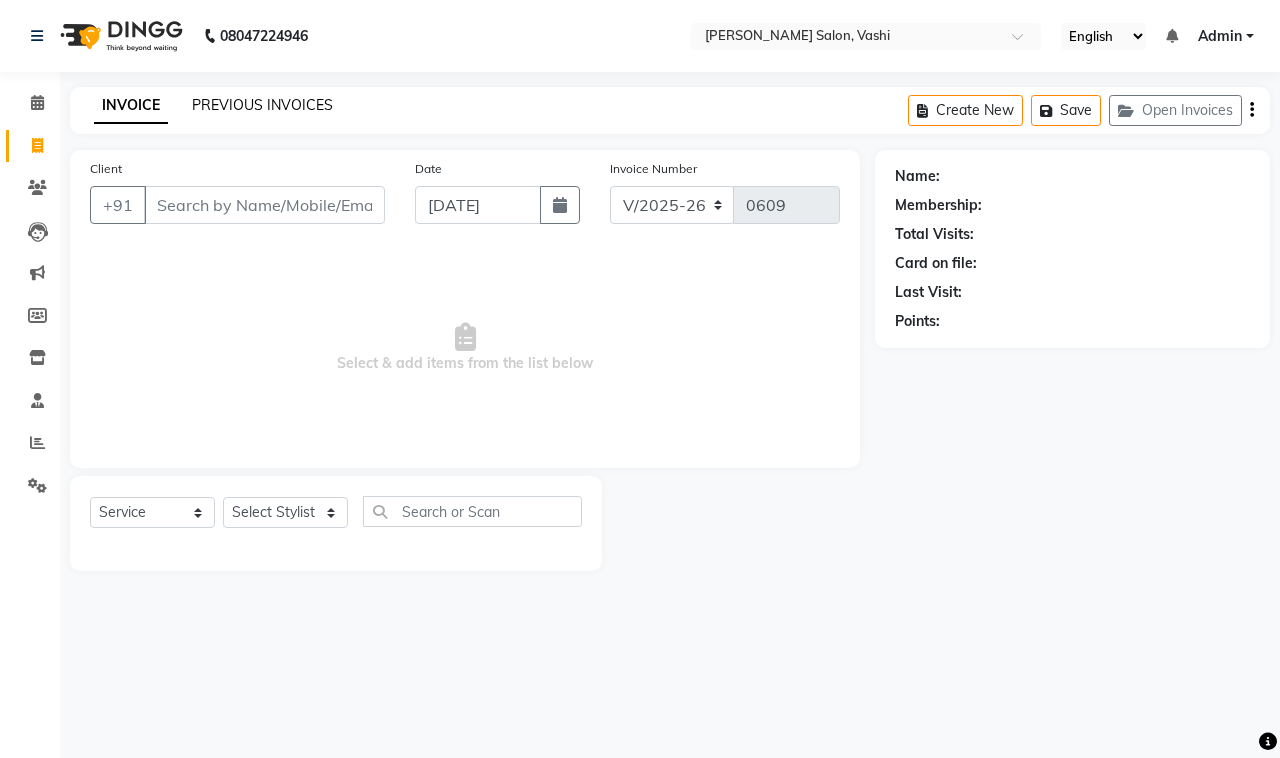 click on "PREVIOUS INVOICES" 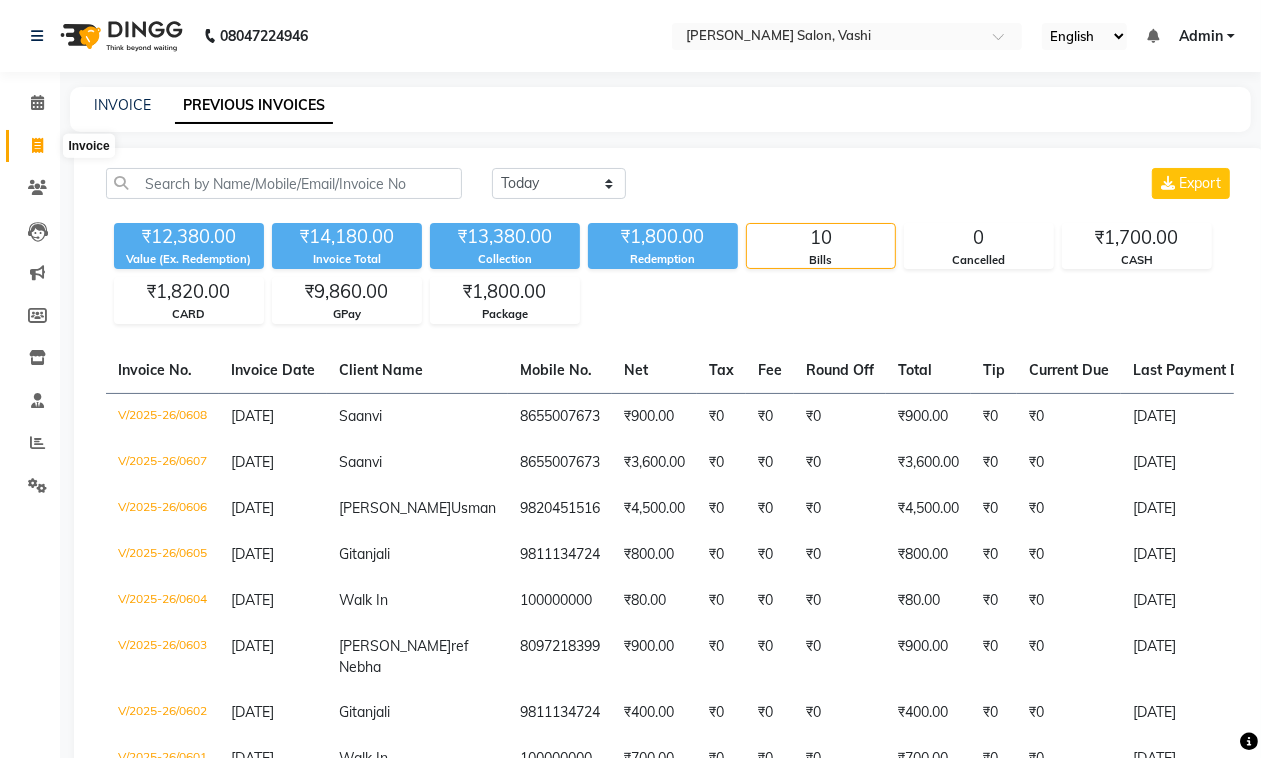 click 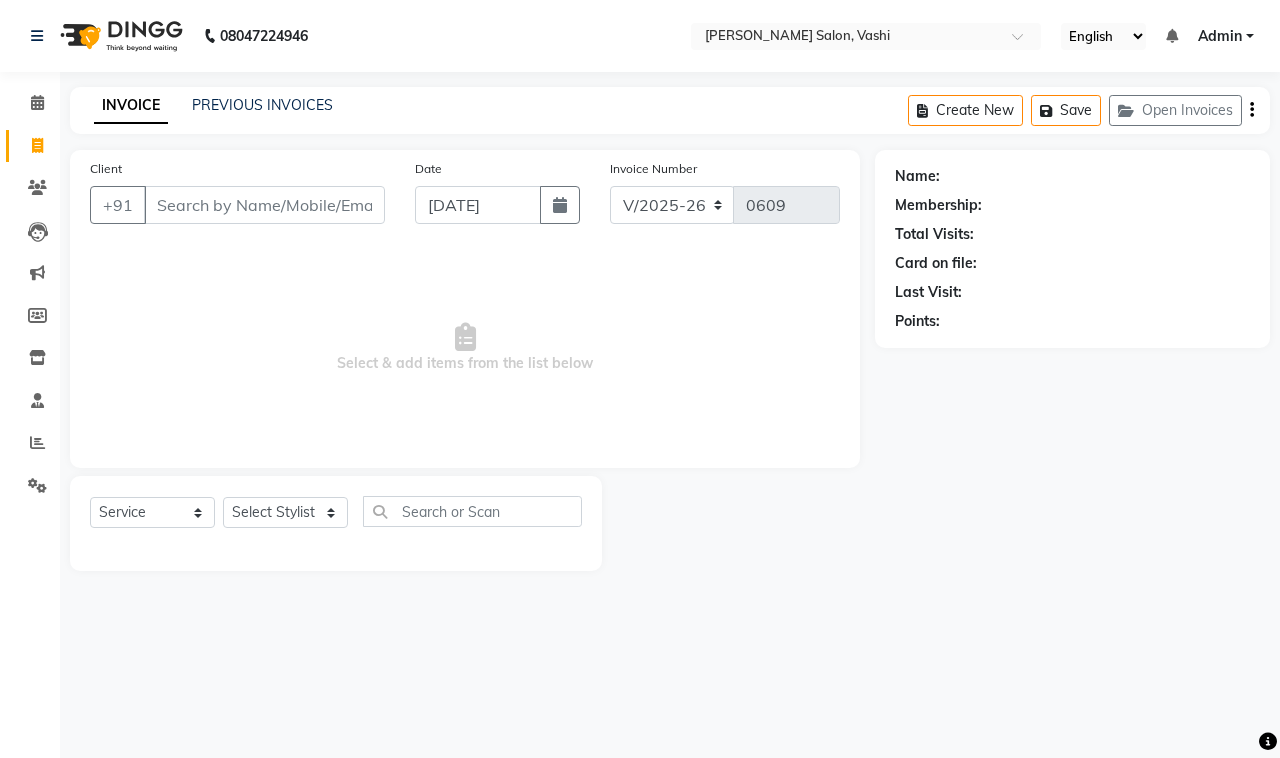 click on "Client" at bounding box center [264, 205] 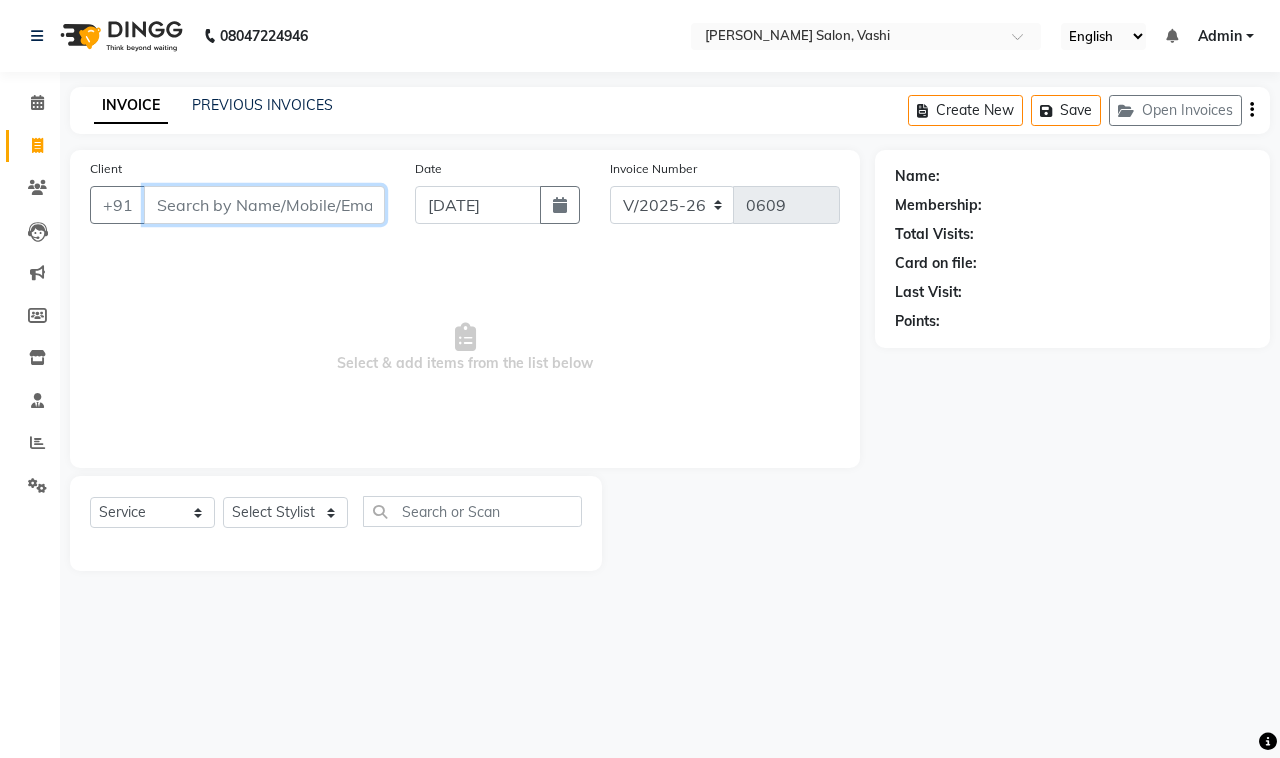 click on "Client" at bounding box center [264, 205] 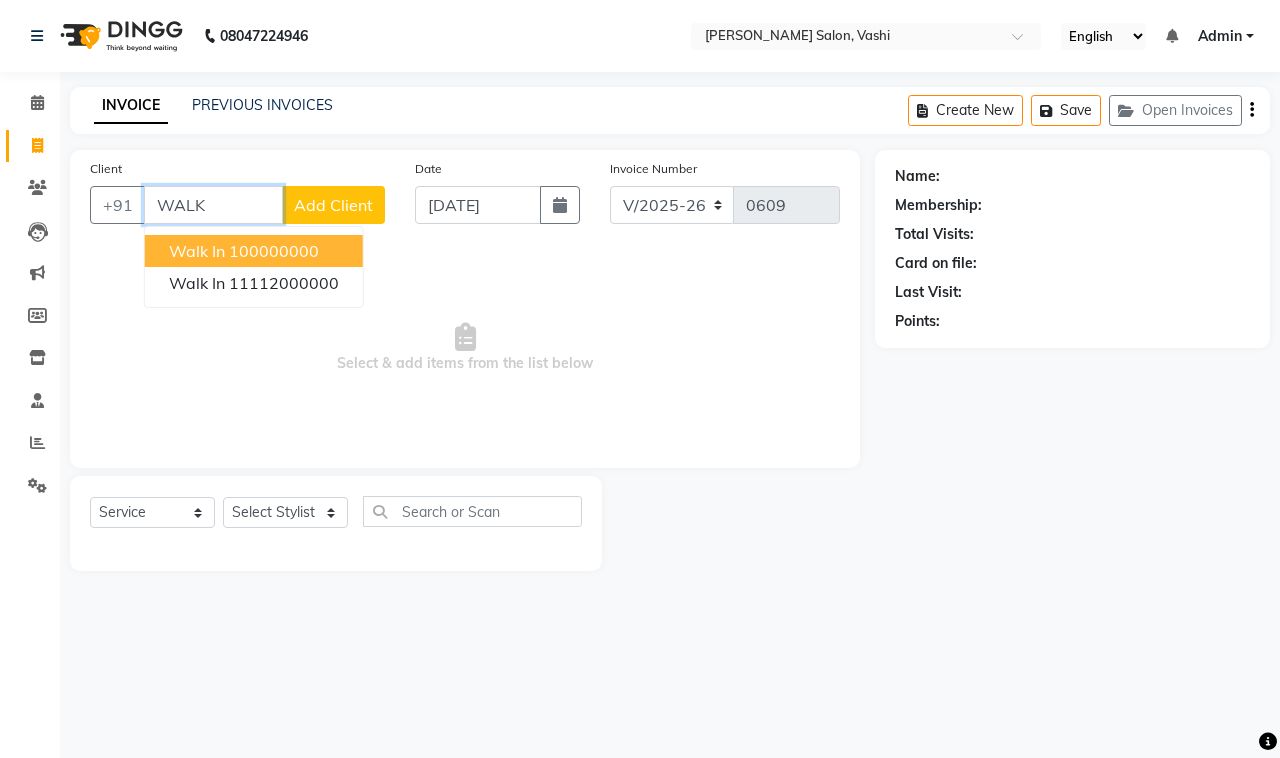 click on "Walk In  100000000" at bounding box center (254, 251) 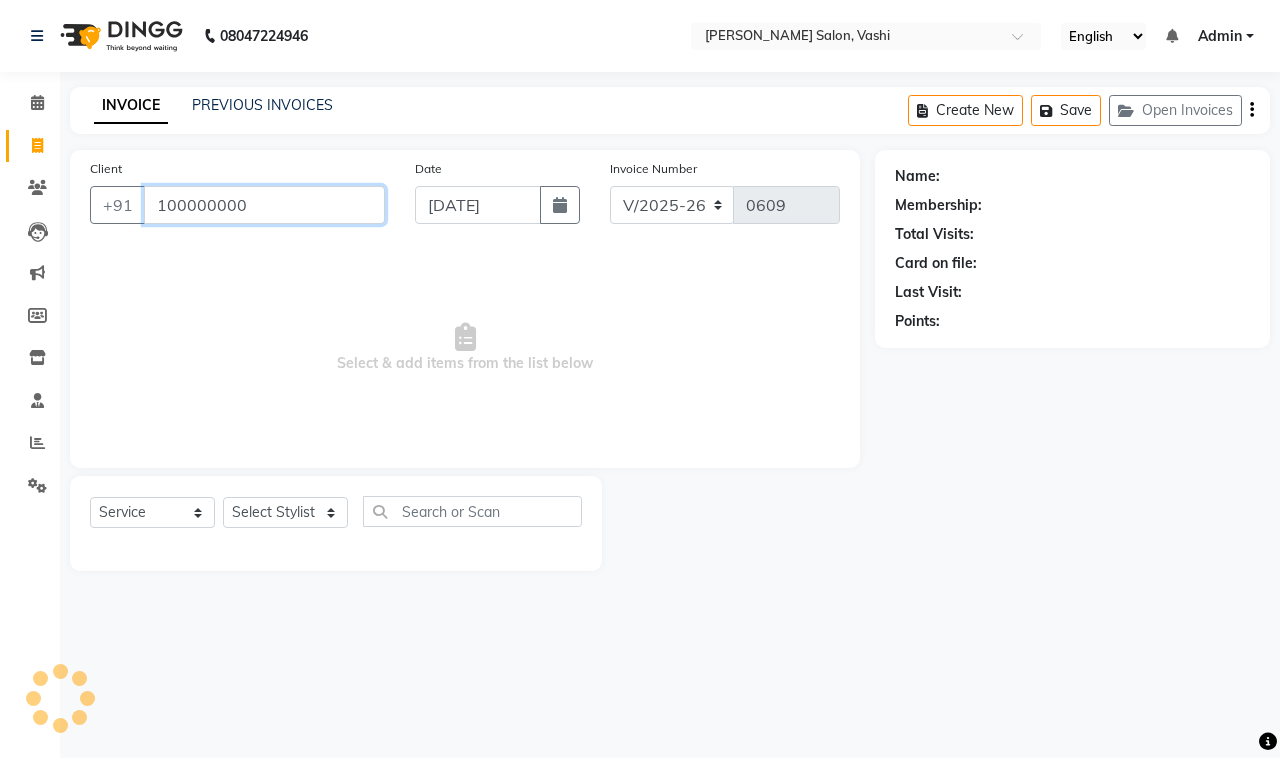type on "100000000" 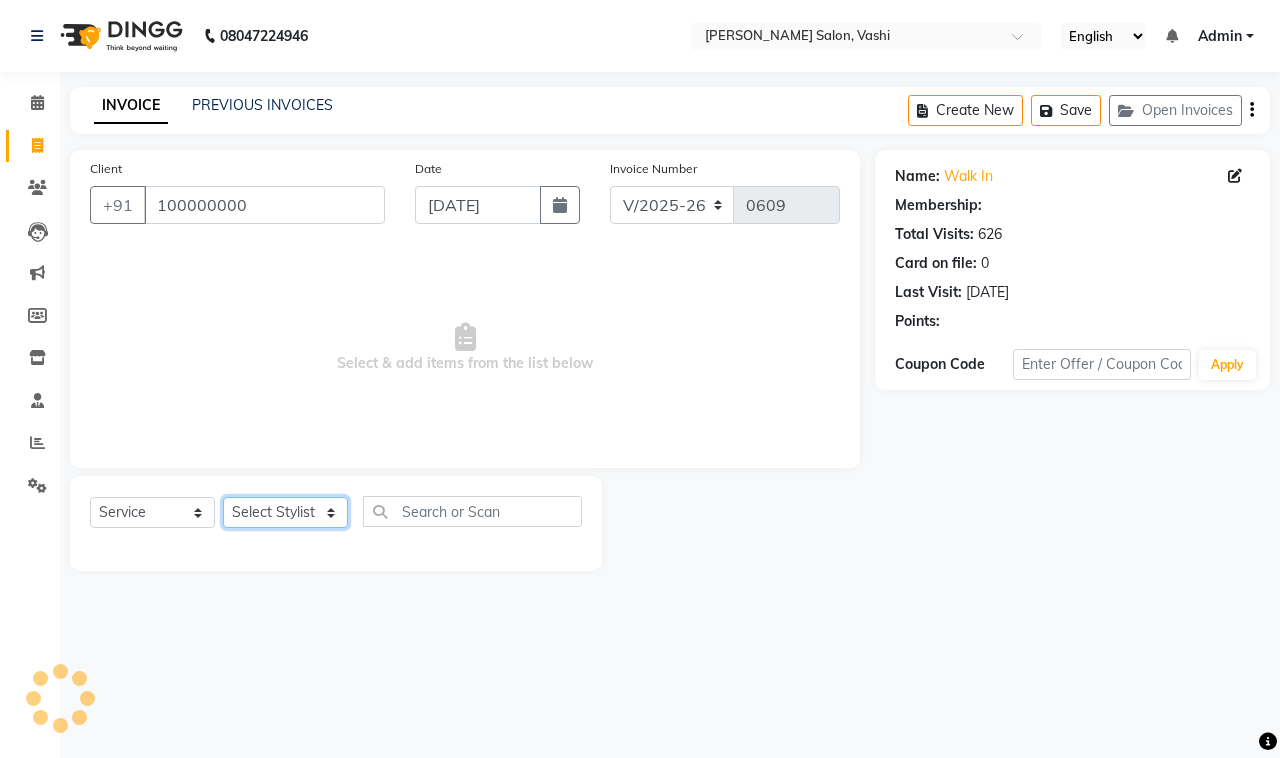 click on "Select Stylist DC Dipika Freelancer [PERSON_NAME] [PERSON_NAME] [PERSON_NAME]" 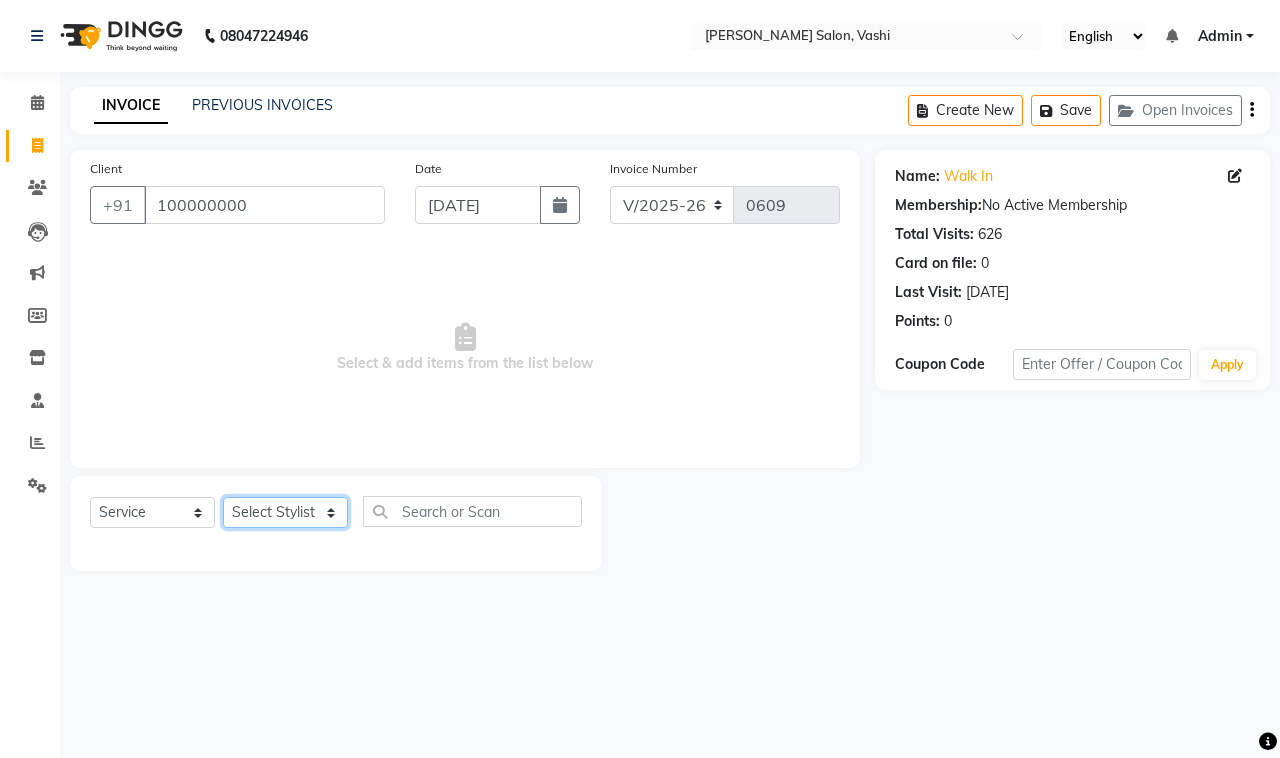 select on "85000" 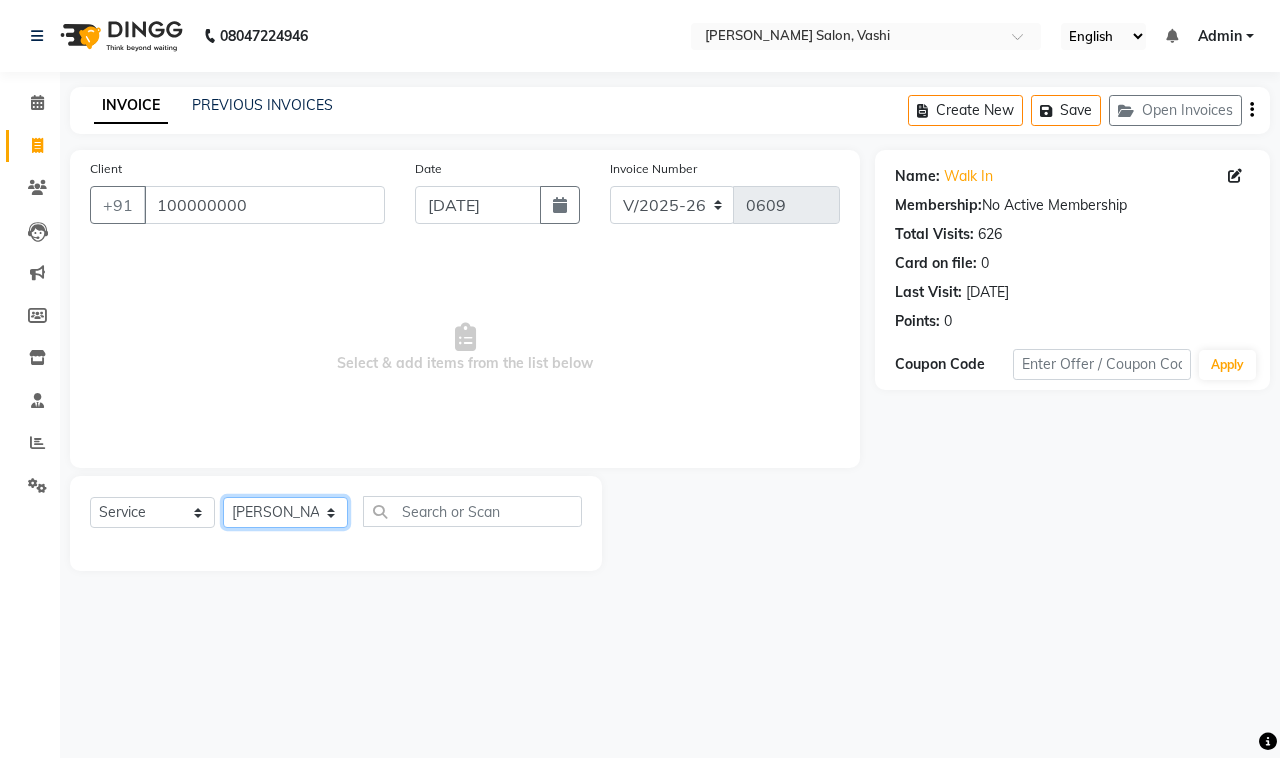 click on "Select Stylist DC Dipika Freelancer [PERSON_NAME] [PERSON_NAME] [PERSON_NAME]" 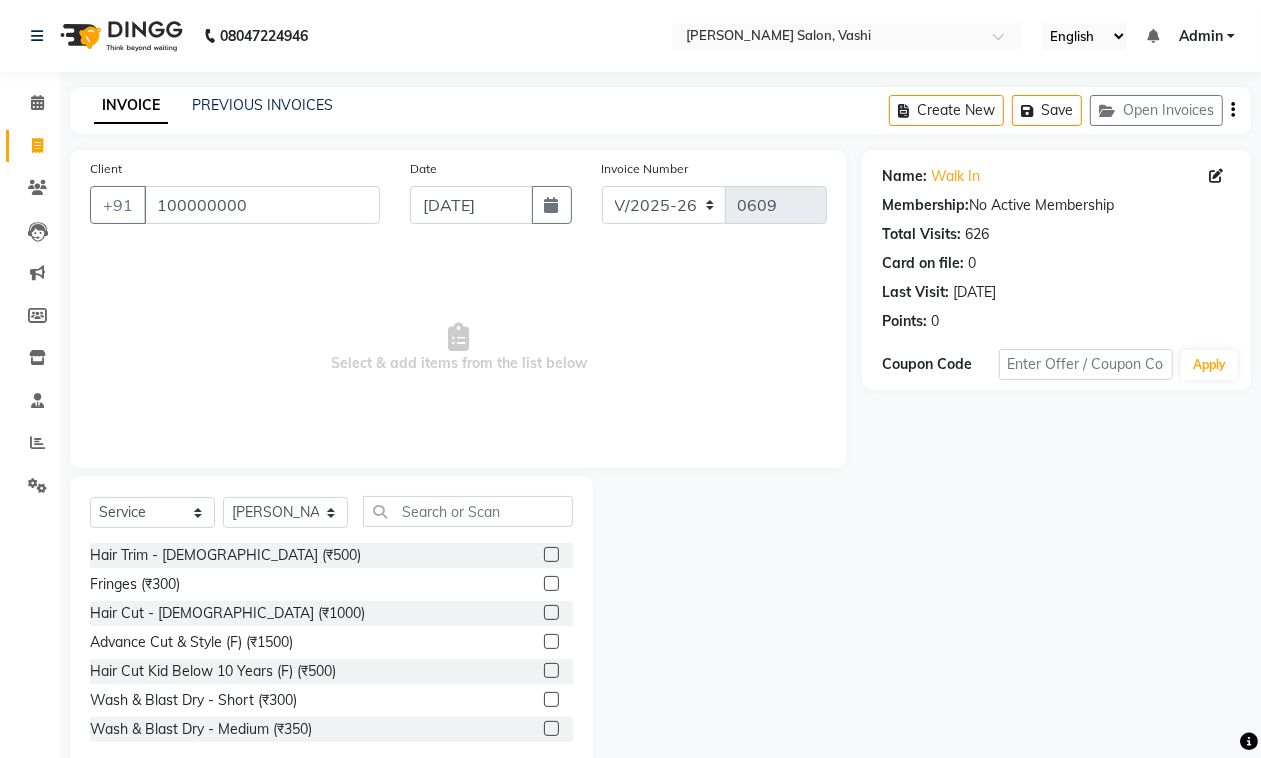 click on "Hair Trim - [DEMOGRAPHIC_DATA] (₹500)" 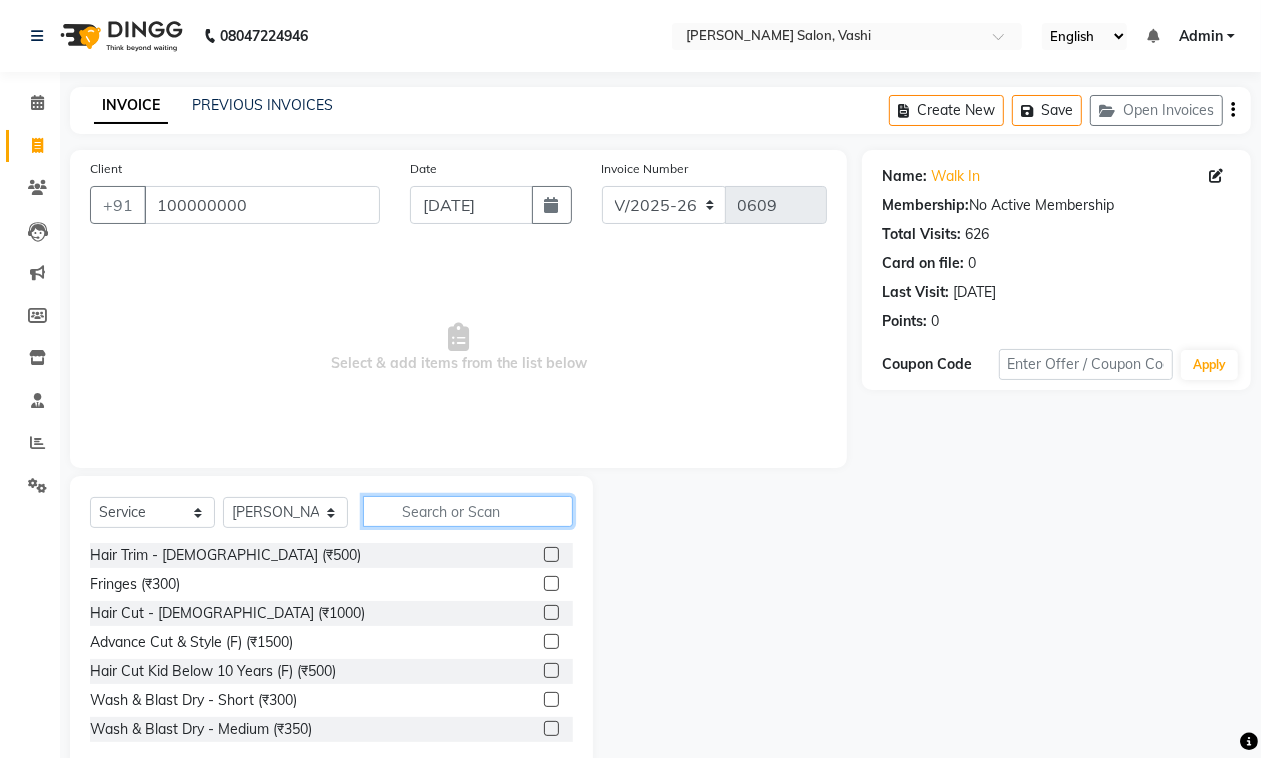 click 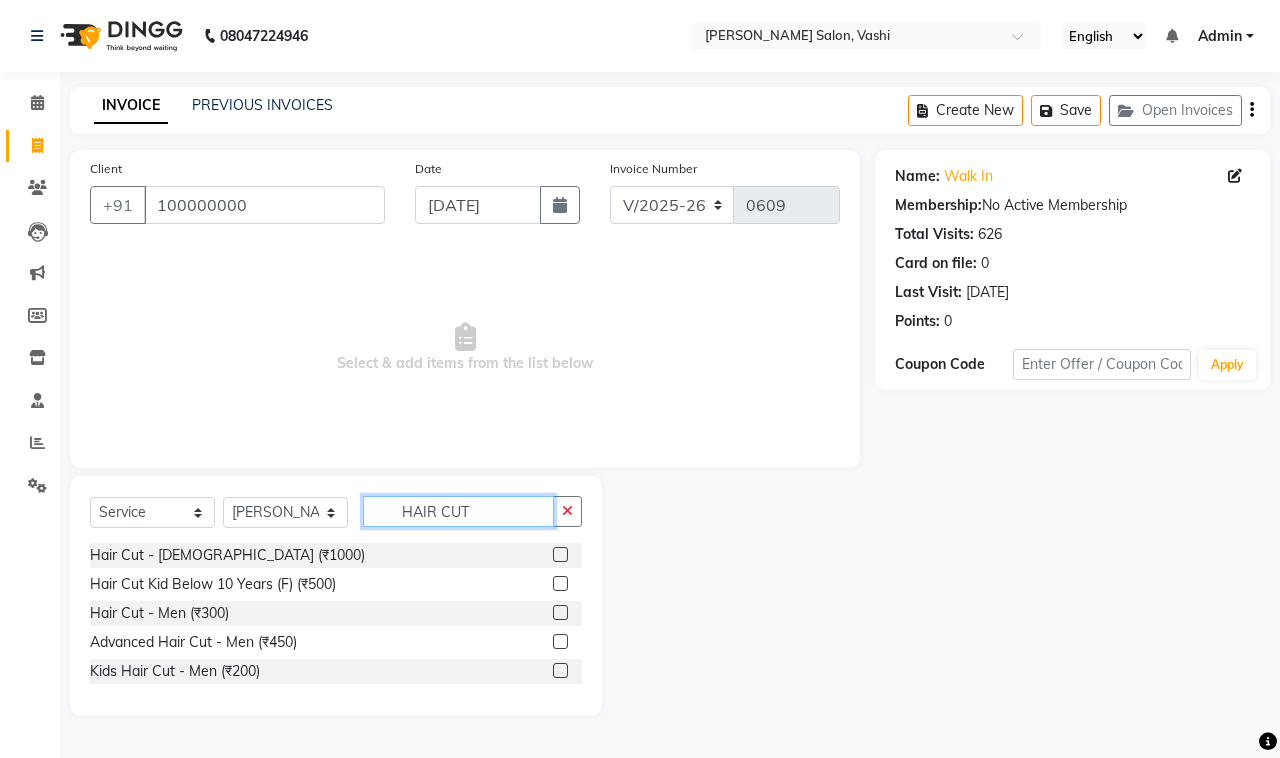 type on "HAIR CUT" 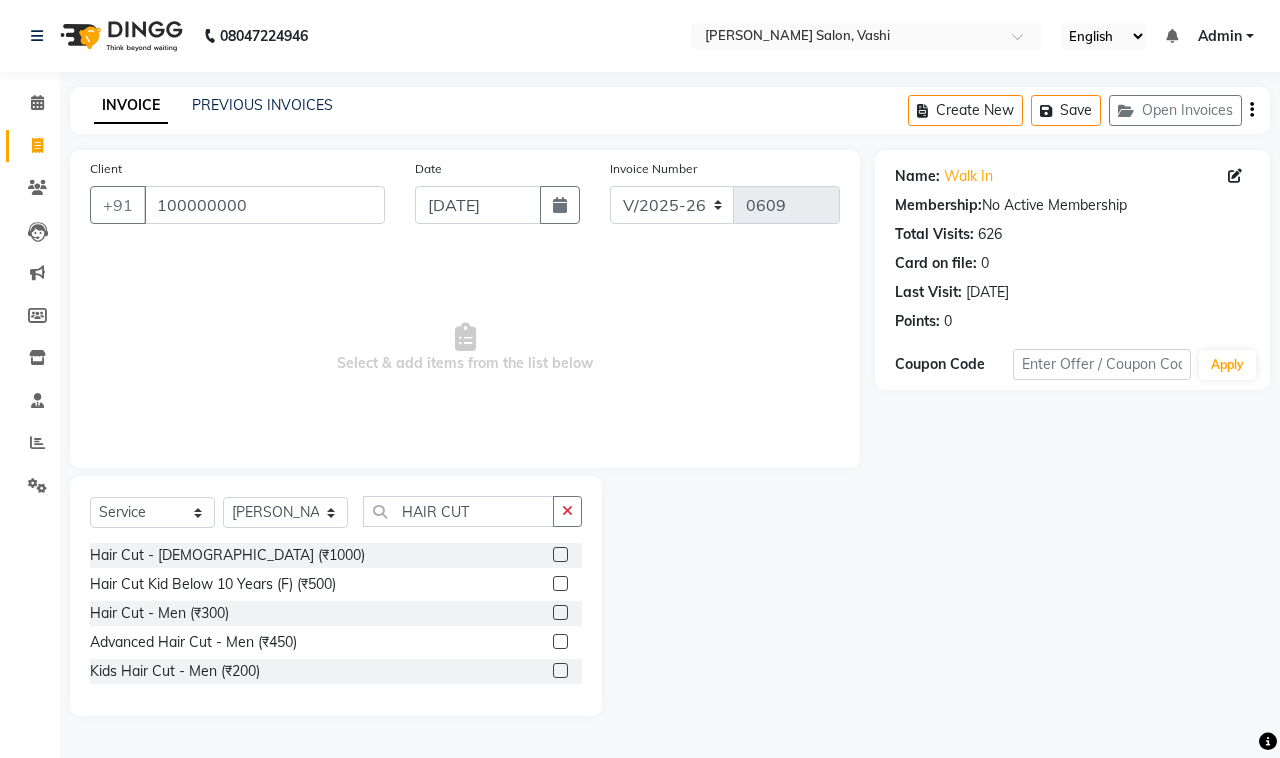 click 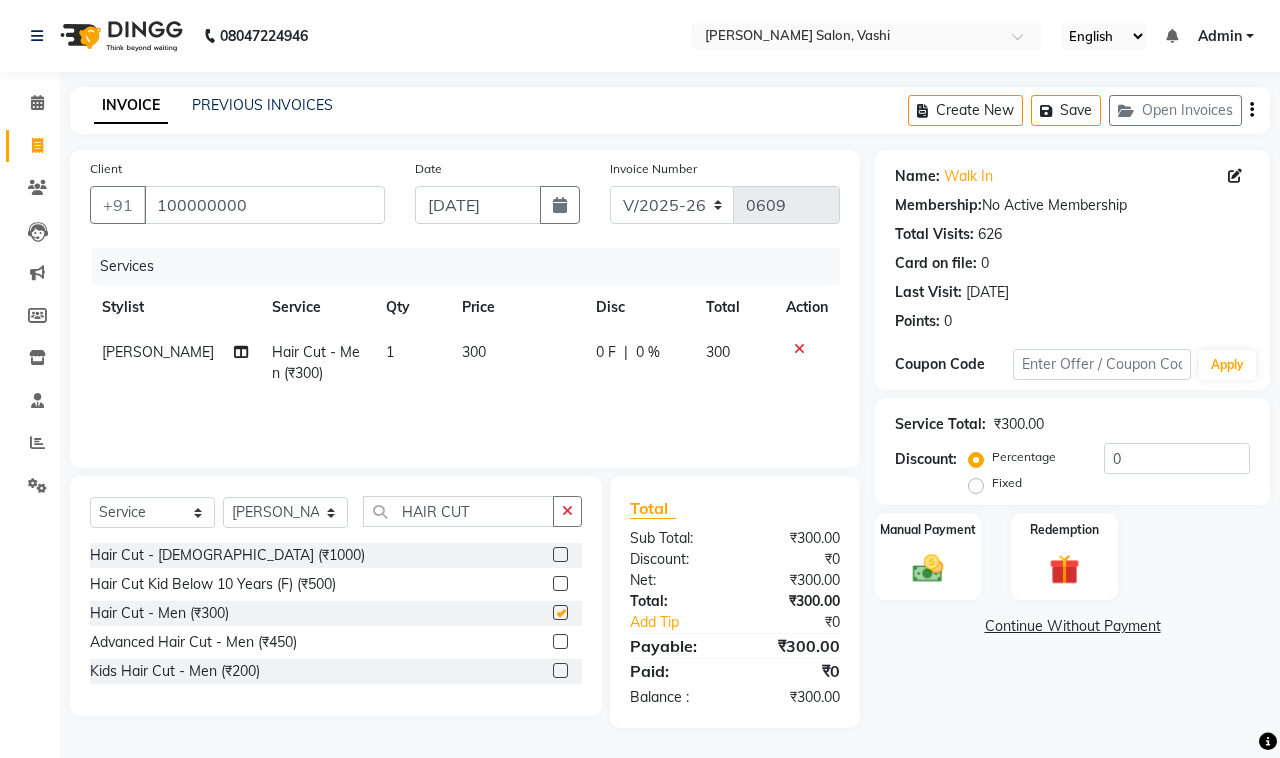 checkbox on "false" 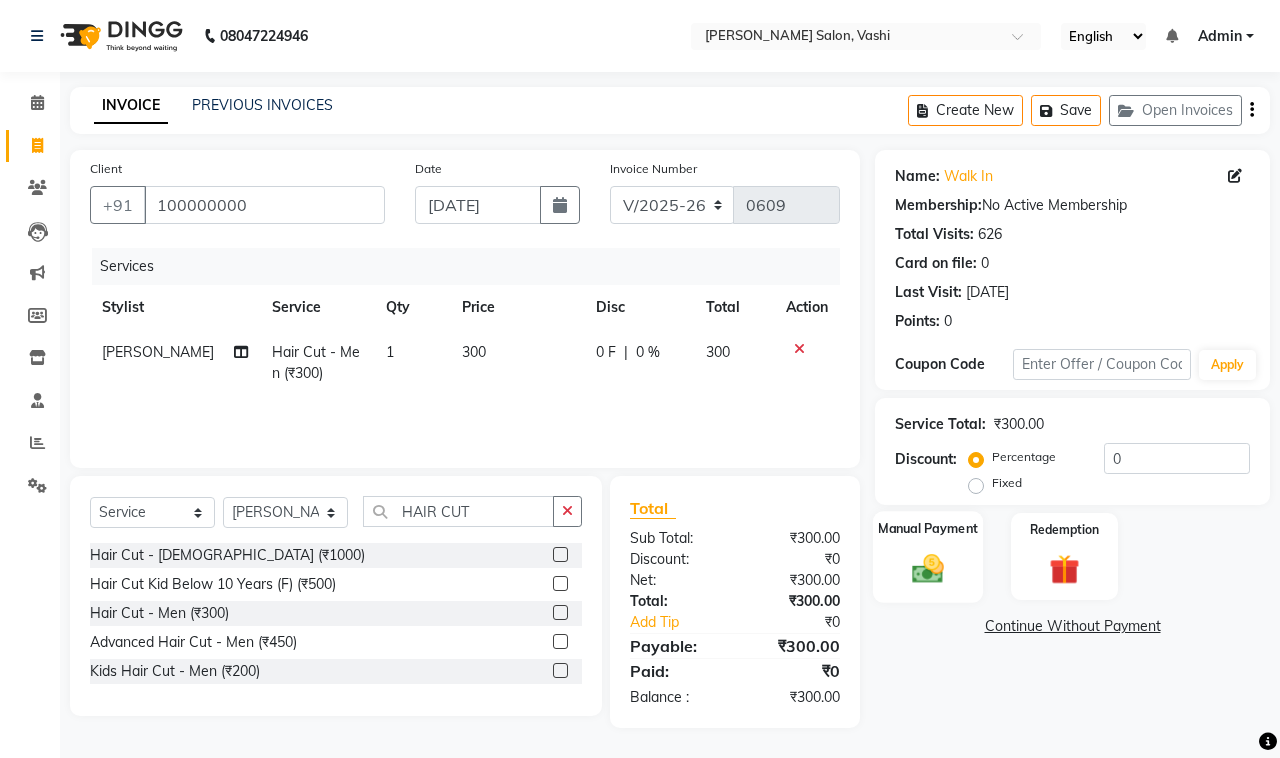 click 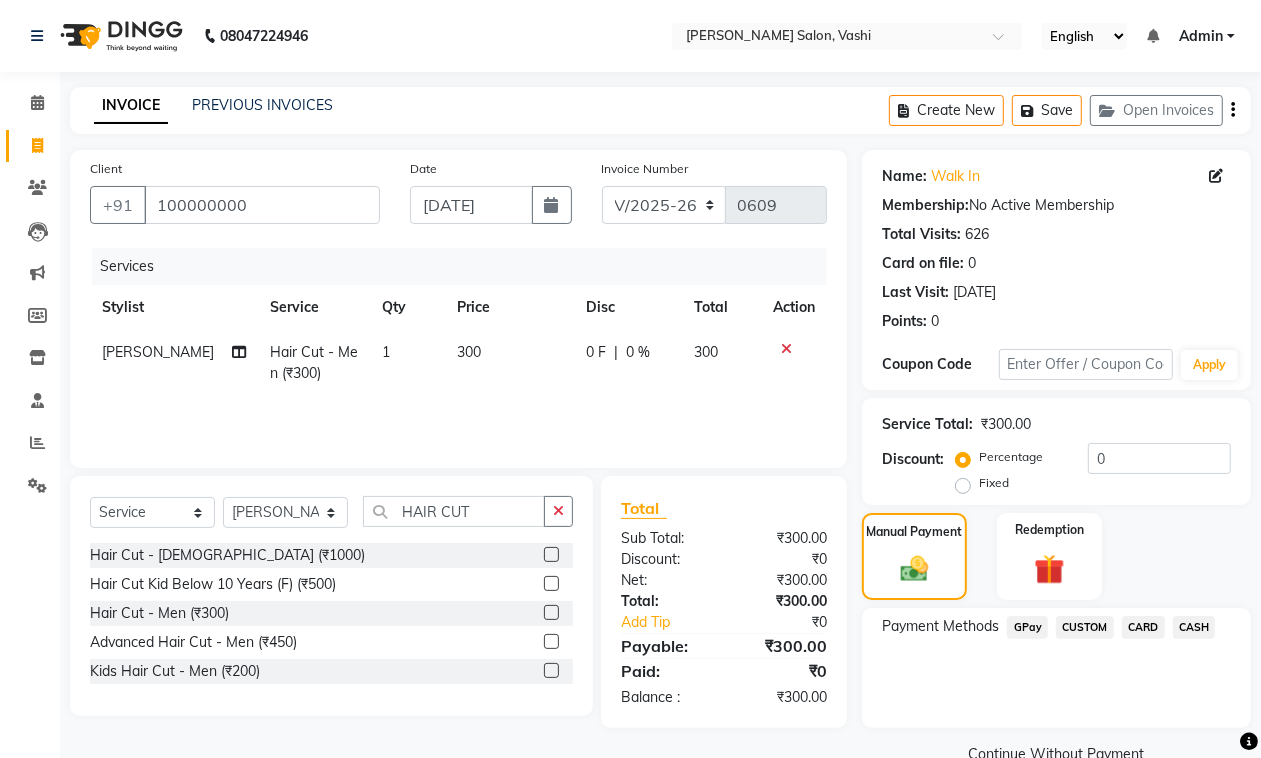 click on "GPay" 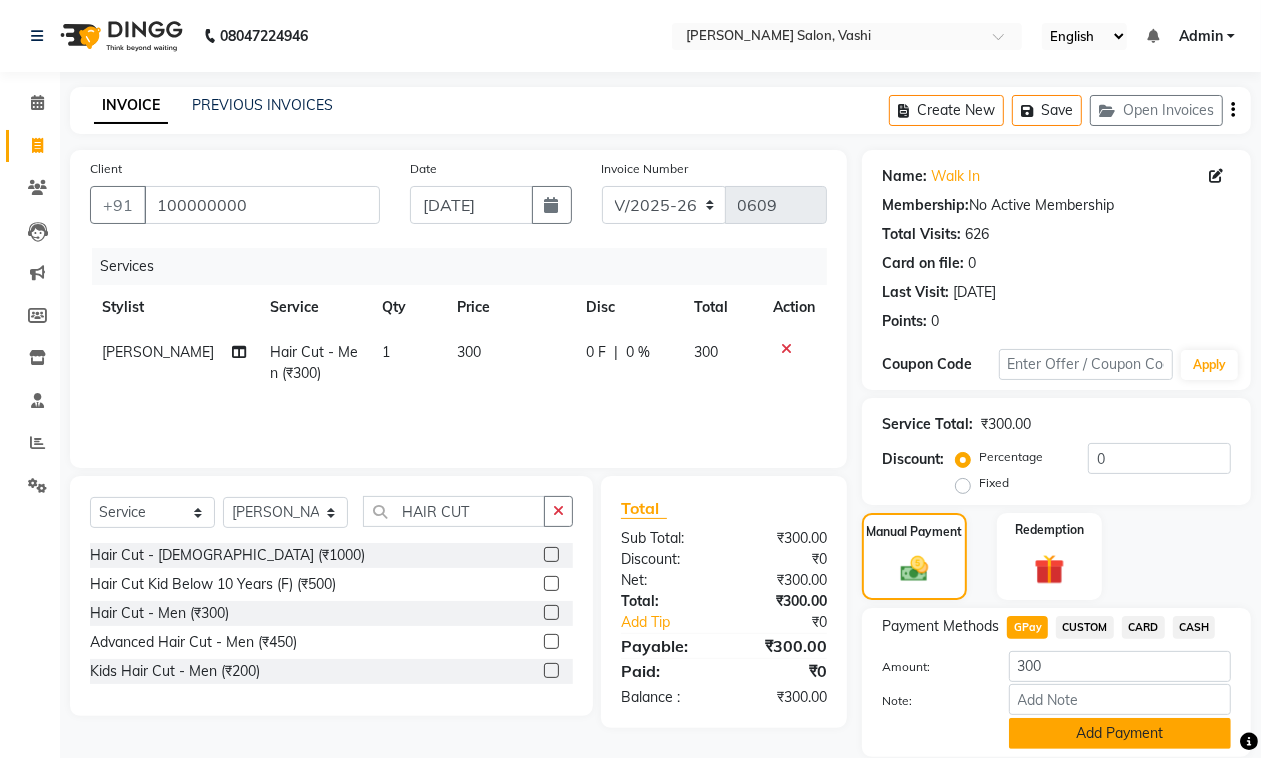 click on "Add Payment" 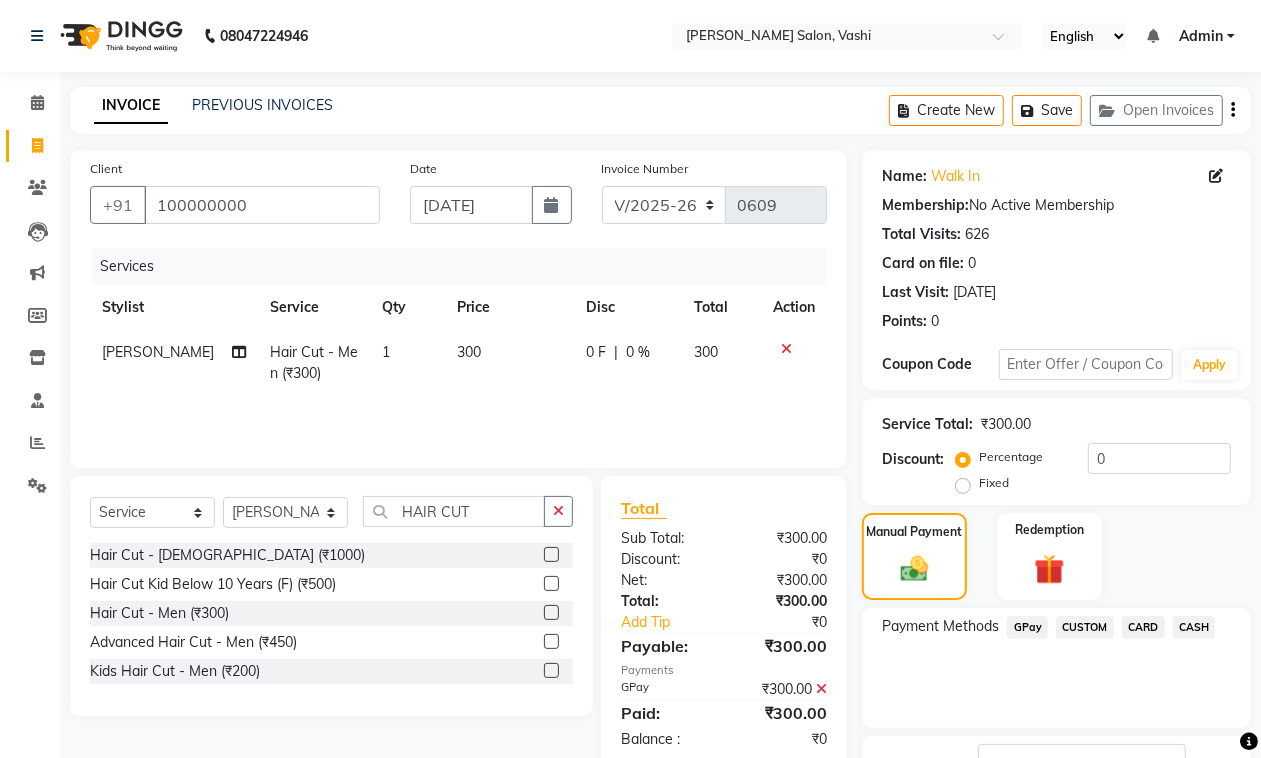 scroll, scrollTop: 153, scrollLeft: 0, axis: vertical 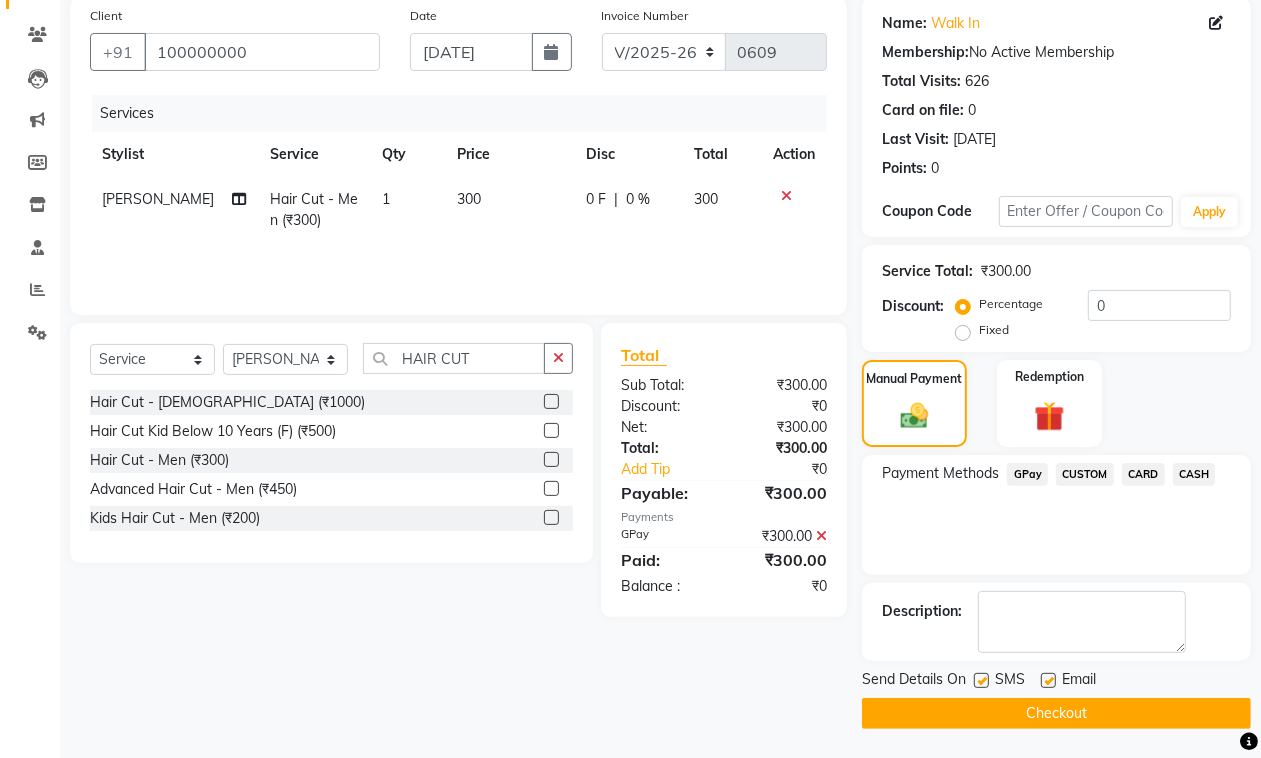 click 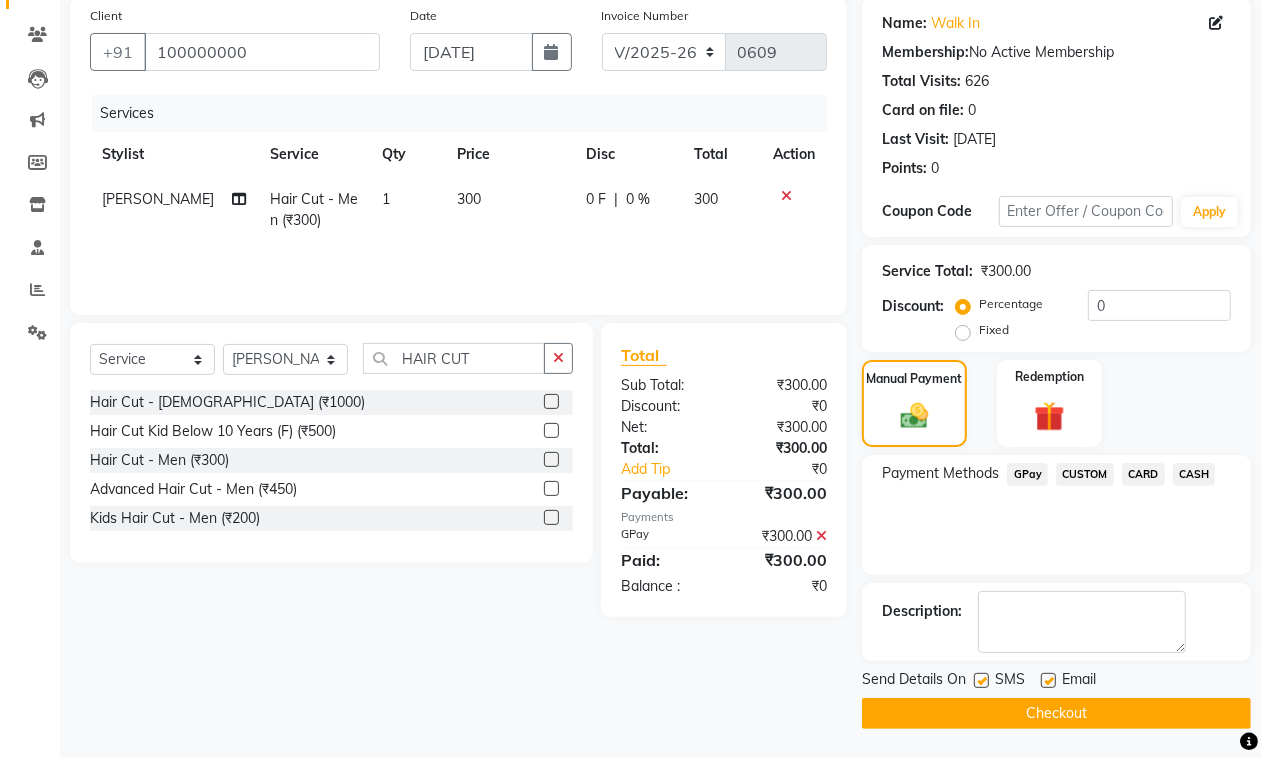 click 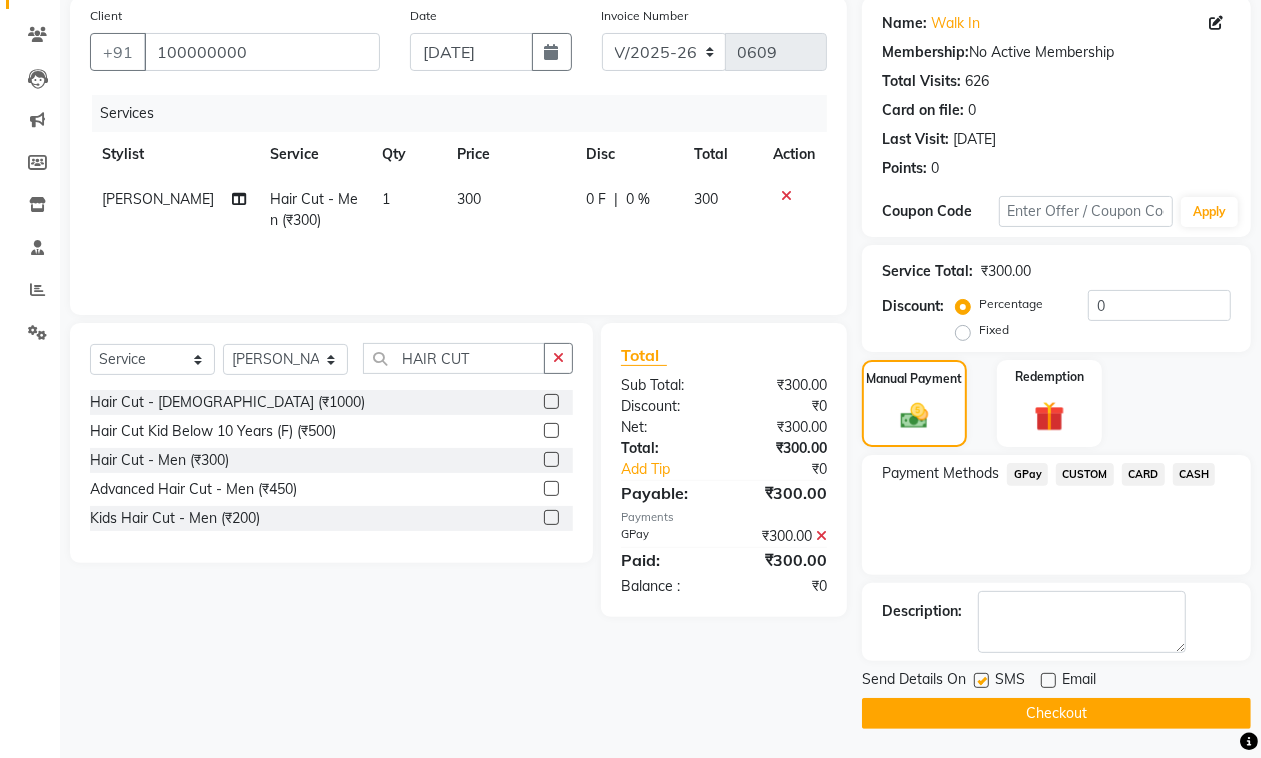 click 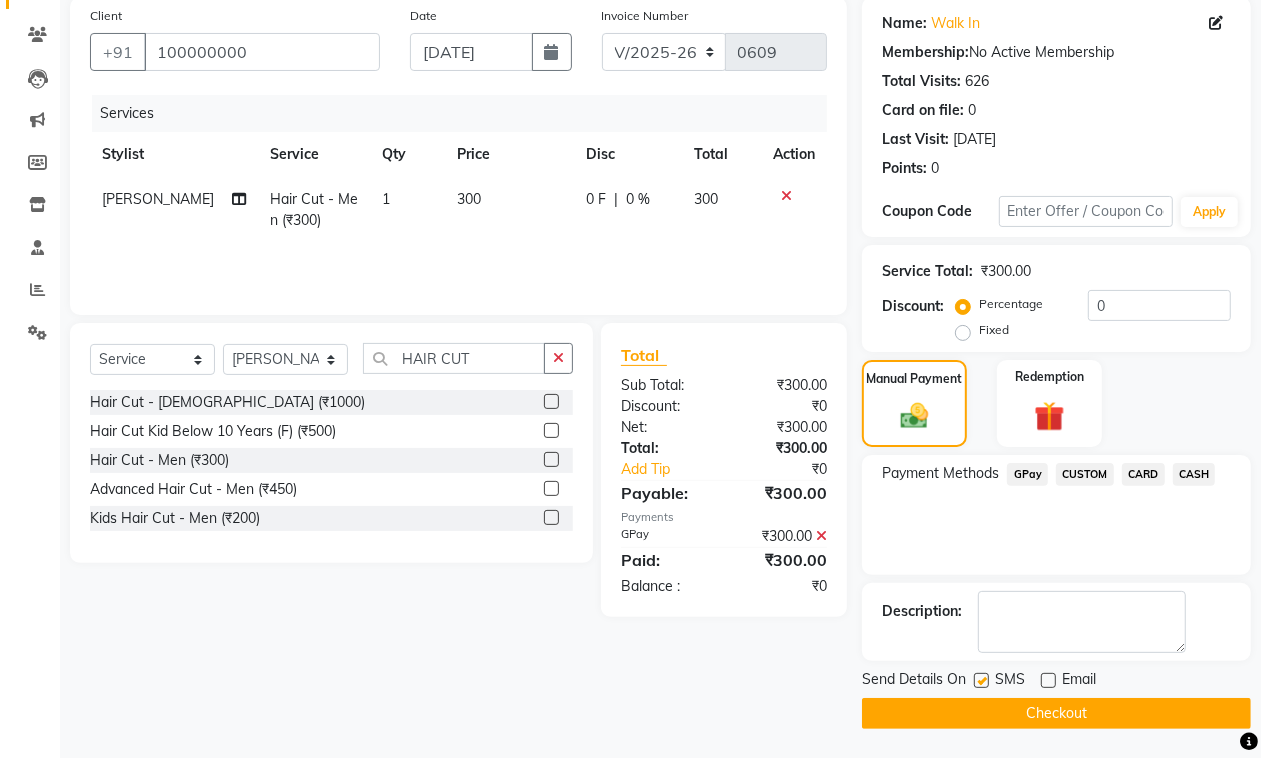 click at bounding box center (980, 681) 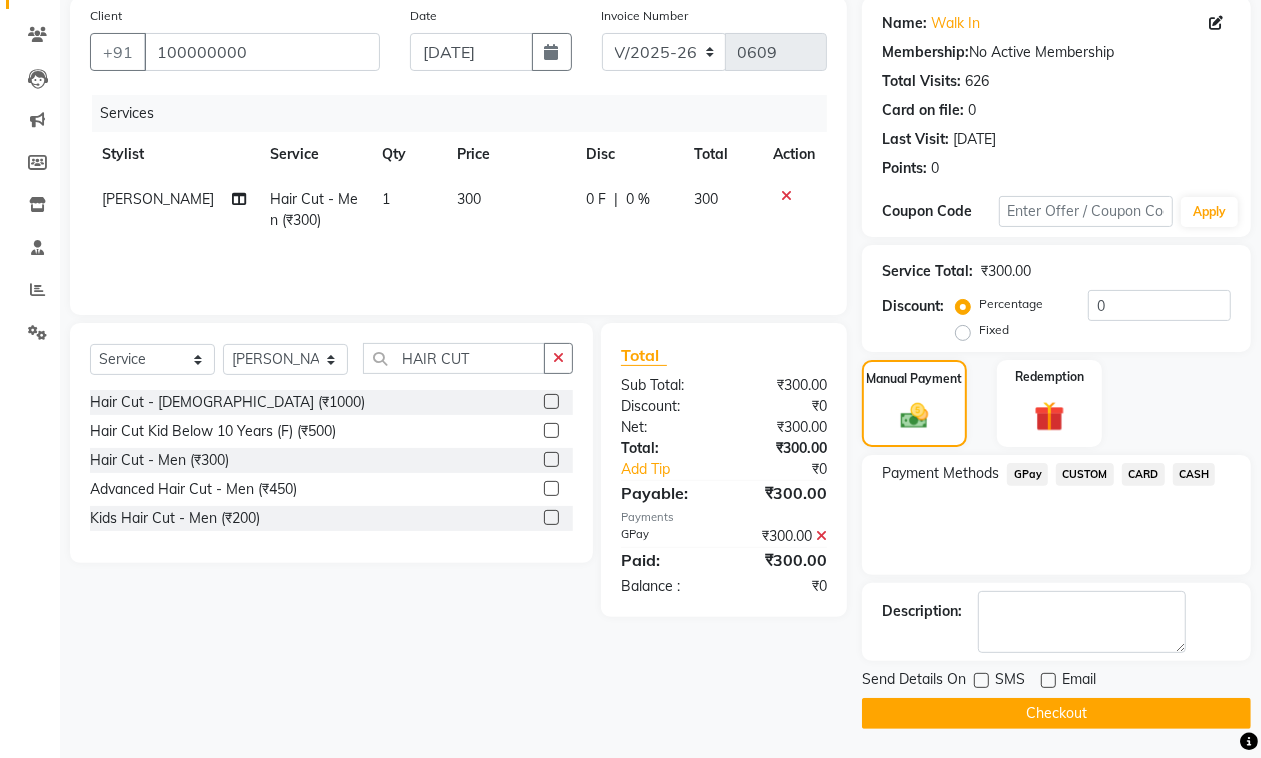 click on "Checkout" 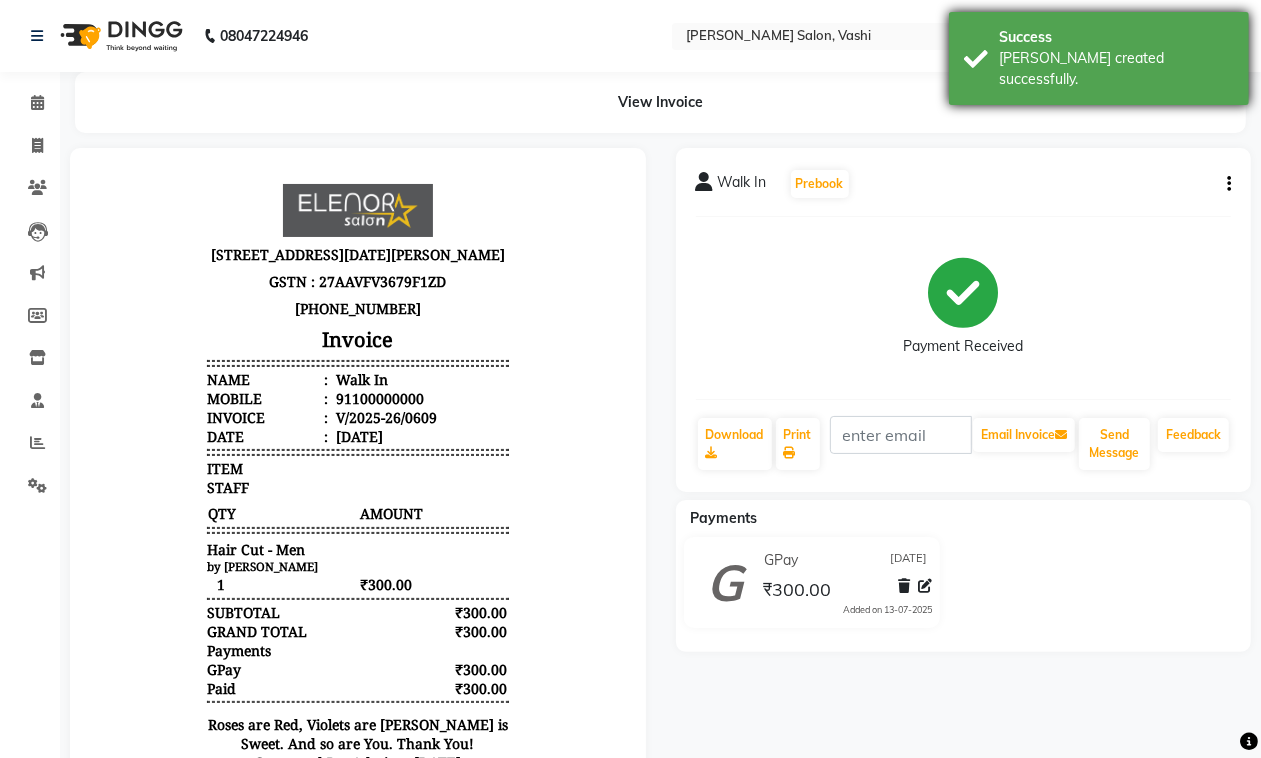 scroll, scrollTop: 0, scrollLeft: 0, axis: both 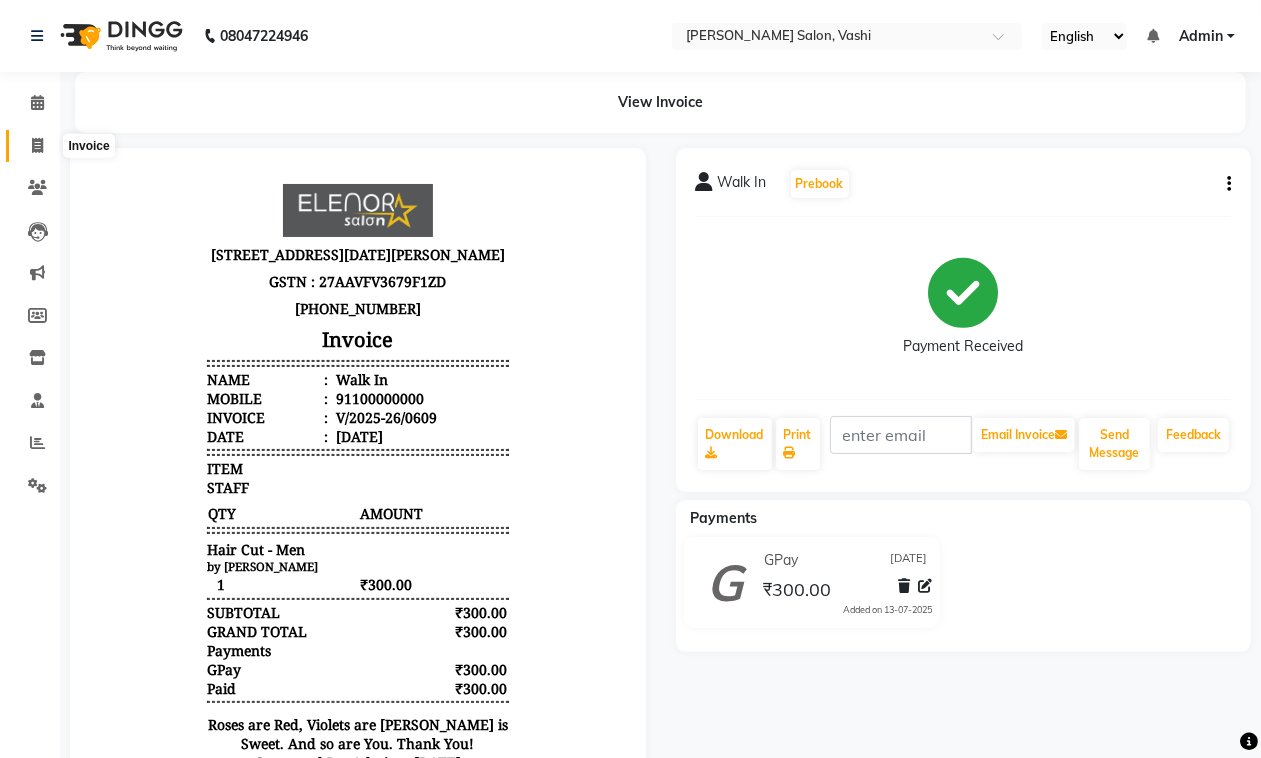 select on "service" 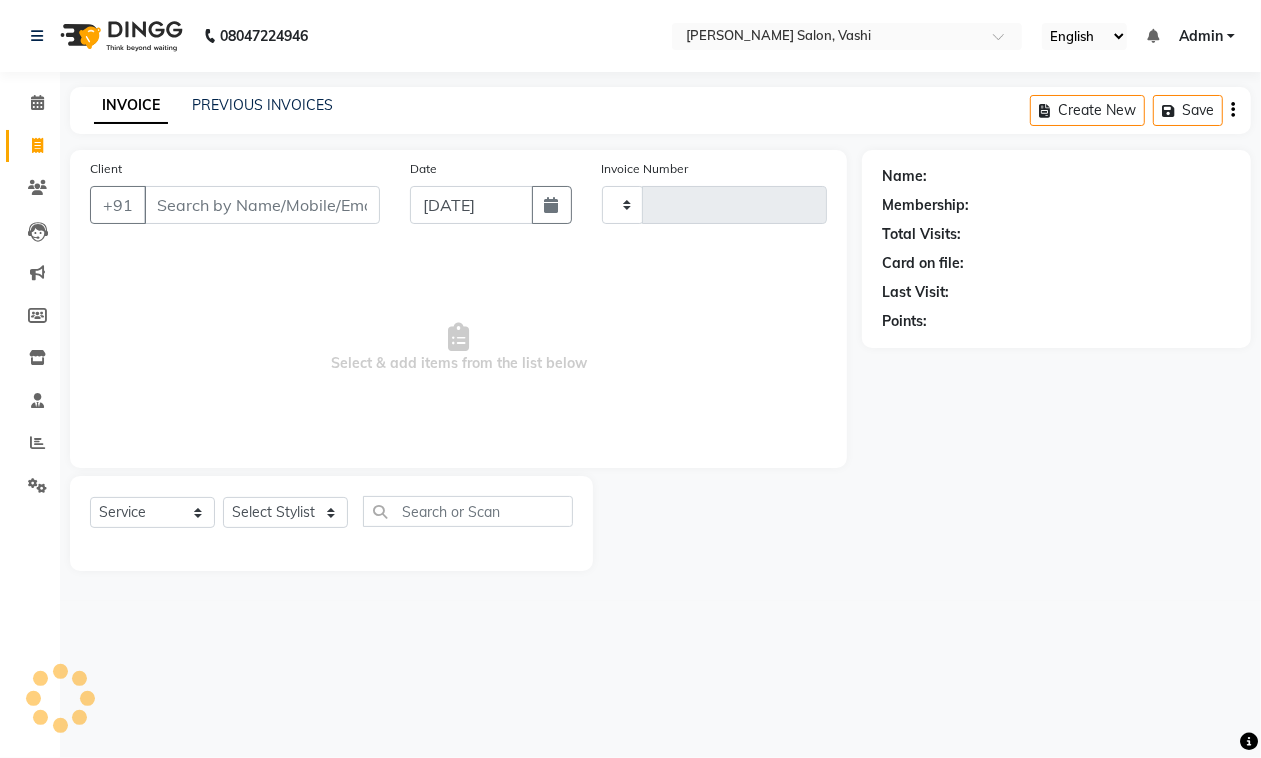 type on "0610" 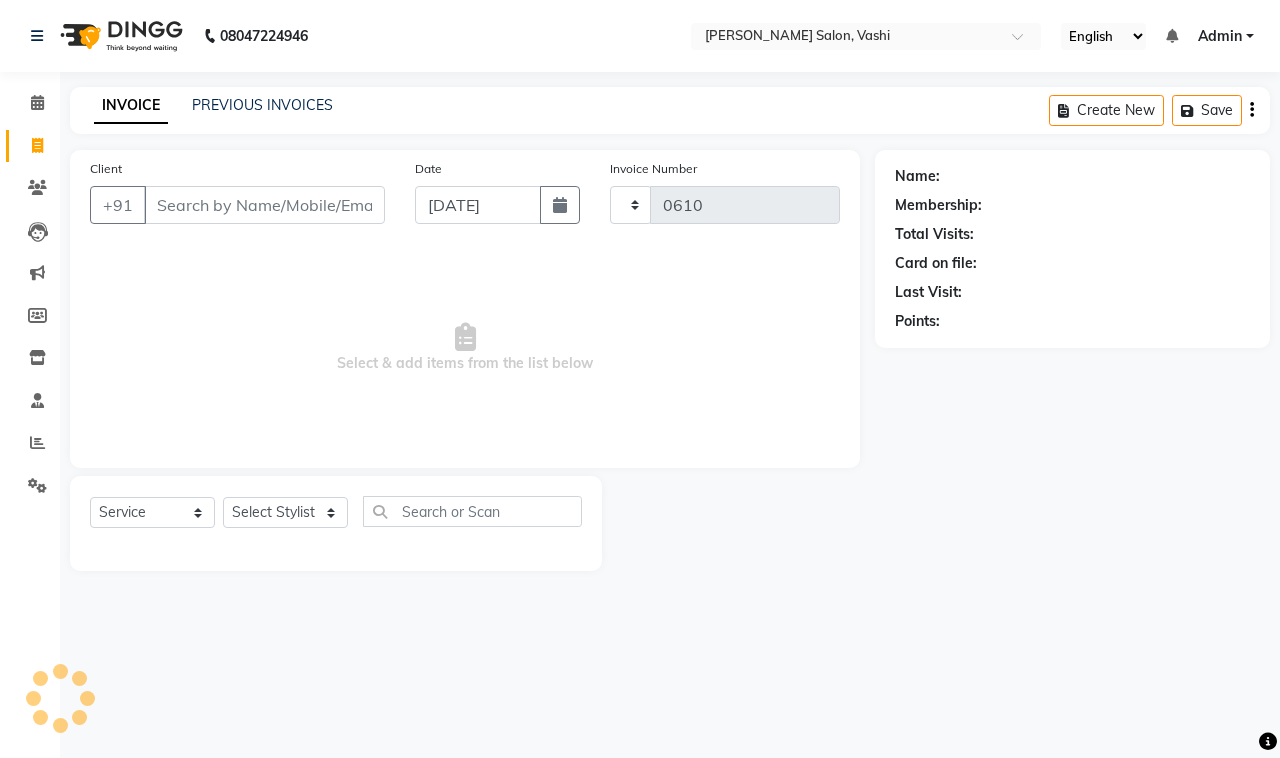 select on "695" 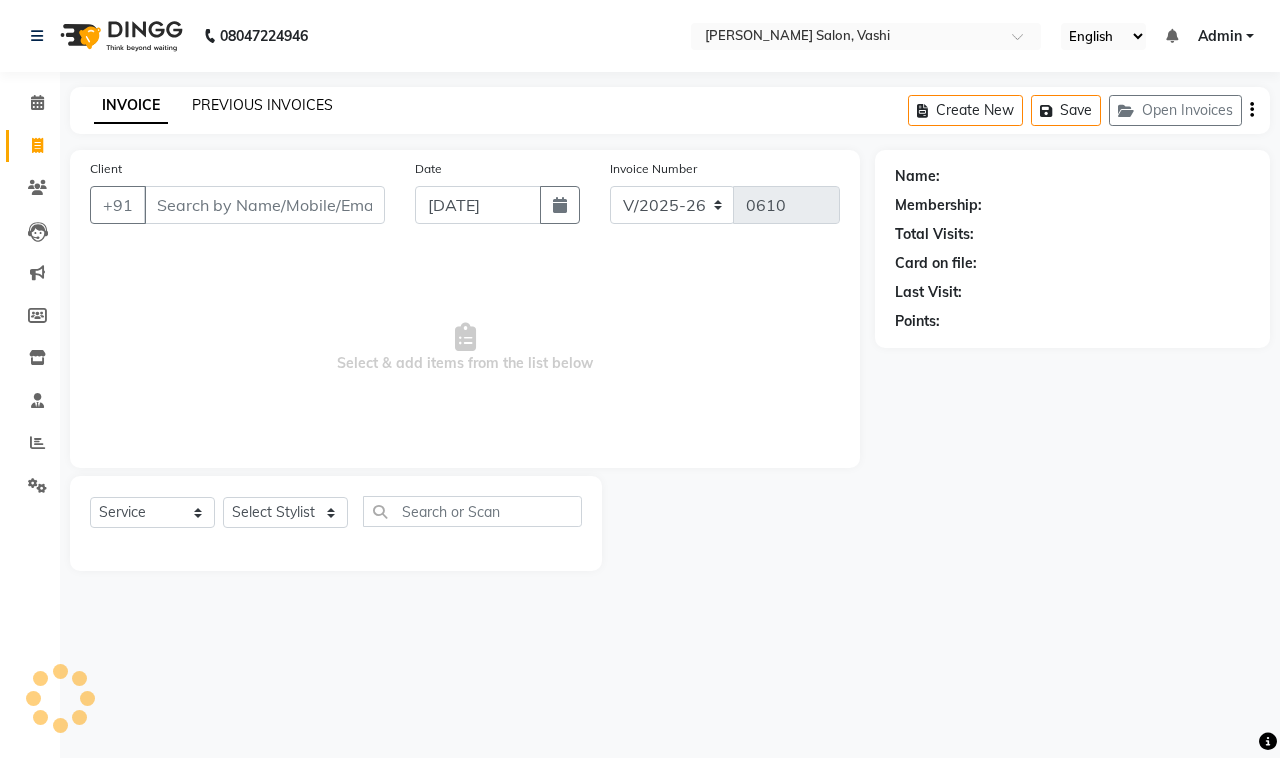 click on "PREVIOUS INVOICES" 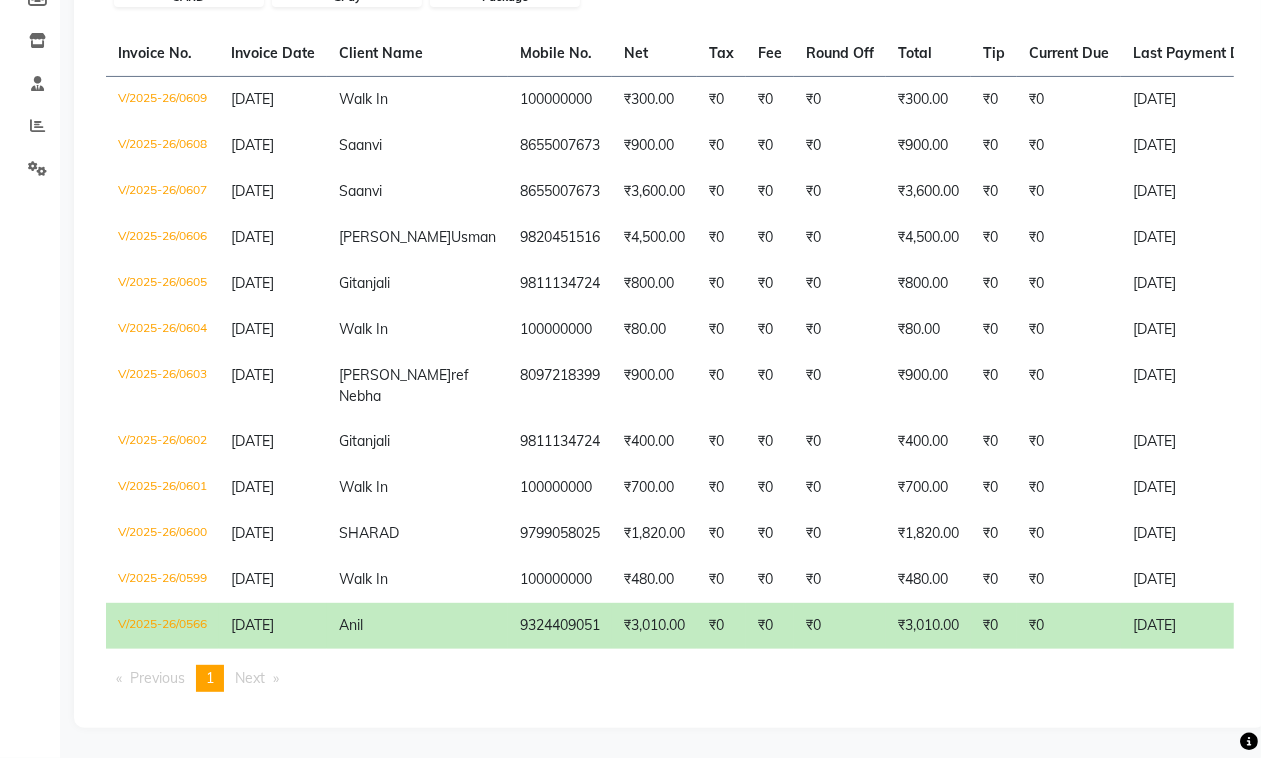 scroll, scrollTop: 98, scrollLeft: 0, axis: vertical 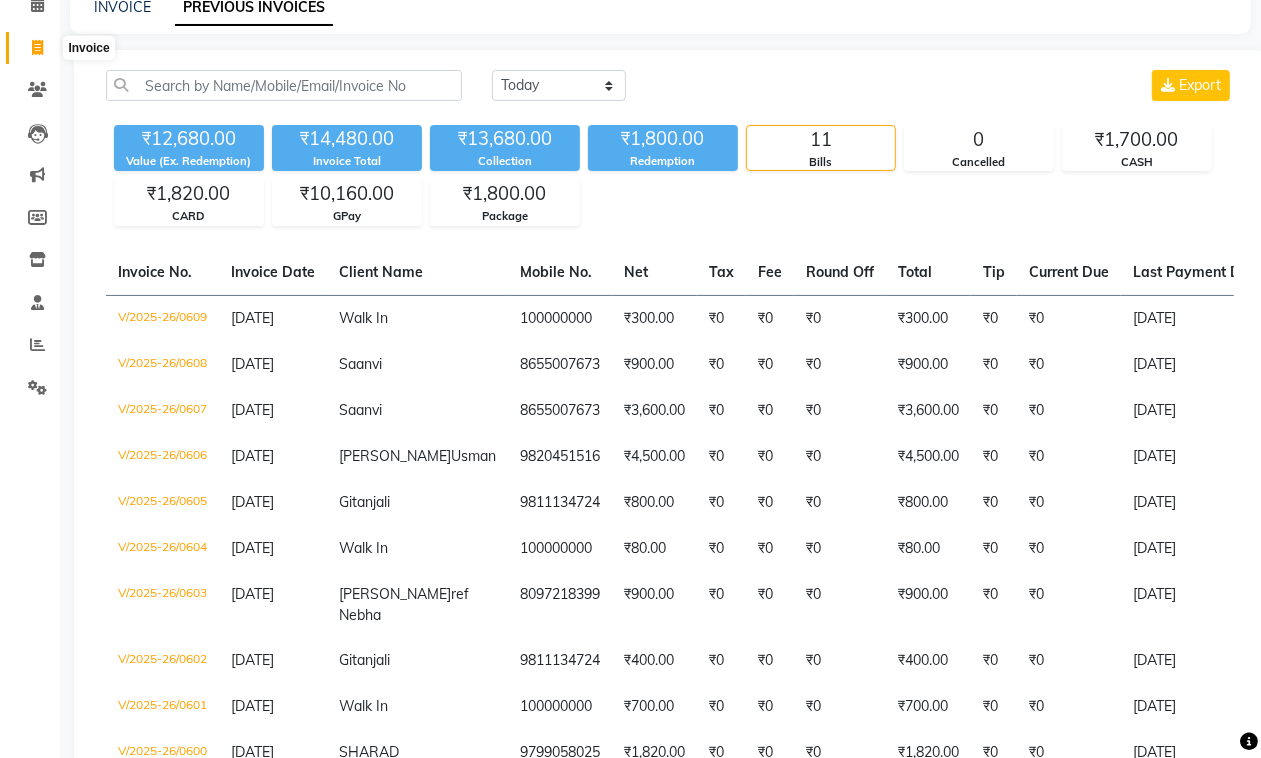 click 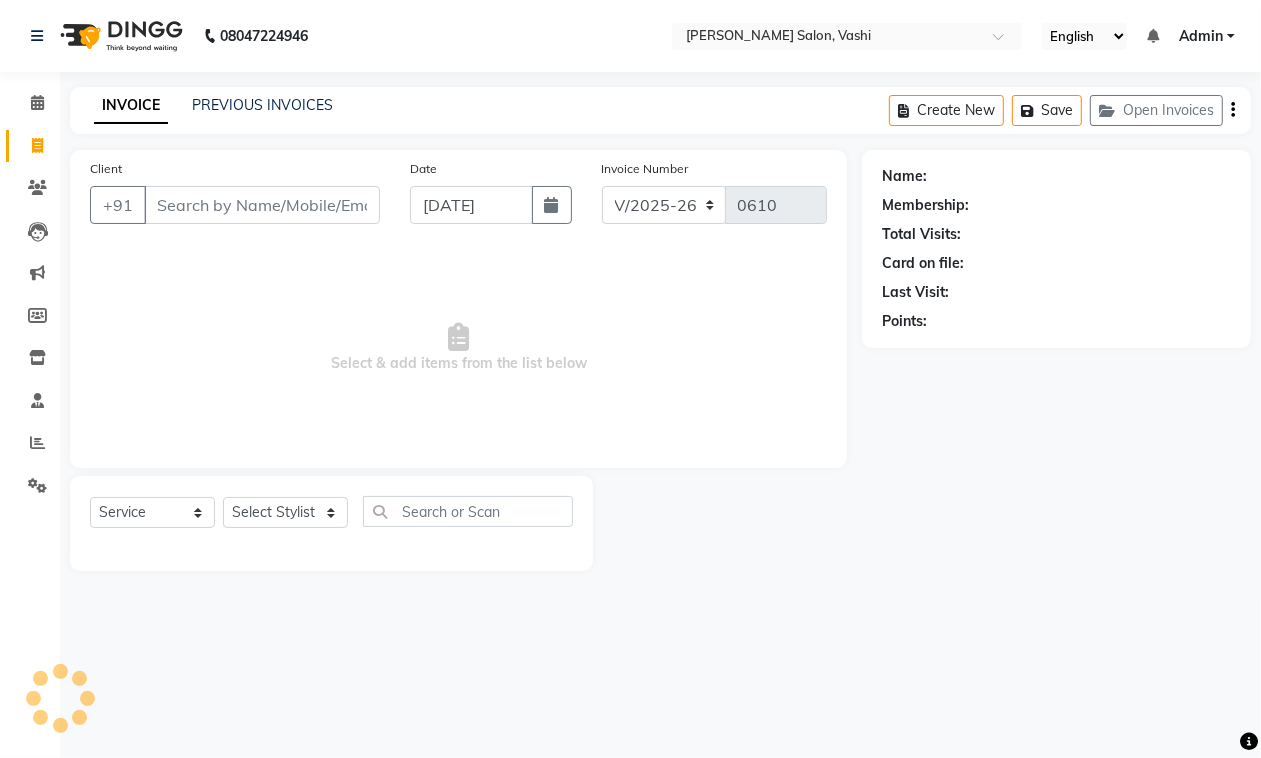 scroll, scrollTop: 0, scrollLeft: 0, axis: both 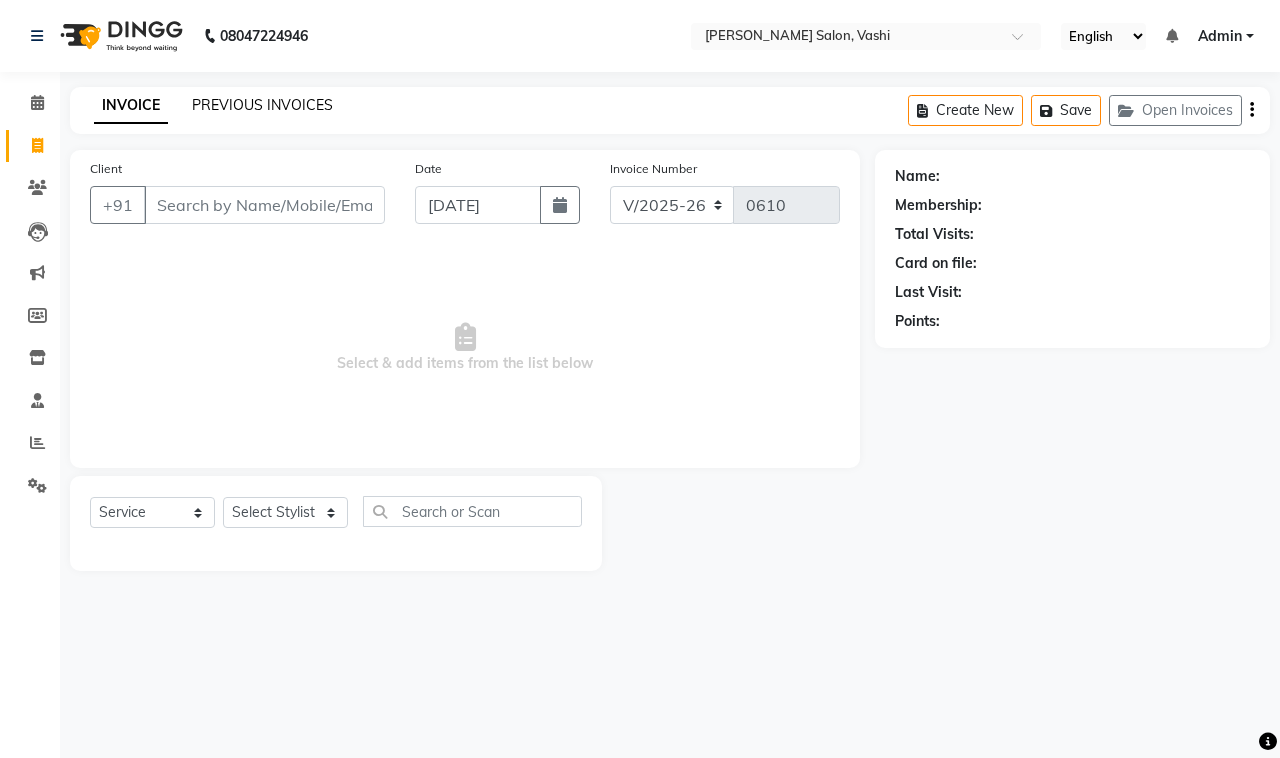 click on "PREVIOUS INVOICES" 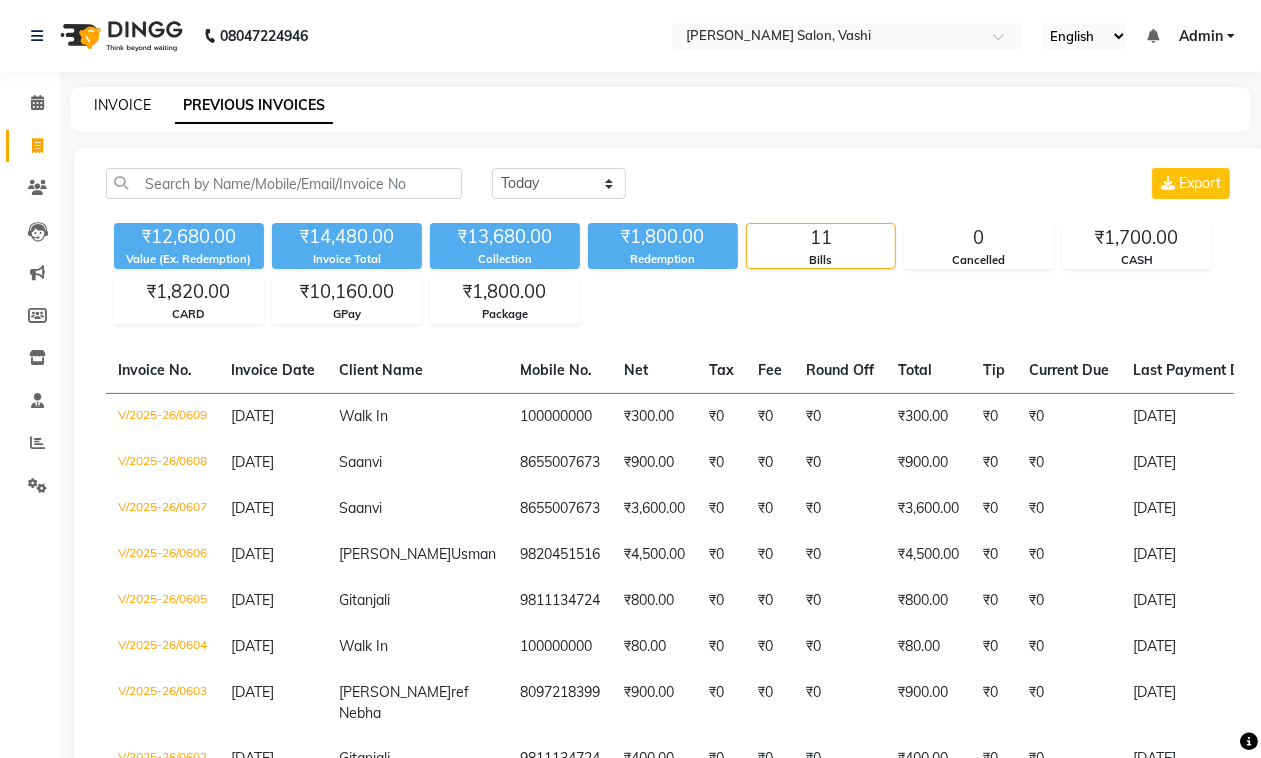click on "INVOICE" 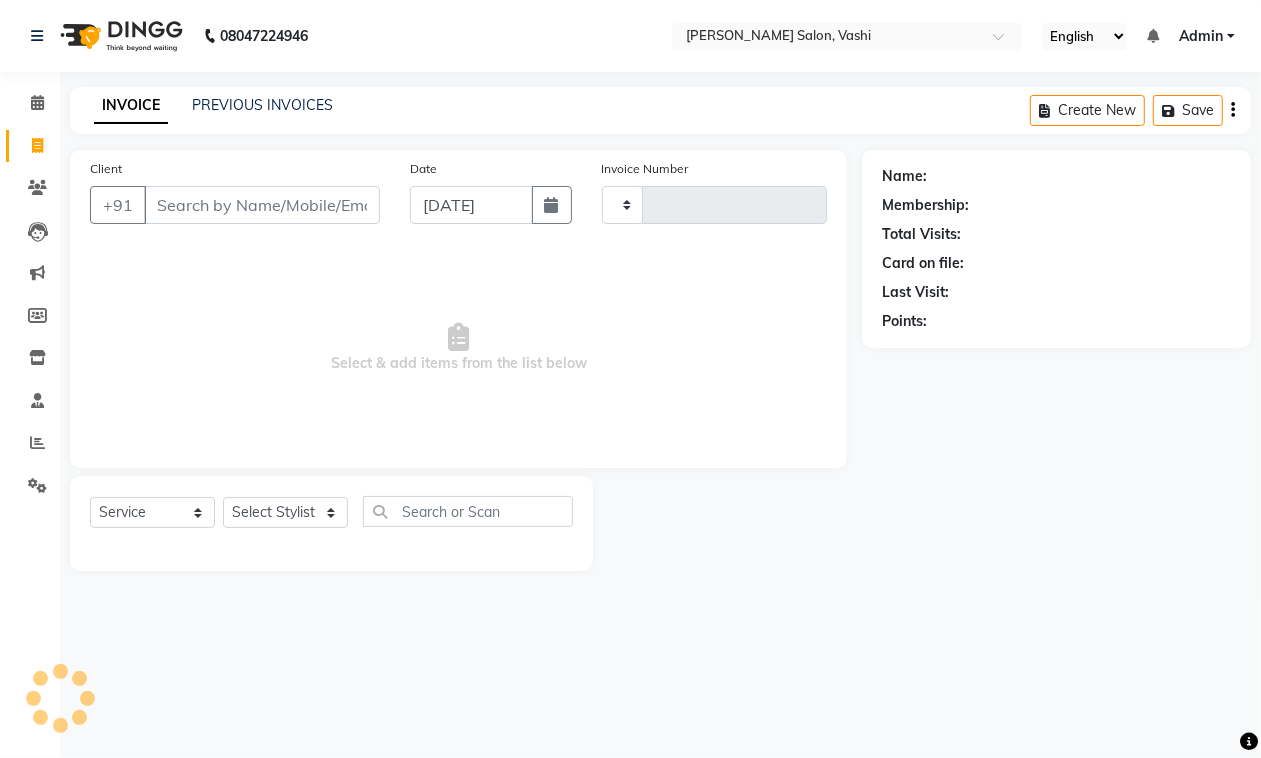 type on "0610" 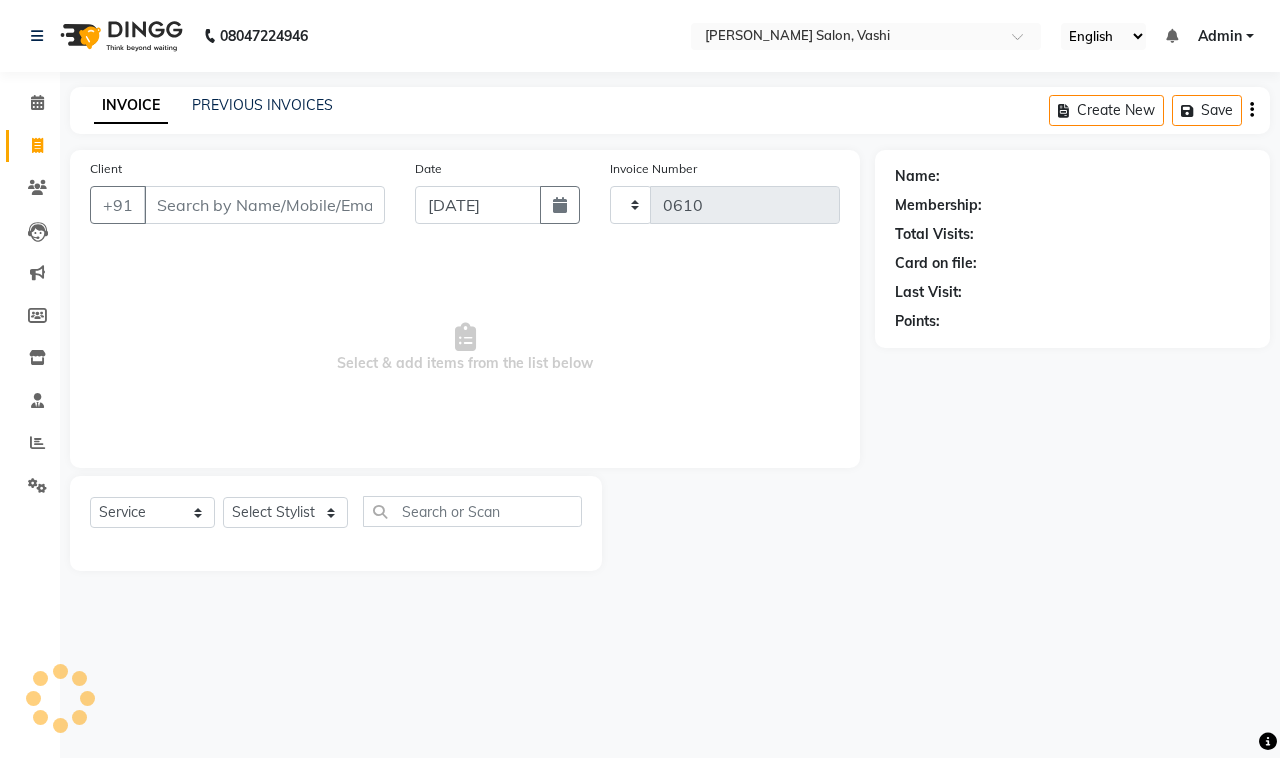 select on "695" 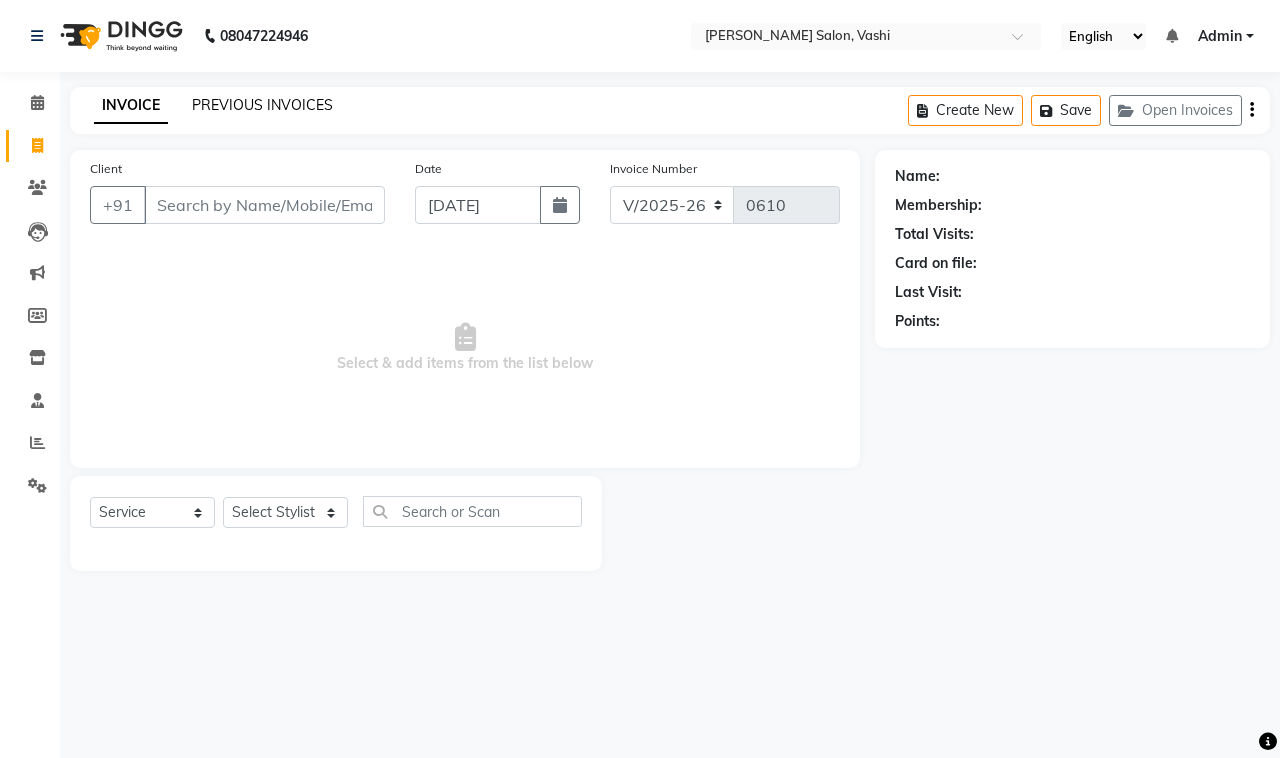 click on "PREVIOUS INVOICES" 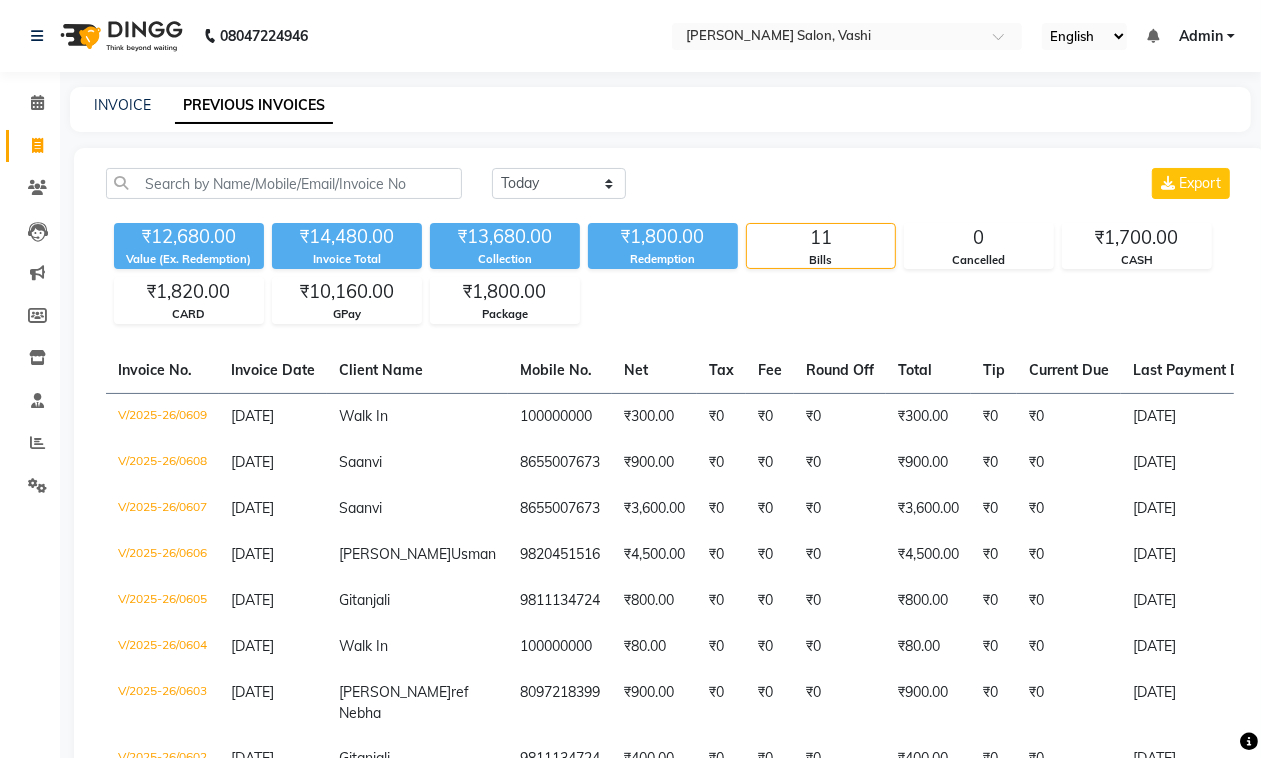 click on "INVOICE" 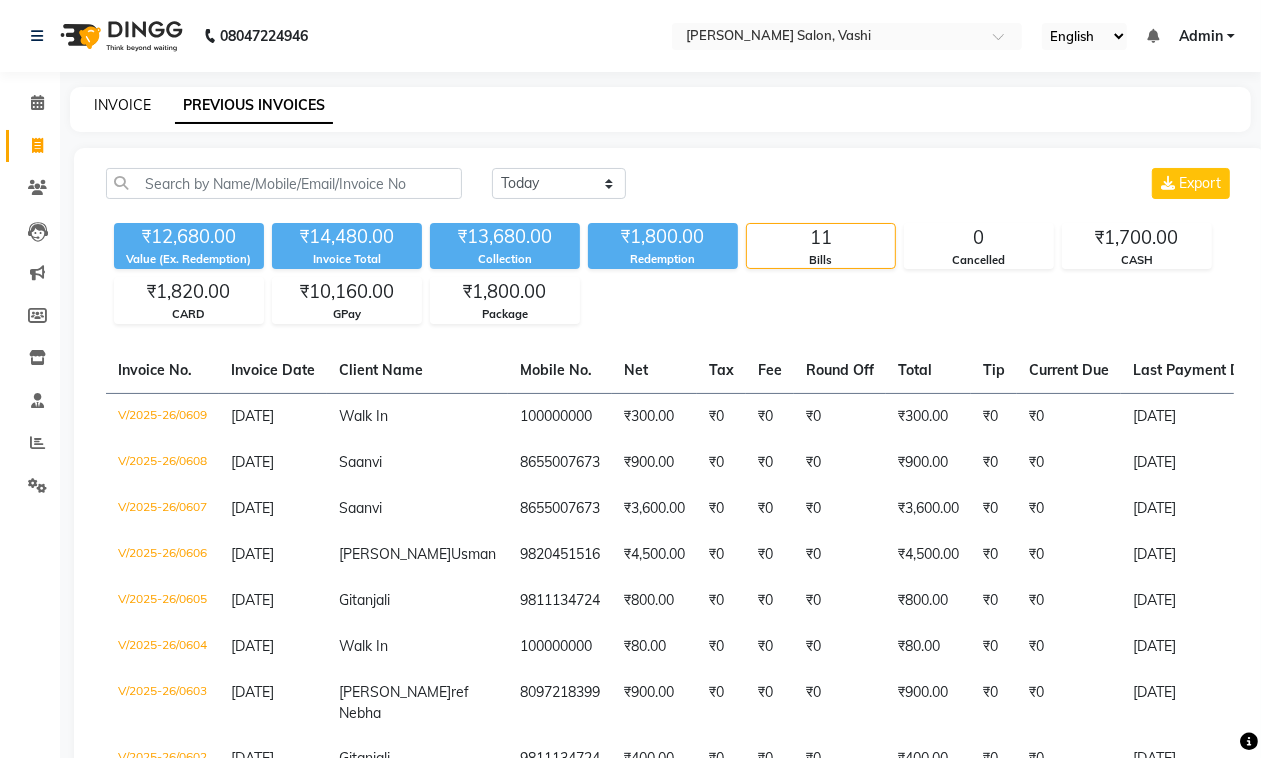 click on "INVOICE" 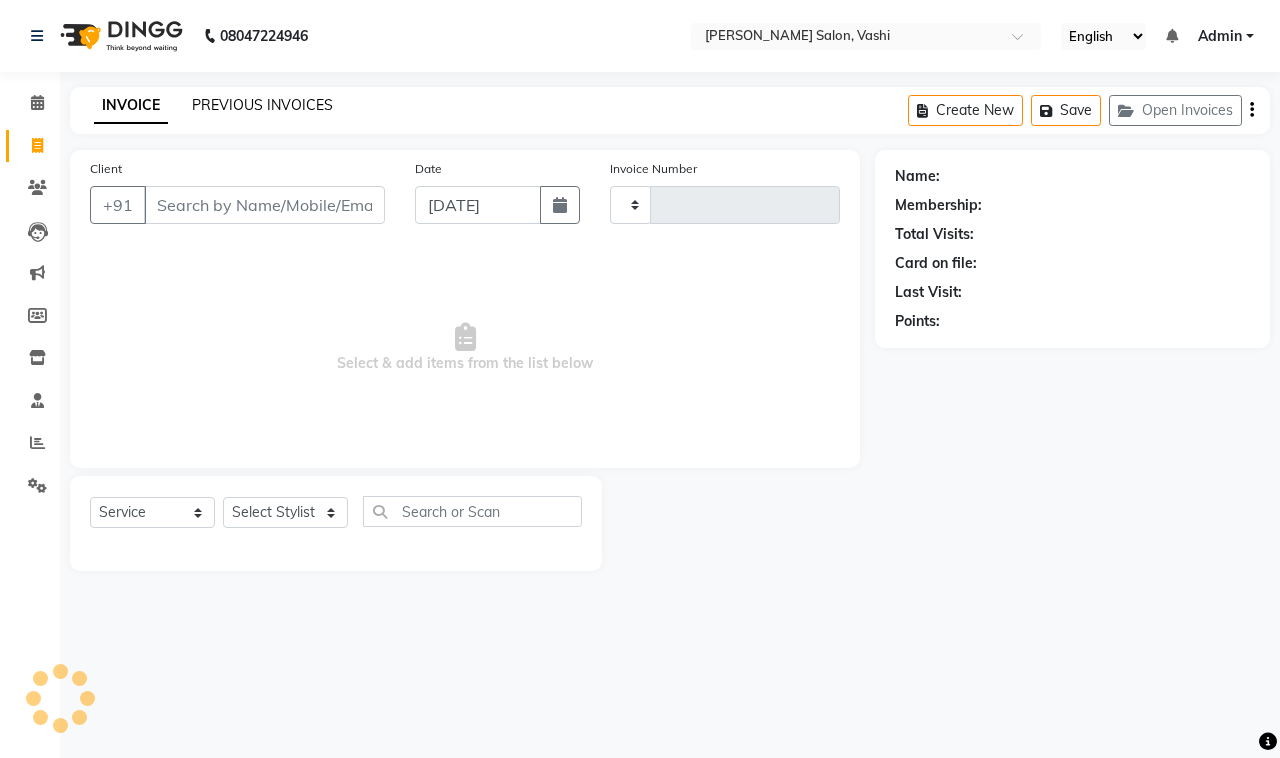 click on "PREVIOUS INVOICES" 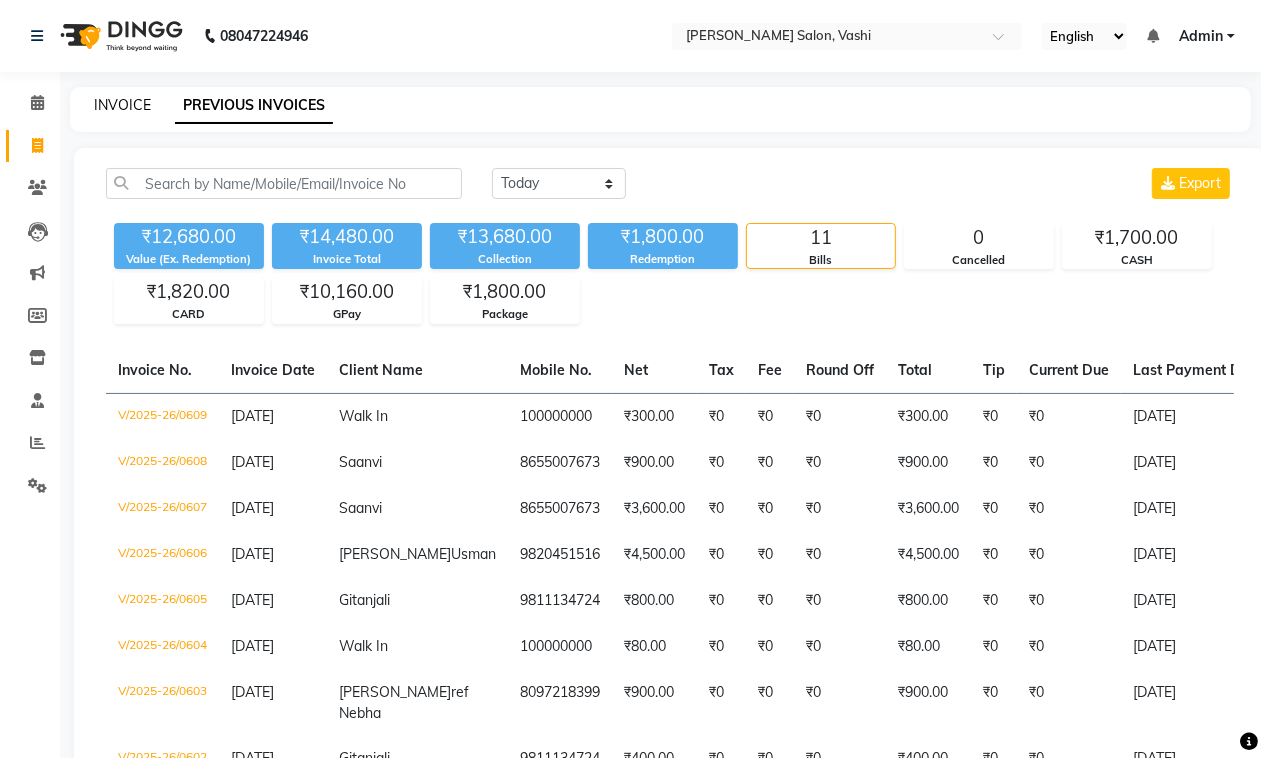 click on "INVOICE" 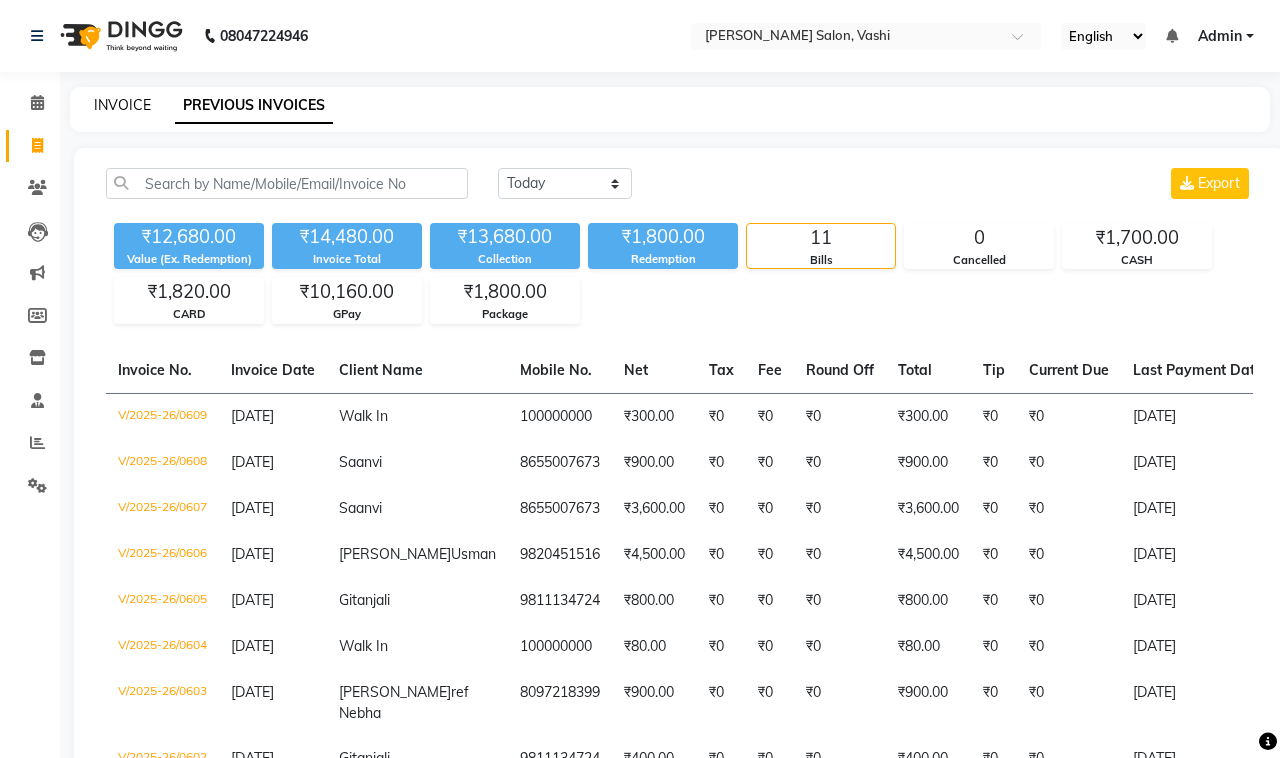 select on "695" 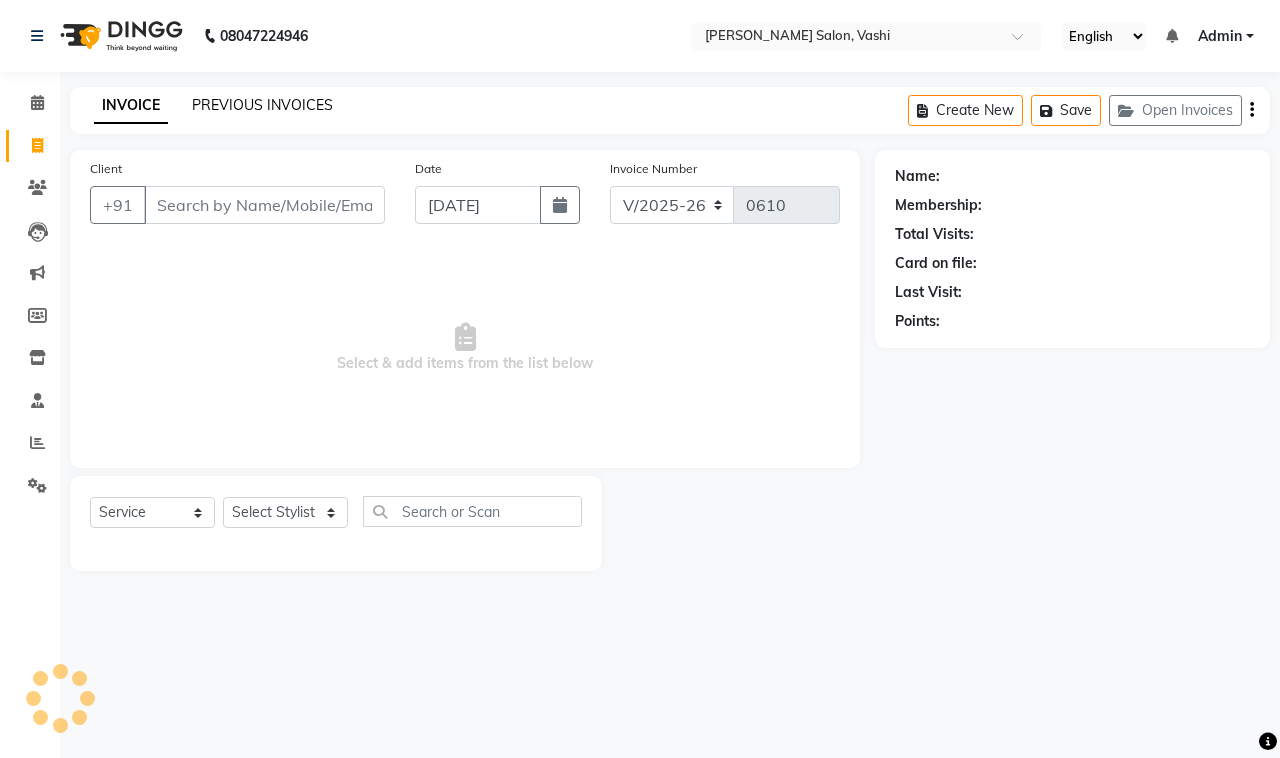 click on "PREVIOUS INVOICES" 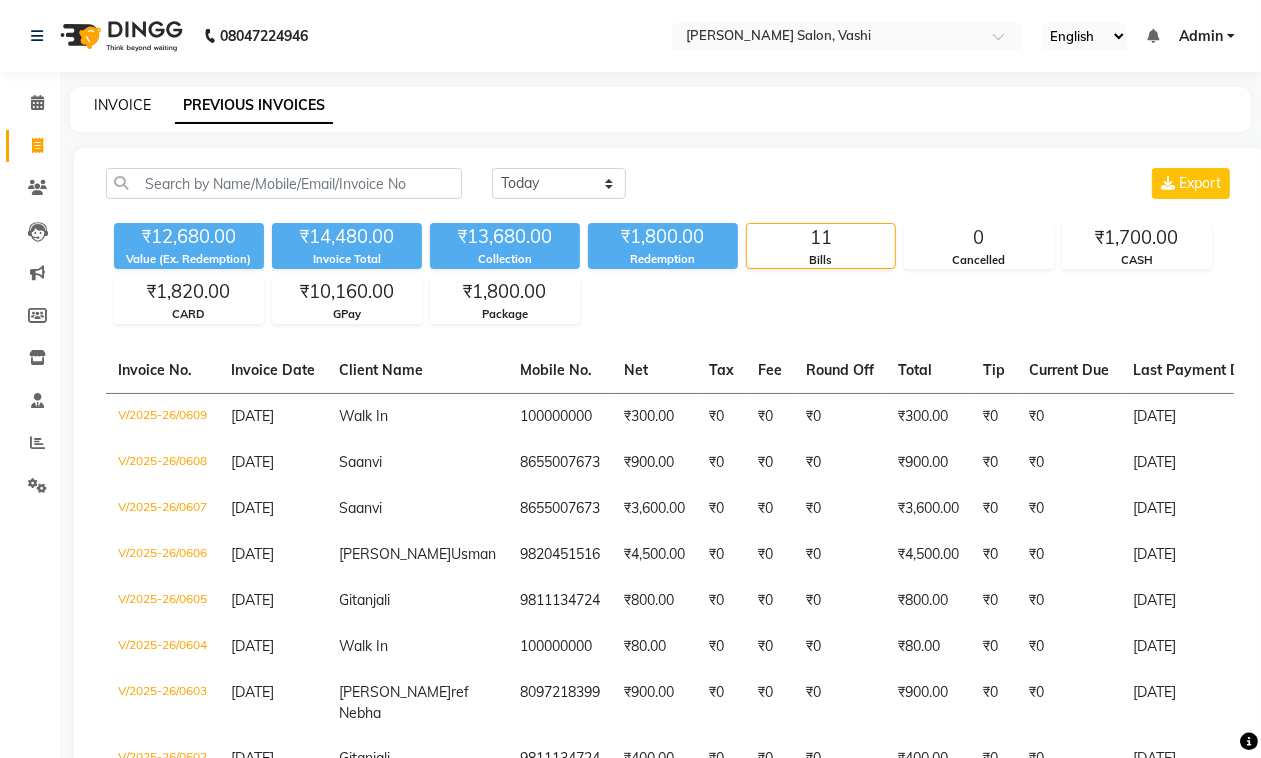 click on "INVOICE" 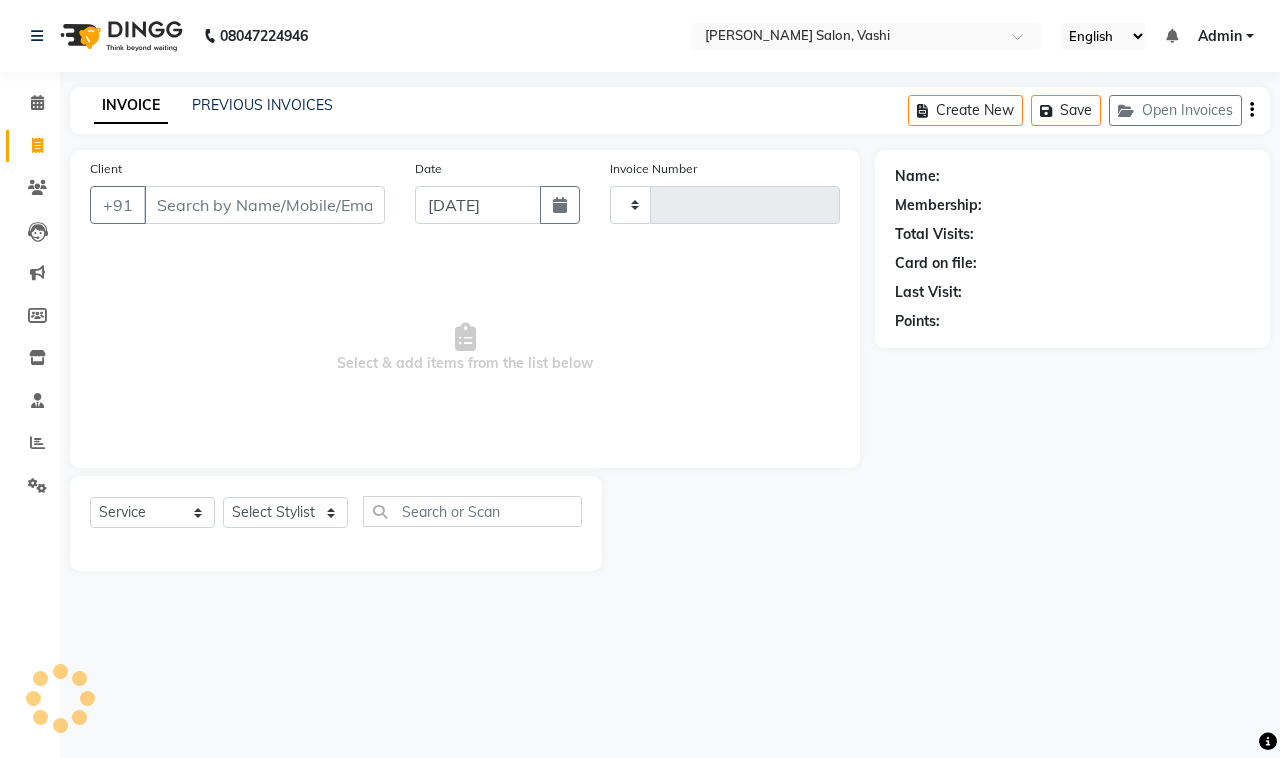type on "0610" 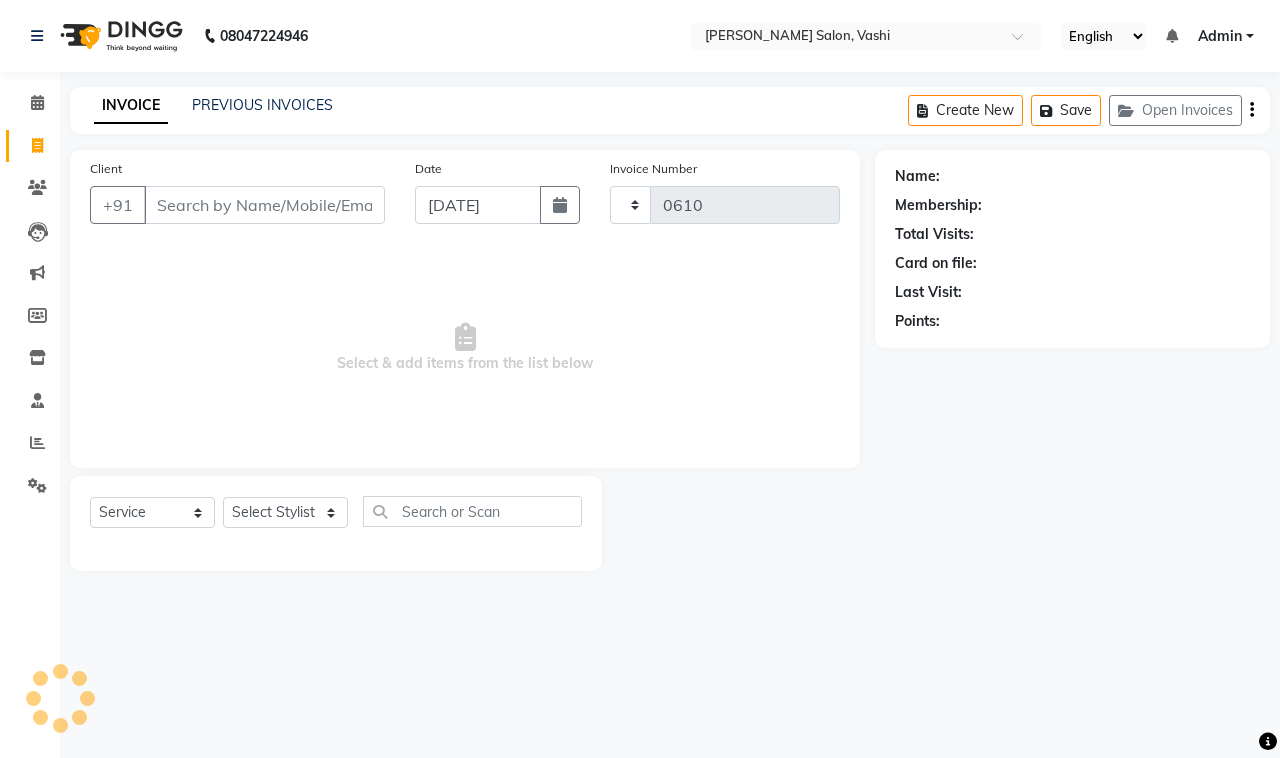 select on "695" 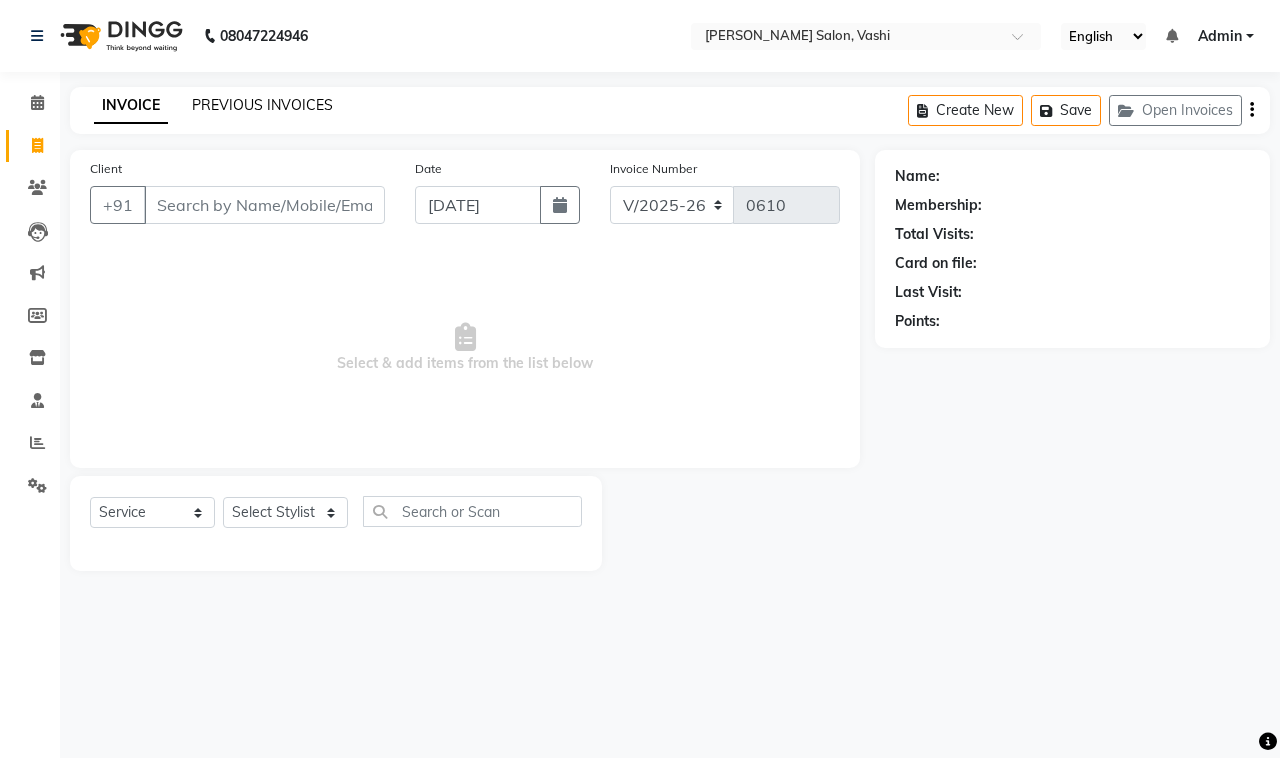 click on "PREVIOUS INVOICES" 